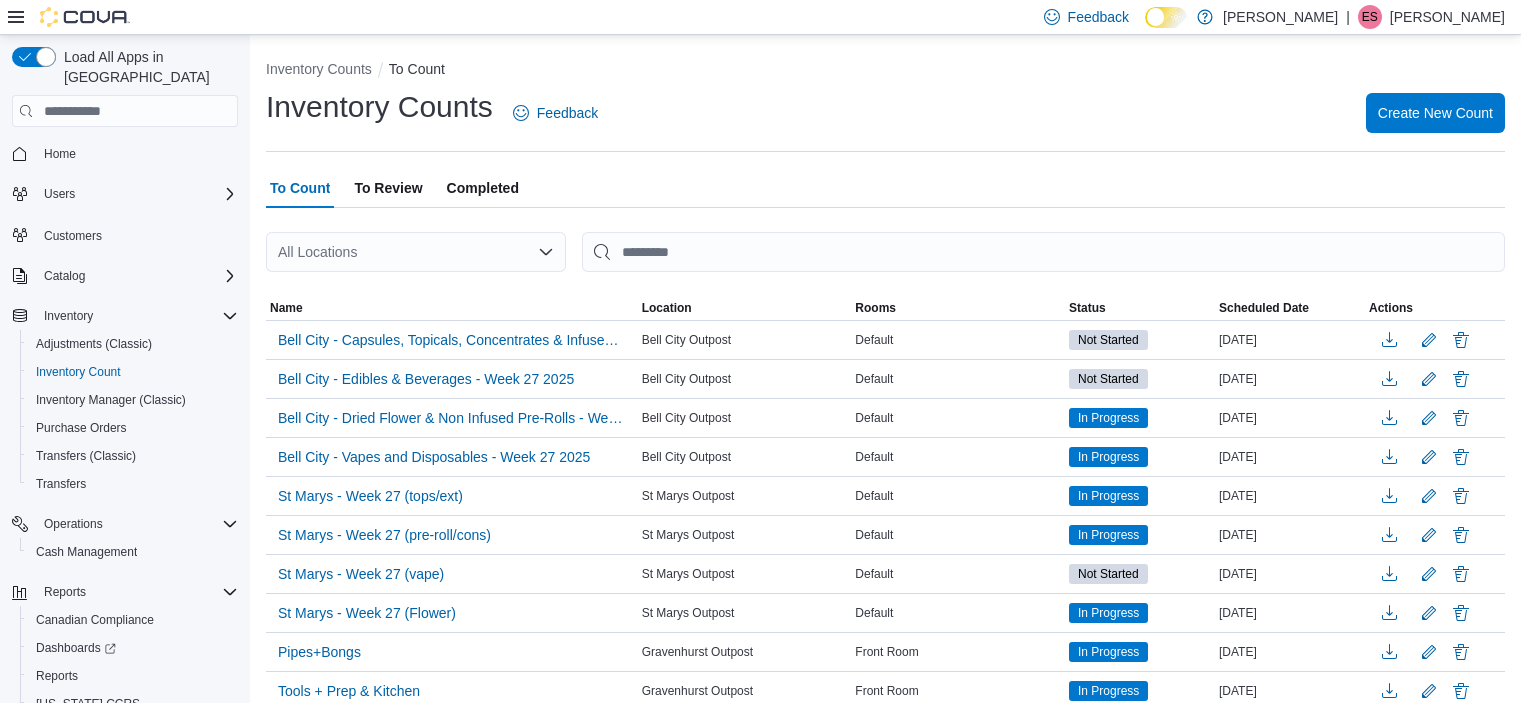 scroll, scrollTop: 0, scrollLeft: 0, axis: both 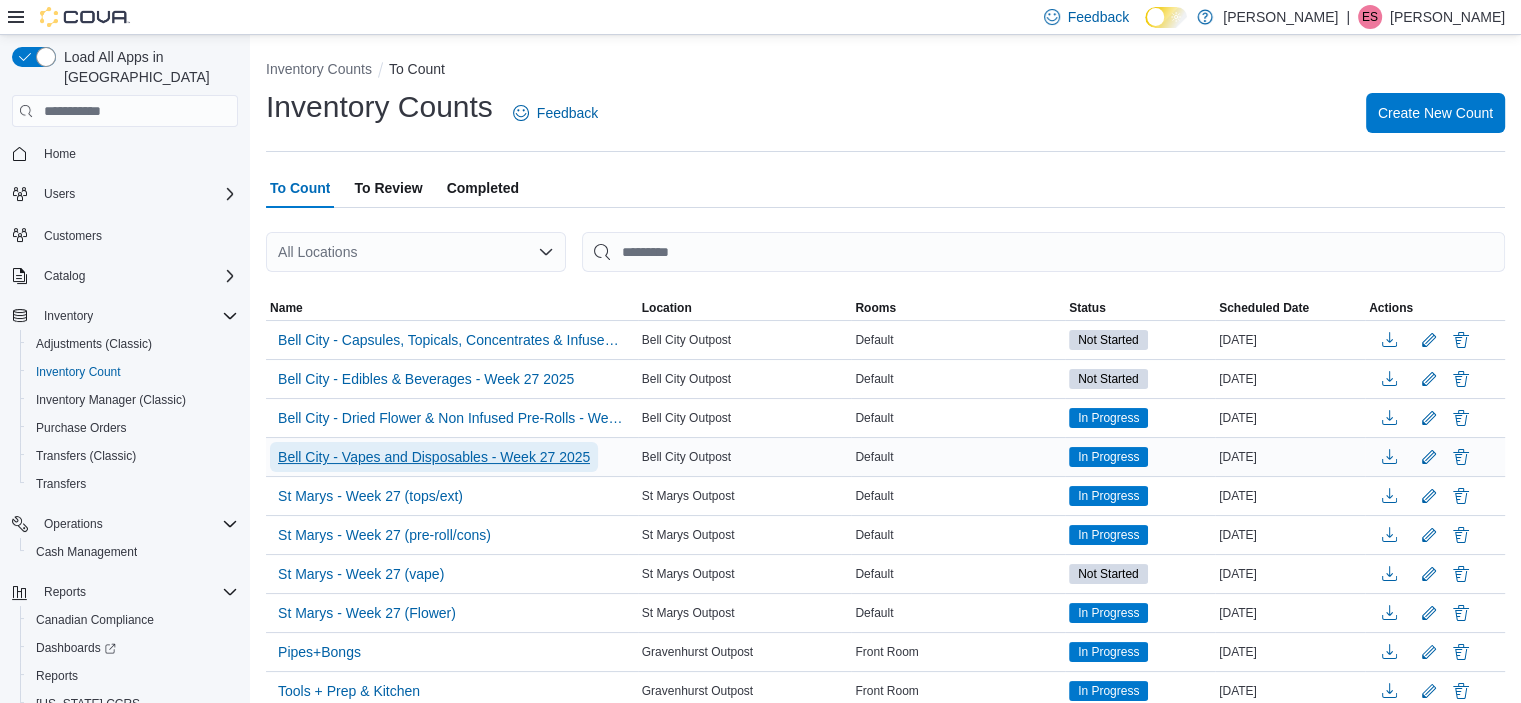 click on "Bell City - Vapes and Disposables - Week 27 2025" at bounding box center [434, 457] 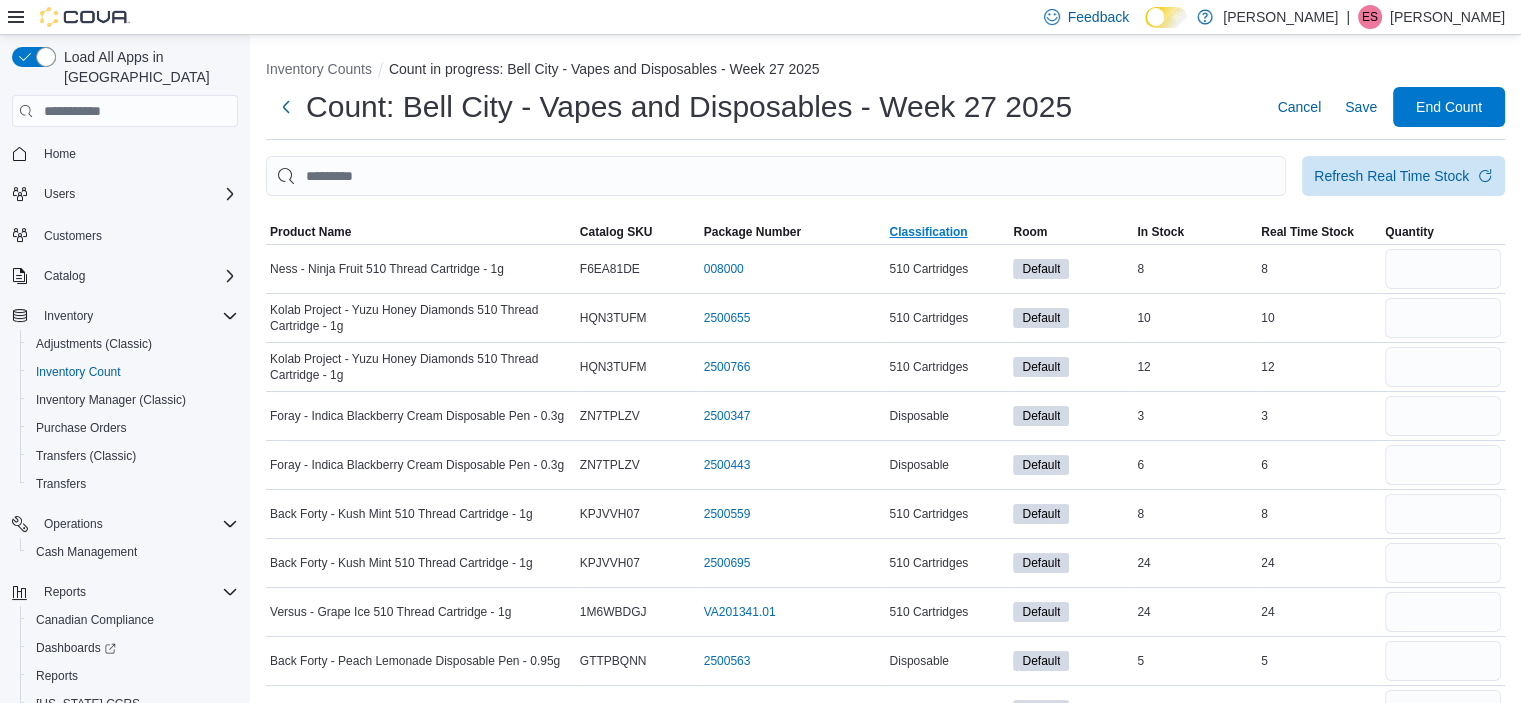 click on "Classification" at bounding box center [928, 232] 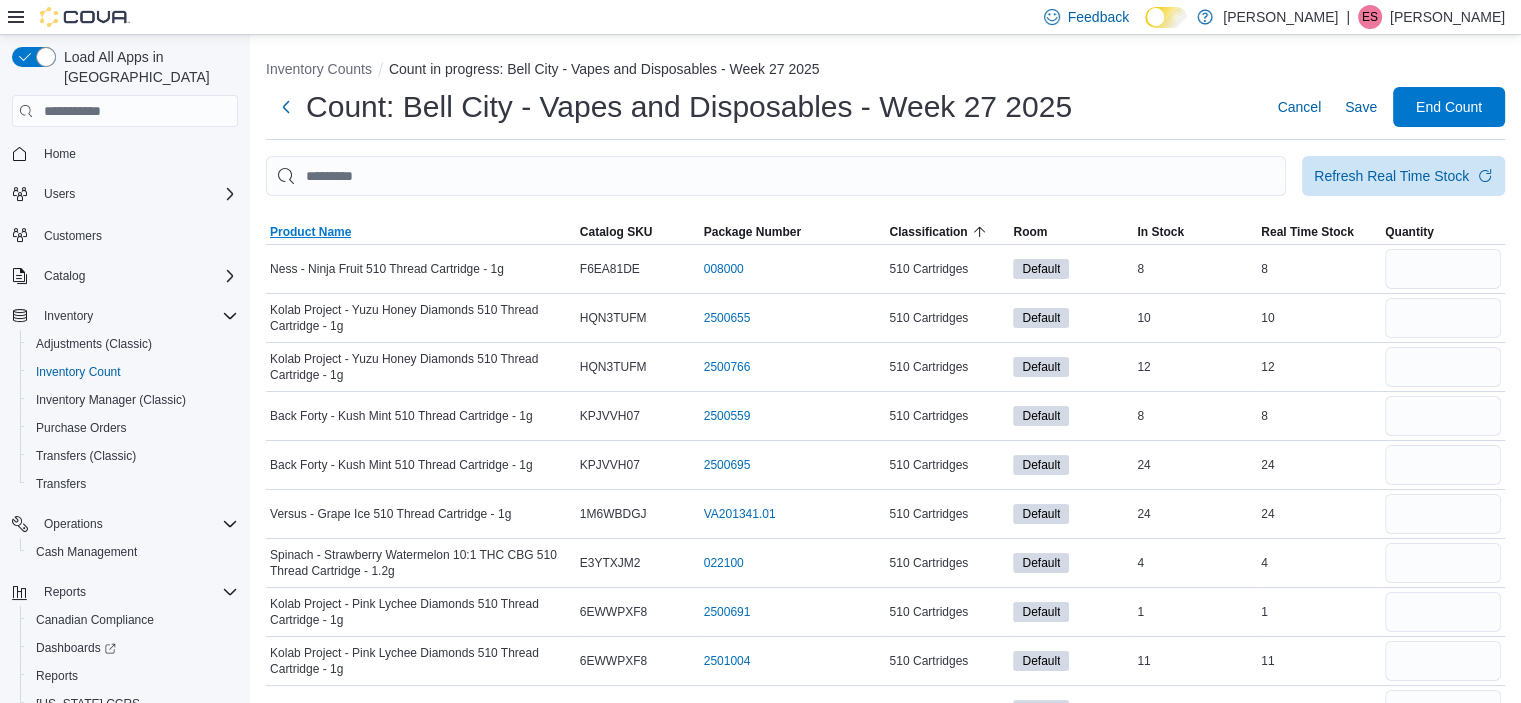 click on "Product Name" at bounding box center [421, 232] 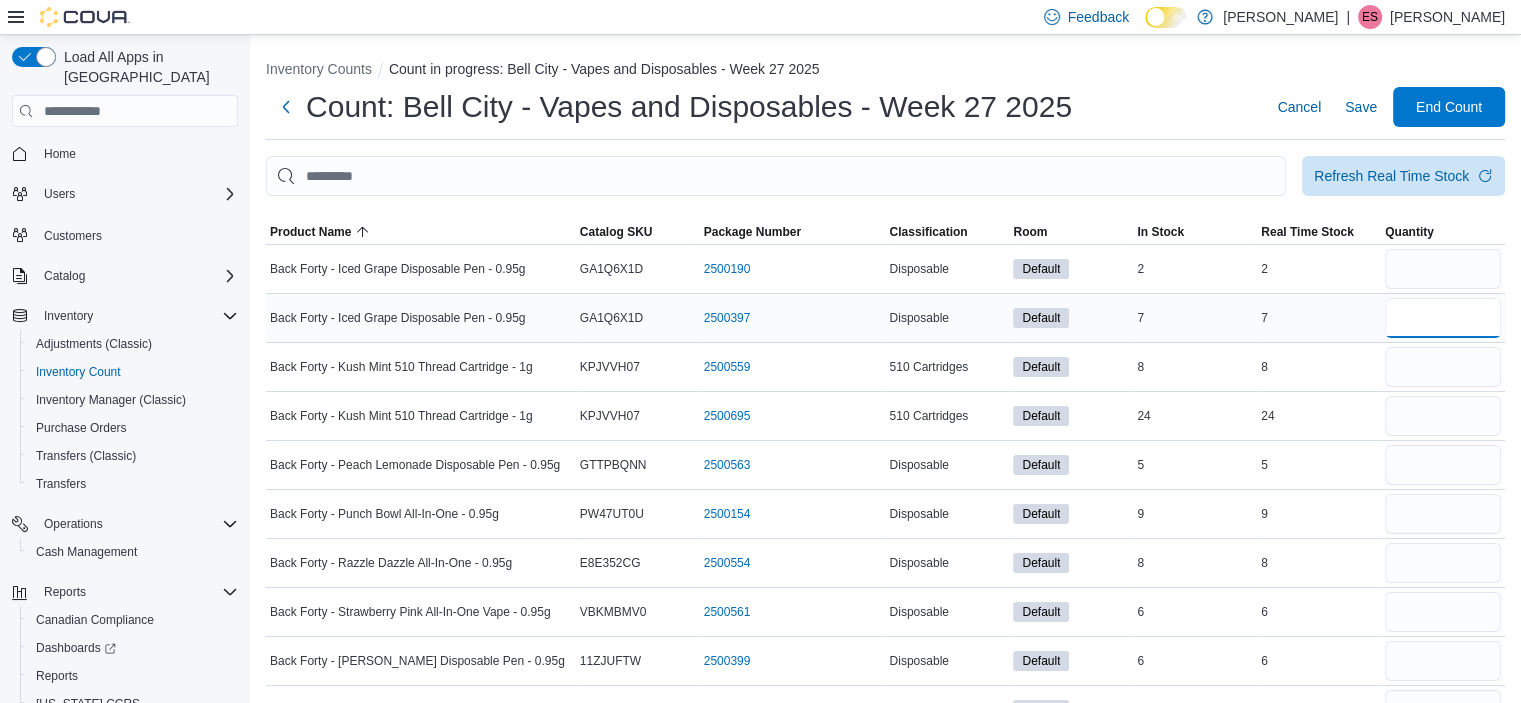 click at bounding box center [1443, 318] 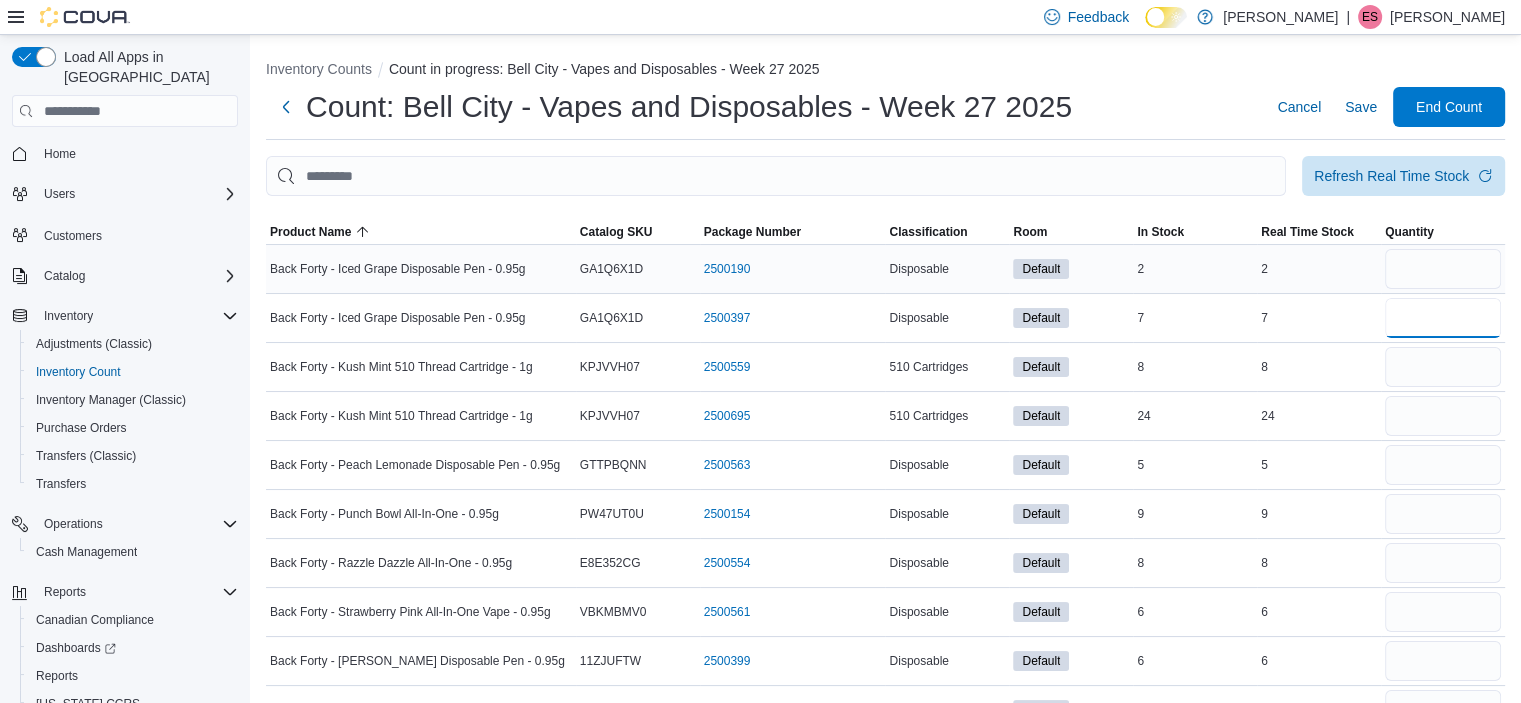 type on "*" 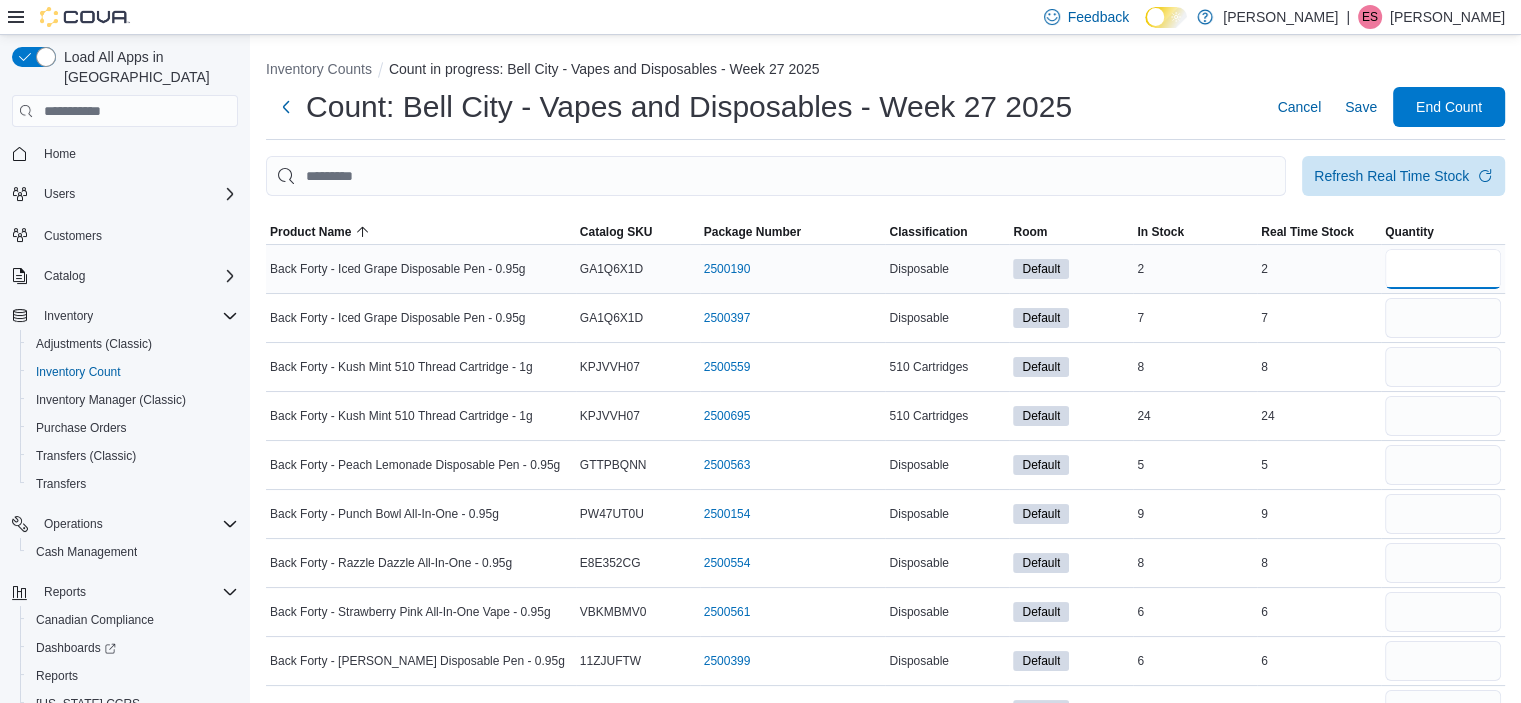 click at bounding box center (1443, 269) 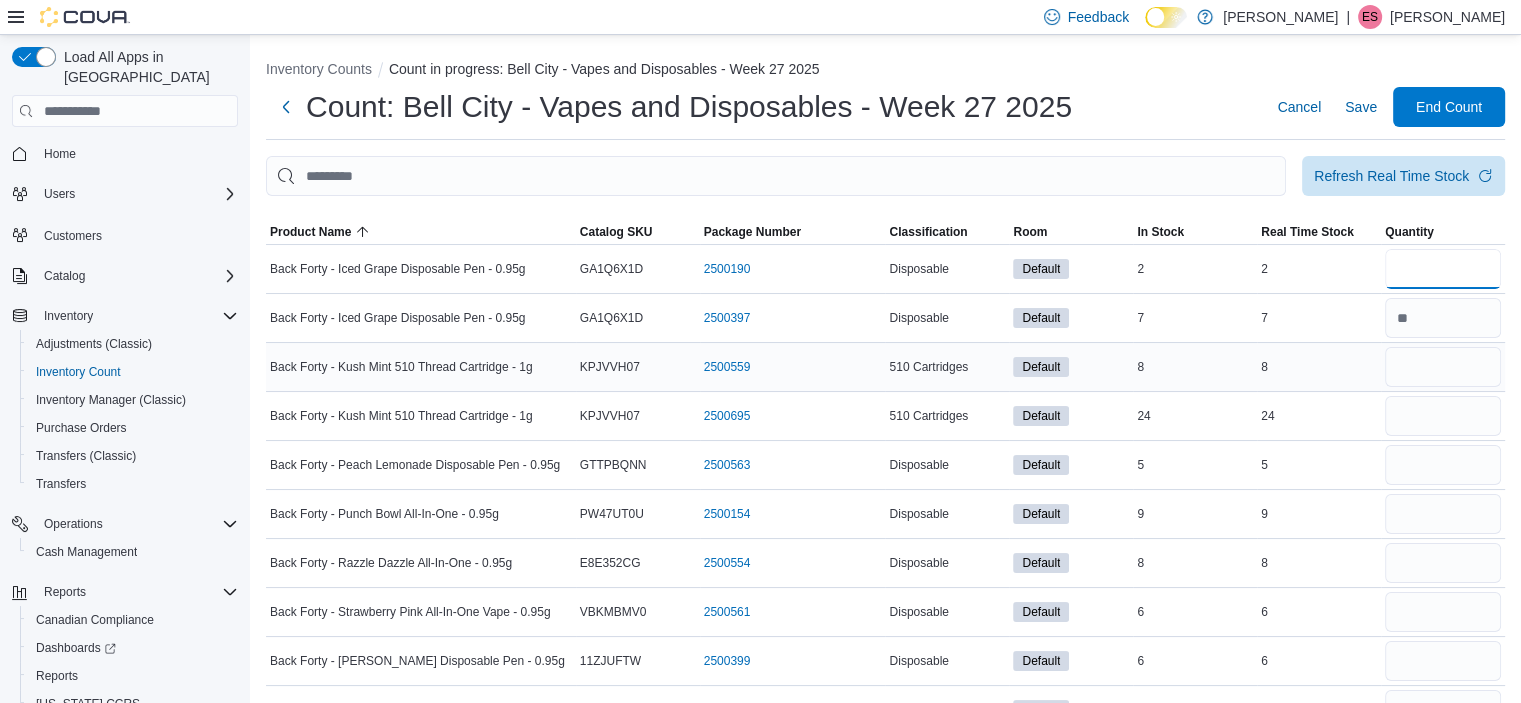 type on "*" 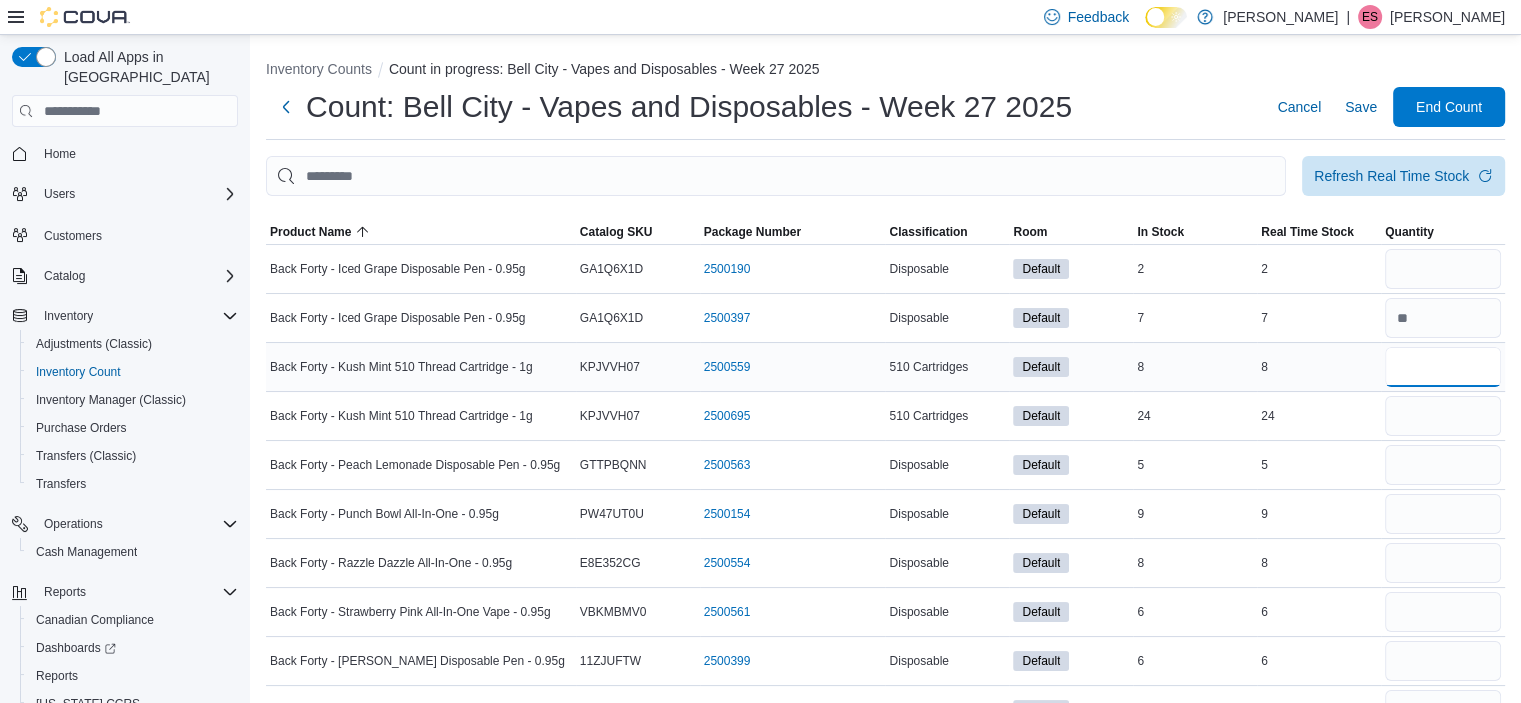 click at bounding box center [1443, 367] 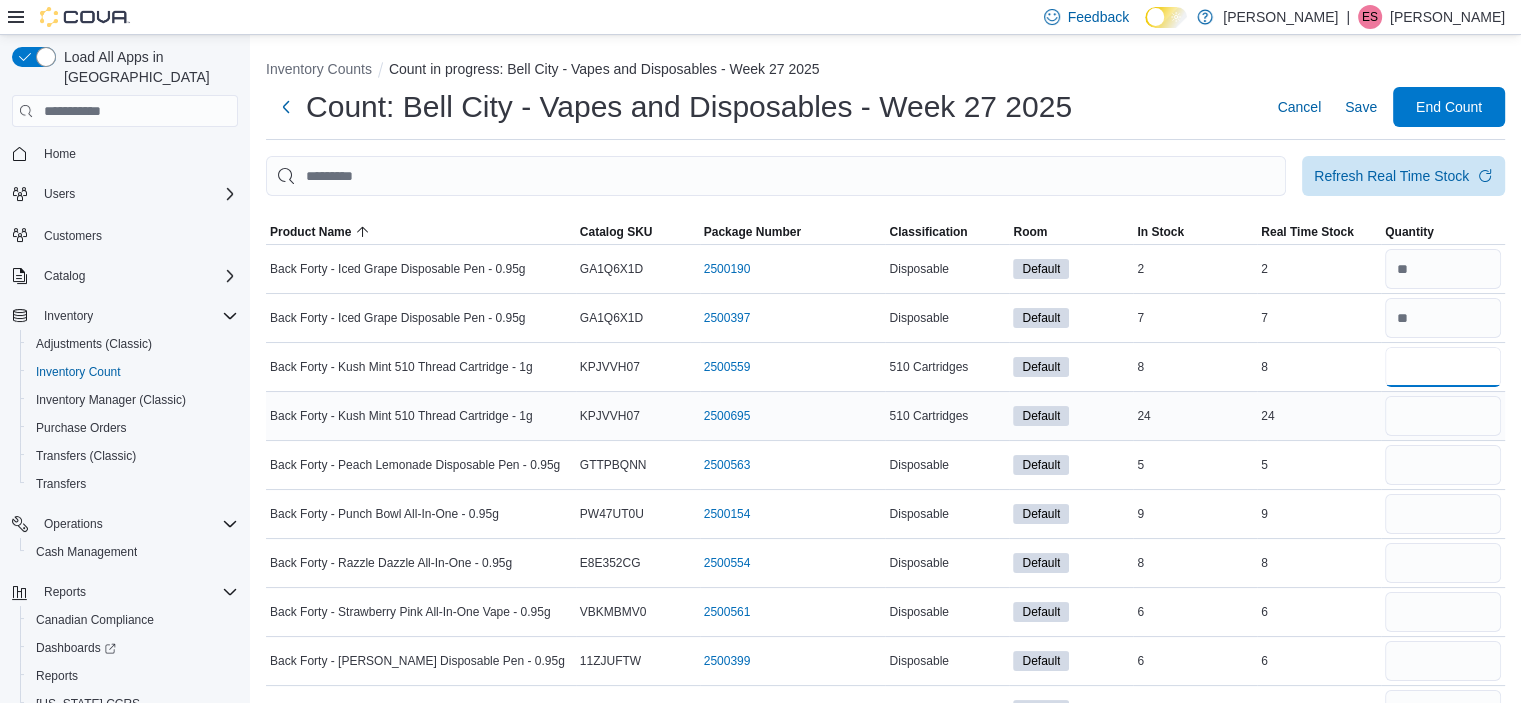 type on "*" 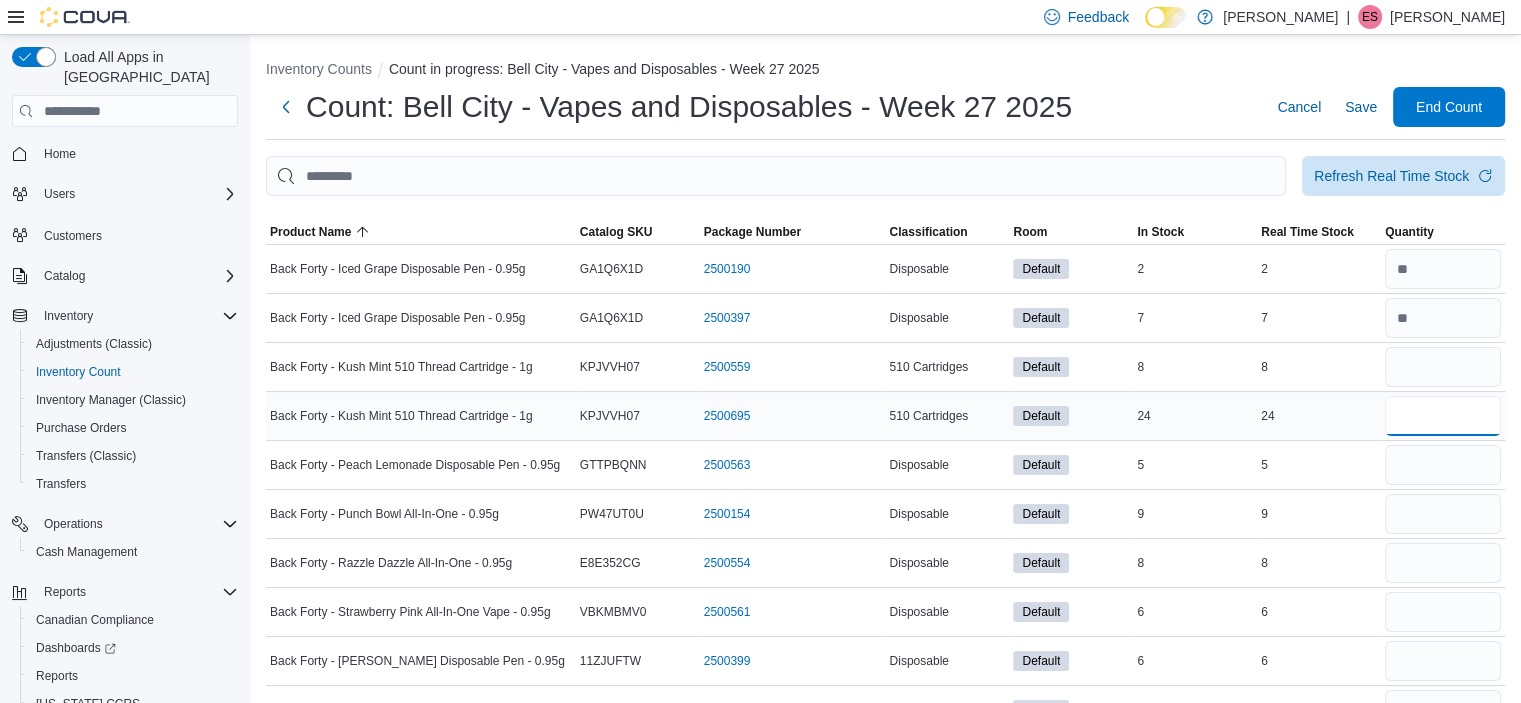 click at bounding box center [1443, 416] 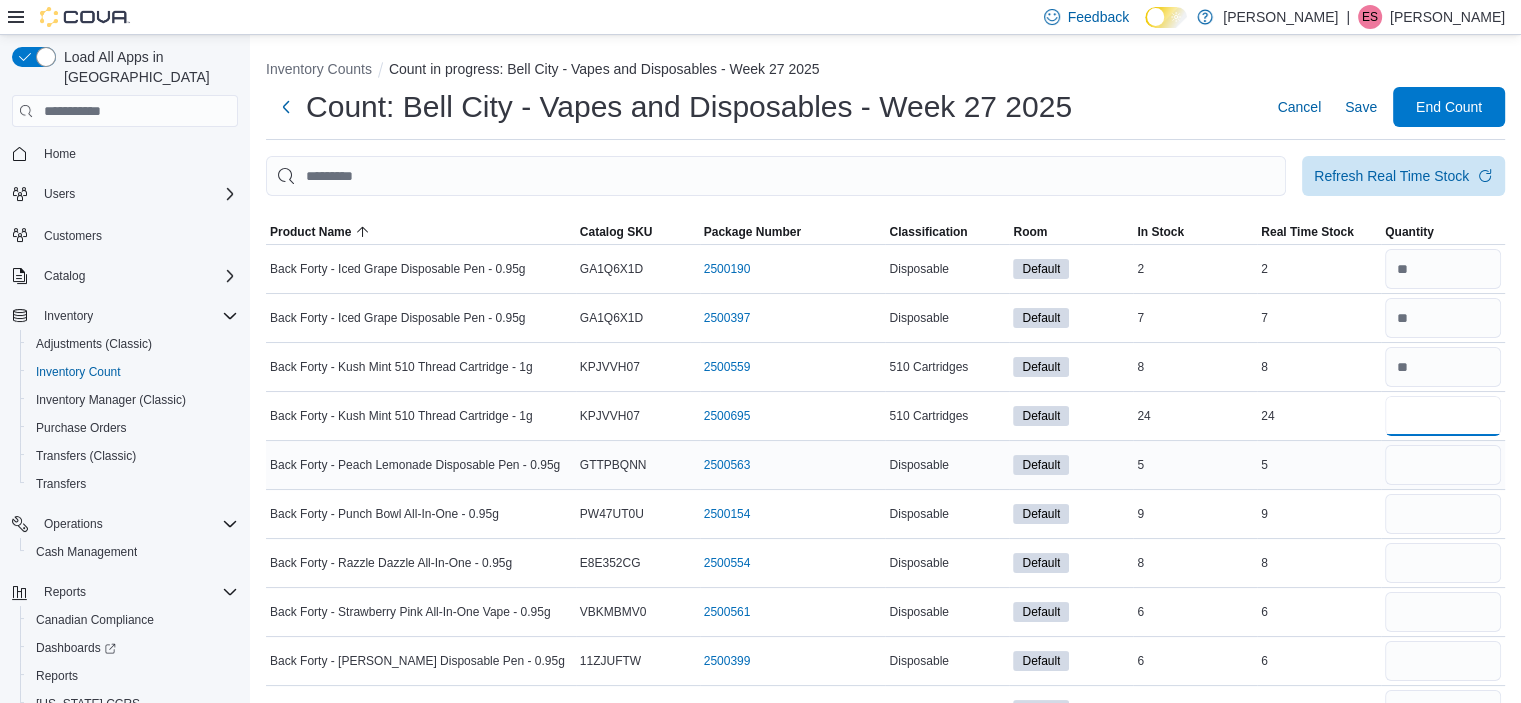 type on "**" 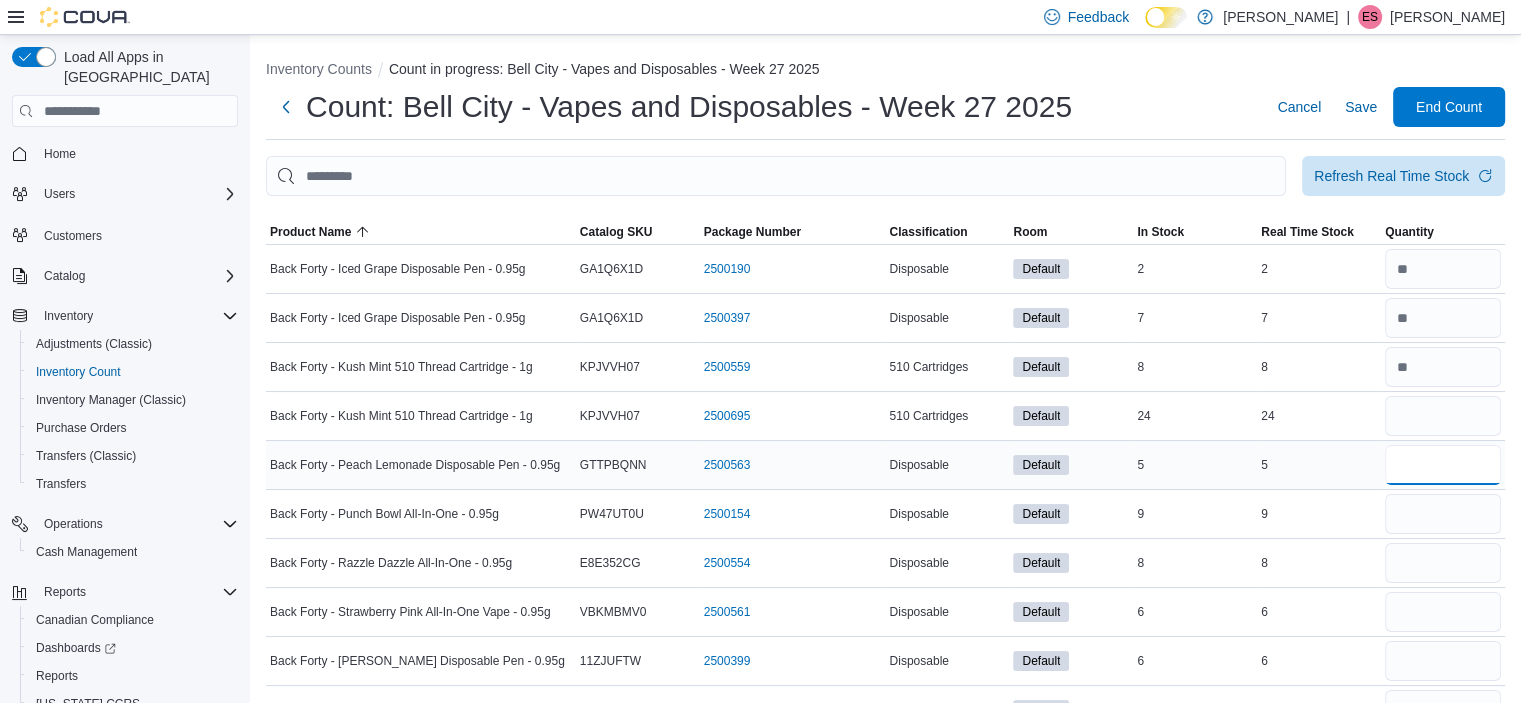 click at bounding box center (1443, 465) 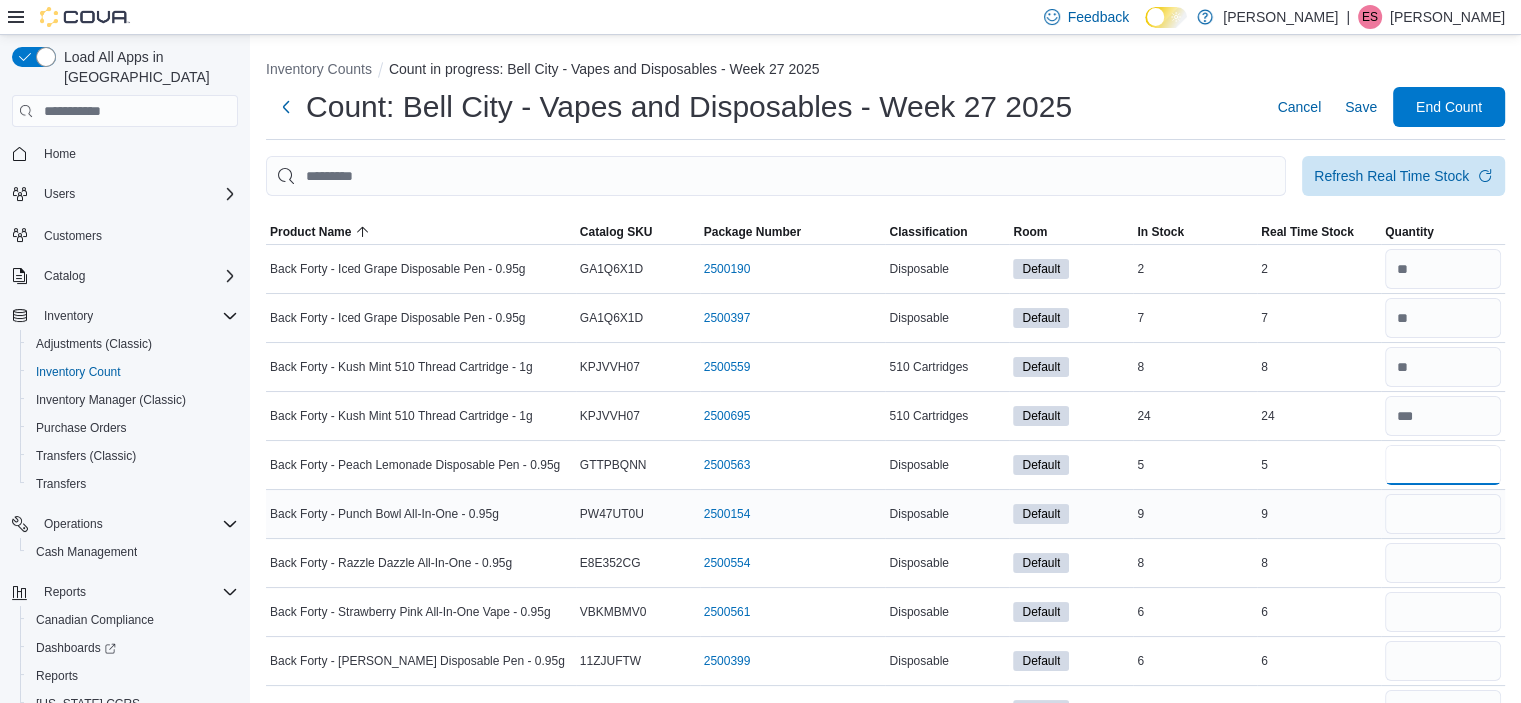 type on "*" 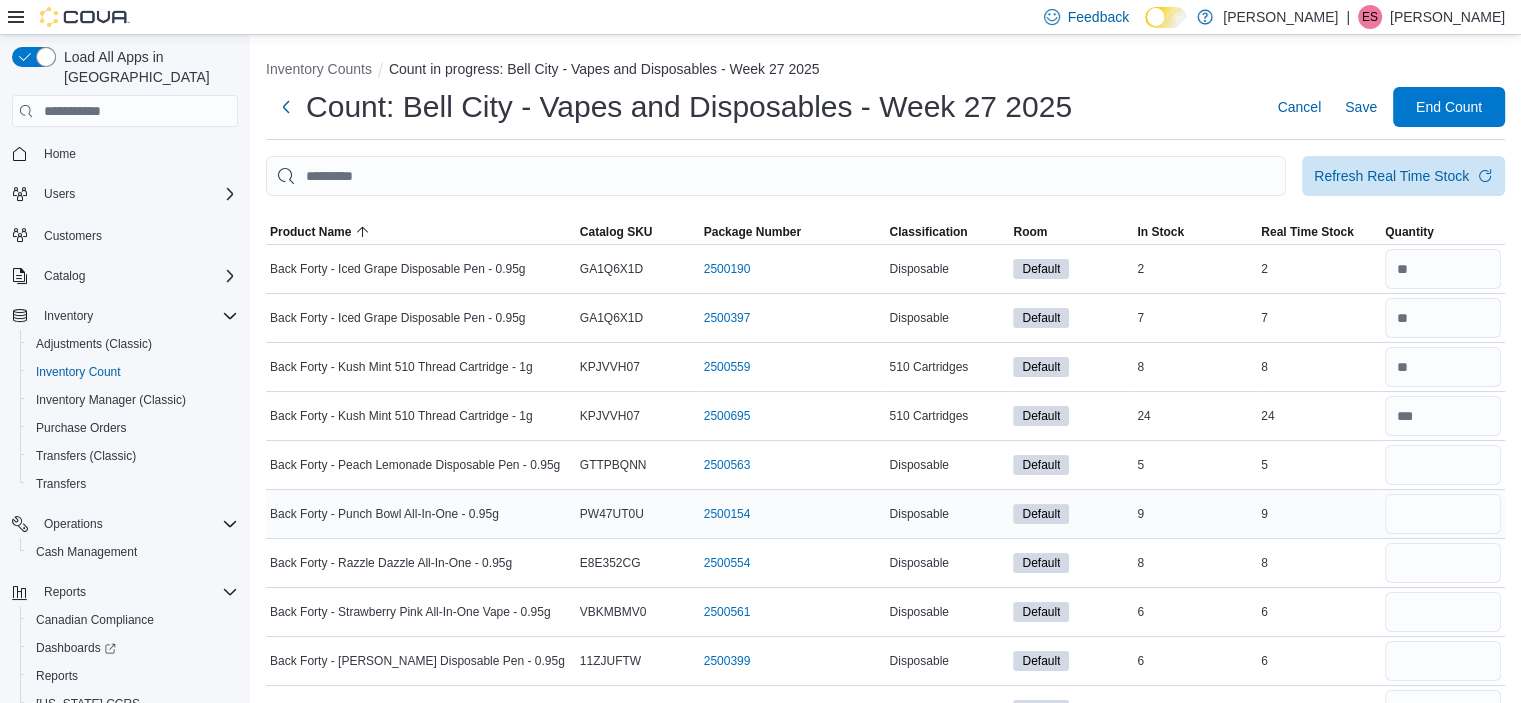 click at bounding box center (1443, 514) 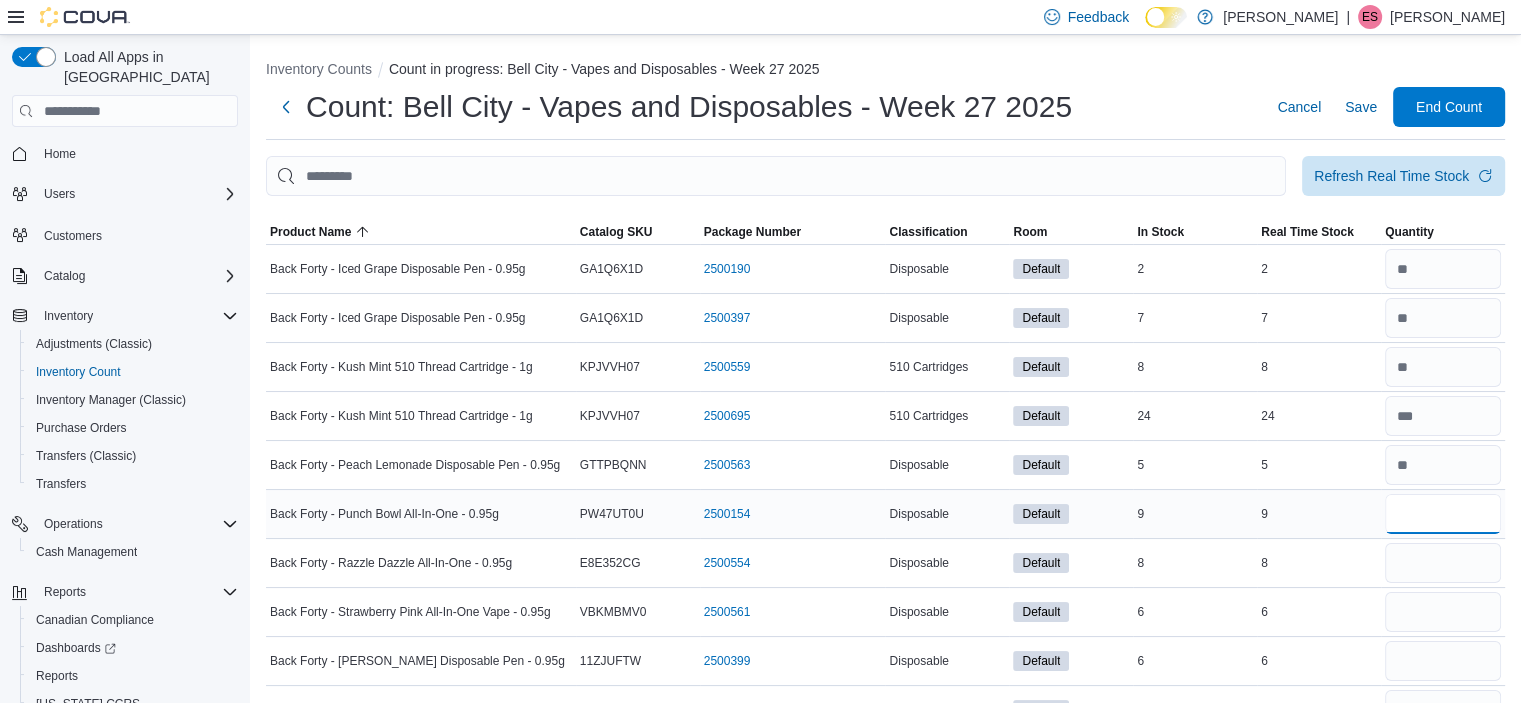 click at bounding box center (1443, 514) 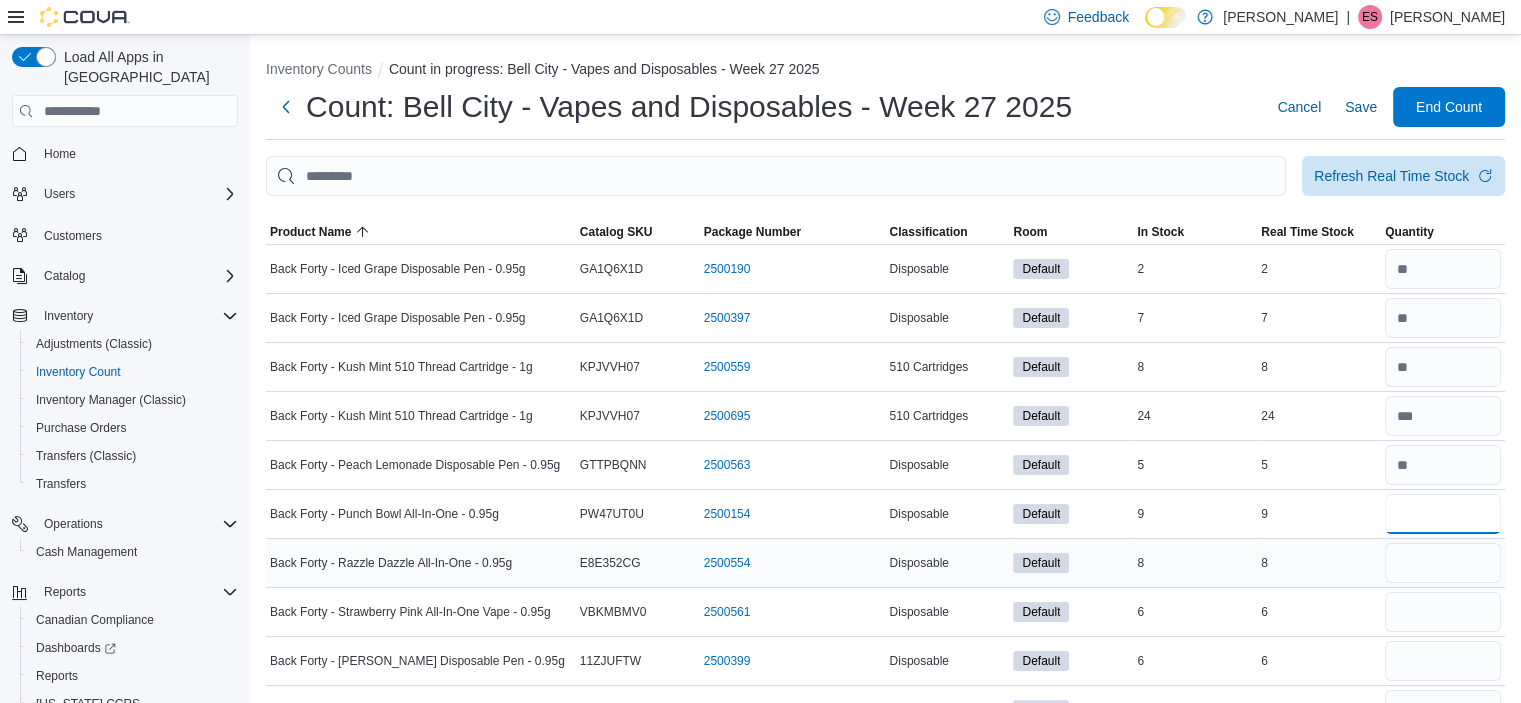 type on "*" 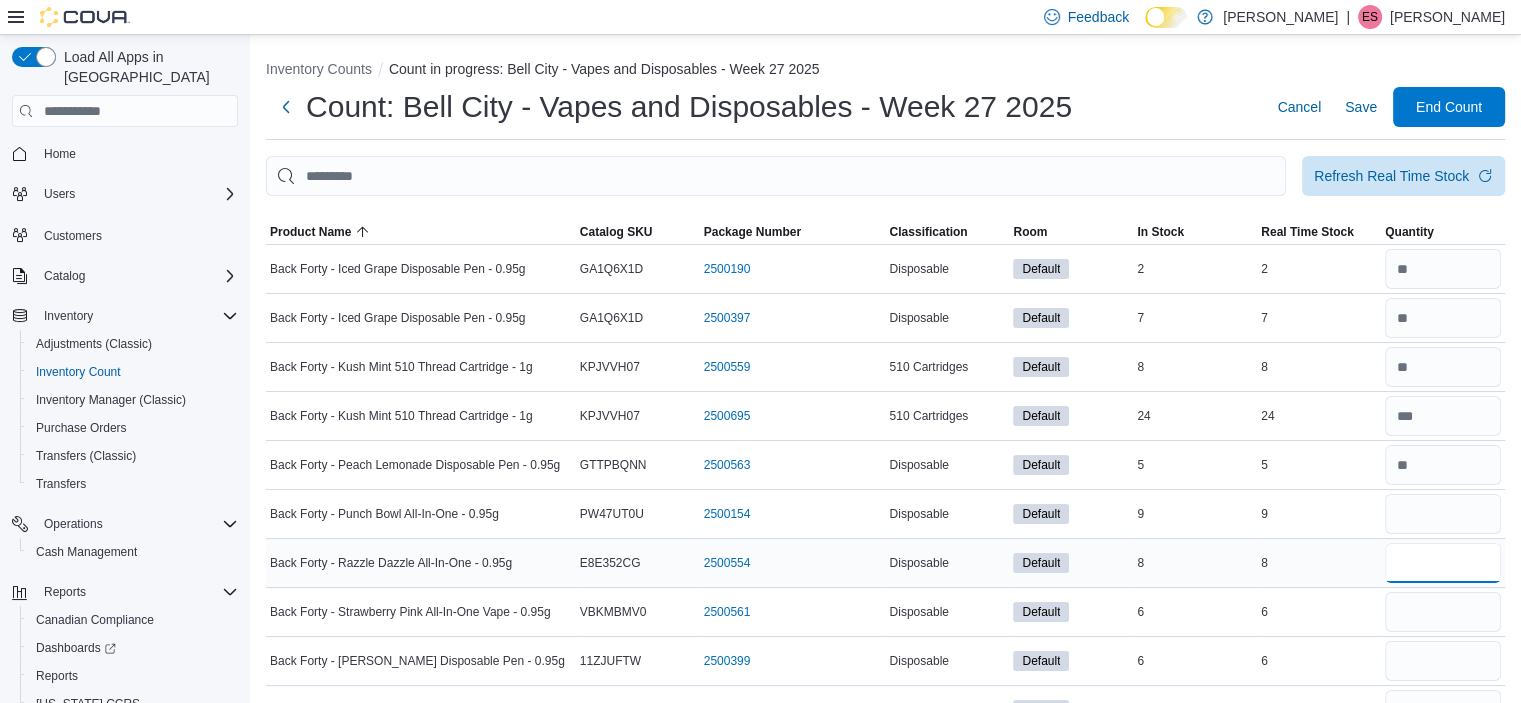 type 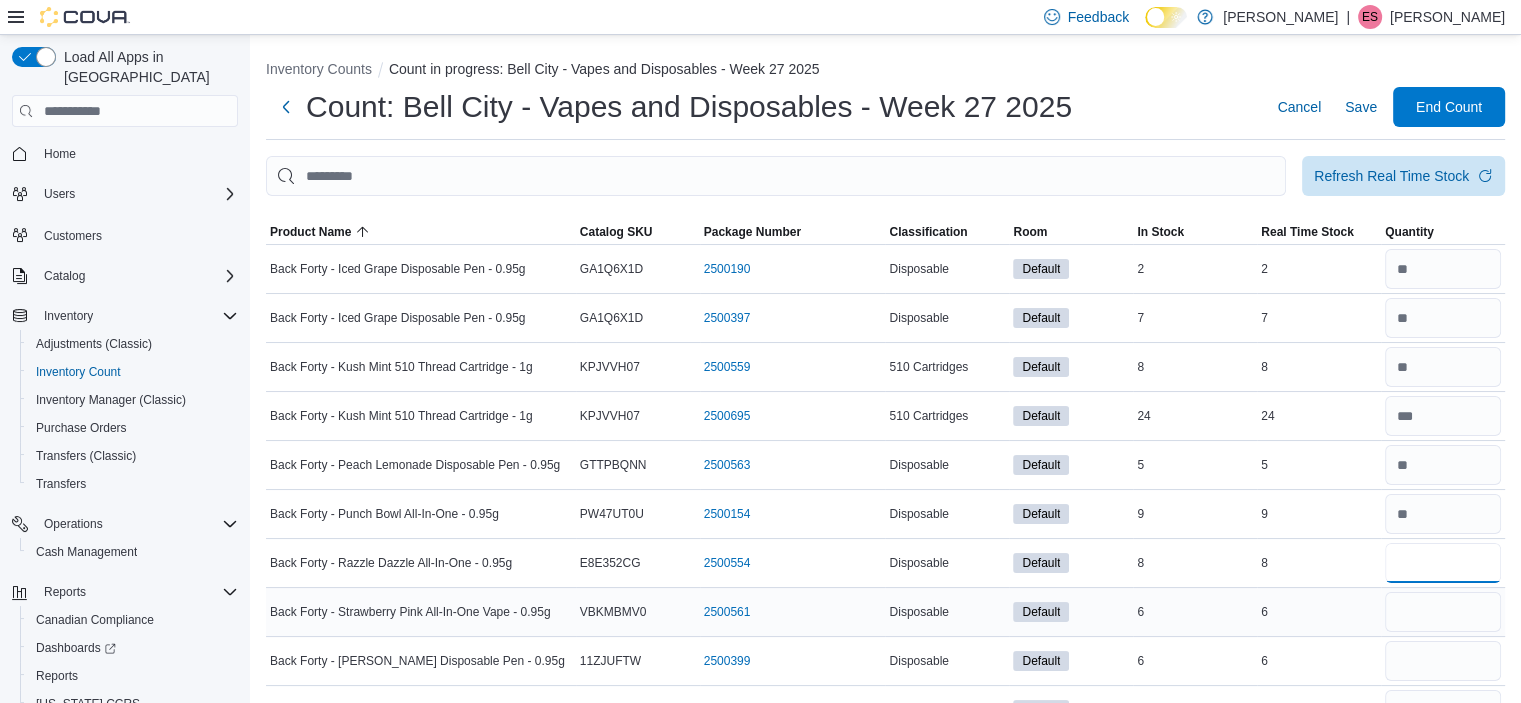 type on "*" 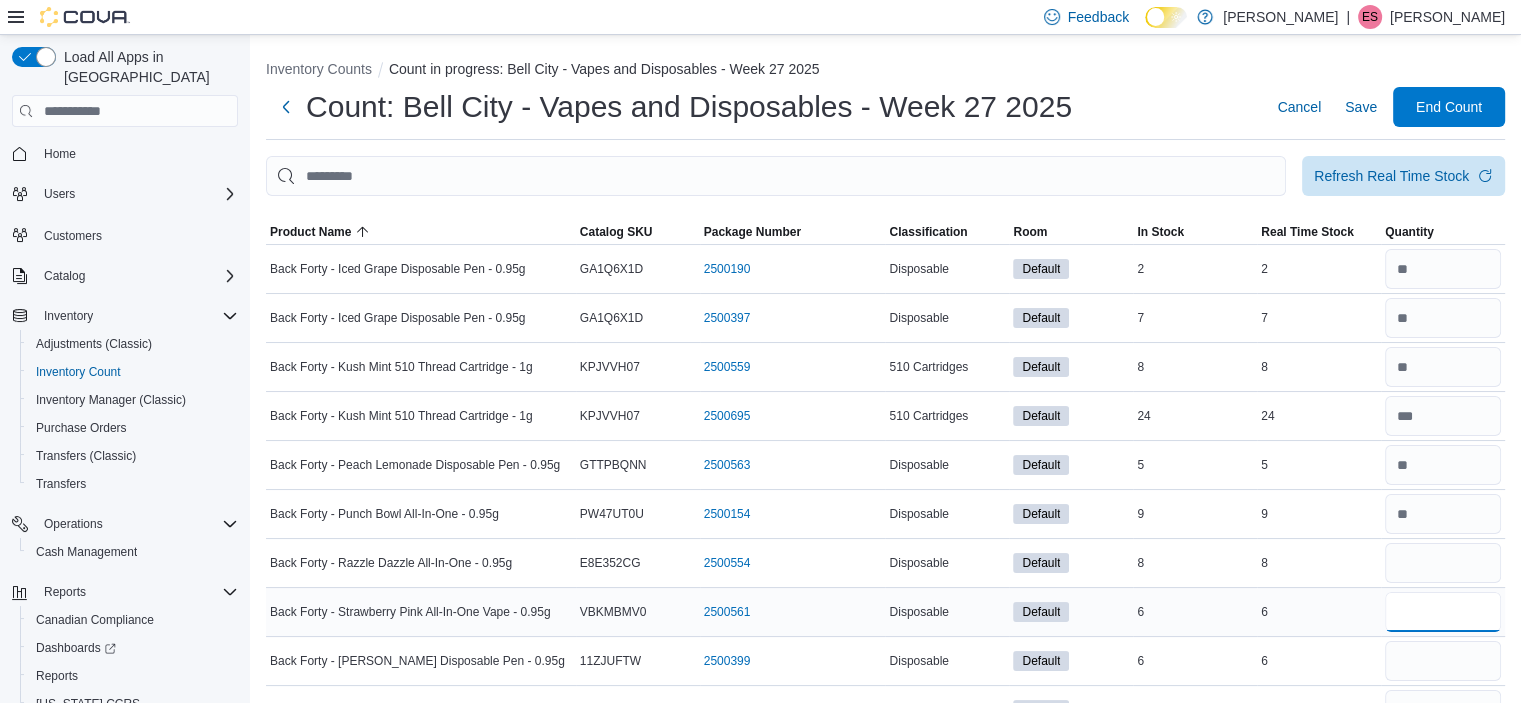 click at bounding box center (1443, 612) 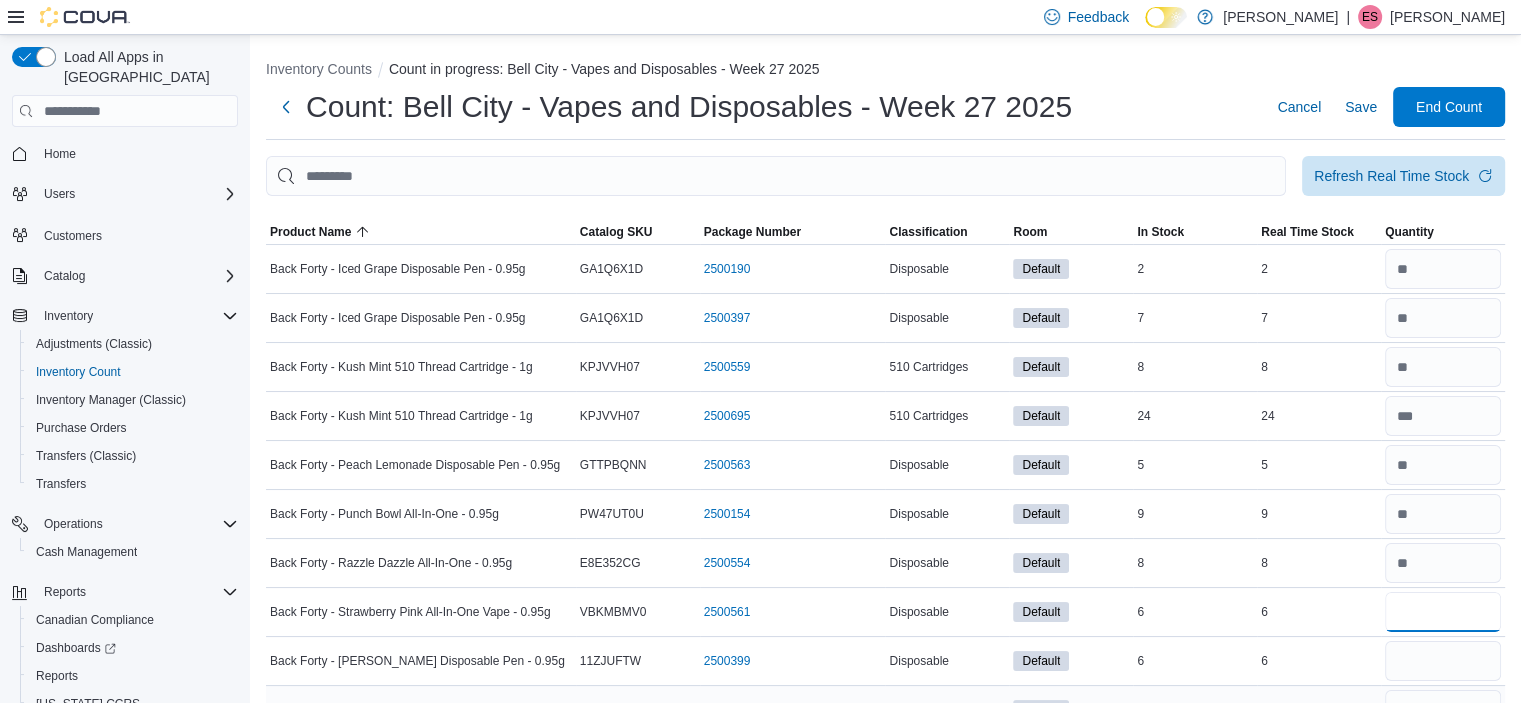type on "*" 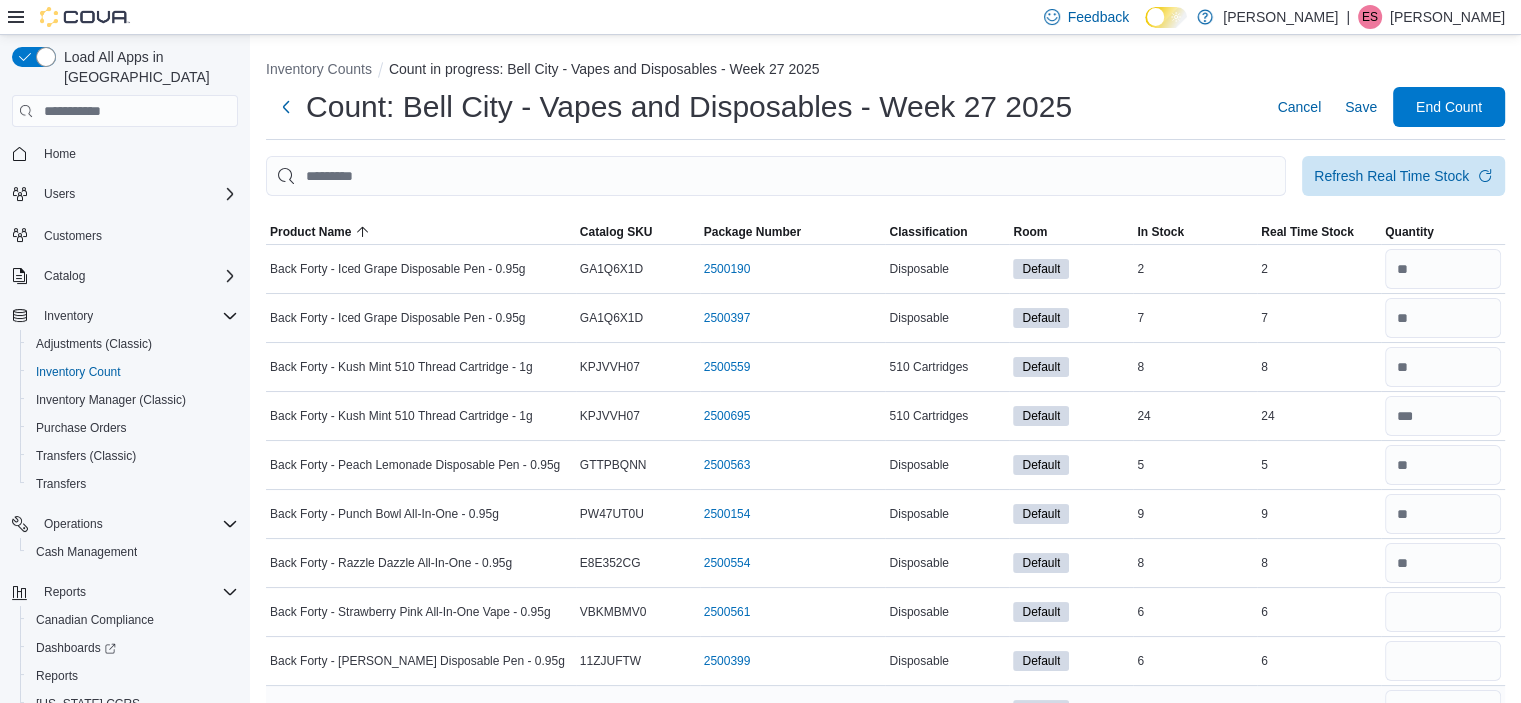 type 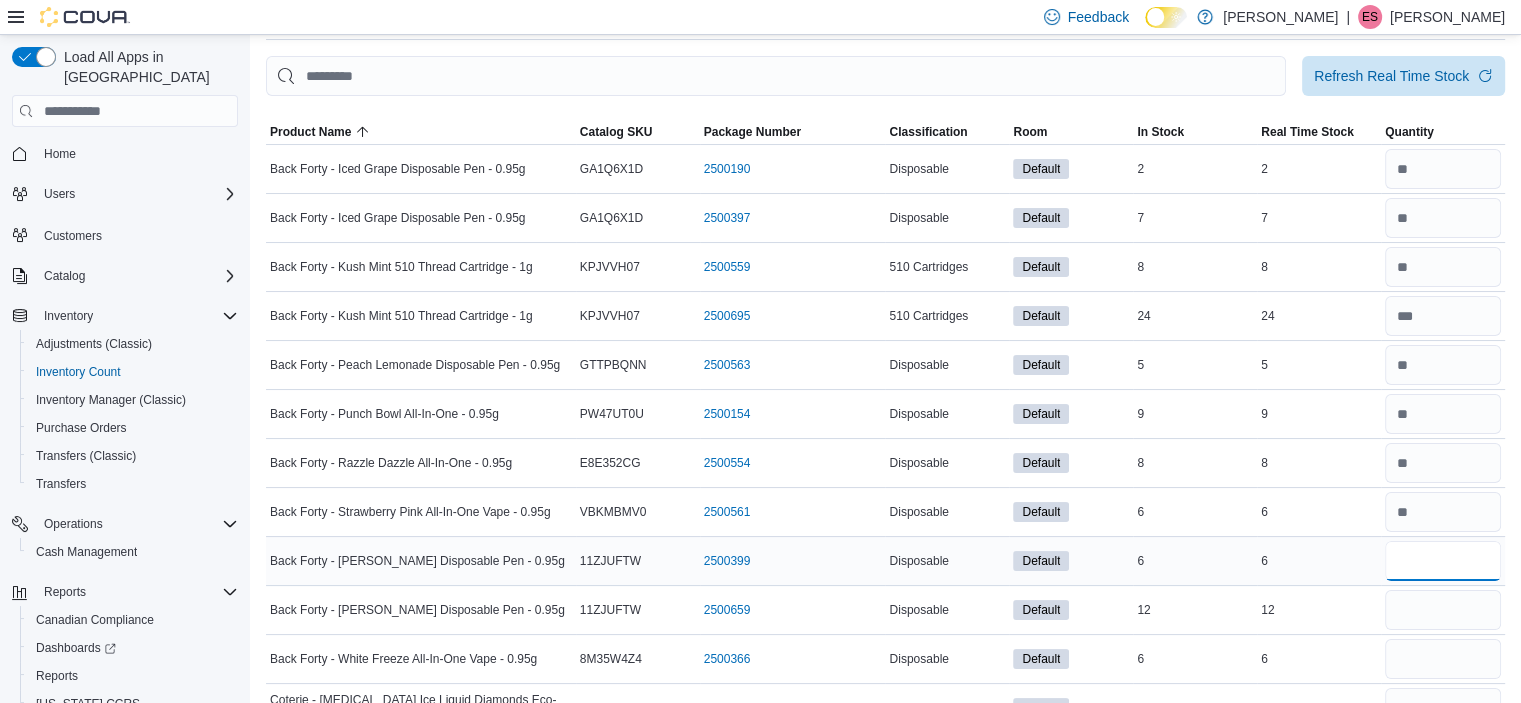 click at bounding box center [1443, 561] 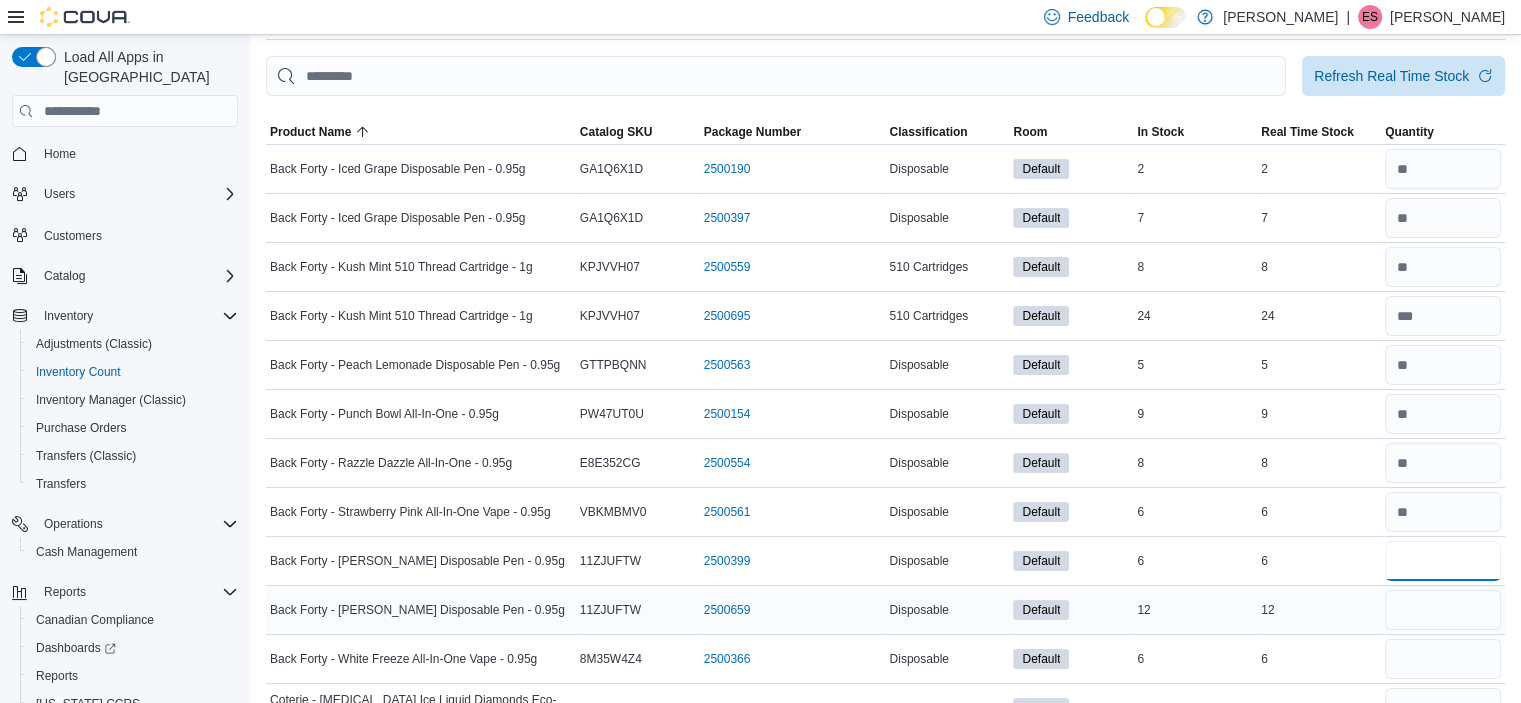type on "*" 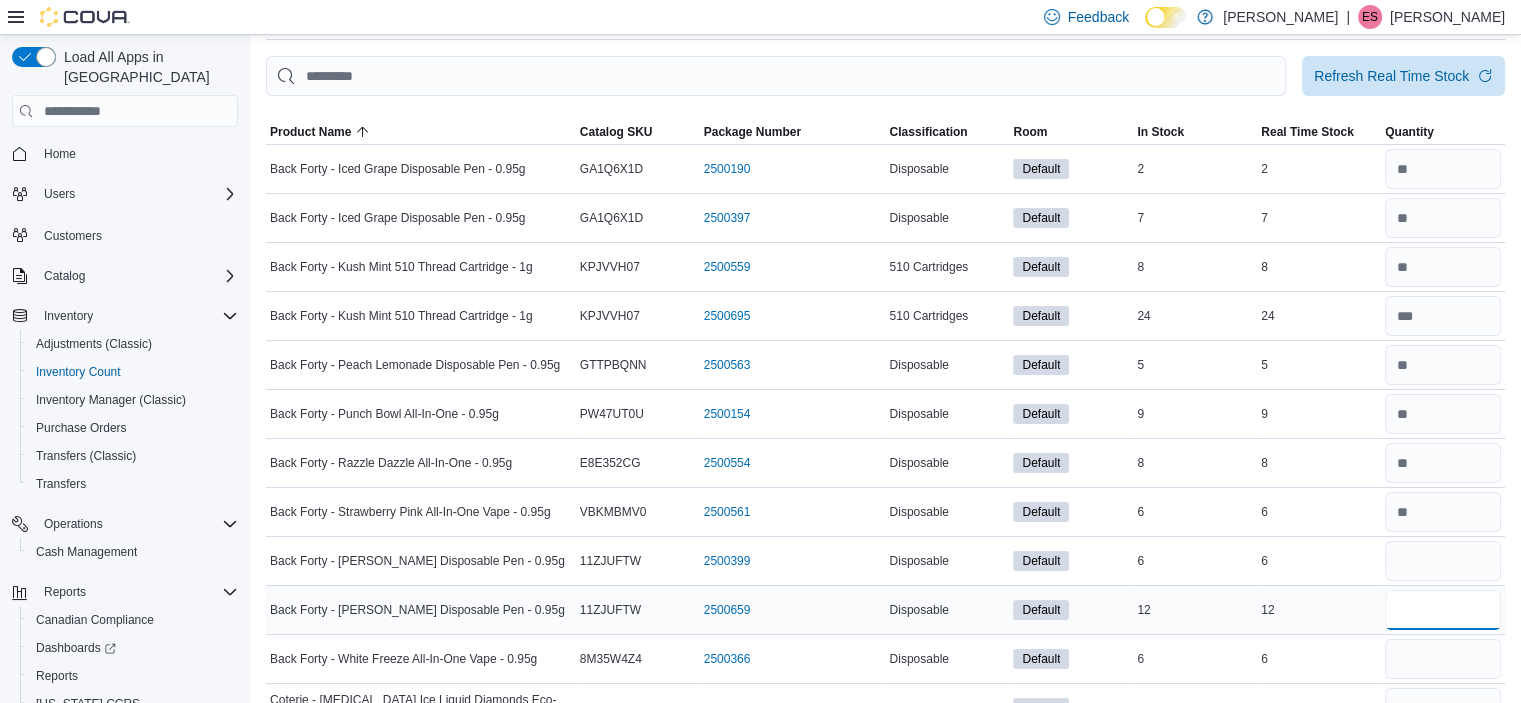 click at bounding box center (1443, 610) 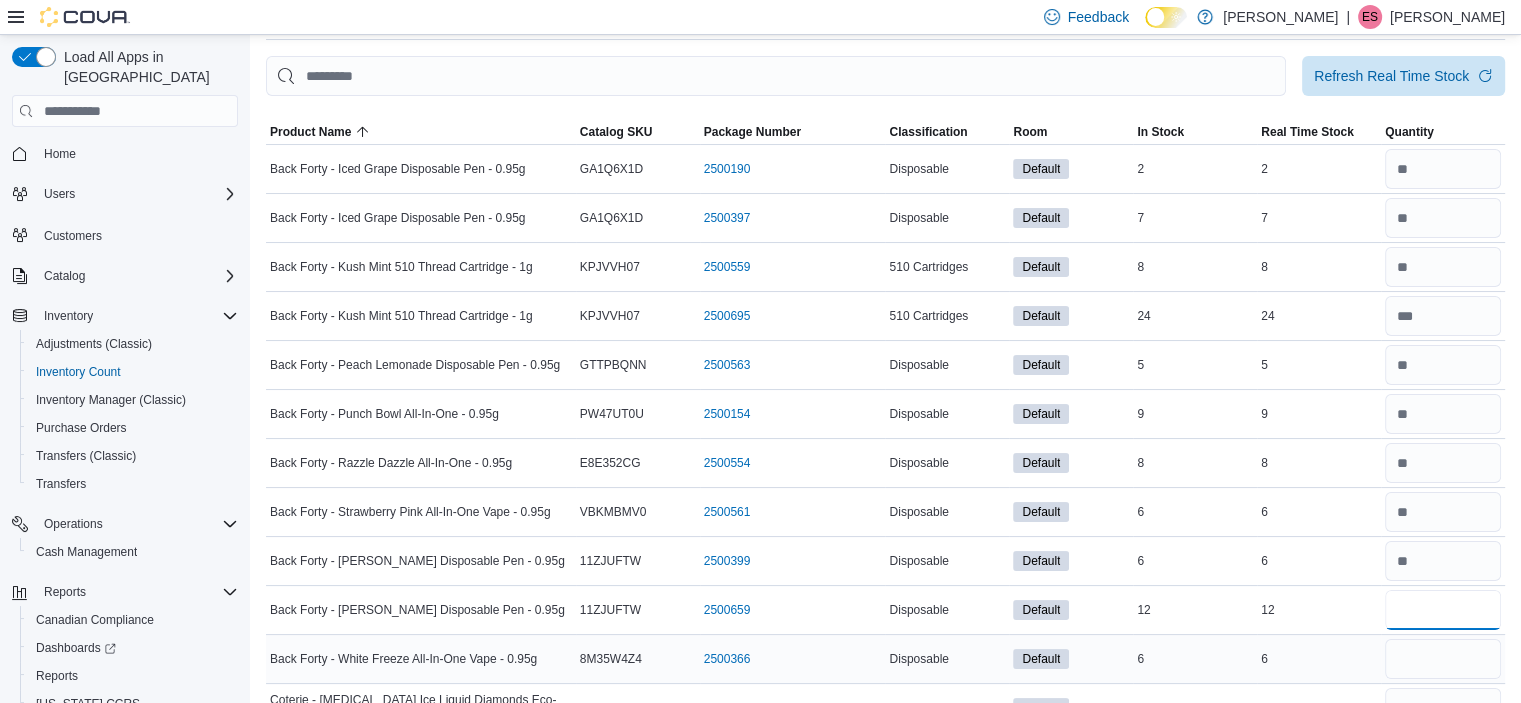type on "**" 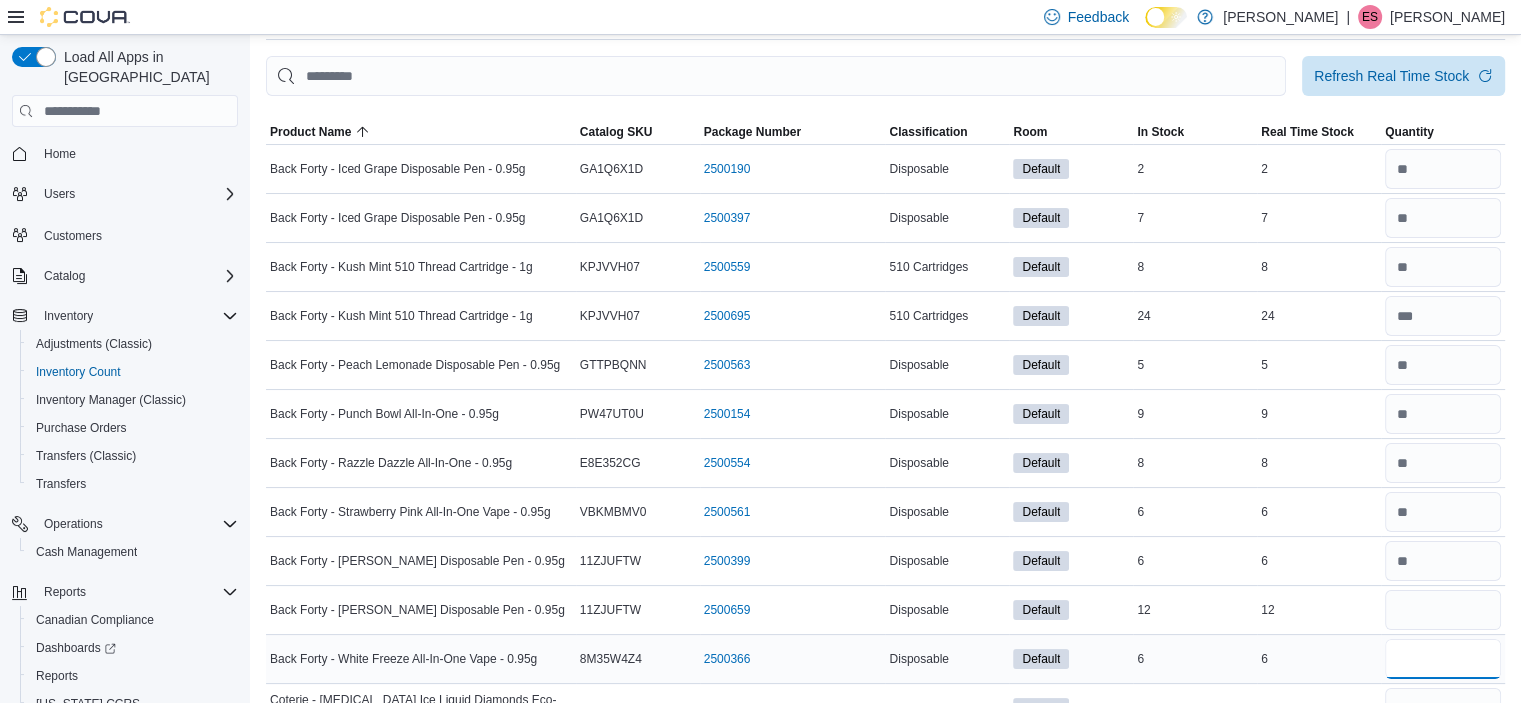 click at bounding box center (1443, 659) 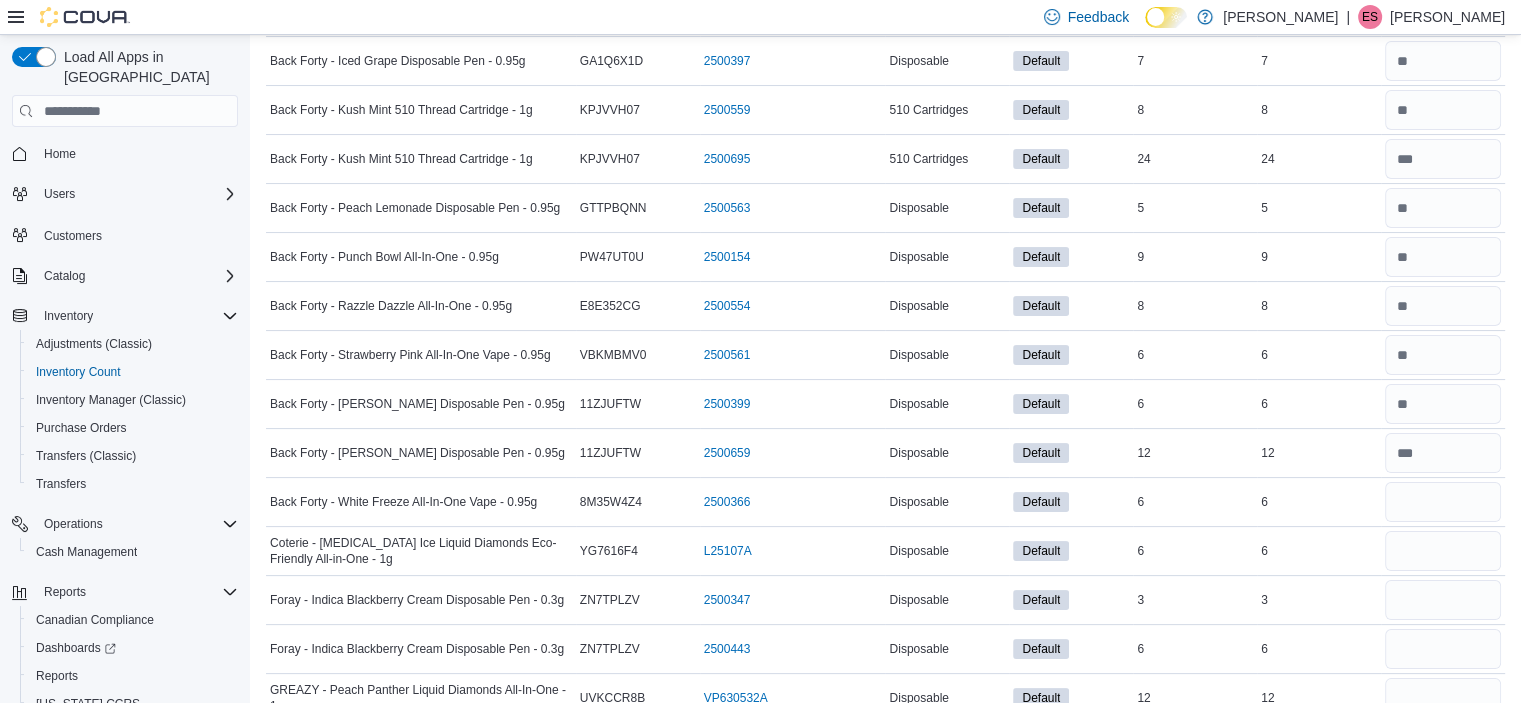 scroll, scrollTop: 400, scrollLeft: 0, axis: vertical 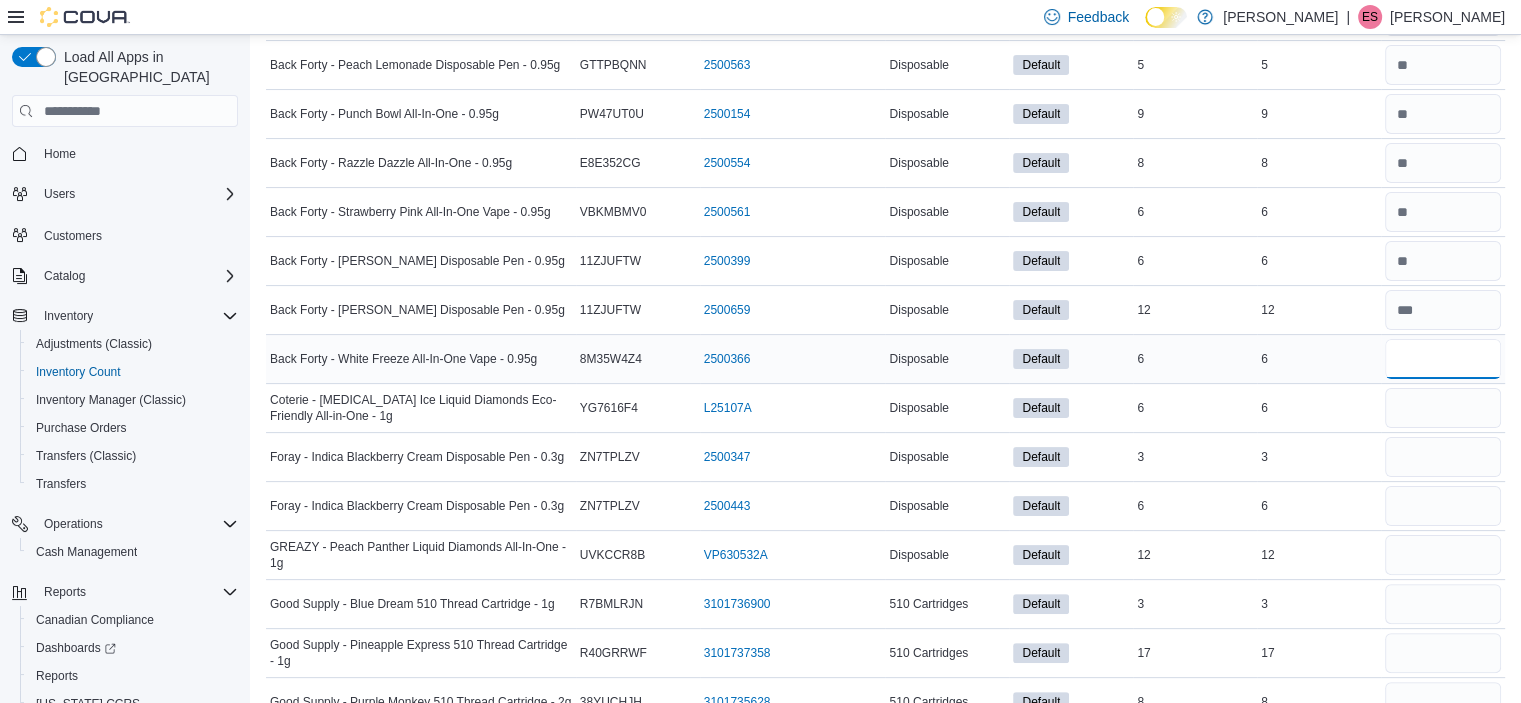 click at bounding box center (1443, 359) 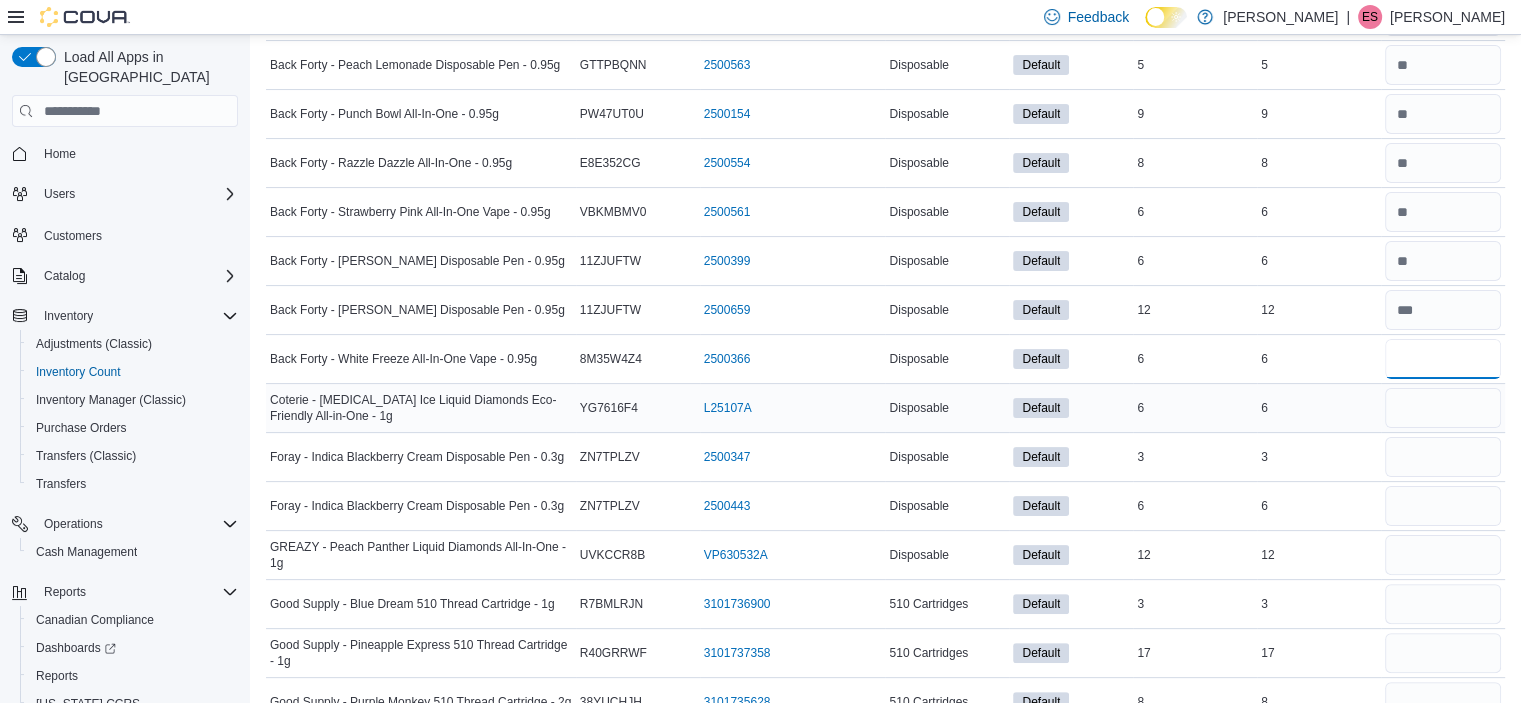 type on "*" 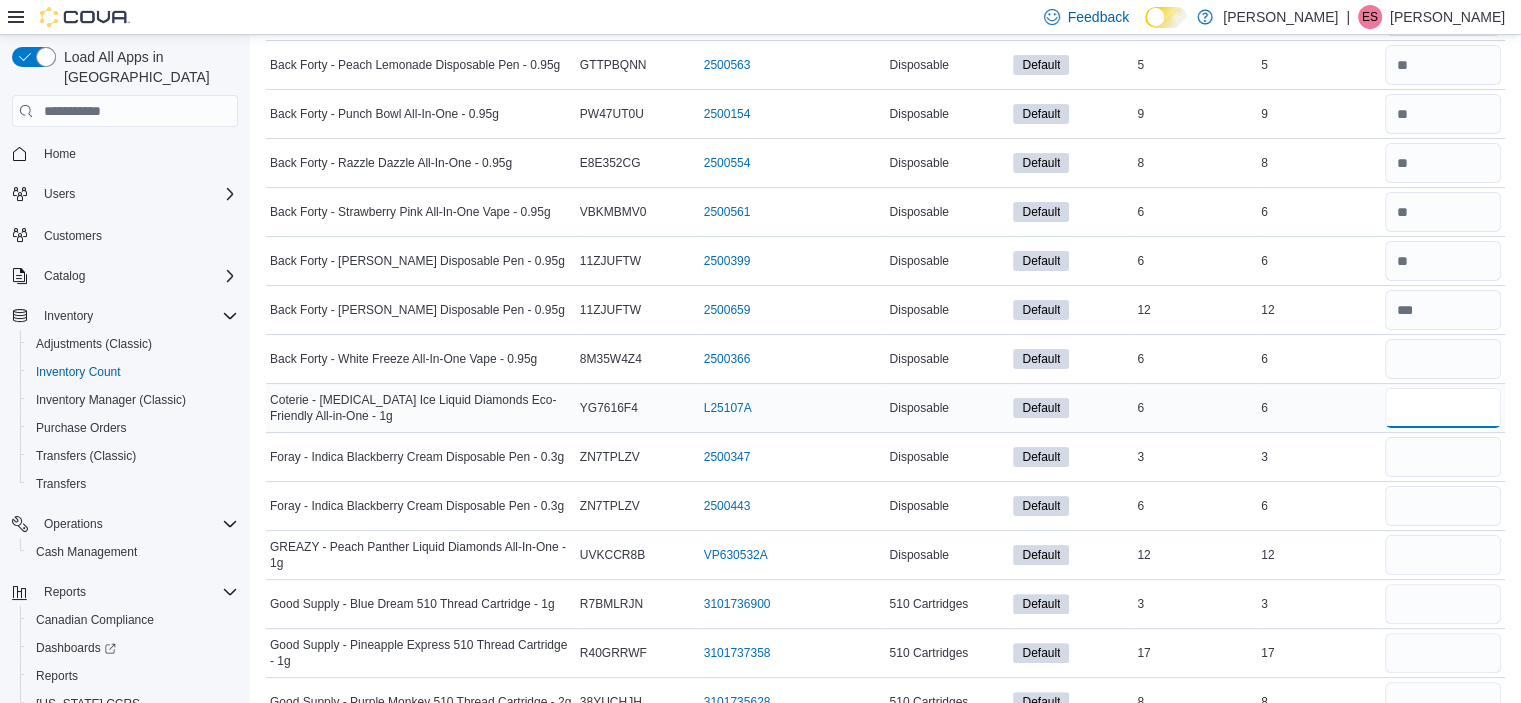 click at bounding box center [1443, 408] 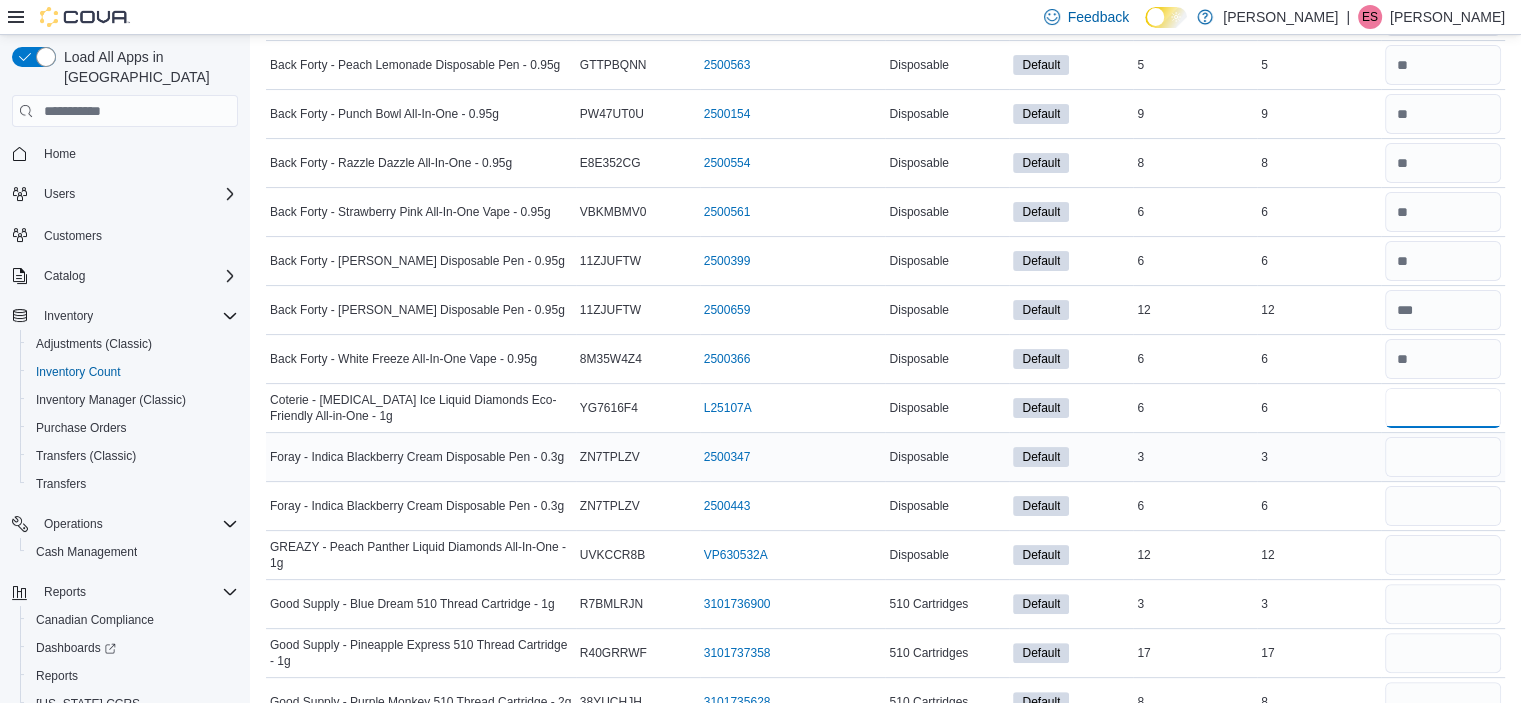 type on "*" 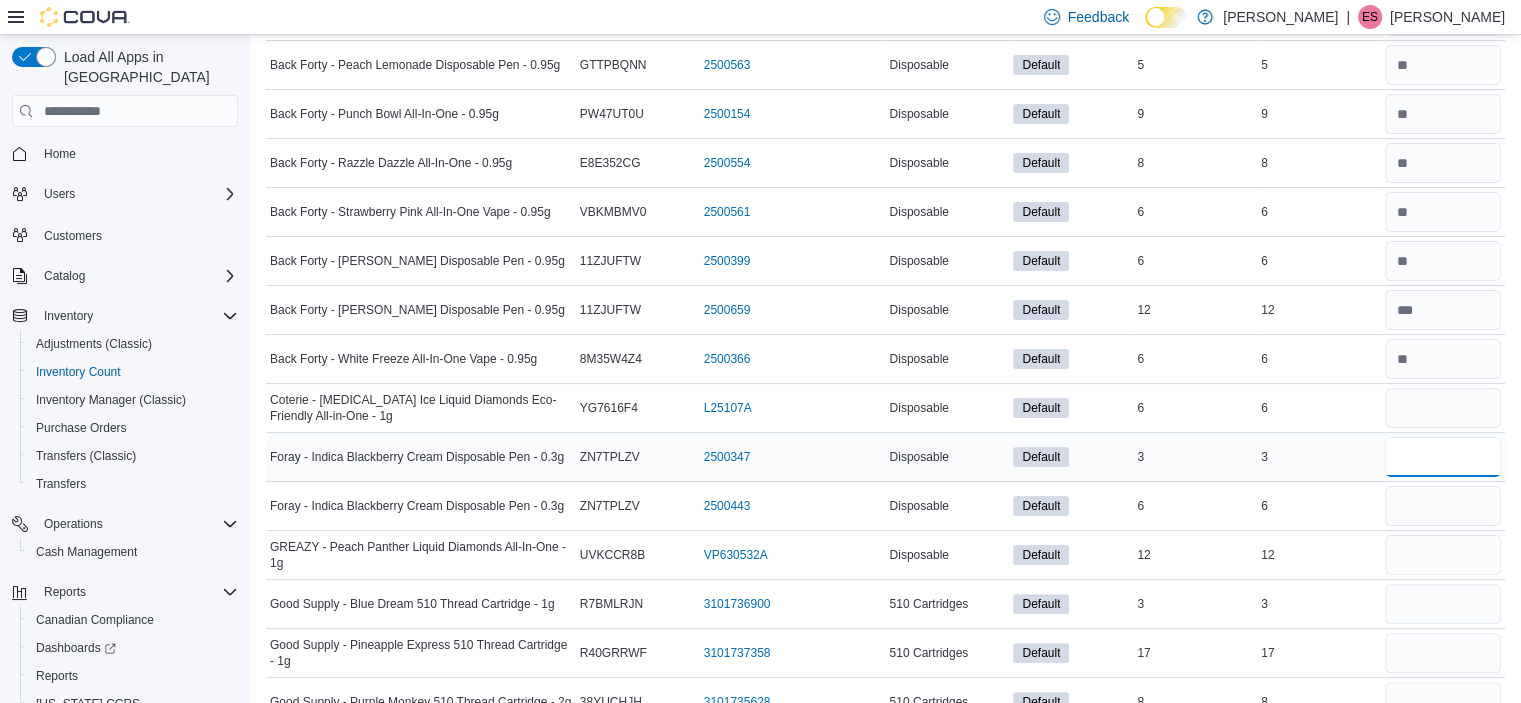 click at bounding box center [1443, 457] 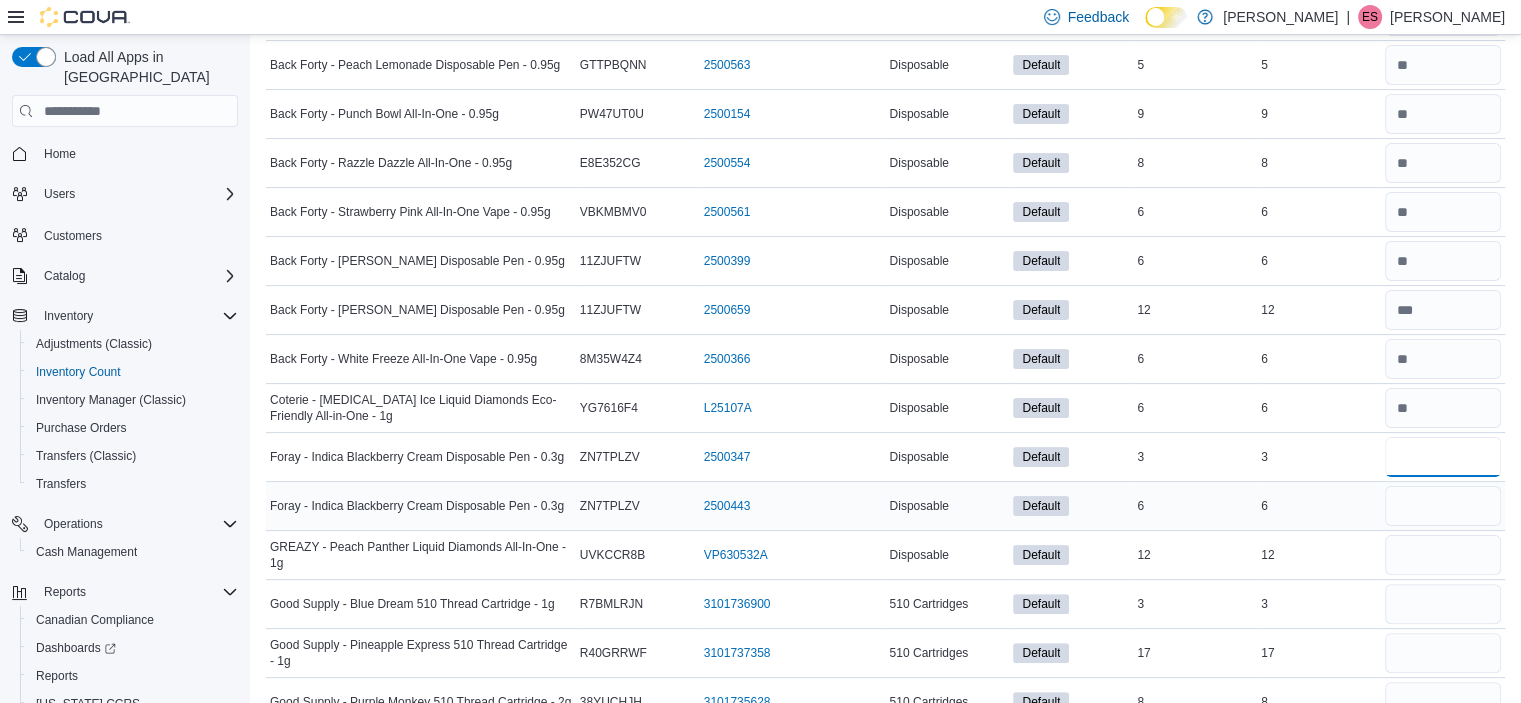 type on "*" 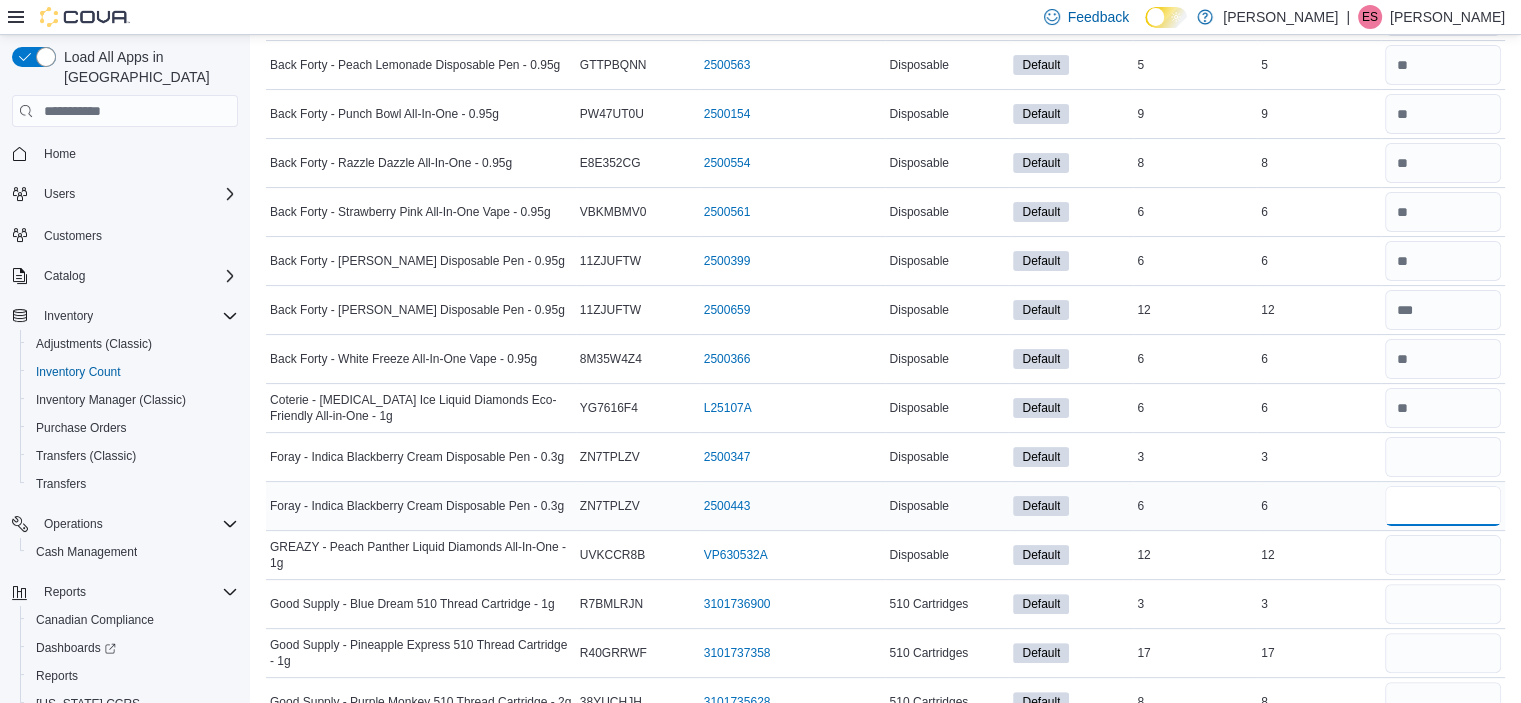 click at bounding box center (1443, 506) 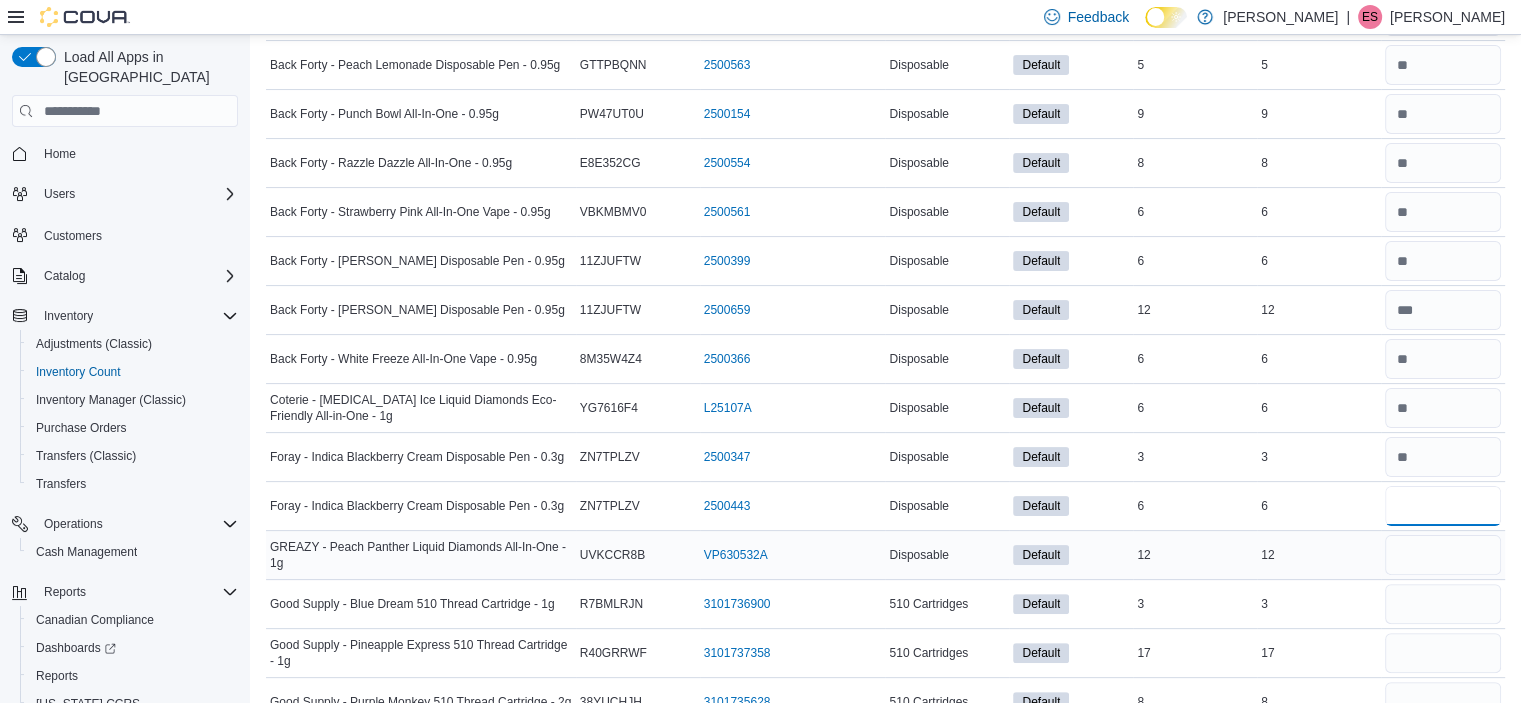 type on "*" 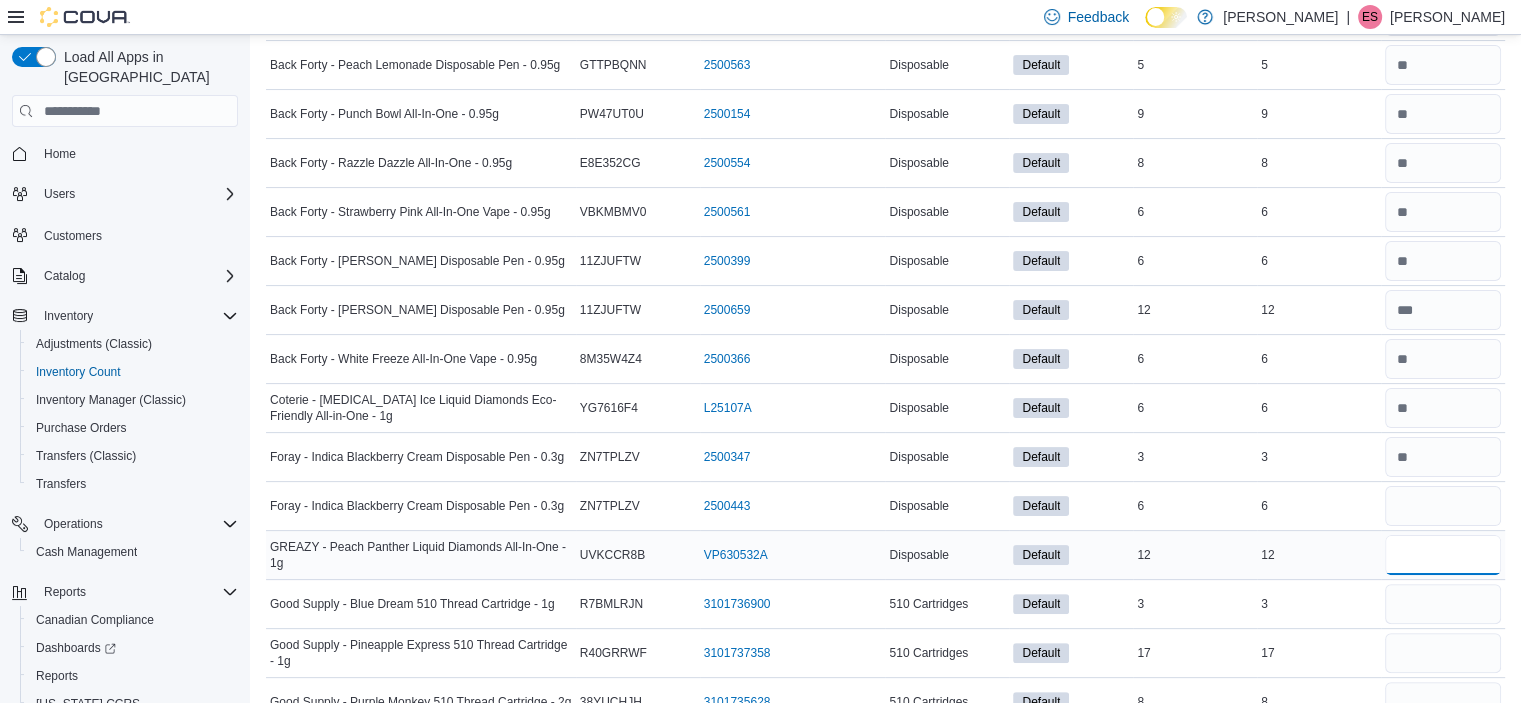 drag, startPoint x: 1424, startPoint y: 539, endPoint x: 1411, endPoint y: 547, distance: 15.264338 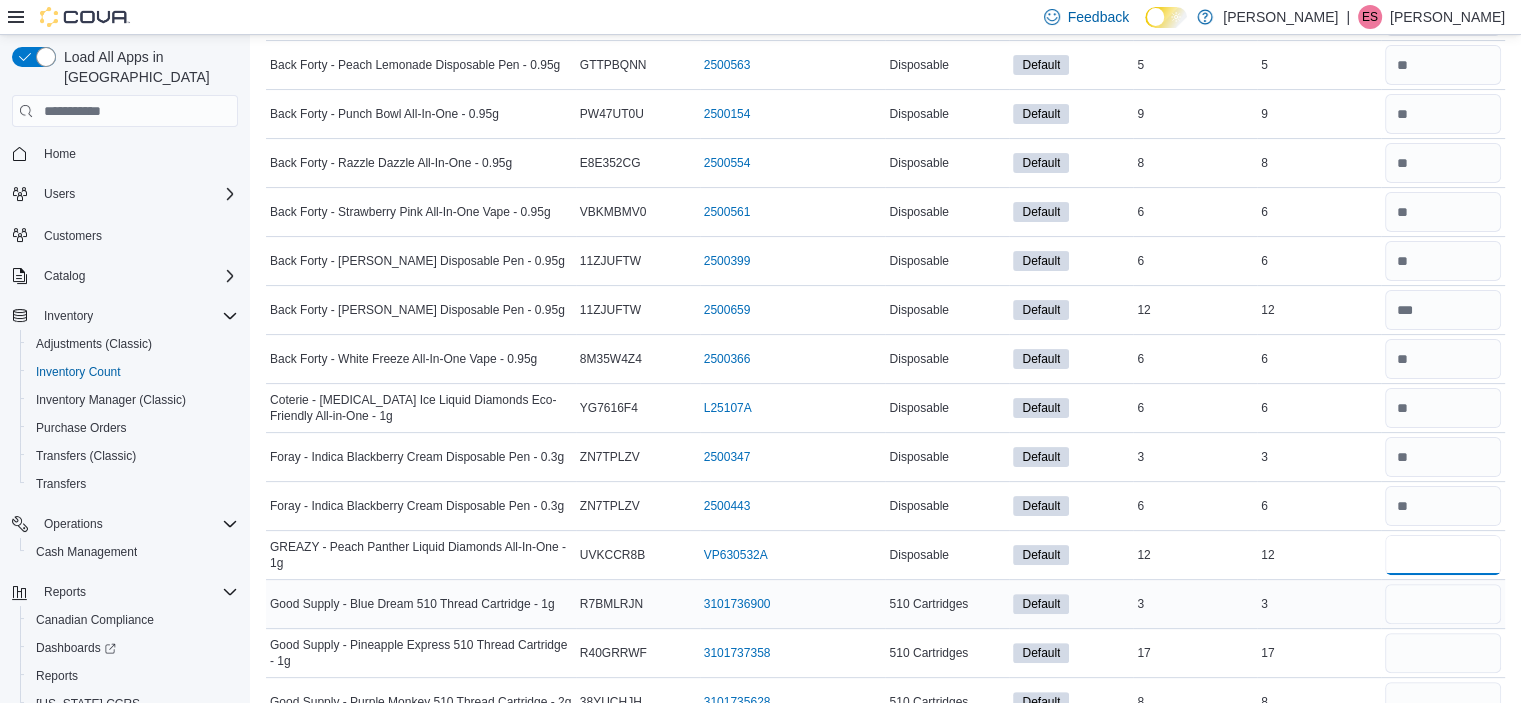 type on "**" 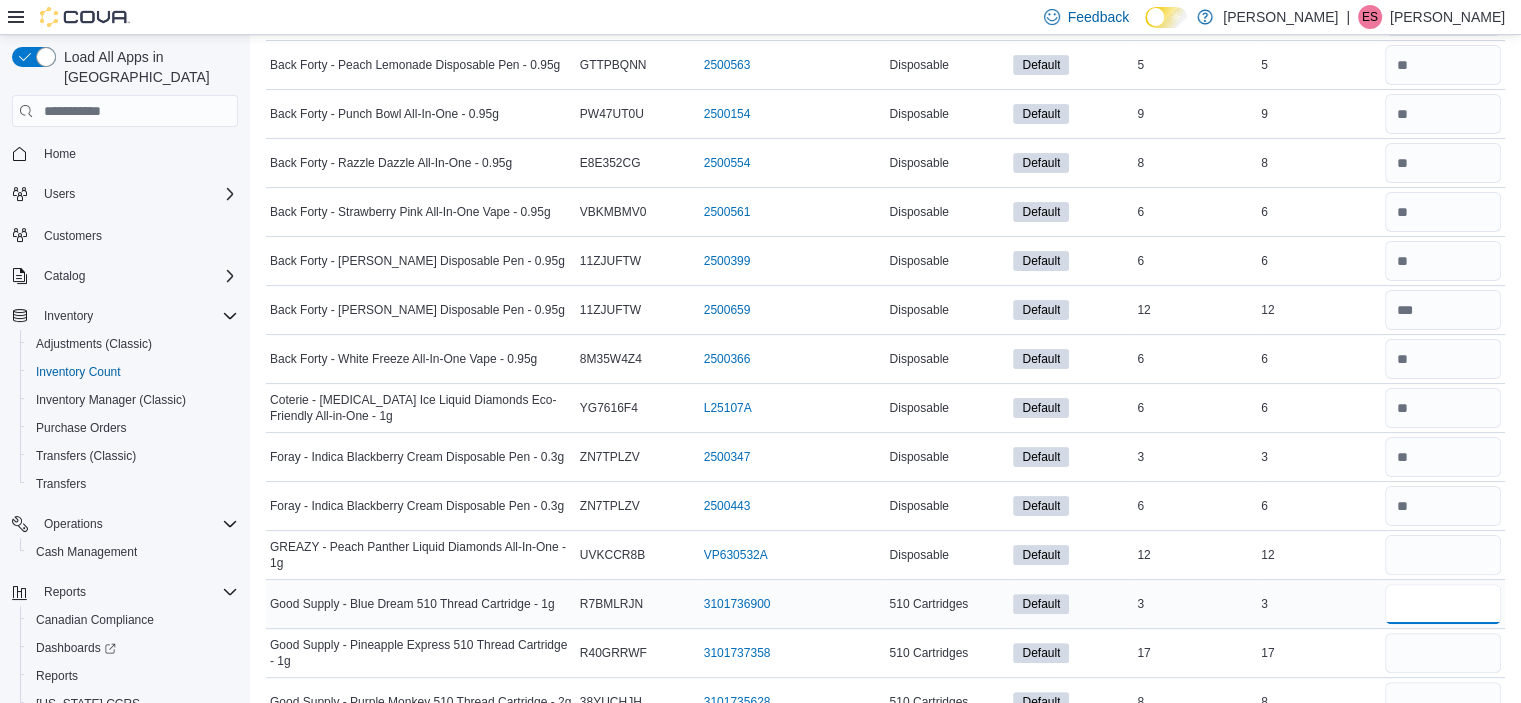 click at bounding box center [1443, 604] 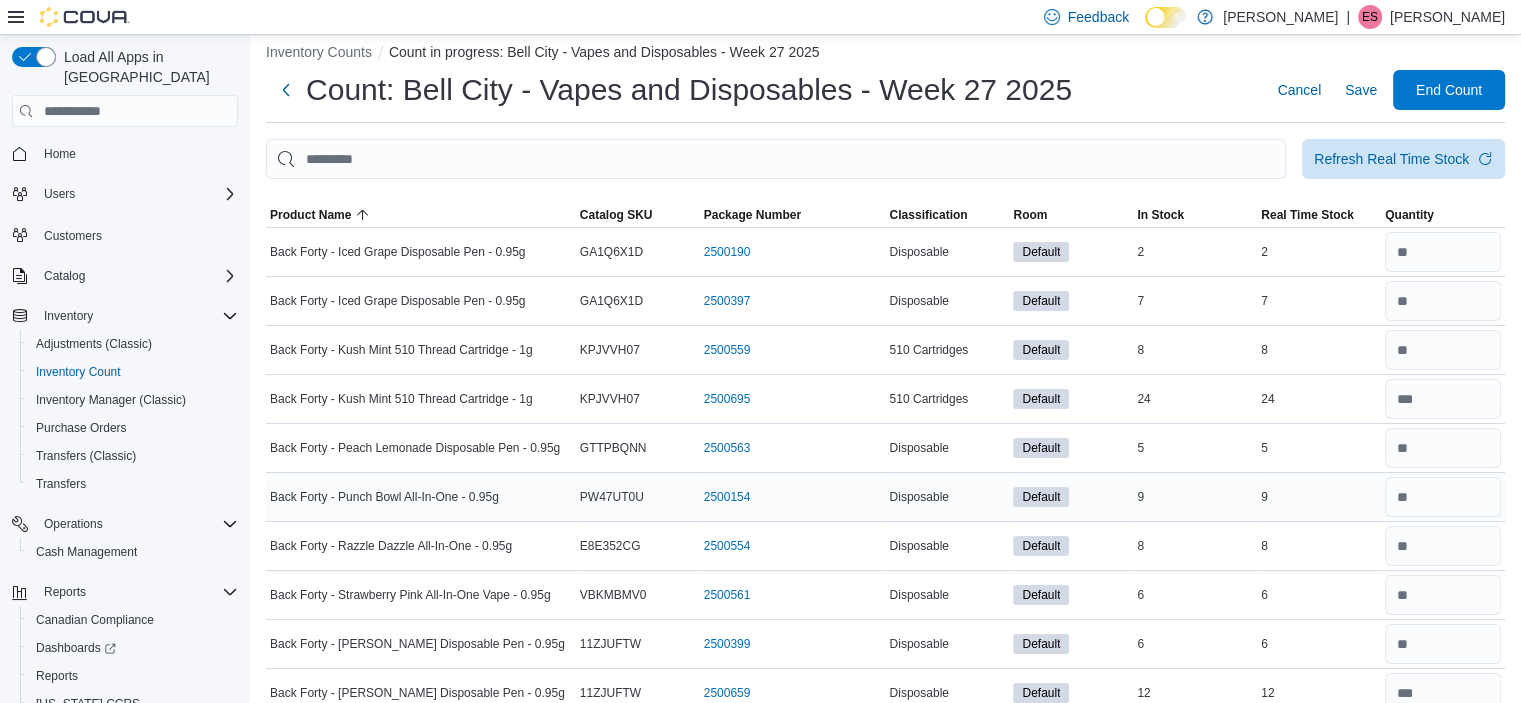 scroll, scrollTop: 0, scrollLeft: 0, axis: both 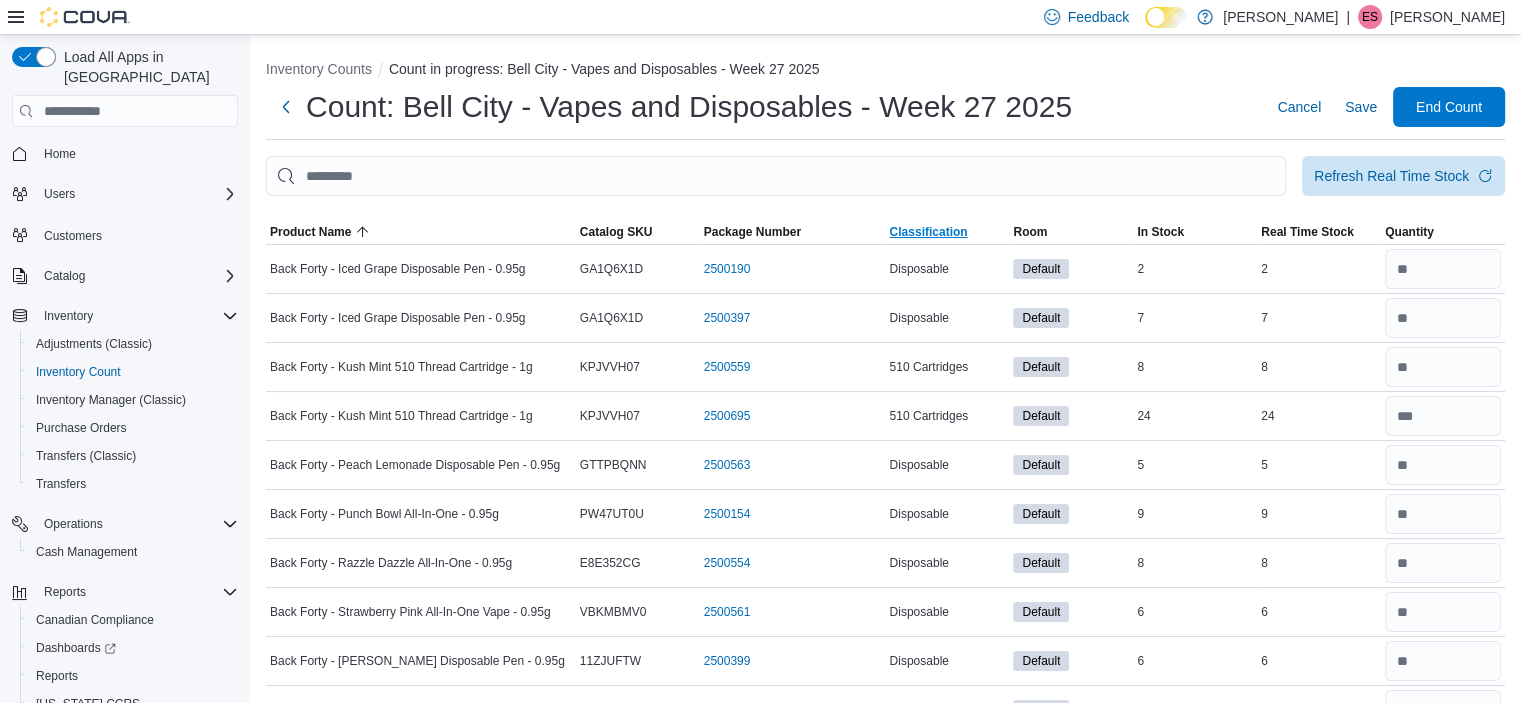 click on "Classification" at bounding box center (928, 232) 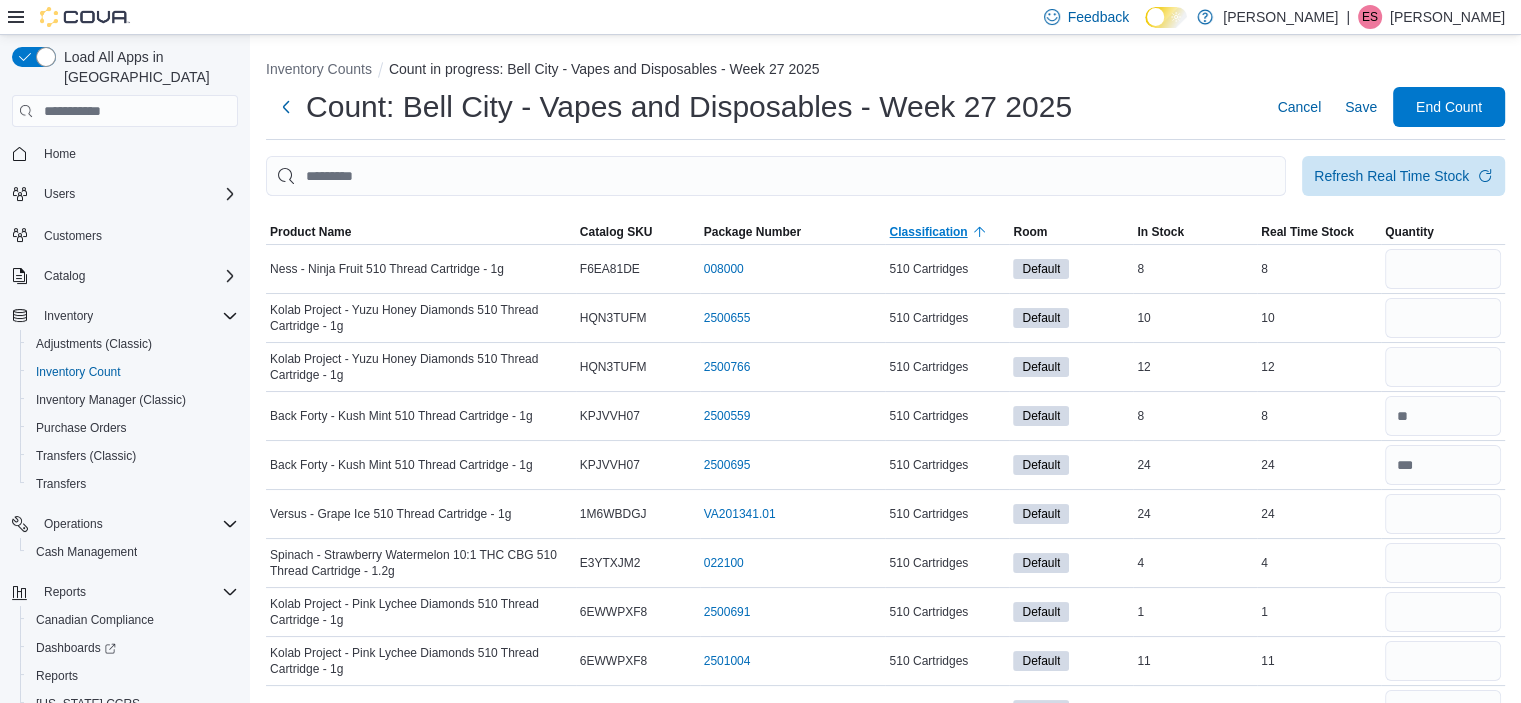 click on "Classification" at bounding box center [928, 232] 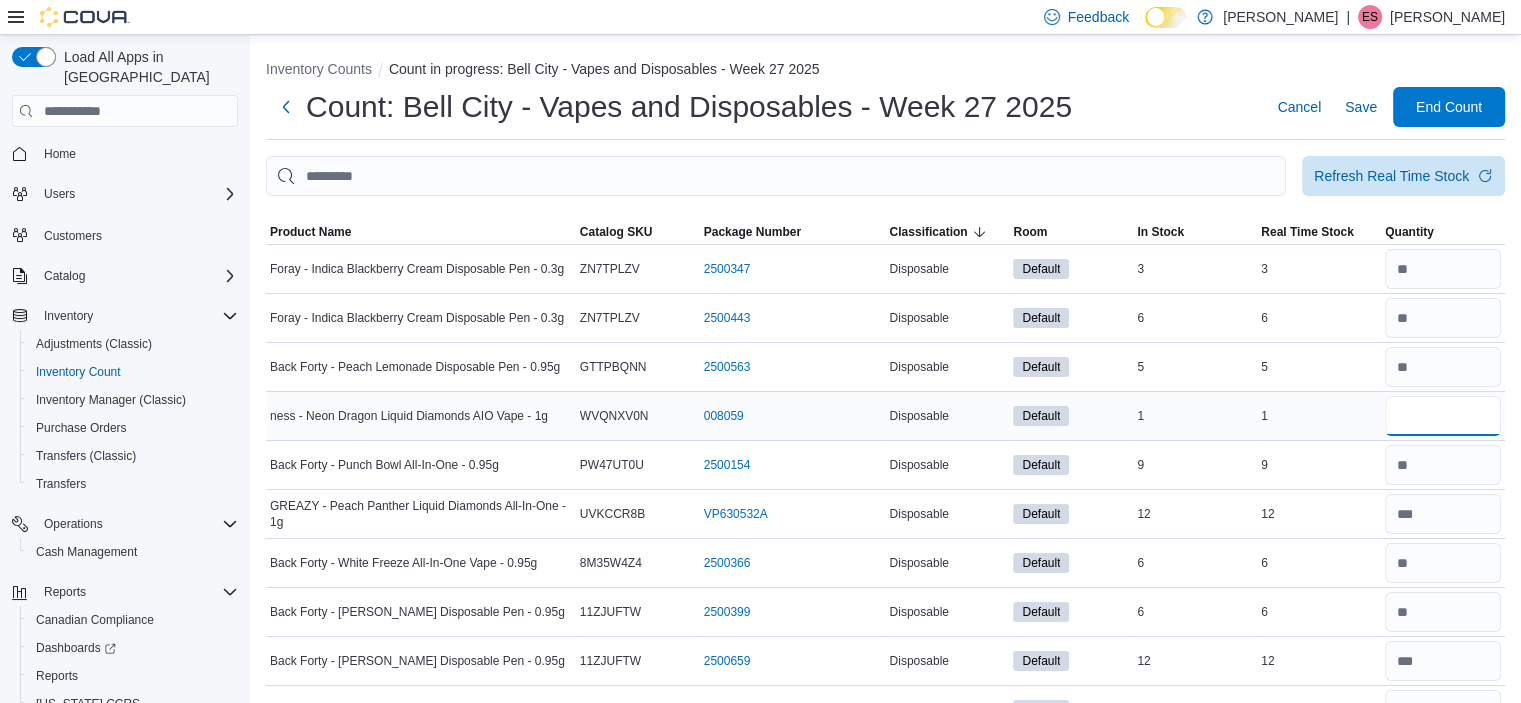 click at bounding box center [1443, 416] 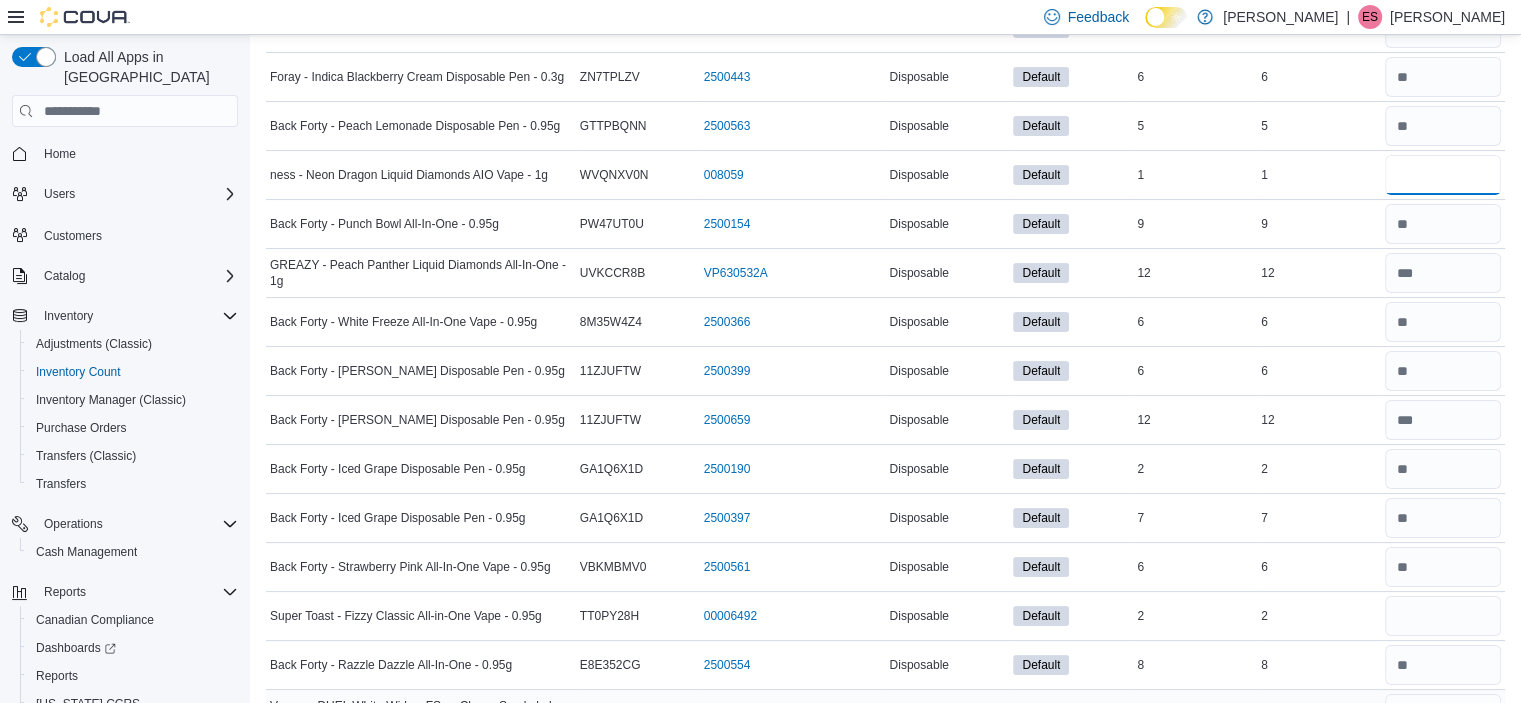 scroll, scrollTop: 400, scrollLeft: 0, axis: vertical 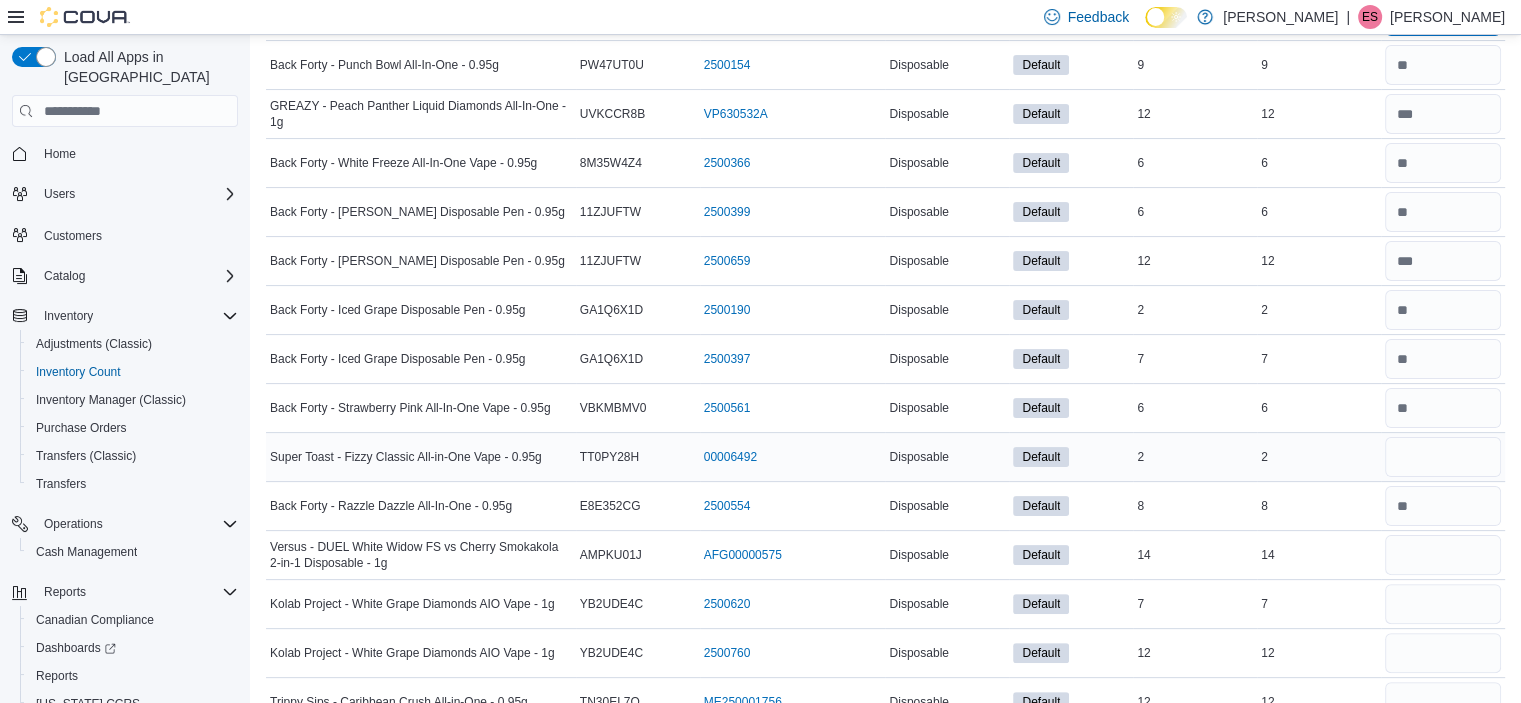 type on "*" 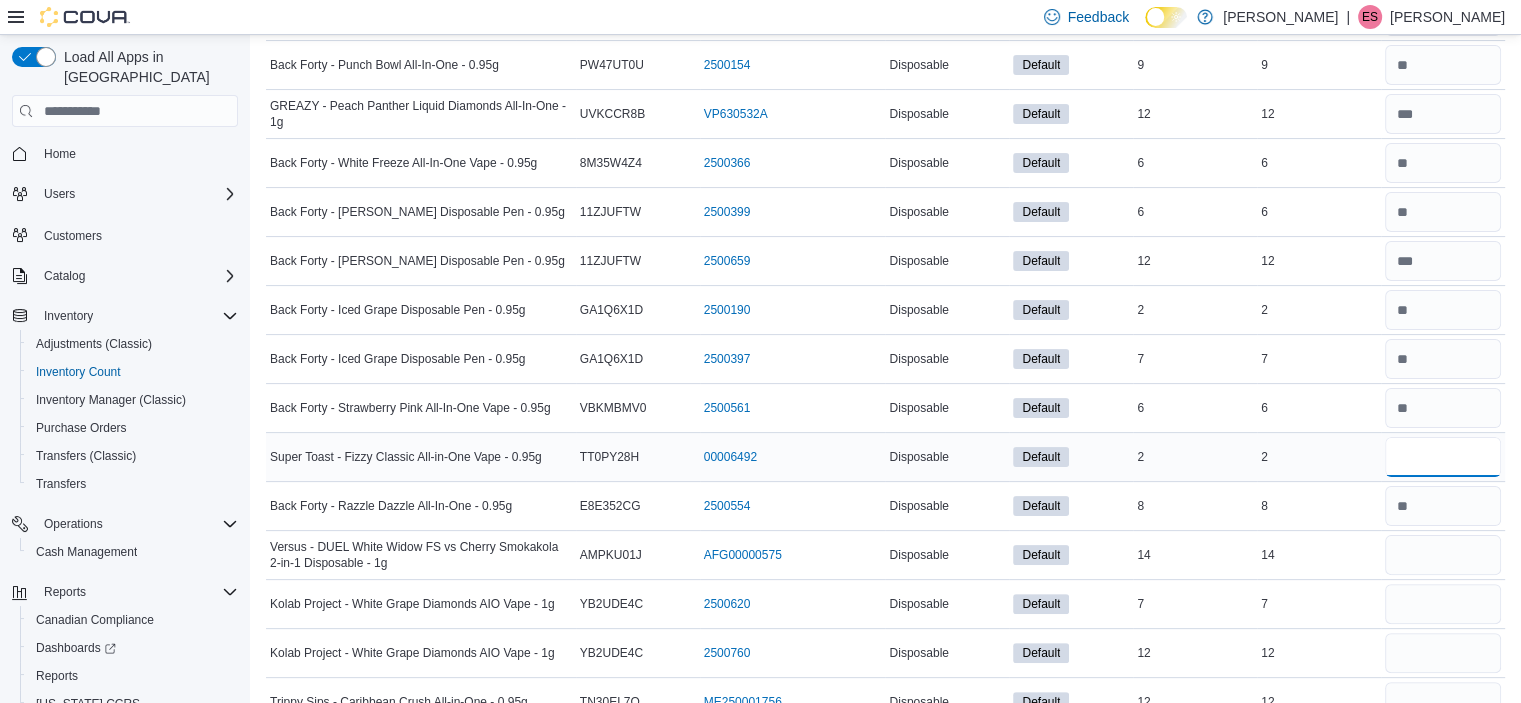 click at bounding box center (1443, 457) 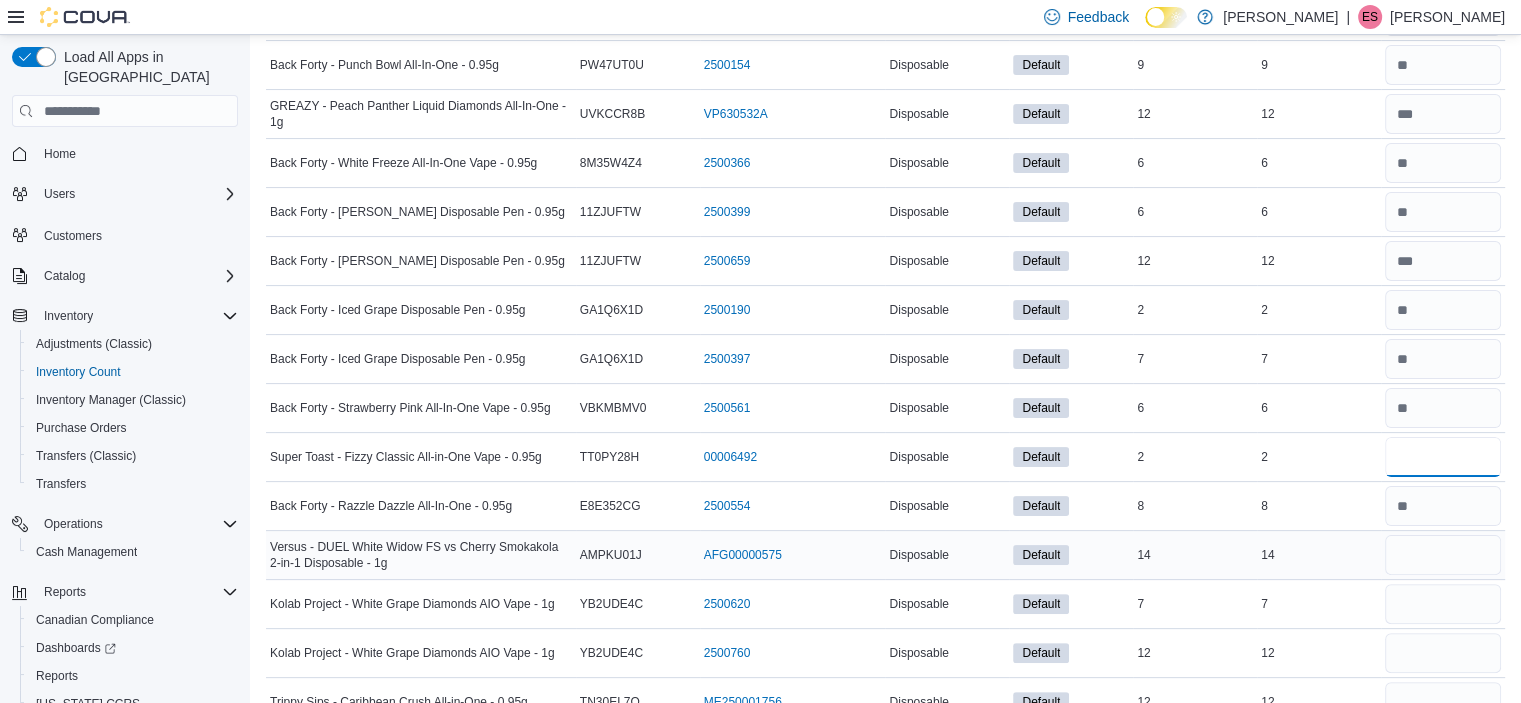 type on "*" 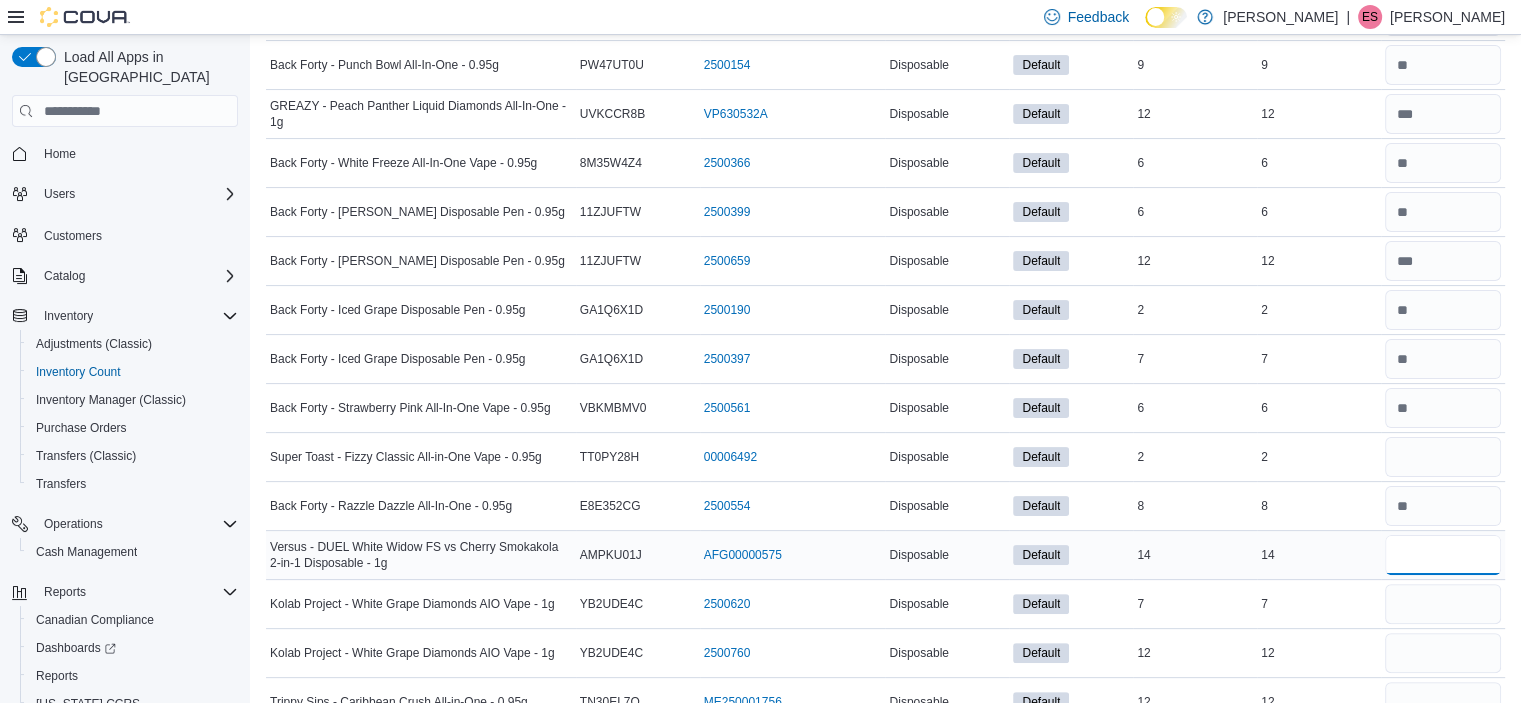 click at bounding box center [1443, 555] 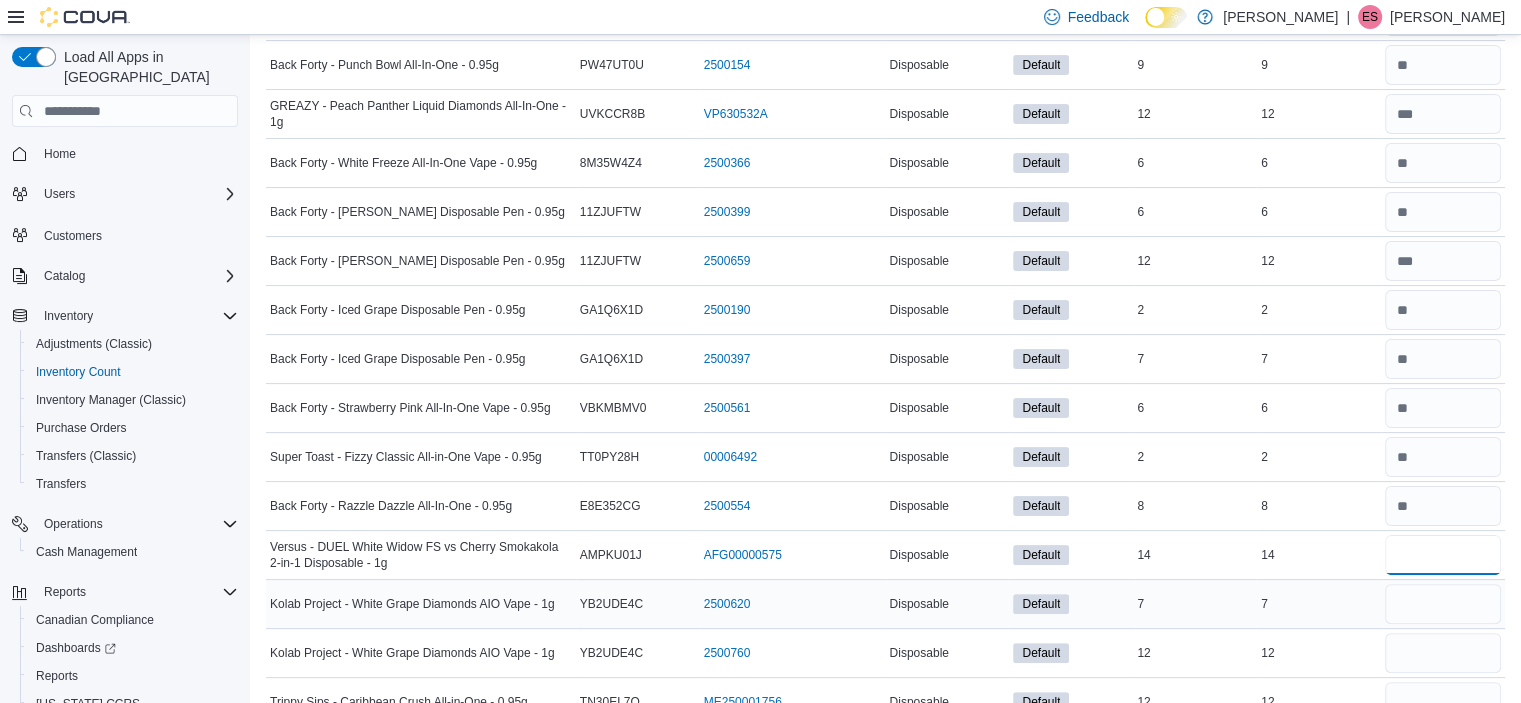 type on "**" 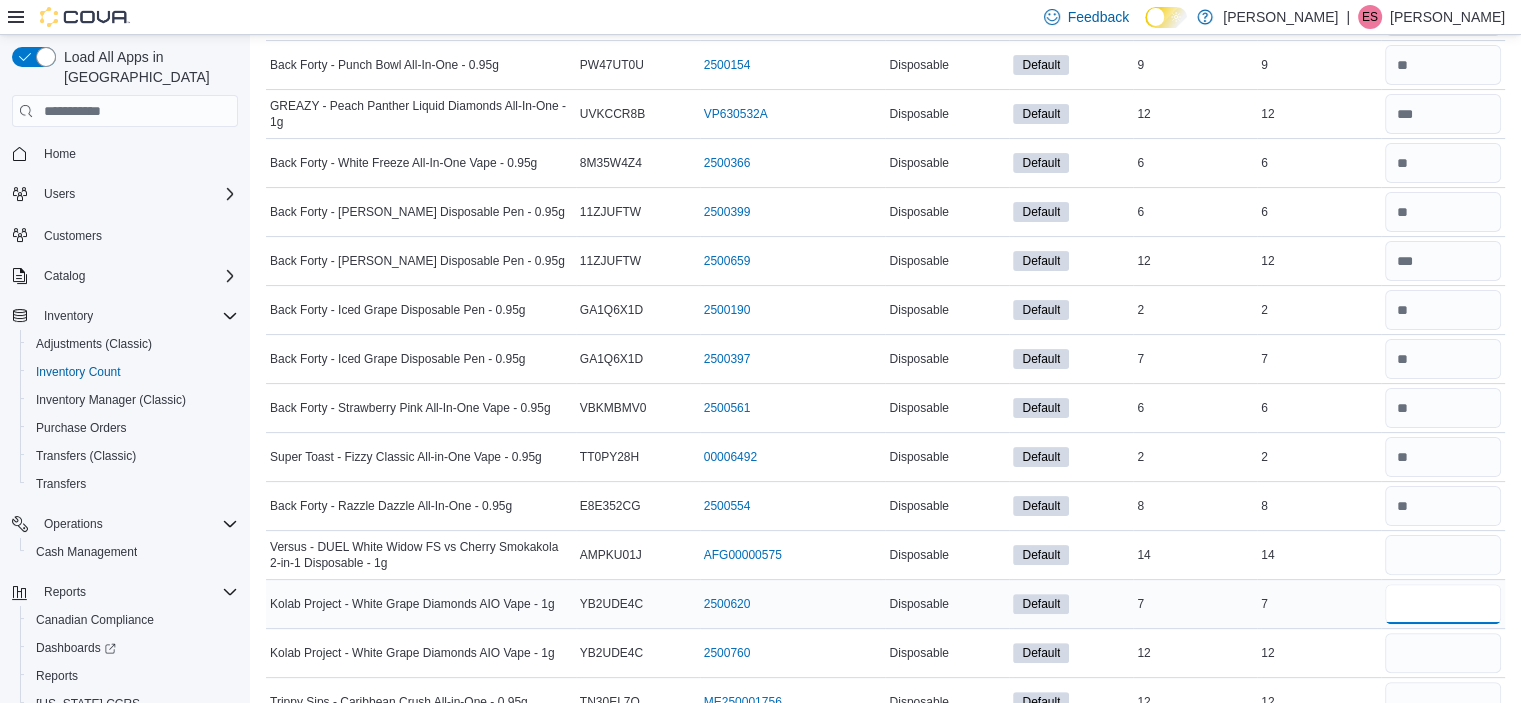 click at bounding box center [1443, 604] 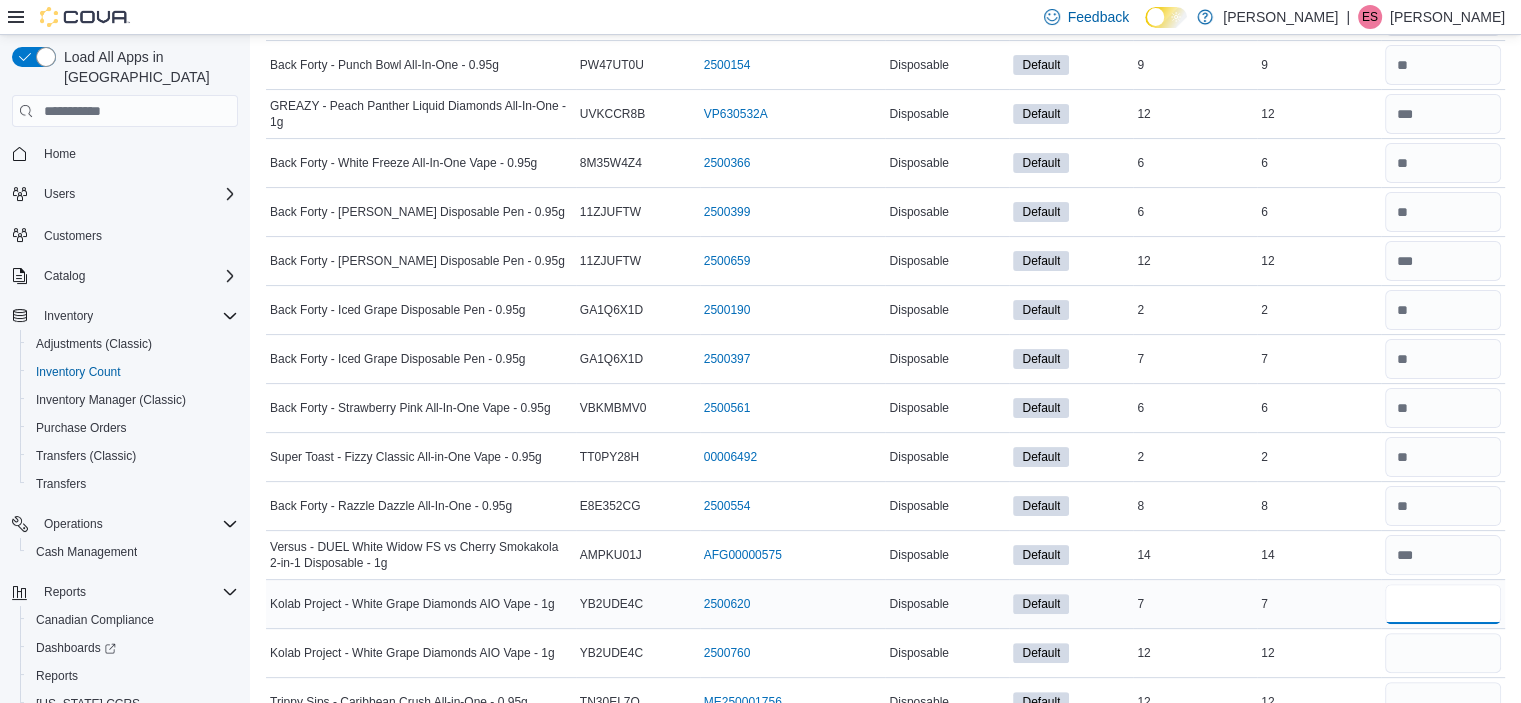 type on "*" 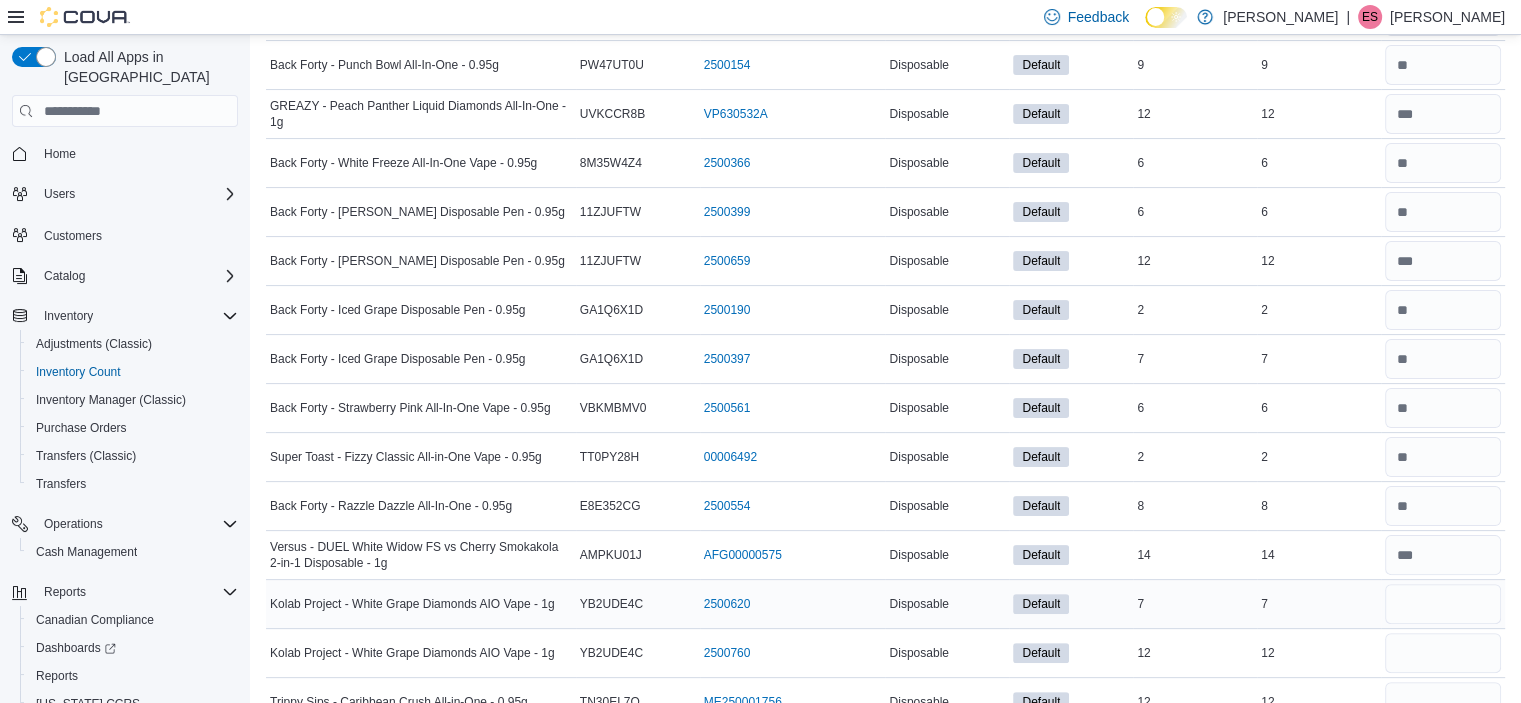 type 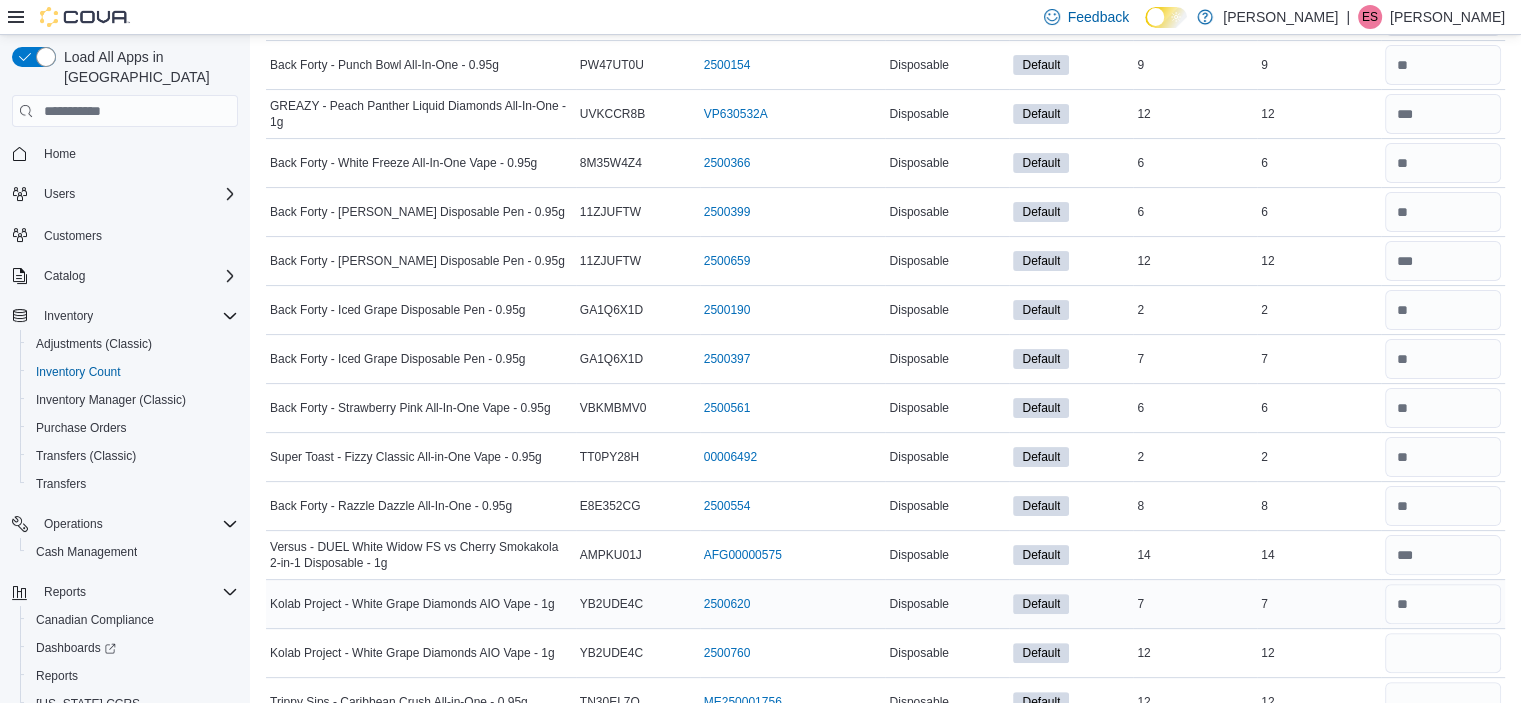 scroll, scrollTop: 600, scrollLeft: 0, axis: vertical 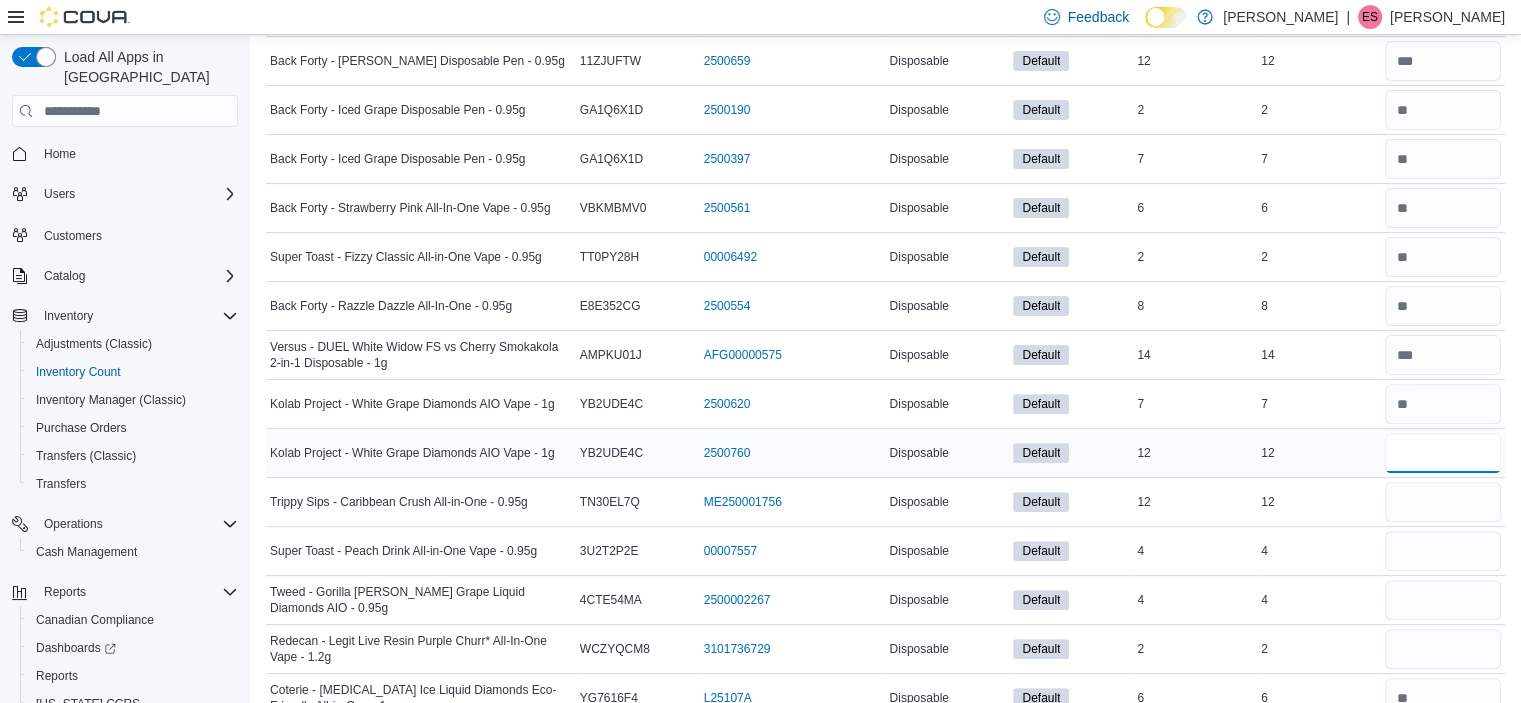 click at bounding box center (1443, 453) 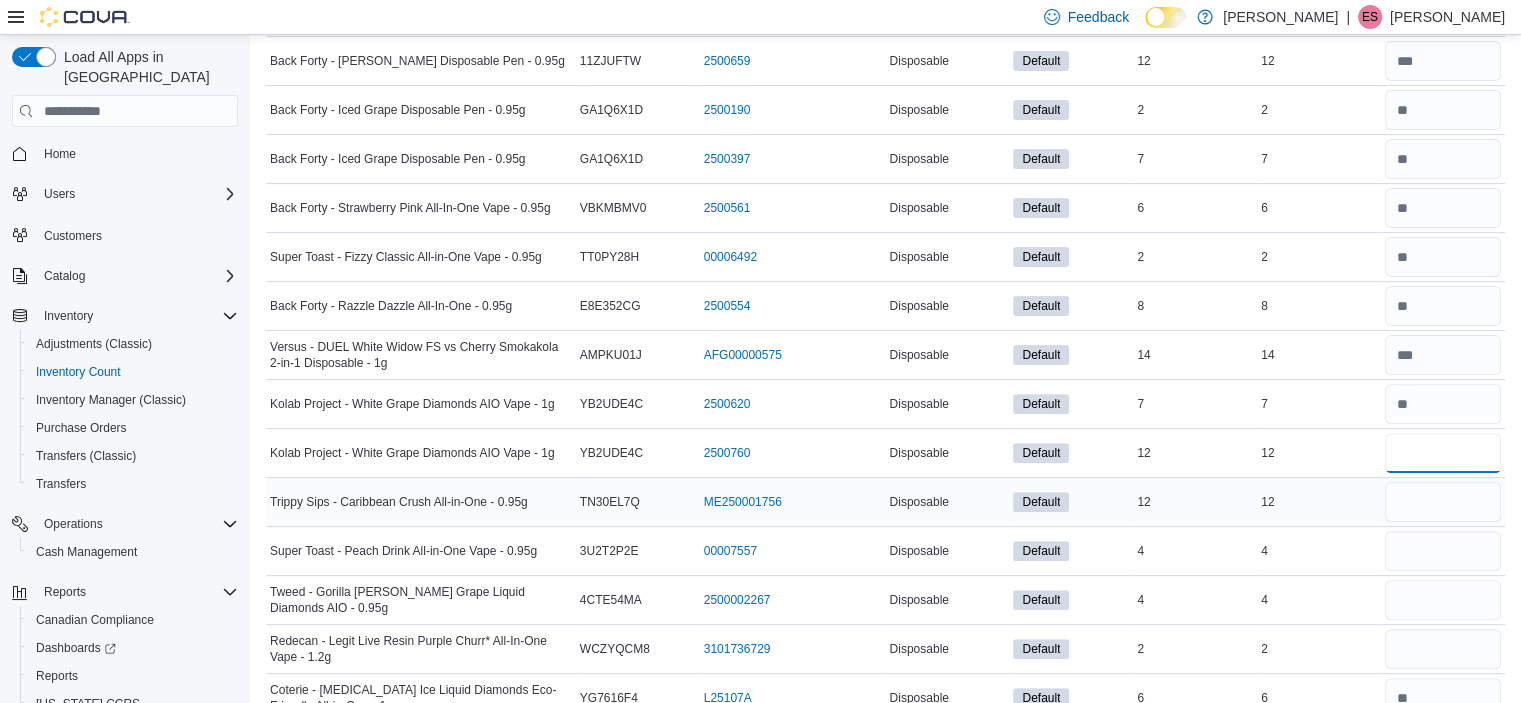 type on "**" 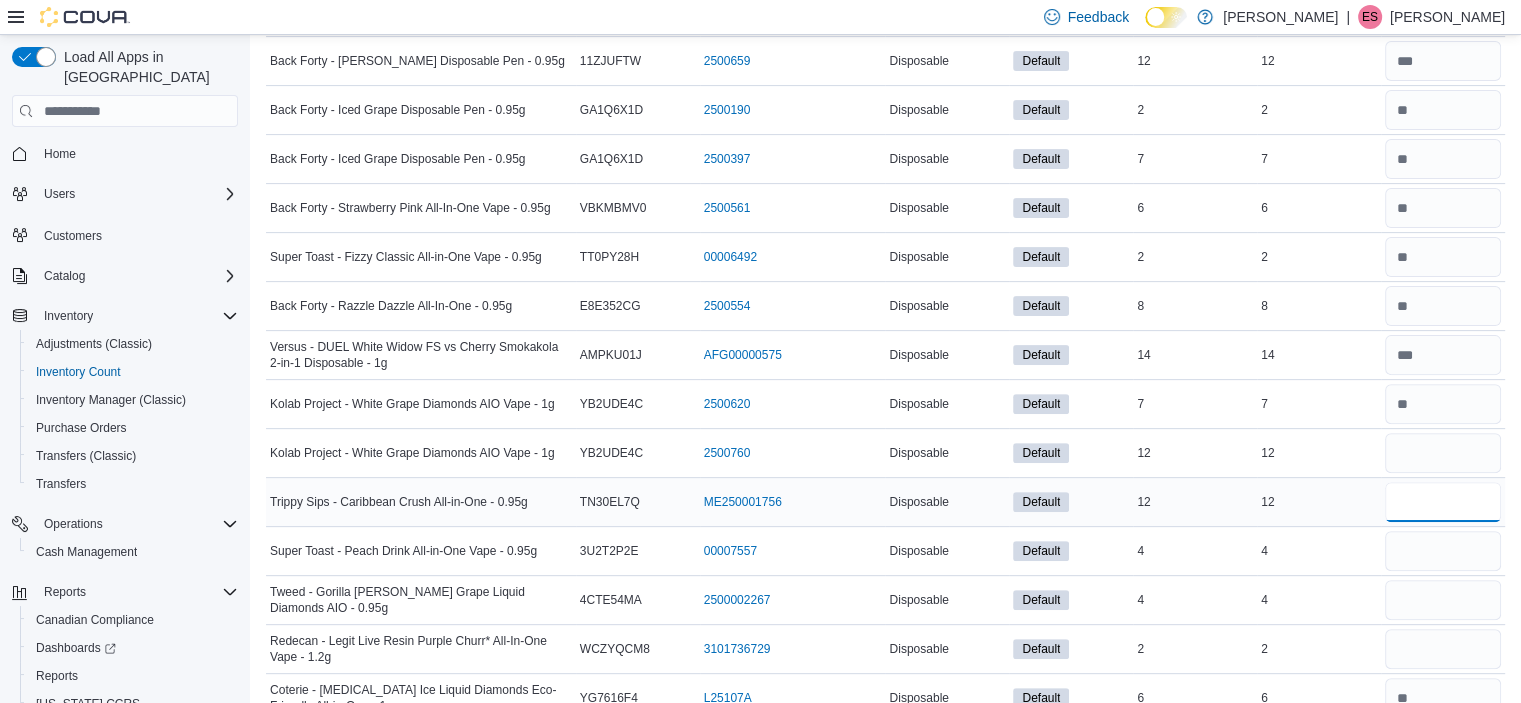 click at bounding box center (1443, 502) 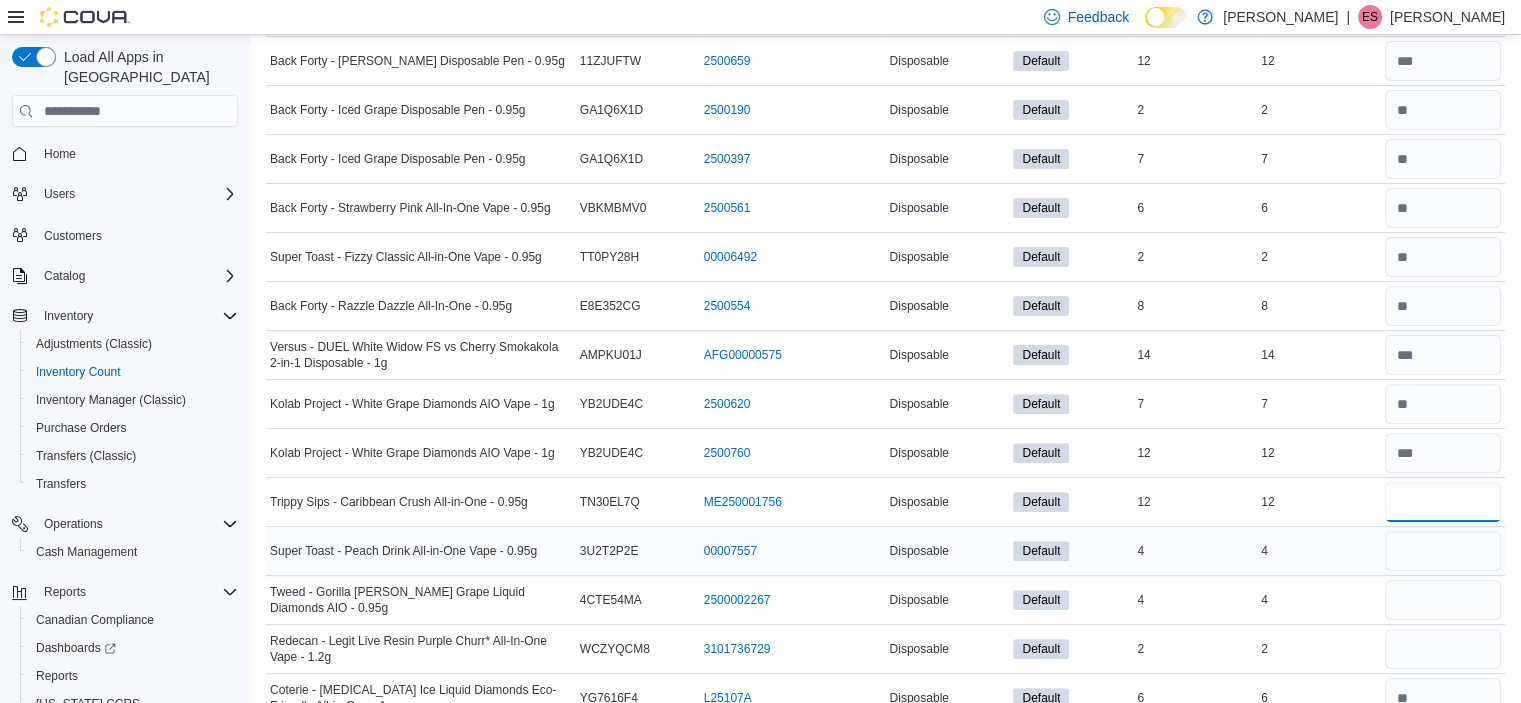 type on "**" 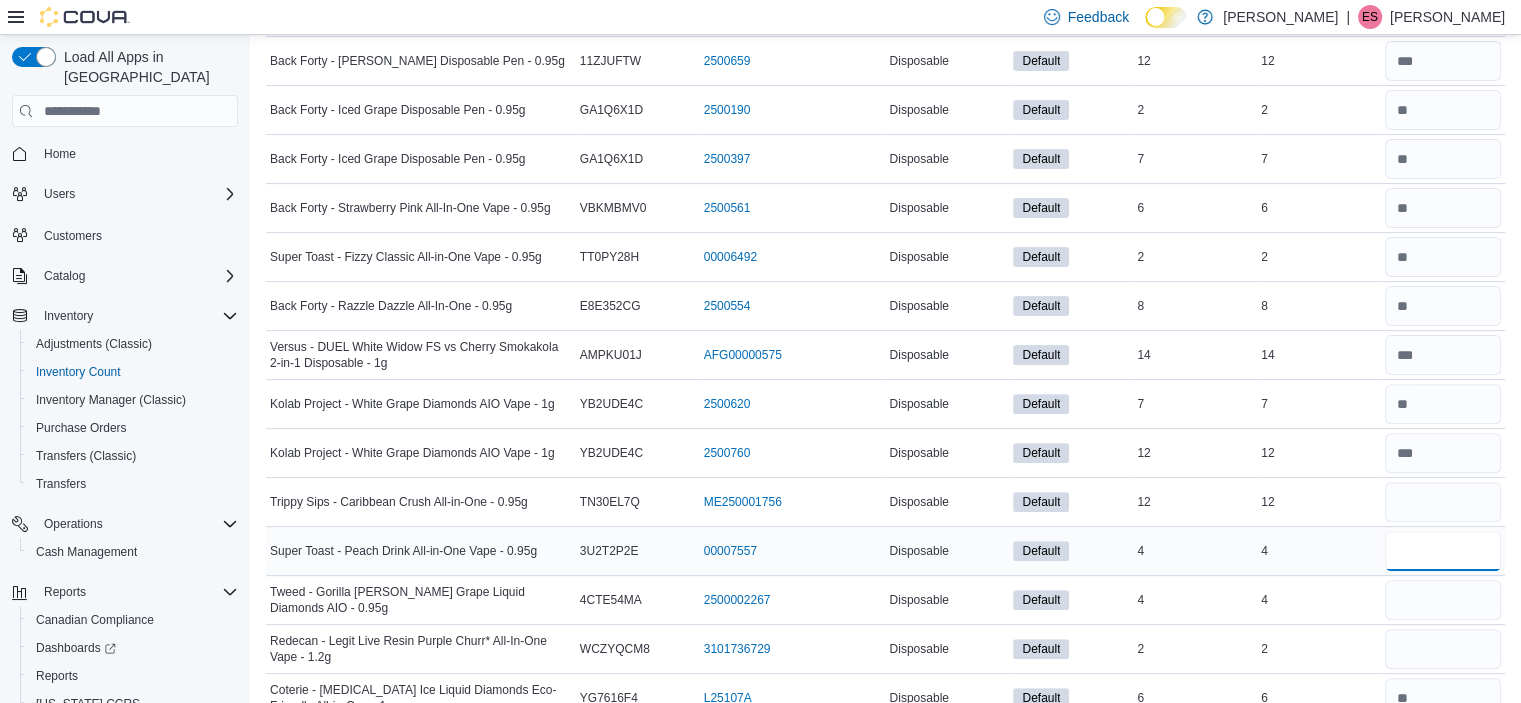 click at bounding box center [1443, 551] 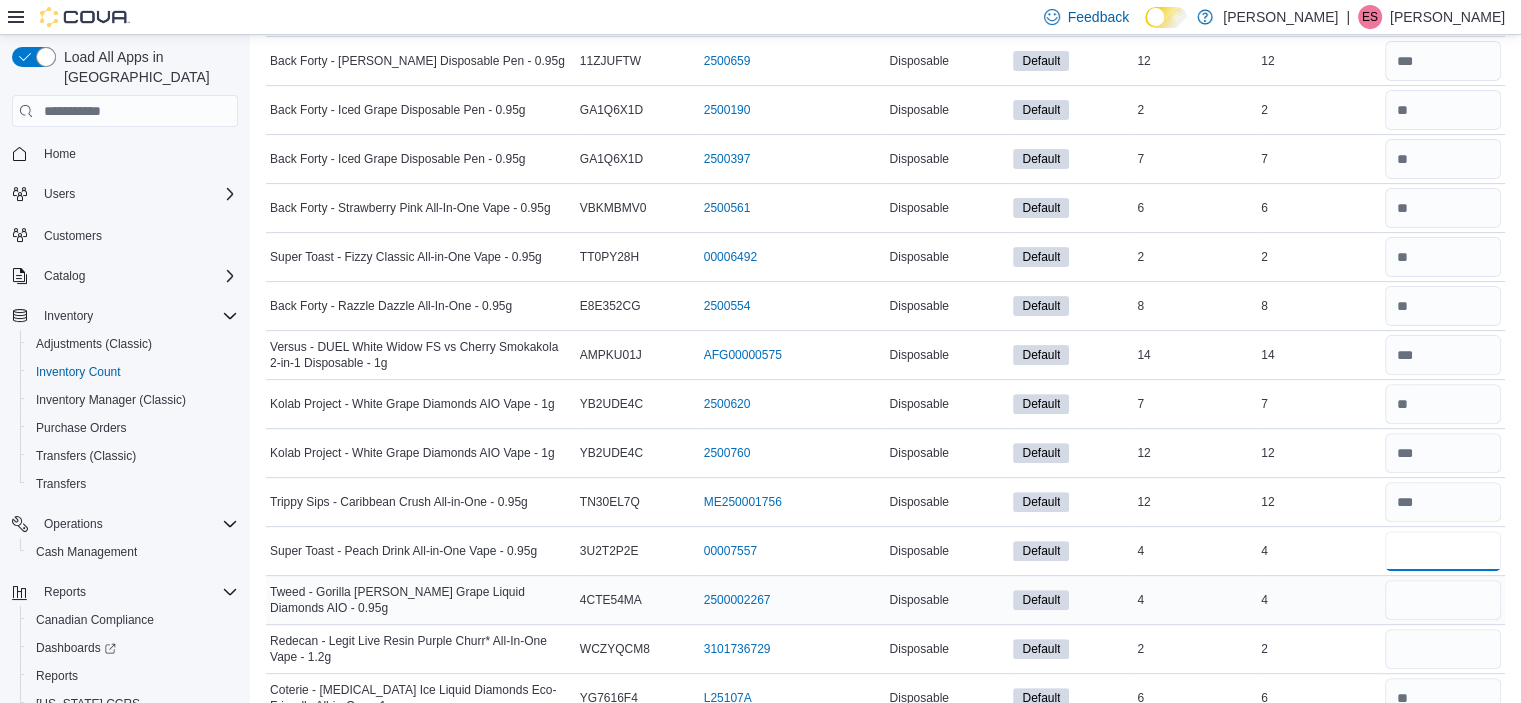 type on "*" 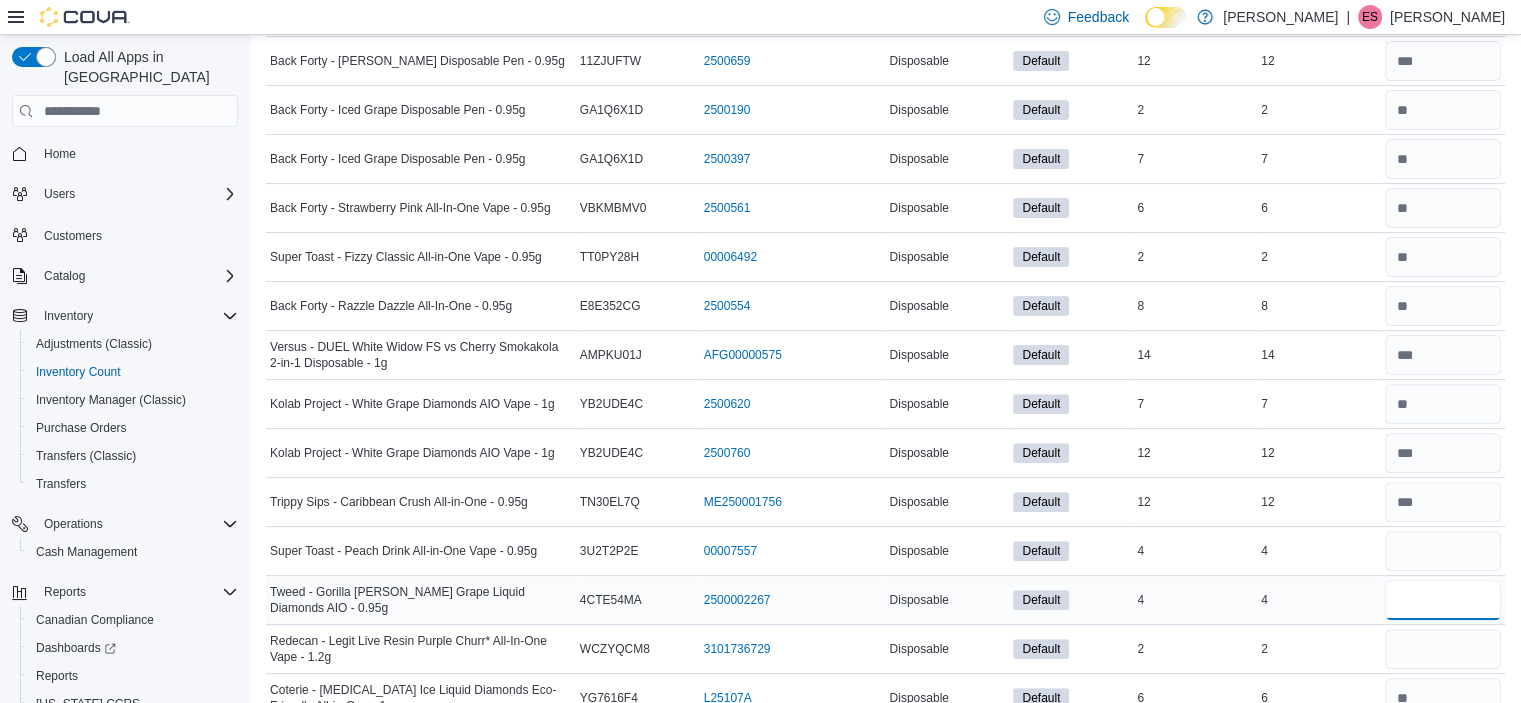 click at bounding box center (1443, 600) 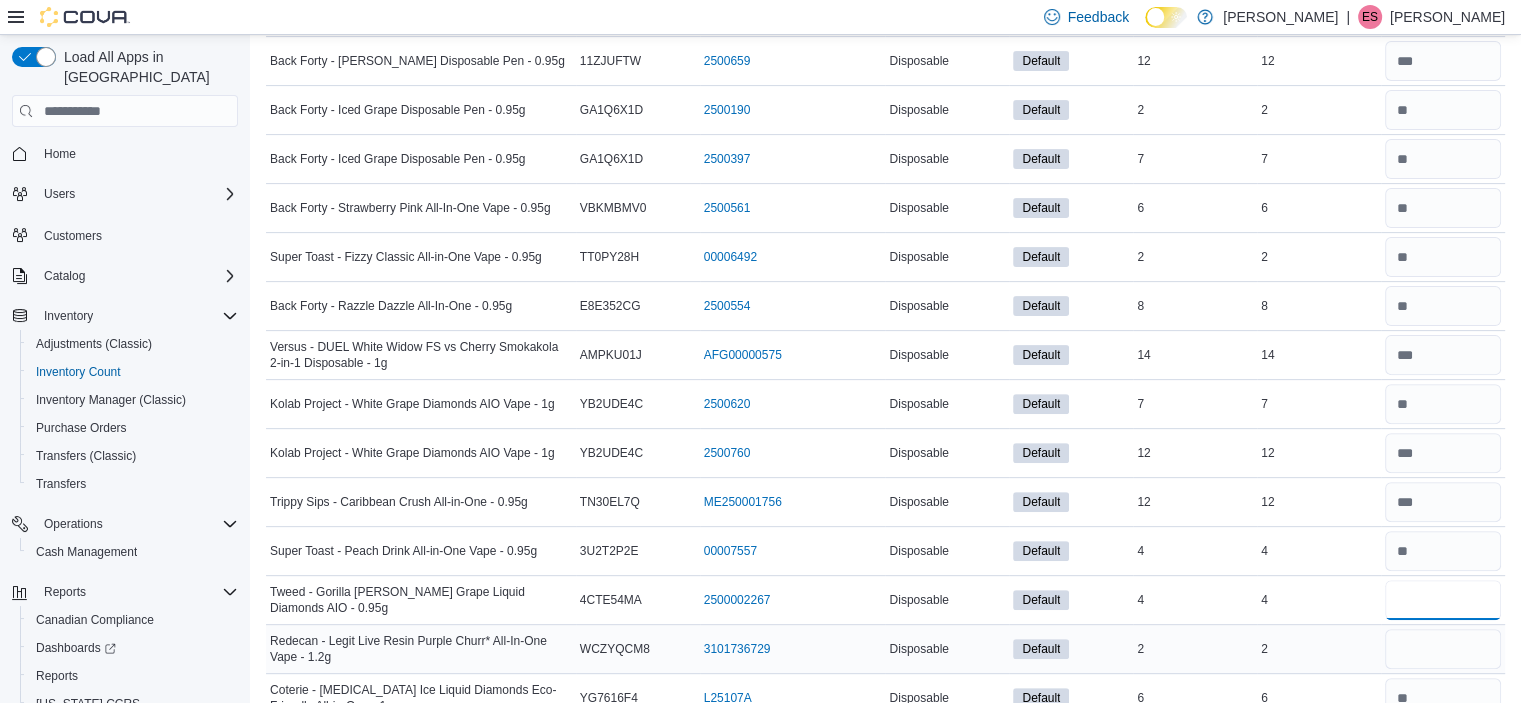 type on "*" 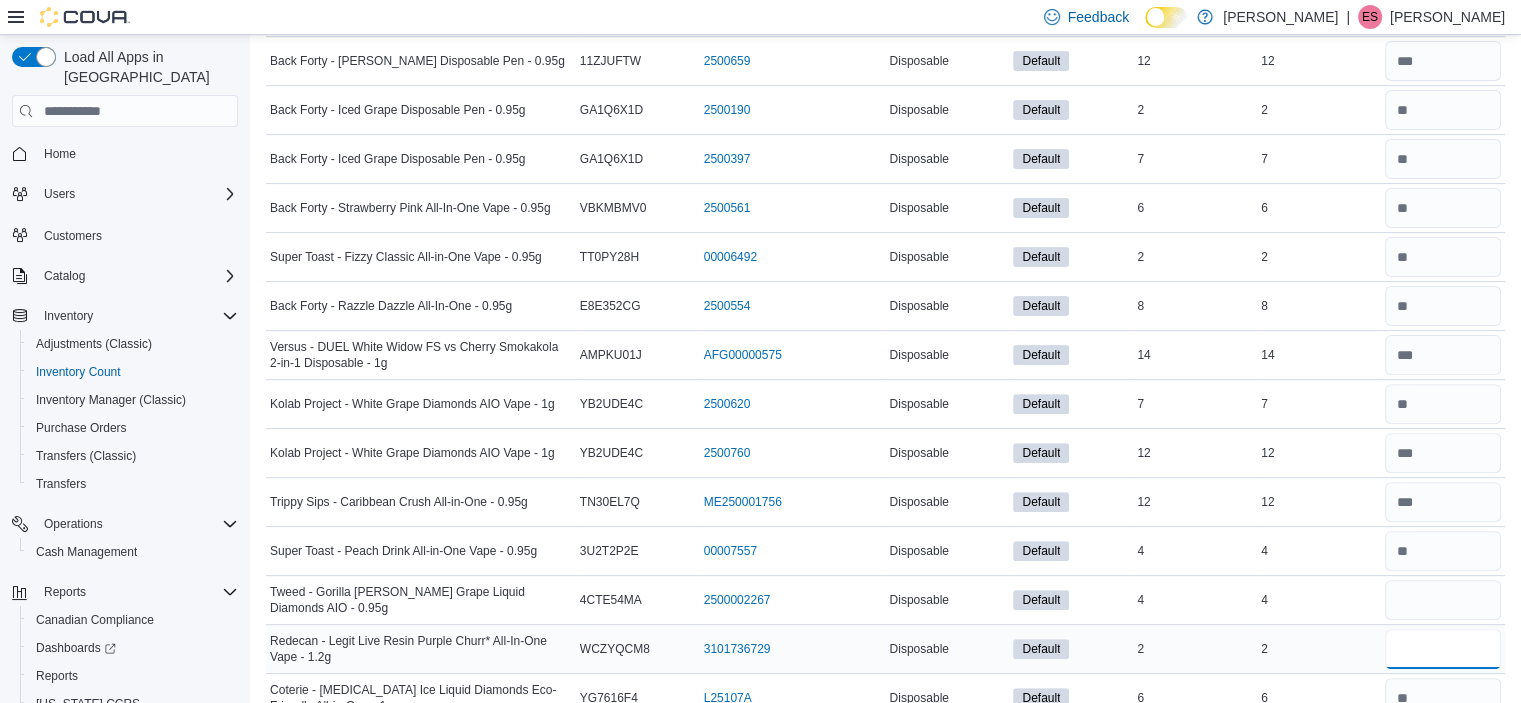 click at bounding box center [1443, 649] 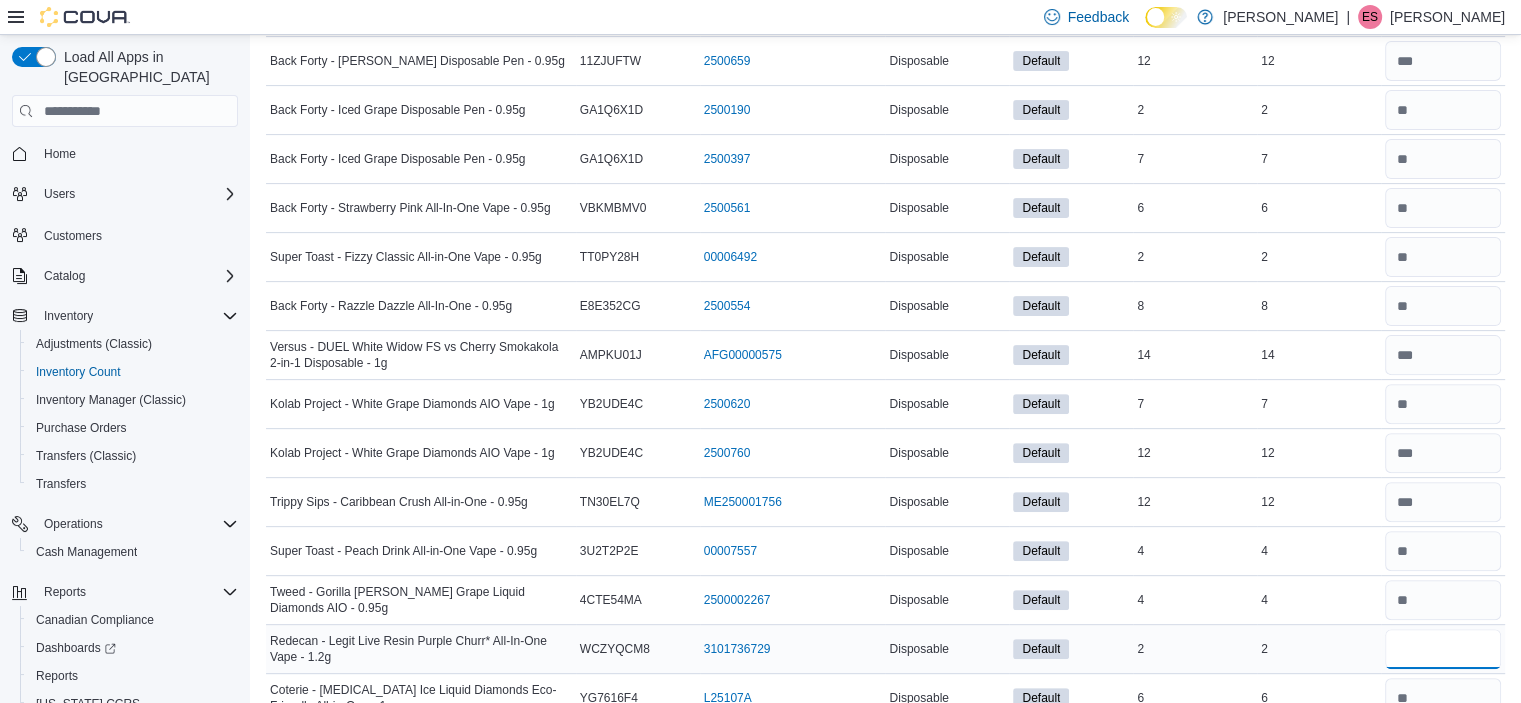type on "*" 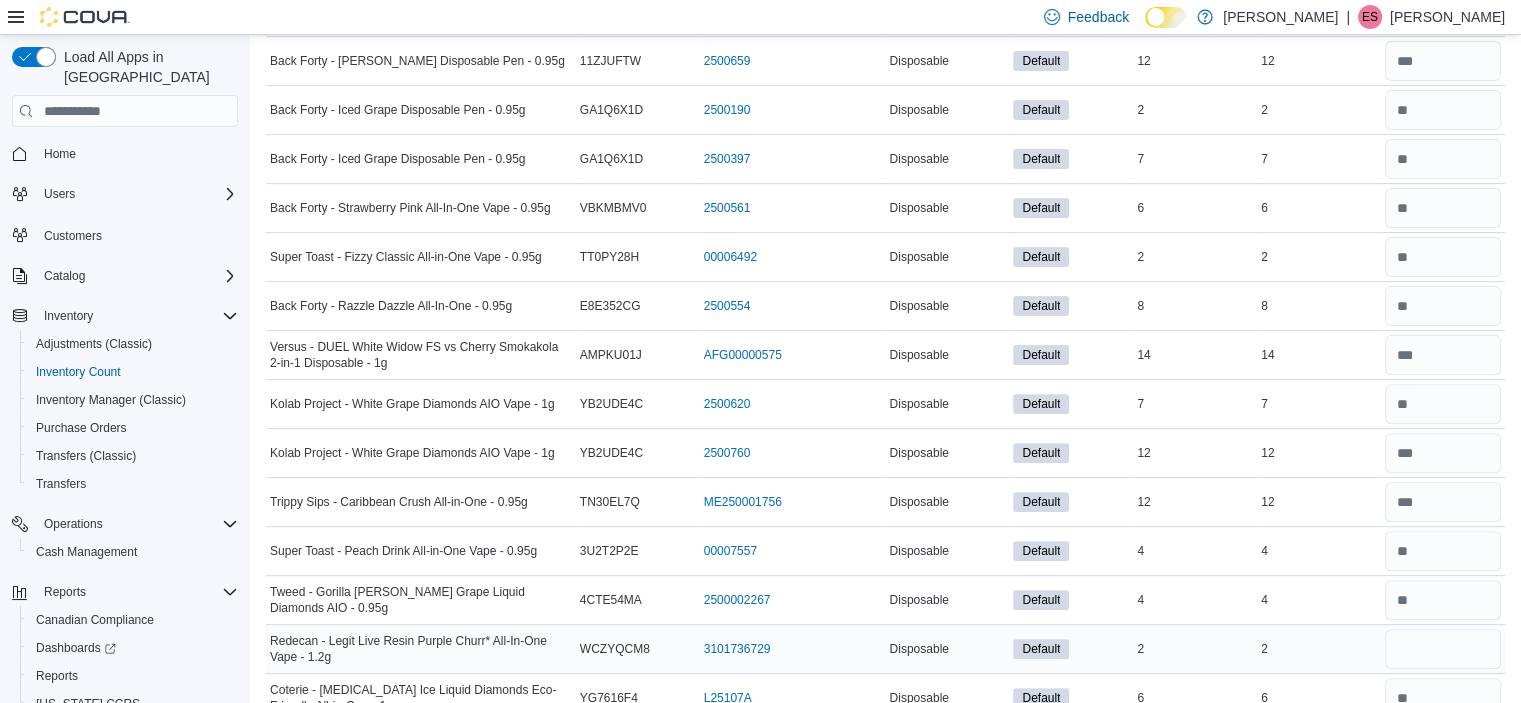 type 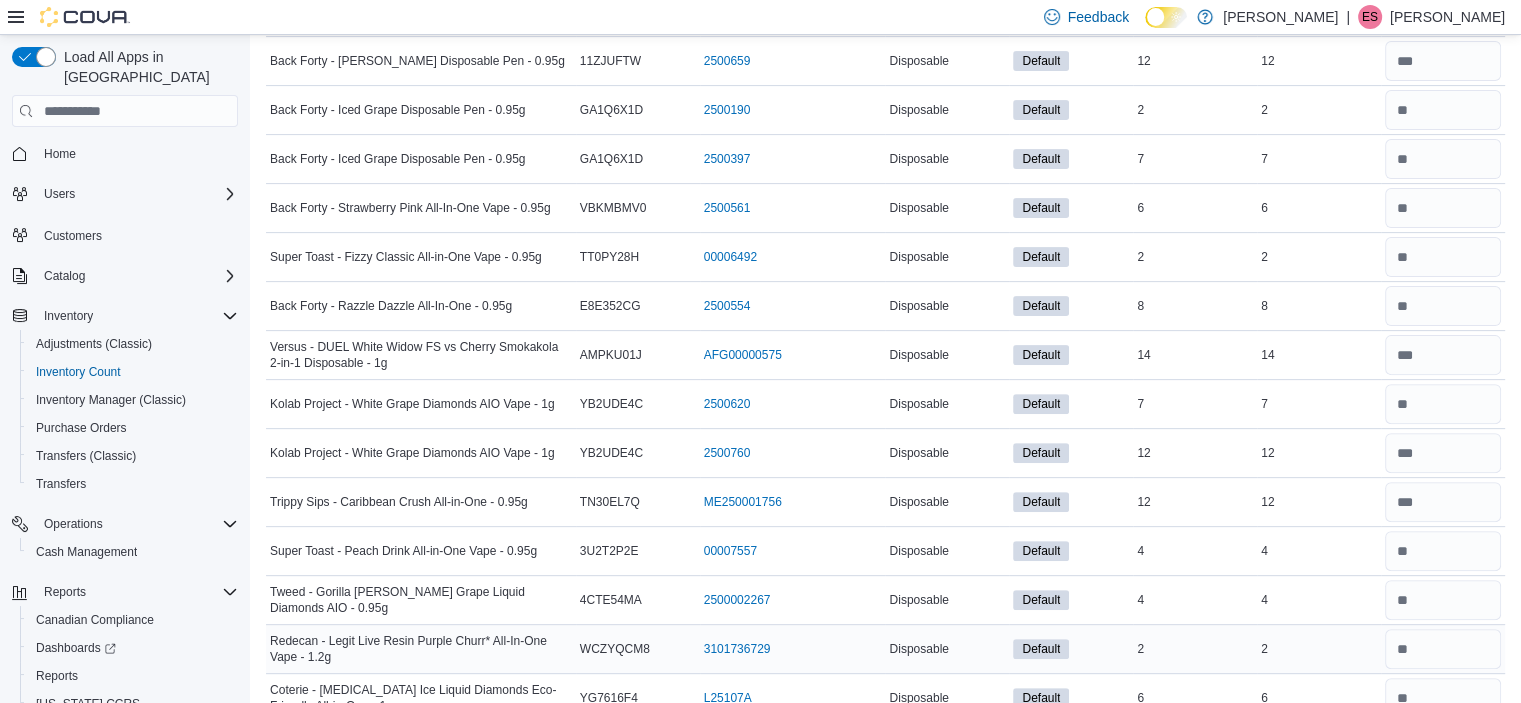 scroll, scrollTop: 900, scrollLeft: 0, axis: vertical 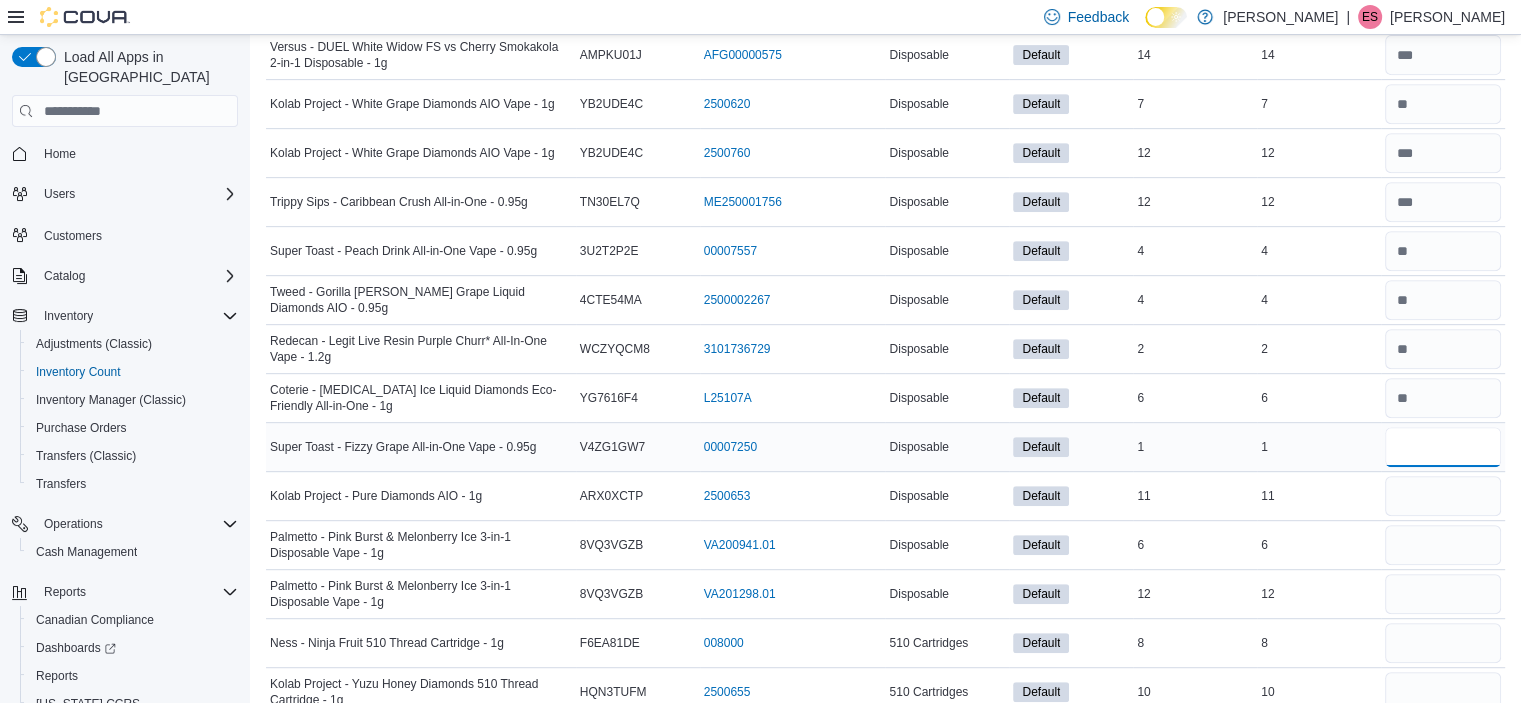click at bounding box center (1443, 447) 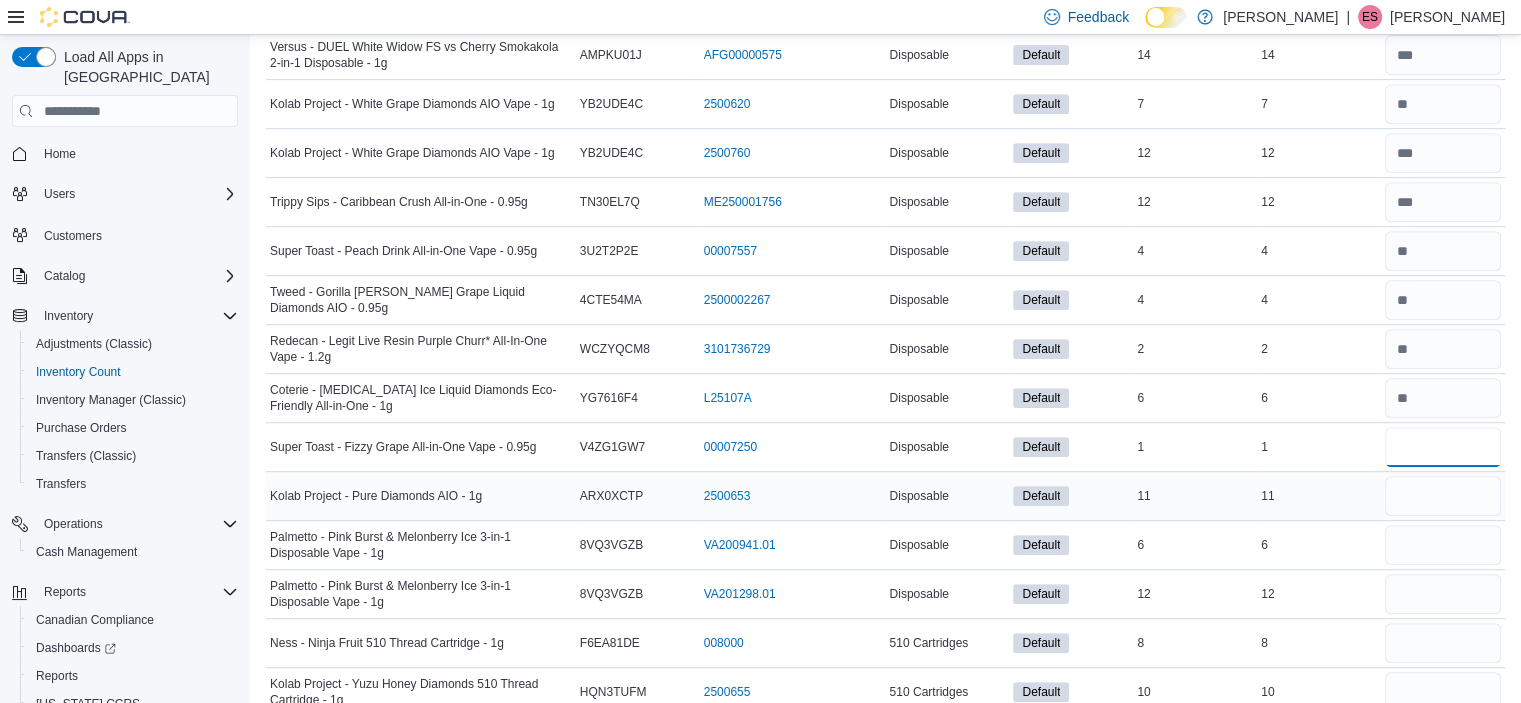 type on "*" 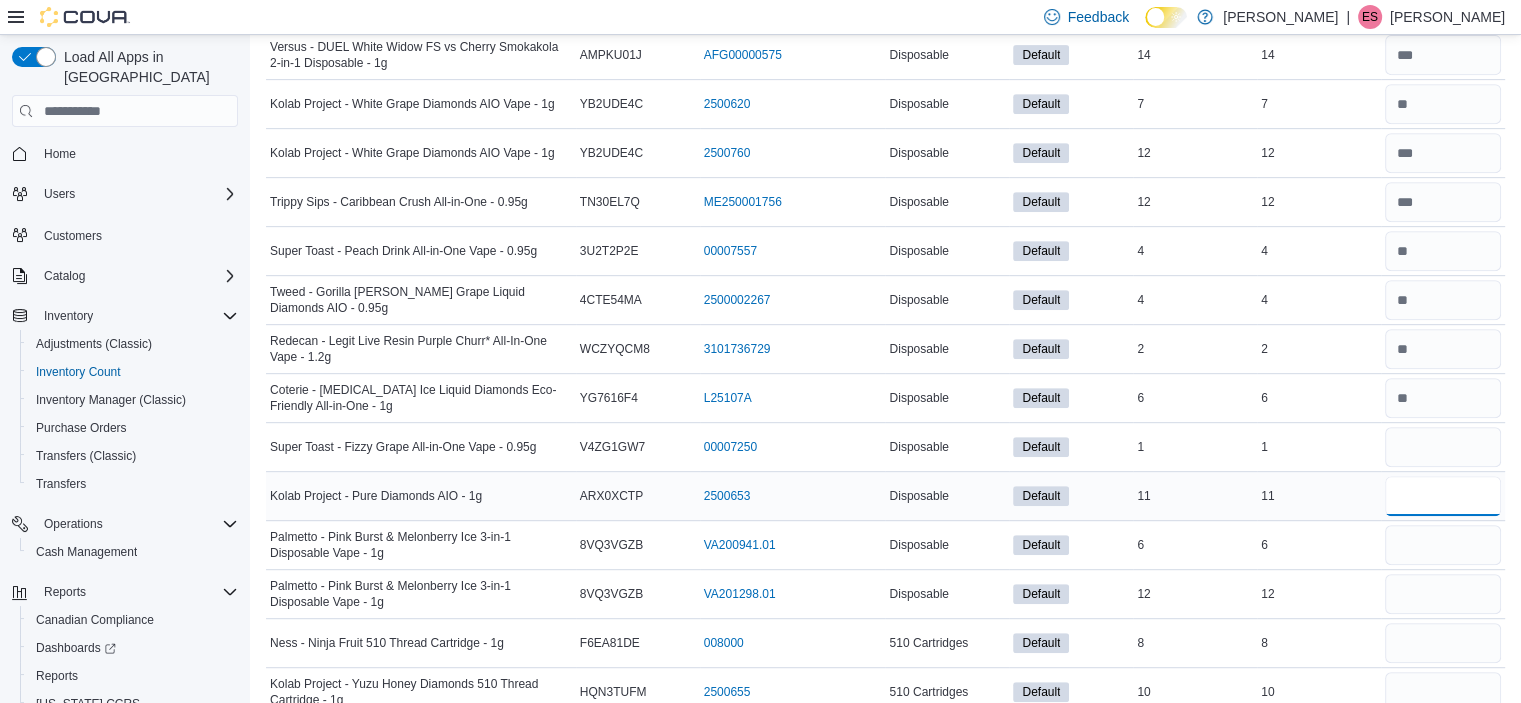 click at bounding box center [1443, 496] 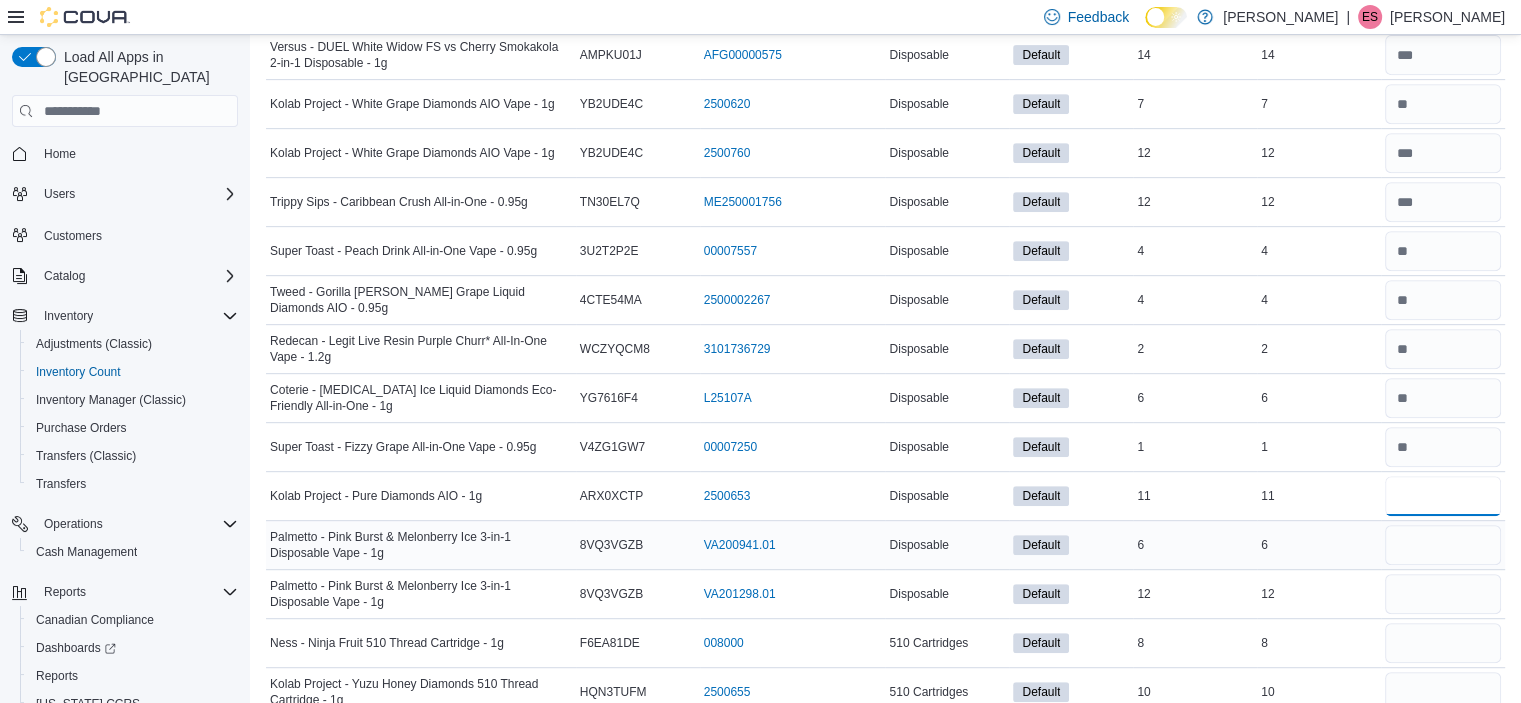 type on "**" 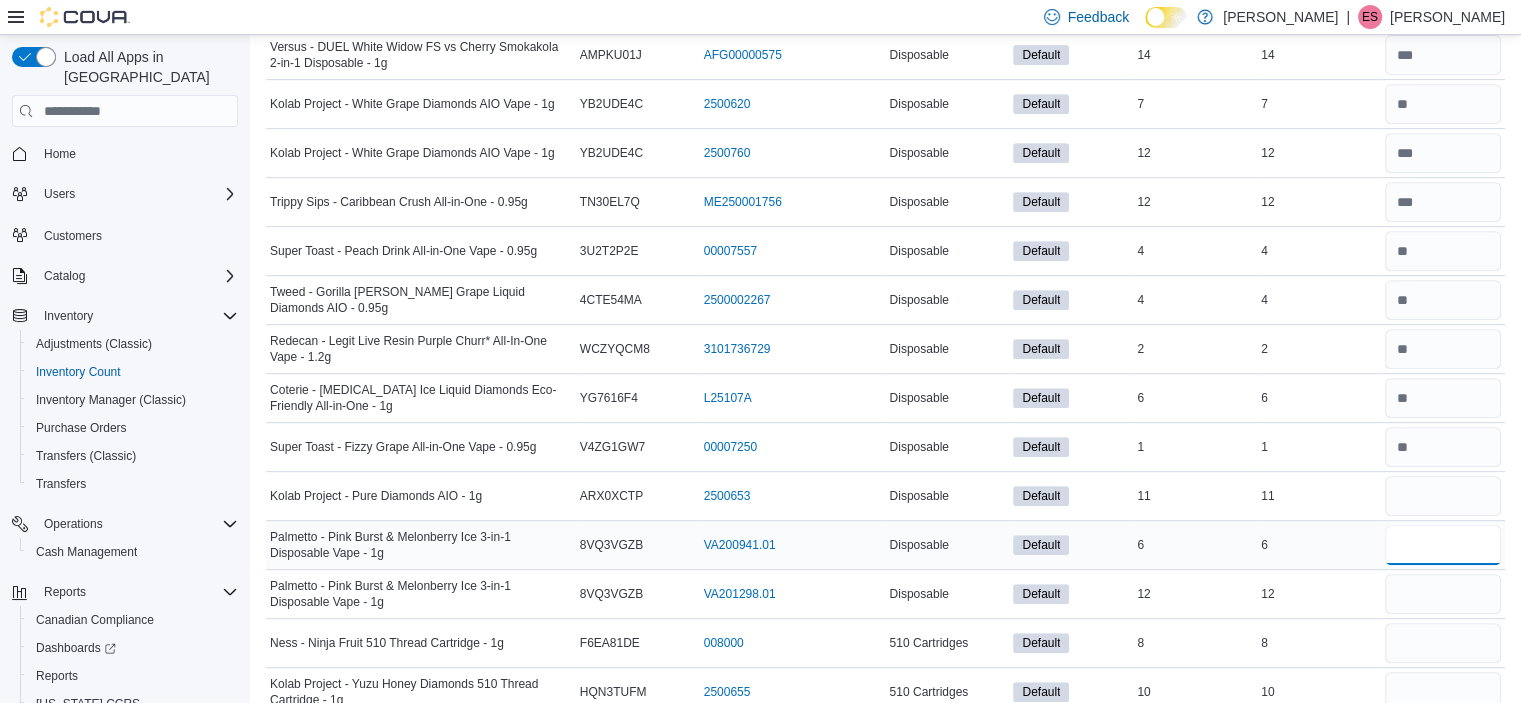 click at bounding box center [1443, 545] 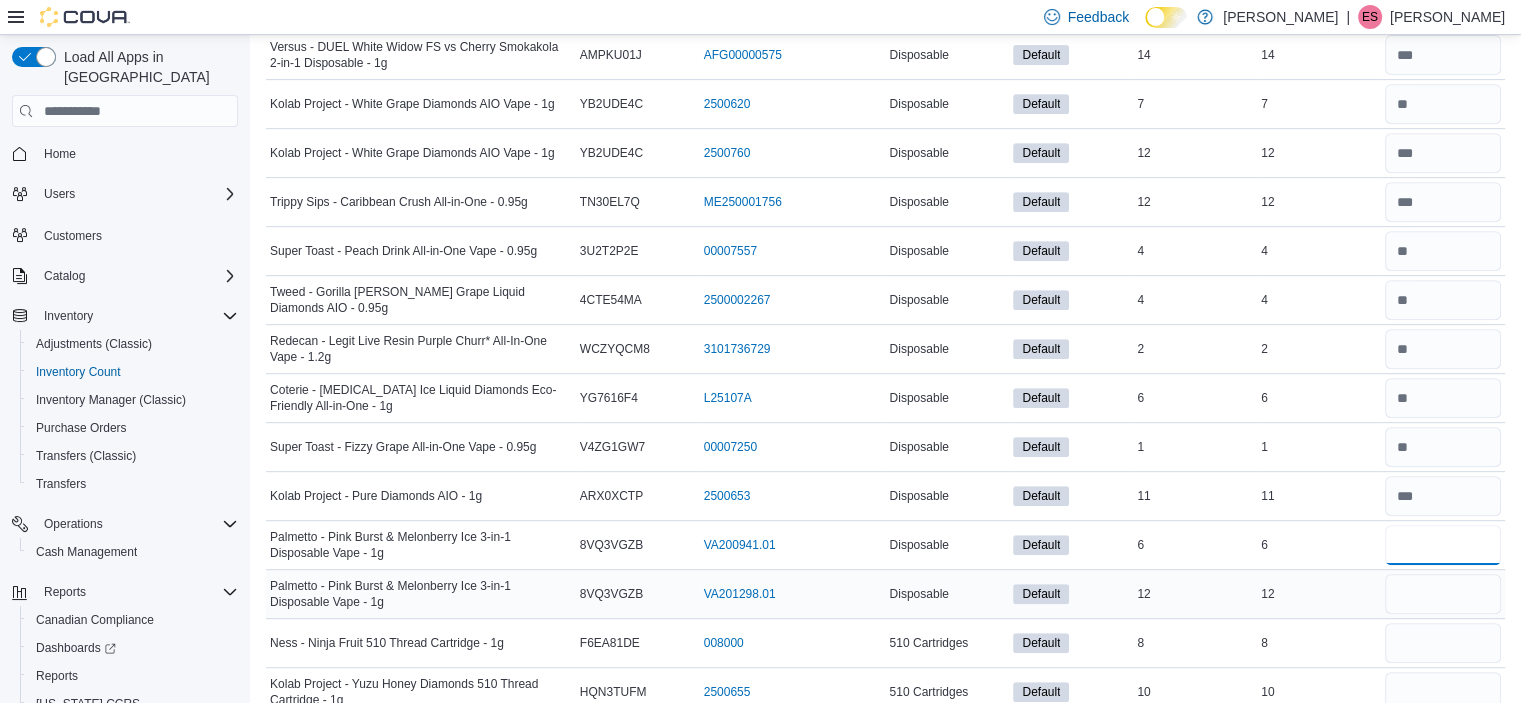 type on "*" 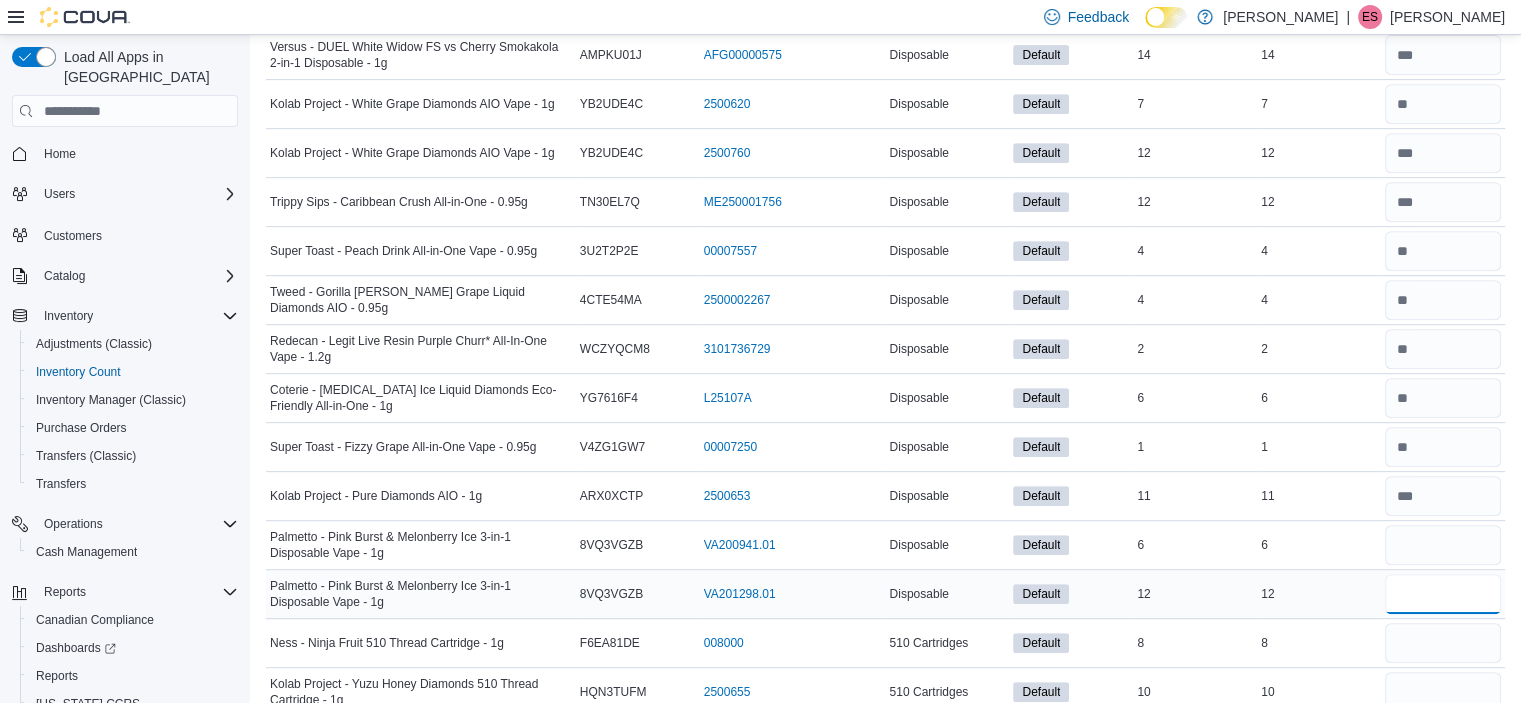 click at bounding box center [1443, 594] 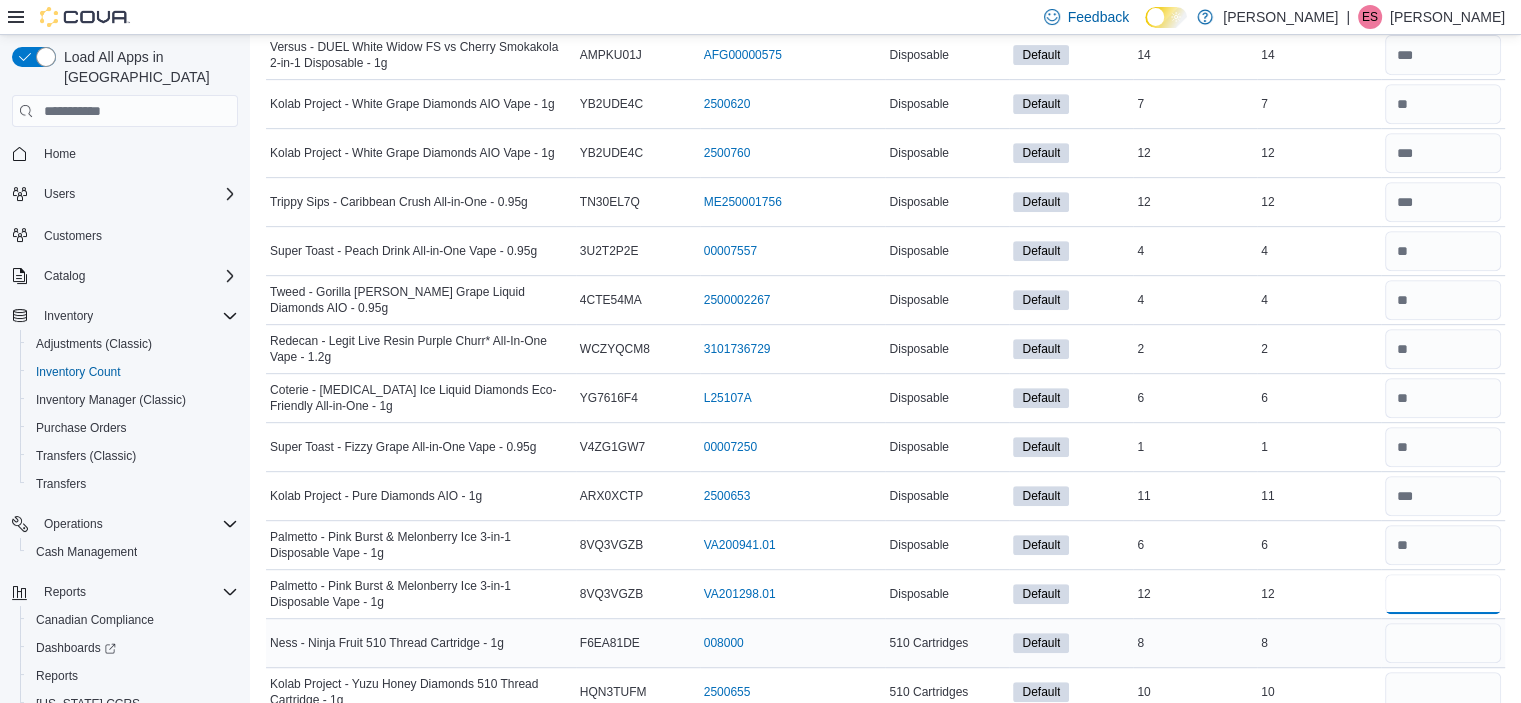 type on "**" 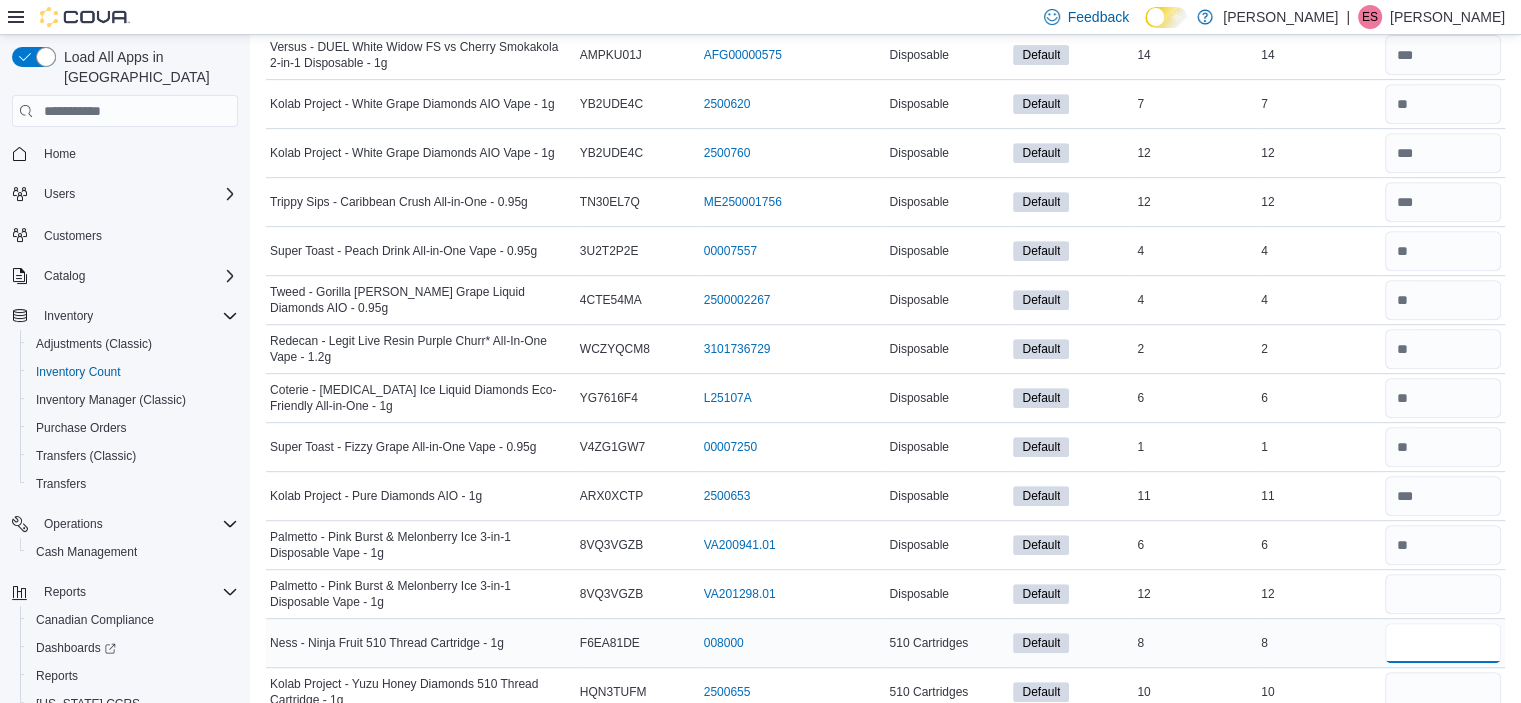 click at bounding box center [1443, 643] 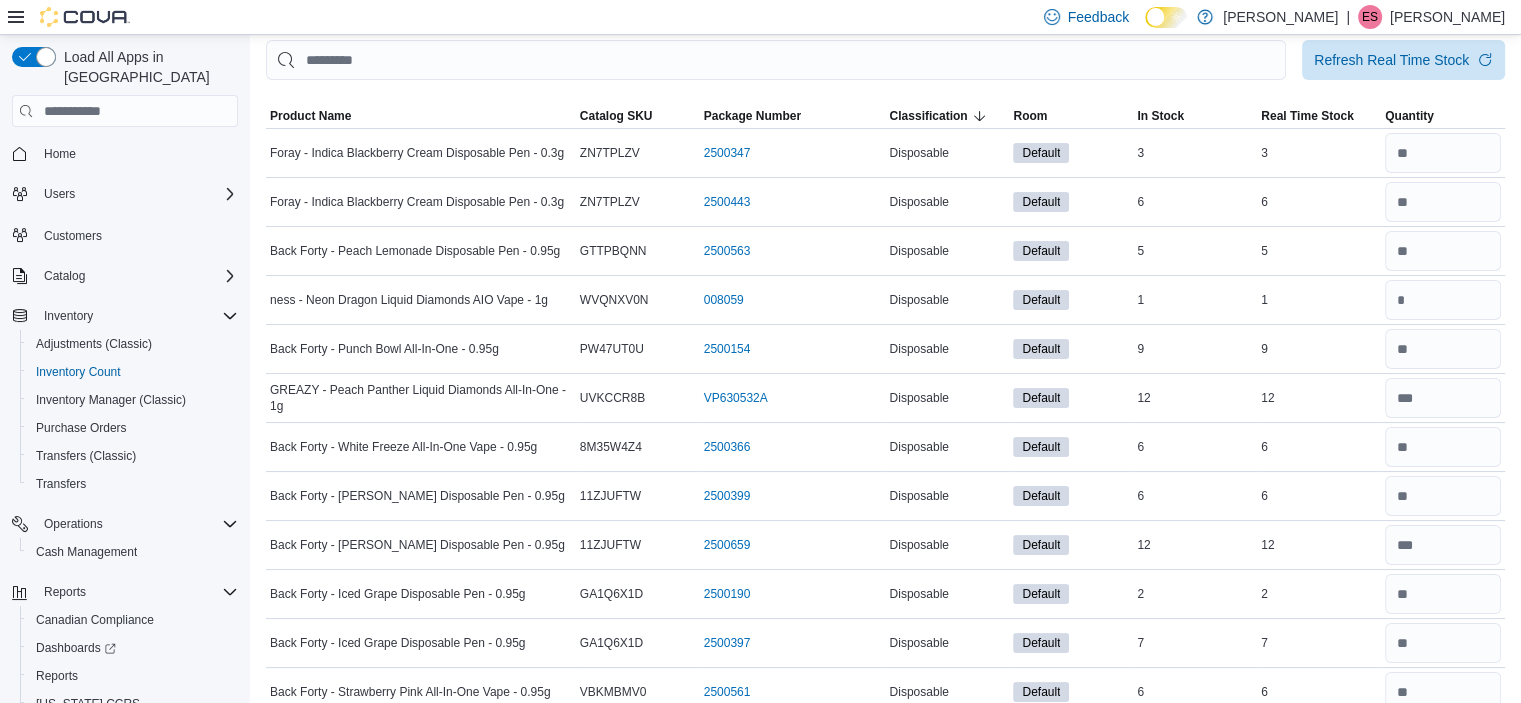 scroll, scrollTop: 0, scrollLeft: 0, axis: both 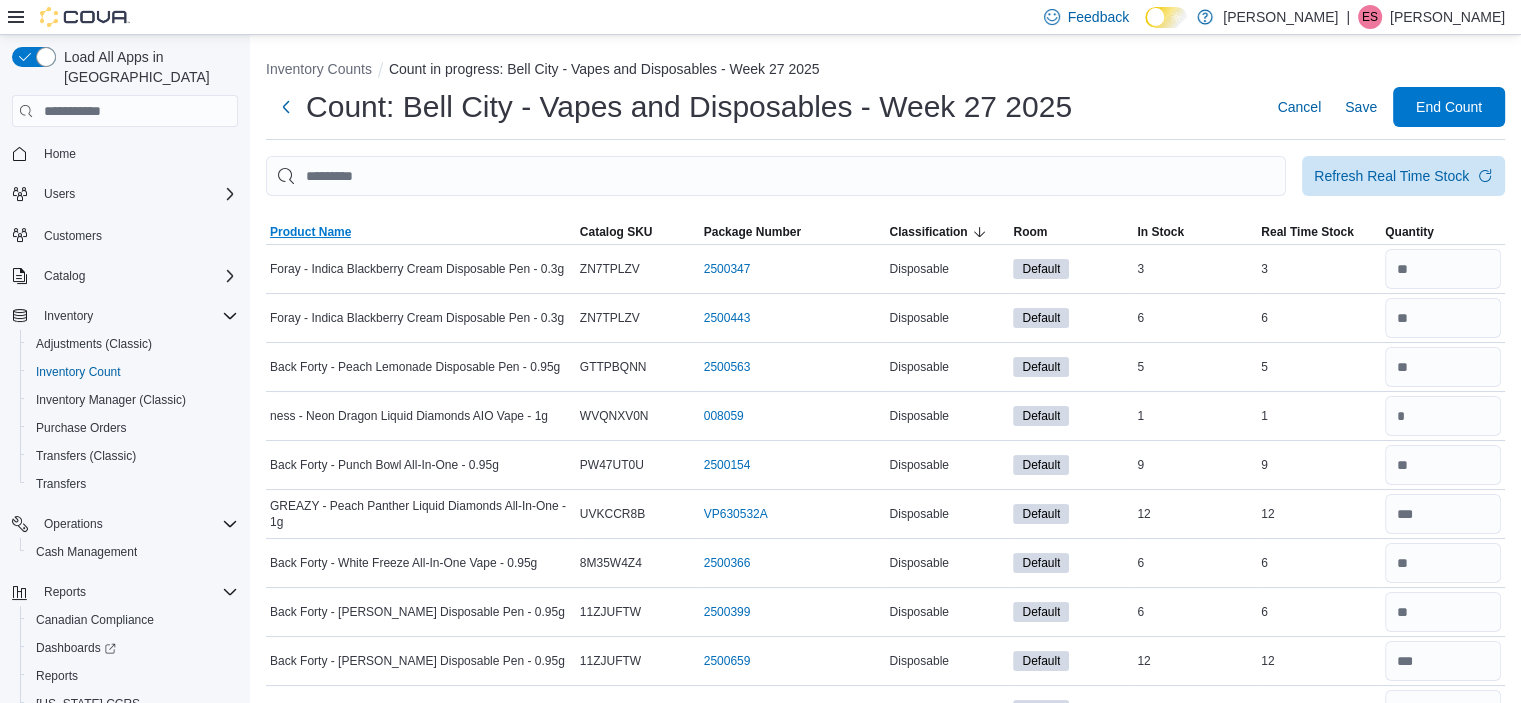 click on "Product Name" at bounding box center (310, 232) 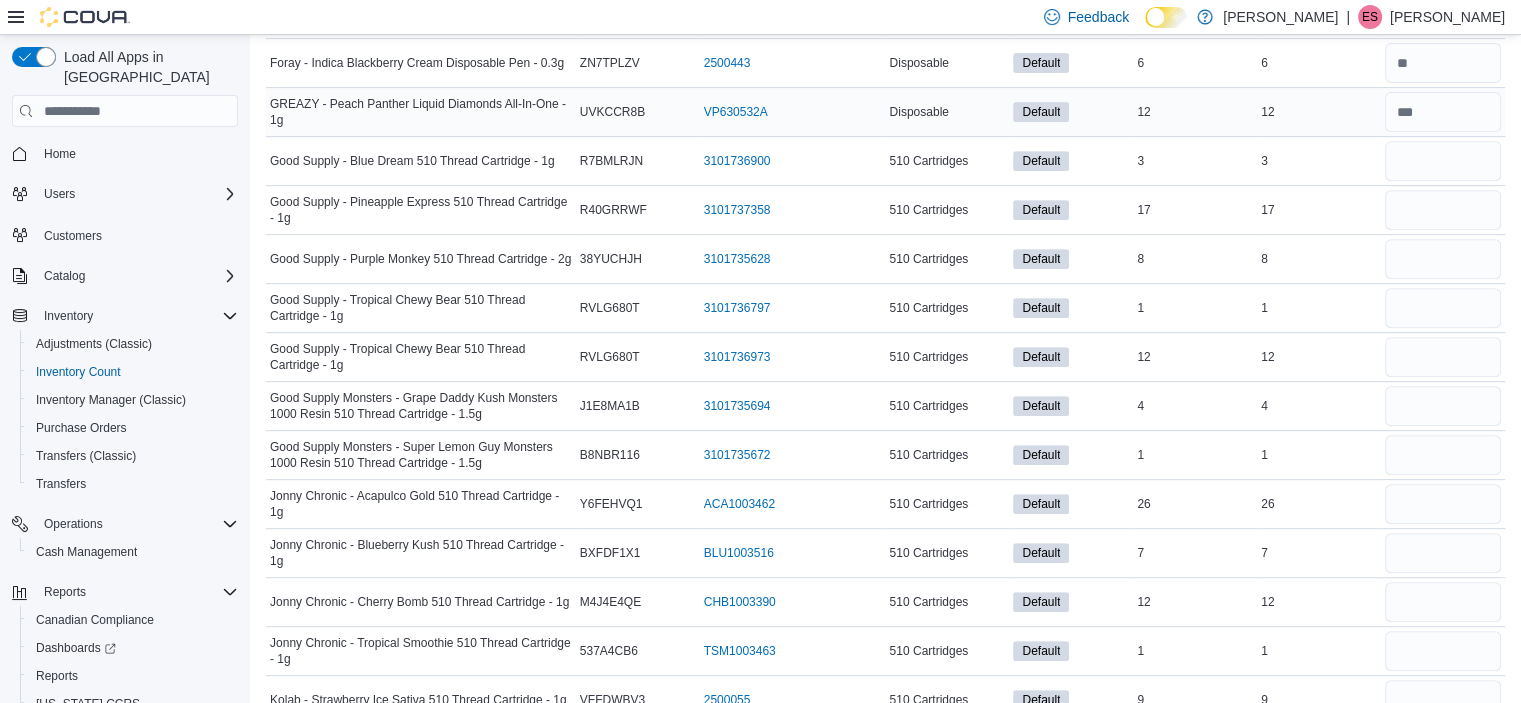 scroll, scrollTop: 800, scrollLeft: 0, axis: vertical 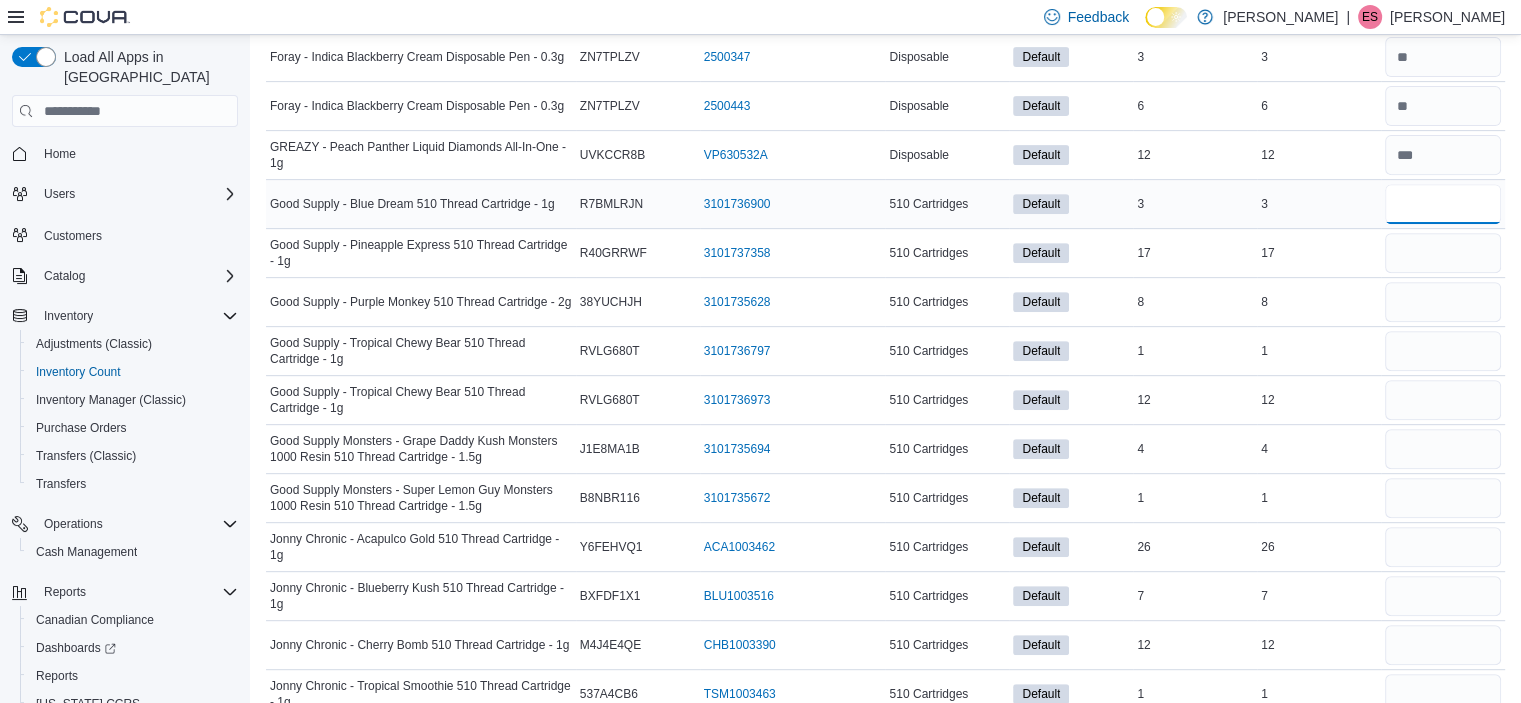 click at bounding box center (1443, 204) 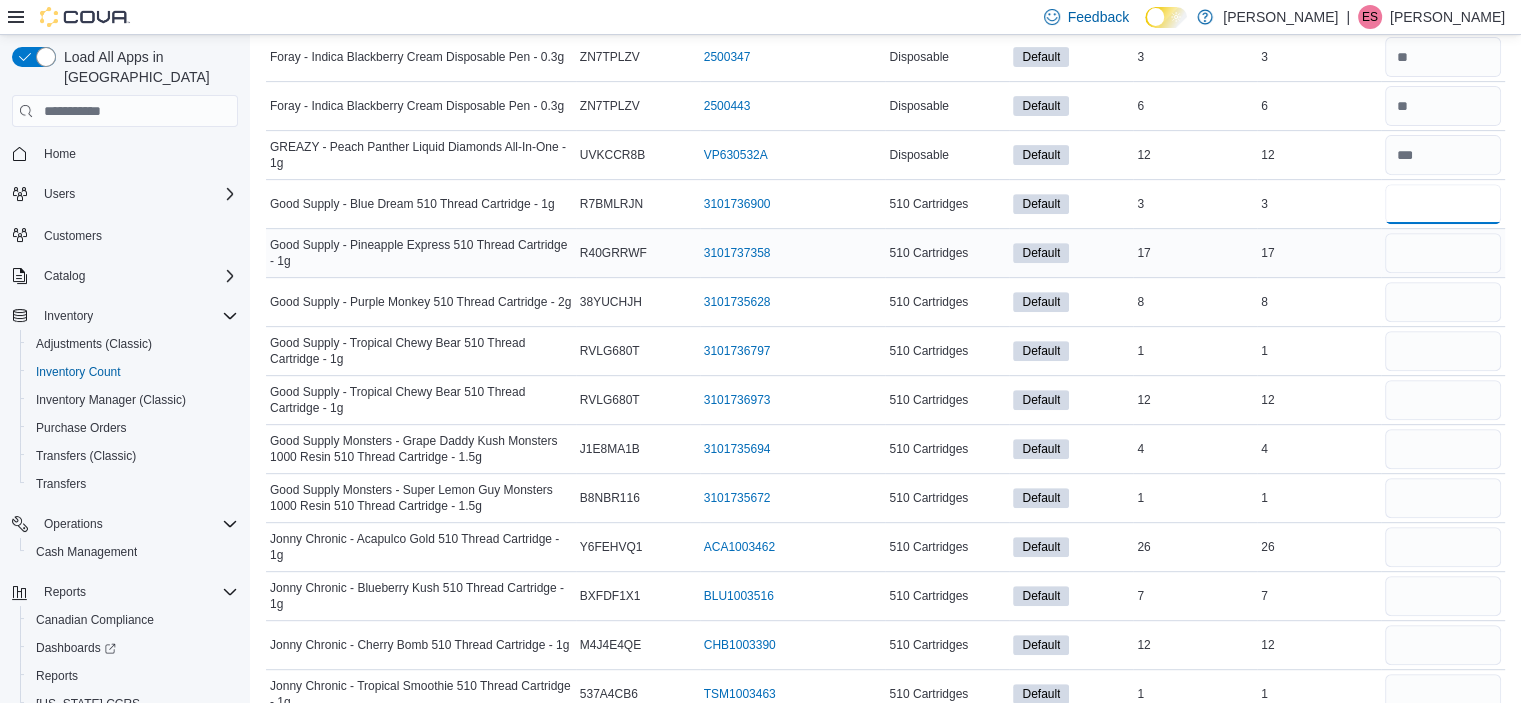 type on "*" 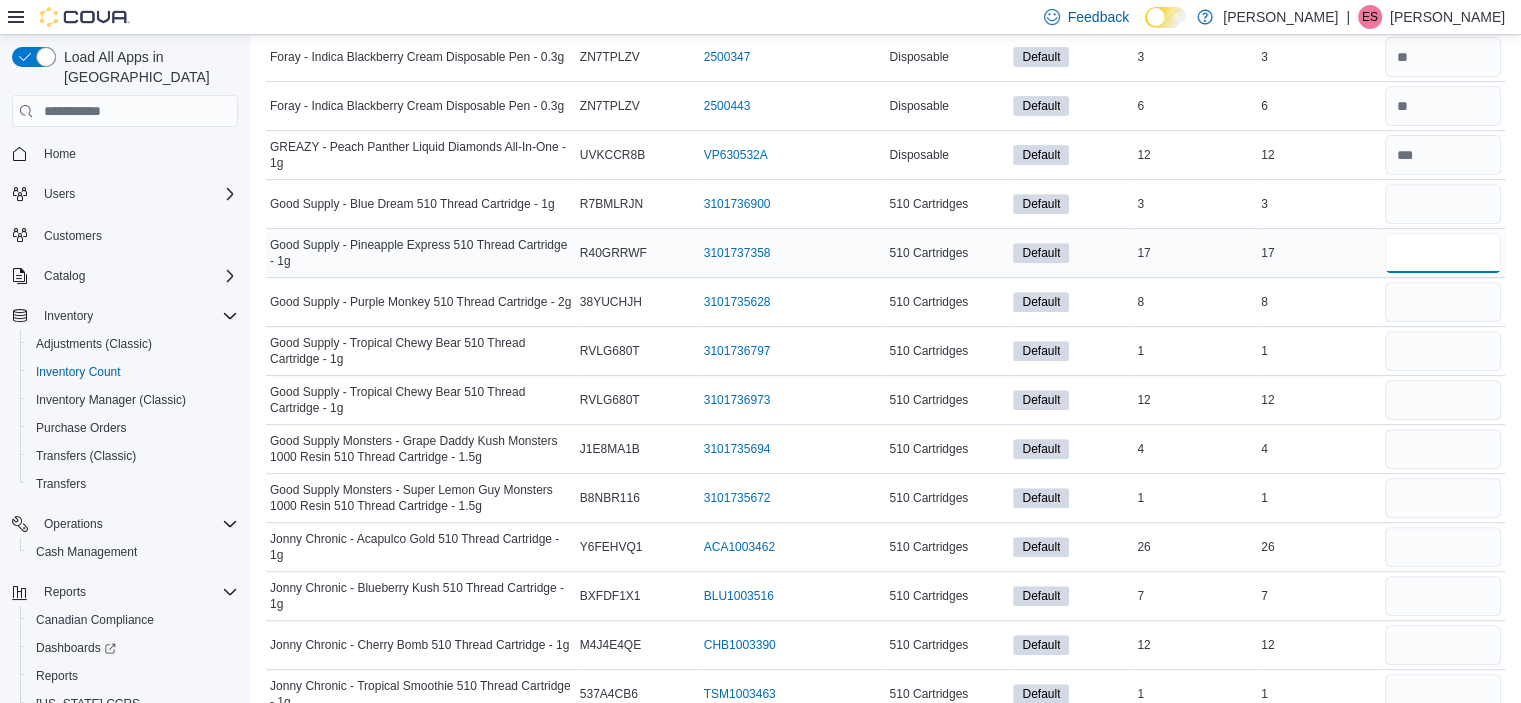 click at bounding box center (1443, 253) 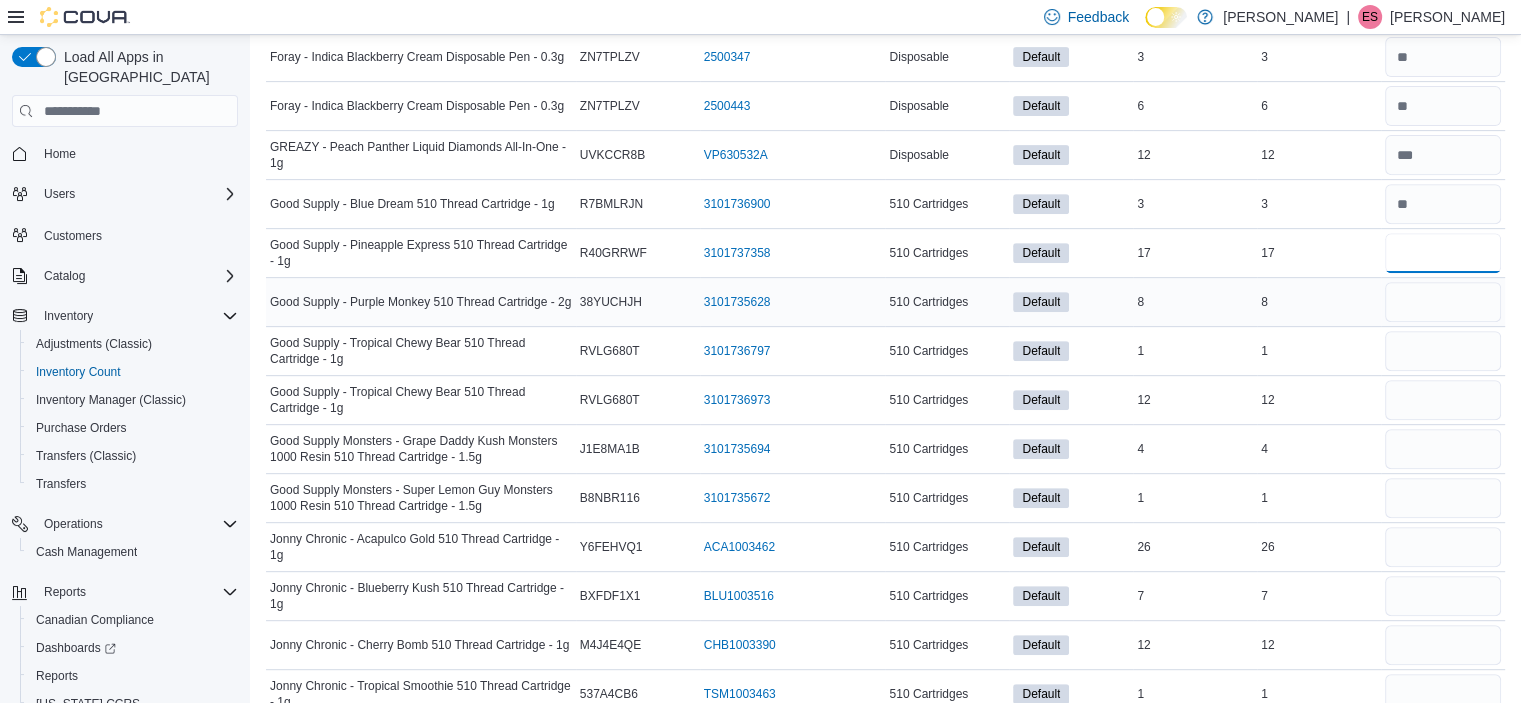 type on "**" 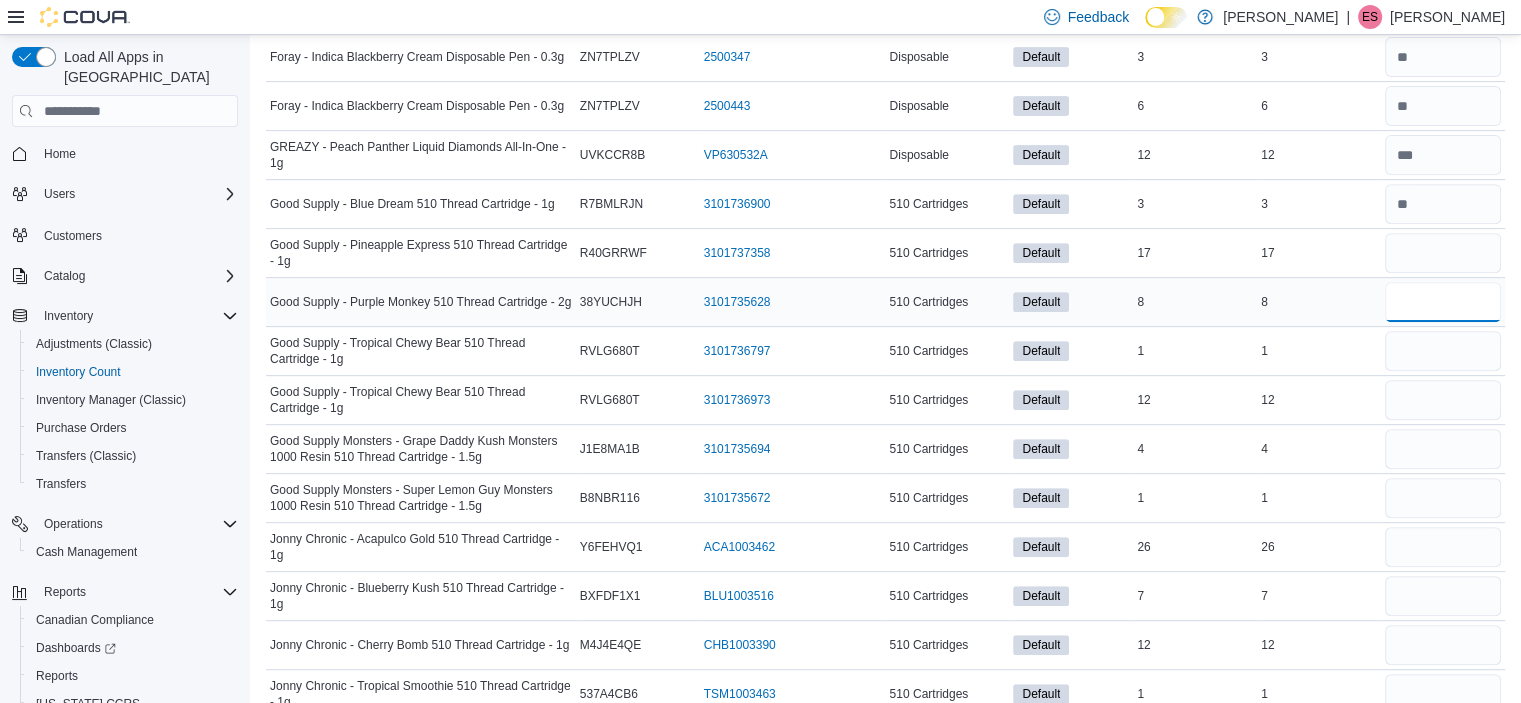 click at bounding box center (1443, 302) 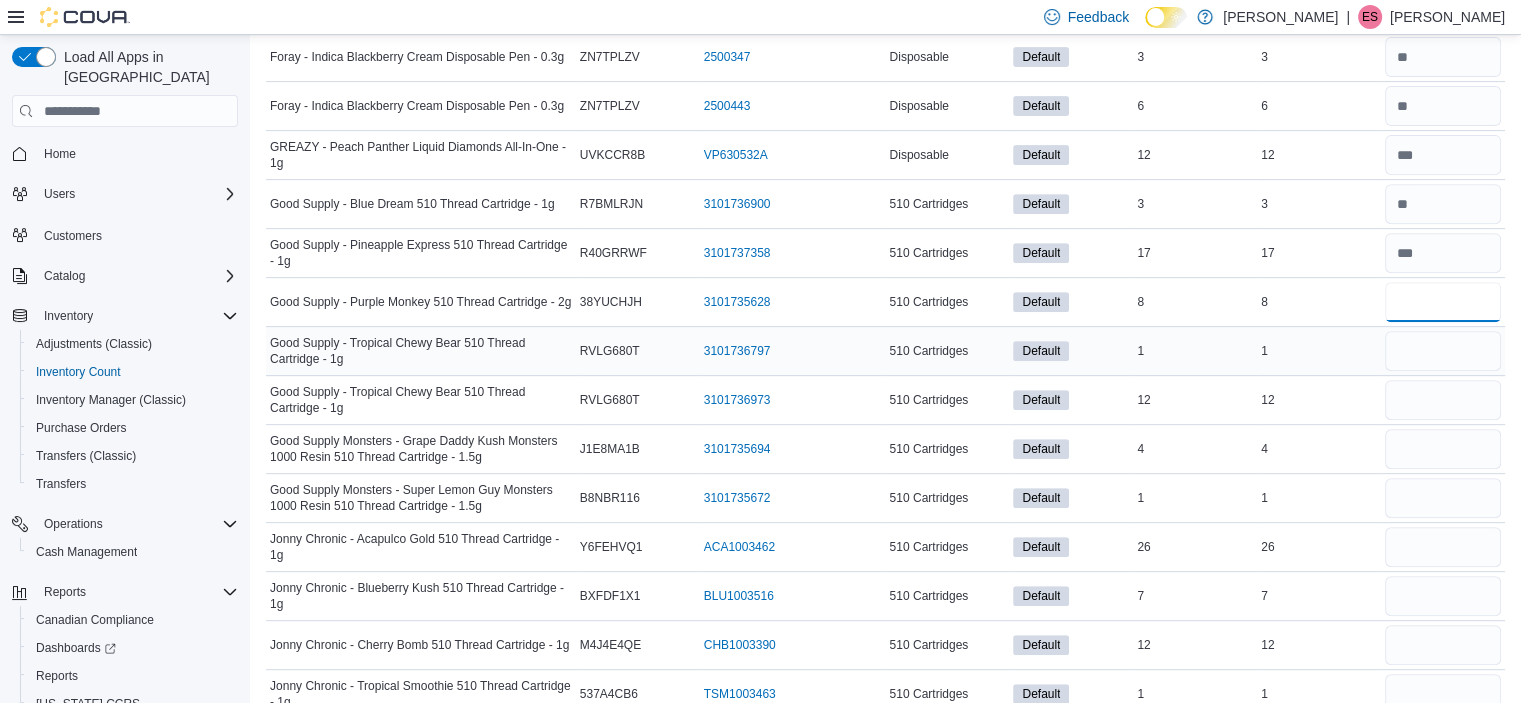type on "*" 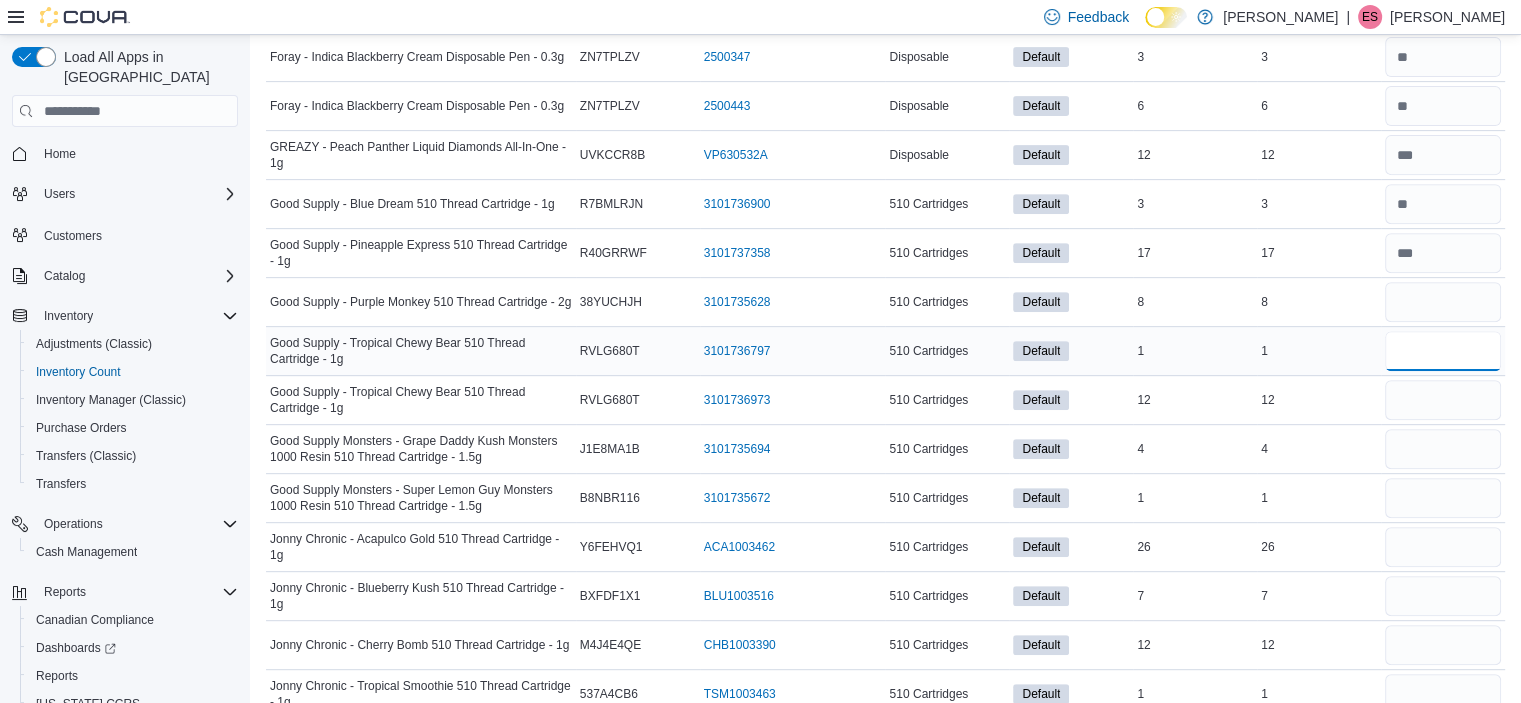 click at bounding box center [1443, 351] 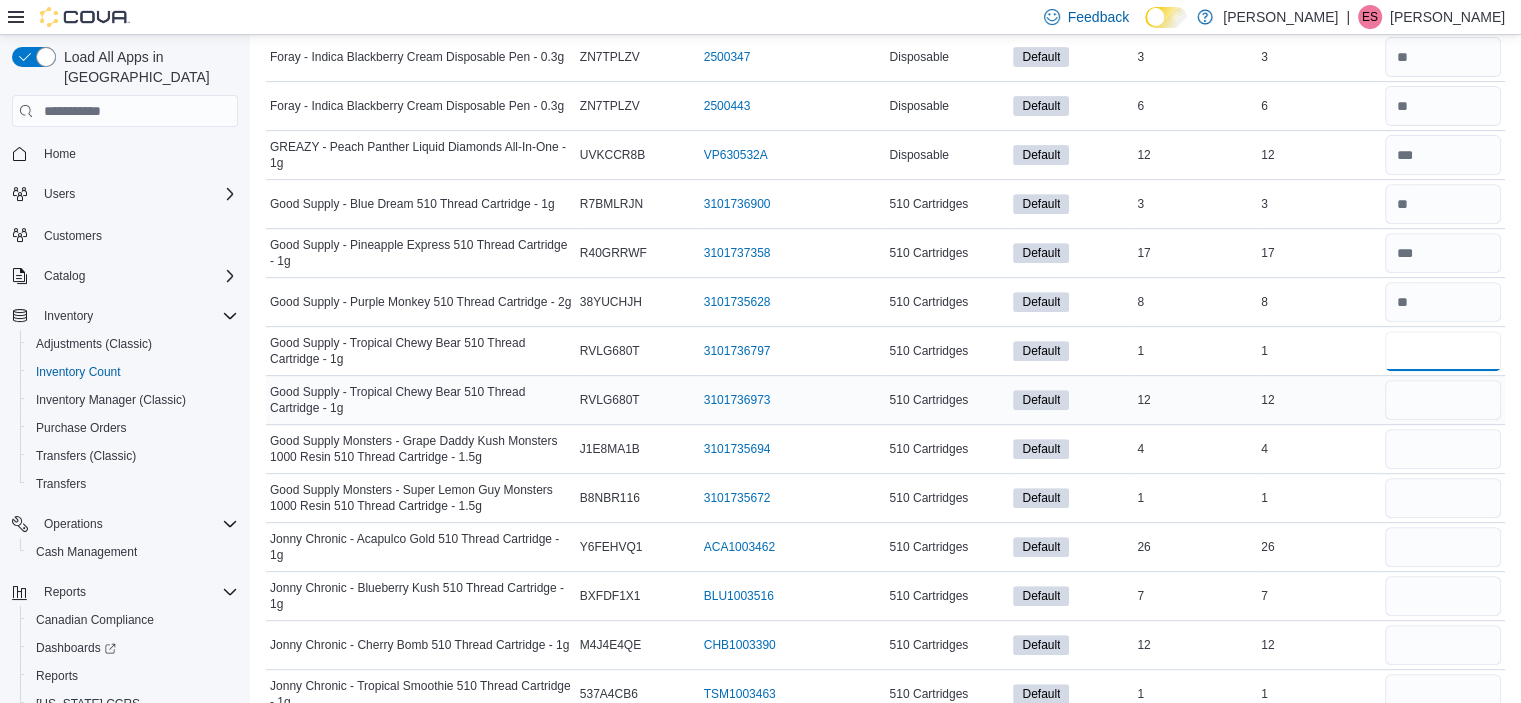 type on "*" 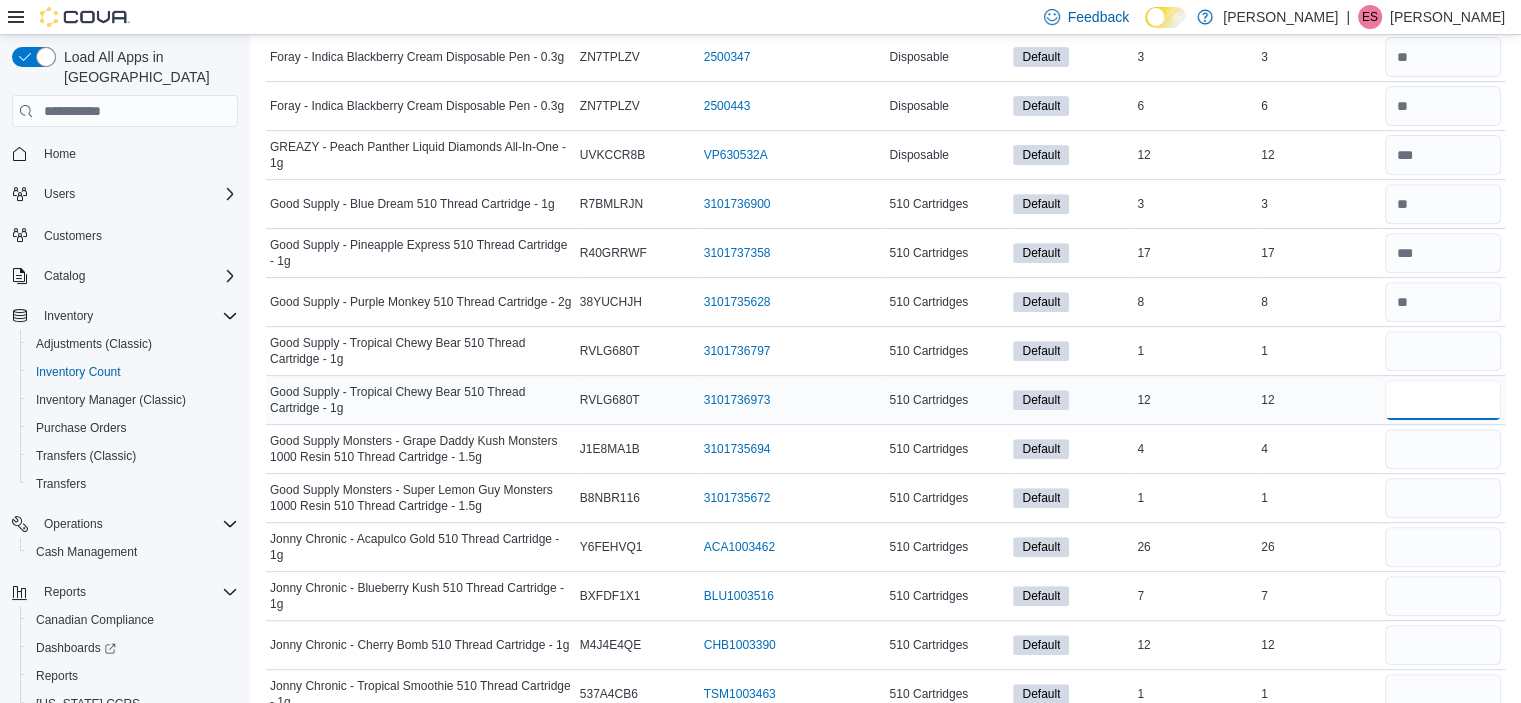 click at bounding box center (1443, 400) 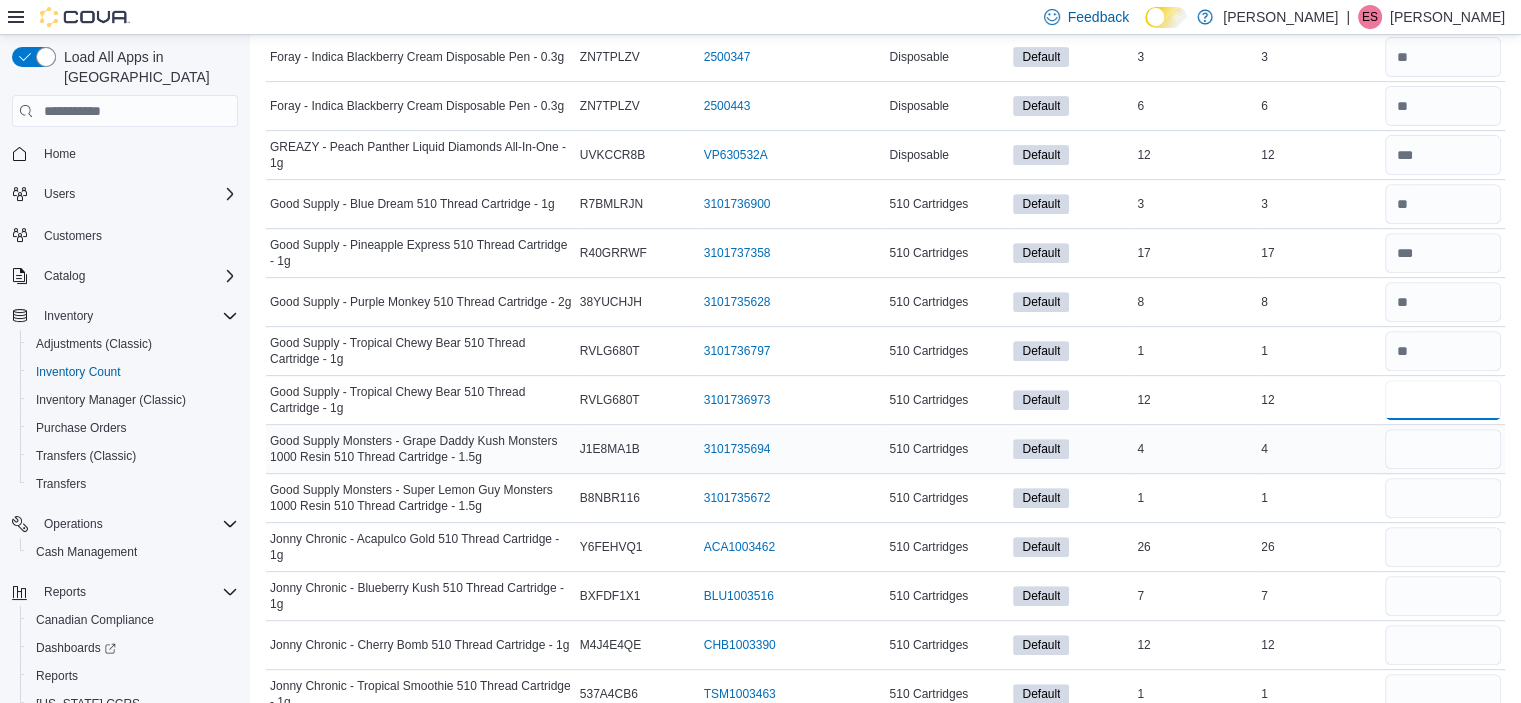 type on "**" 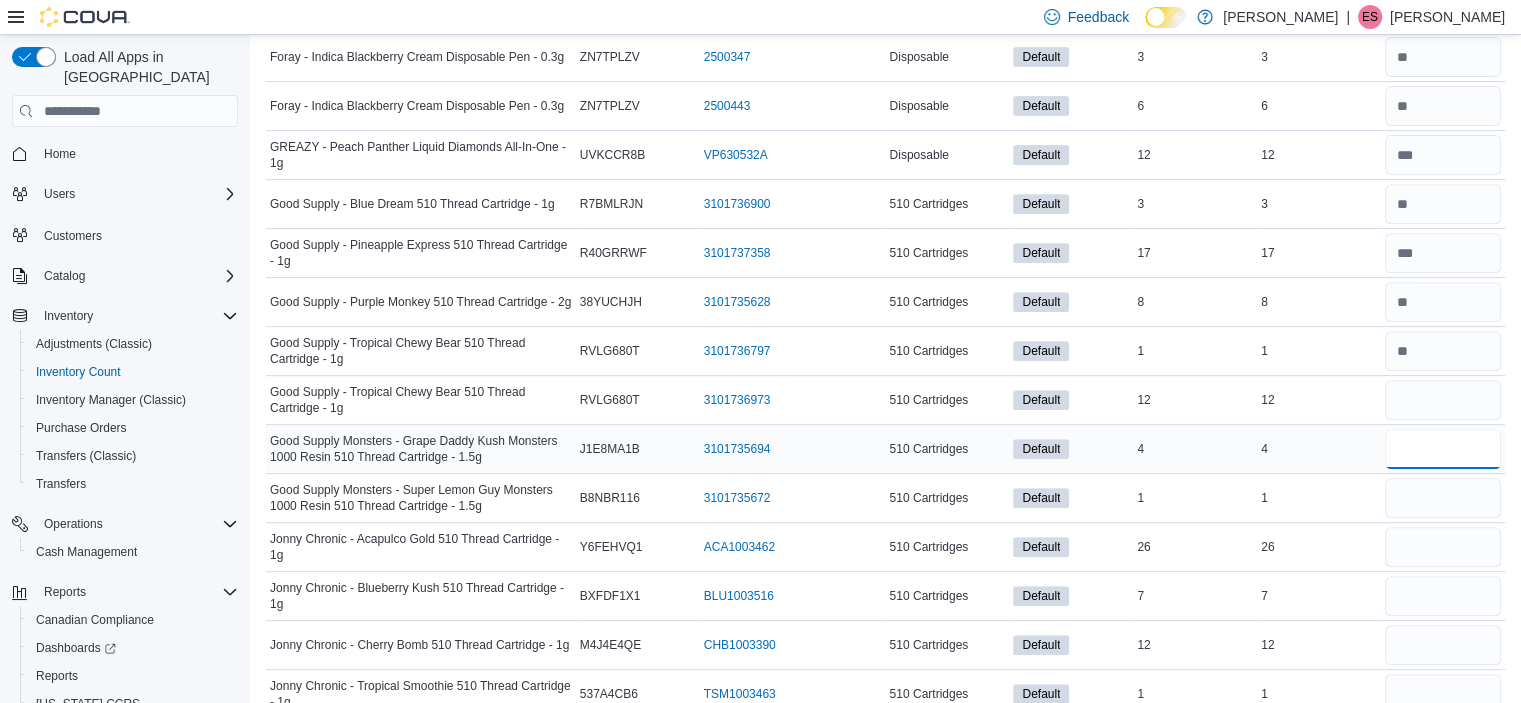 click at bounding box center (1443, 449) 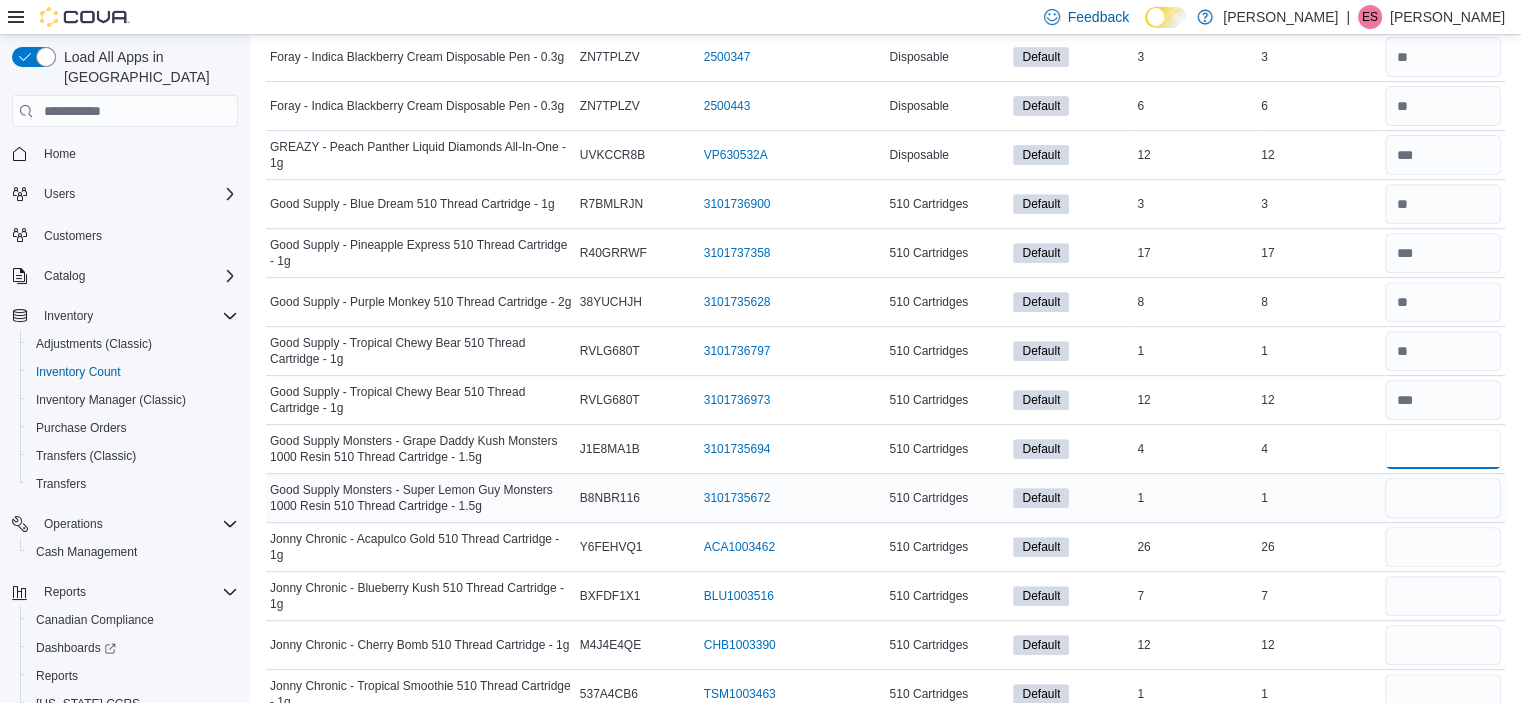 type on "*" 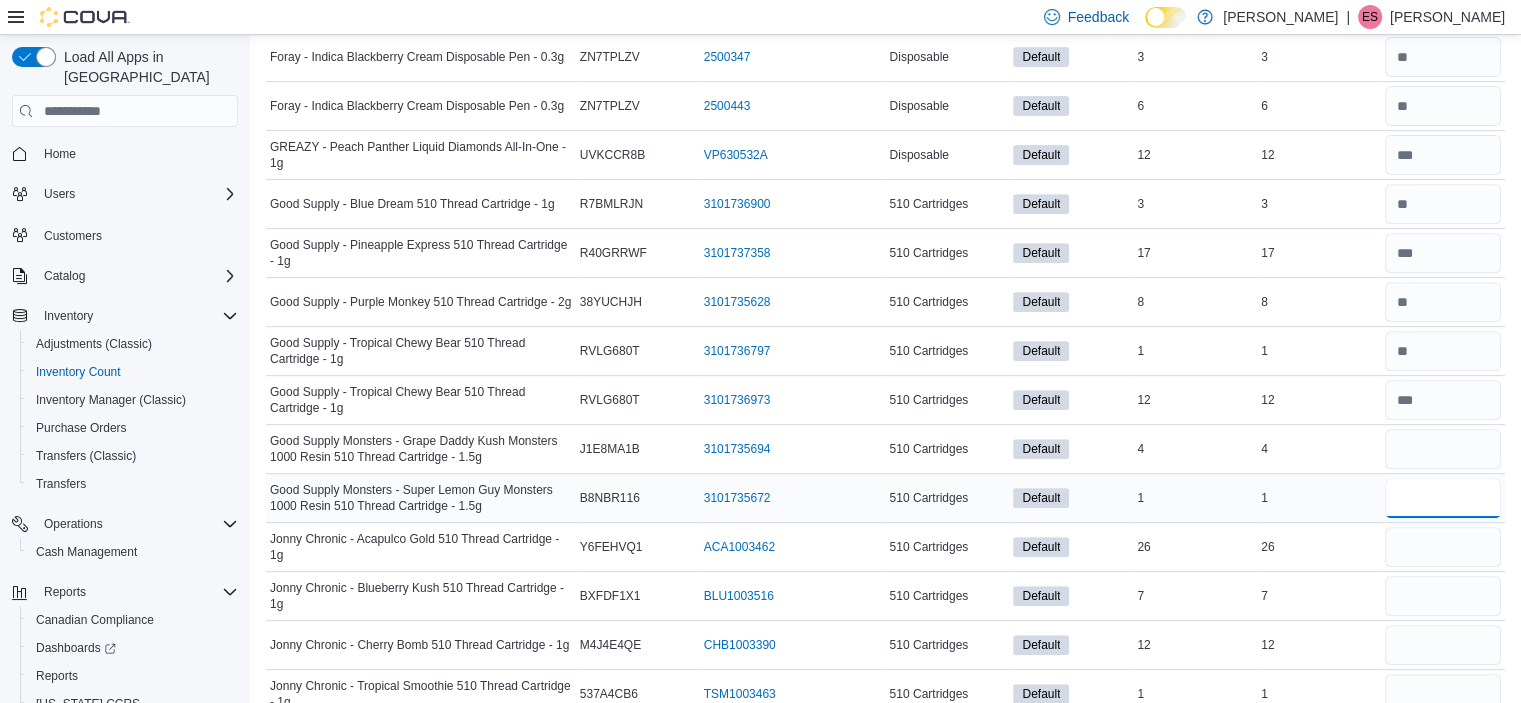 click at bounding box center (1443, 498) 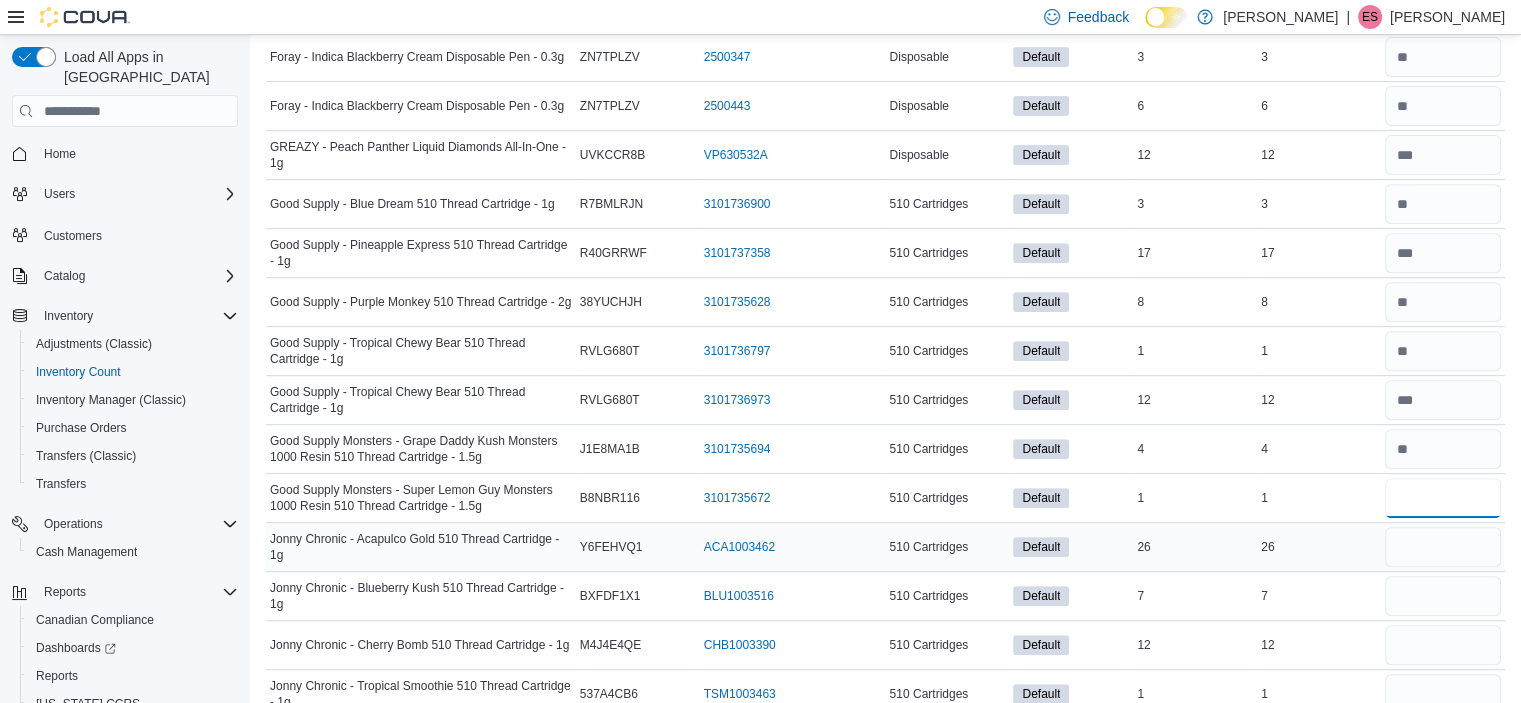 type on "*" 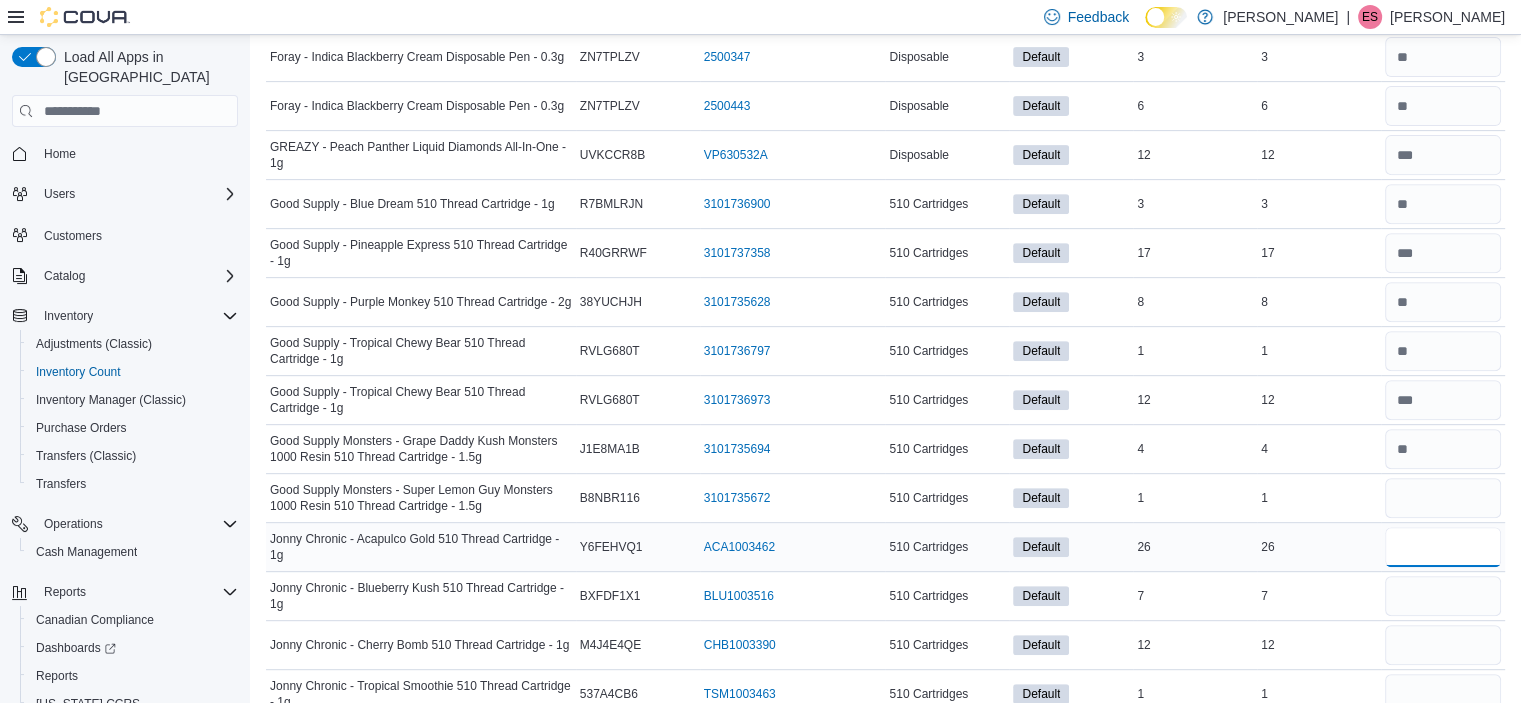 click at bounding box center [1443, 547] 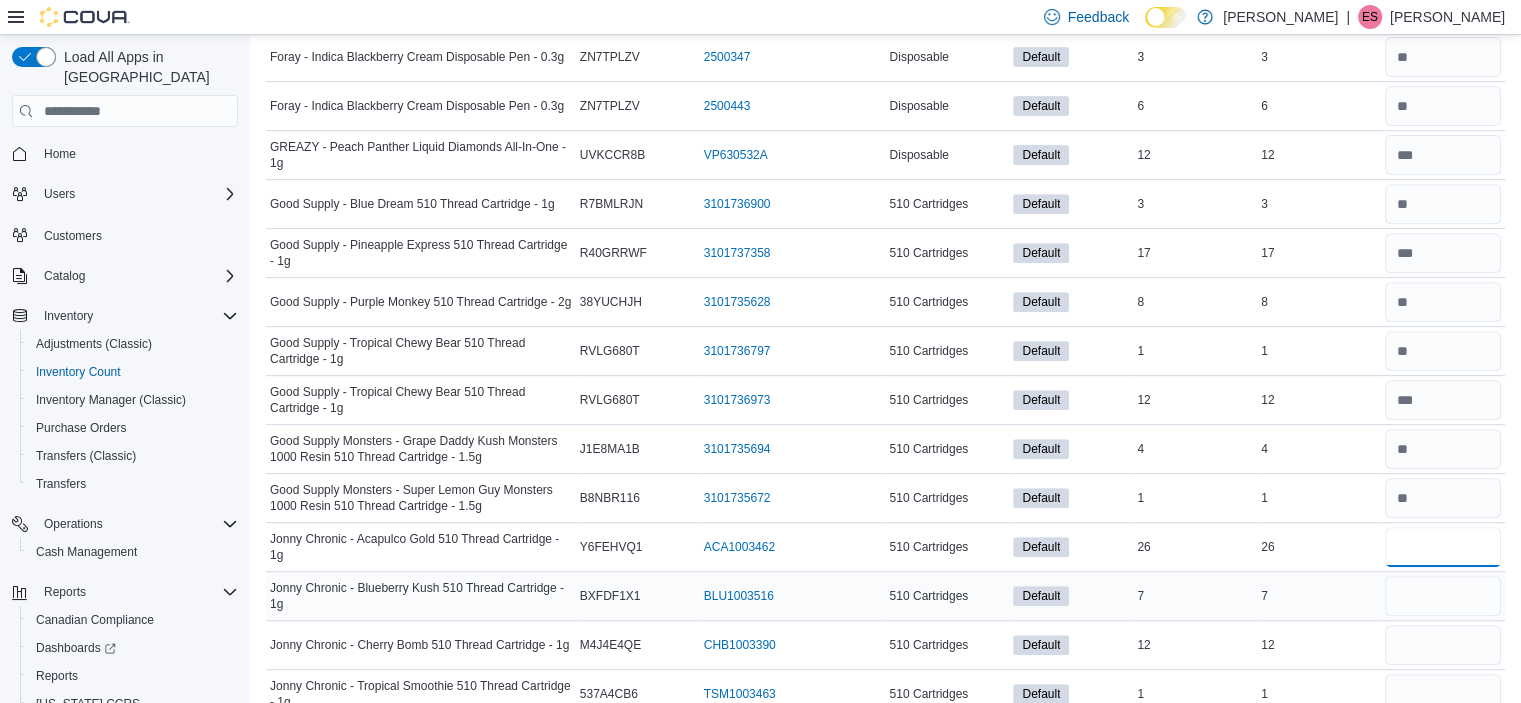 type on "**" 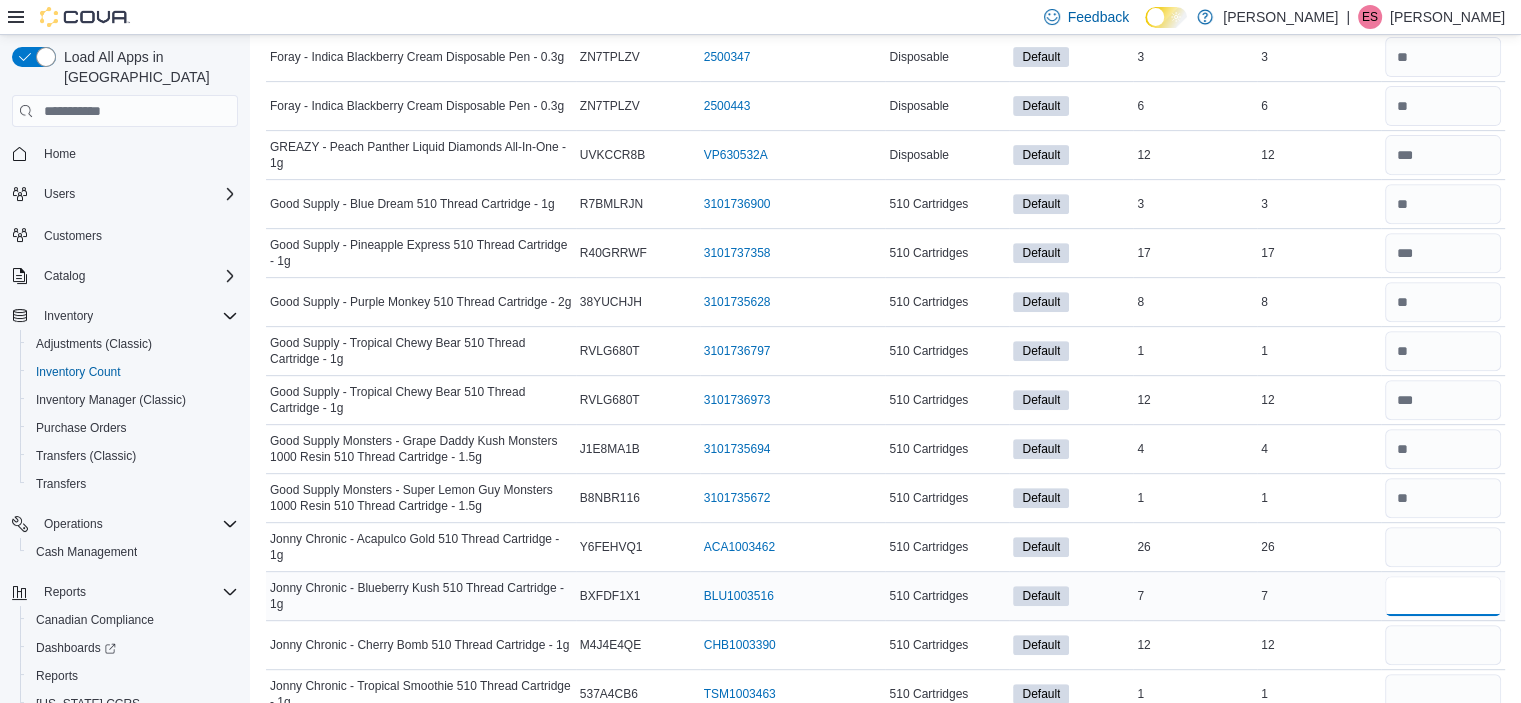 click at bounding box center (1443, 596) 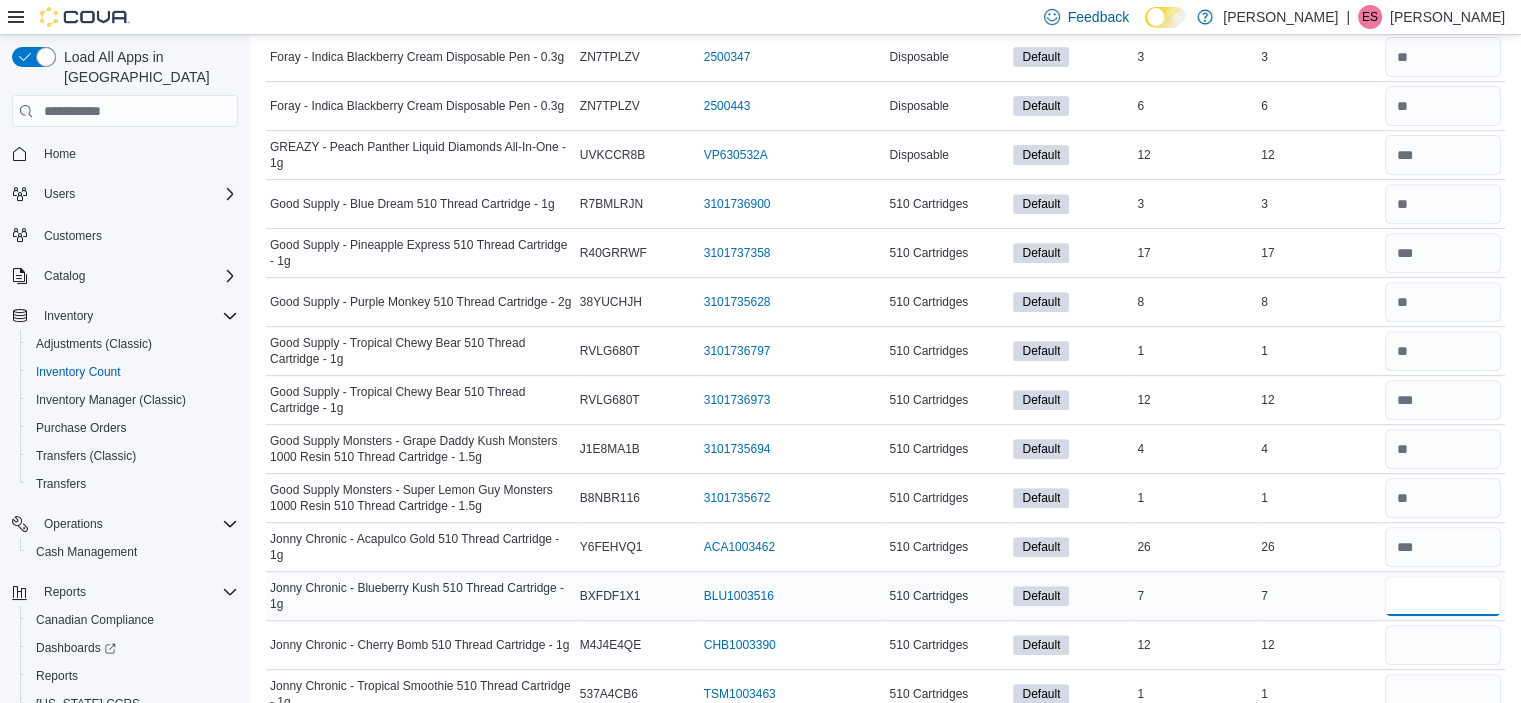 type on "*" 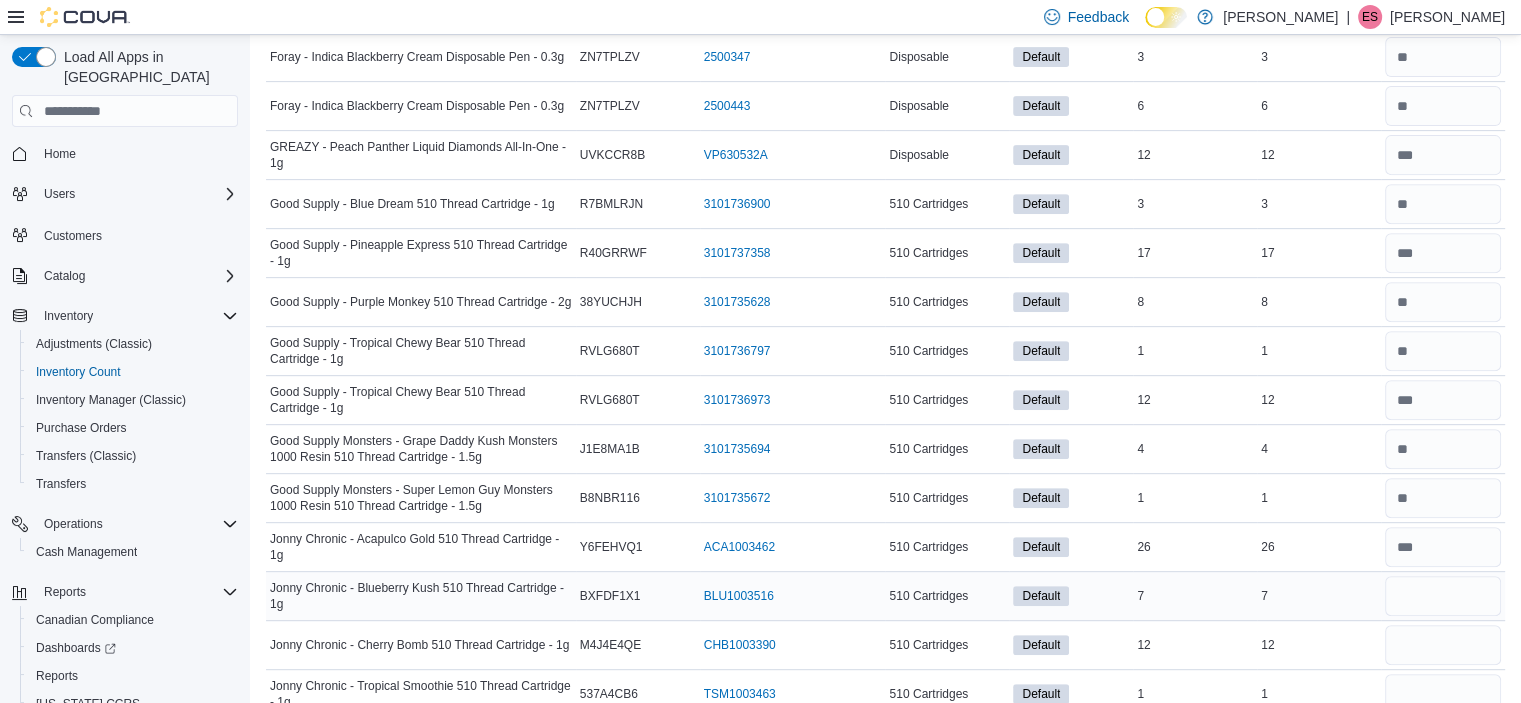 type 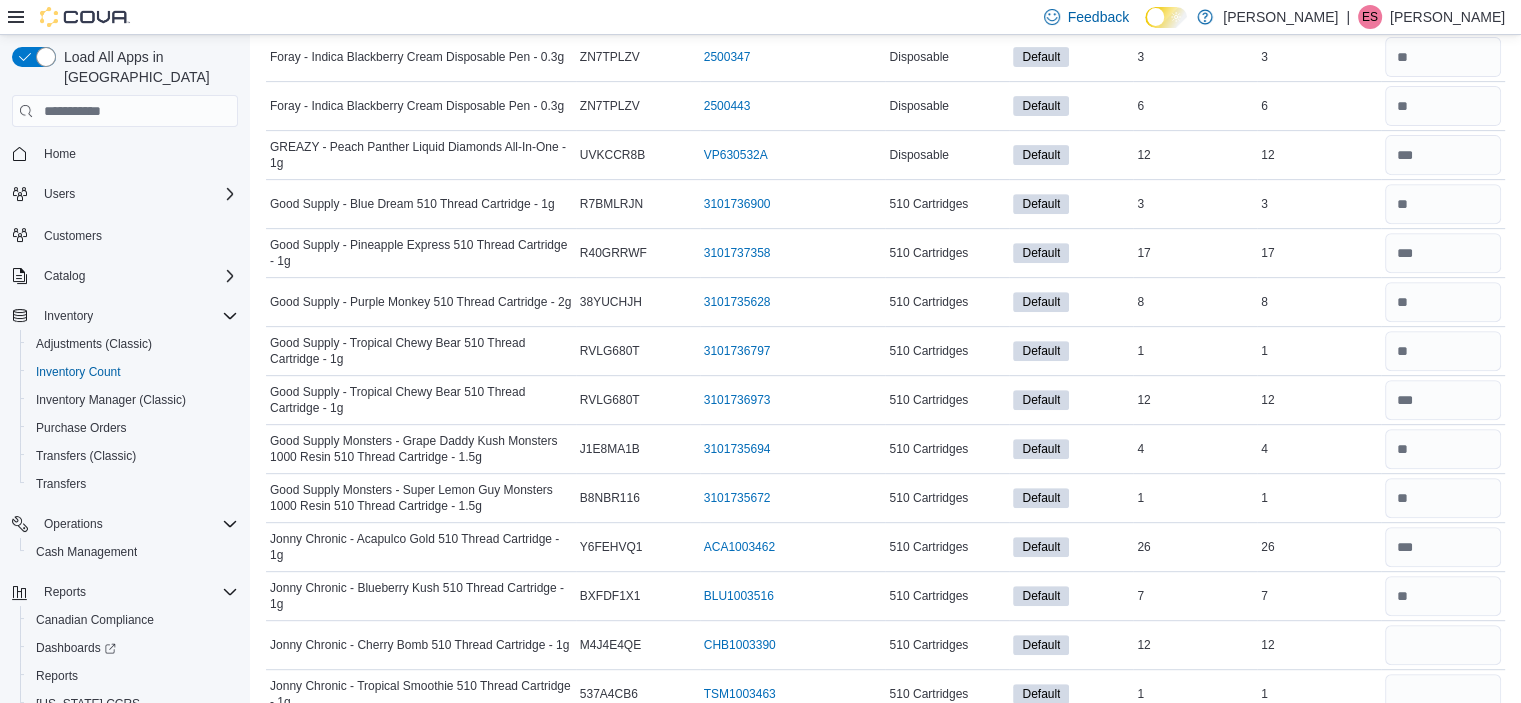 scroll, scrollTop: 1300, scrollLeft: 0, axis: vertical 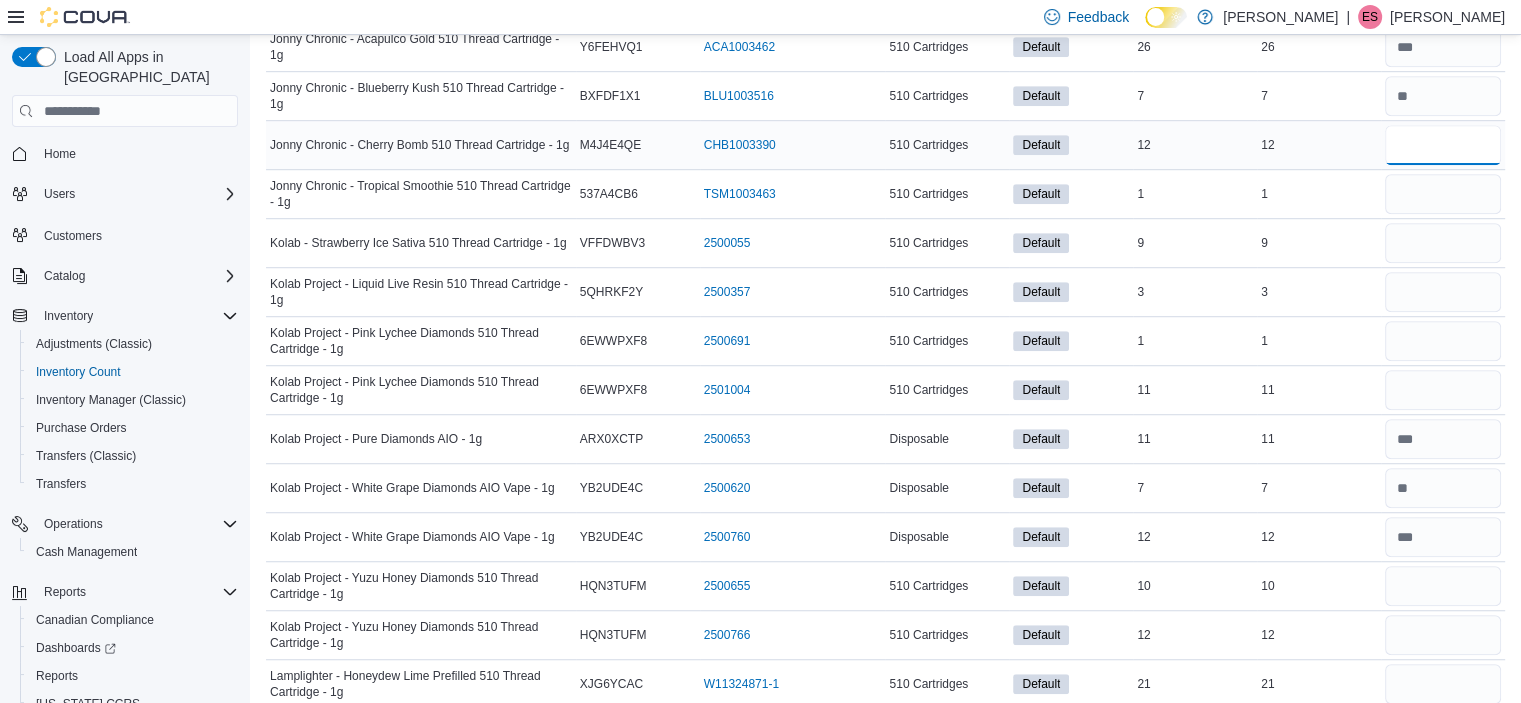 click at bounding box center (1443, 145) 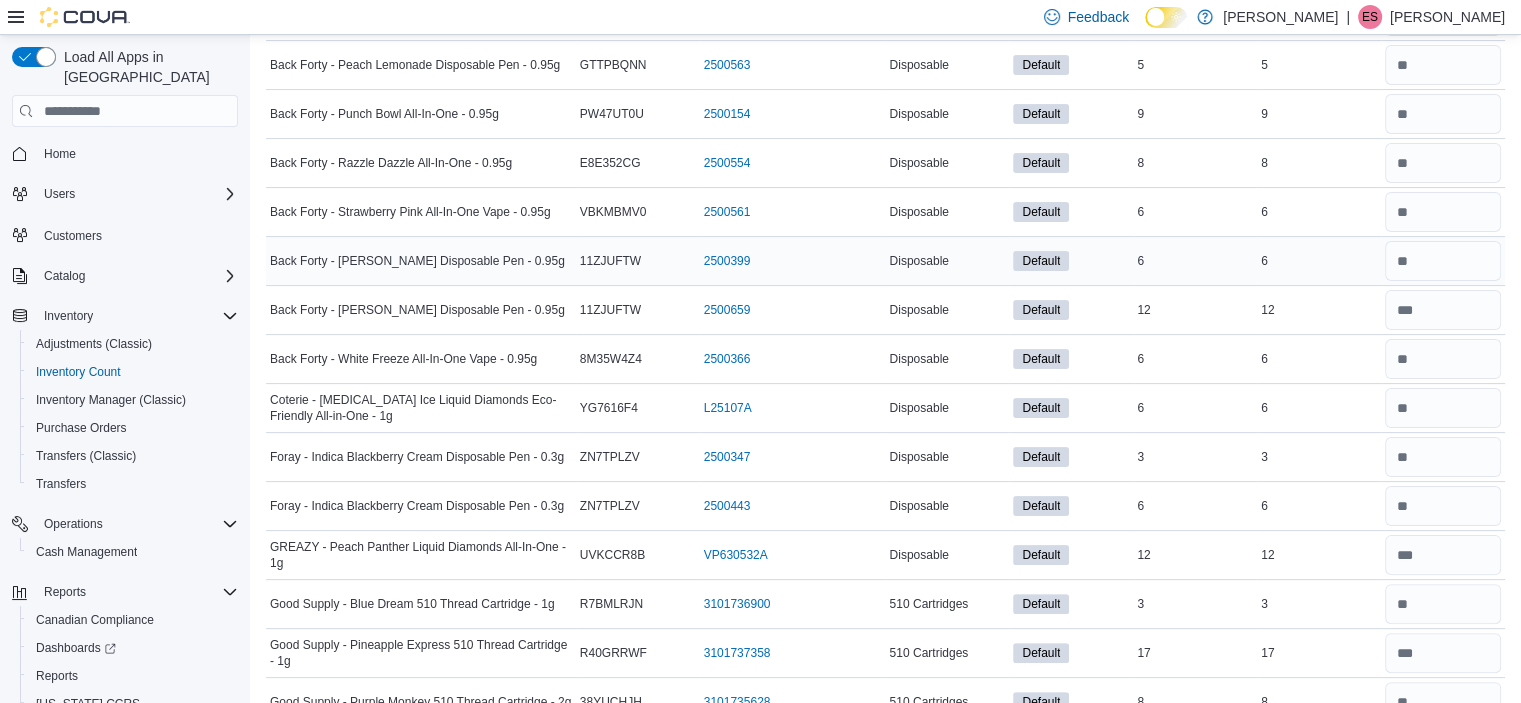 scroll, scrollTop: 0, scrollLeft: 0, axis: both 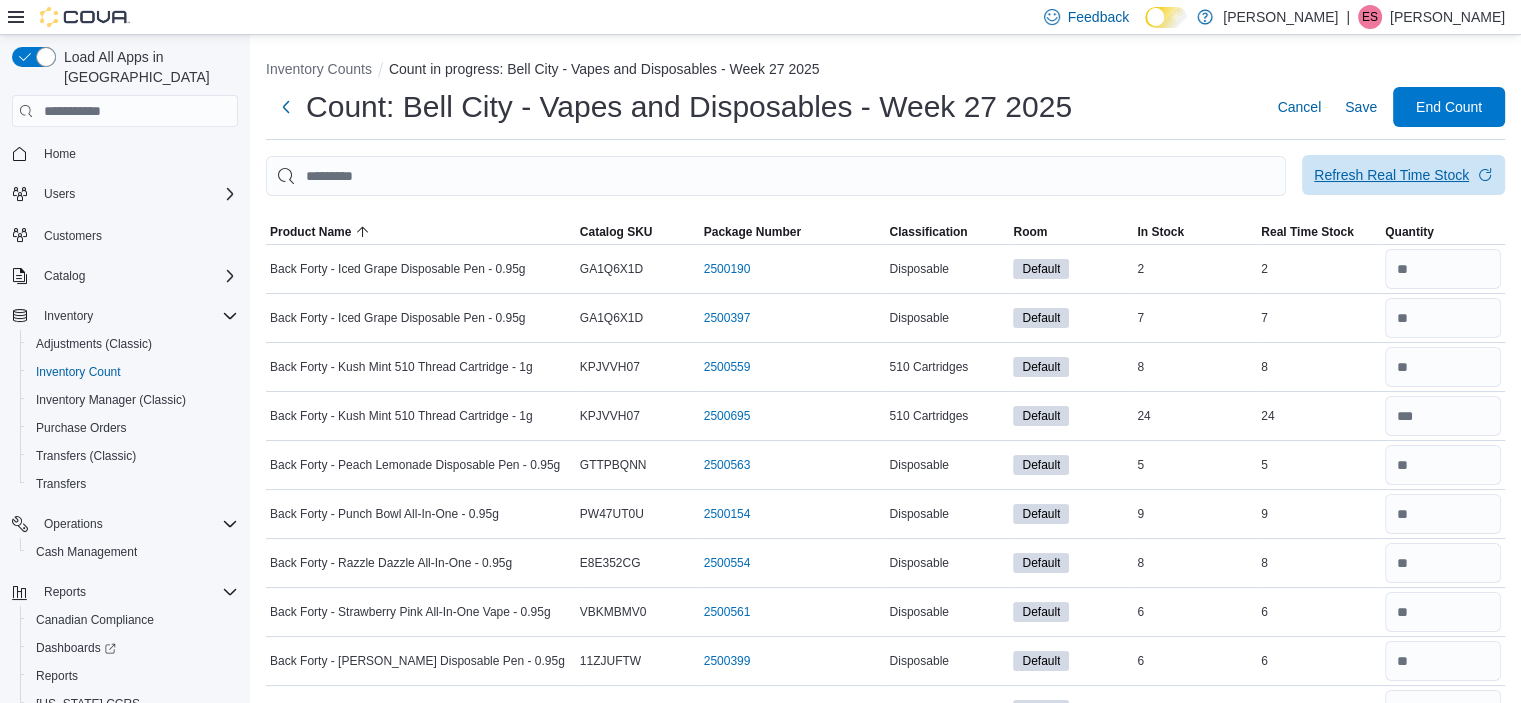 click on "Refresh Real Time Stock" at bounding box center [1391, 175] 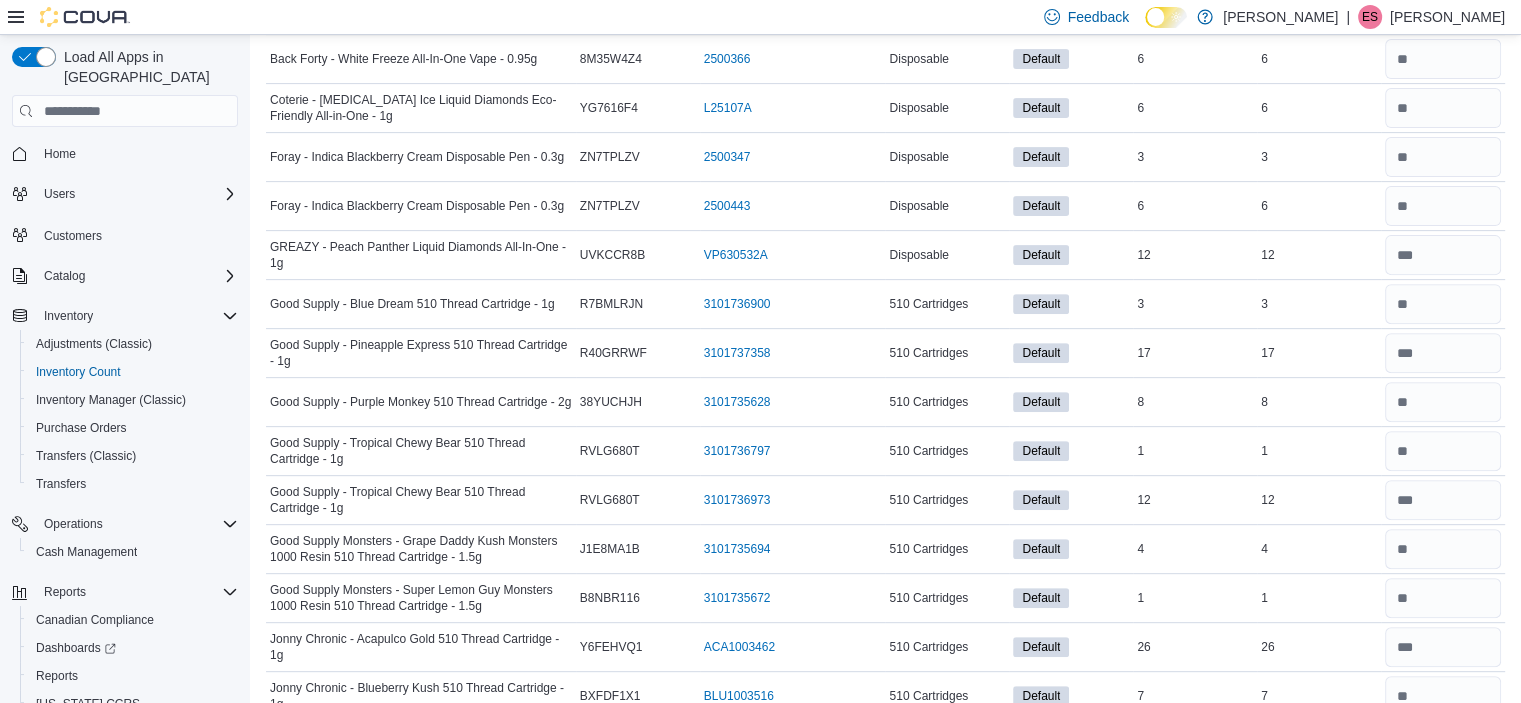 scroll, scrollTop: 1300, scrollLeft: 0, axis: vertical 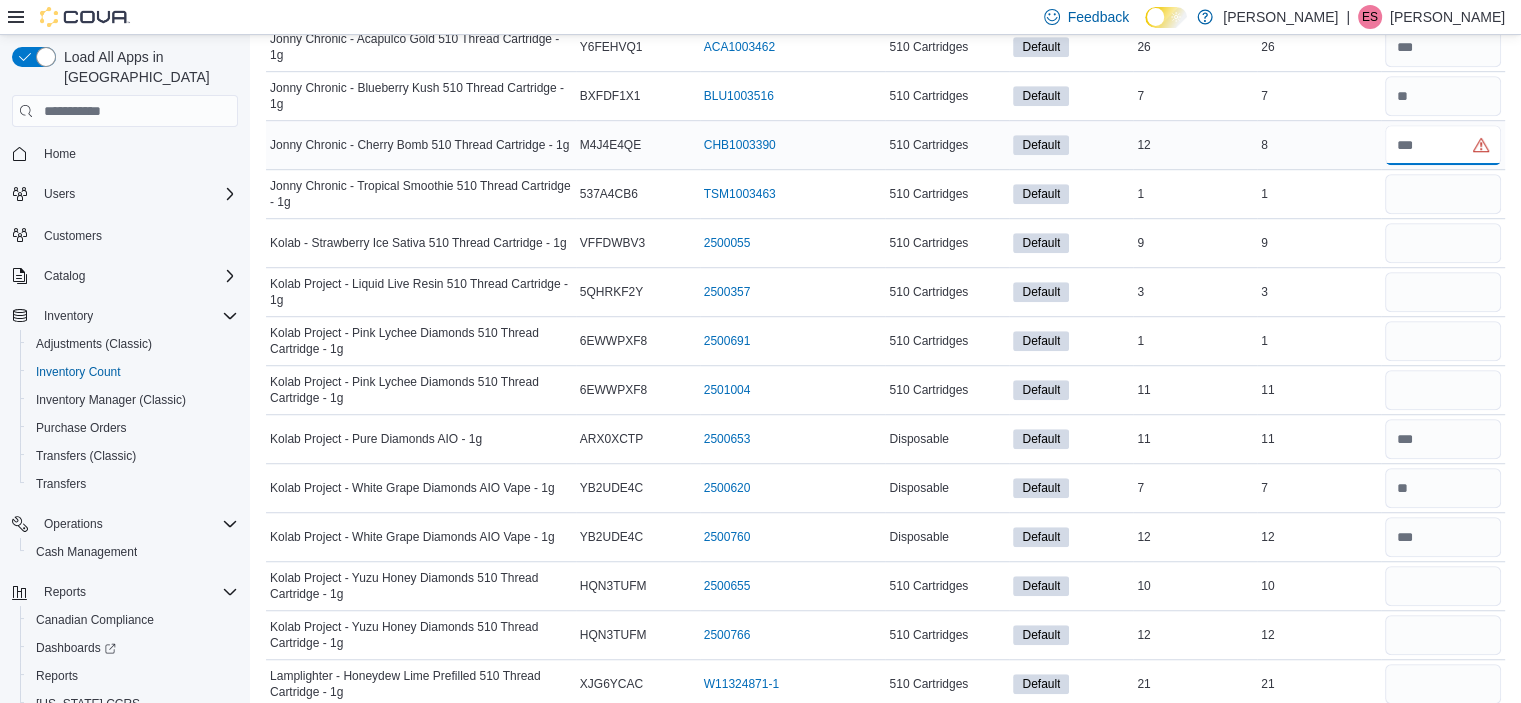 click at bounding box center [1443, 145] 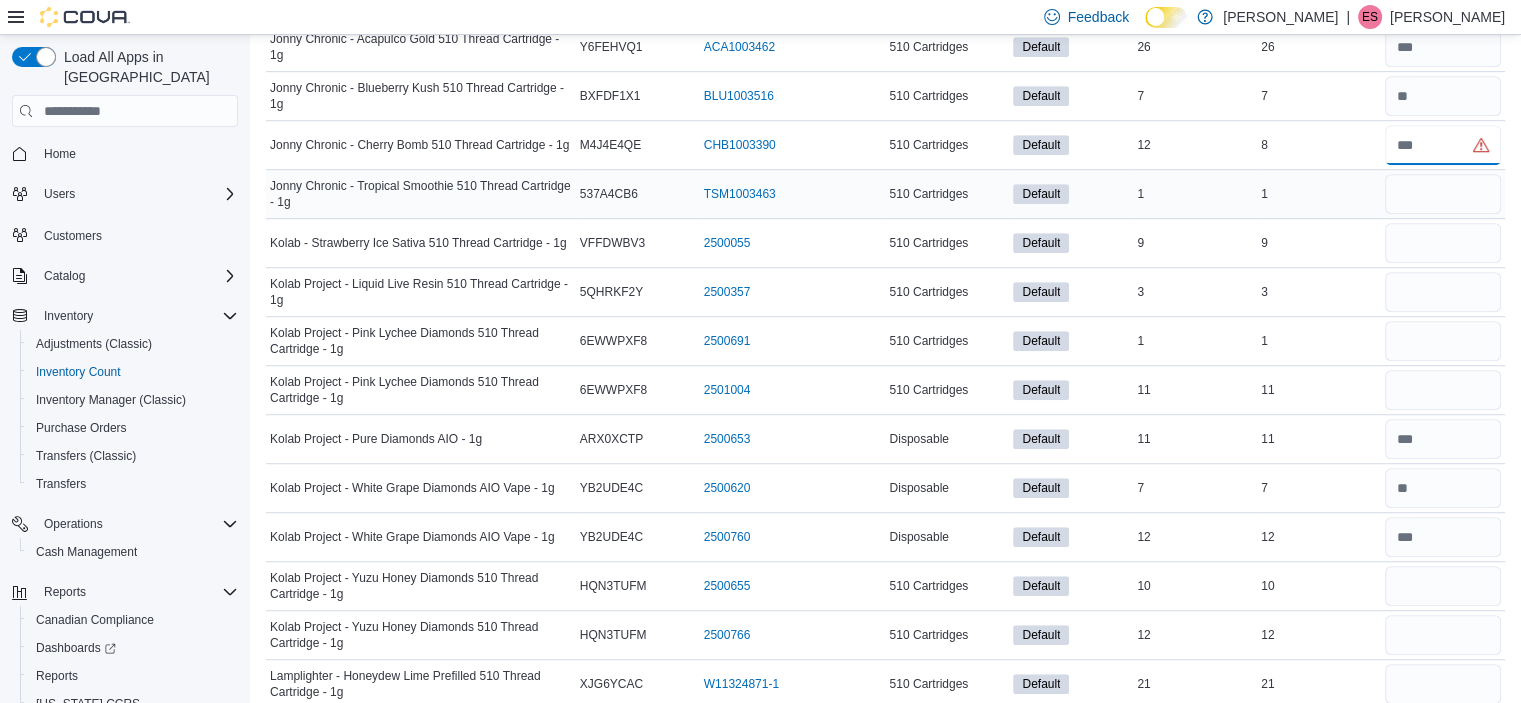 type on "*" 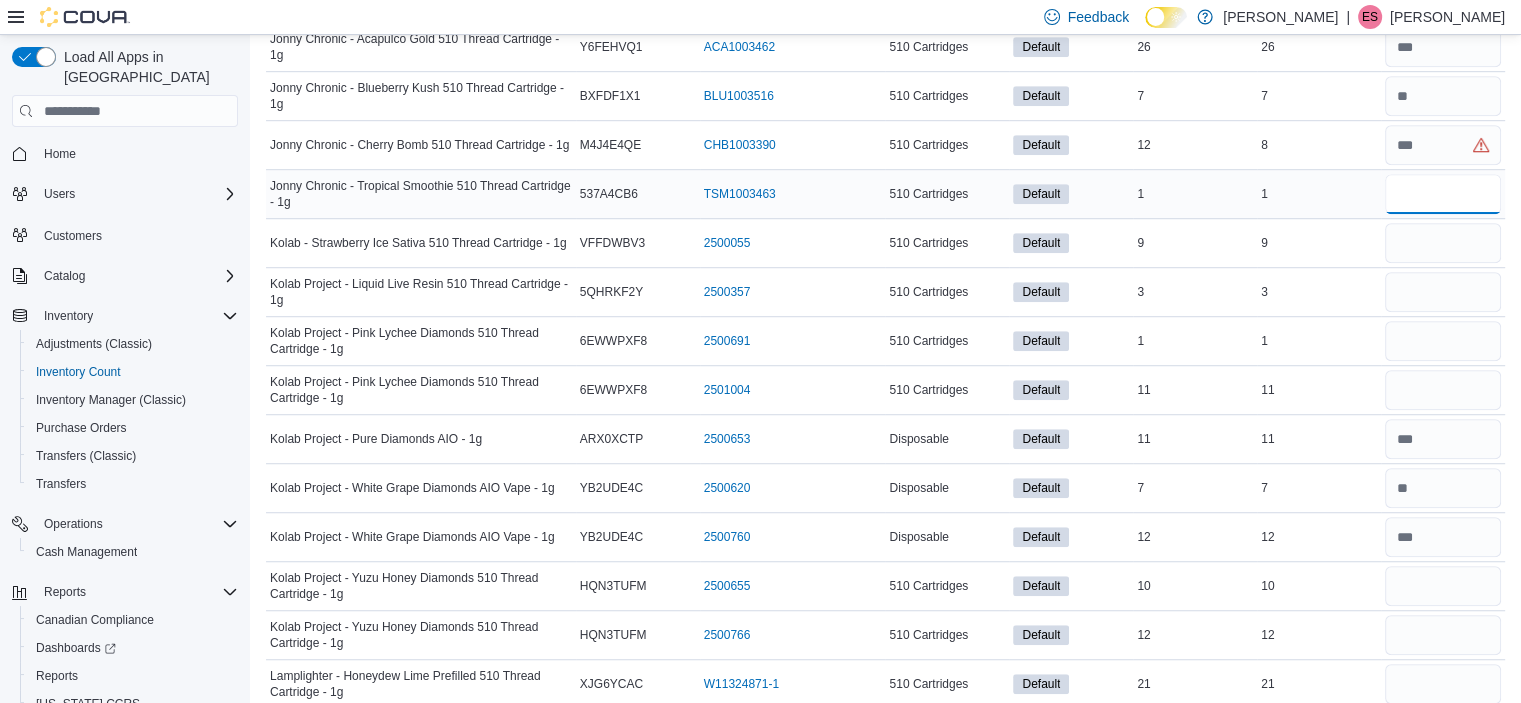 click at bounding box center (1443, 194) 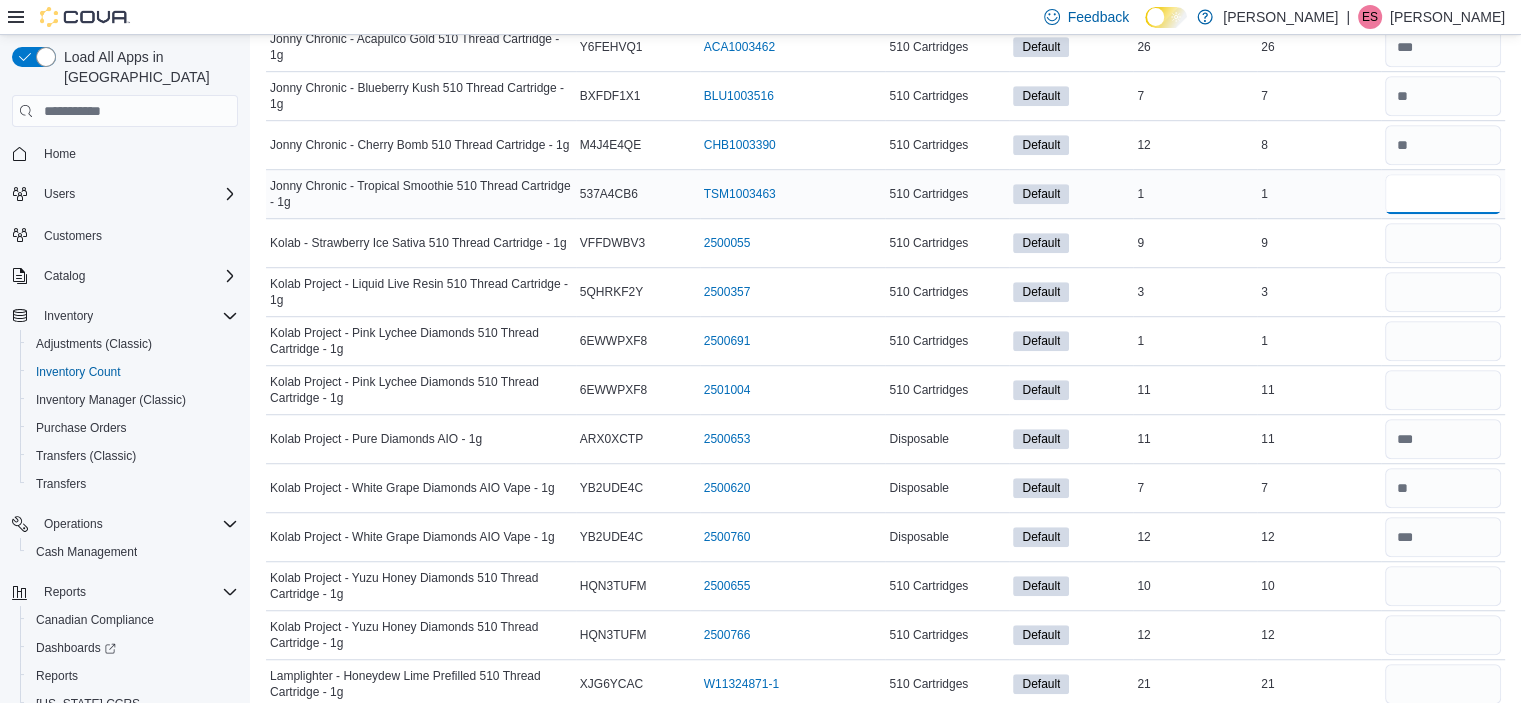 type 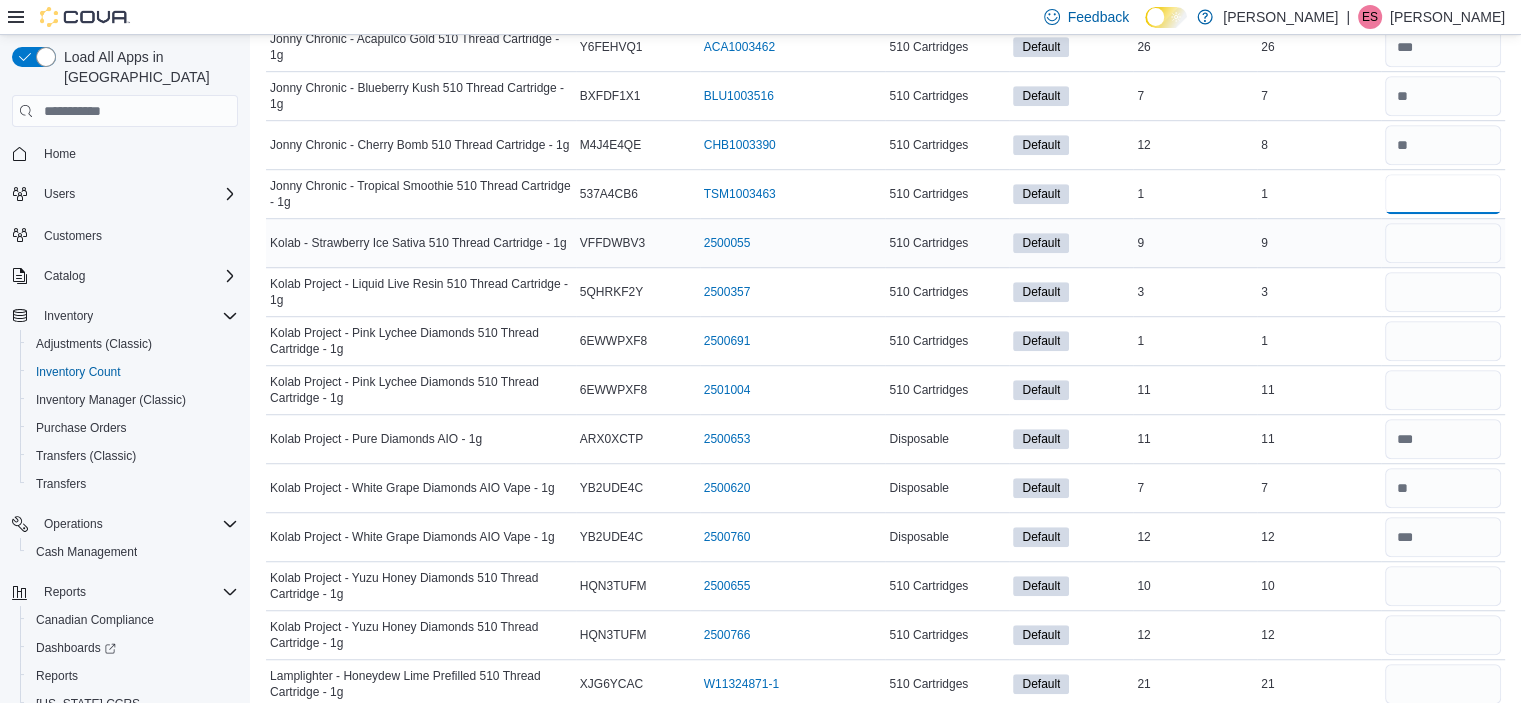 type on "*" 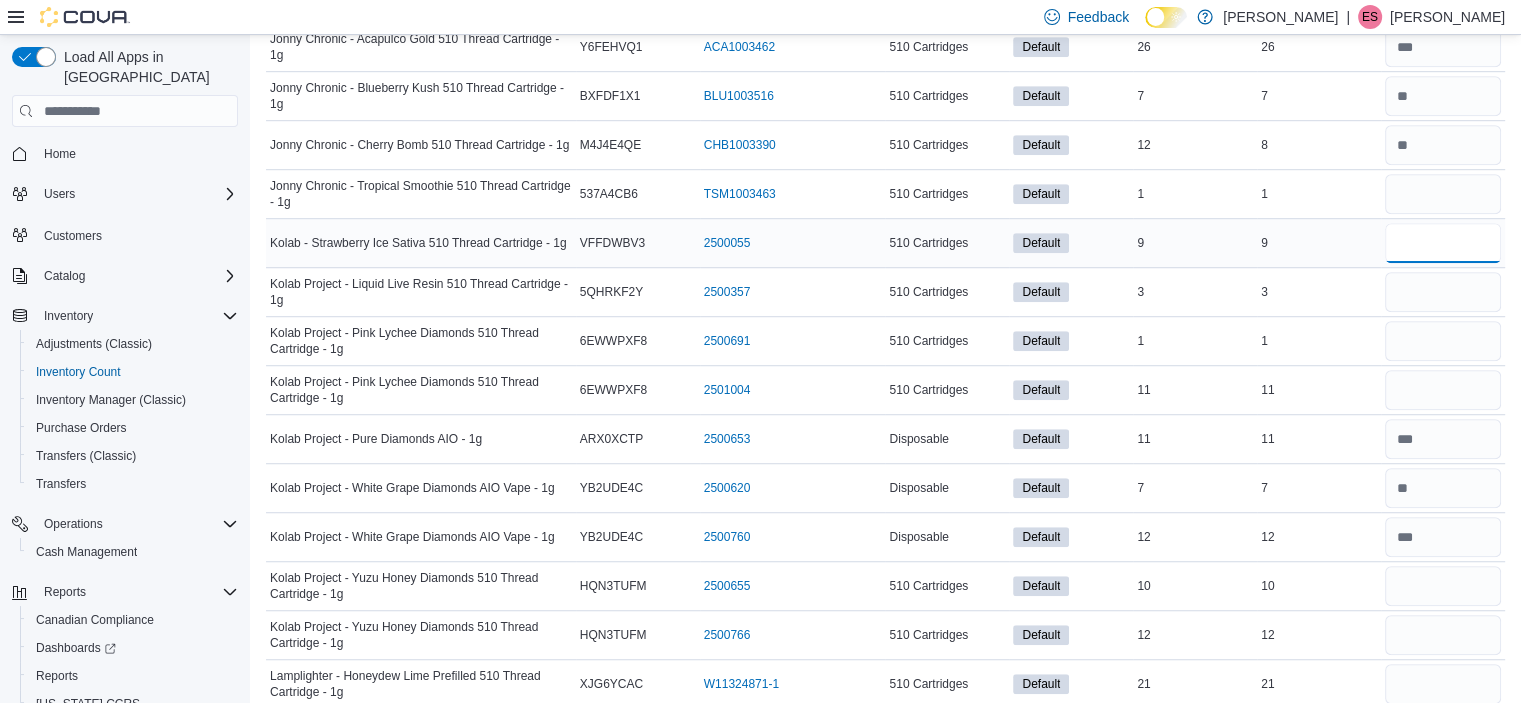 click at bounding box center [1443, 243] 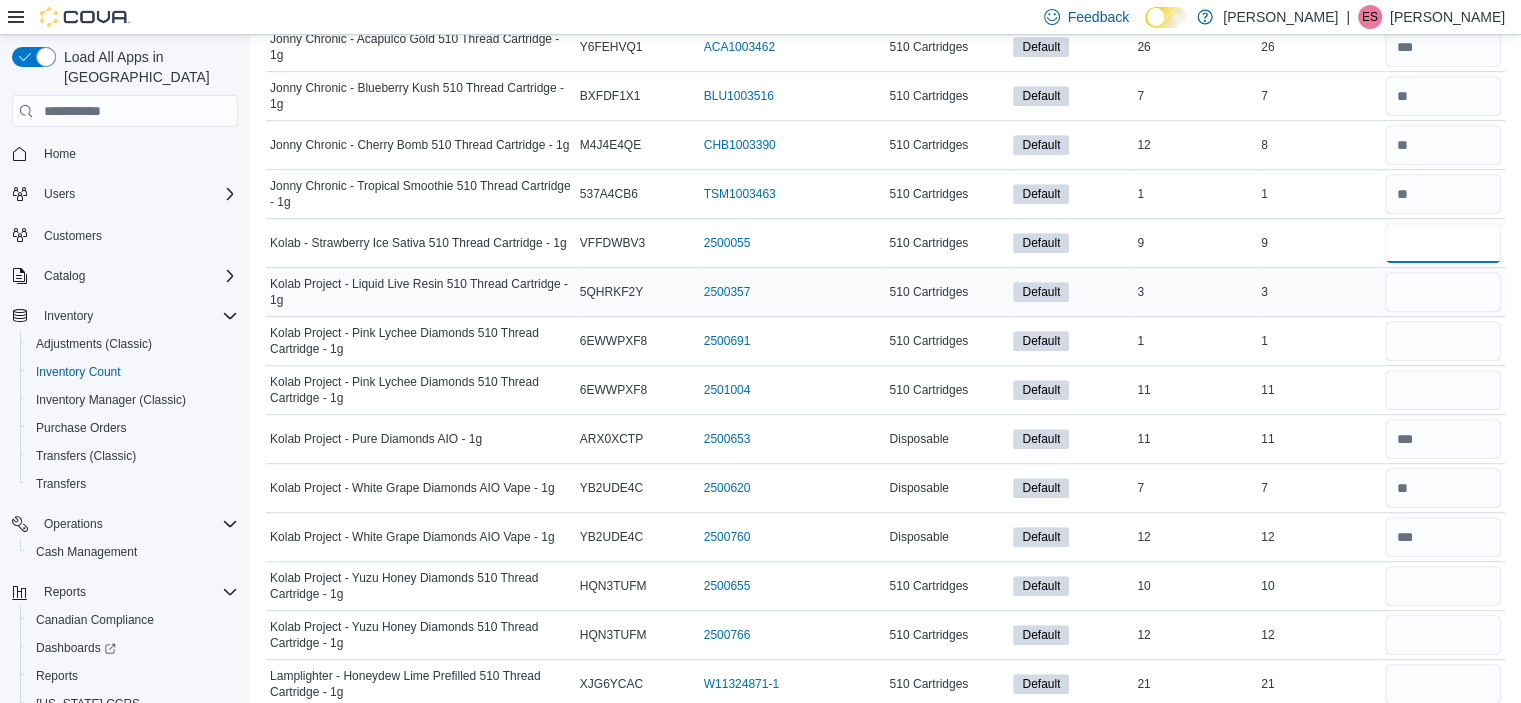 type on "*" 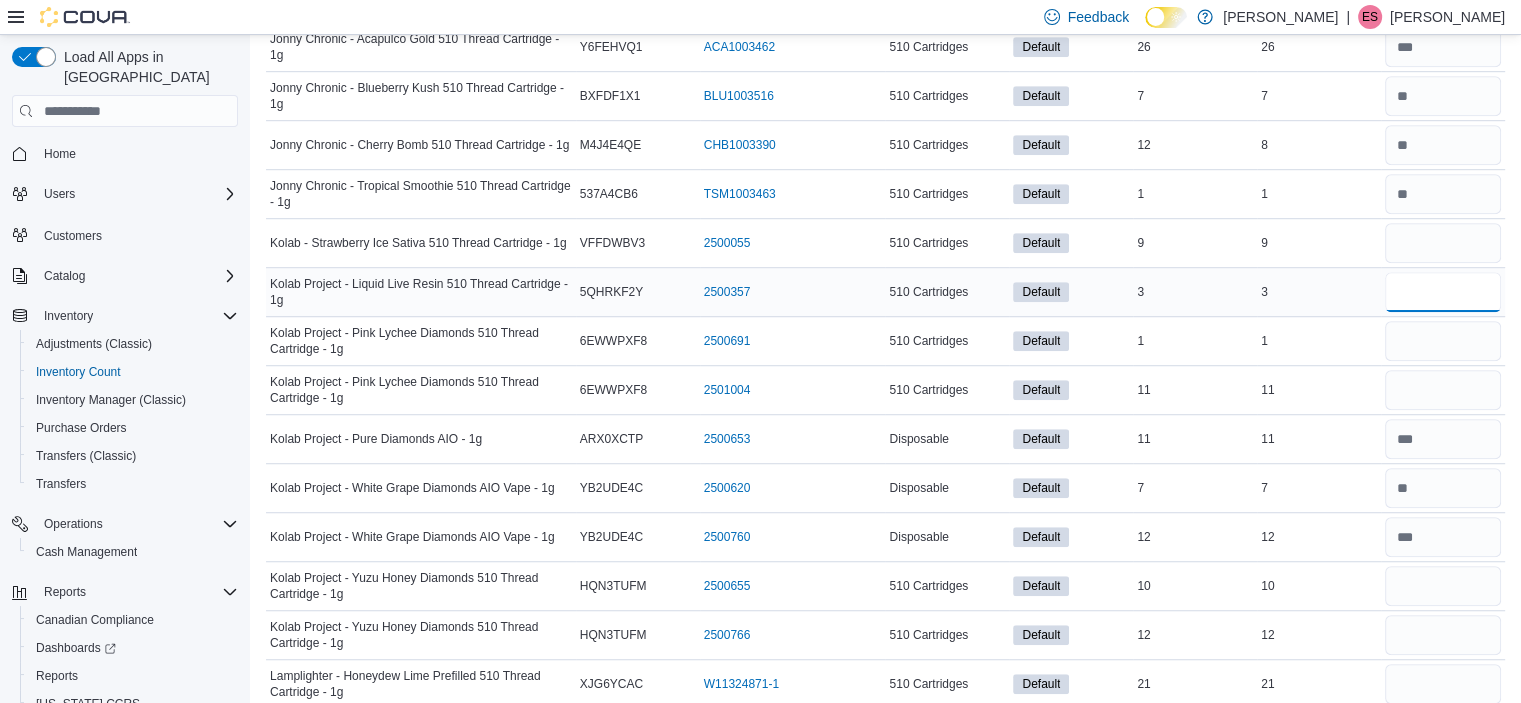 click at bounding box center [1443, 292] 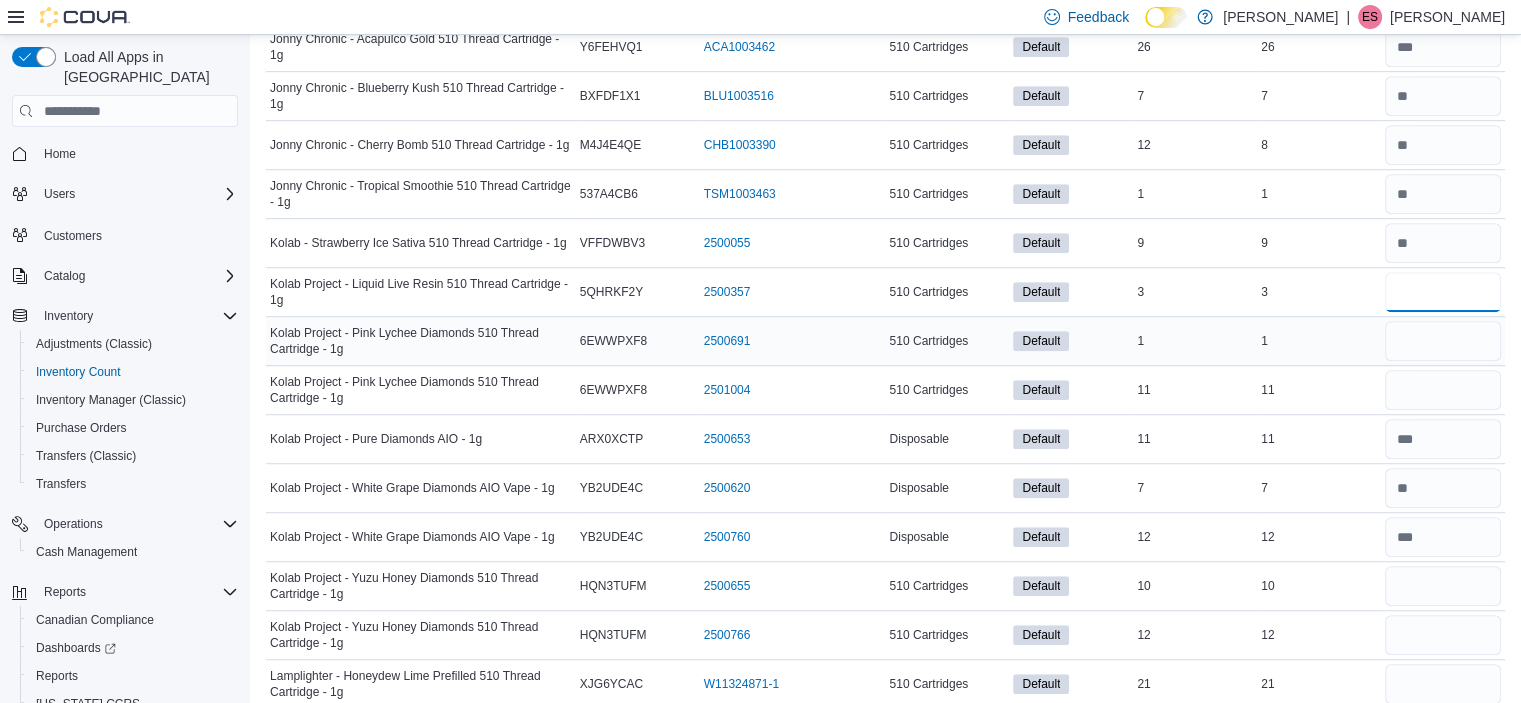 type on "*" 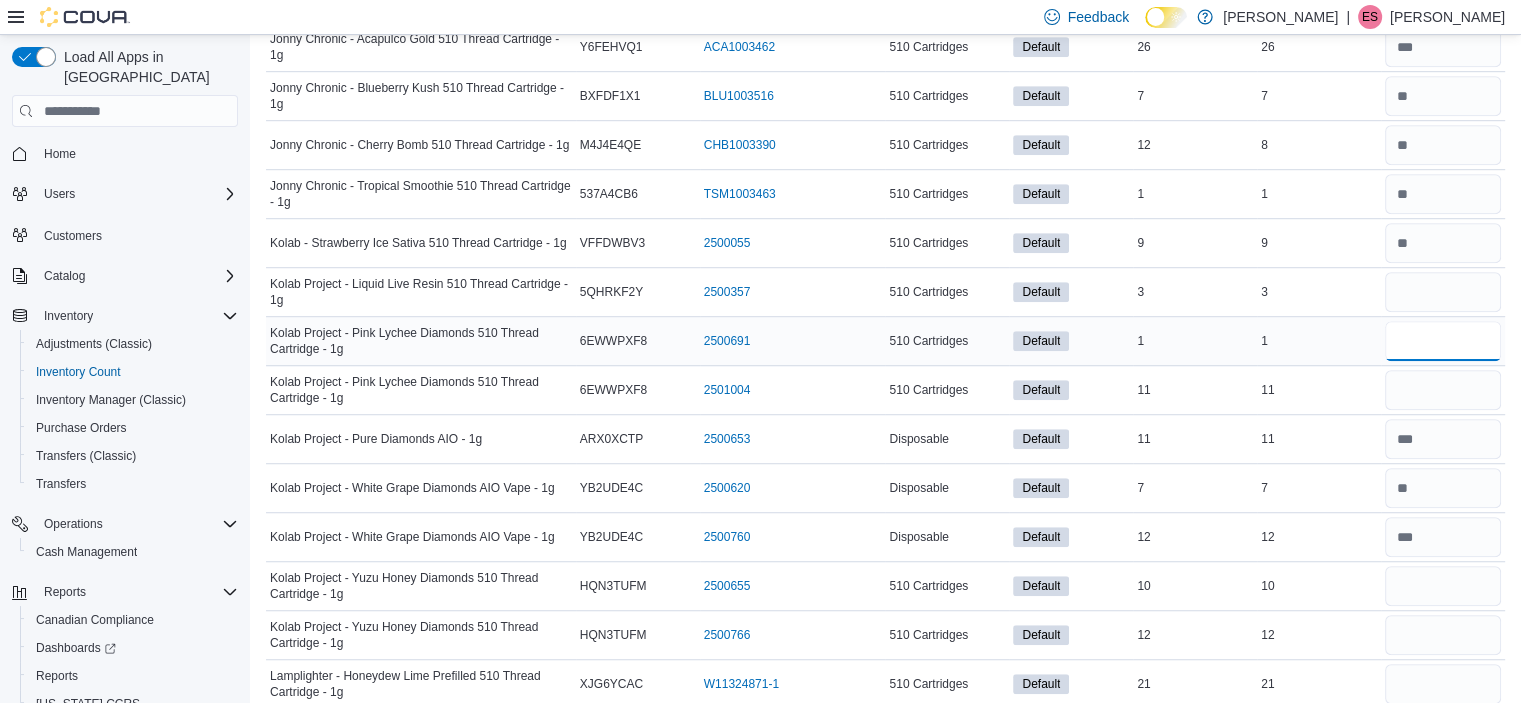 click at bounding box center (1443, 341) 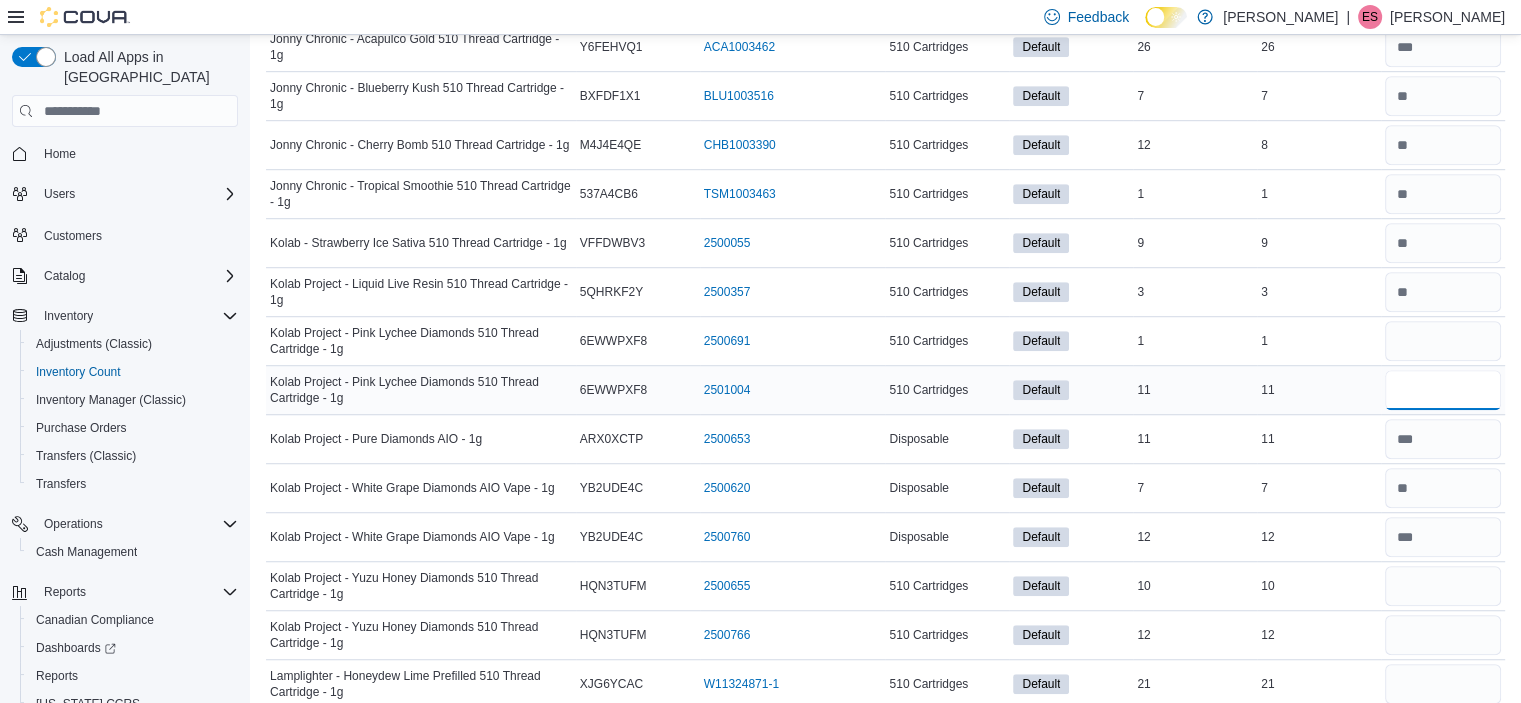 click at bounding box center [1443, 390] 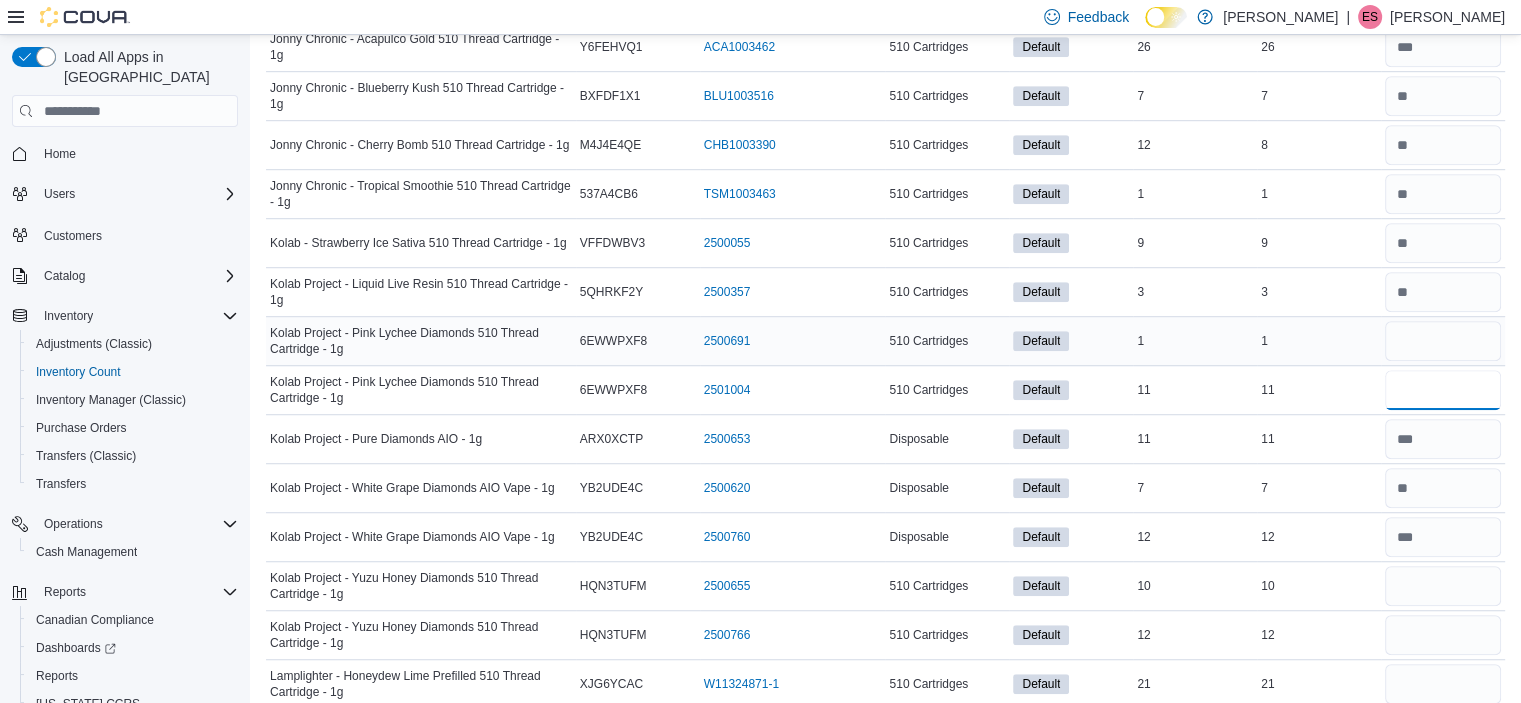 type on "**" 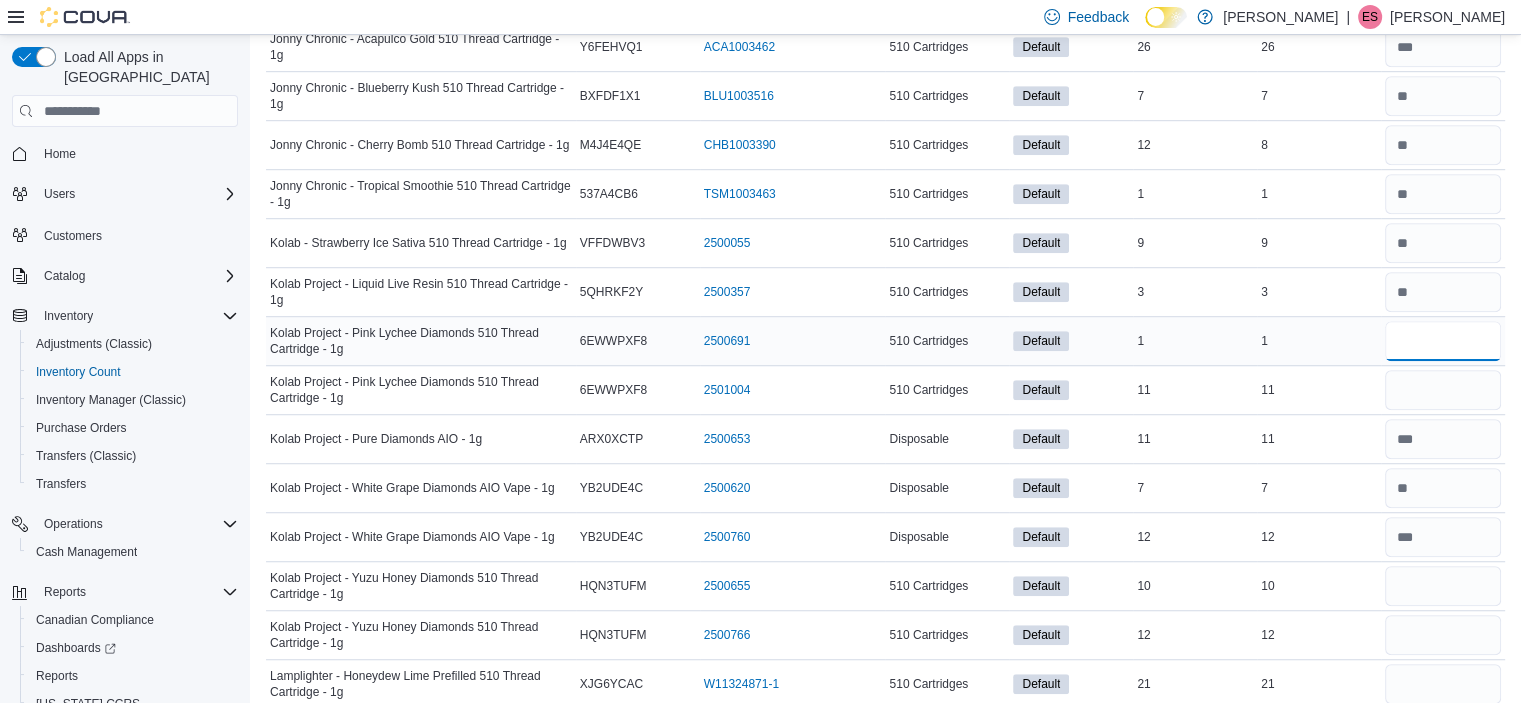 click at bounding box center [1443, 341] 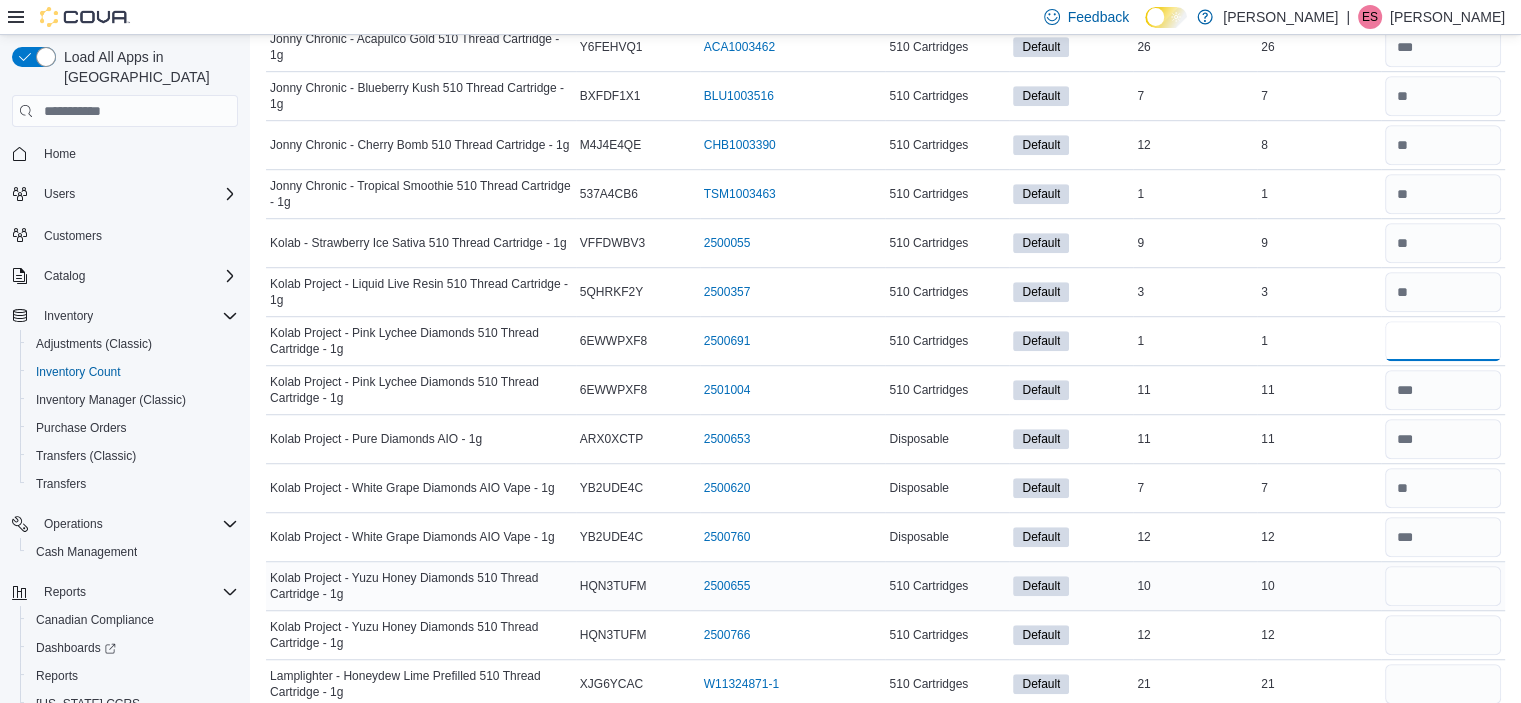 type on "*" 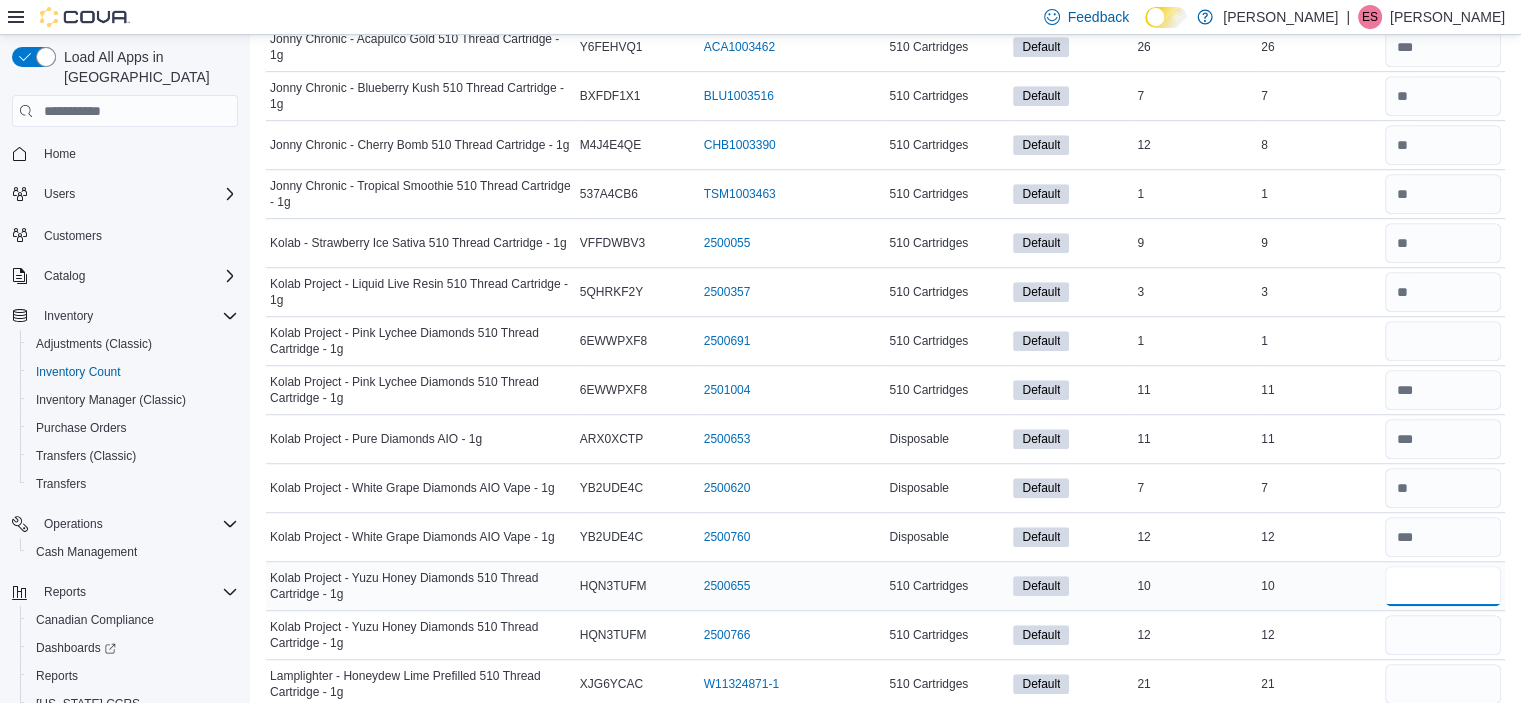 click at bounding box center [1443, 586] 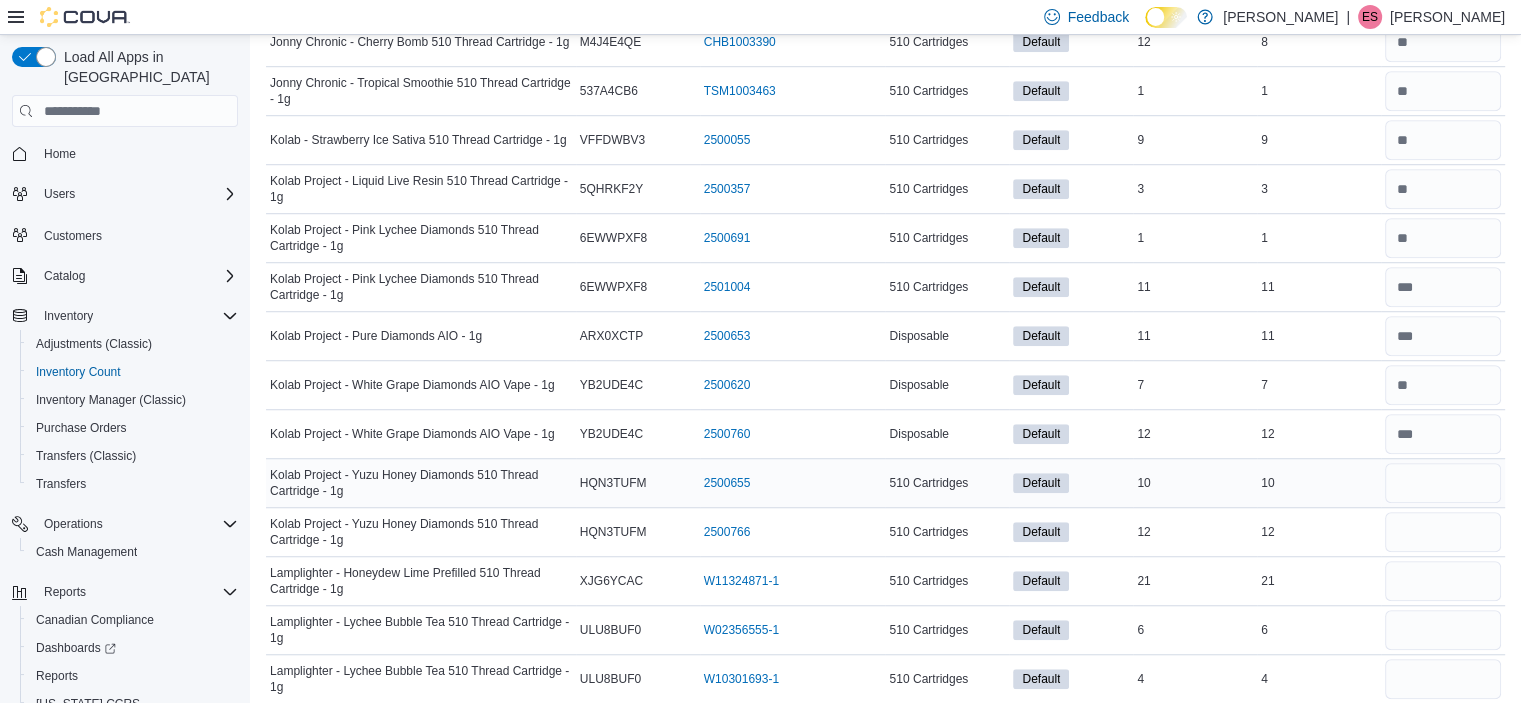 scroll, scrollTop: 1600, scrollLeft: 0, axis: vertical 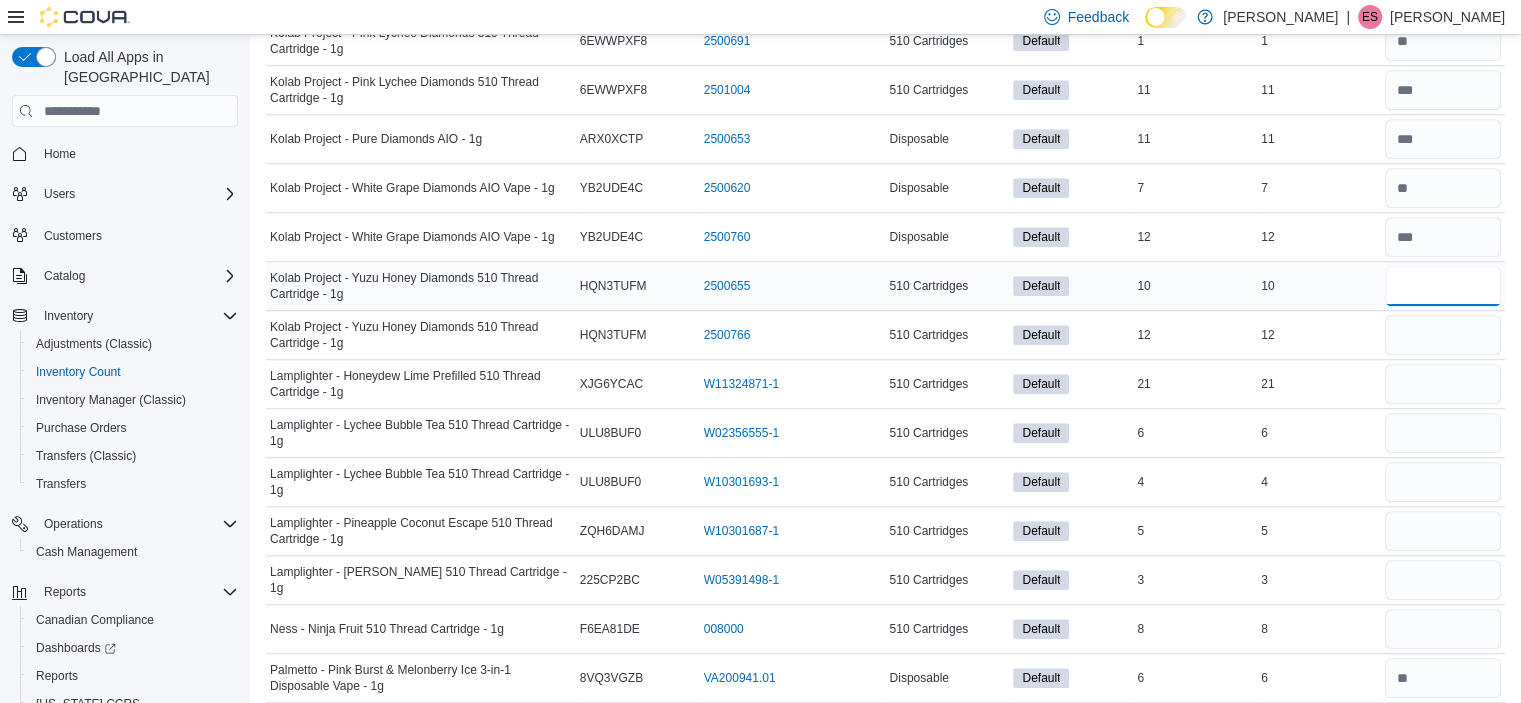 click at bounding box center (1443, 286) 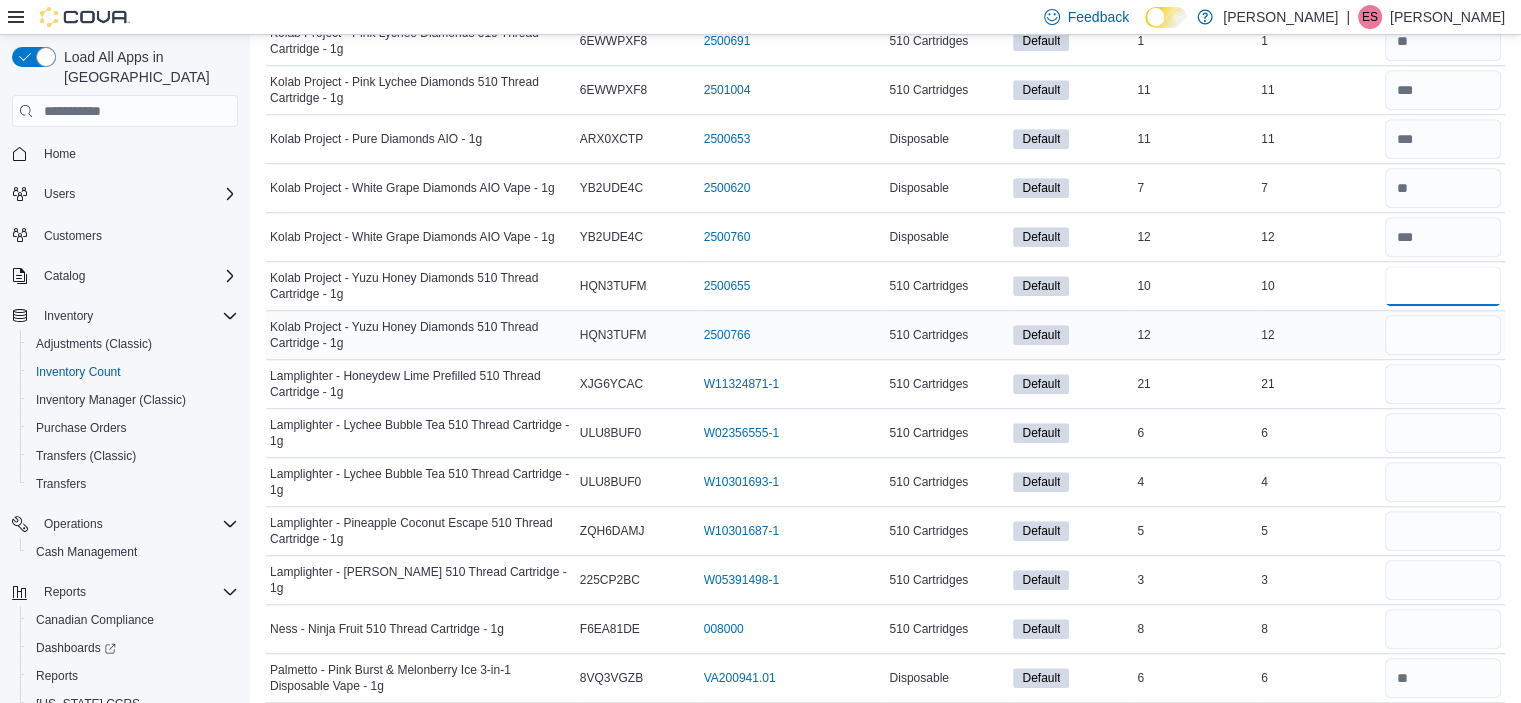 type on "**" 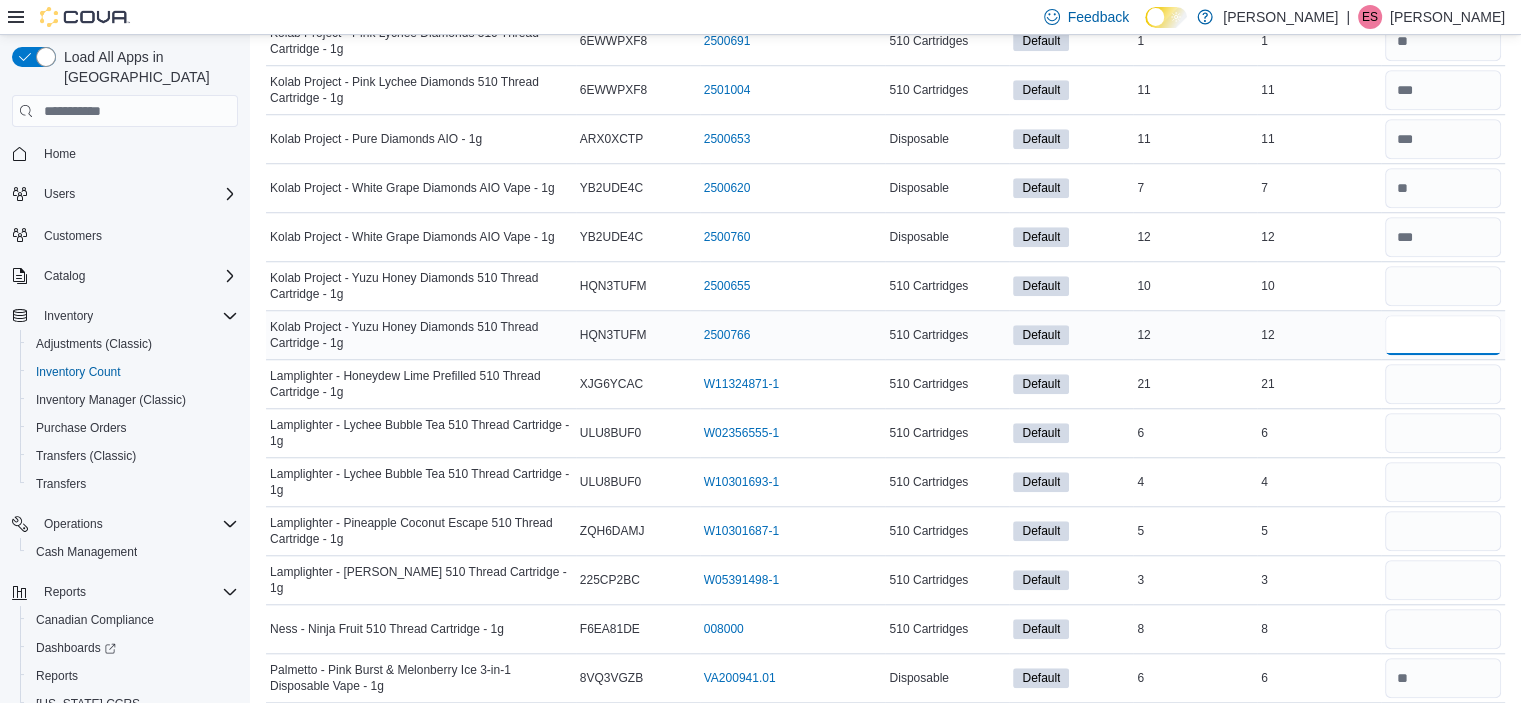 click at bounding box center (1443, 335) 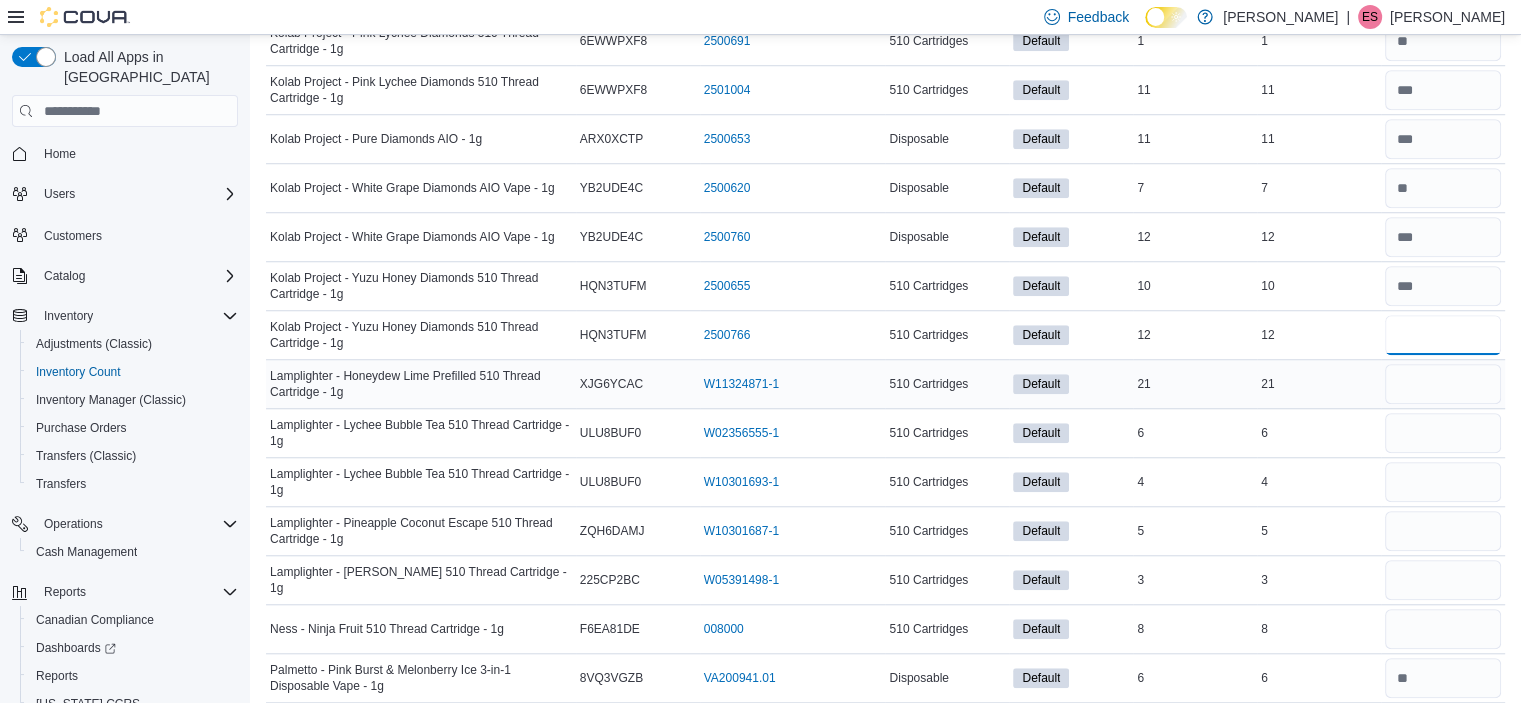 type on "**" 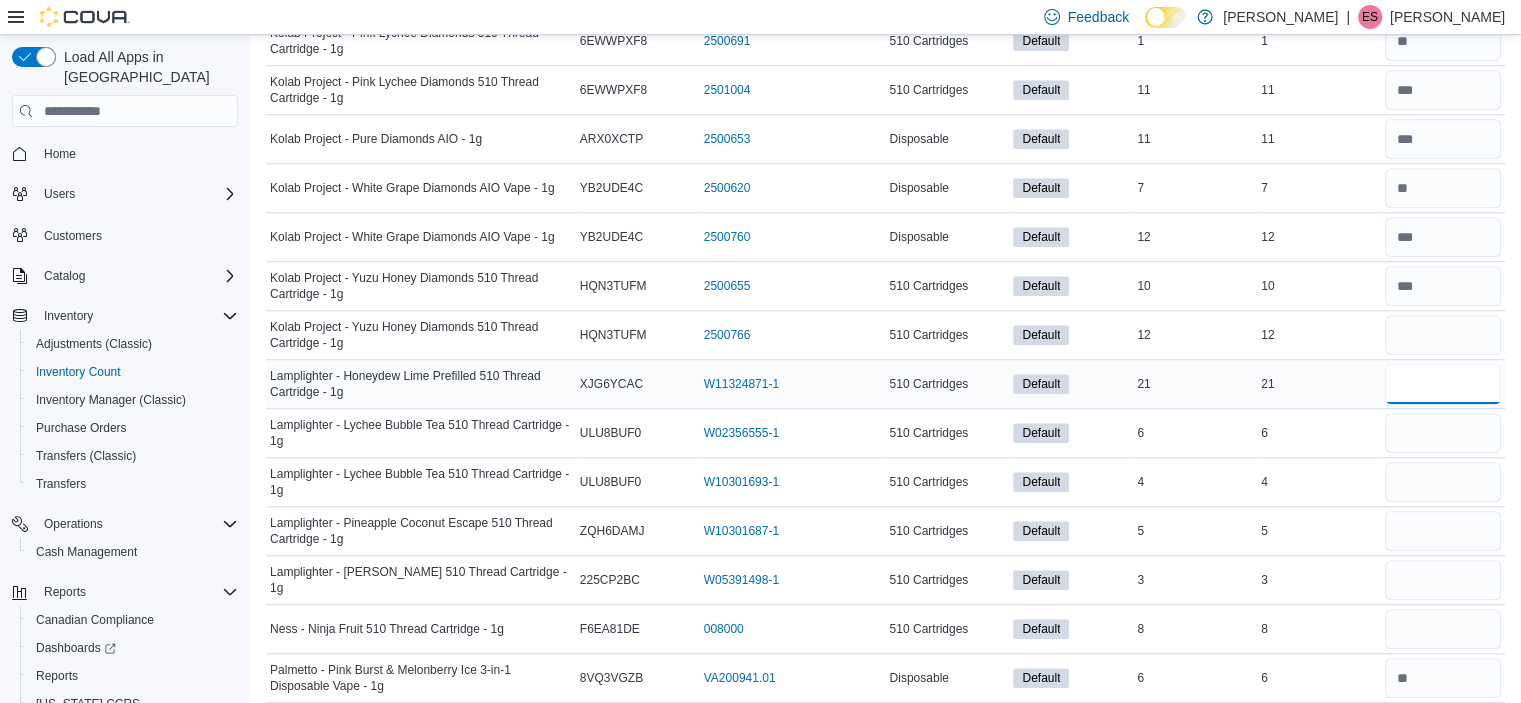 type 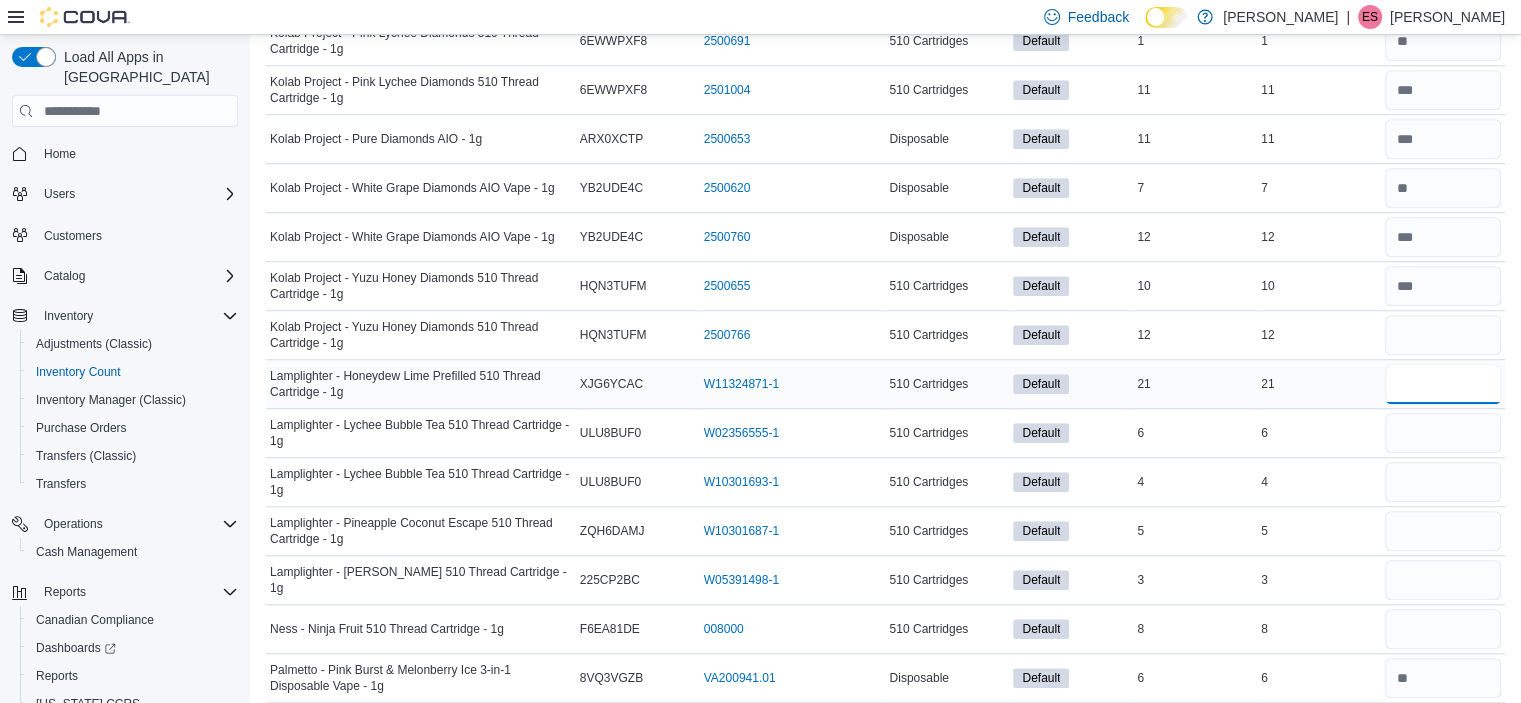 click at bounding box center (1443, 384) 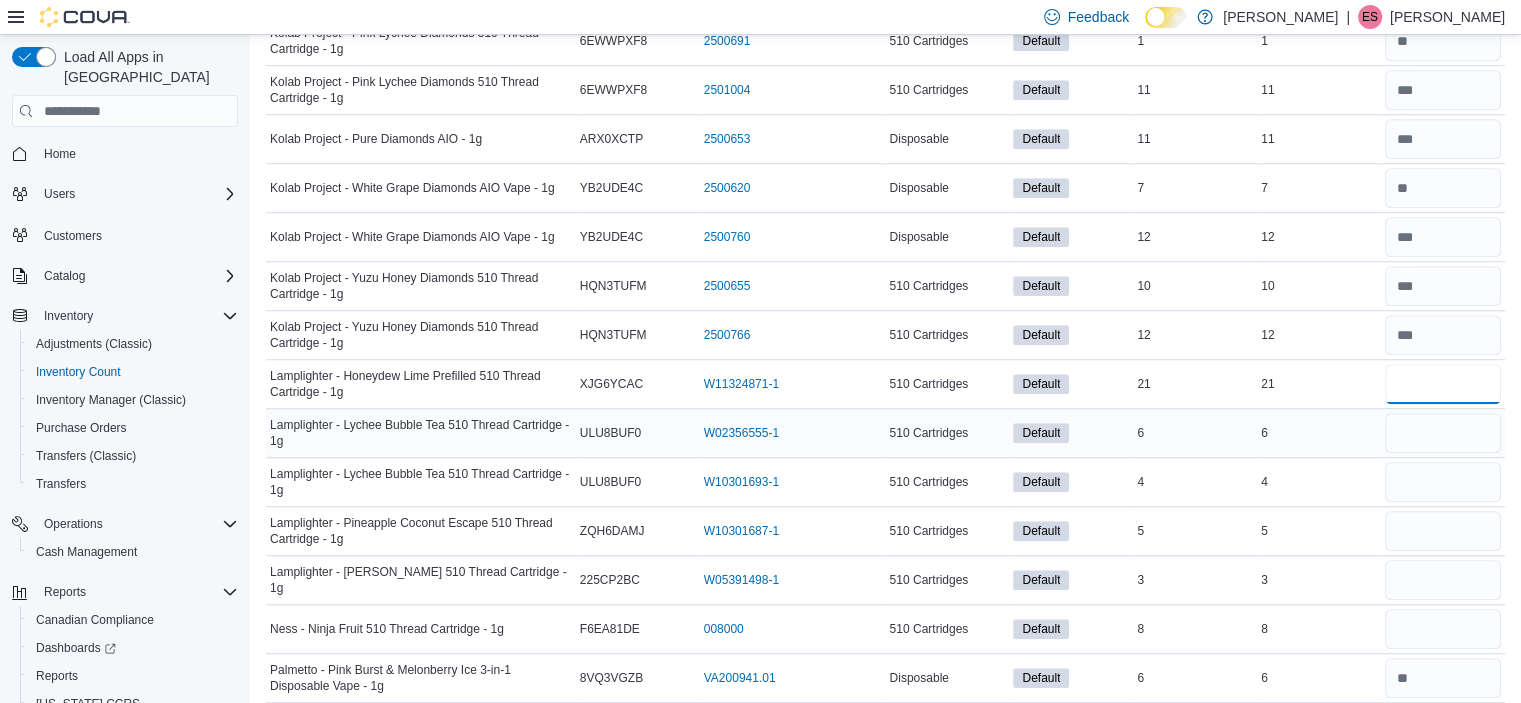 type on "**" 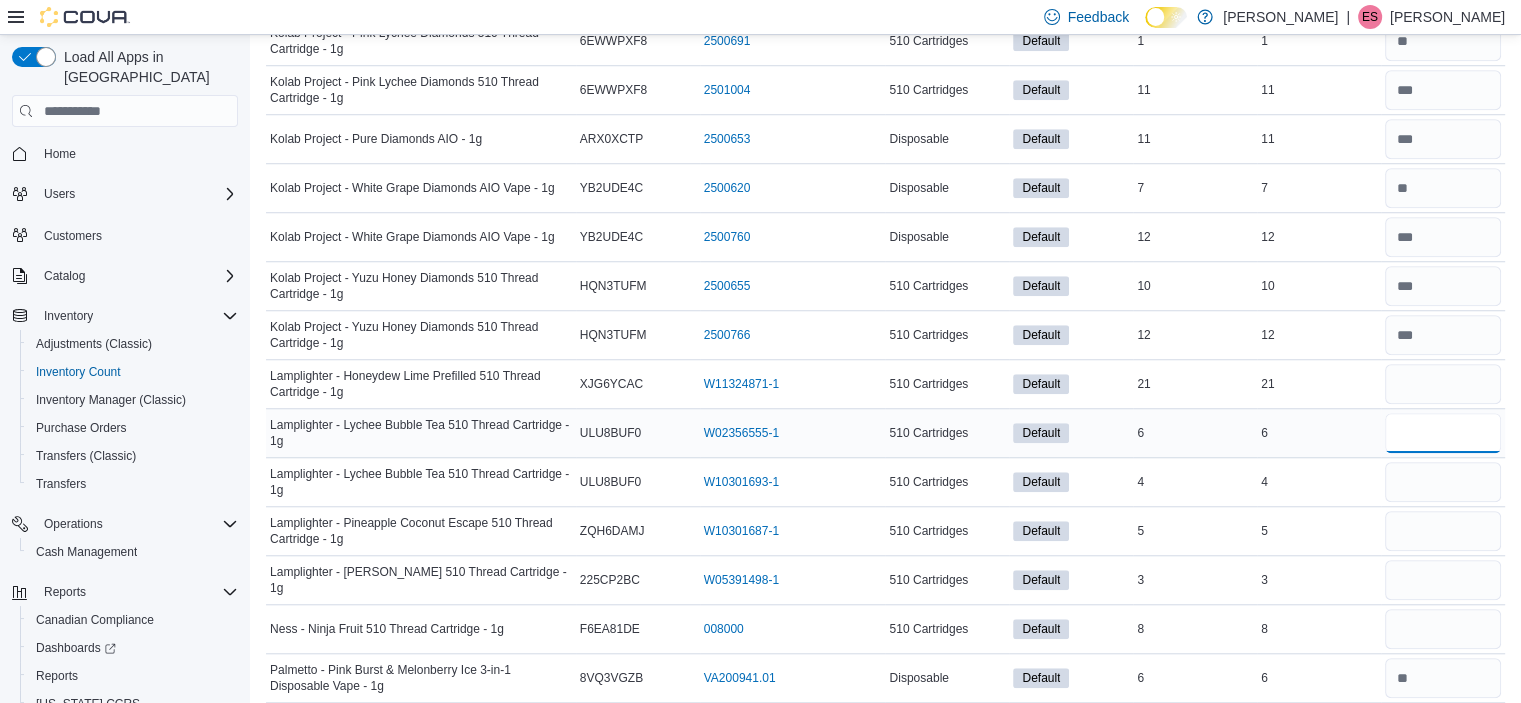 click at bounding box center (1443, 433) 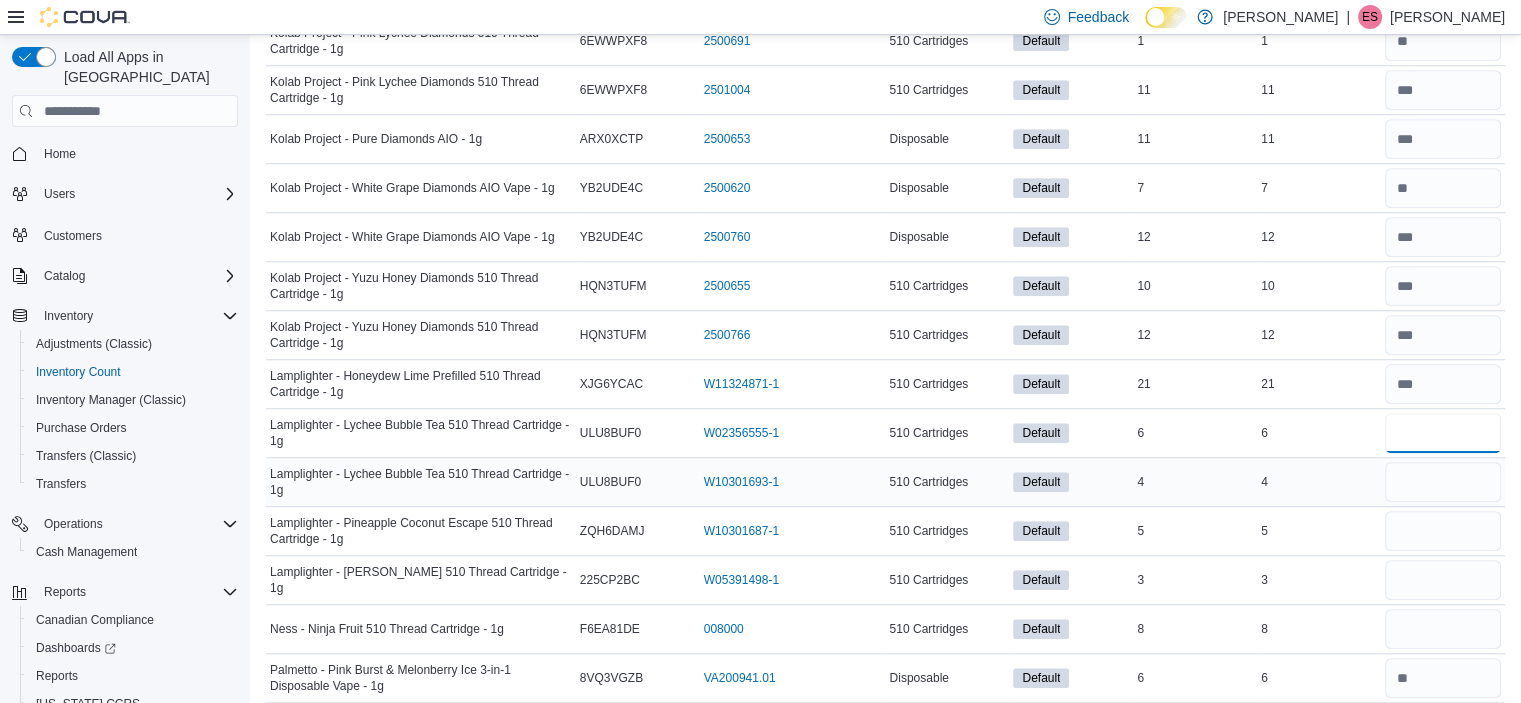 type on "*" 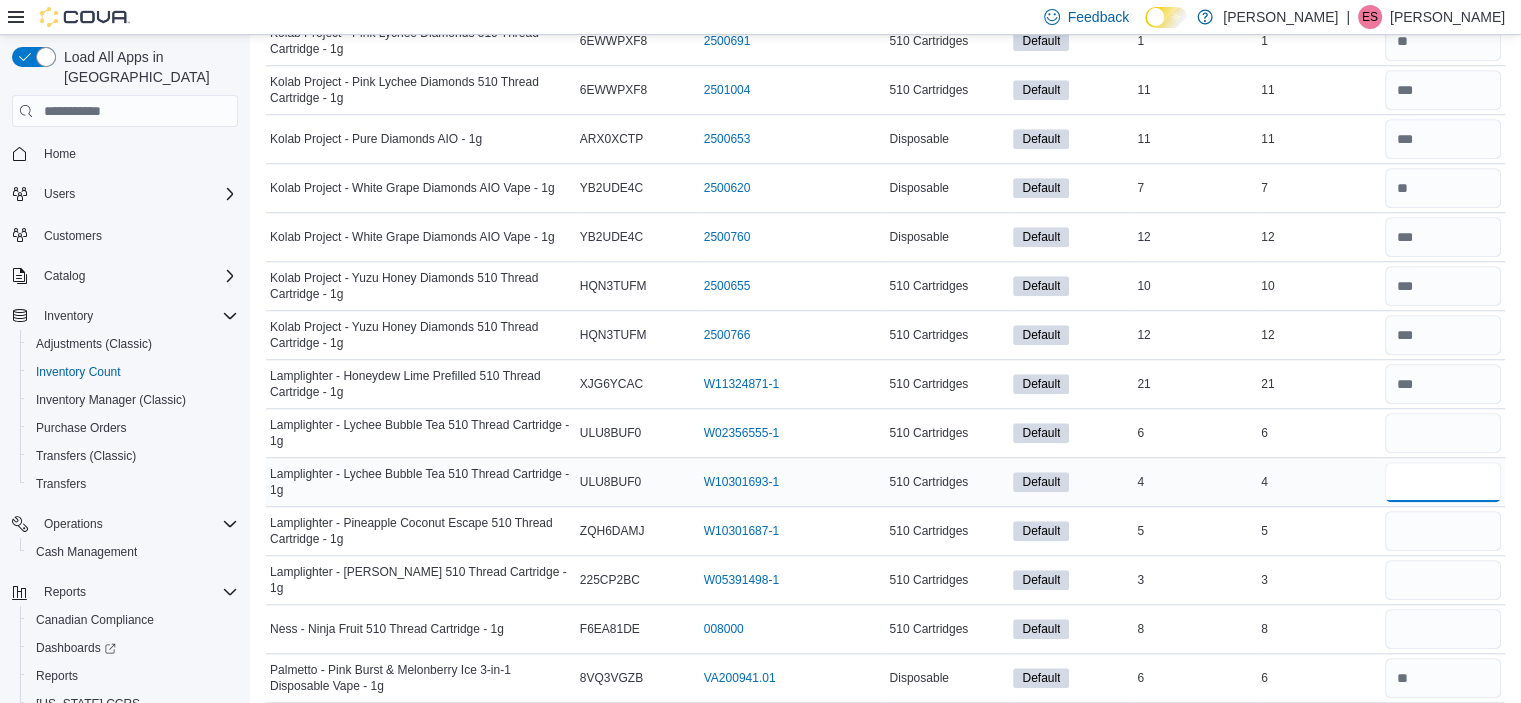 click at bounding box center [1443, 482] 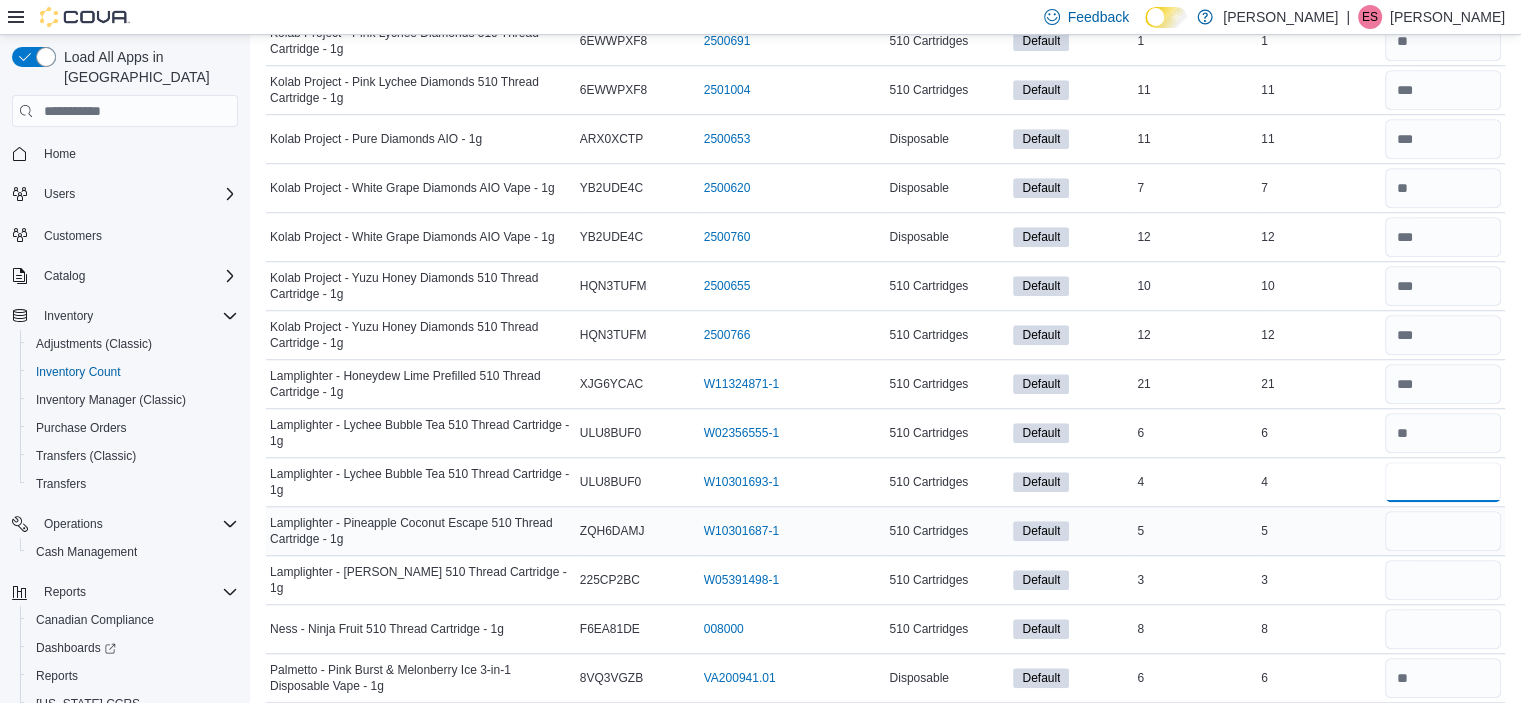 type on "*" 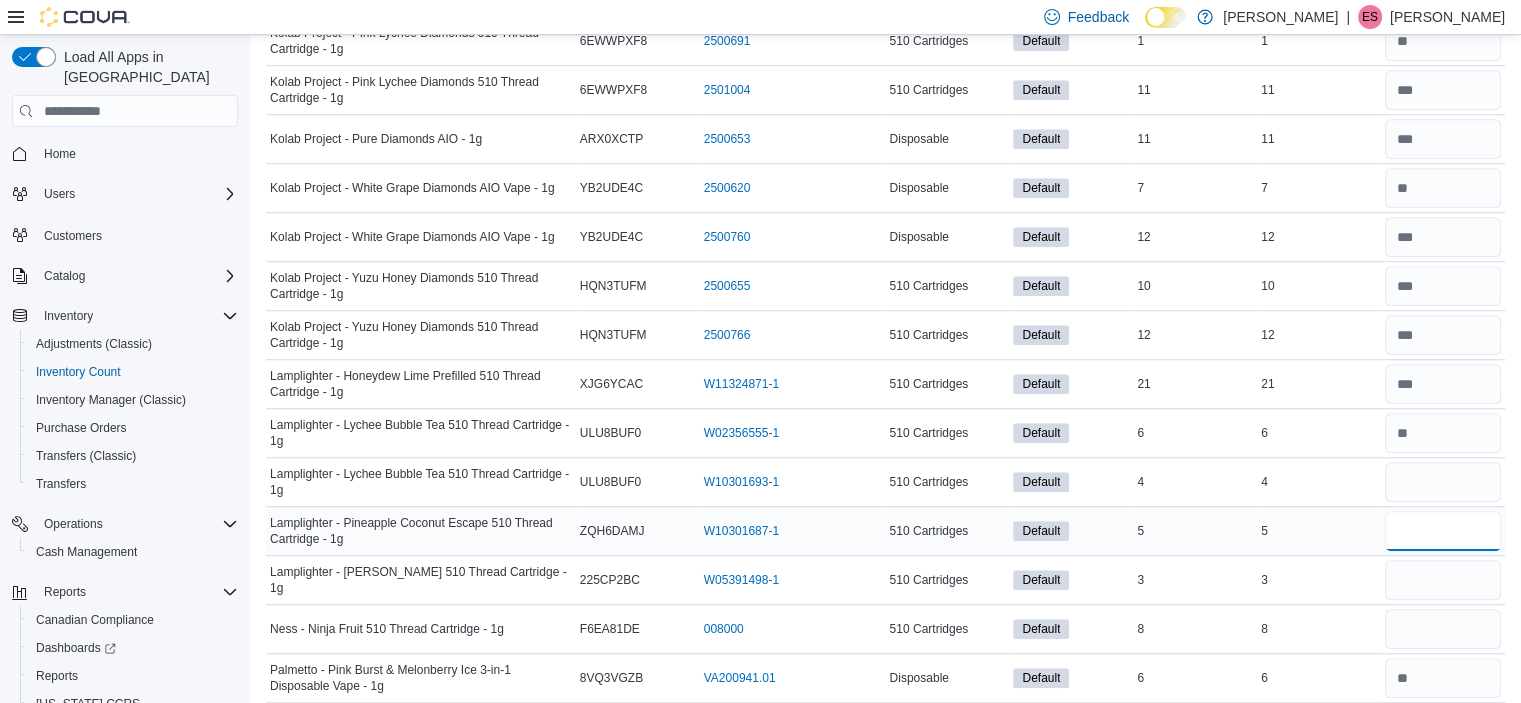 click at bounding box center [1443, 531] 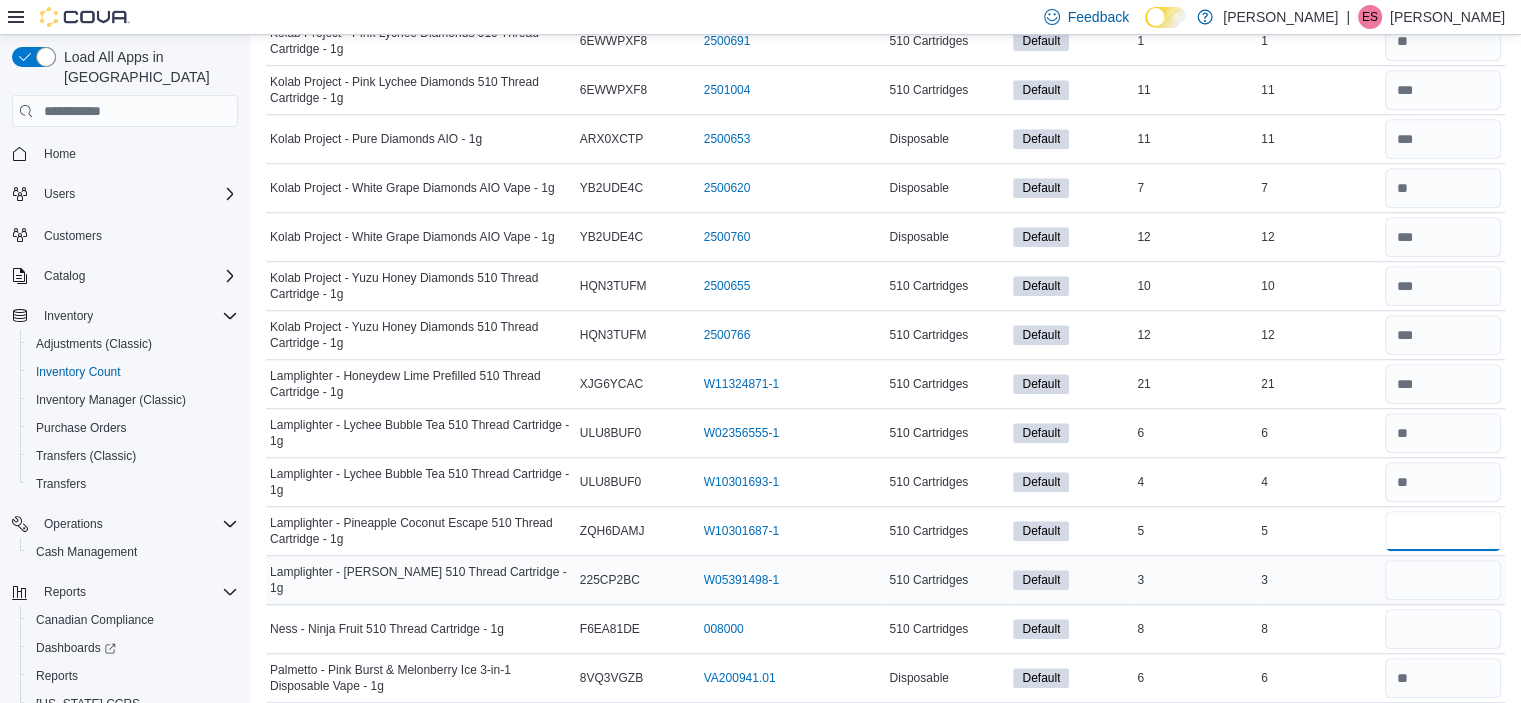 type on "*" 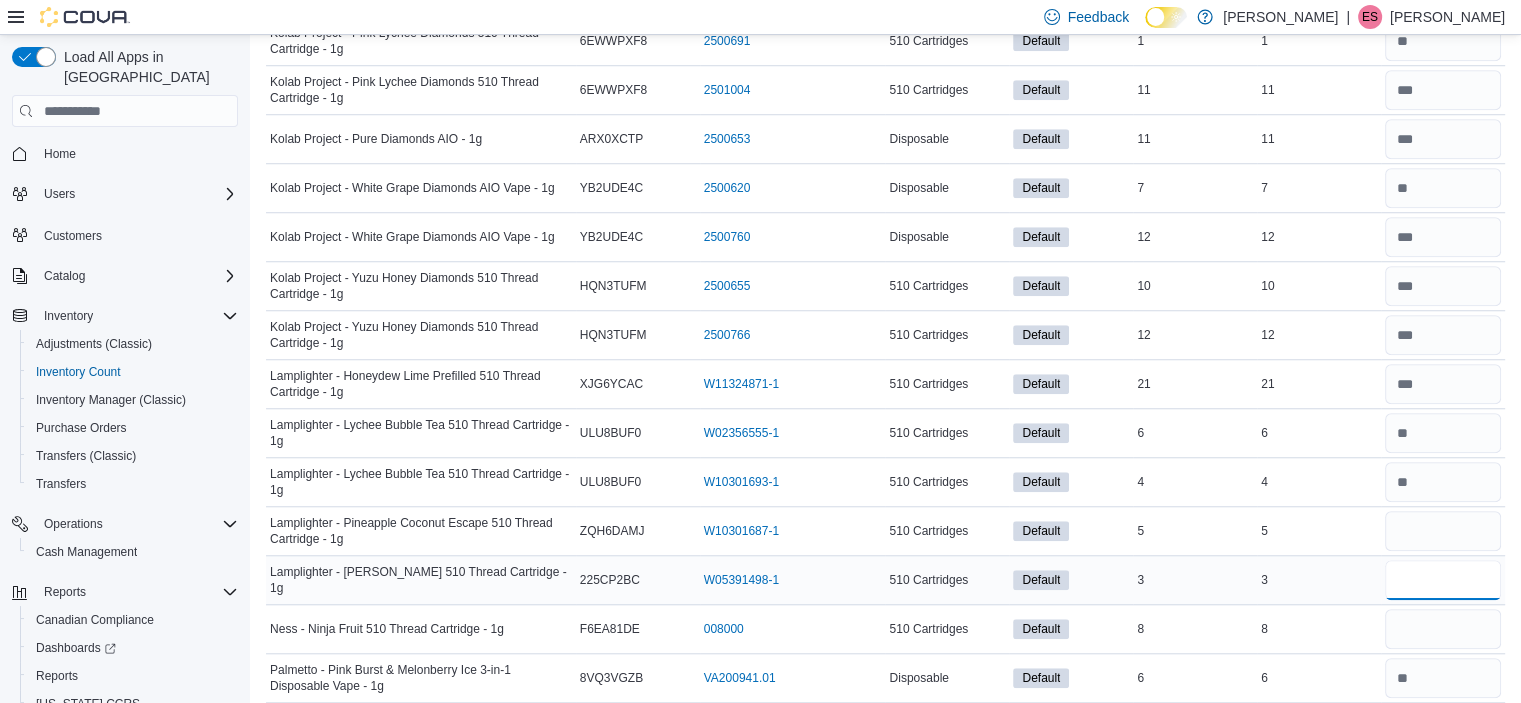 click at bounding box center (1443, 580) 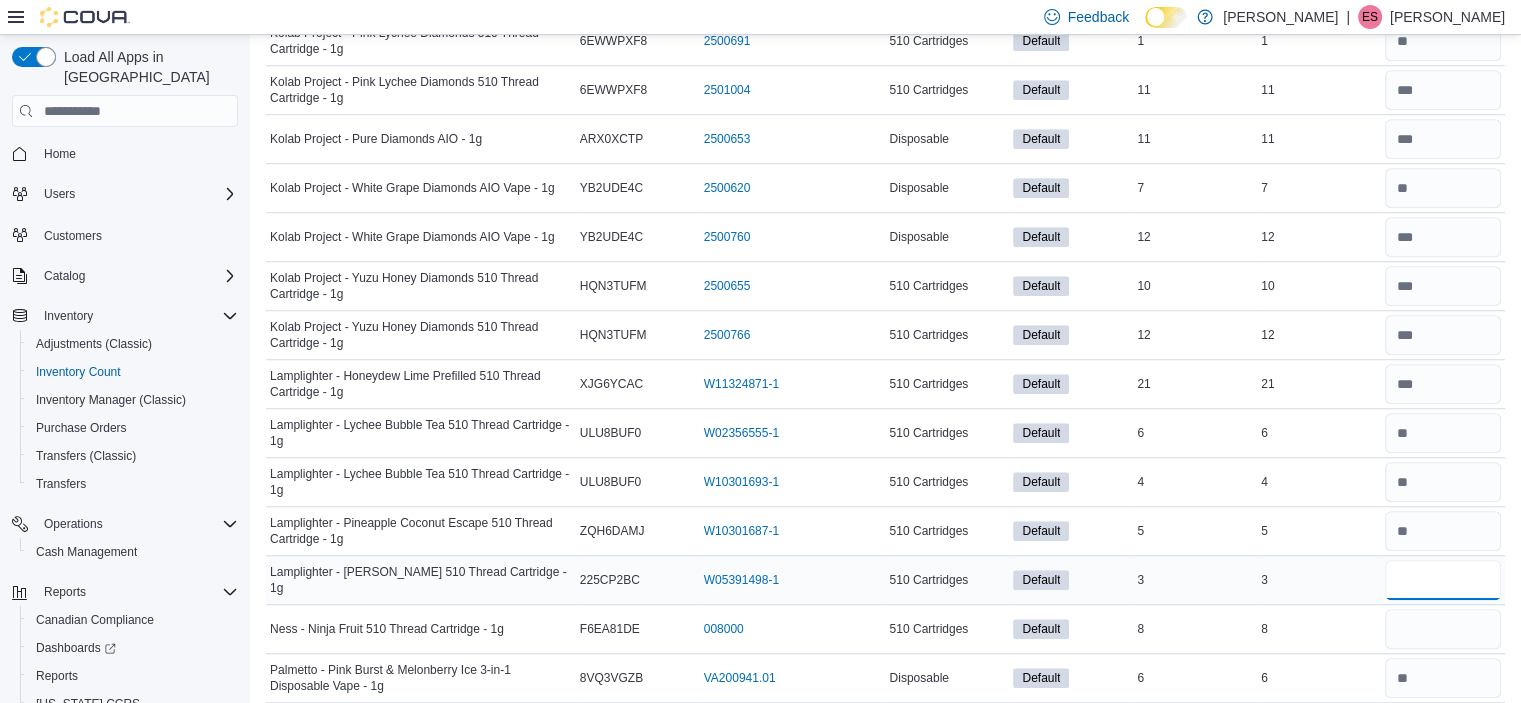 type on "*" 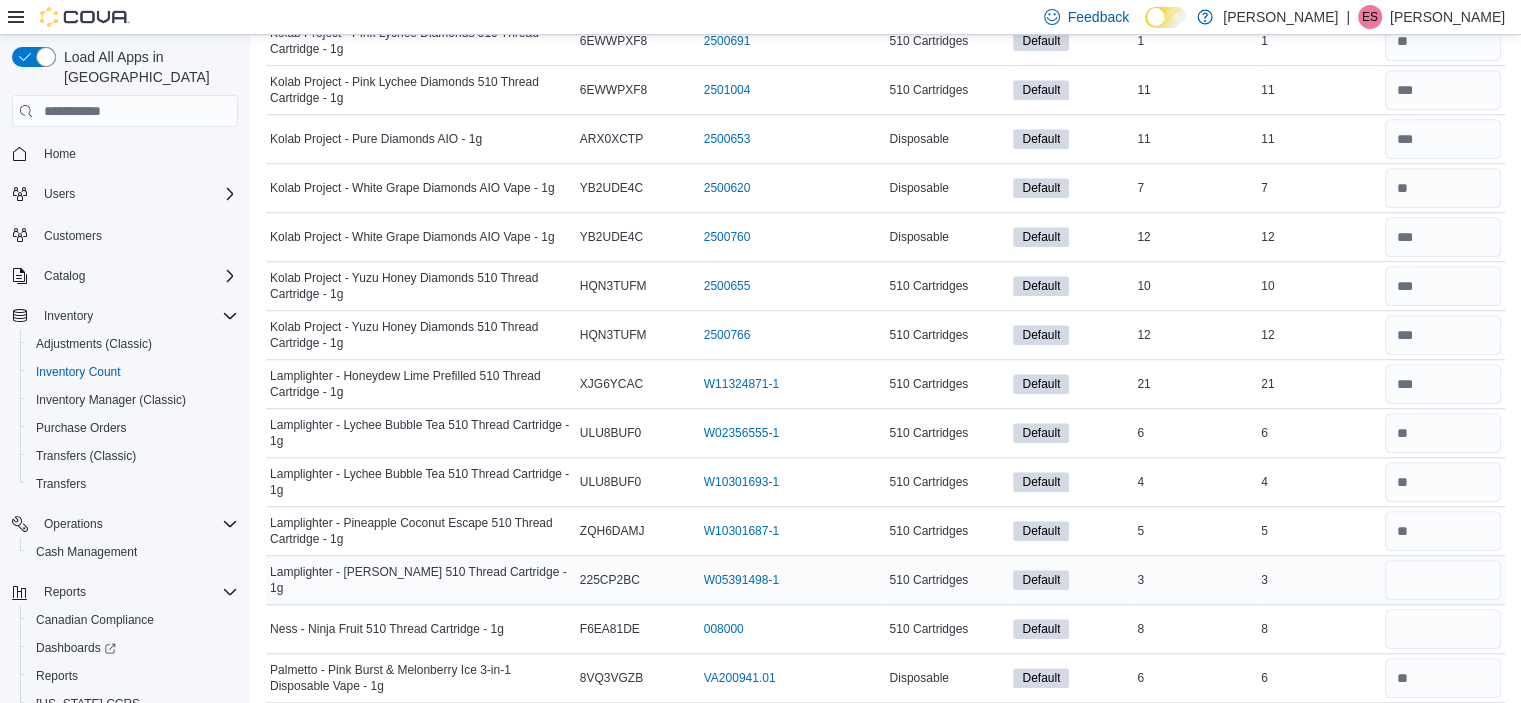 type 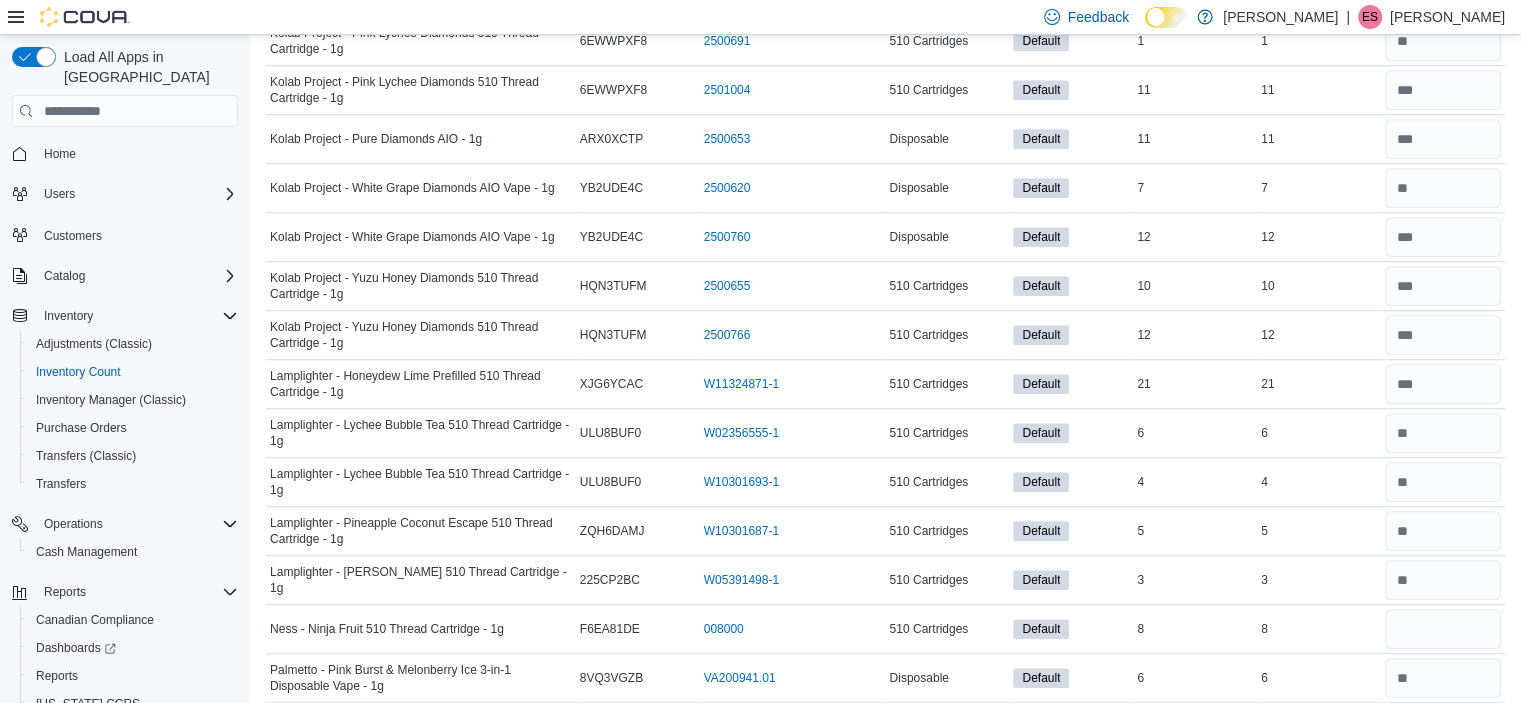 scroll, scrollTop: 1800, scrollLeft: 0, axis: vertical 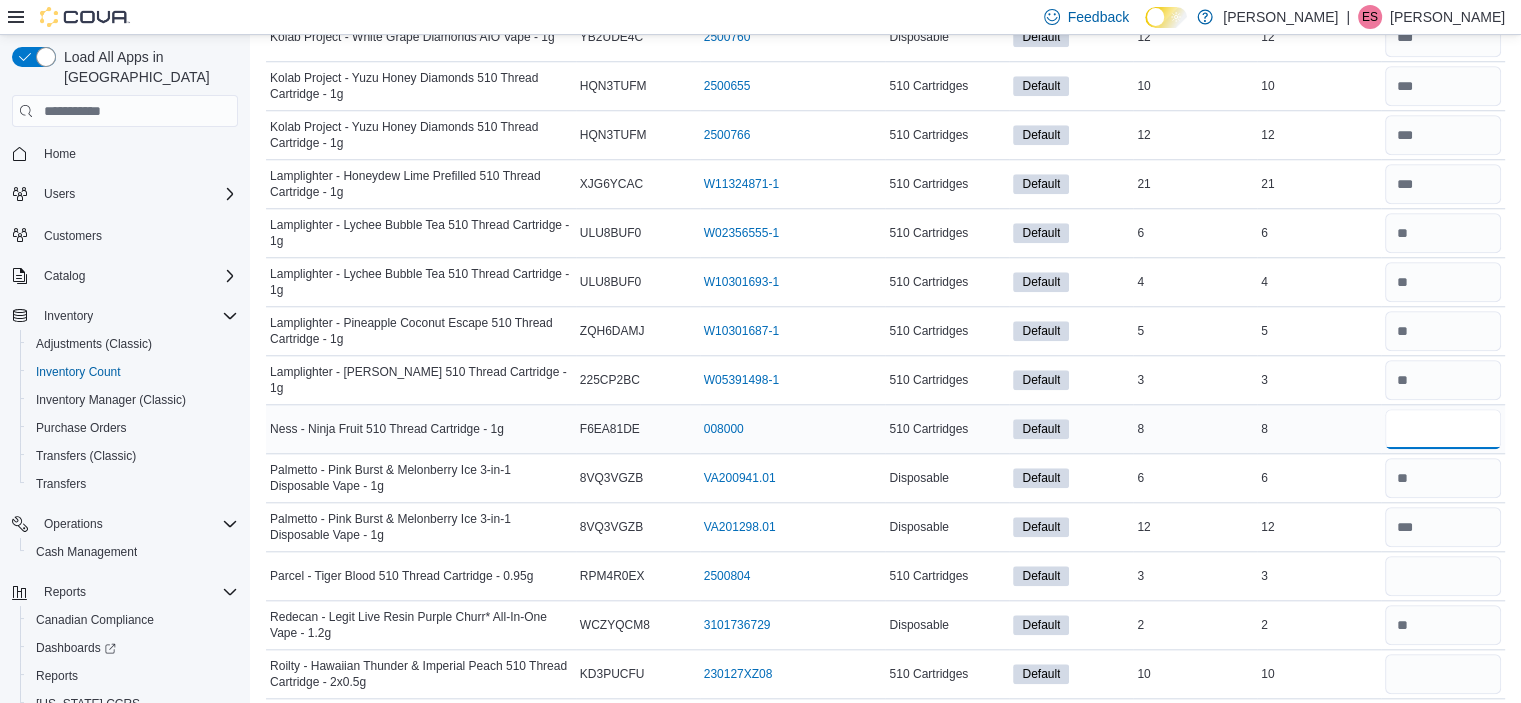 click at bounding box center (1443, 429) 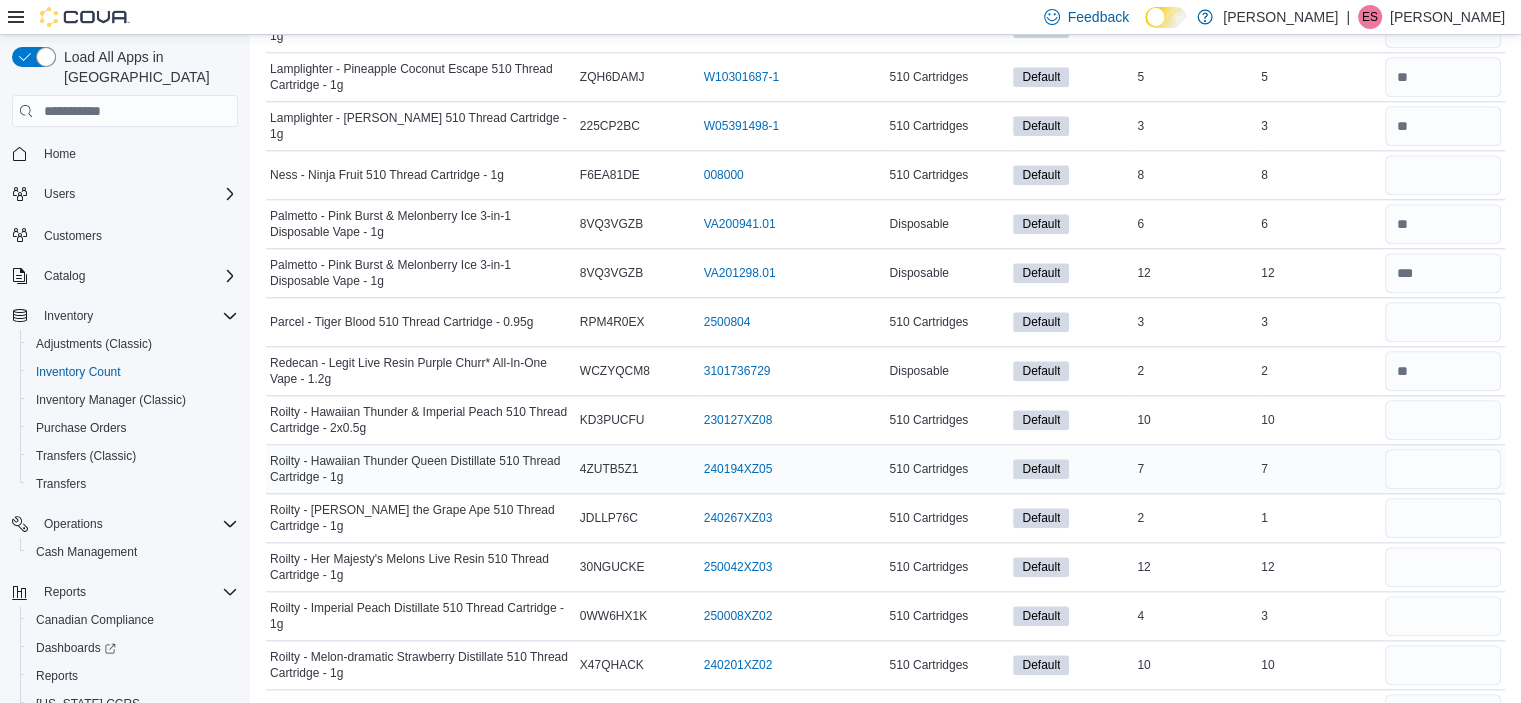 scroll, scrollTop: 2100, scrollLeft: 0, axis: vertical 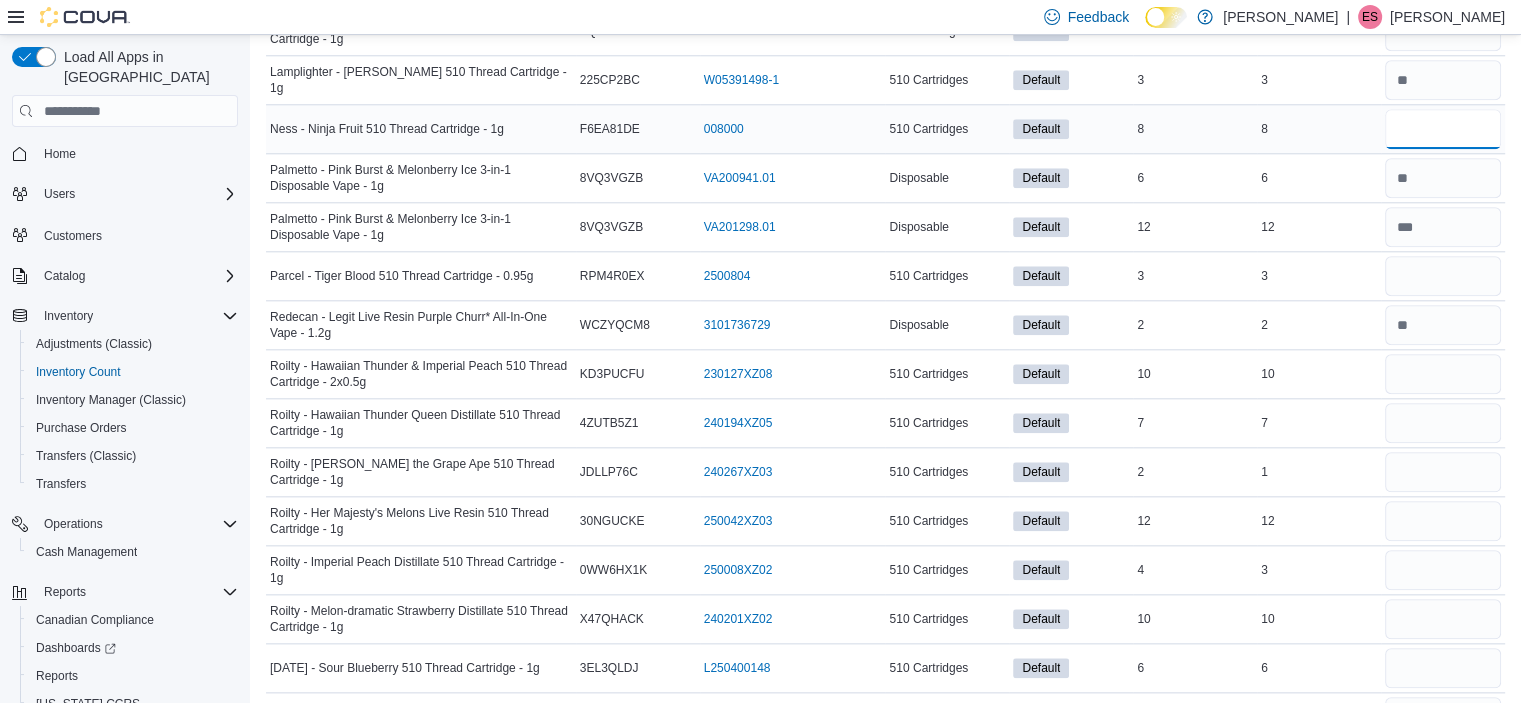 click at bounding box center [1443, 129] 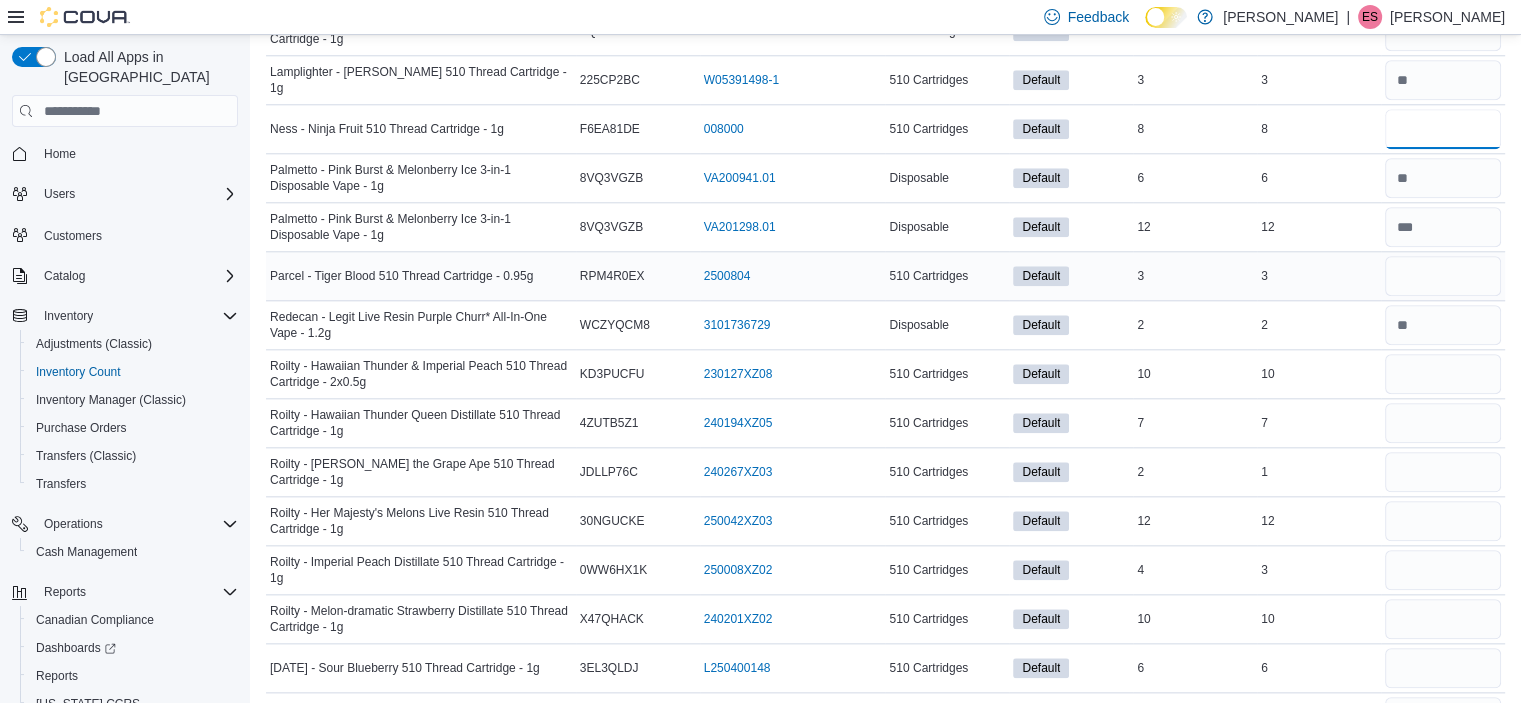type on "*" 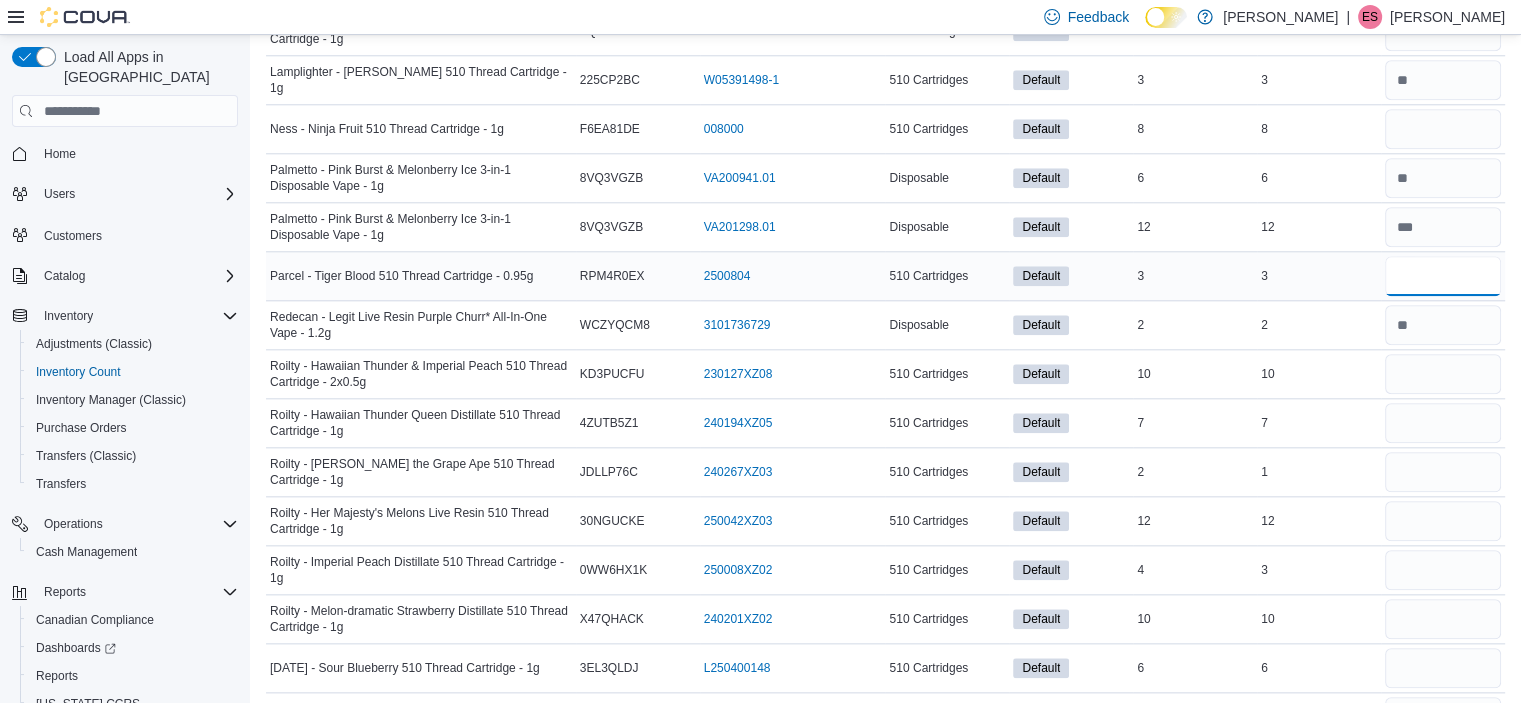 click at bounding box center [1443, 276] 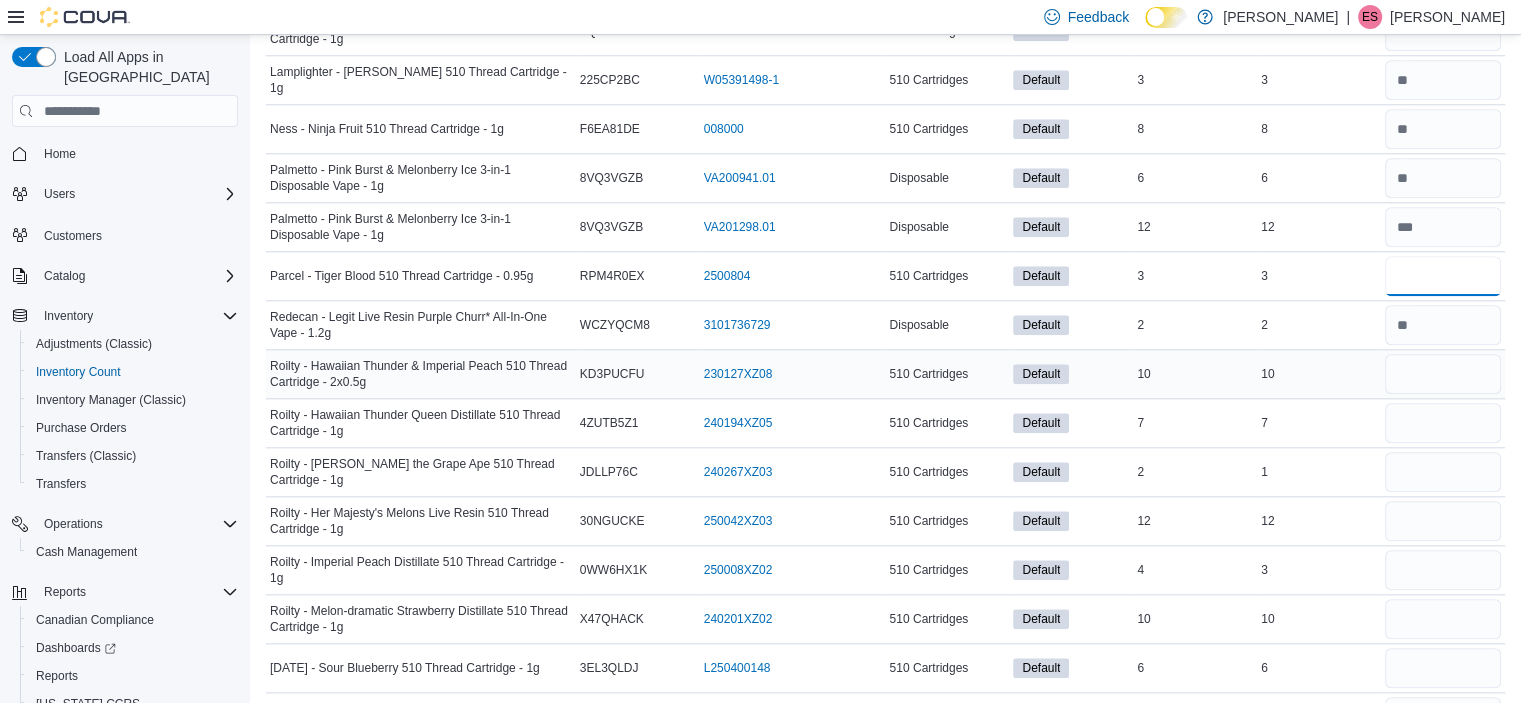 type on "*" 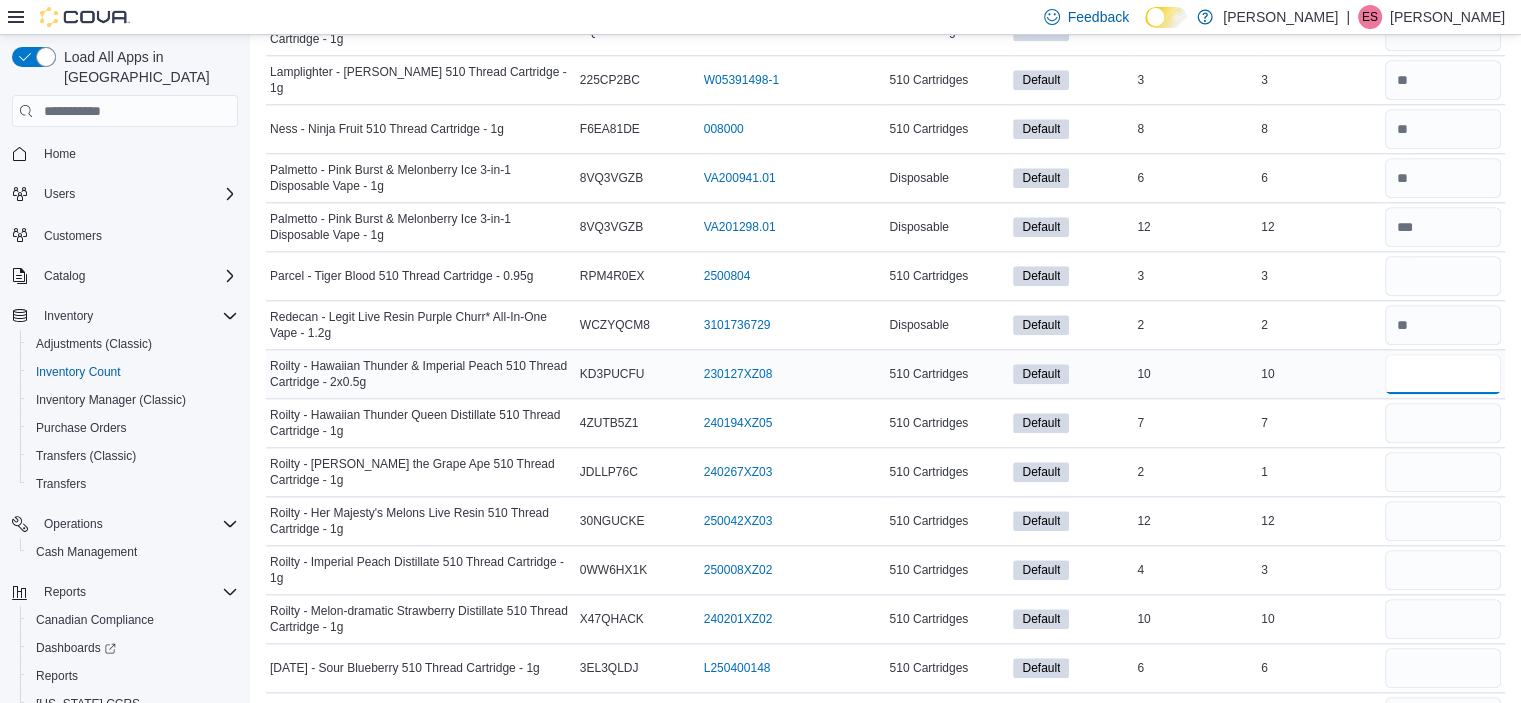 click at bounding box center (1443, 374) 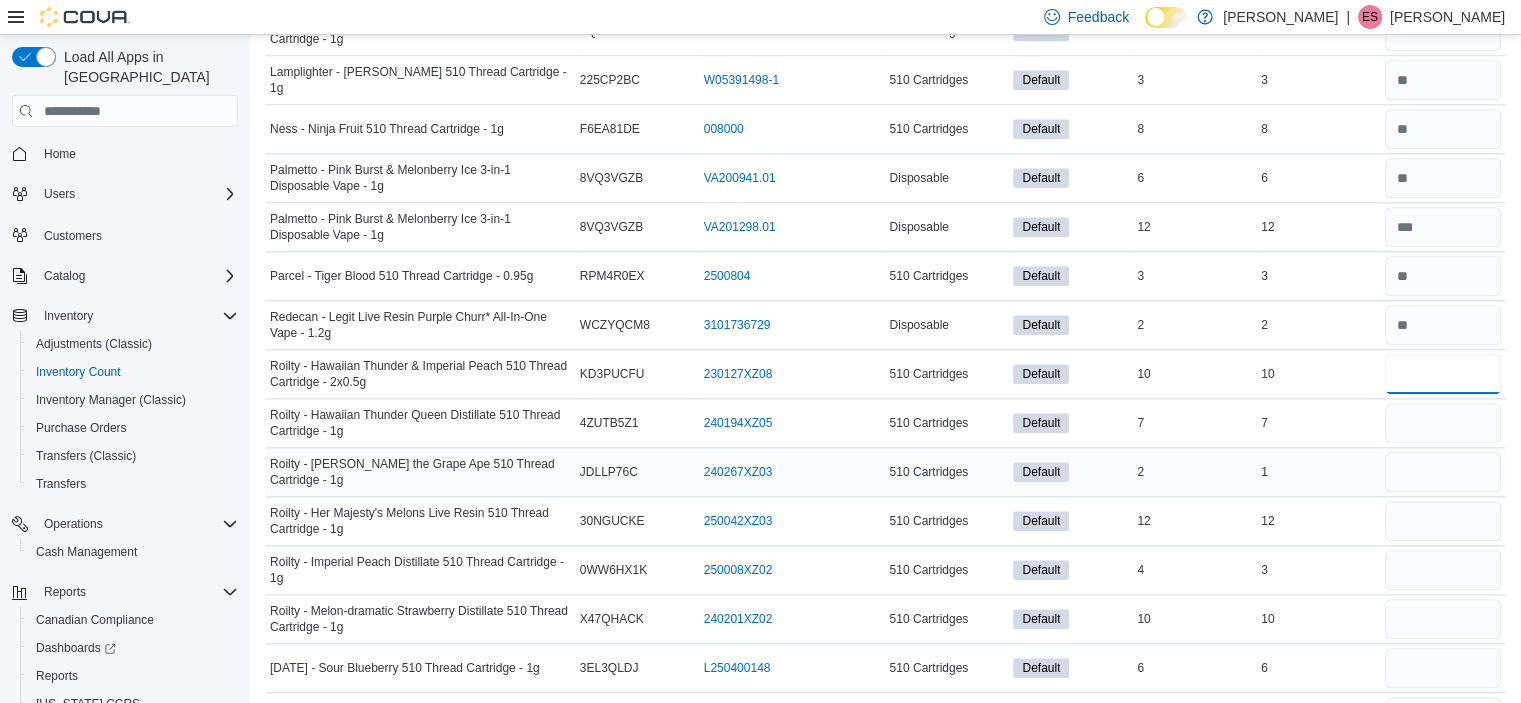 type on "*" 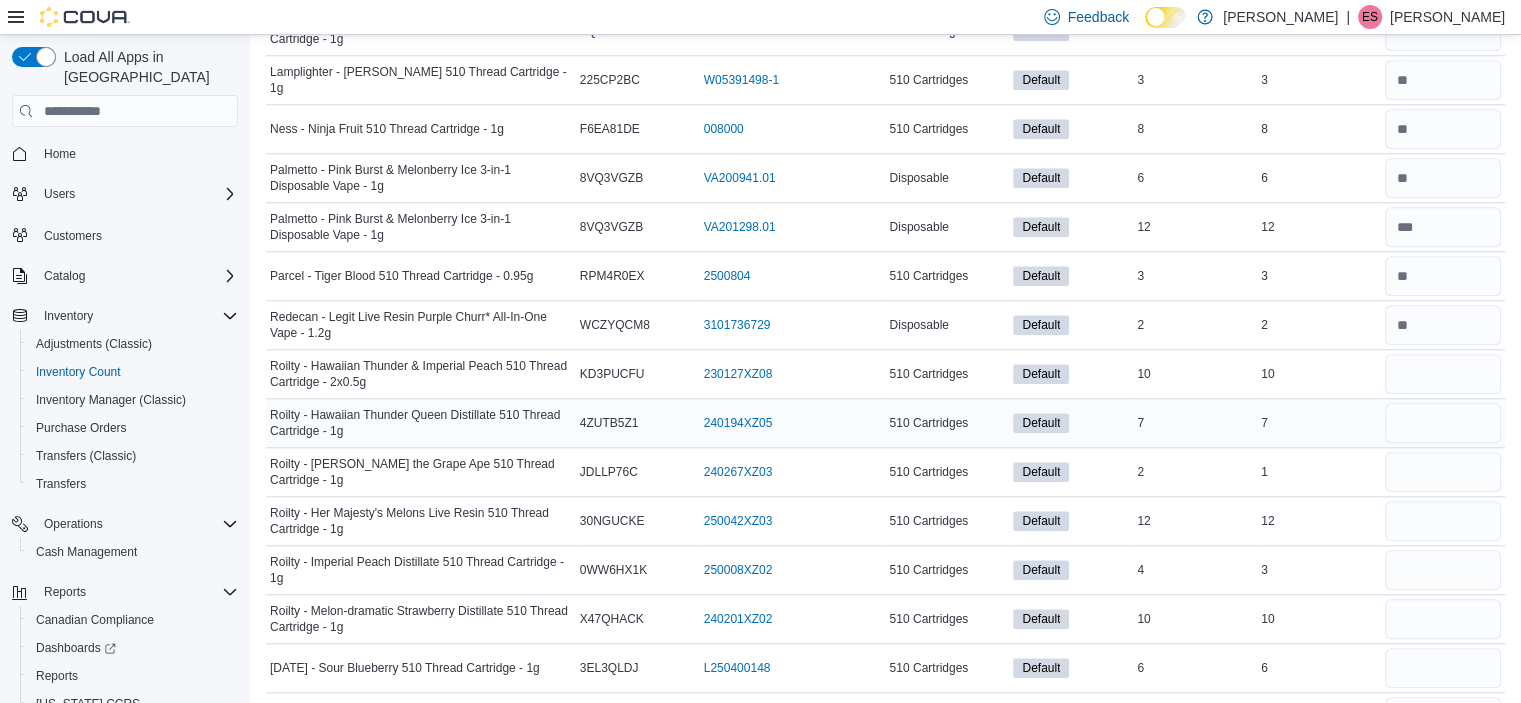 drag, startPoint x: 1426, startPoint y: 439, endPoint x: 1433, endPoint y: 424, distance: 16.552946 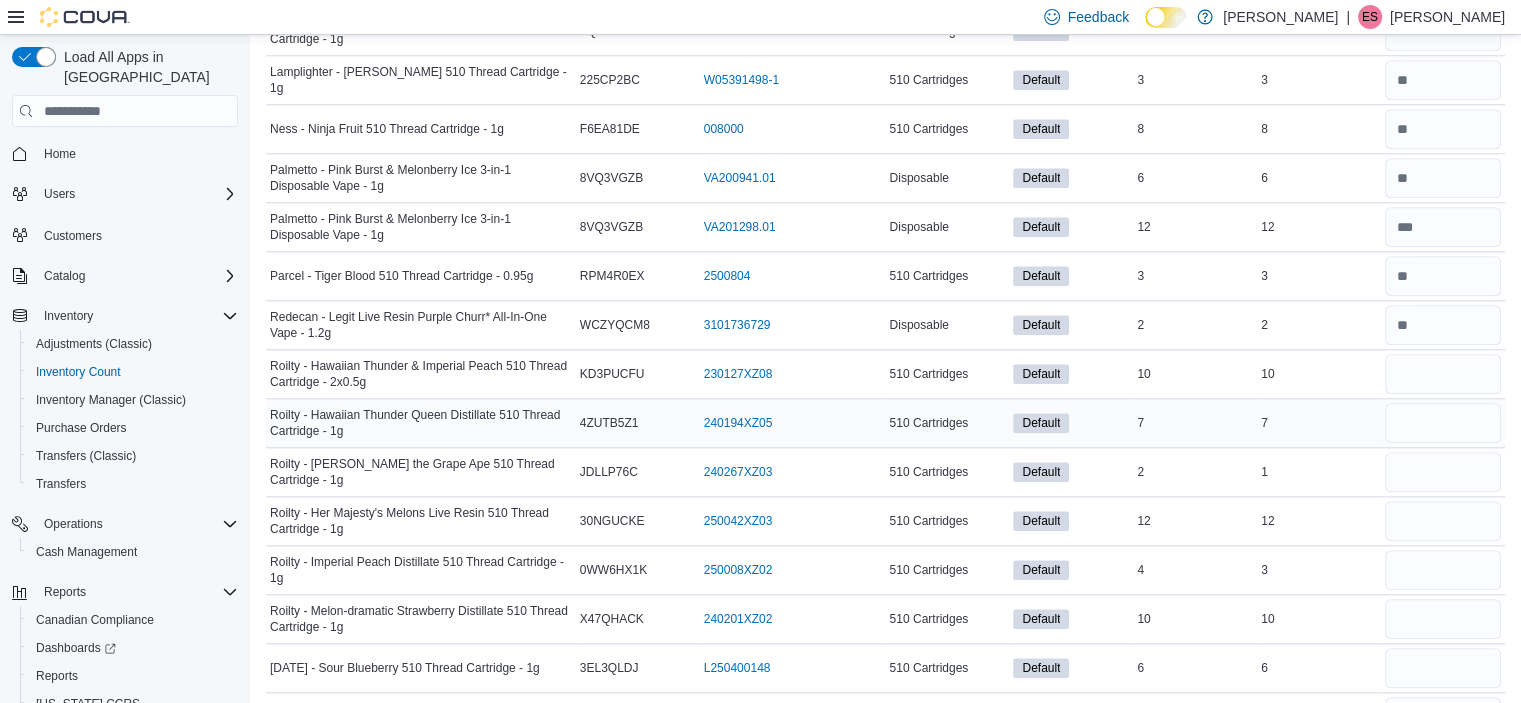 click on "Back Forty - Iced Grape Disposable Pen - 0.95g Catalog SKU GA1Q6X1D Package Number 2500190 (opens in a new tab or window) Disposable Default In Stock 2  Real Time Stock 2  Back Forty - Iced Grape Disposable Pen - 0.95g Catalog SKU GA1Q6X1D Package Number 2500397 (opens in a new tab or window) Disposable Default In Stock 7  Real Time Stock 7  Back Forty - Kush Mint 510 Thread Cartridge - 1g Catalog SKU KPJVVH07 Package Number 2500559 (opens in a new tab or window) 510 Cartridges Default In Stock 8  Real Time Stock 8  Back Forty - Kush Mint 510 Thread Cartridge - 1g Catalog SKU KPJVVH07 Package Number 2500695 (opens in a new tab or window) 510 Cartridges Default In Stock 24  Real Time Stock 24  Back Forty - Peach Lemonade Disposable Pen - 0.95g Catalog SKU GTTPBQNN Package Number 2500563 (opens in a new tab or window) Disposable Default In Stock 5  Real Time Stock 5  Back Forty - Punch Bowl All-In-One - 0.95g Catalog SKU PW47UT0U Package Number 2500154 (opens in a new tab or window) Disposable Default In Stock" at bounding box center (885, 154) 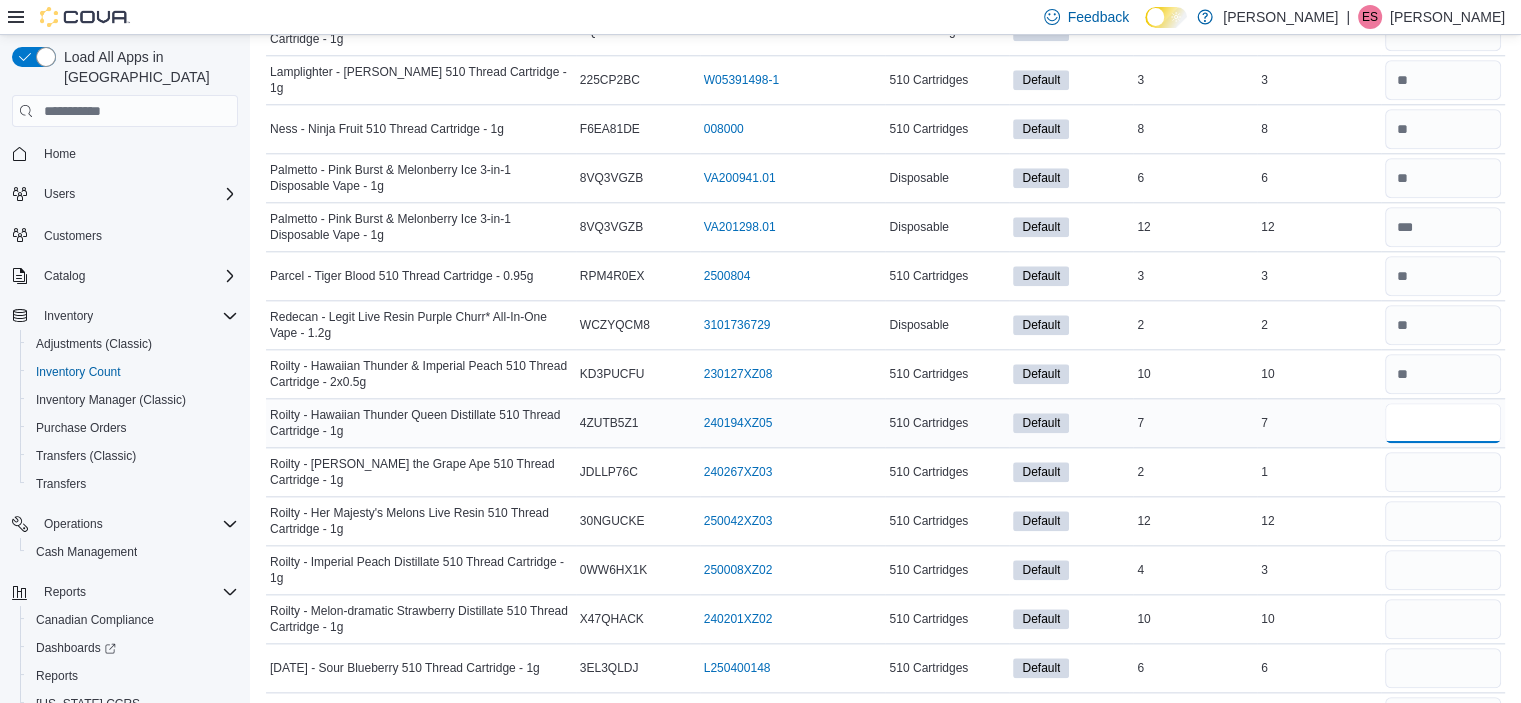 click at bounding box center [1443, 423] 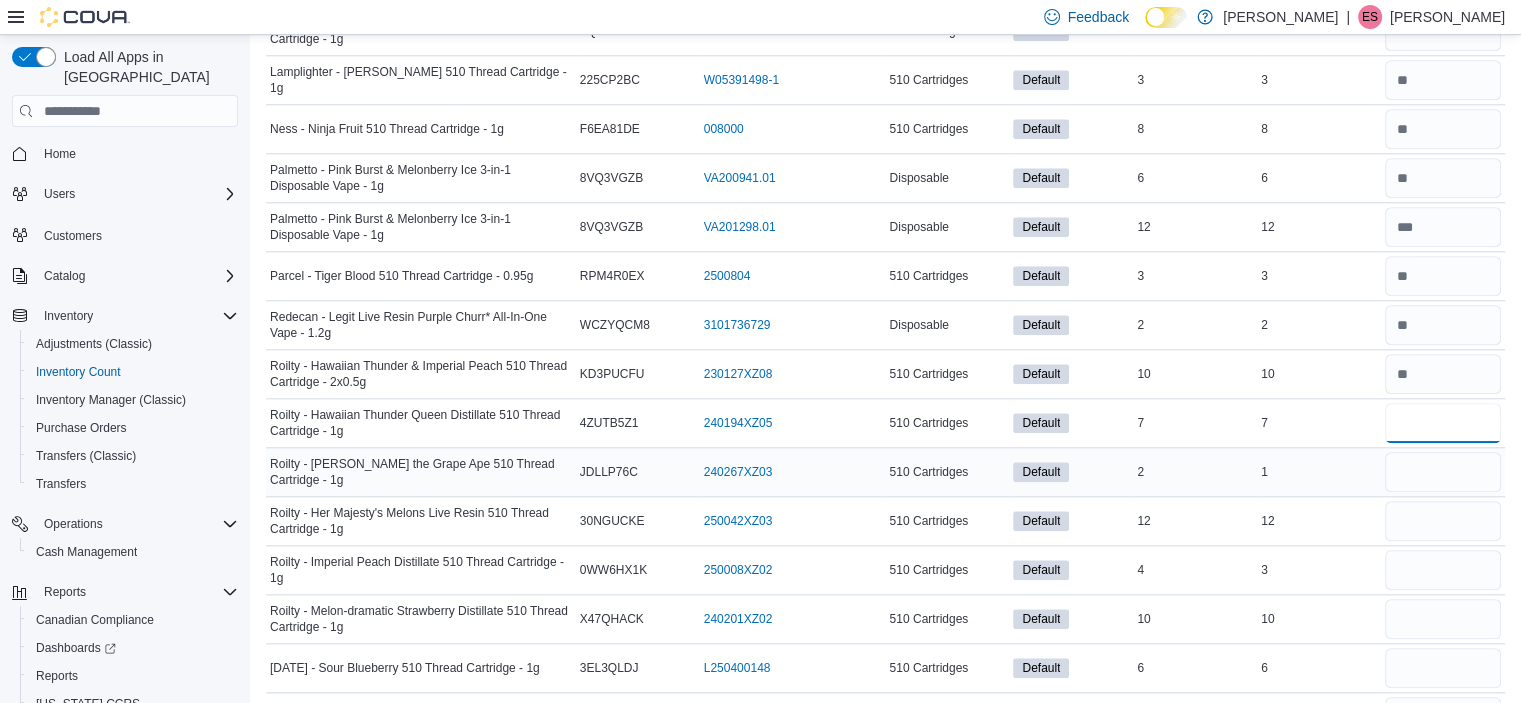 type on "*" 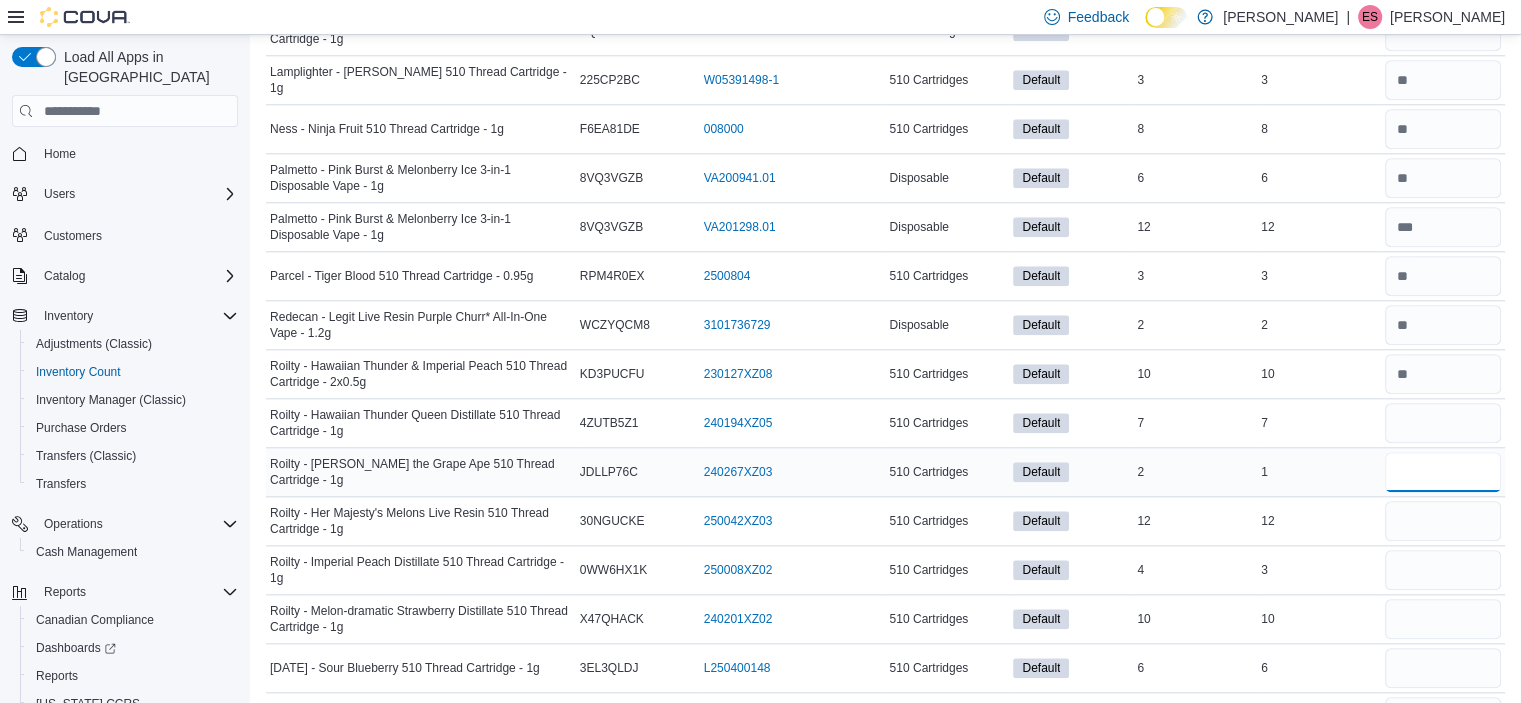 click at bounding box center (1443, 472) 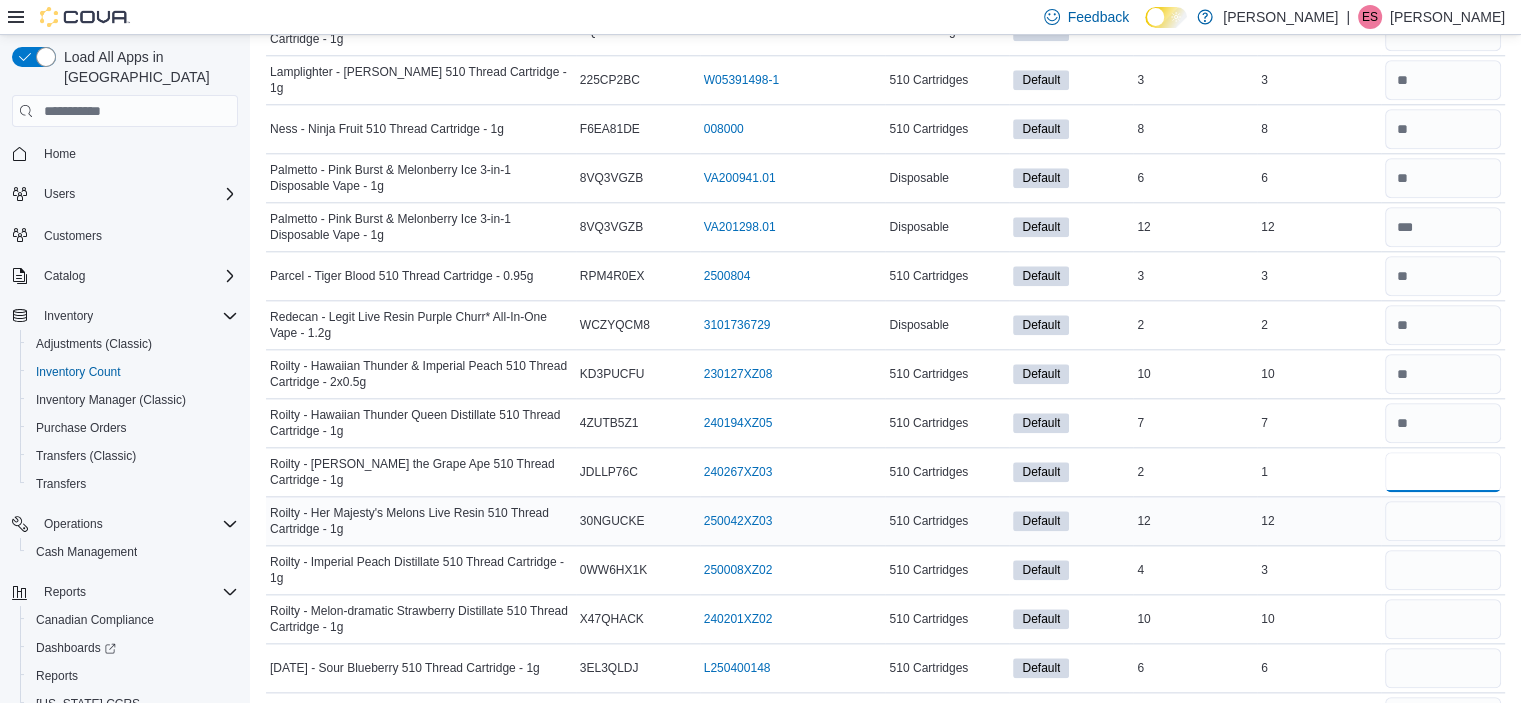 type on "*" 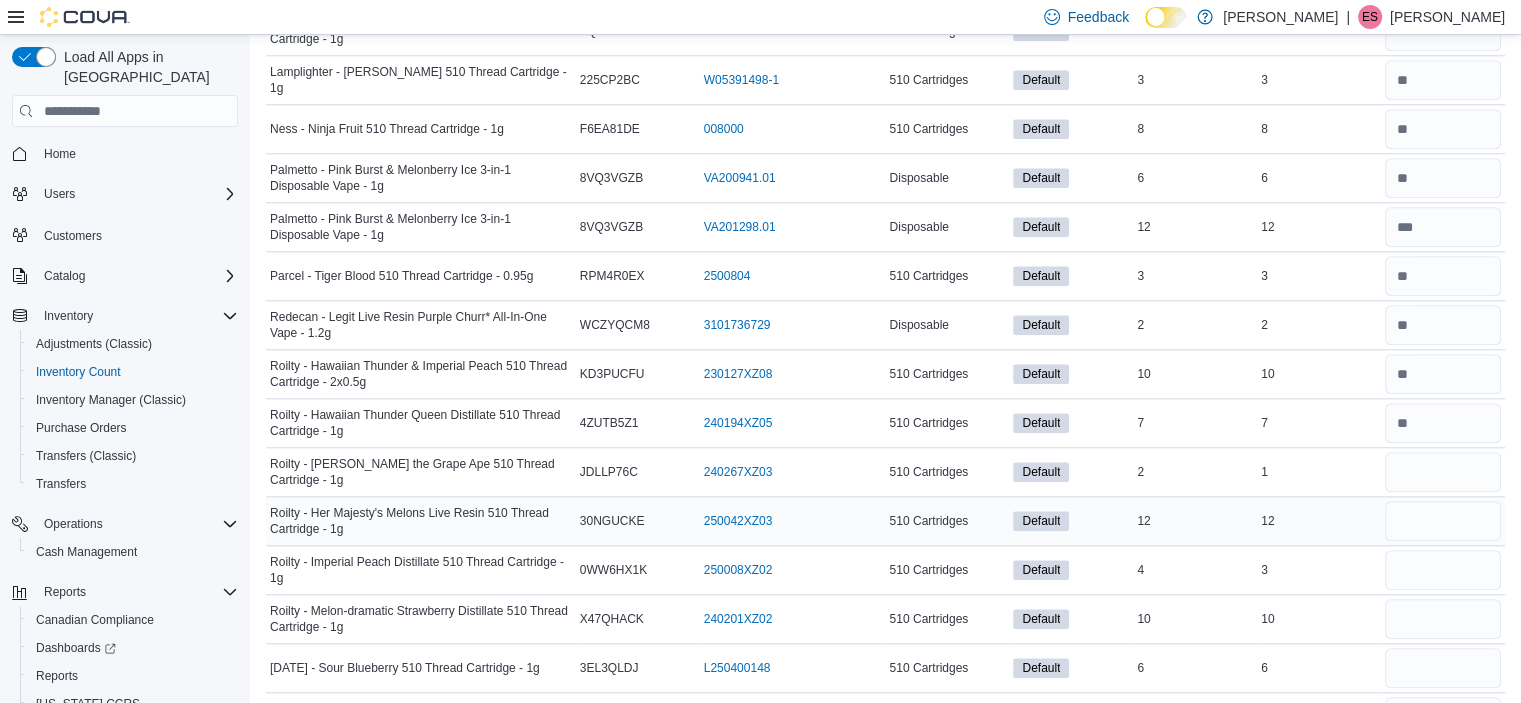 click at bounding box center (1443, 521) 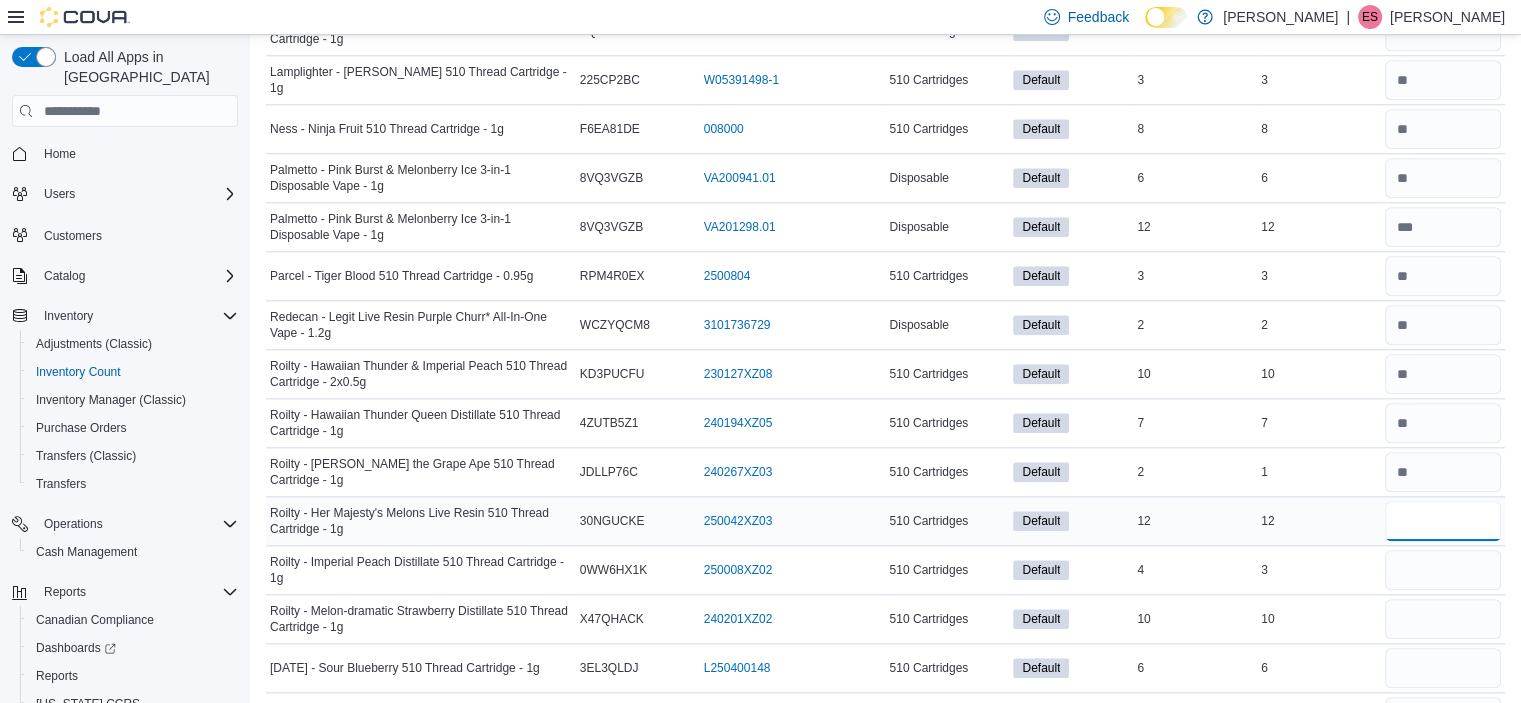 click at bounding box center (1443, 521) 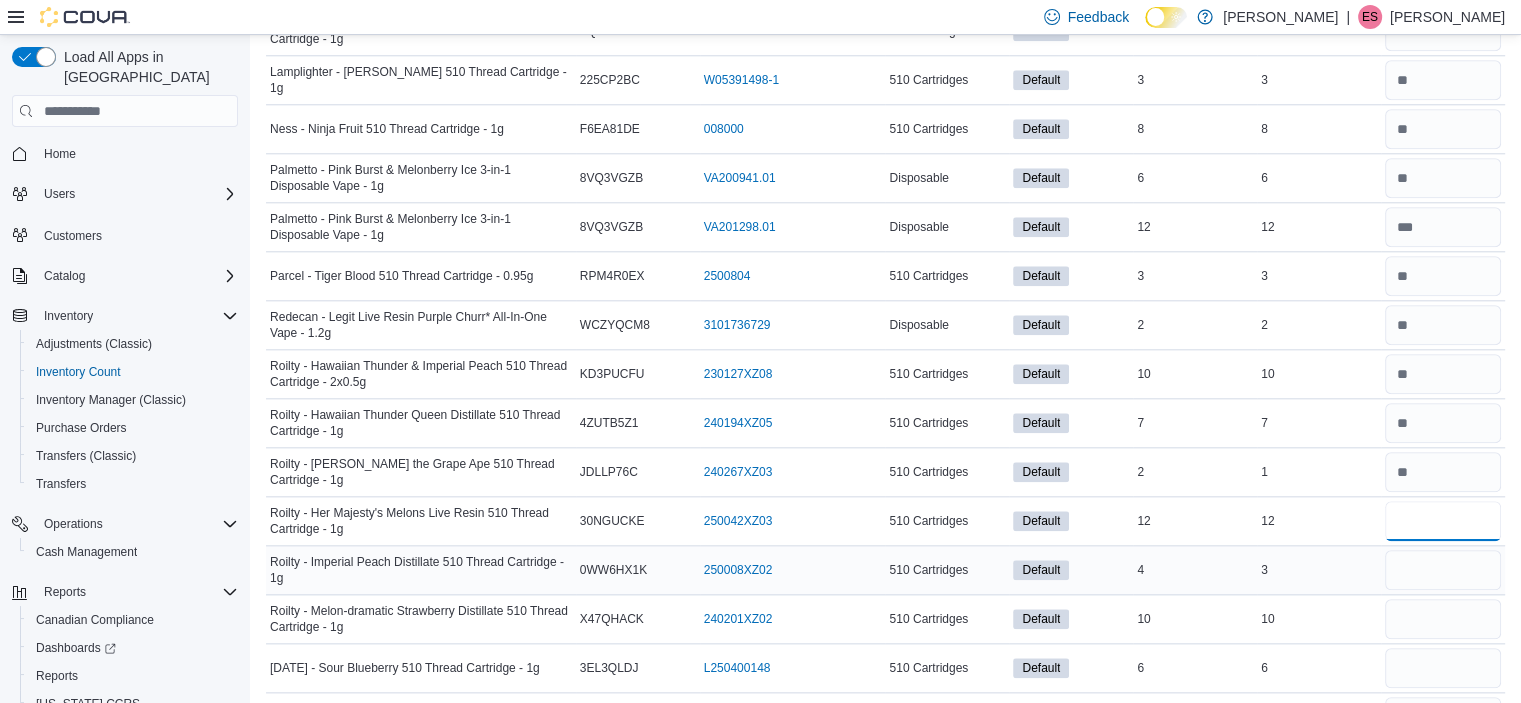 type on "**" 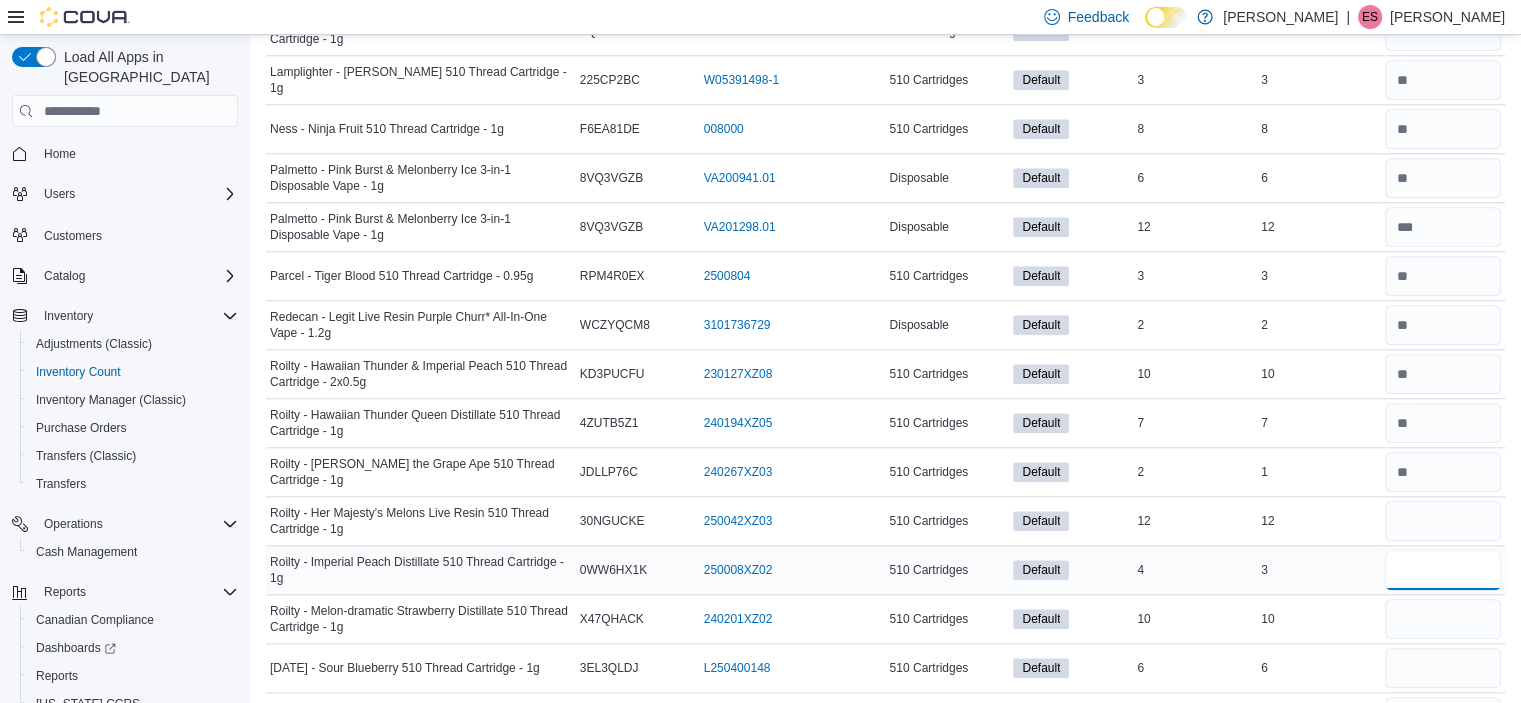 click at bounding box center (1443, 570) 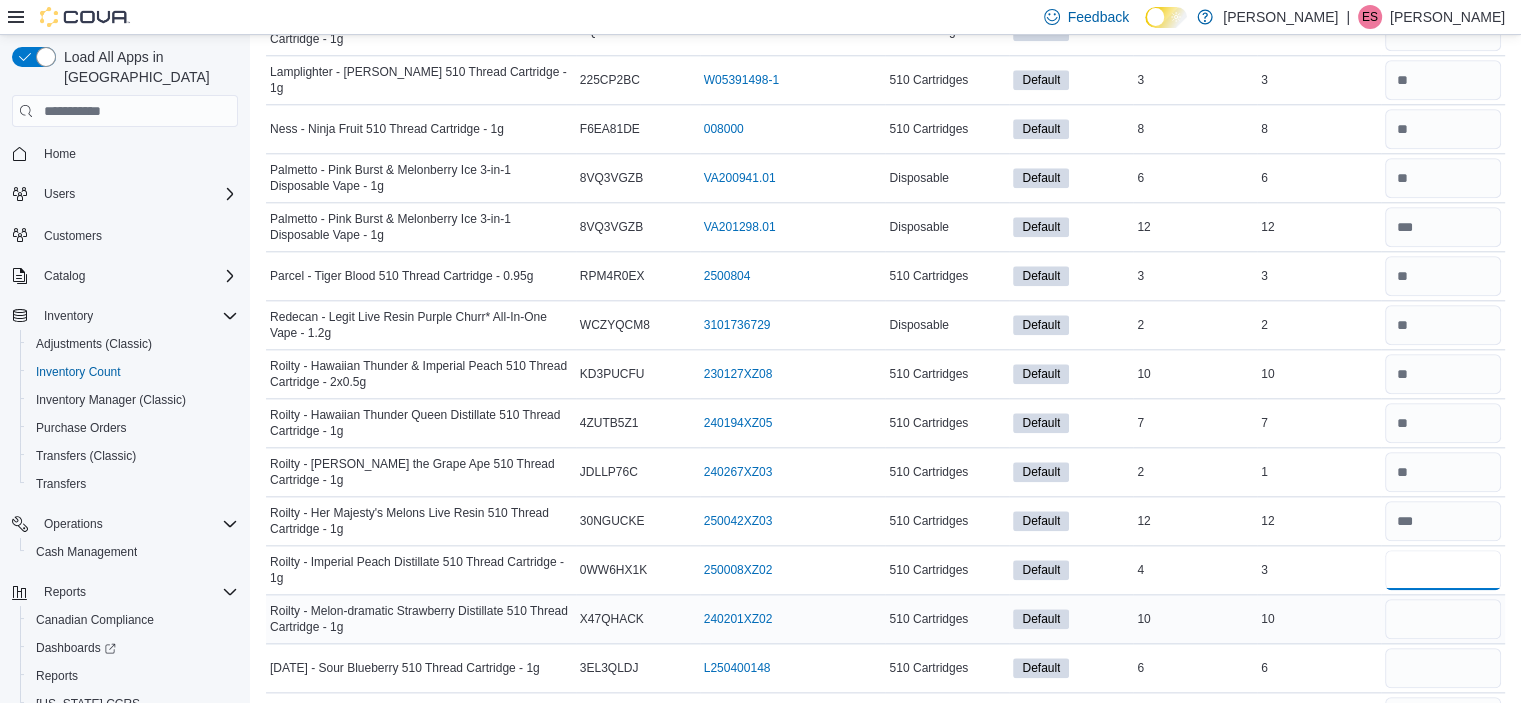 type on "*" 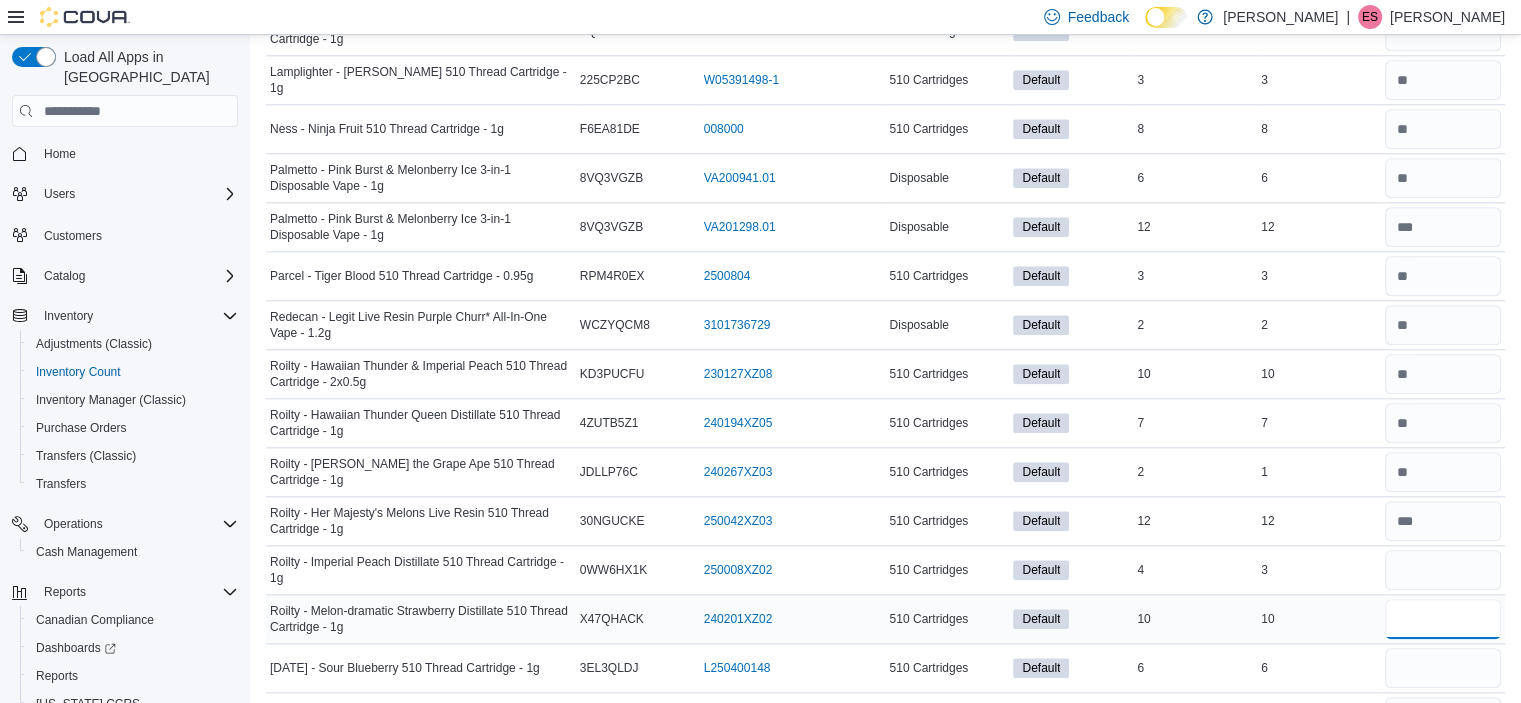 click at bounding box center (1443, 619) 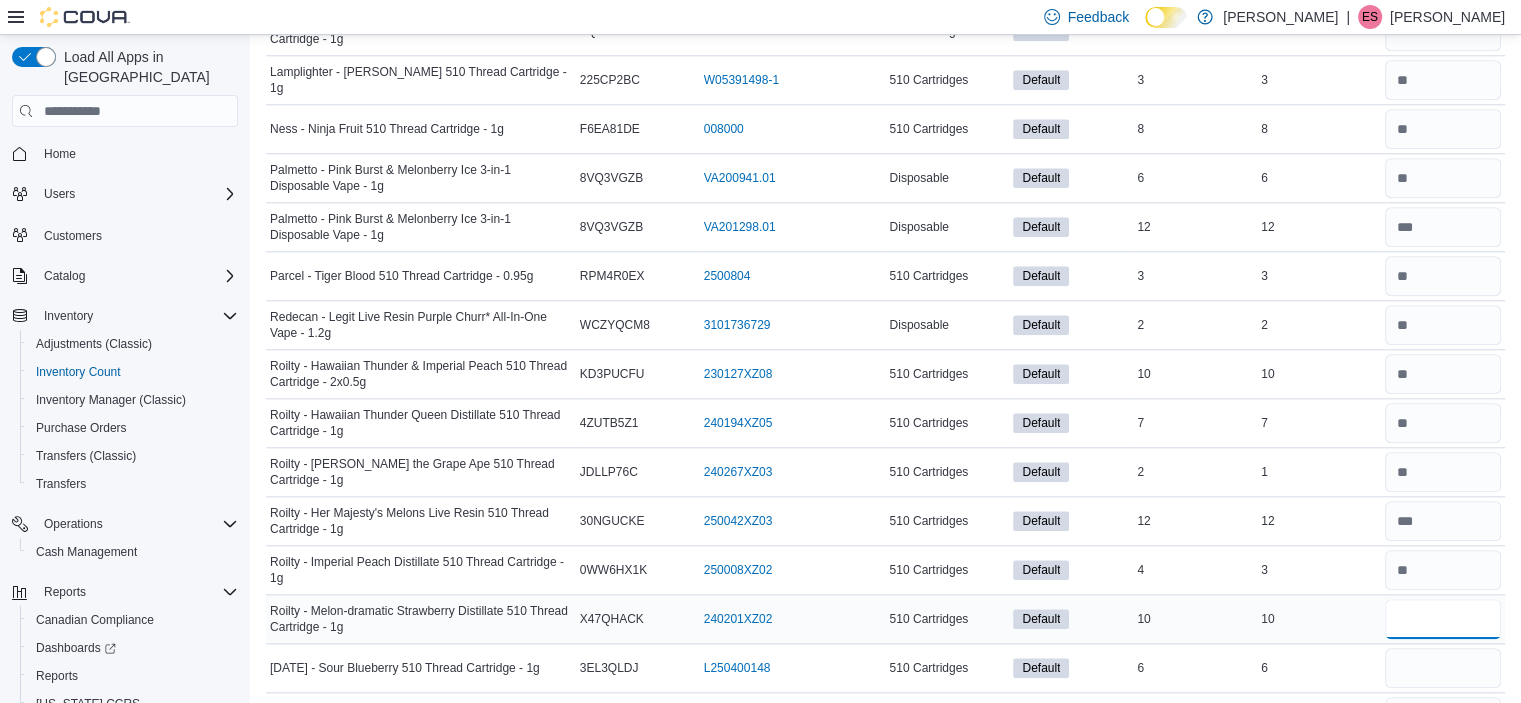 type on "**" 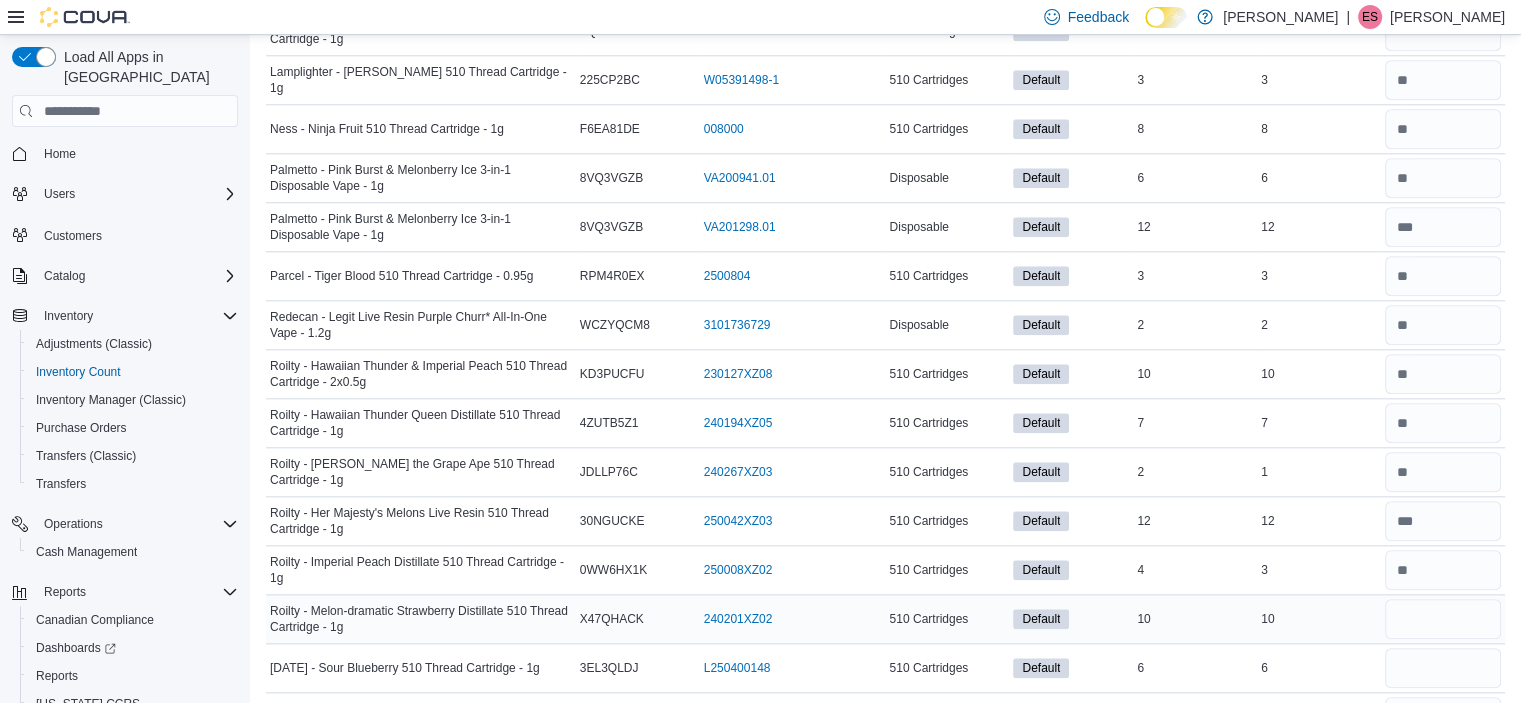 type 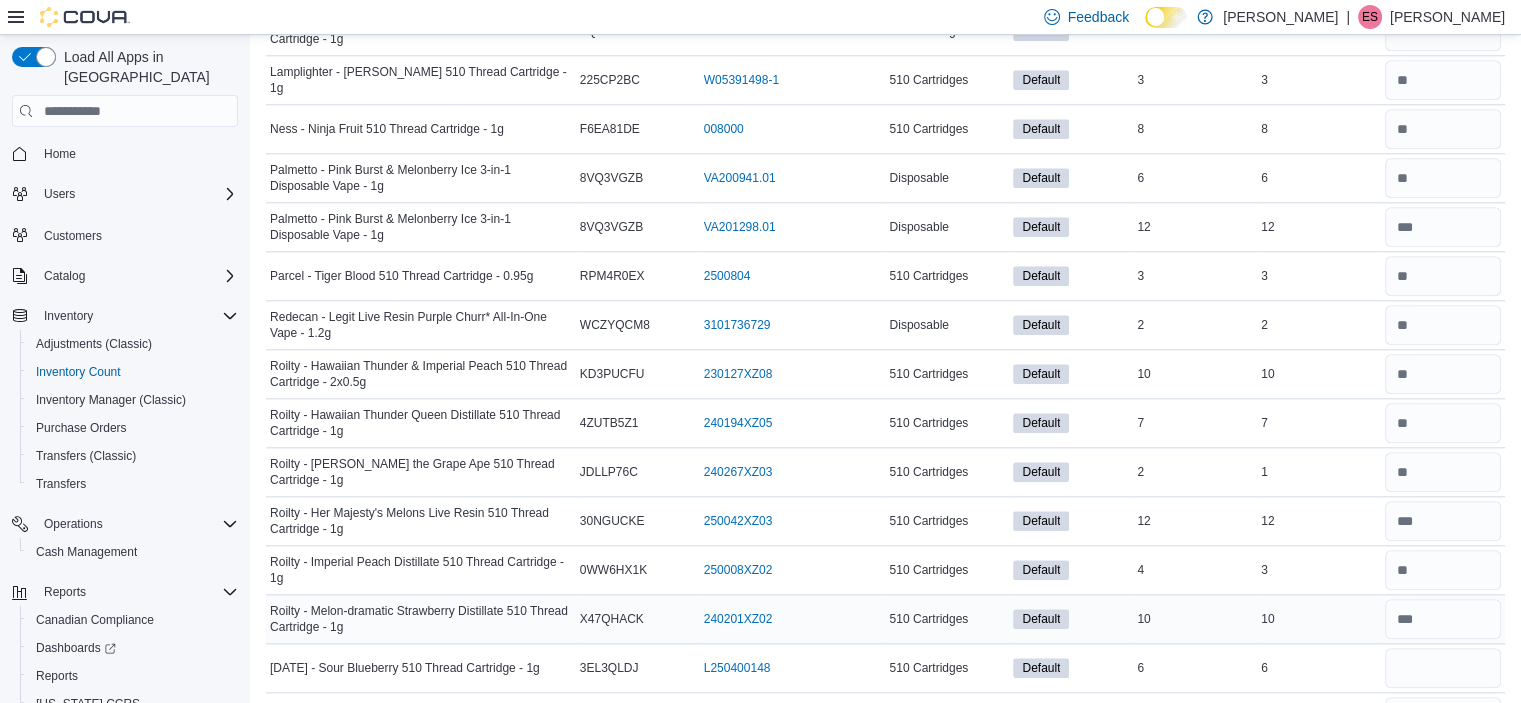 scroll, scrollTop: 2400, scrollLeft: 0, axis: vertical 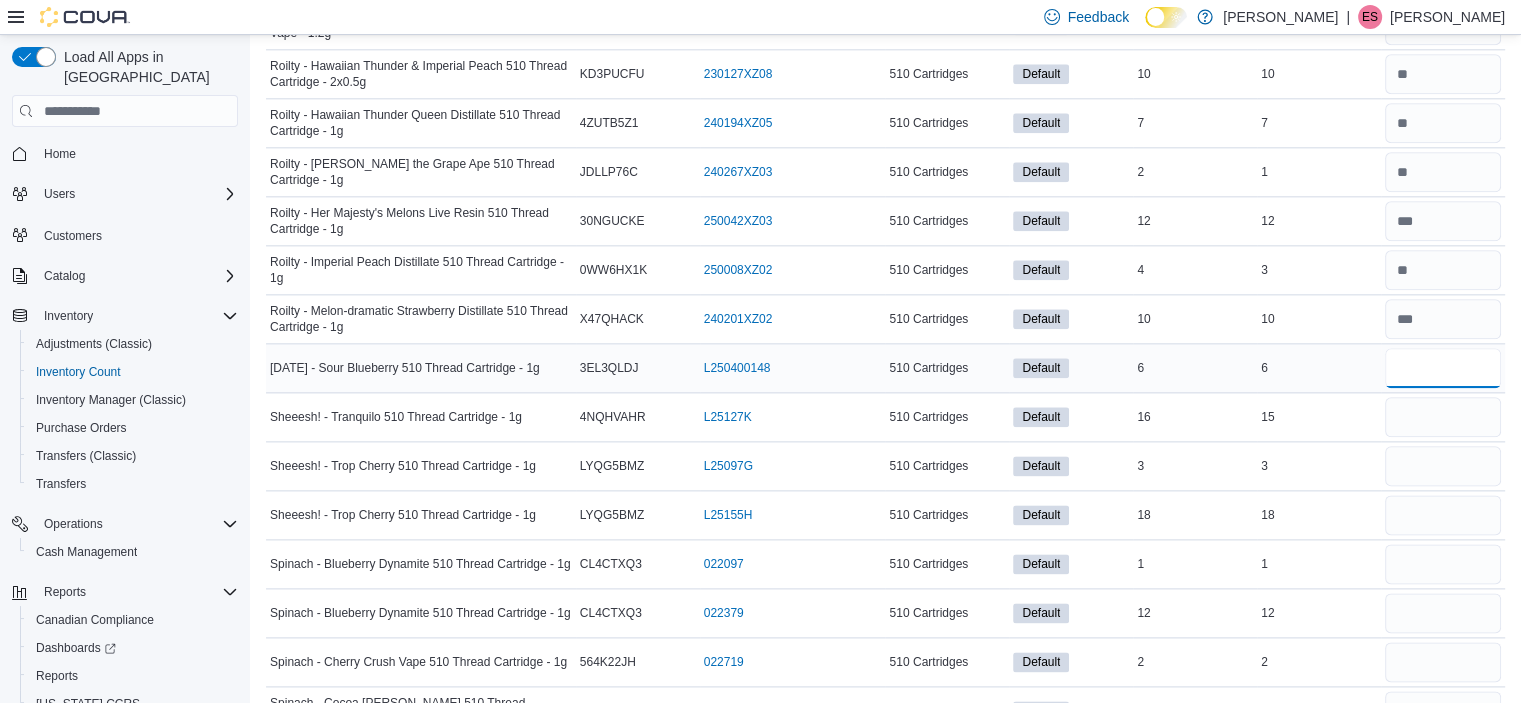 click at bounding box center [1443, 368] 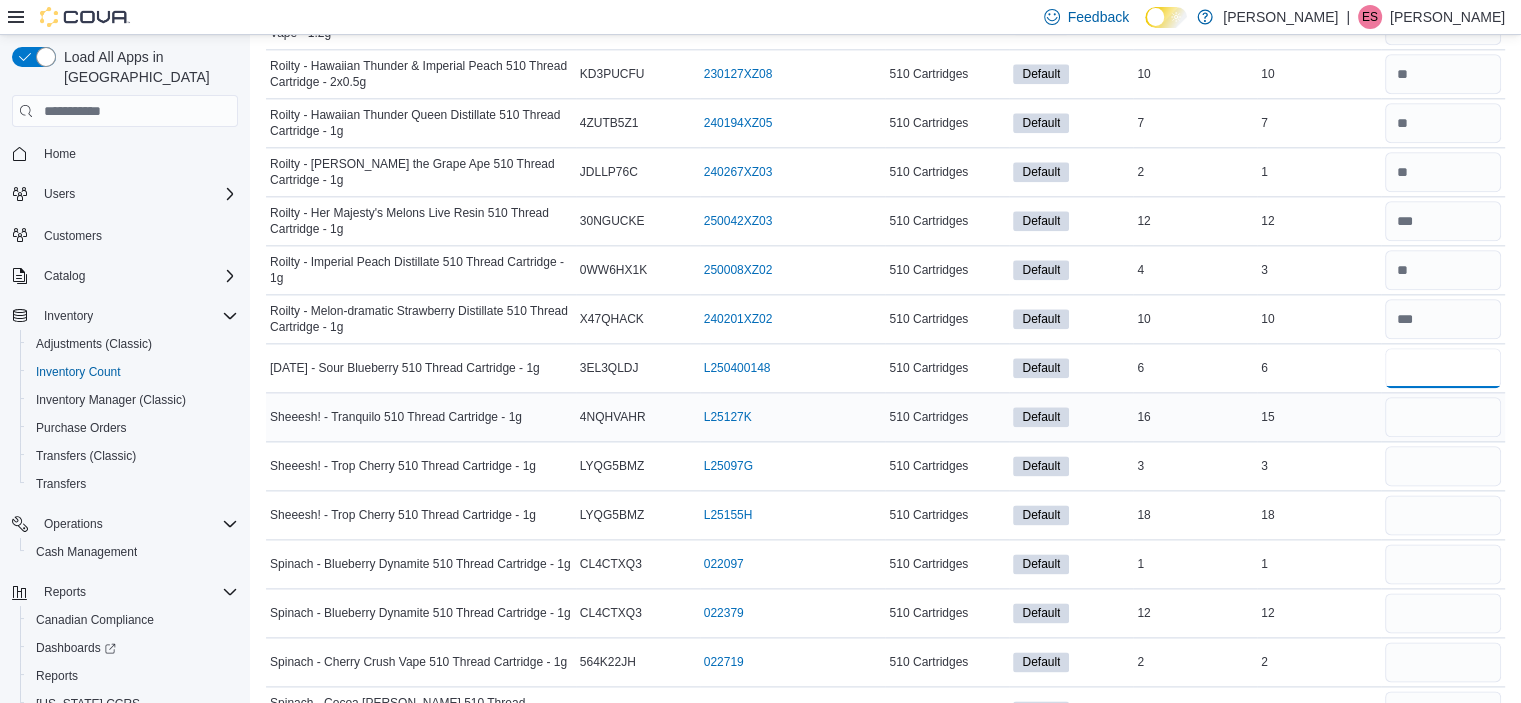 type on "*" 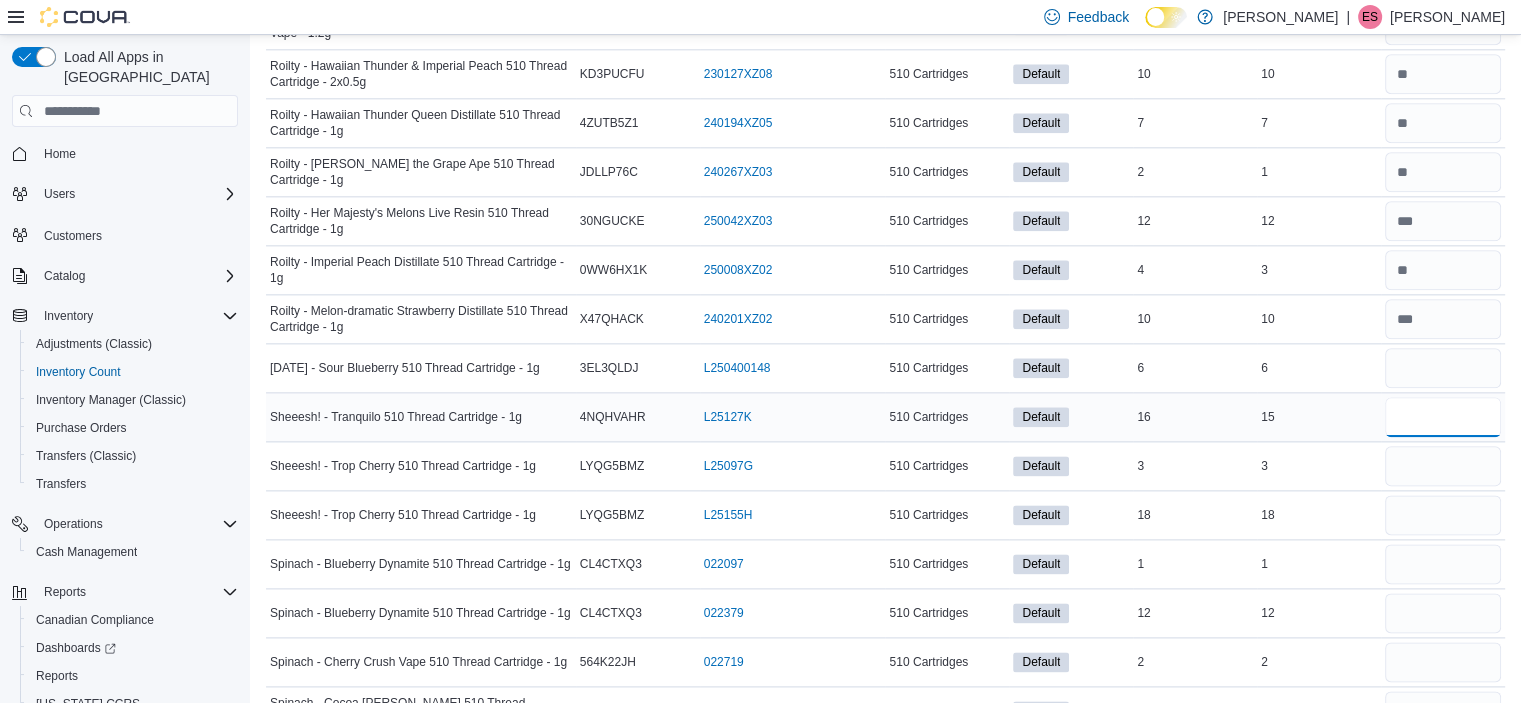 click at bounding box center [1443, 417] 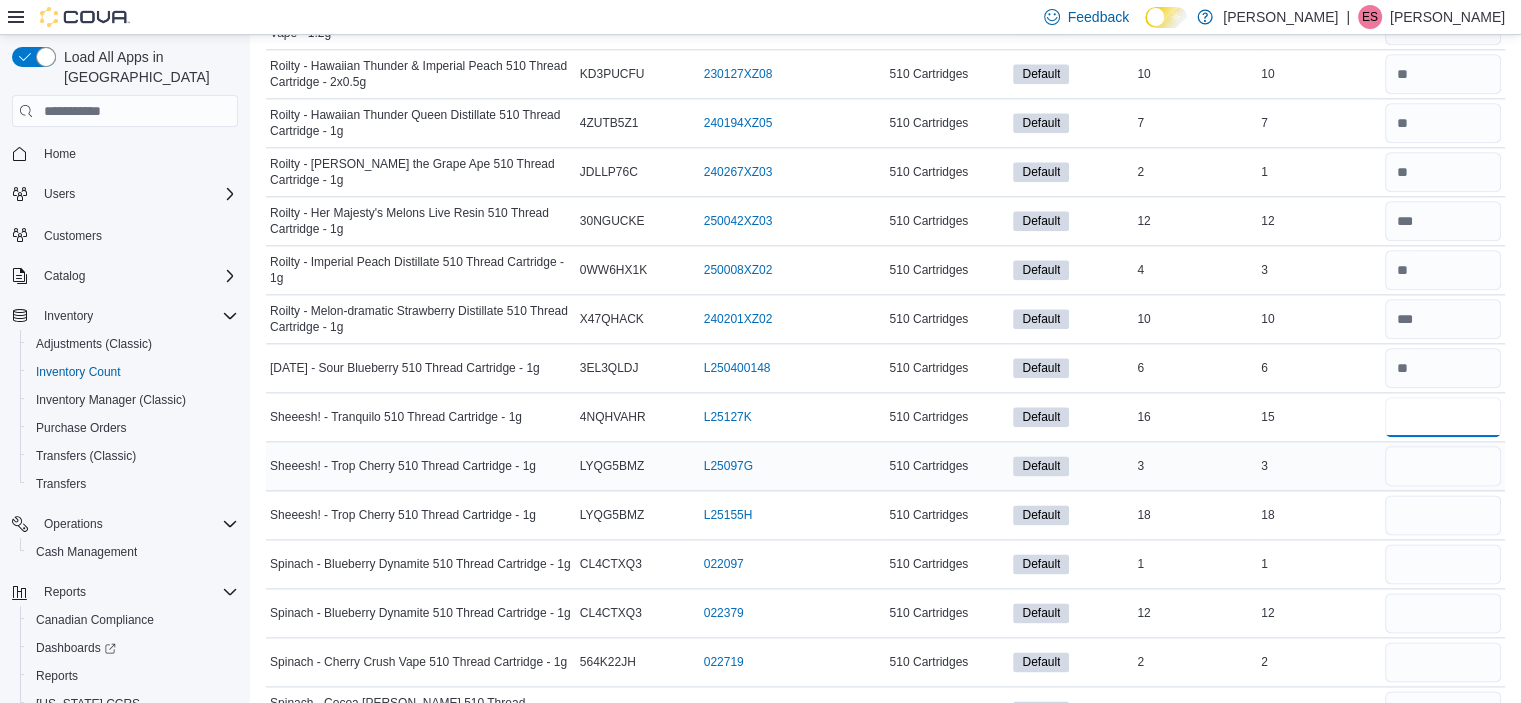 type on "**" 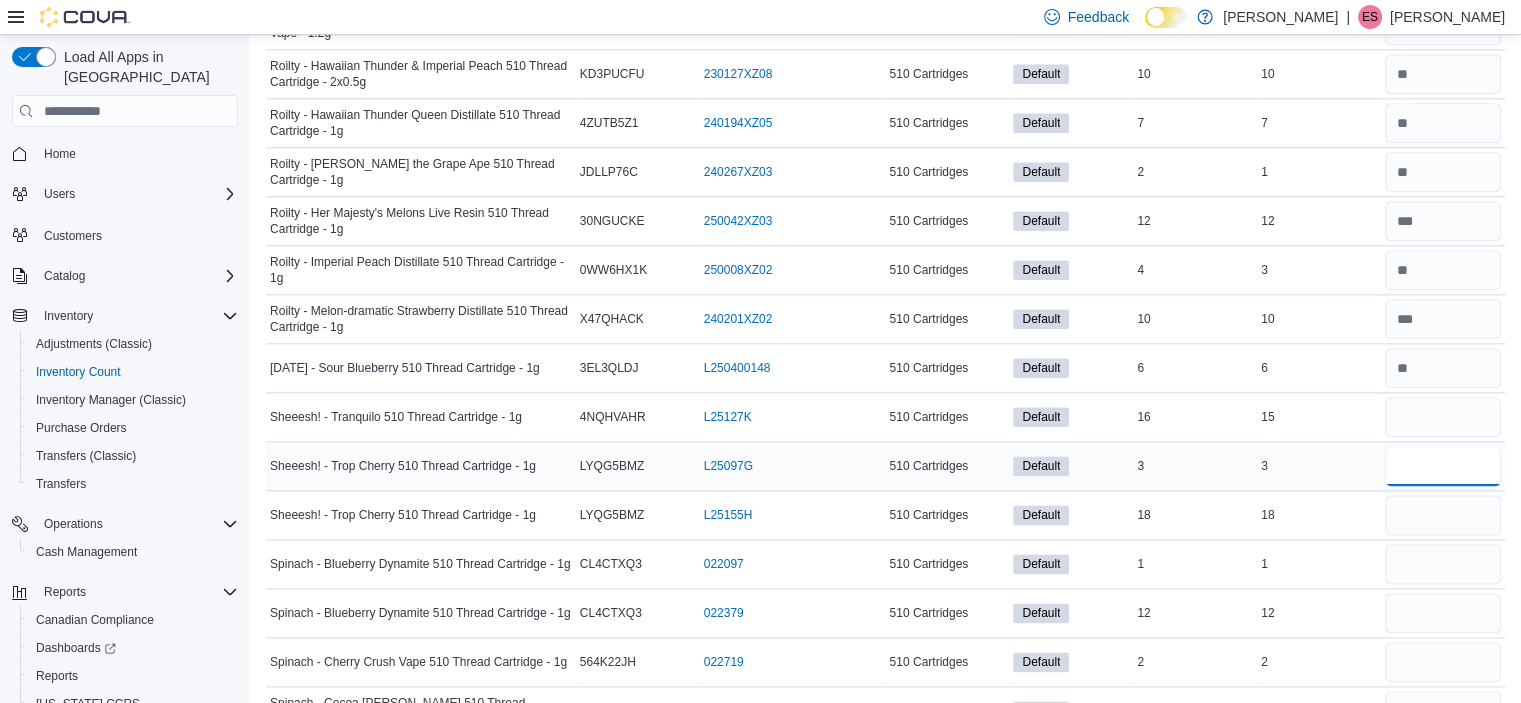 click at bounding box center [1443, 466] 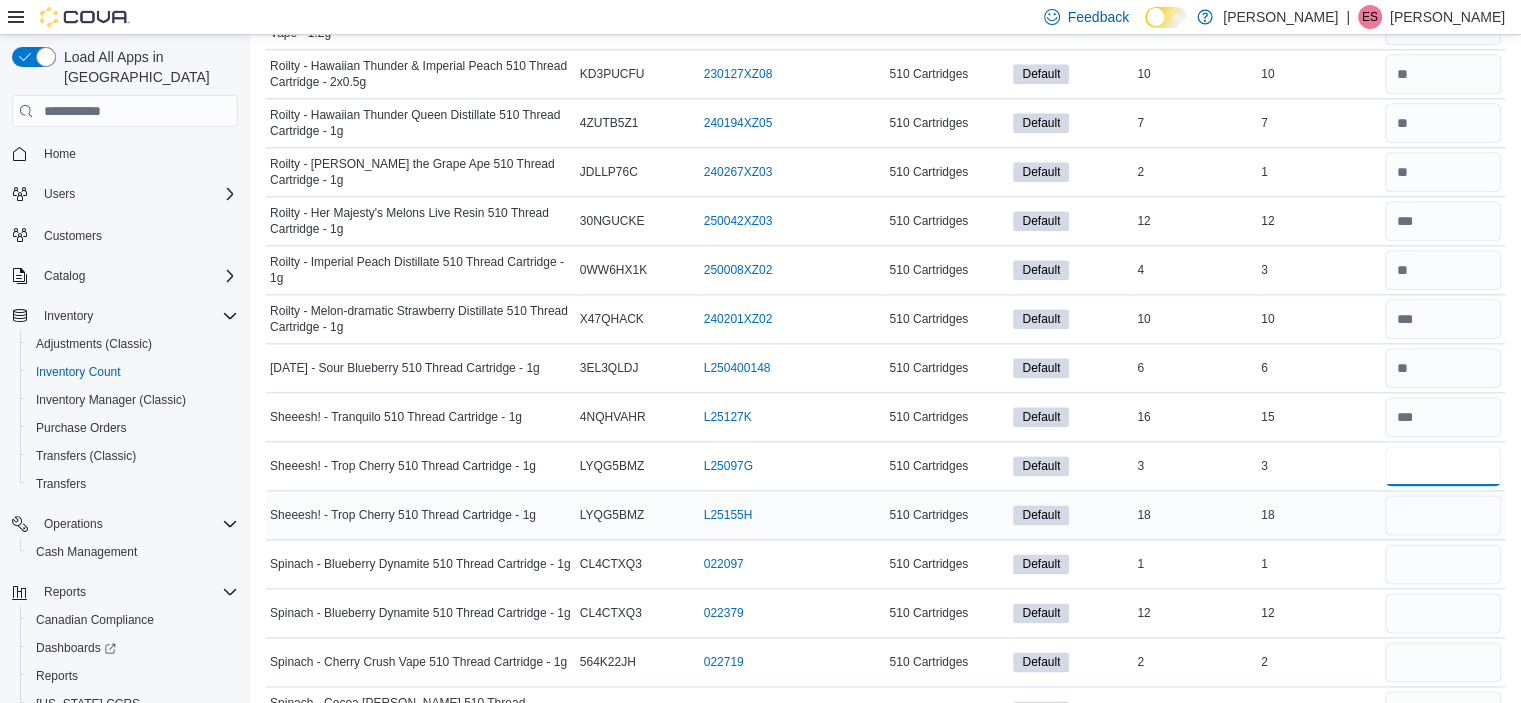 type on "*" 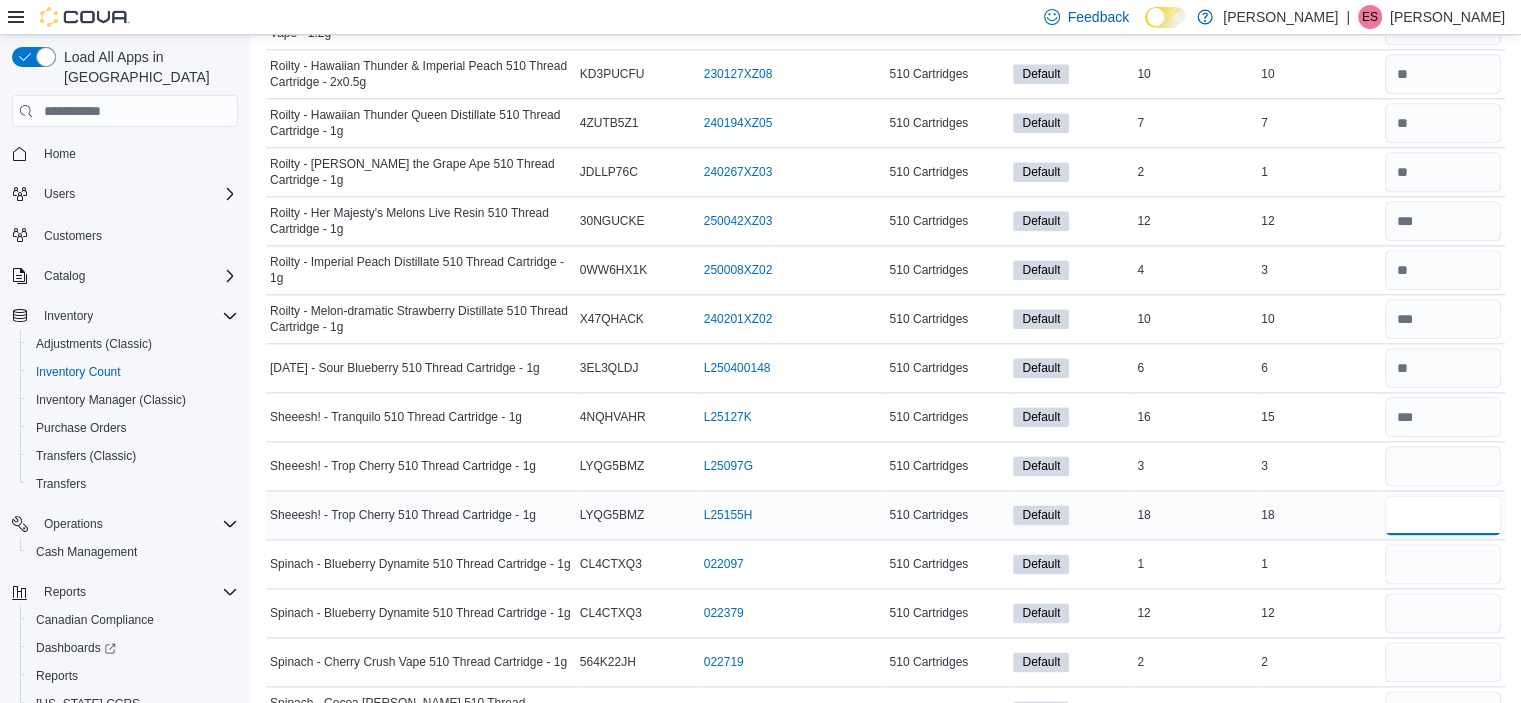 click at bounding box center (1443, 515) 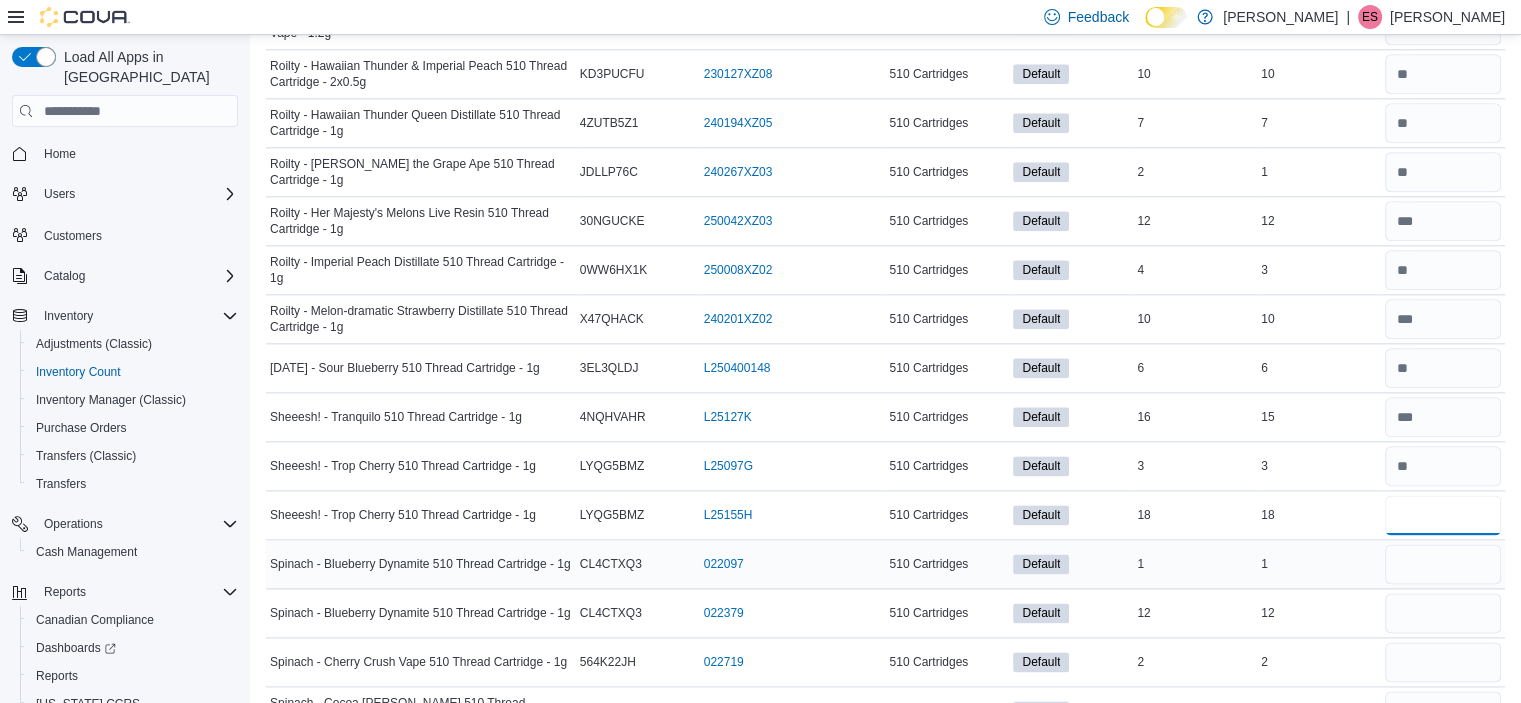 type on "**" 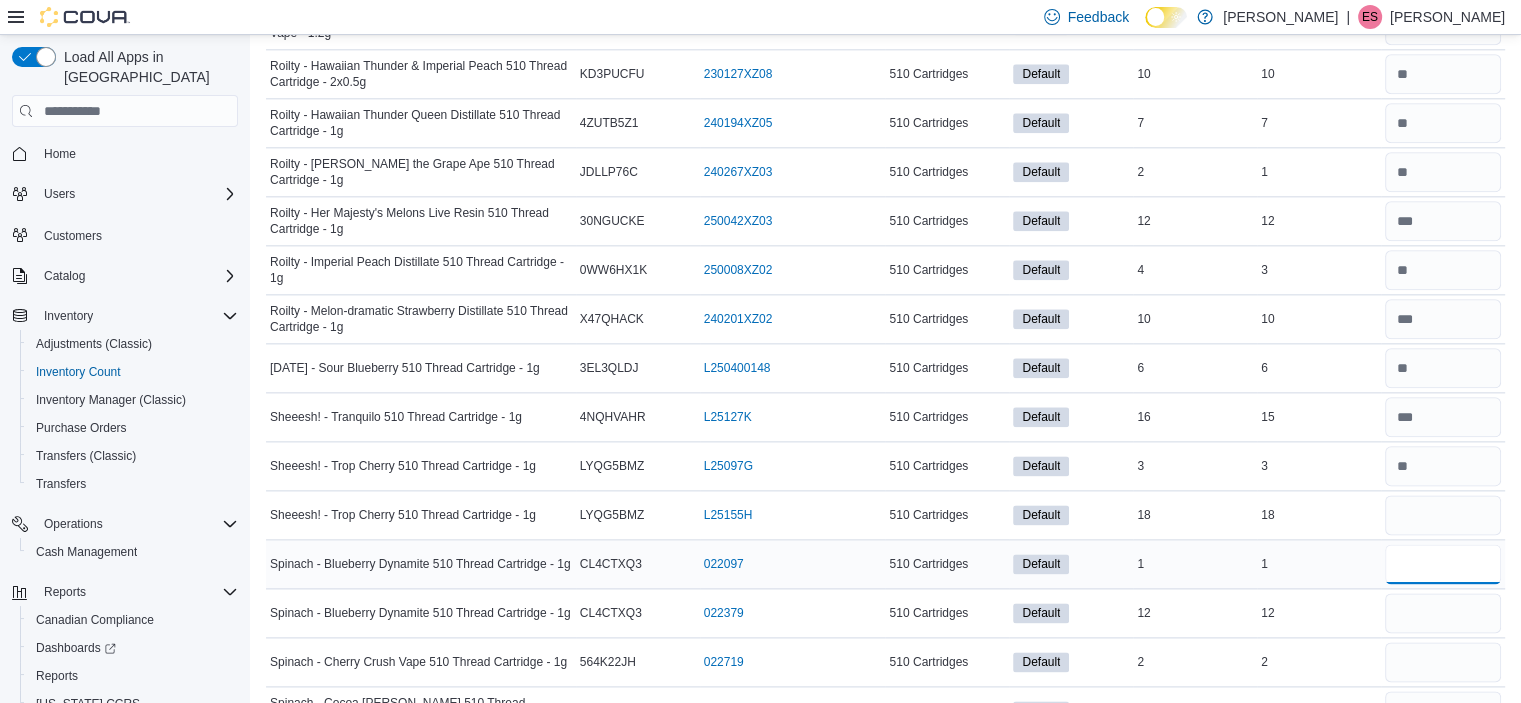 click at bounding box center [1443, 564] 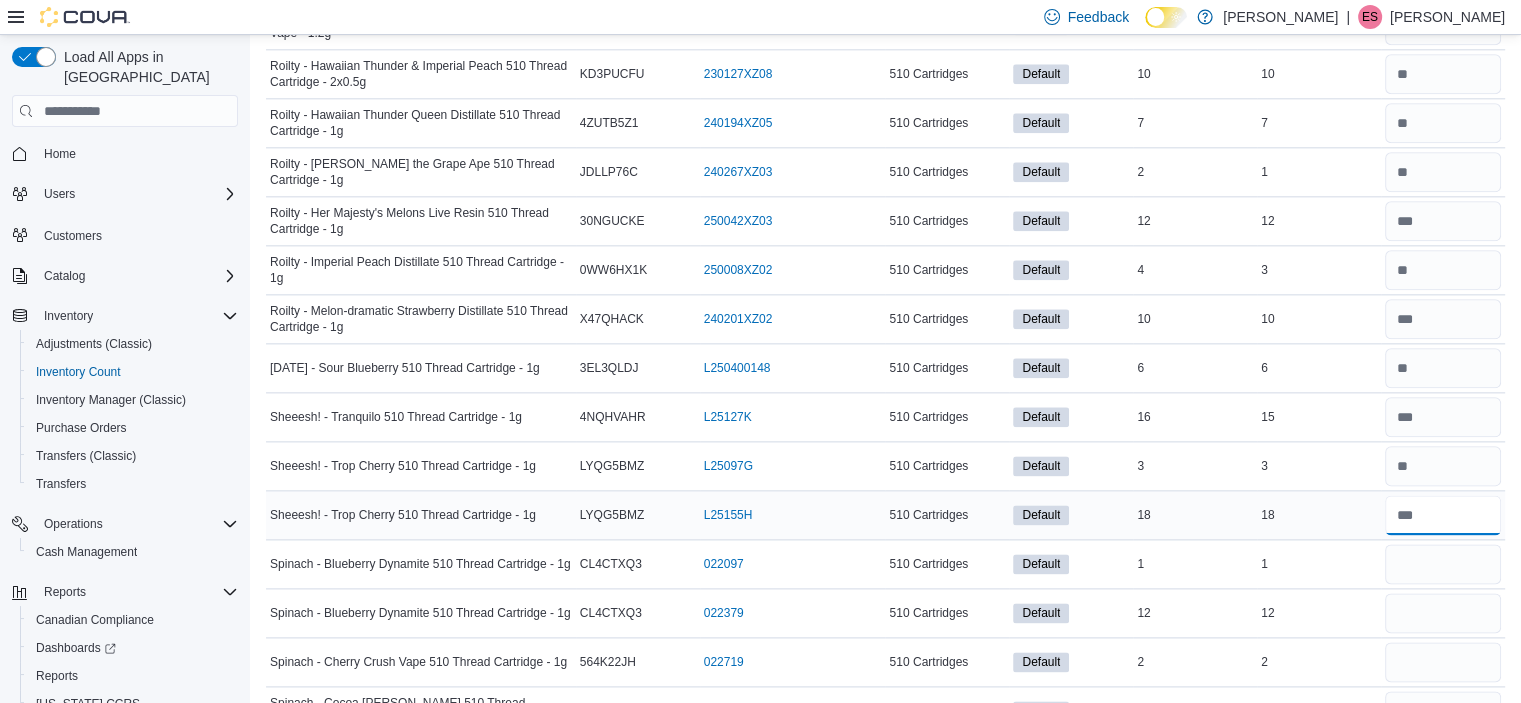 click at bounding box center (1443, 515) 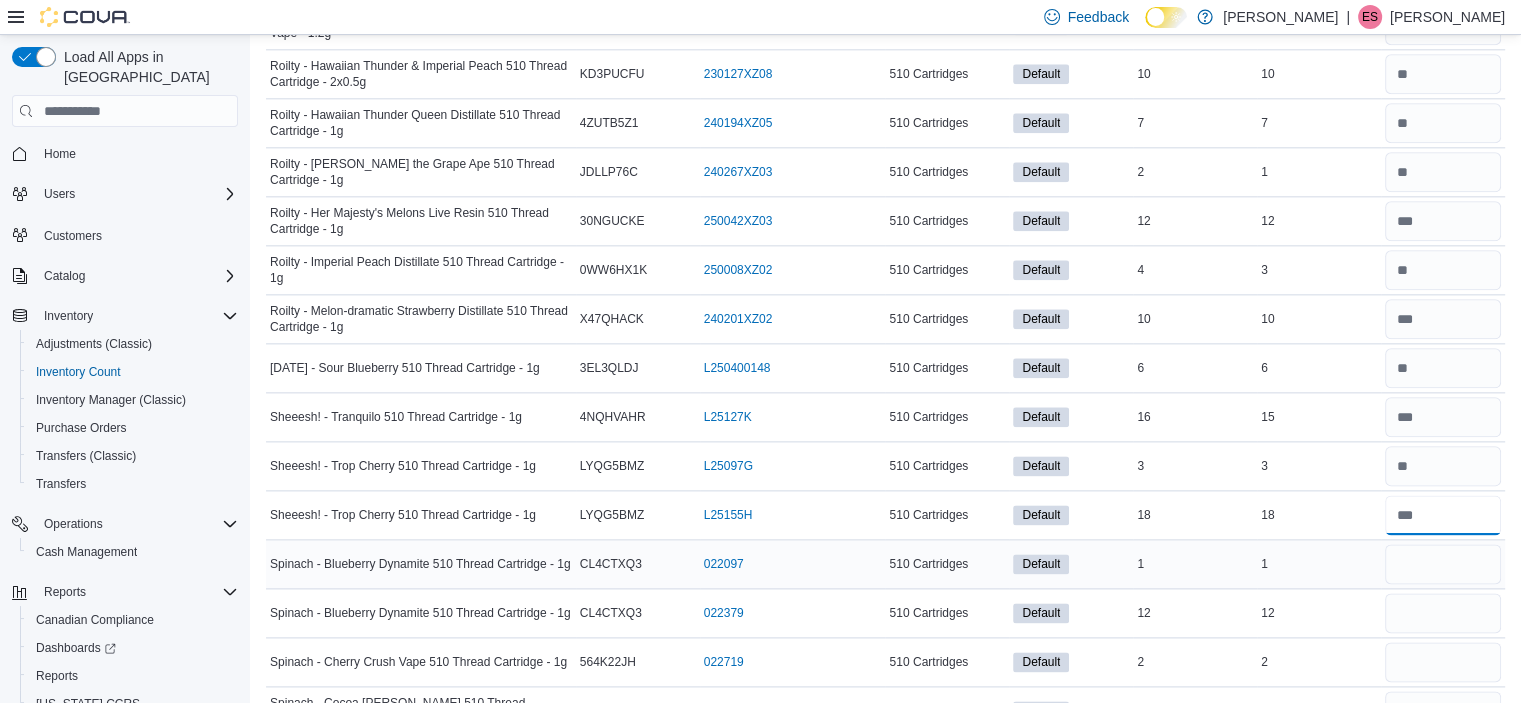 type on "**" 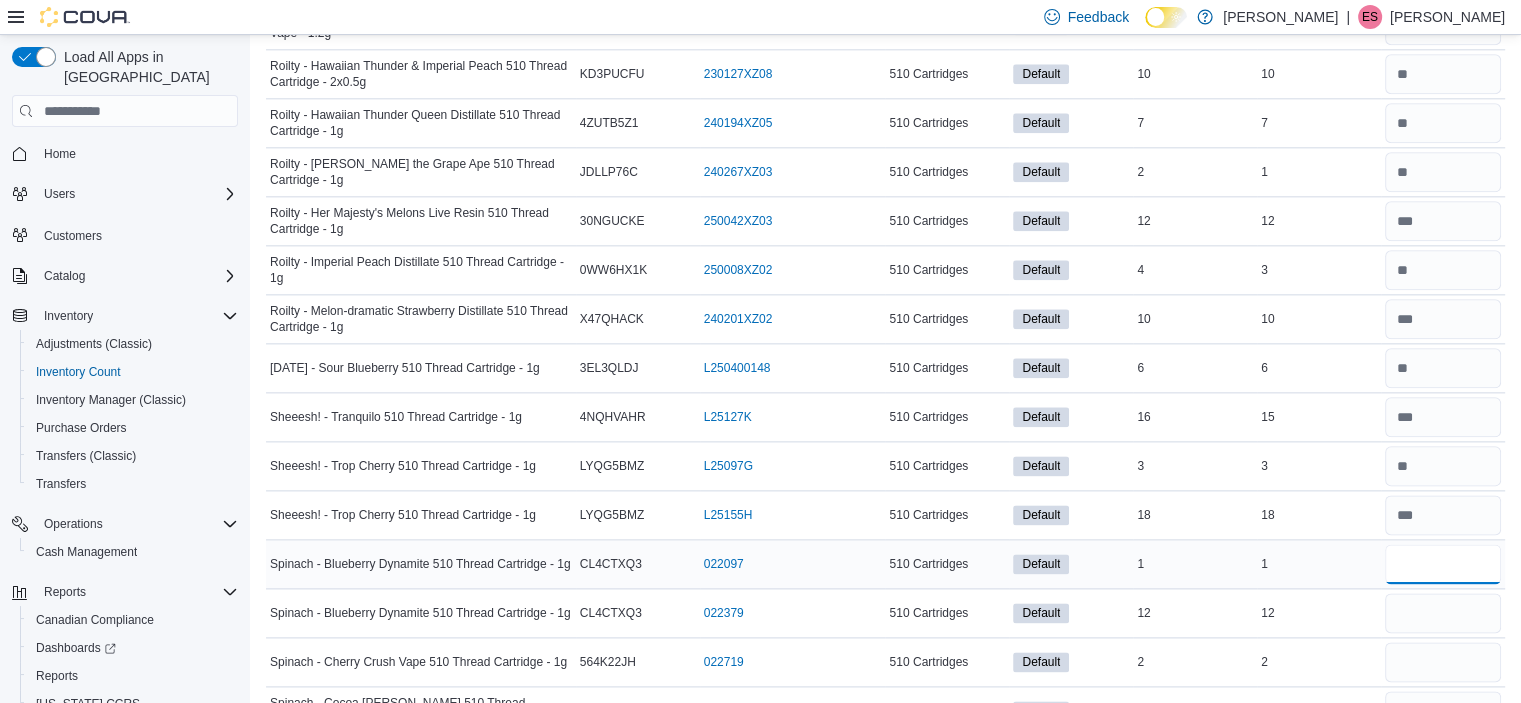 click at bounding box center [1443, 564] 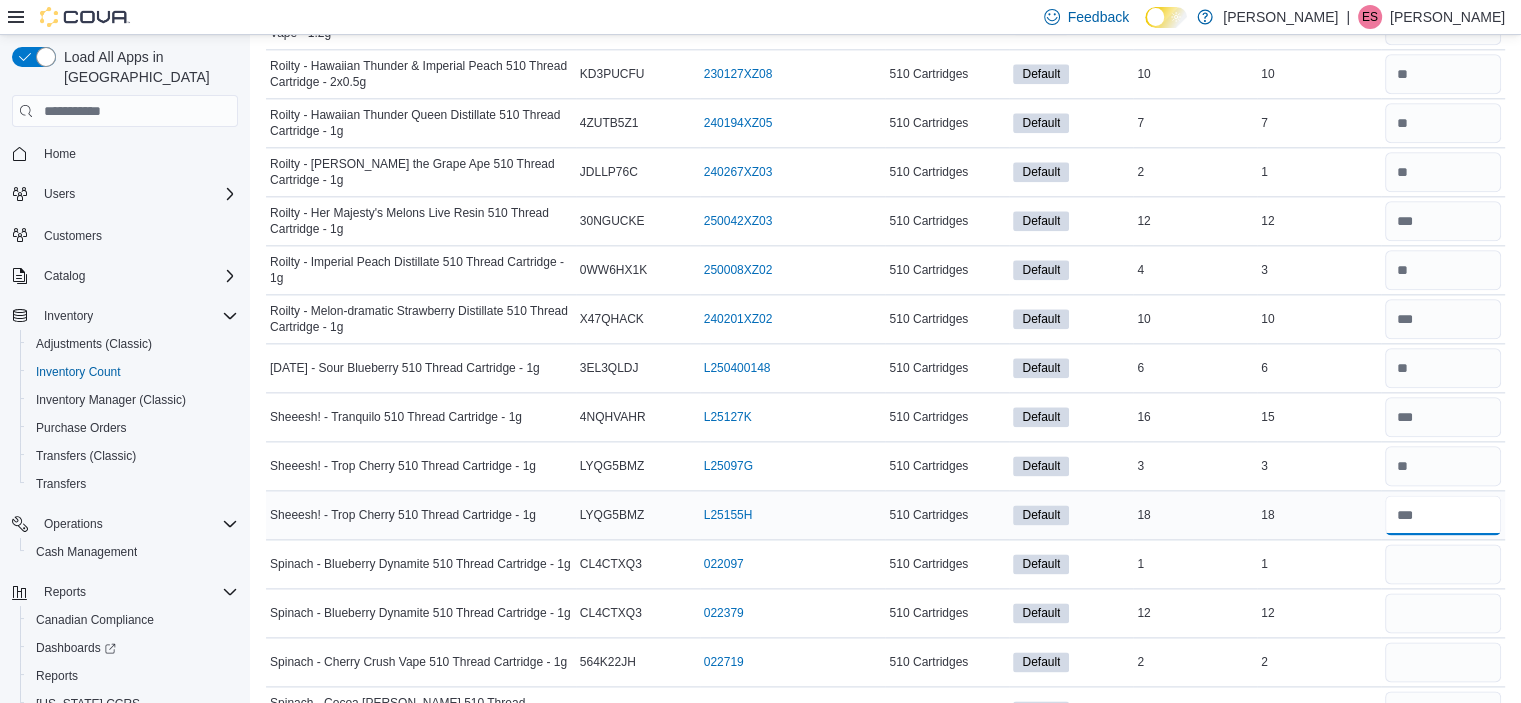 click at bounding box center [1443, 515] 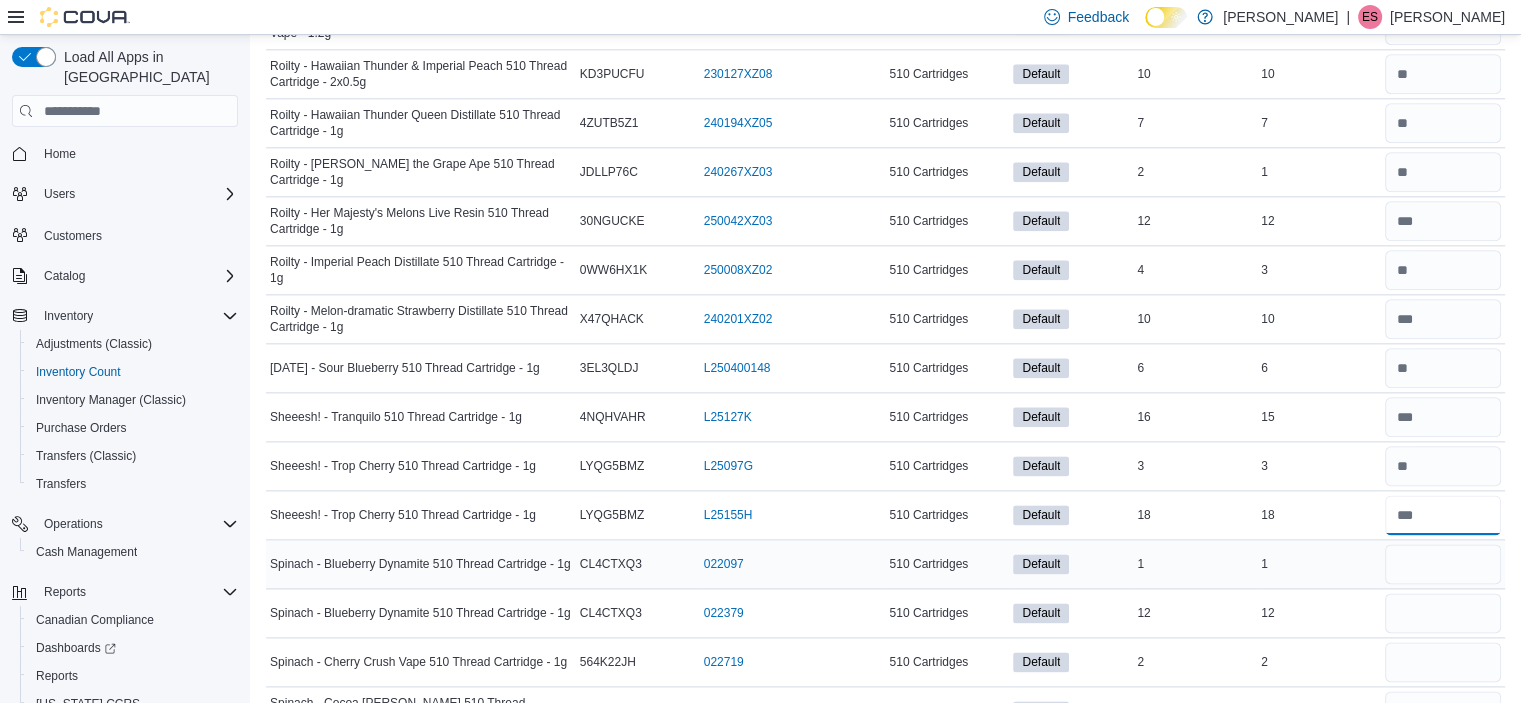 type on "**" 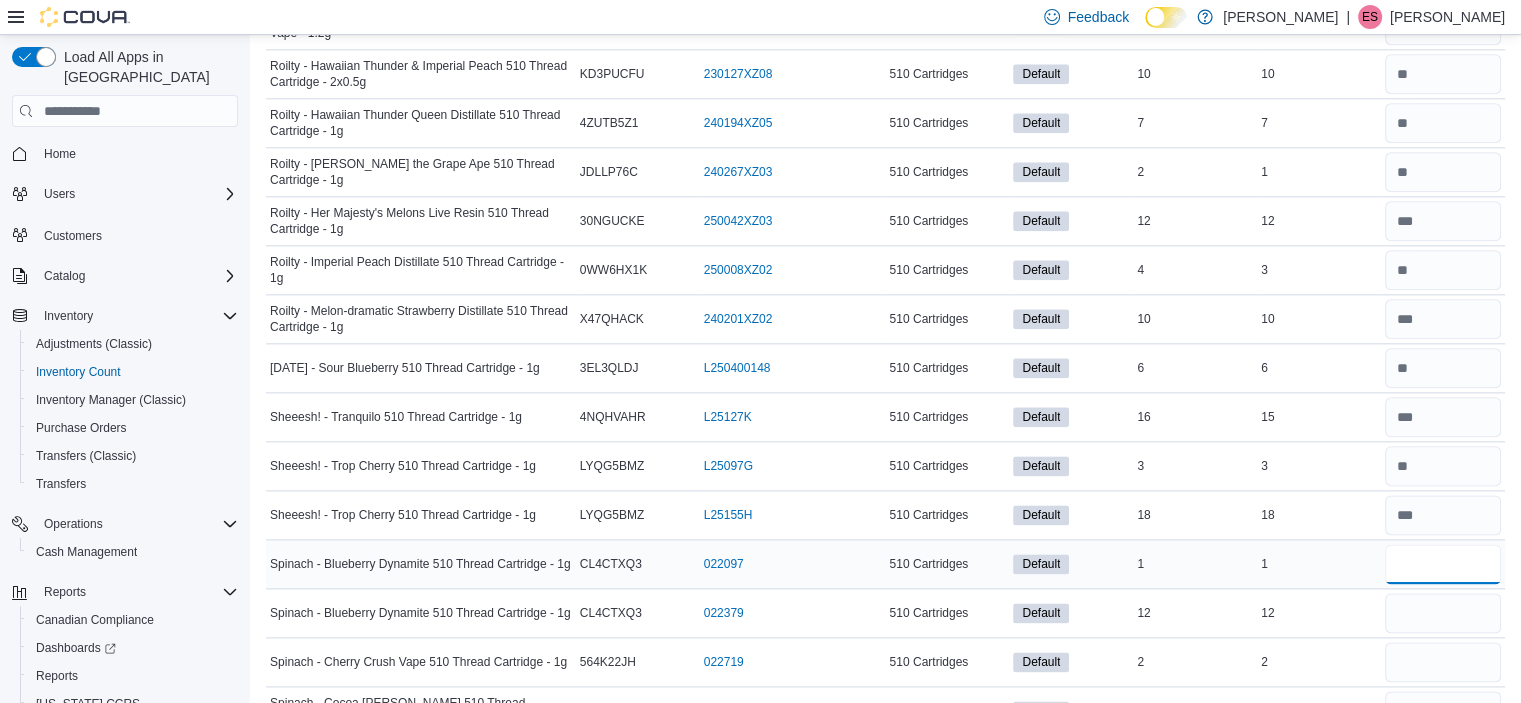 click at bounding box center [1443, 564] 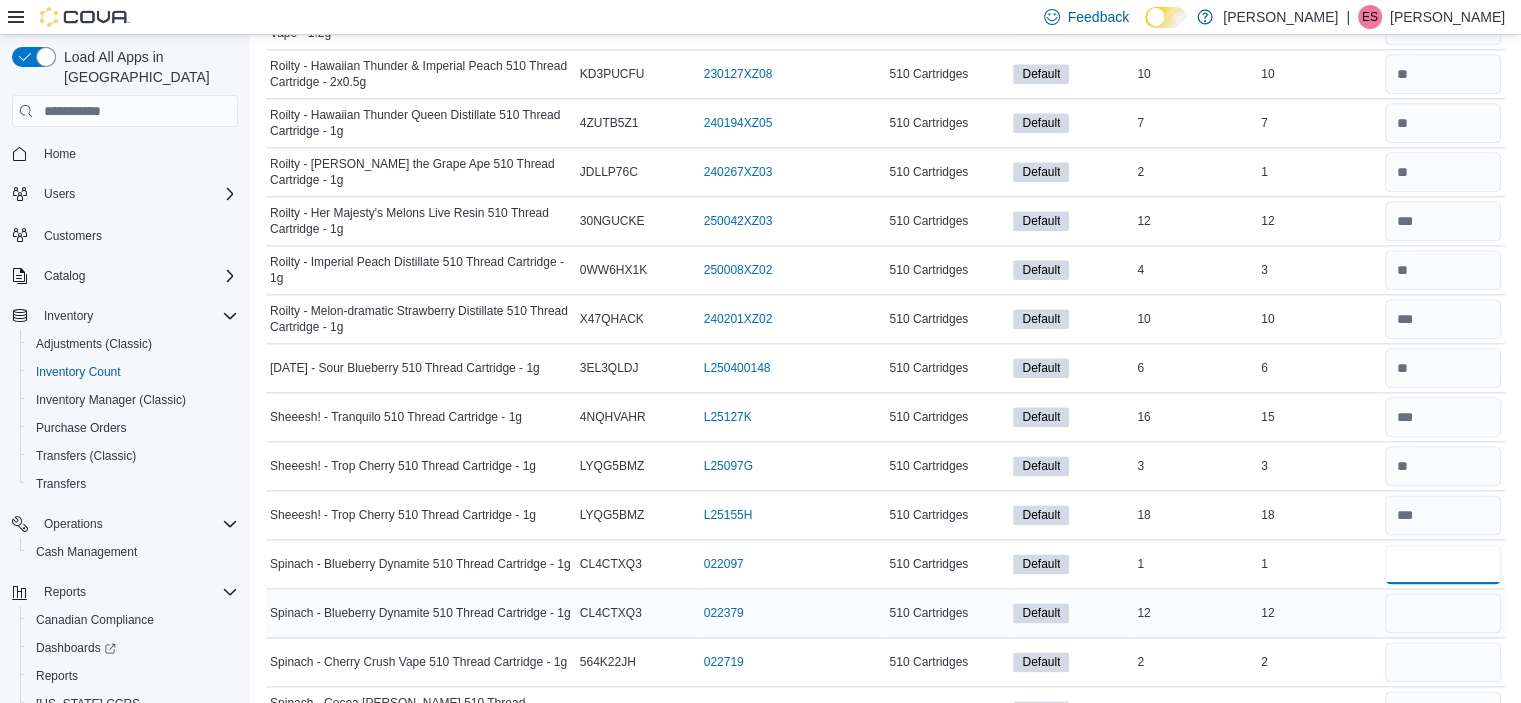 type on "*" 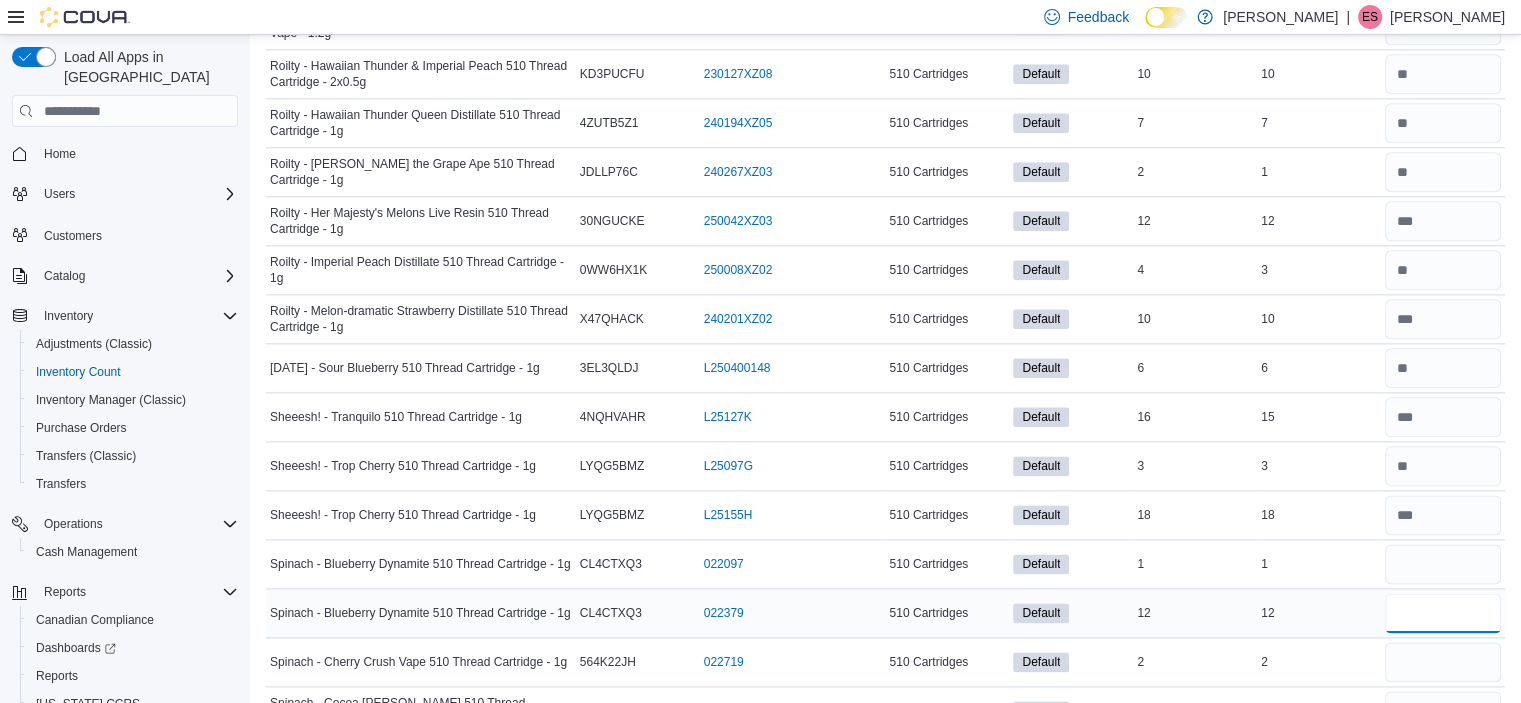 type 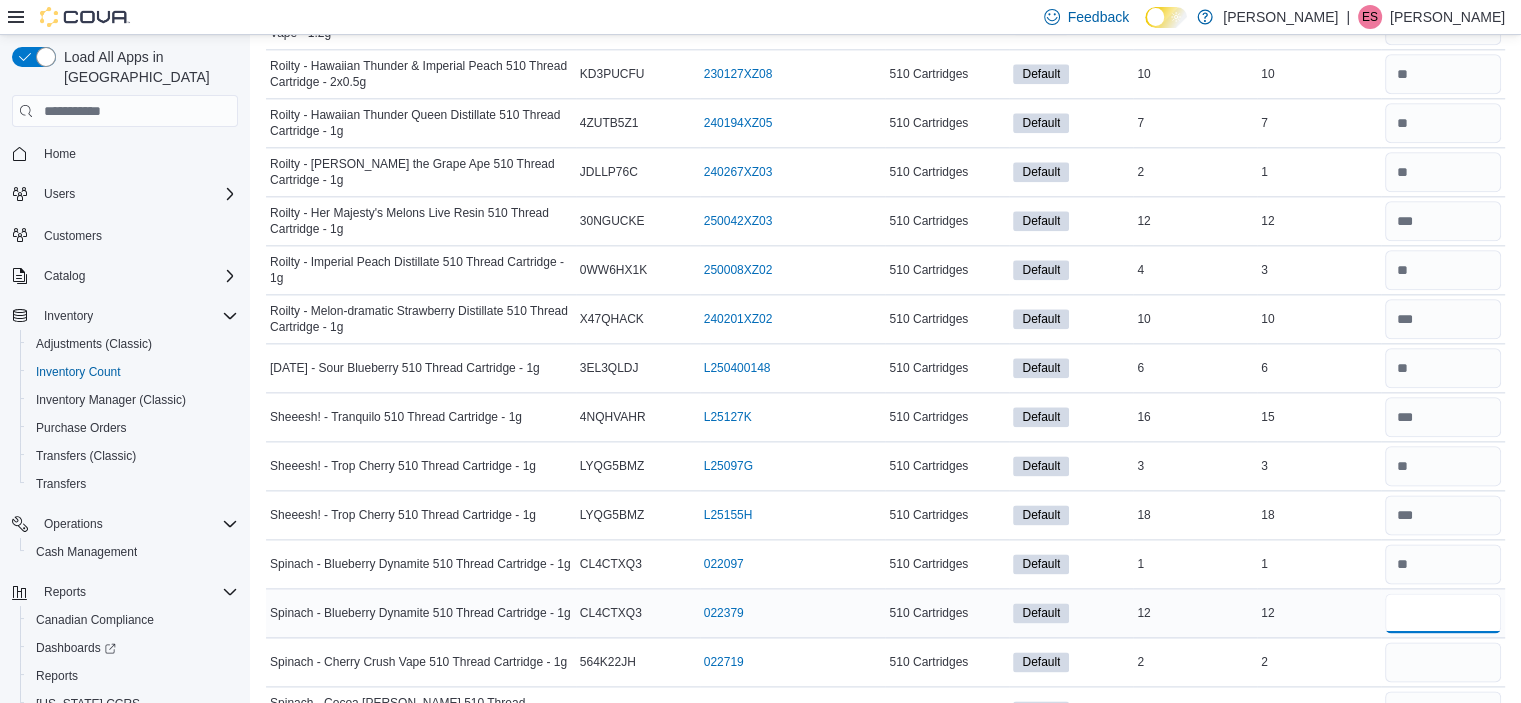 click at bounding box center (1443, 613) 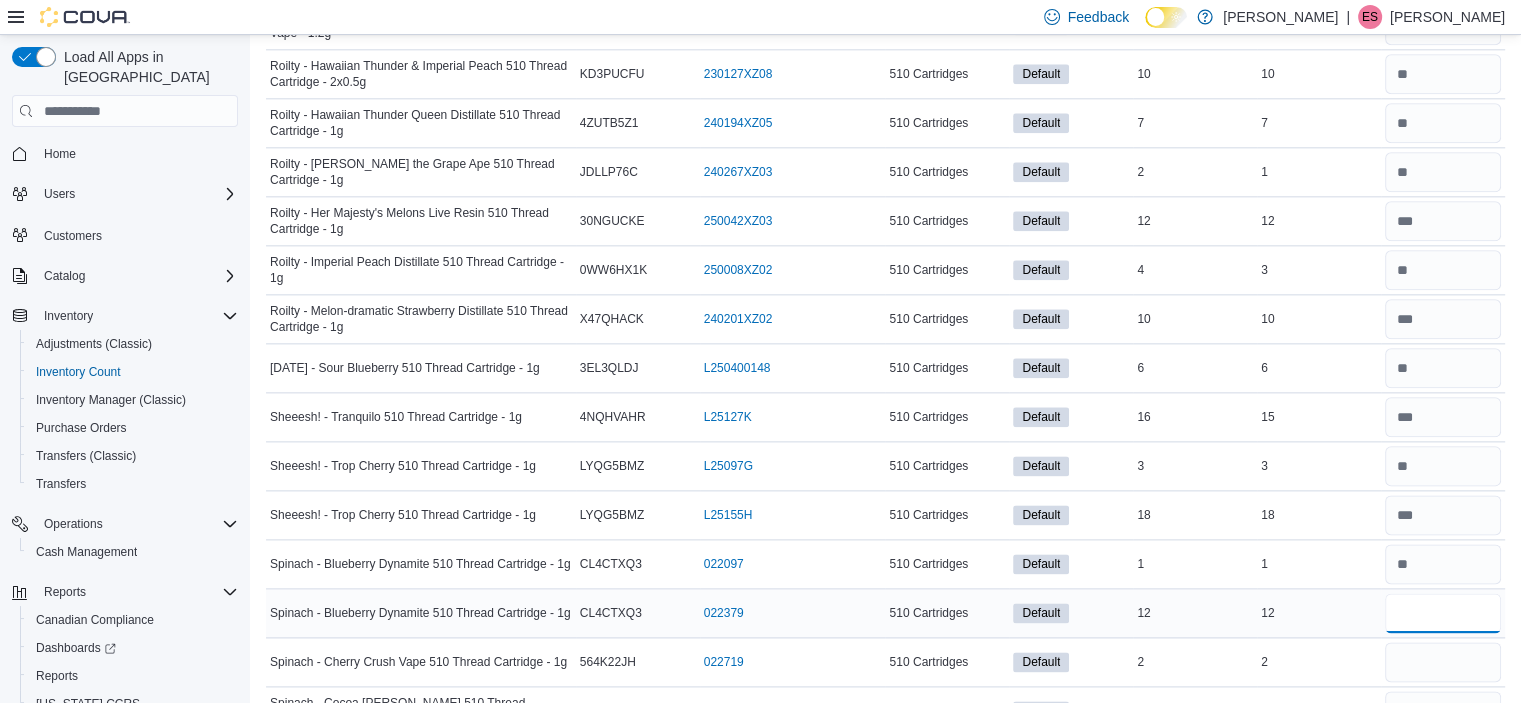 type on "*" 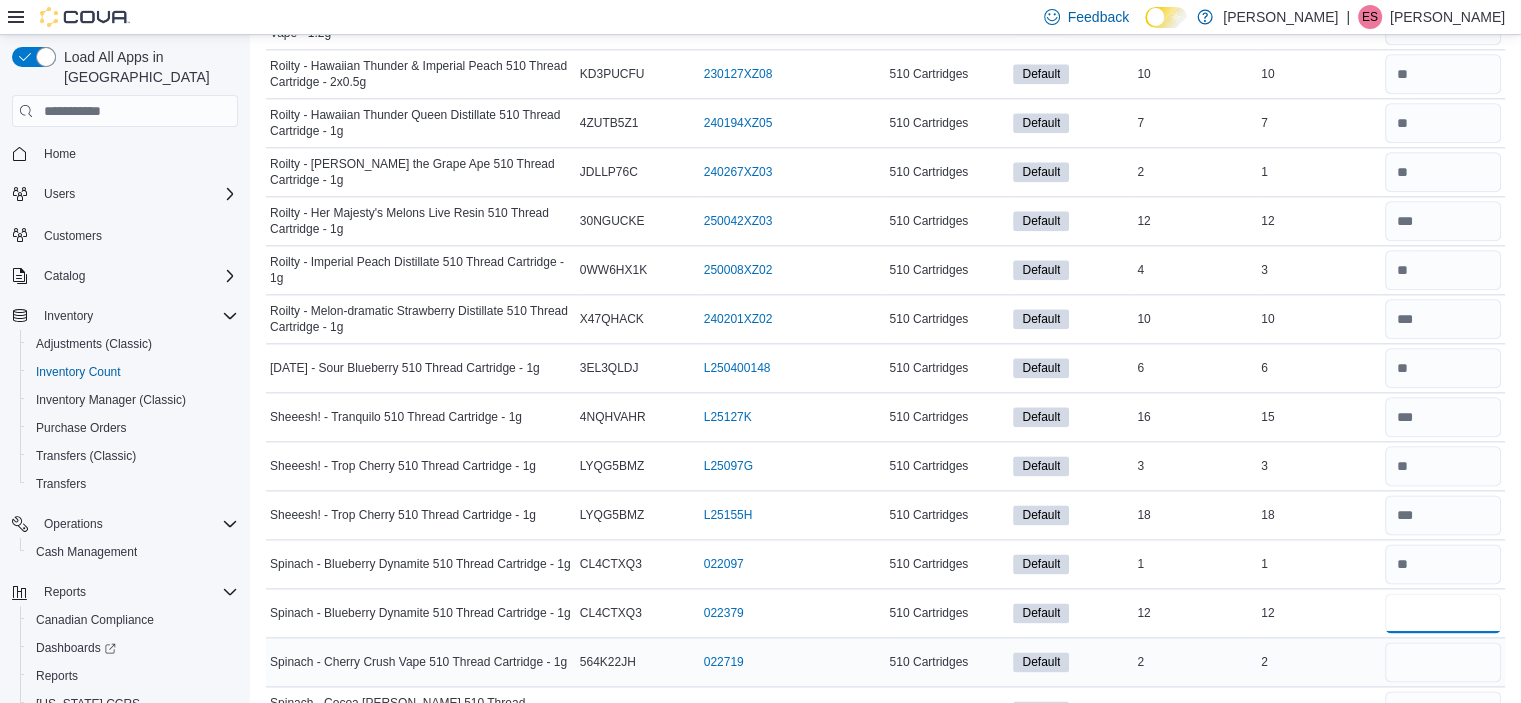 type on "**" 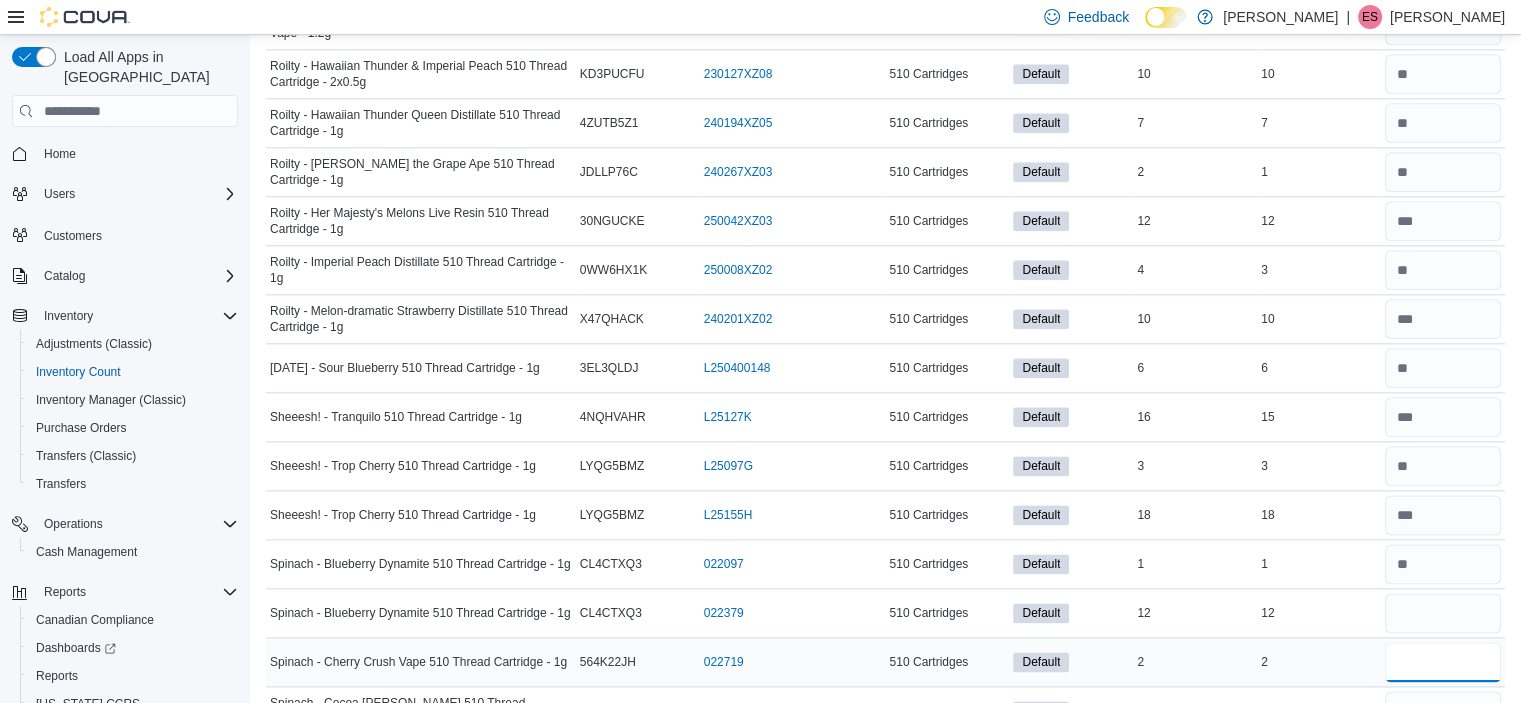 click at bounding box center [1443, 662] 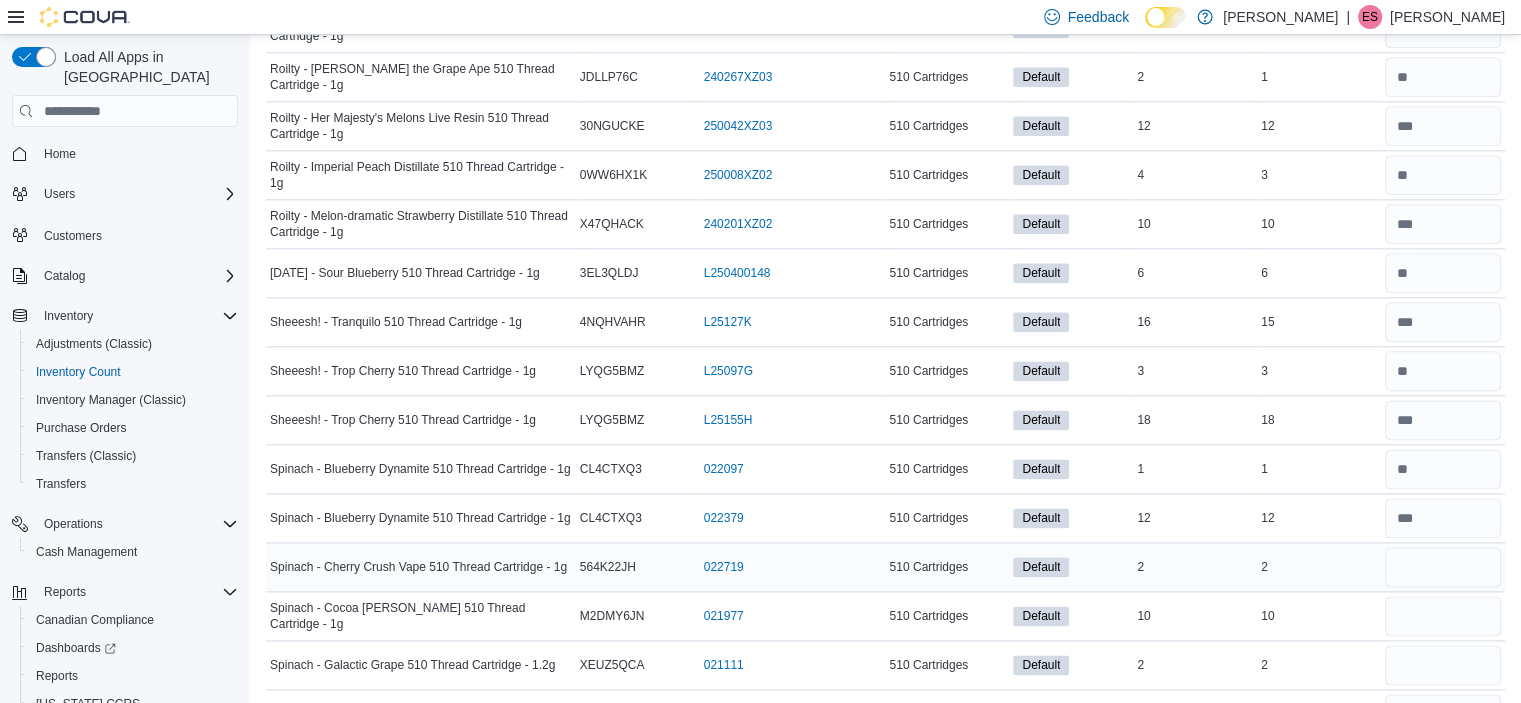 scroll, scrollTop: 2600, scrollLeft: 0, axis: vertical 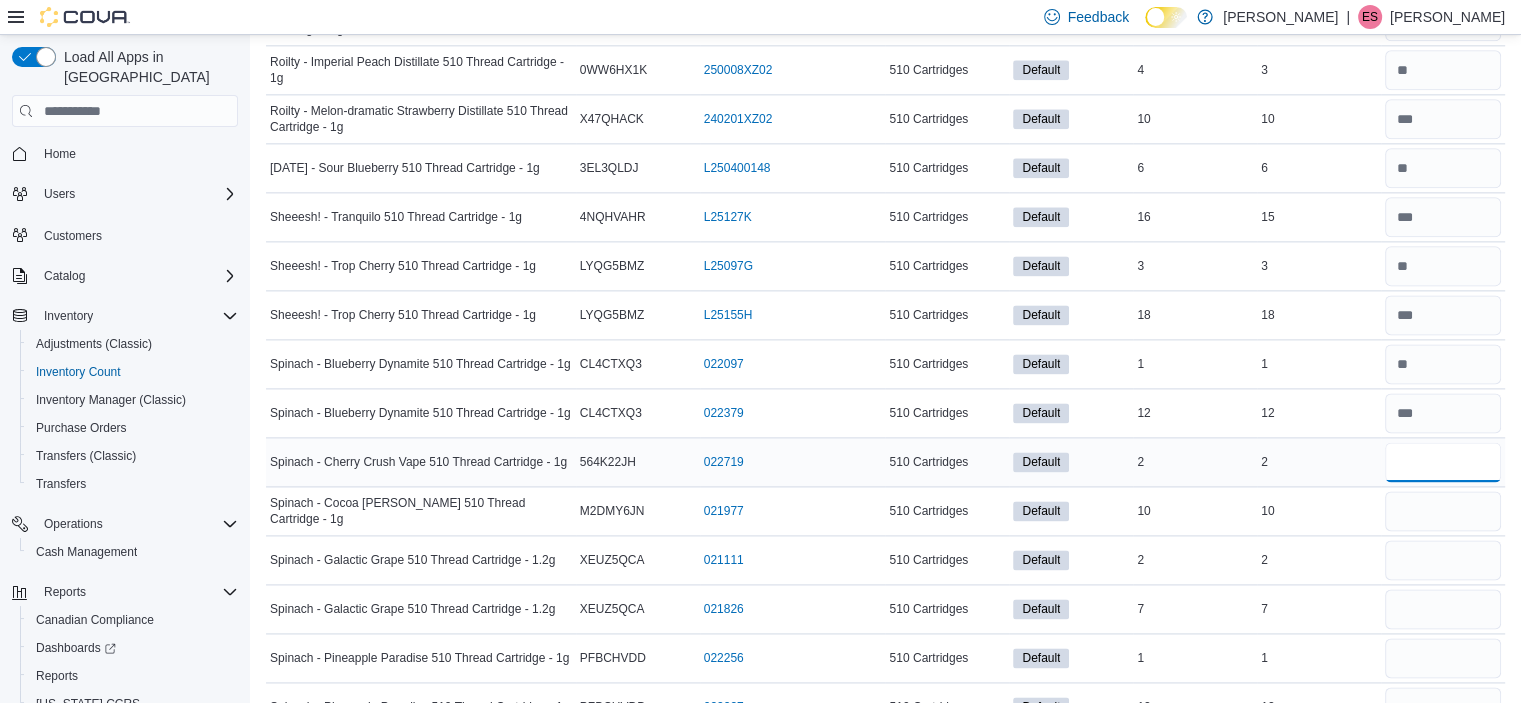 click at bounding box center [1443, 462] 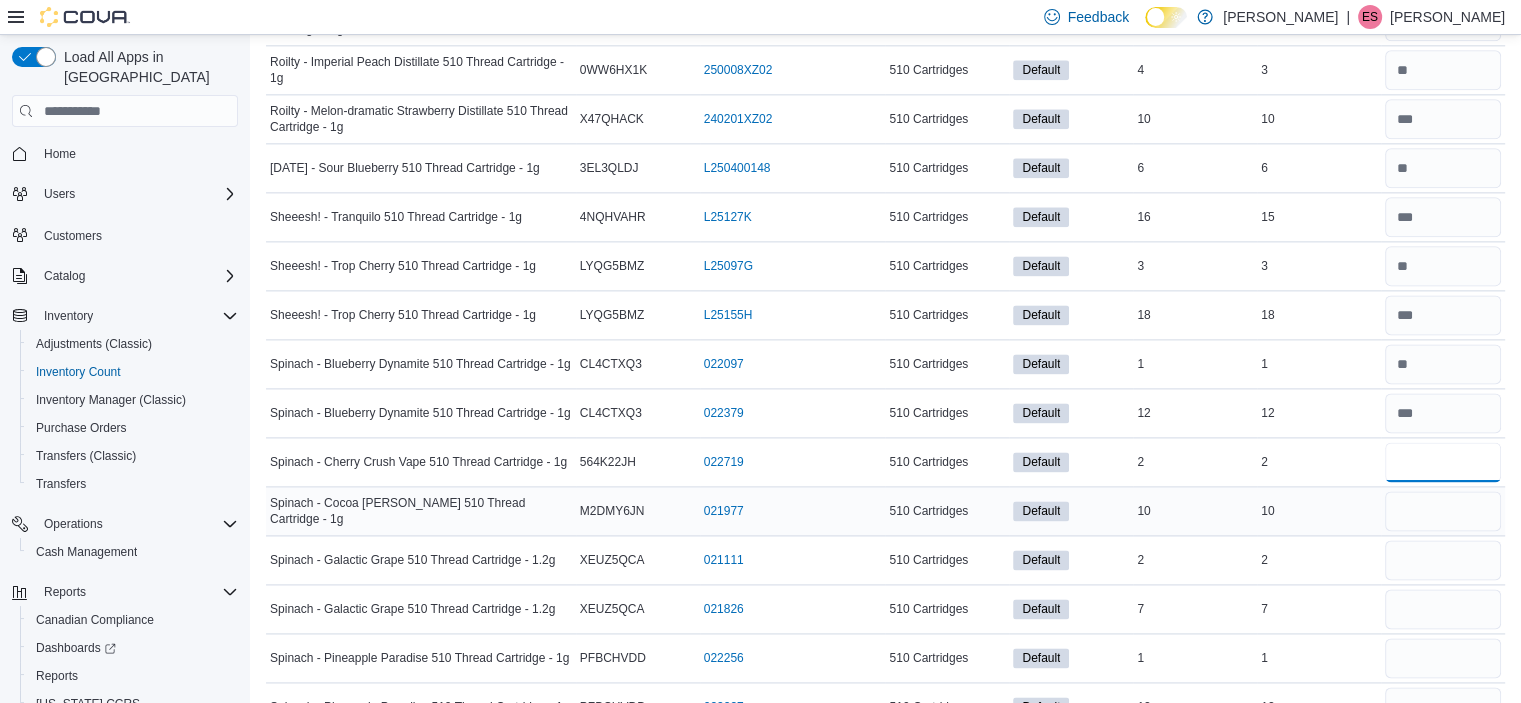 type on "*" 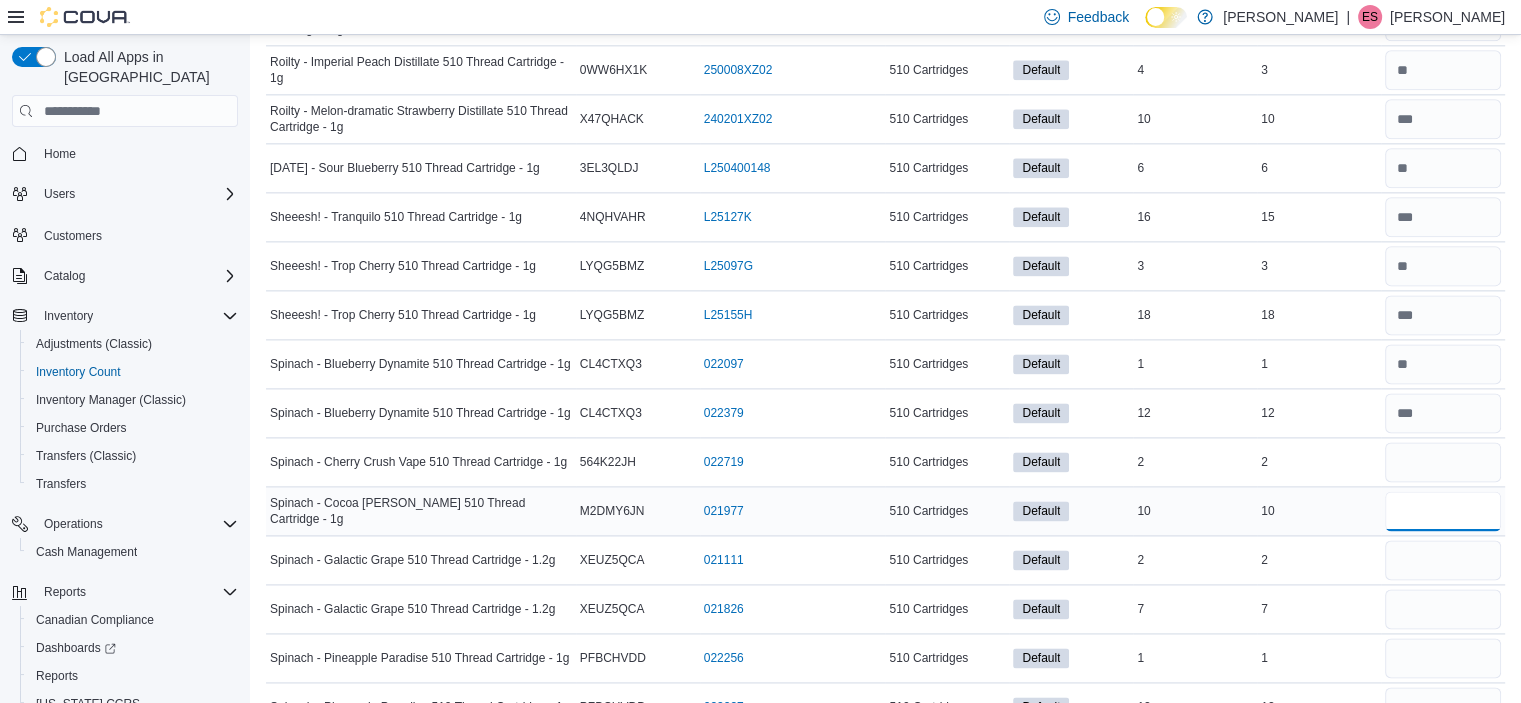 click at bounding box center (1443, 511) 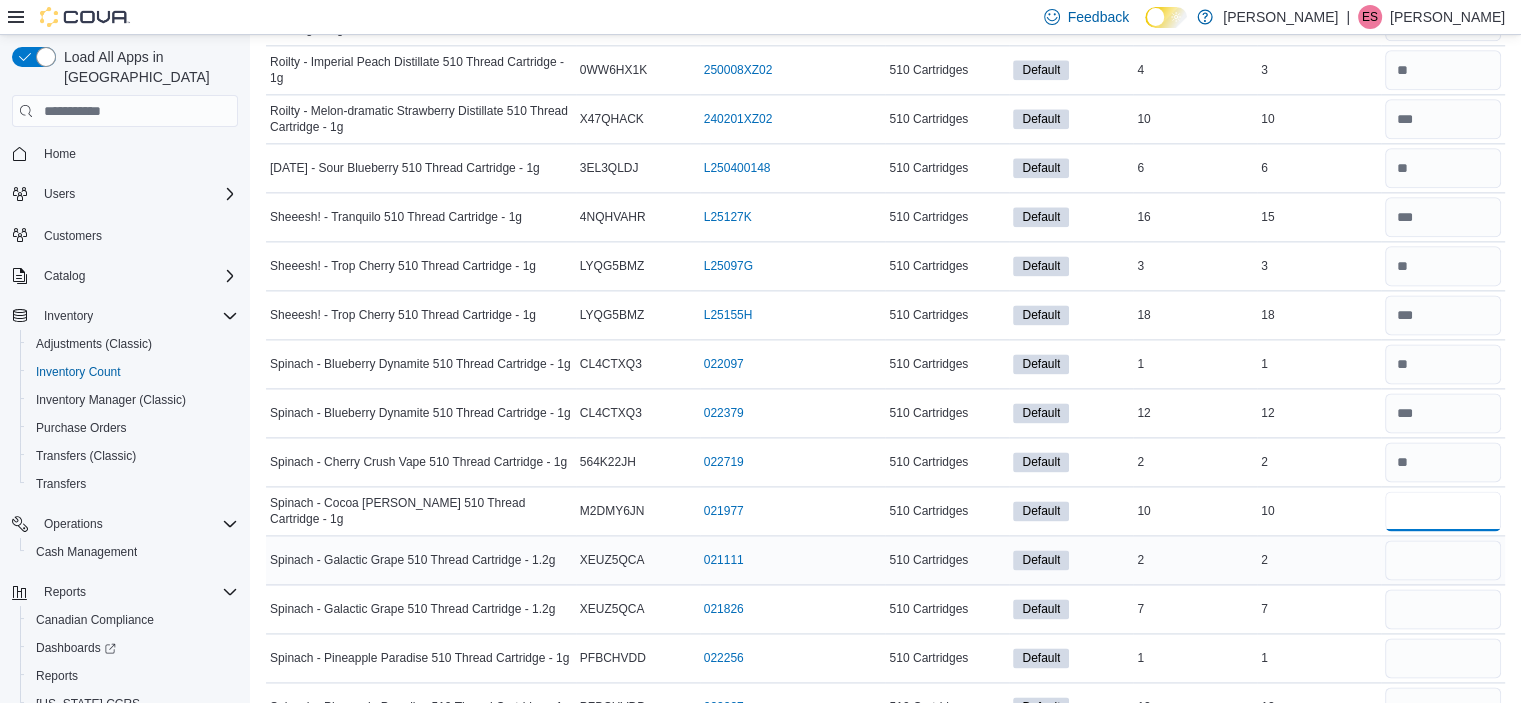 type on "**" 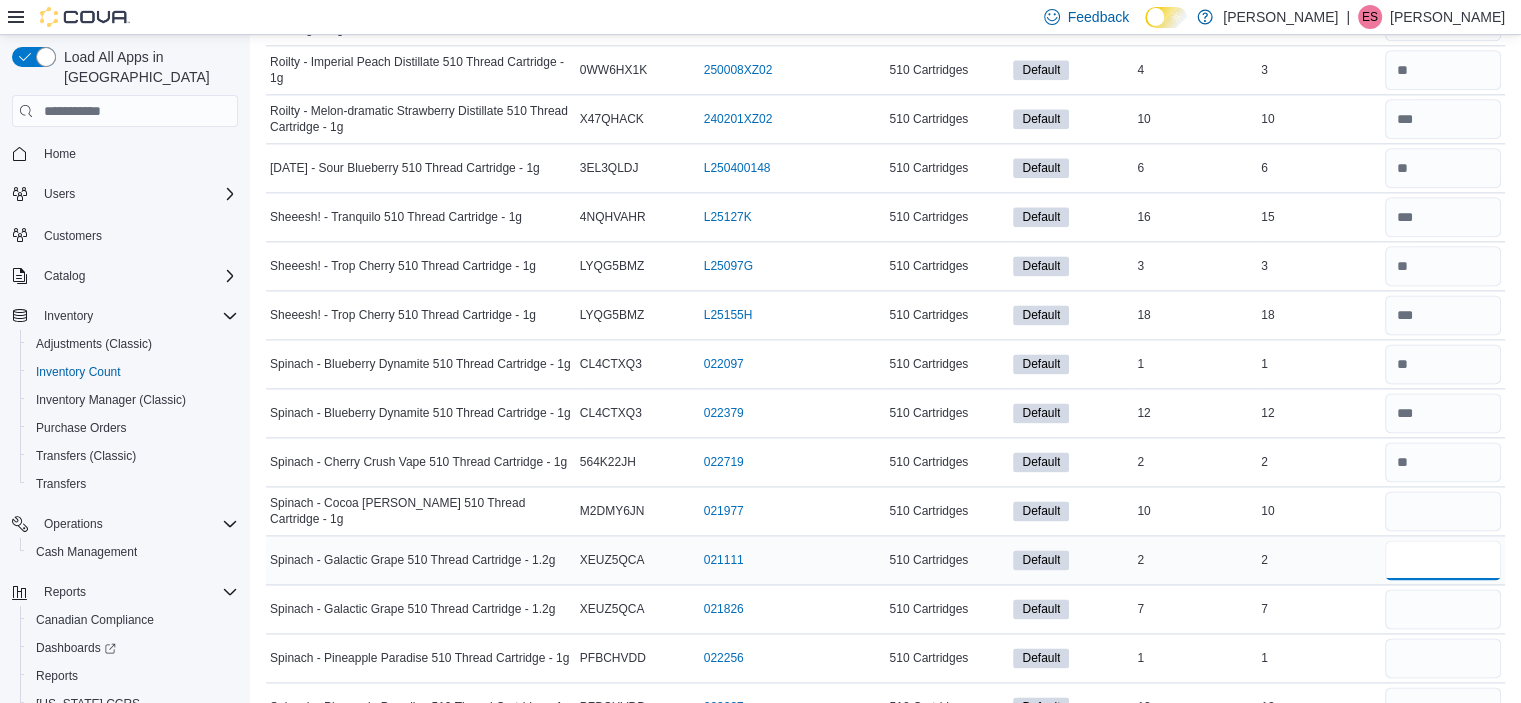 click at bounding box center (1443, 560) 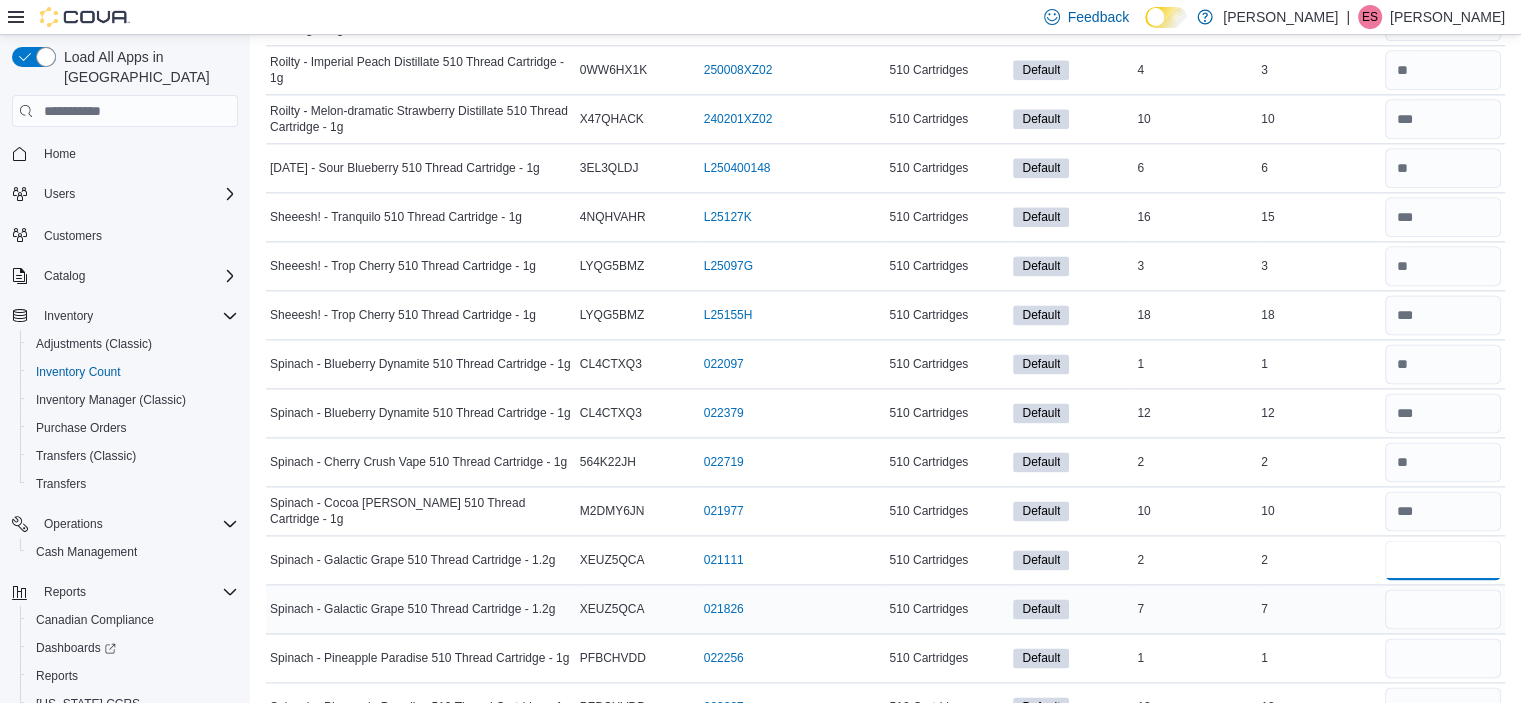 type on "*" 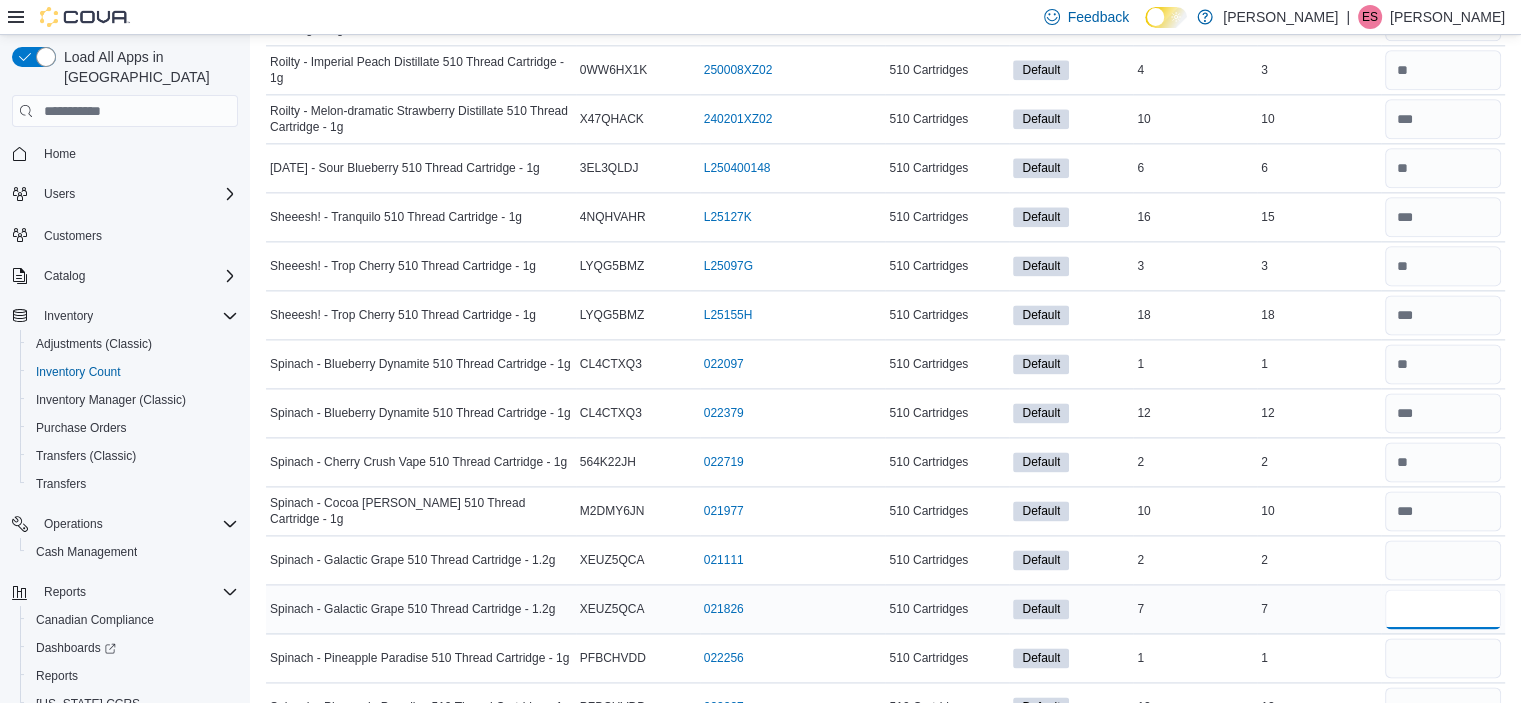 click at bounding box center (1443, 609) 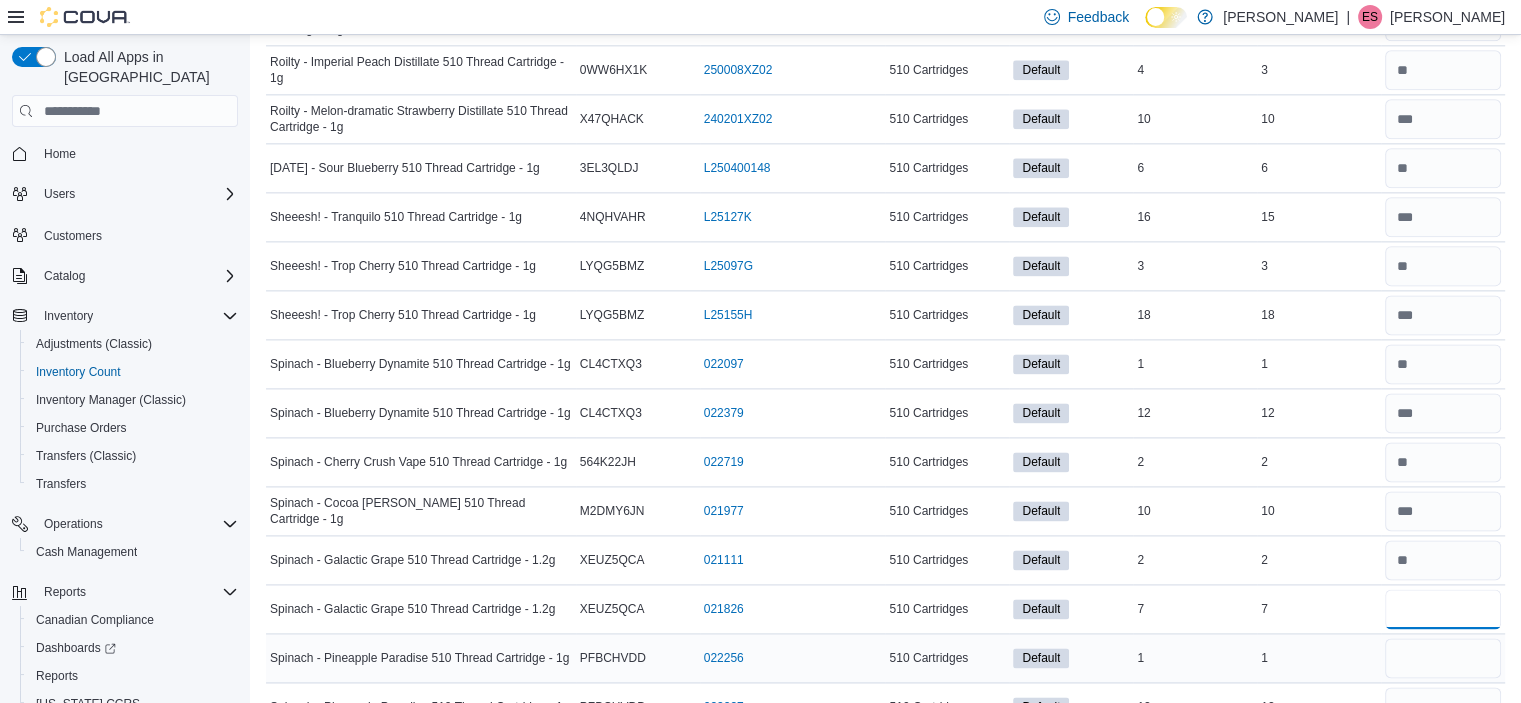 type on "*" 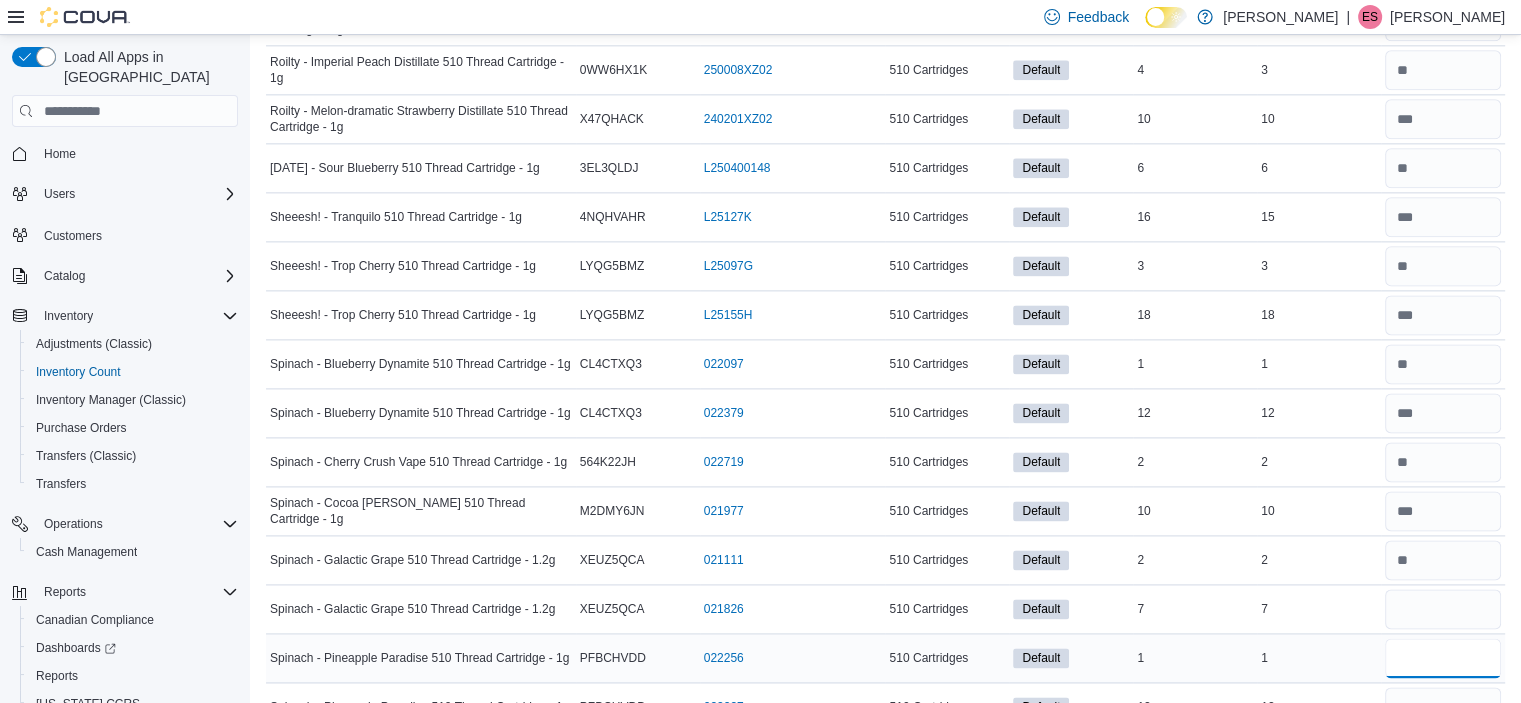 click at bounding box center [1443, 658] 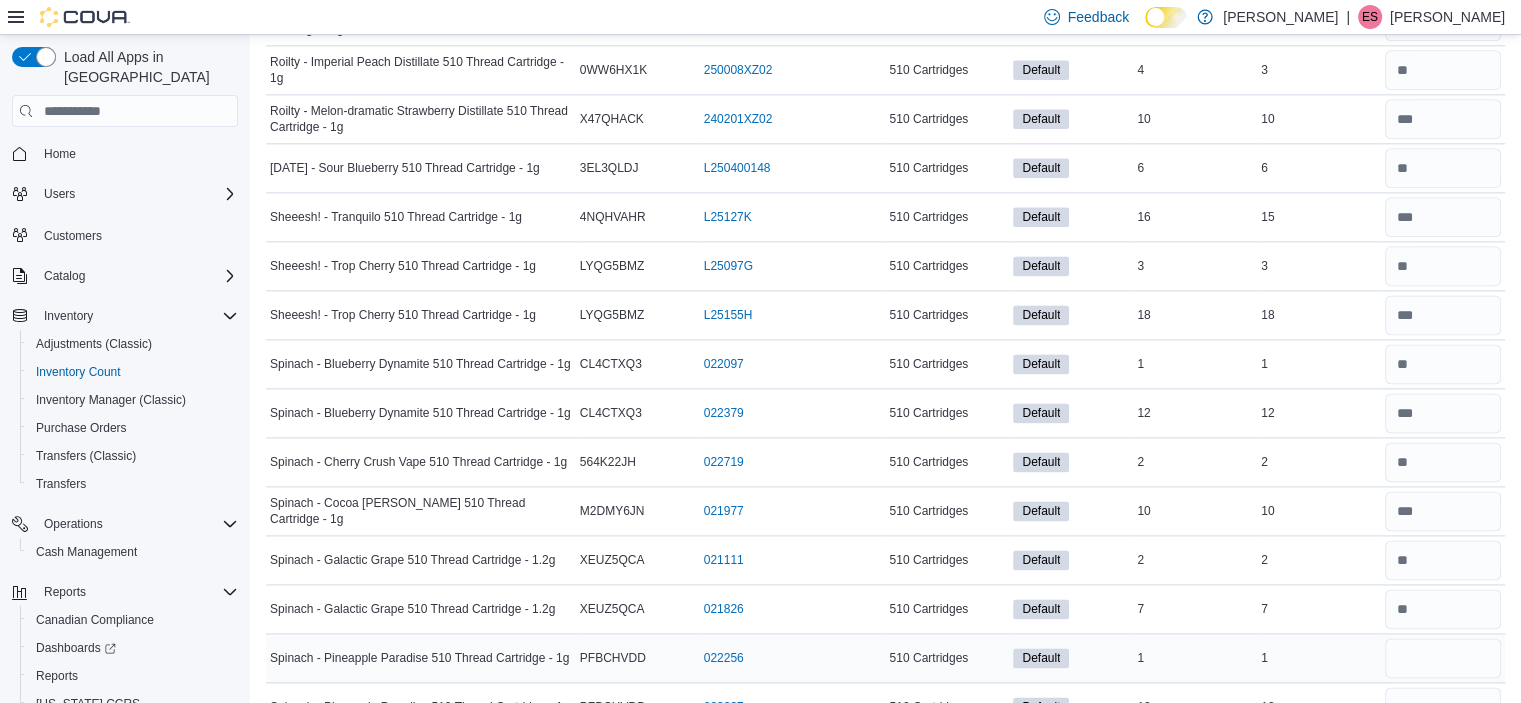scroll, scrollTop: 2900, scrollLeft: 0, axis: vertical 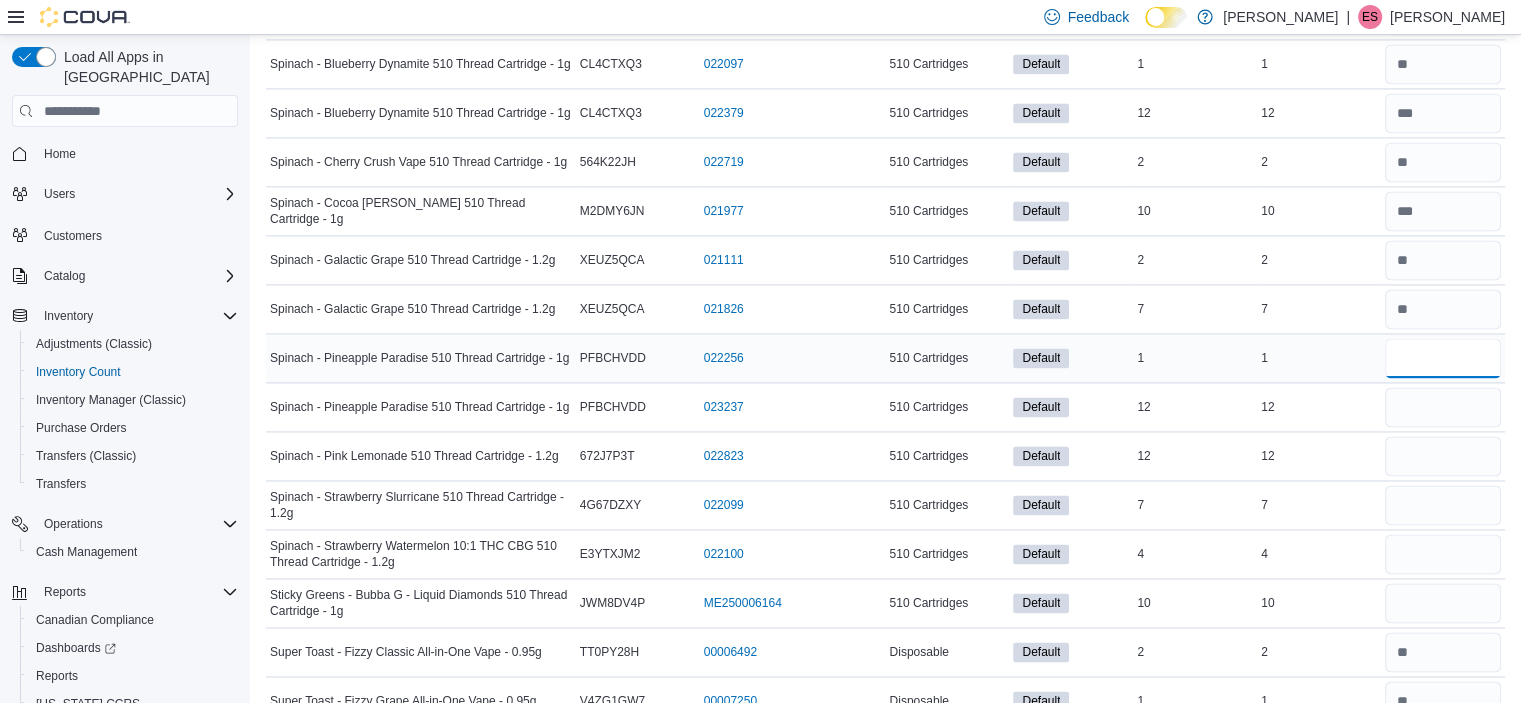 click at bounding box center (1443, 358) 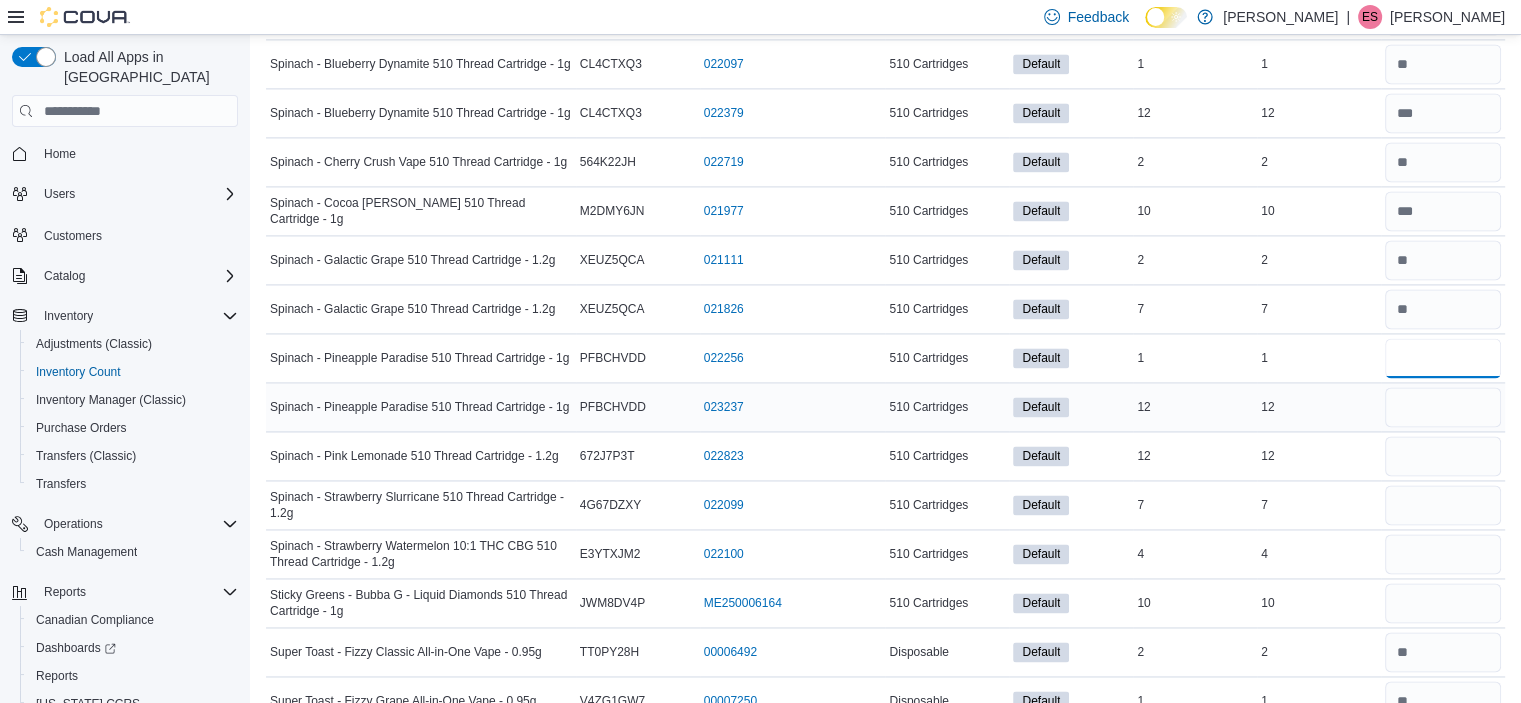 type on "*" 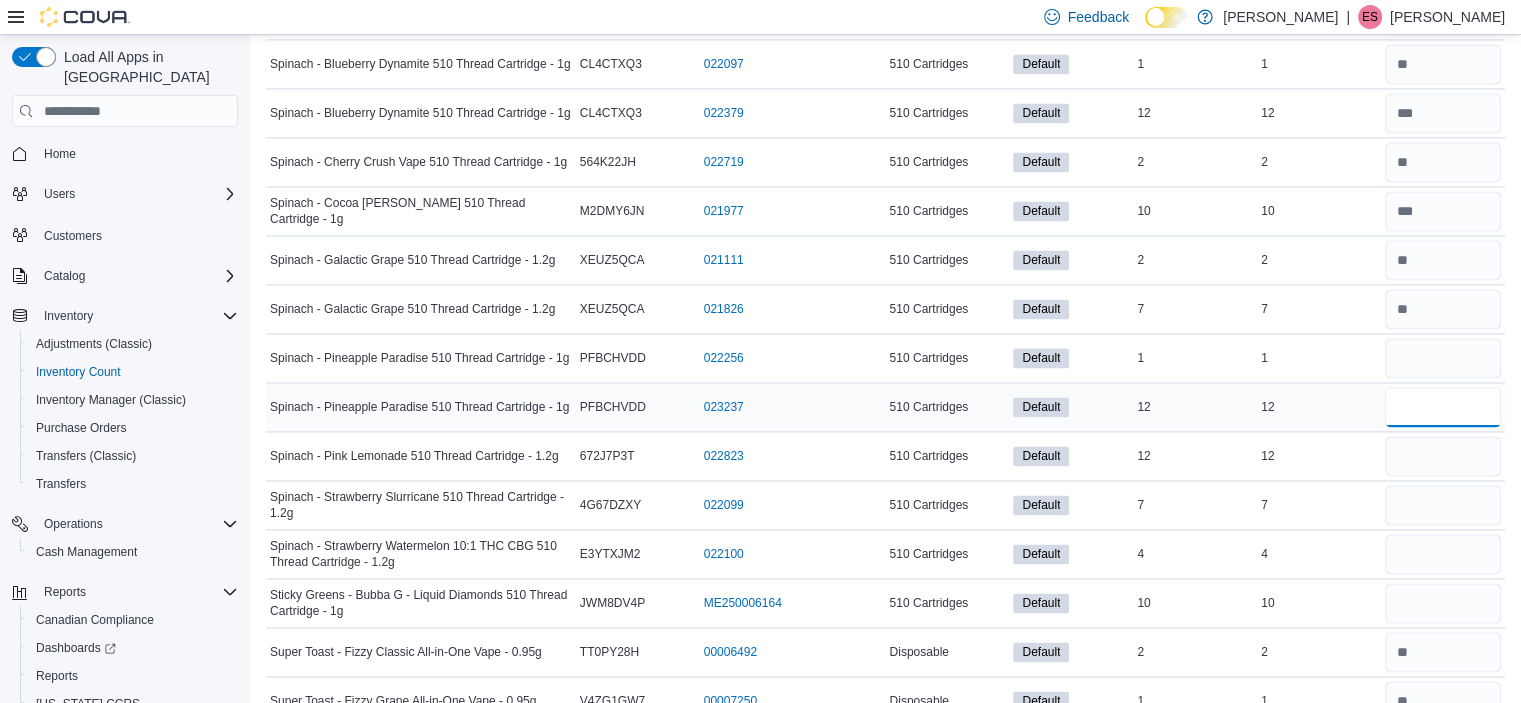 click at bounding box center (1443, 407) 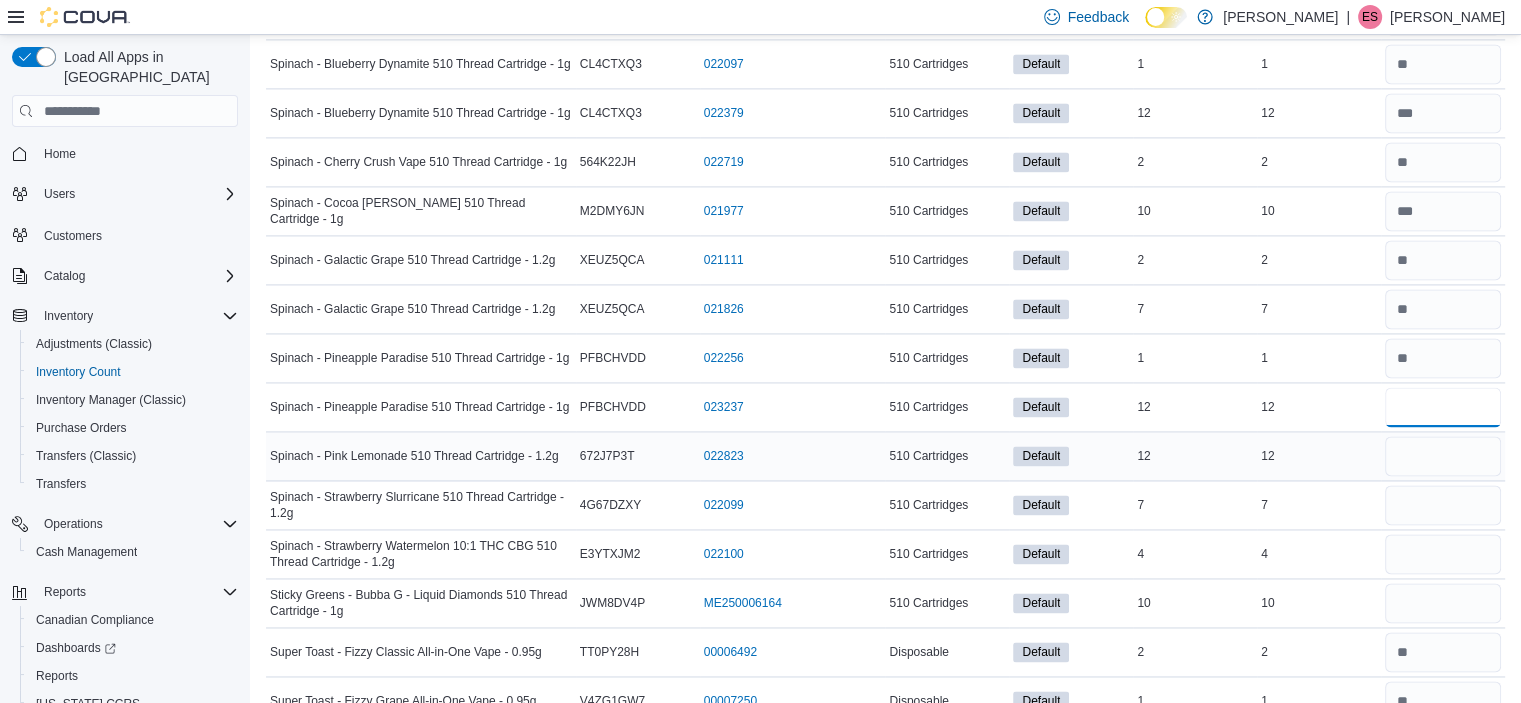 type on "**" 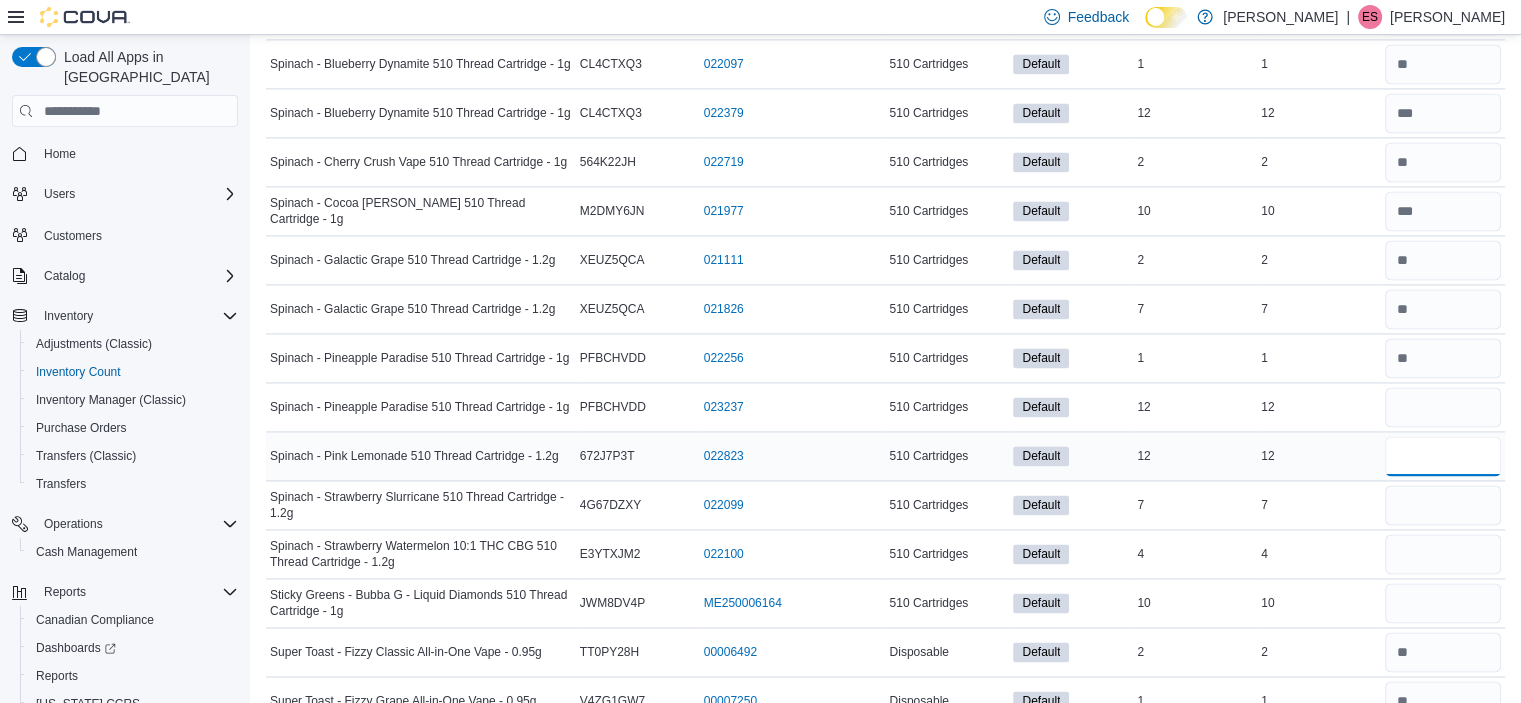 type 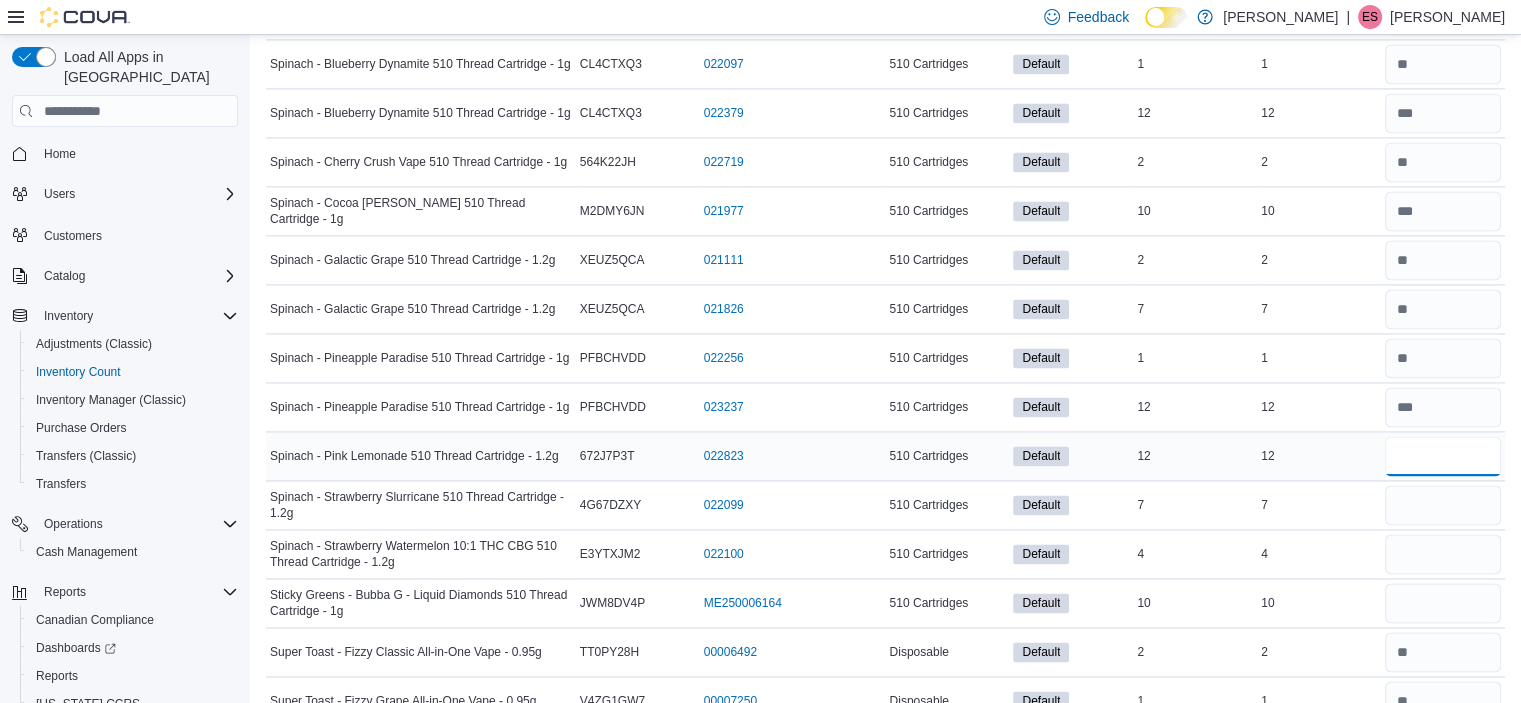 click at bounding box center (1443, 456) 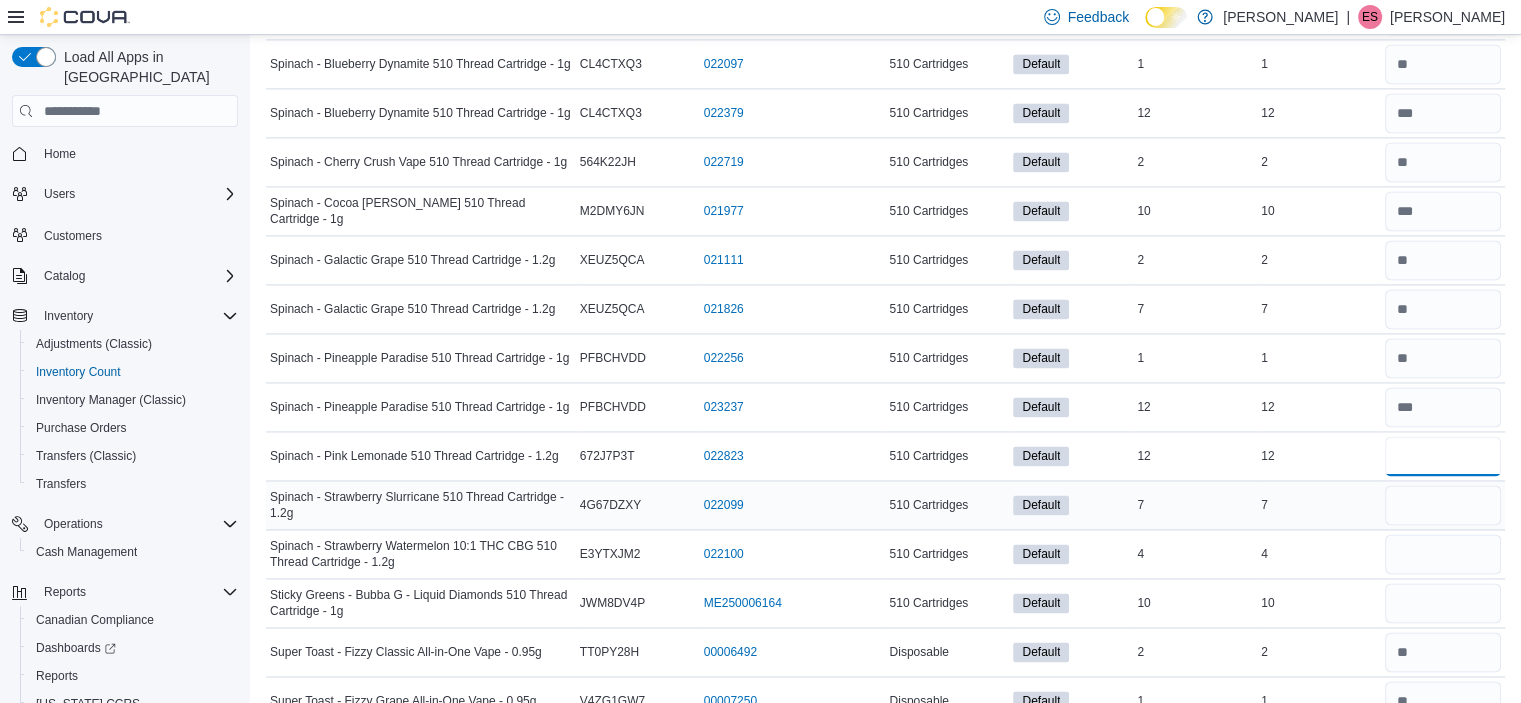 type on "**" 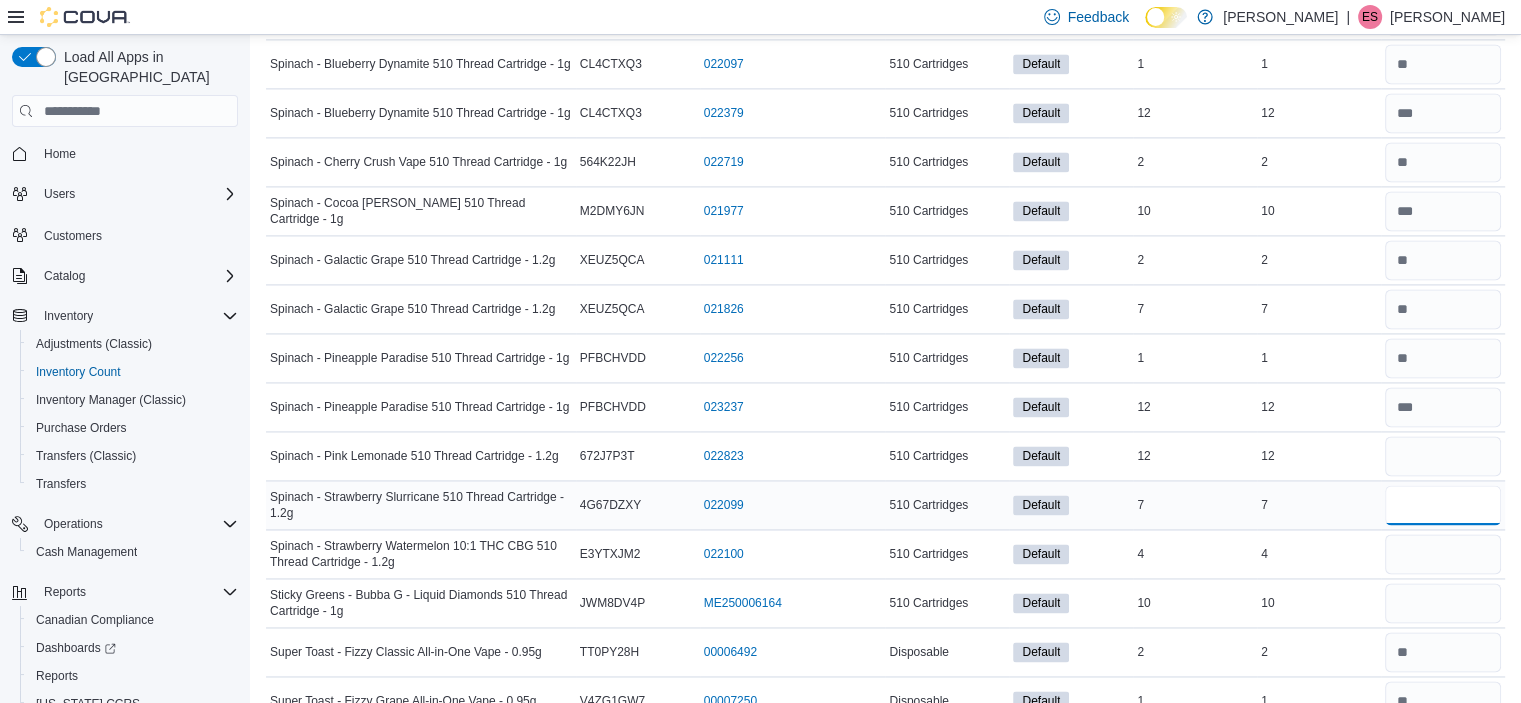 click at bounding box center (1443, 505) 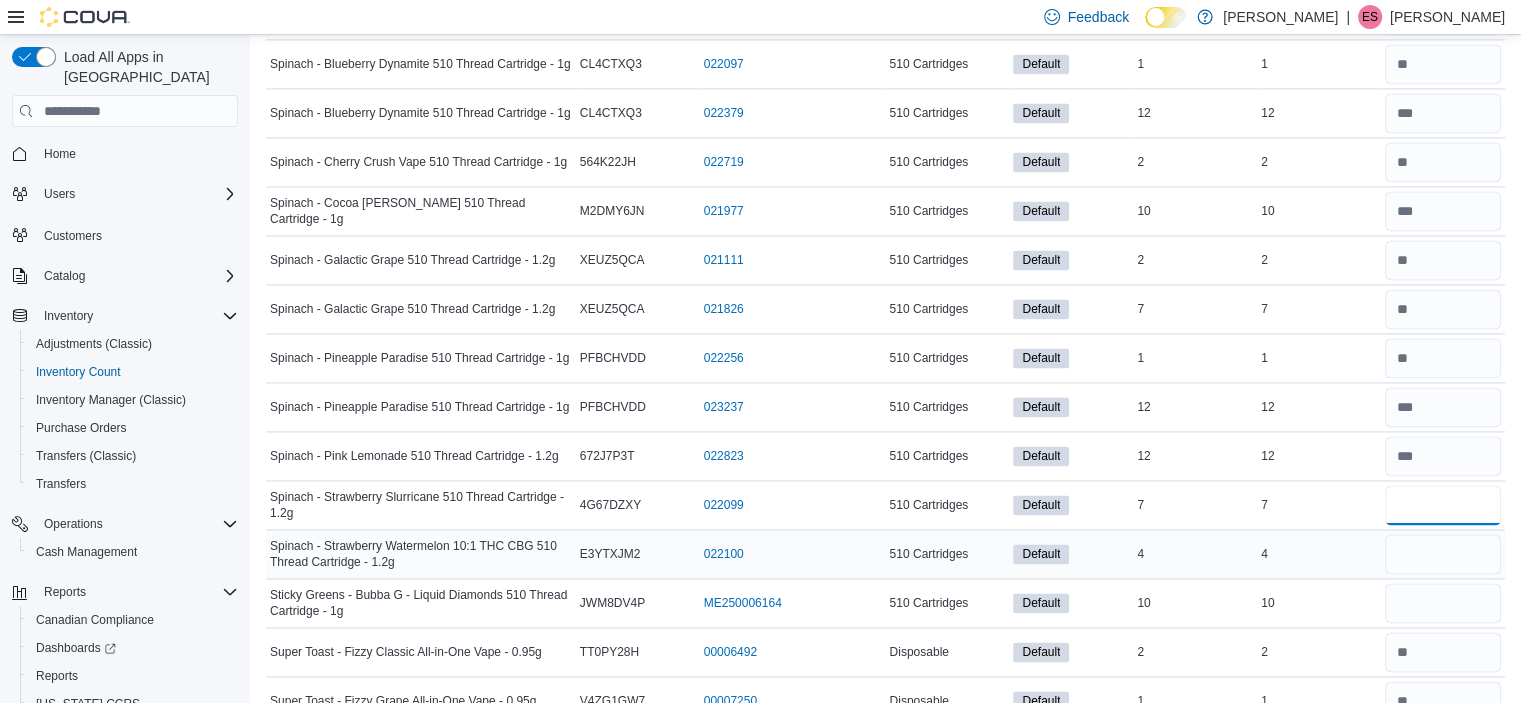 type on "*" 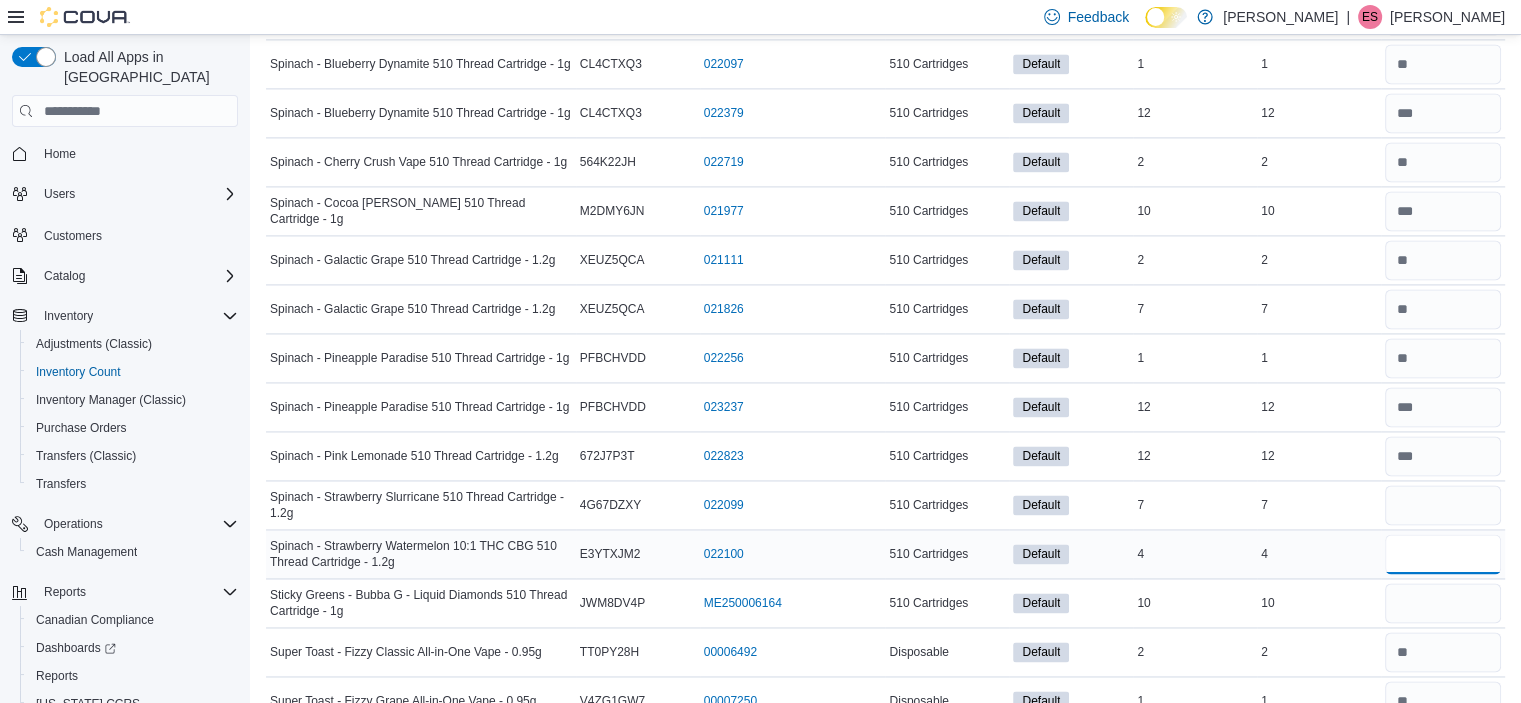 click at bounding box center (1443, 554) 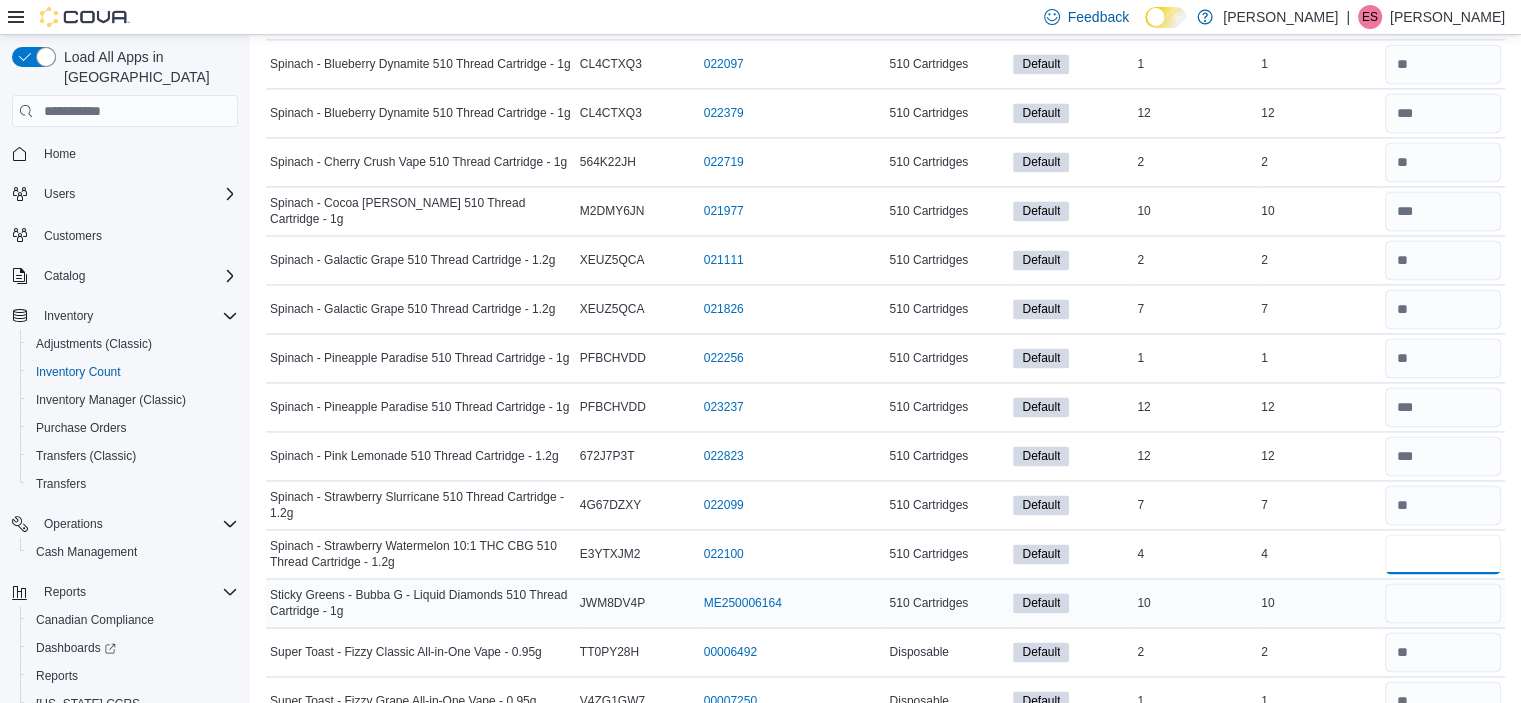 type on "*" 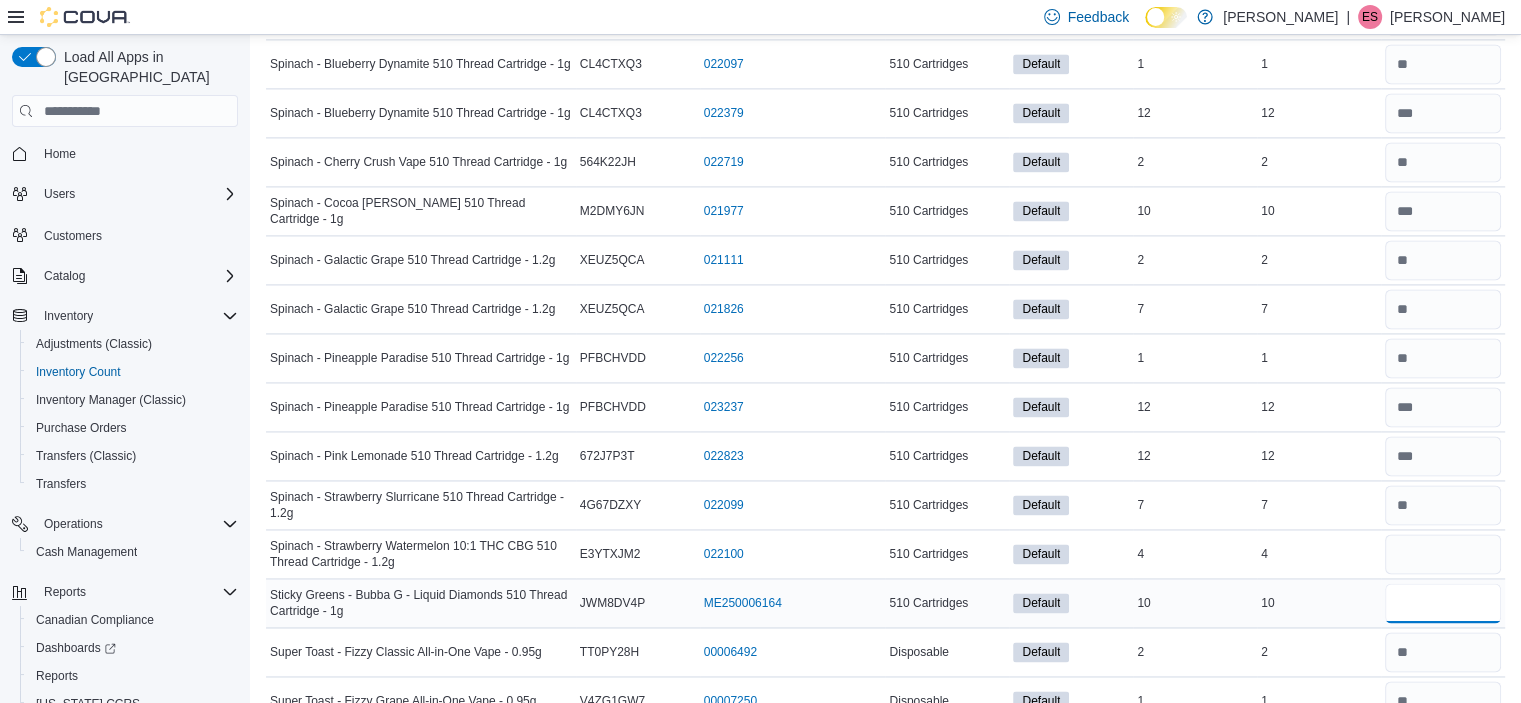 click at bounding box center (1443, 603) 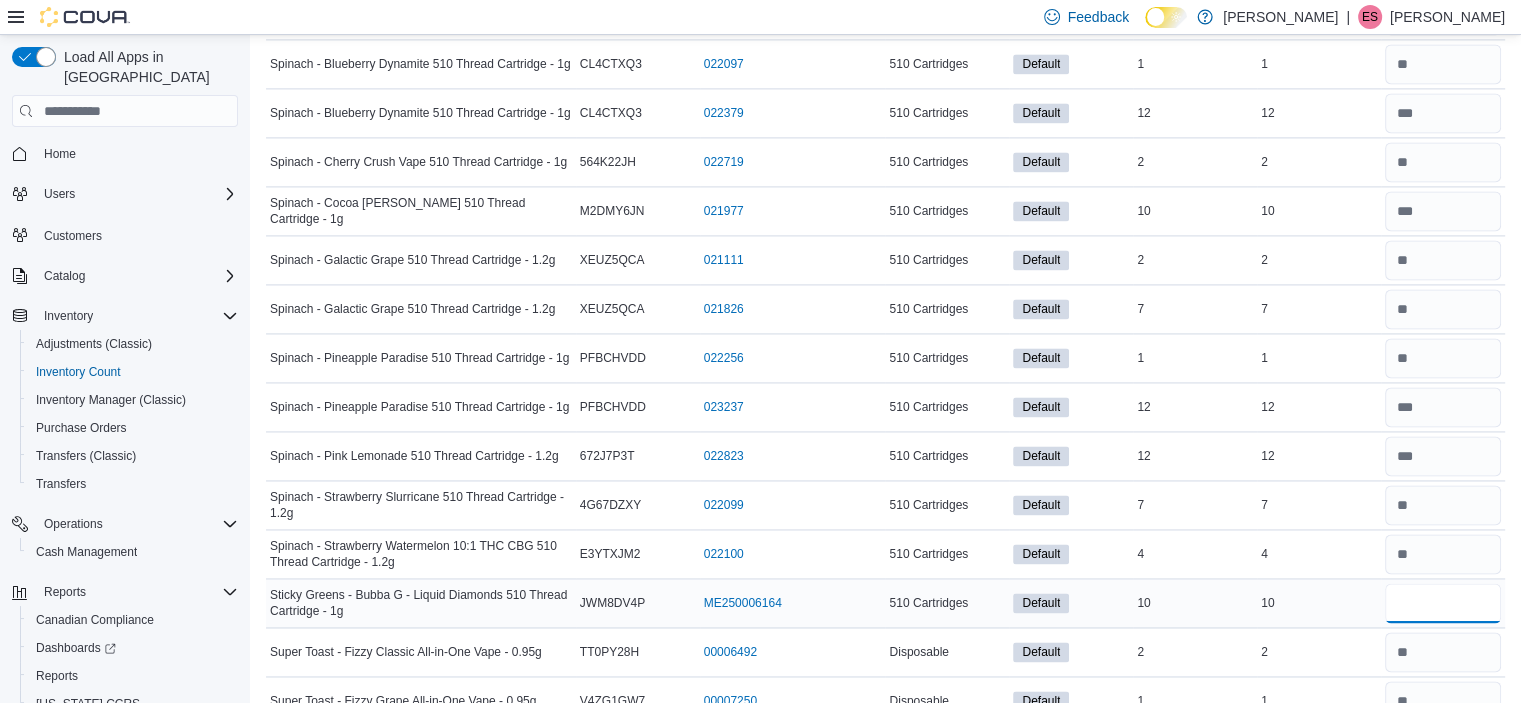 type on "**" 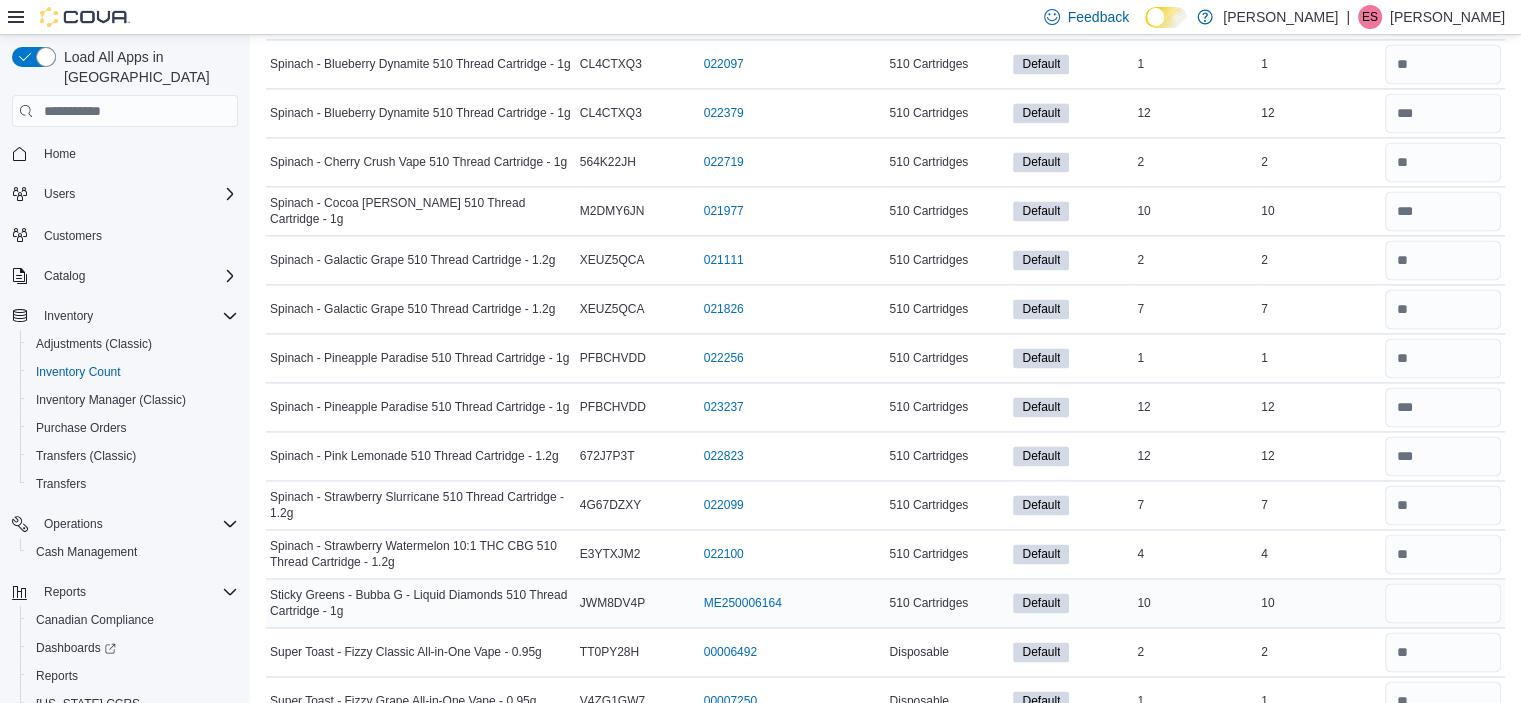 type 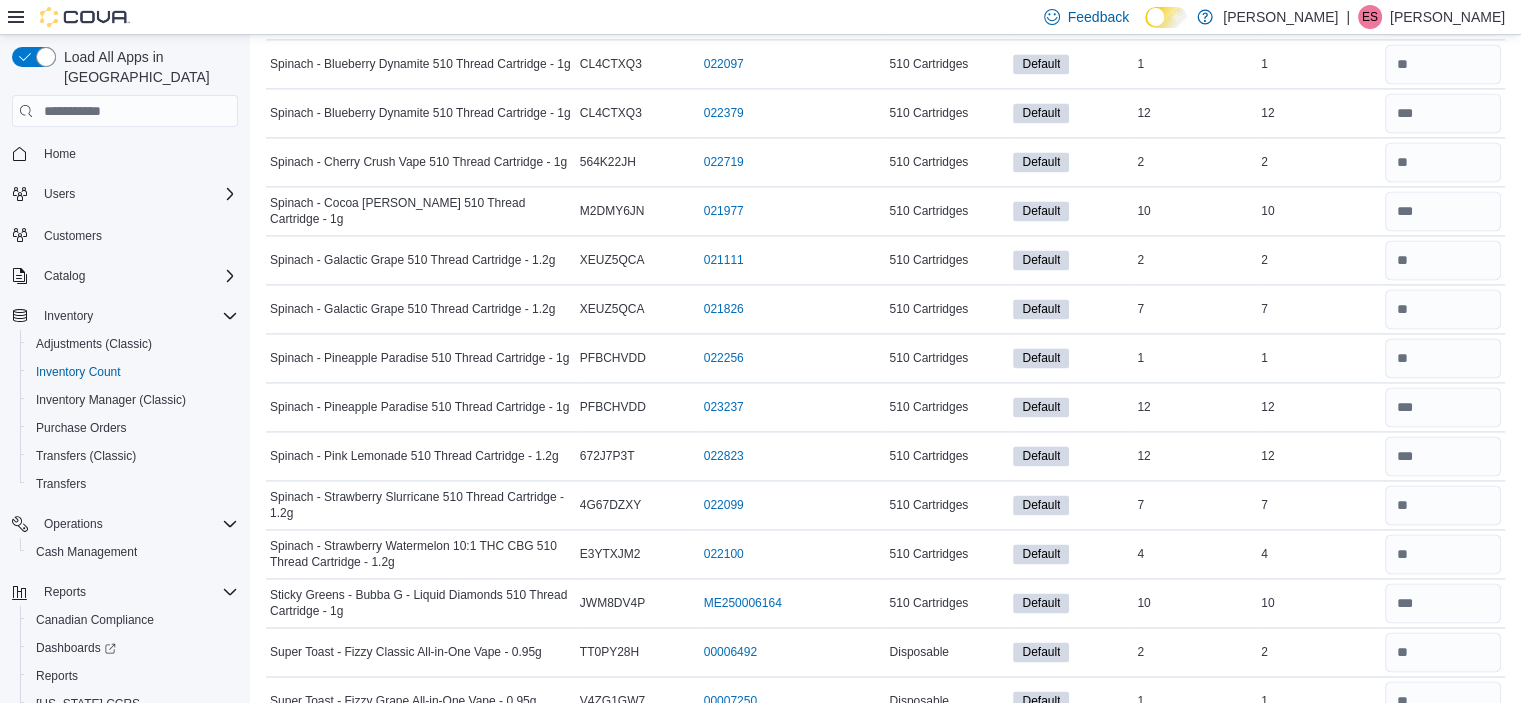 scroll, scrollTop: 3200, scrollLeft: 0, axis: vertical 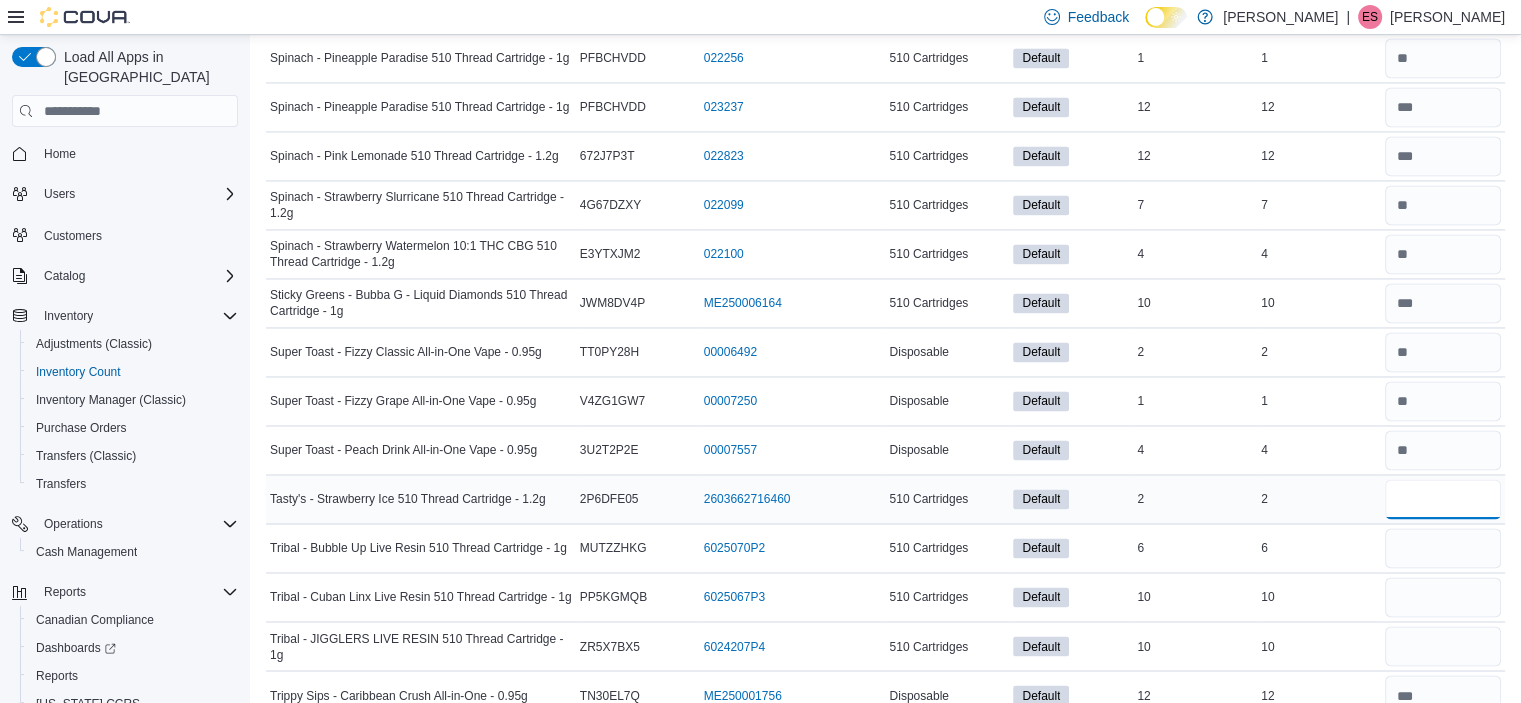 click at bounding box center [1443, 499] 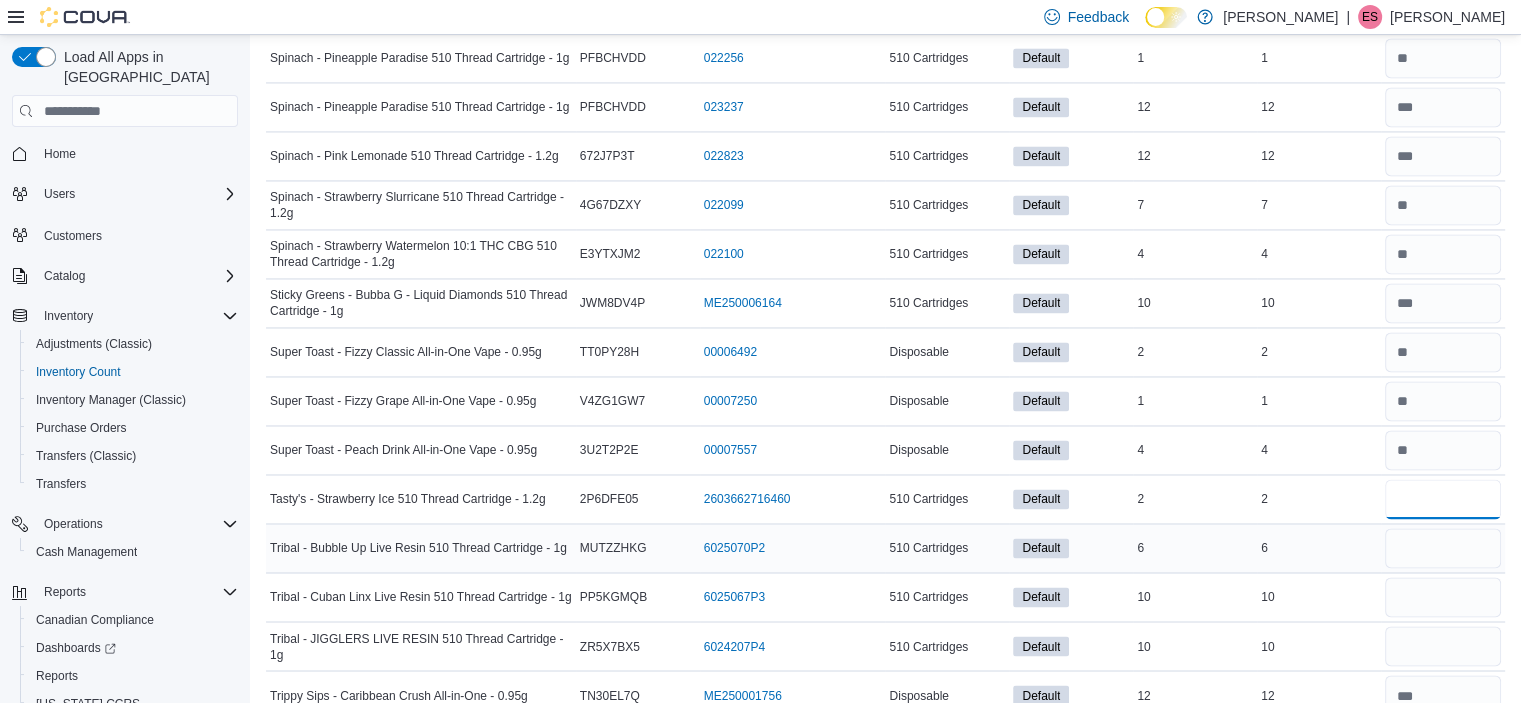 type on "*" 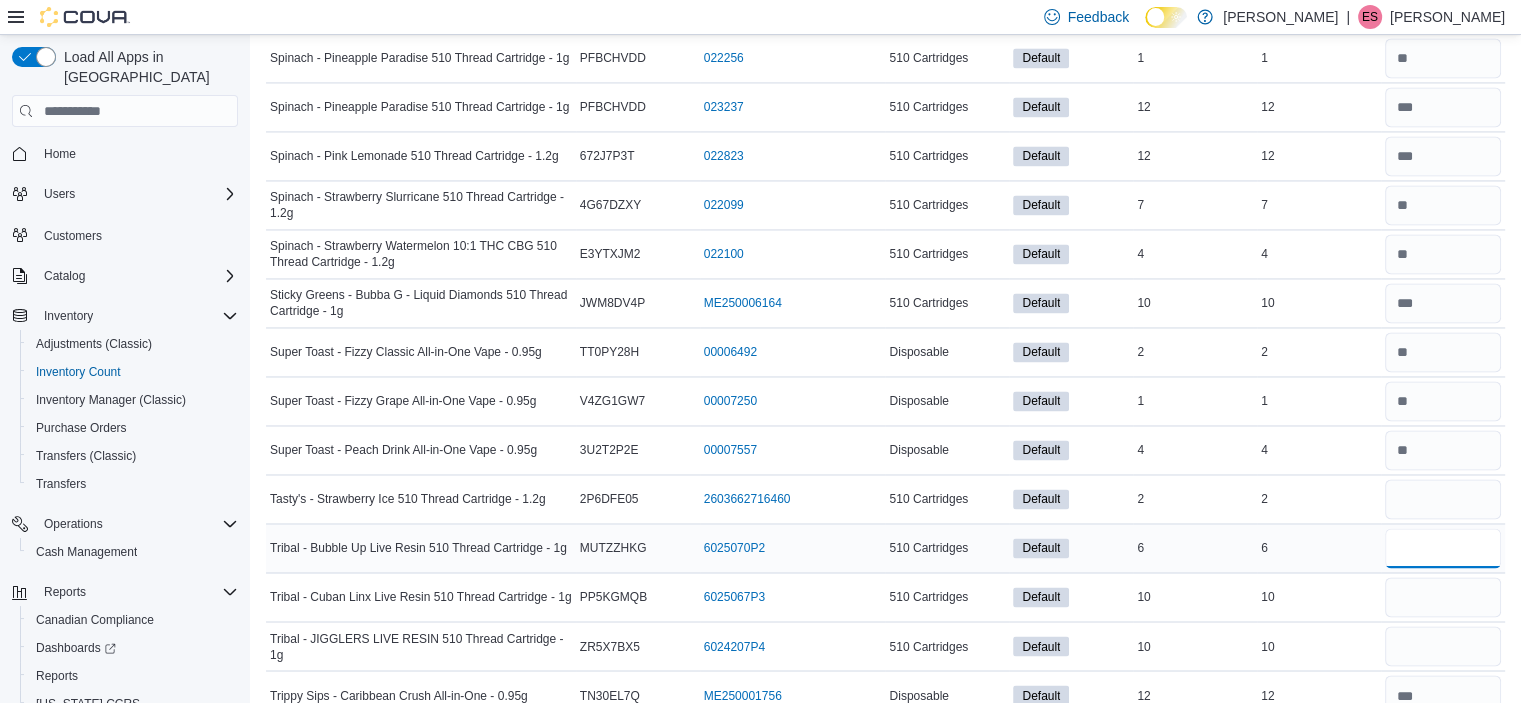 click at bounding box center [1443, 548] 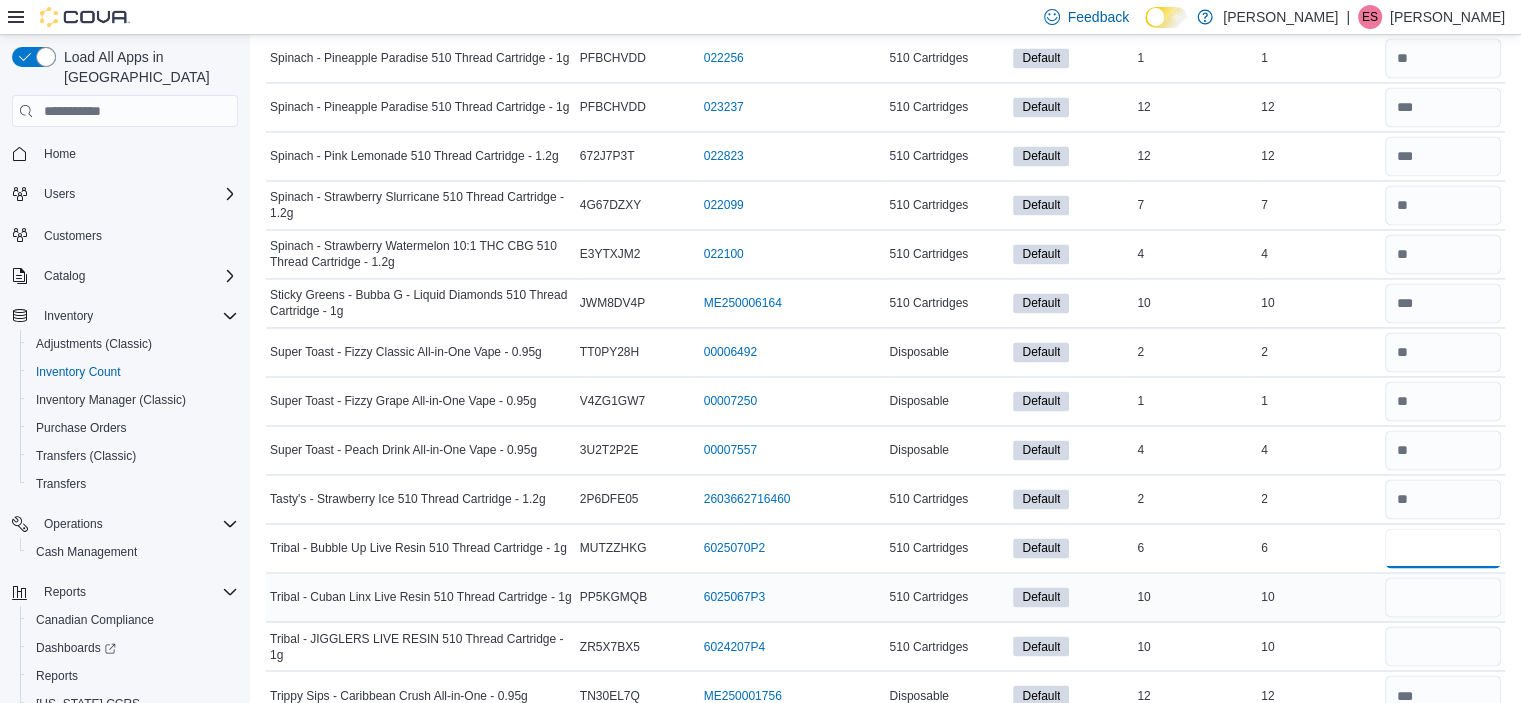 type on "*" 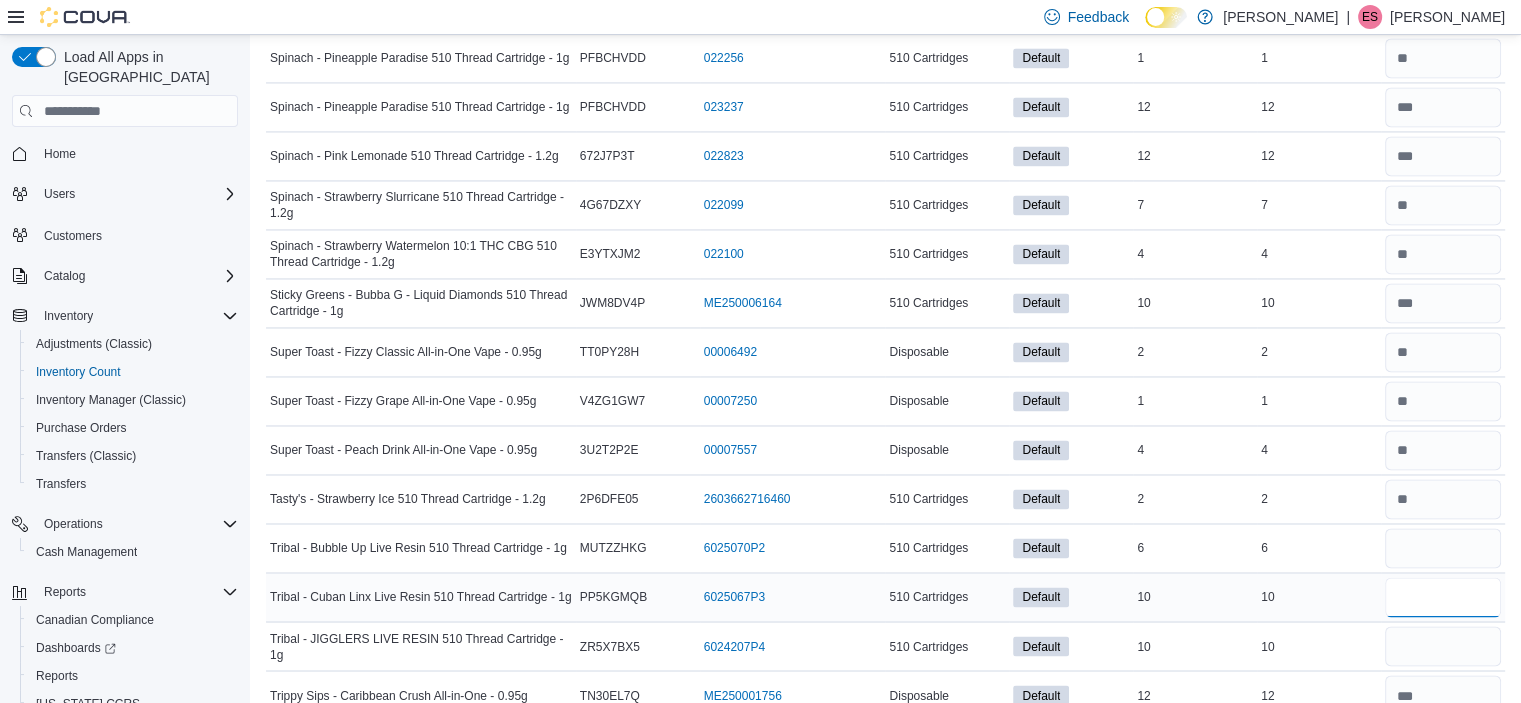 click at bounding box center (1443, 597) 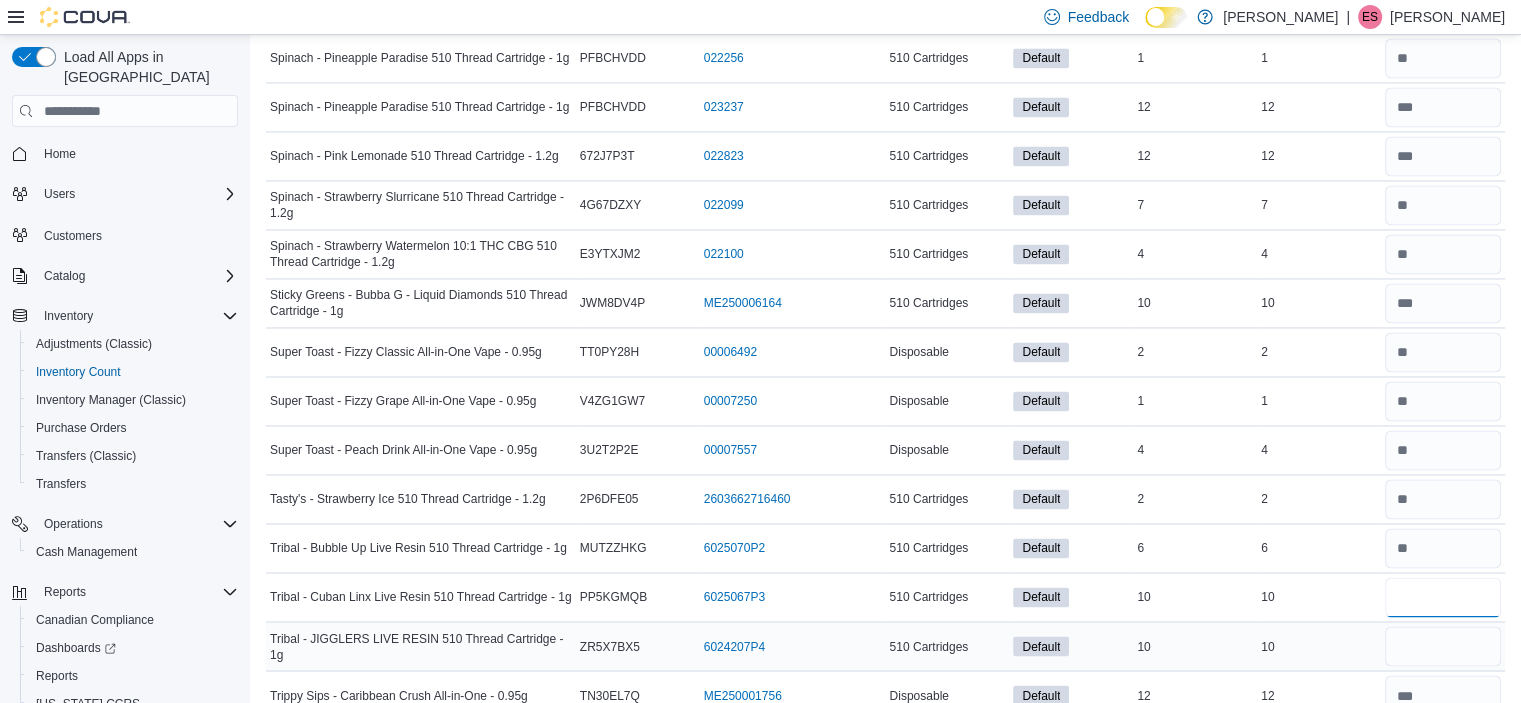 type on "**" 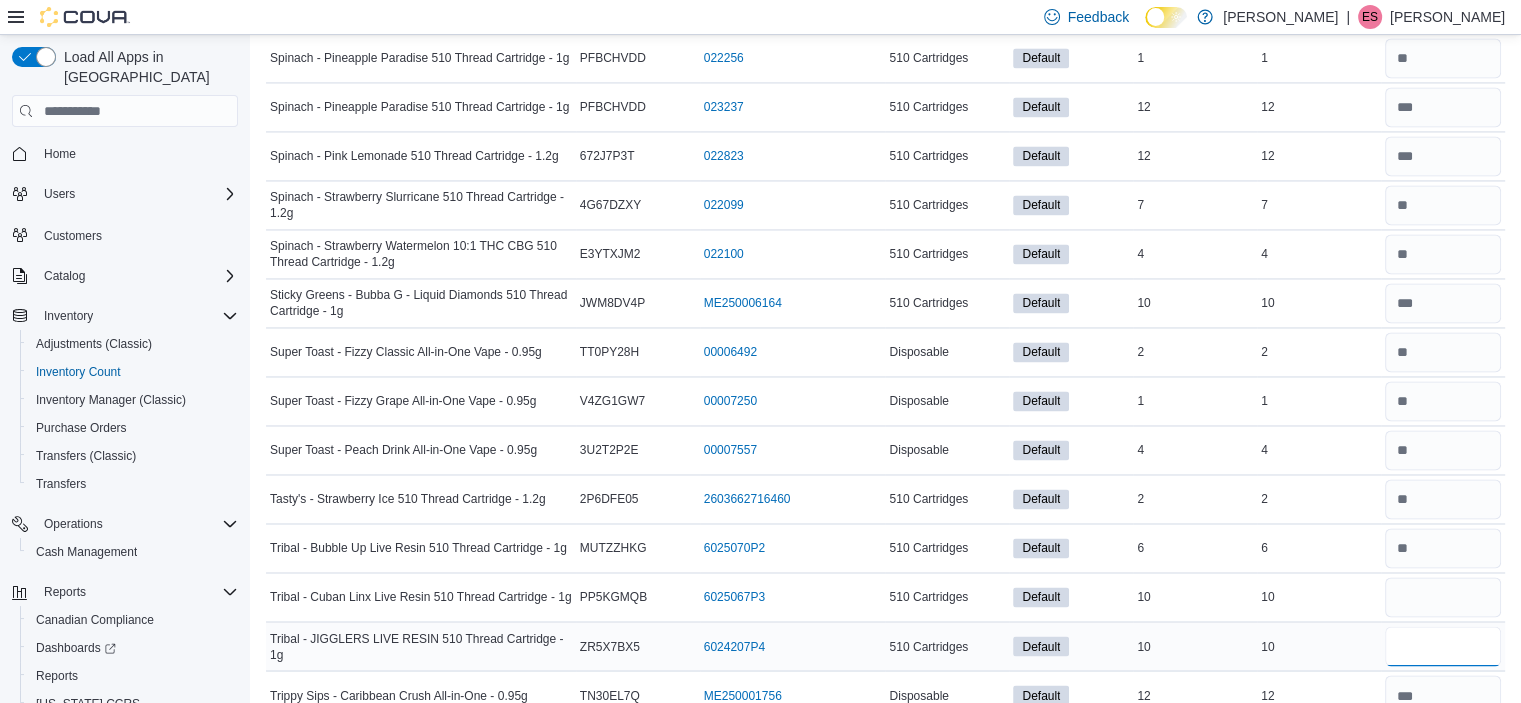 click at bounding box center (1443, 646) 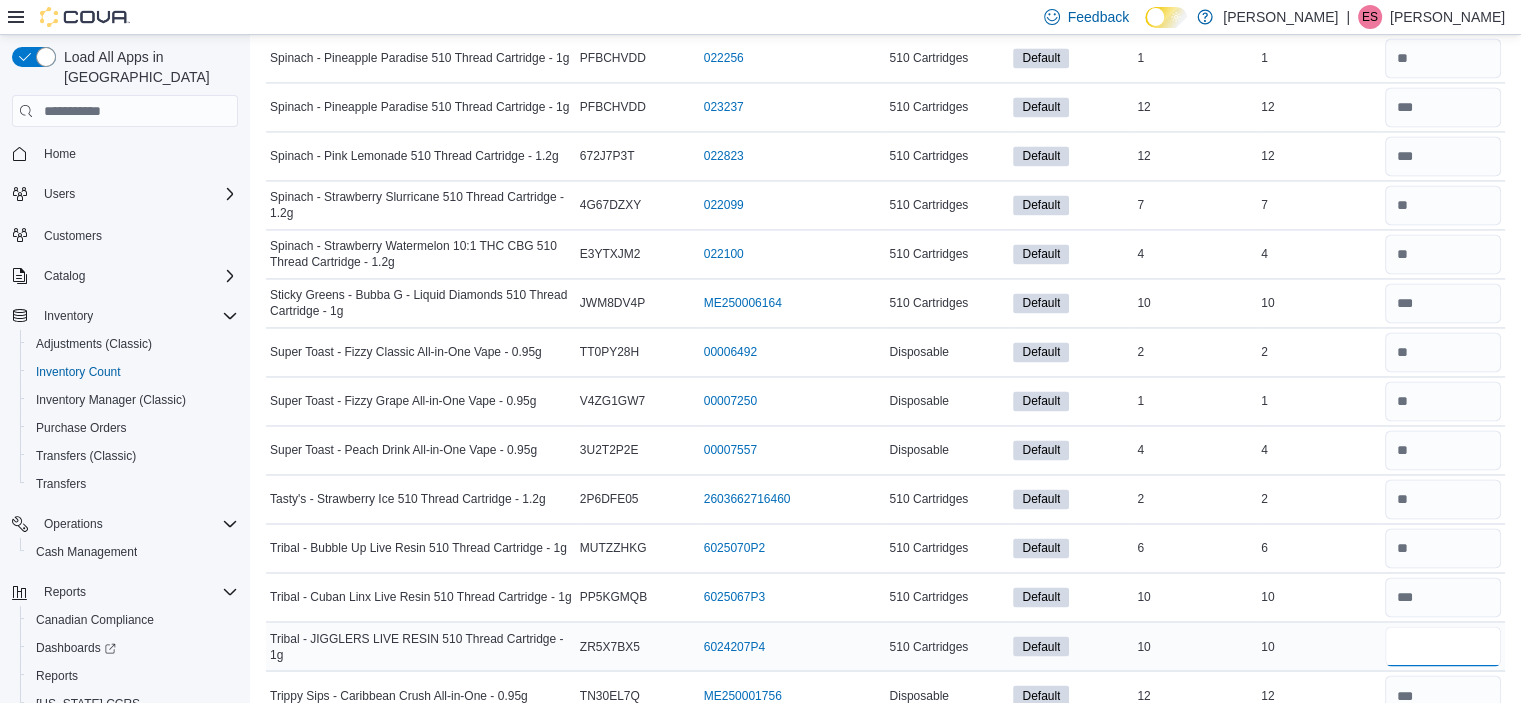 type on "**" 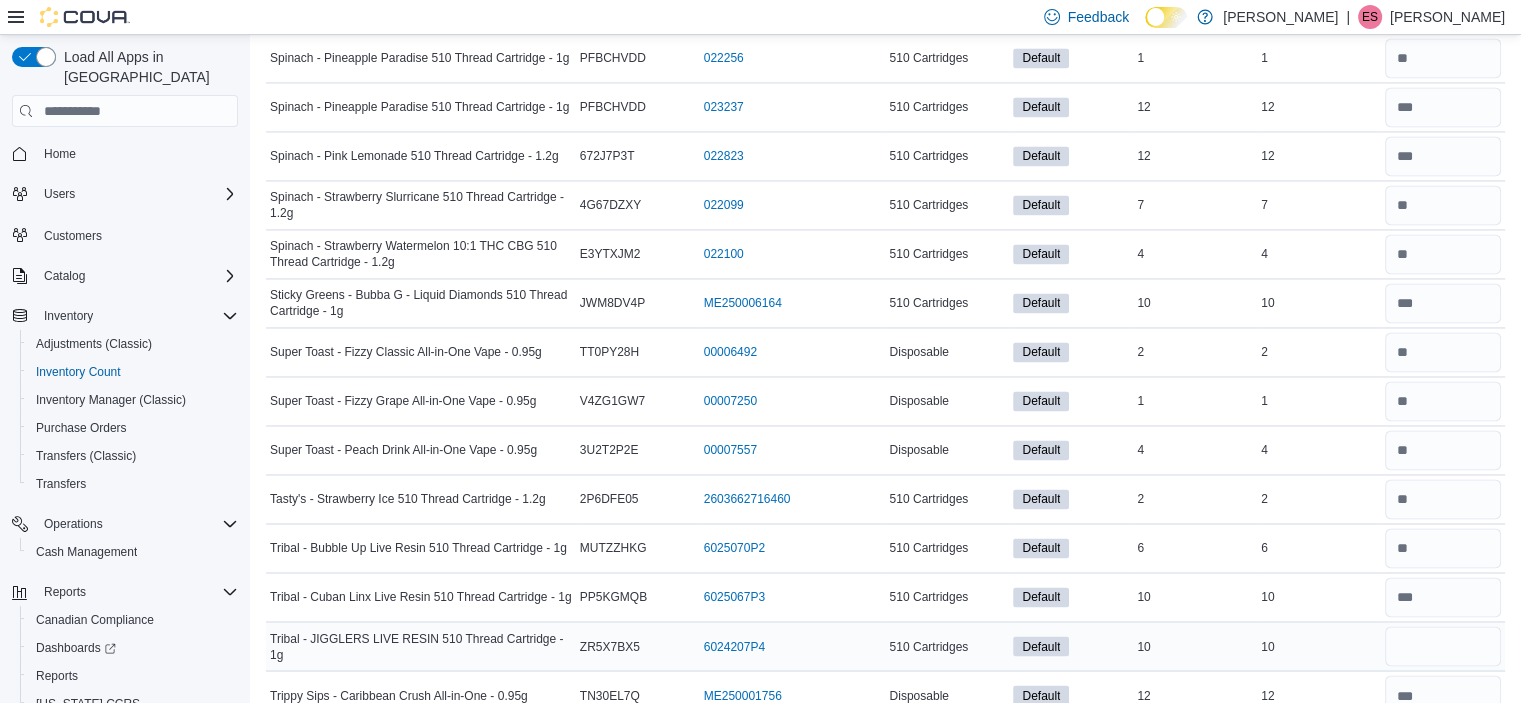 type 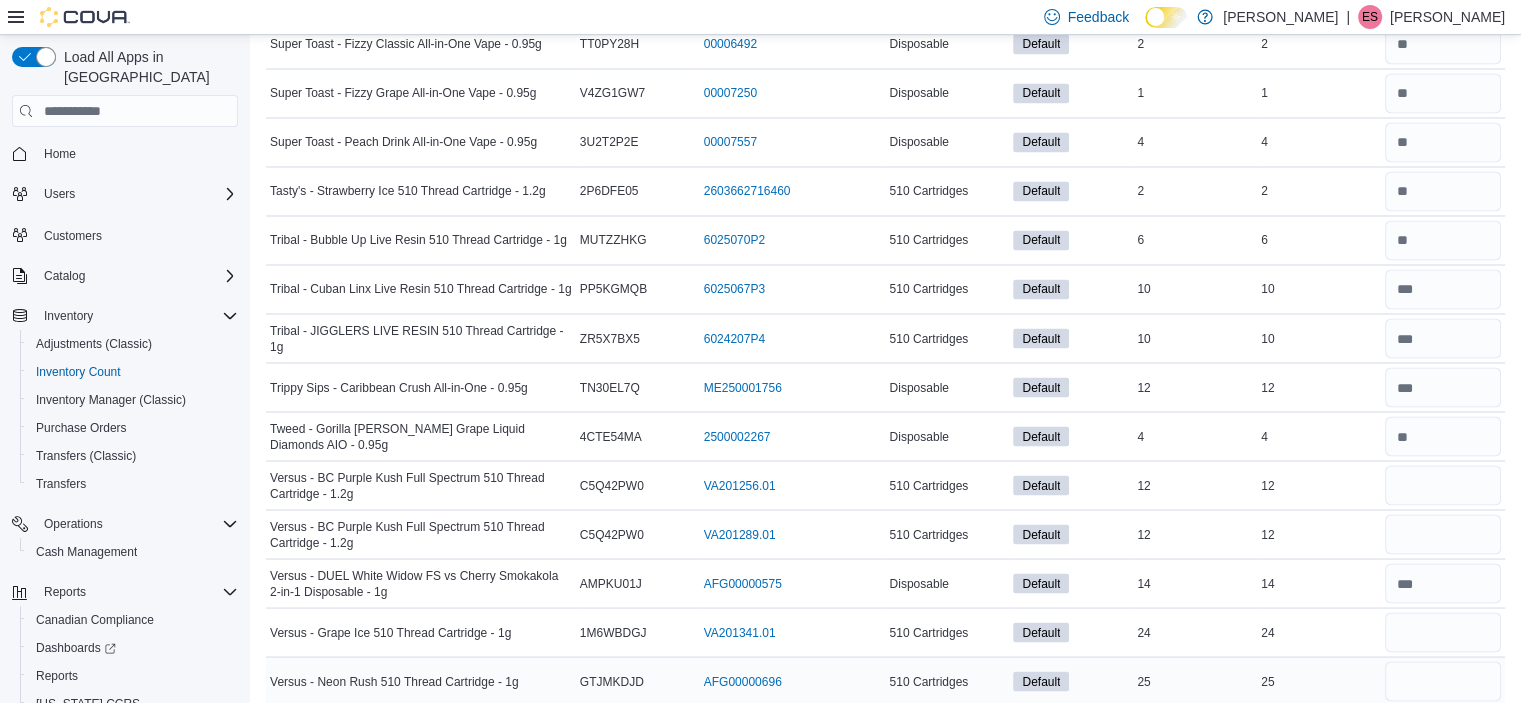 scroll, scrollTop: 3559, scrollLeft: 0, axis: vertical 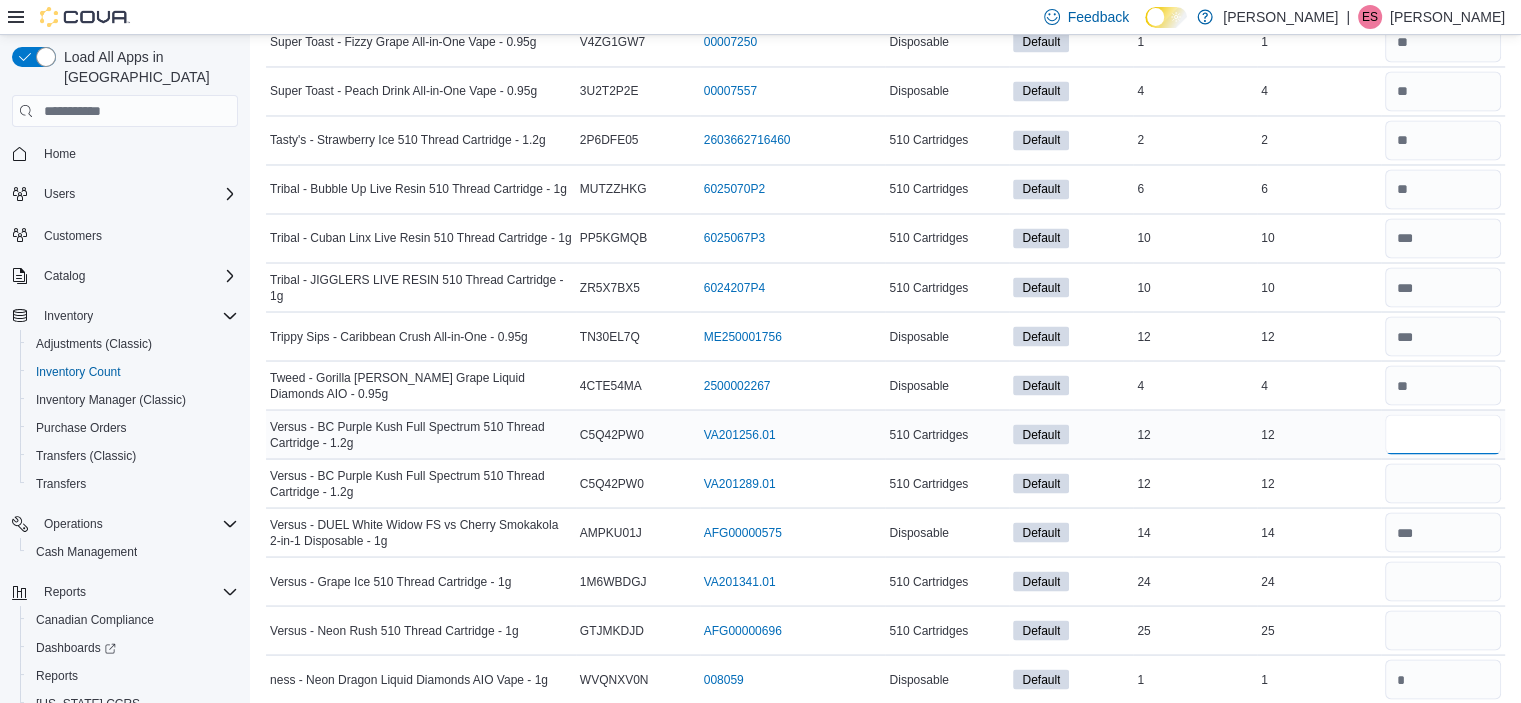 click at bounding box center (1443, 434) 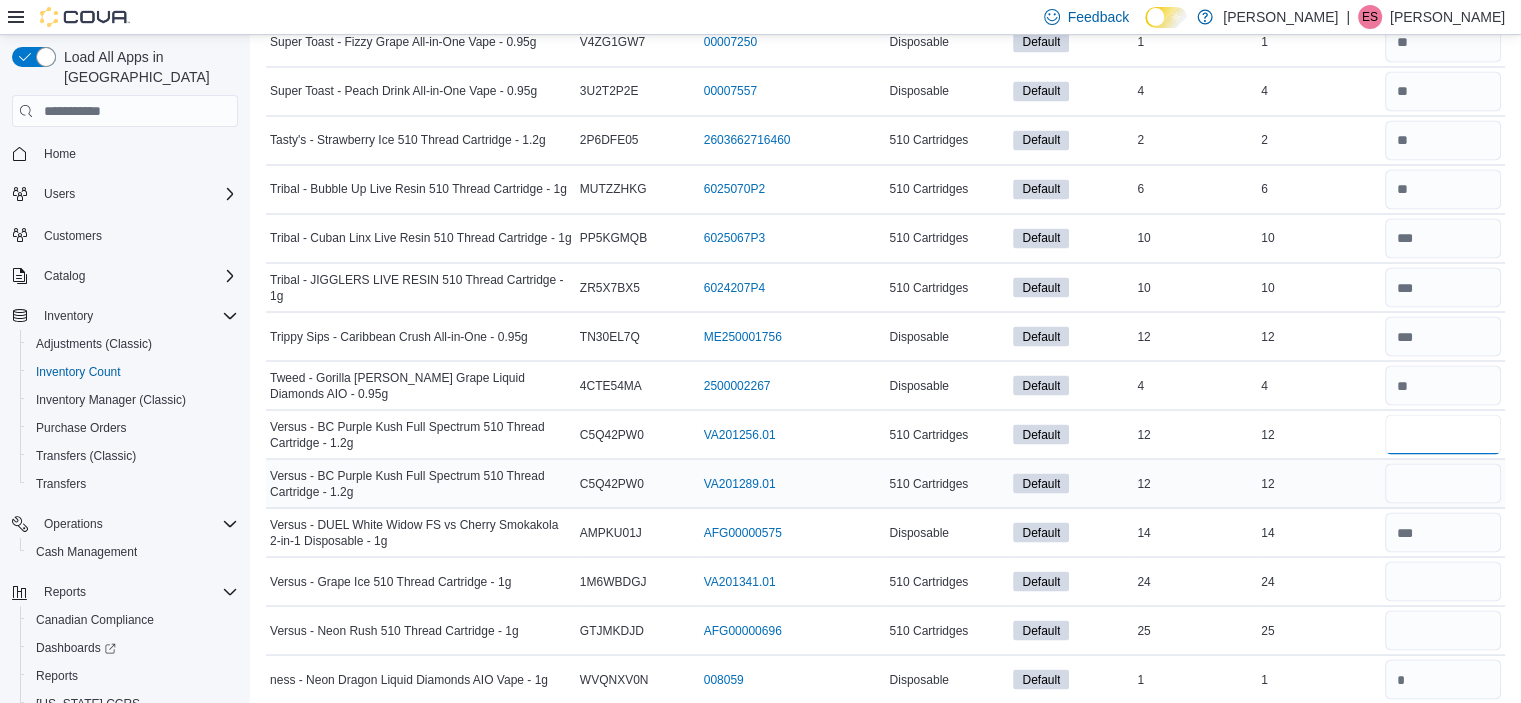 type on "**" 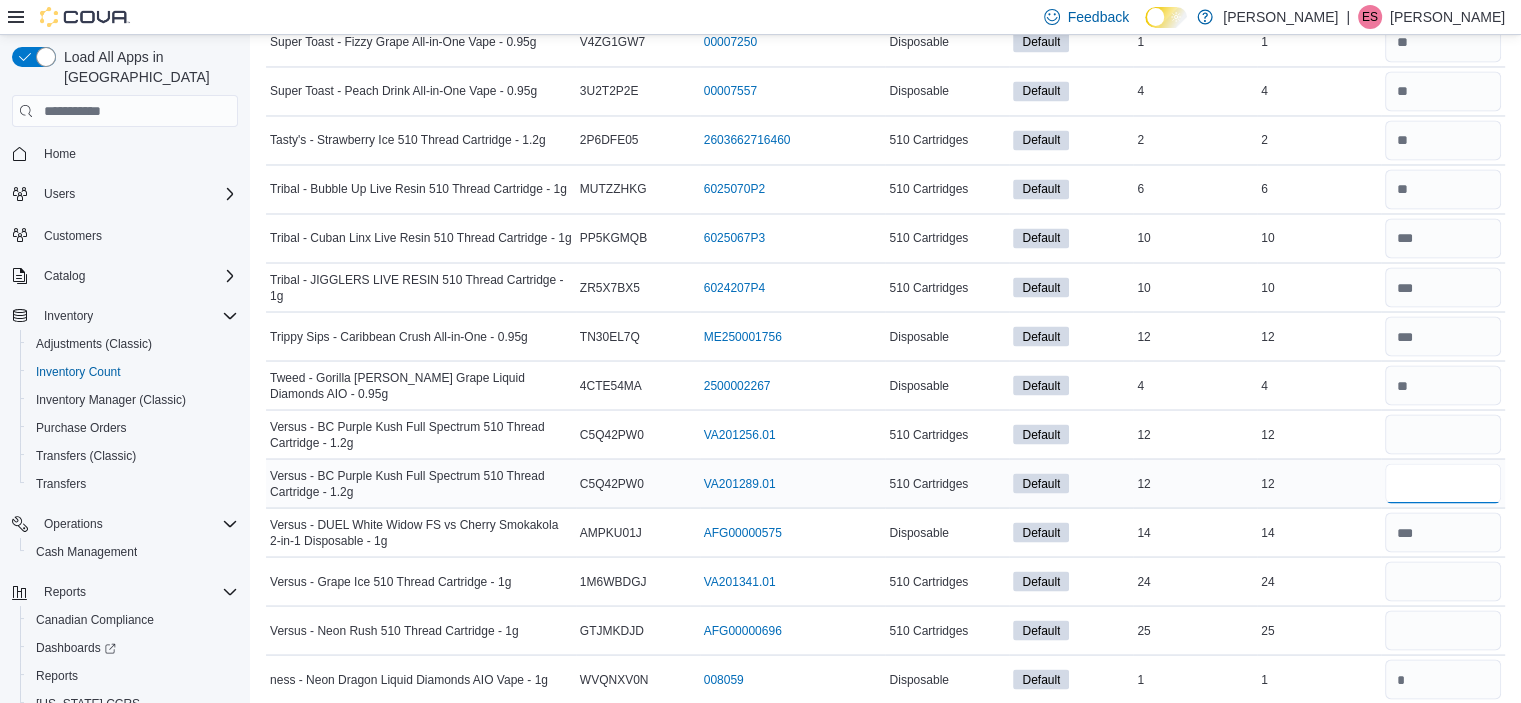 click at bounding box center [1443, 483] 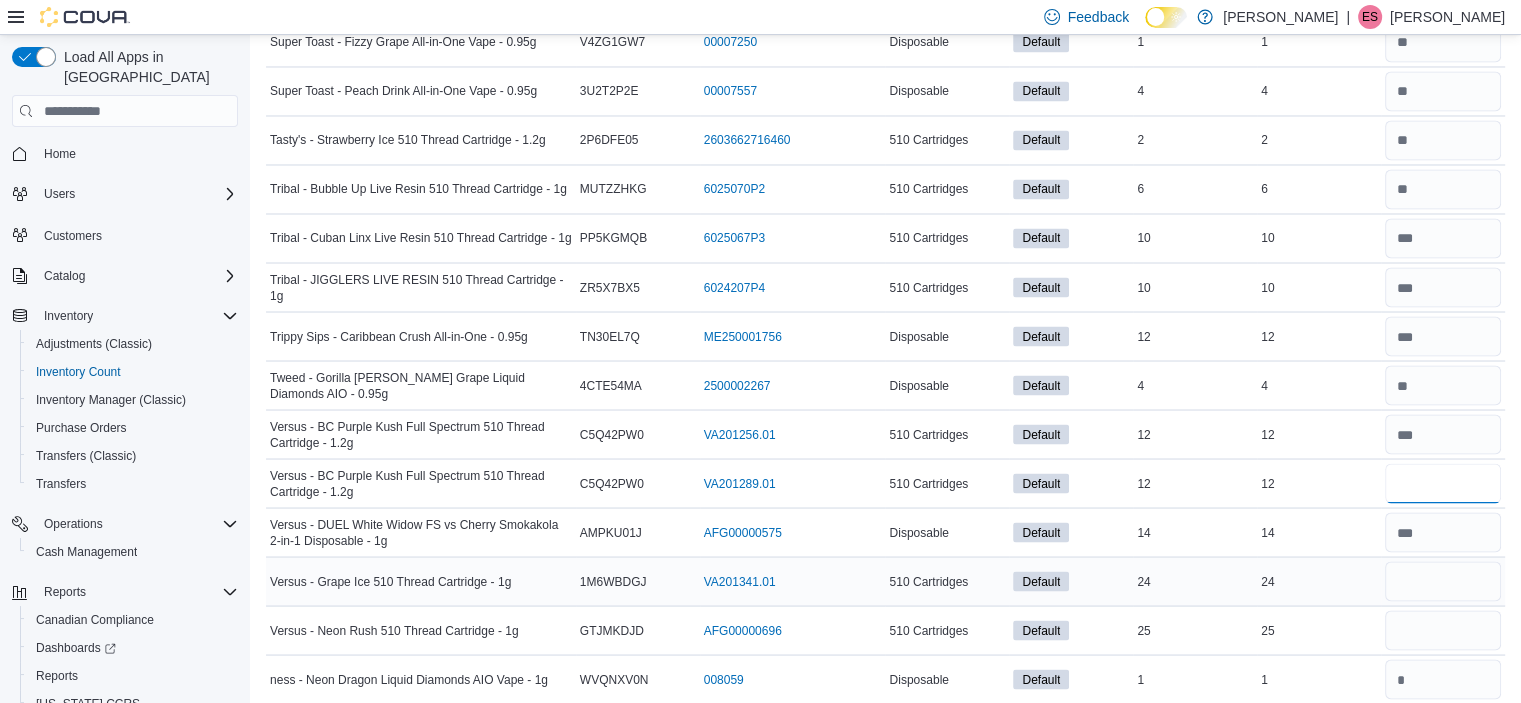 type on "**" 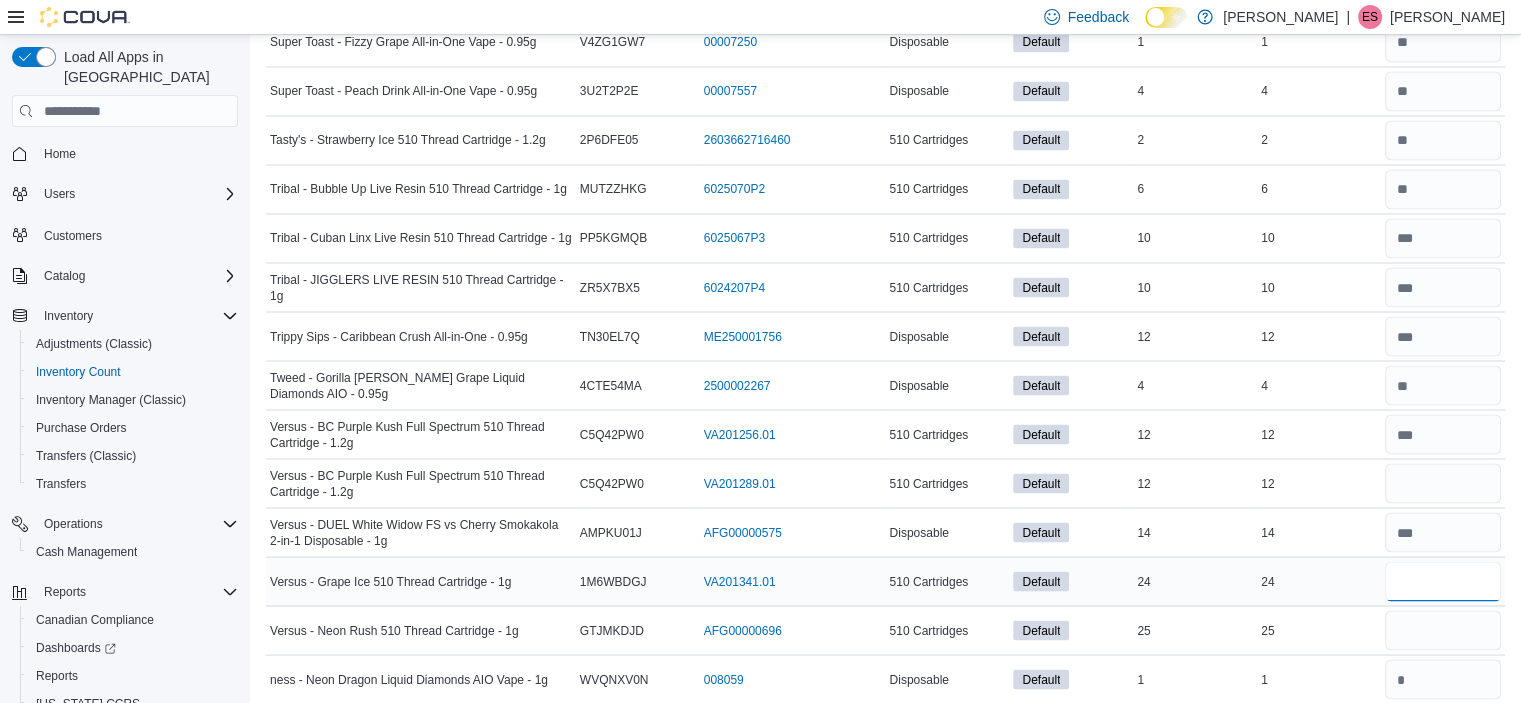 click at bounding box center [1443, 581] 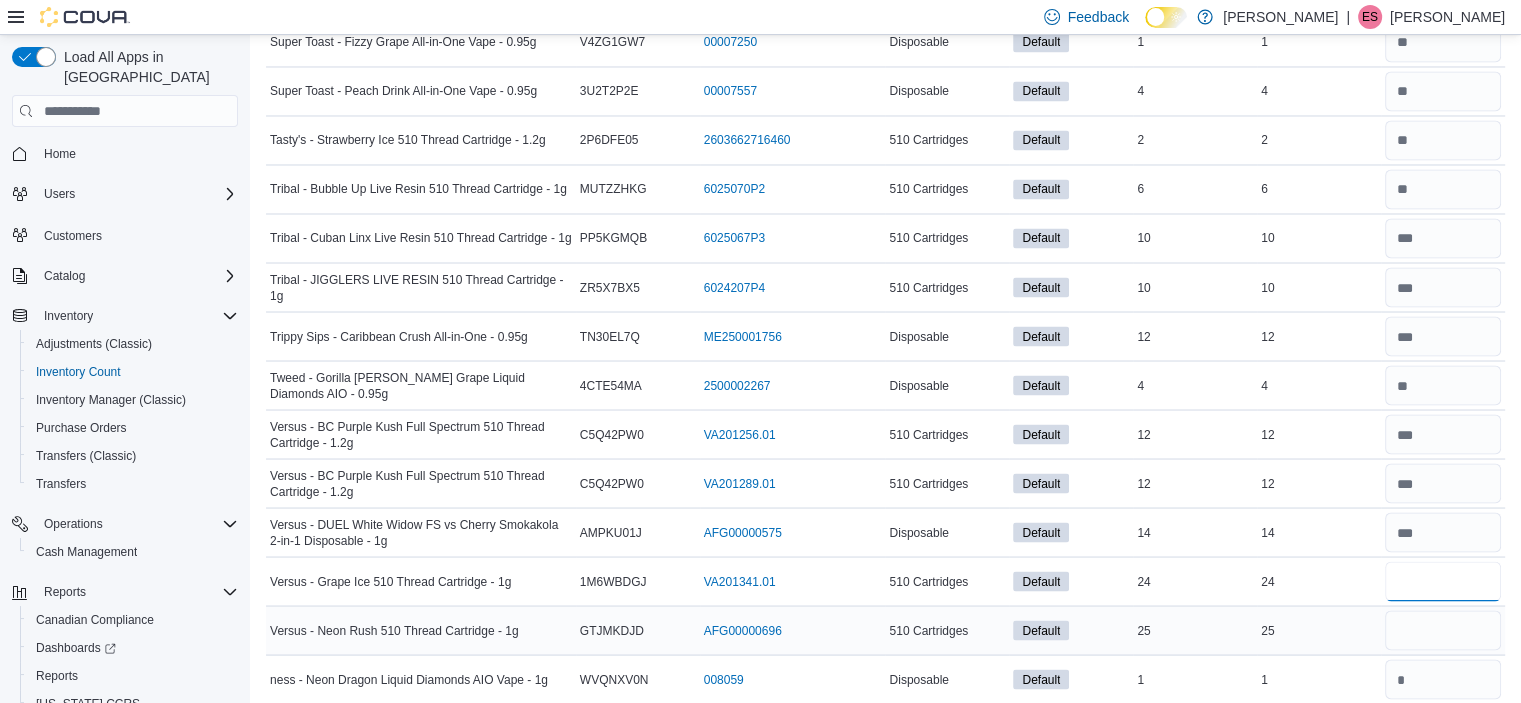 type on "**" 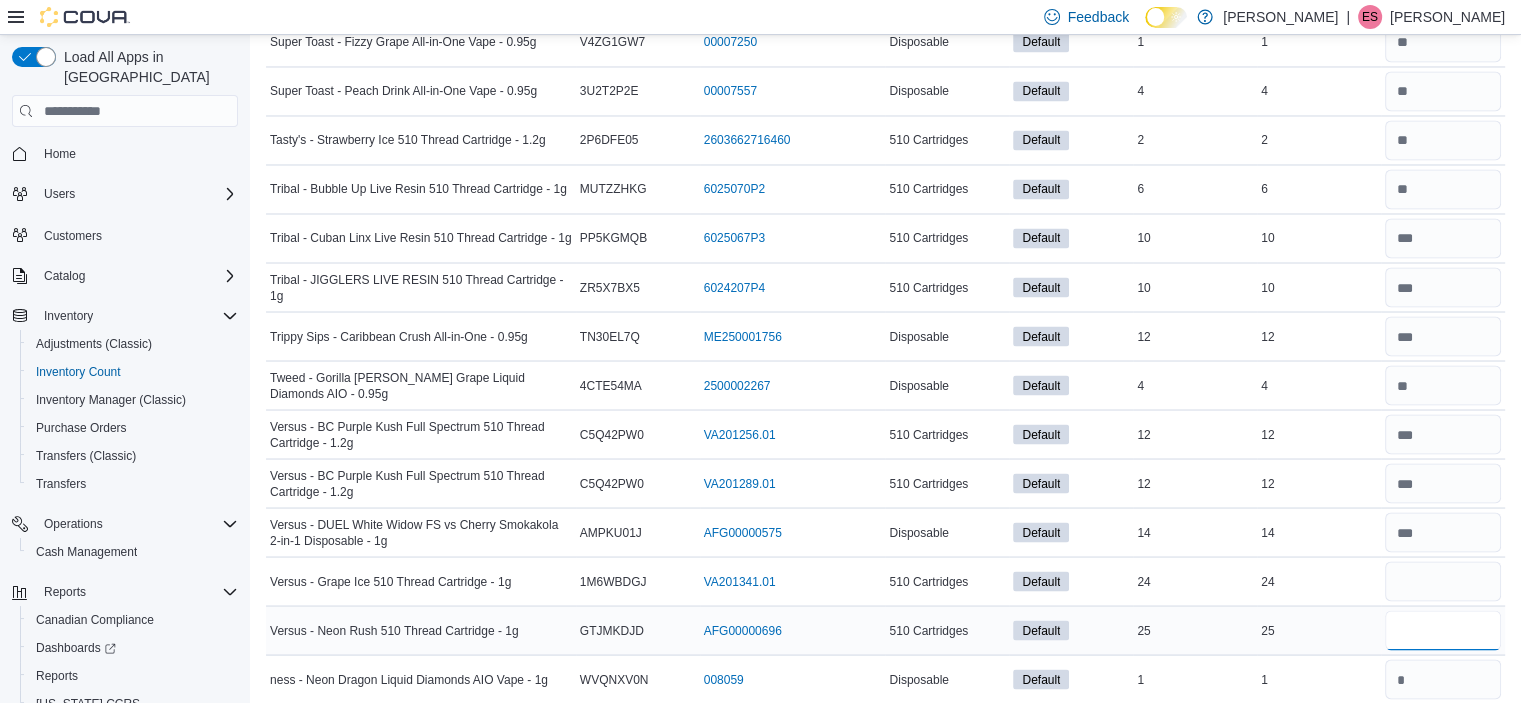 click at bounding box center [1443, 630] 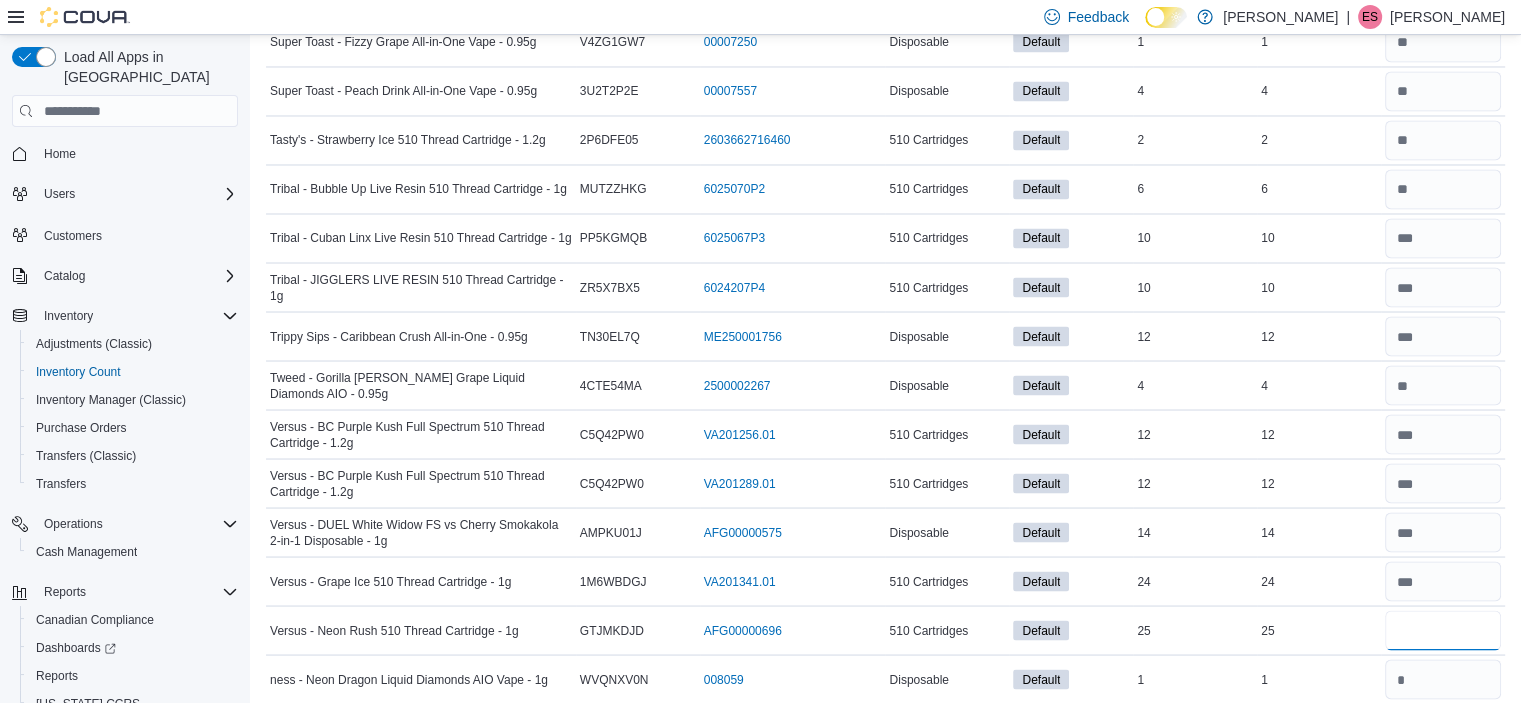 type on "**" 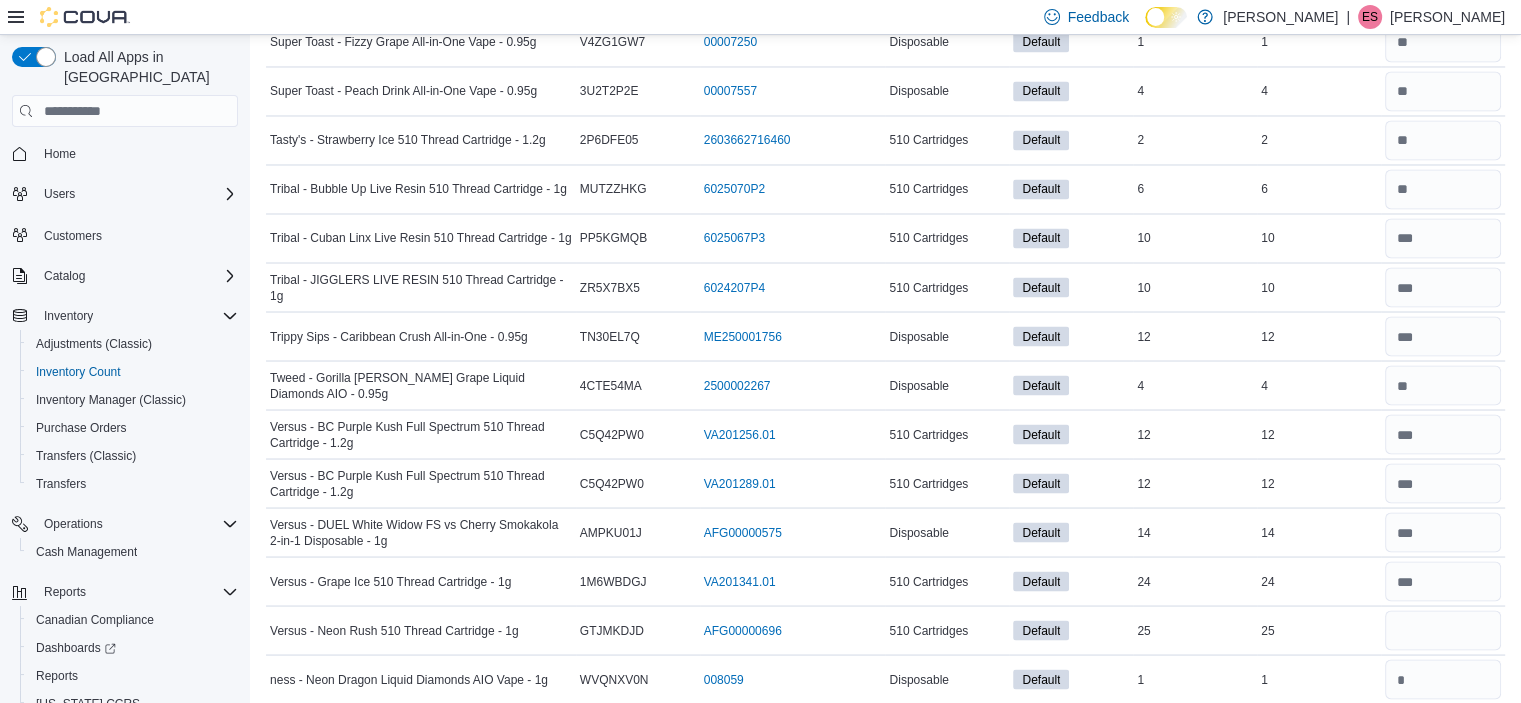 type 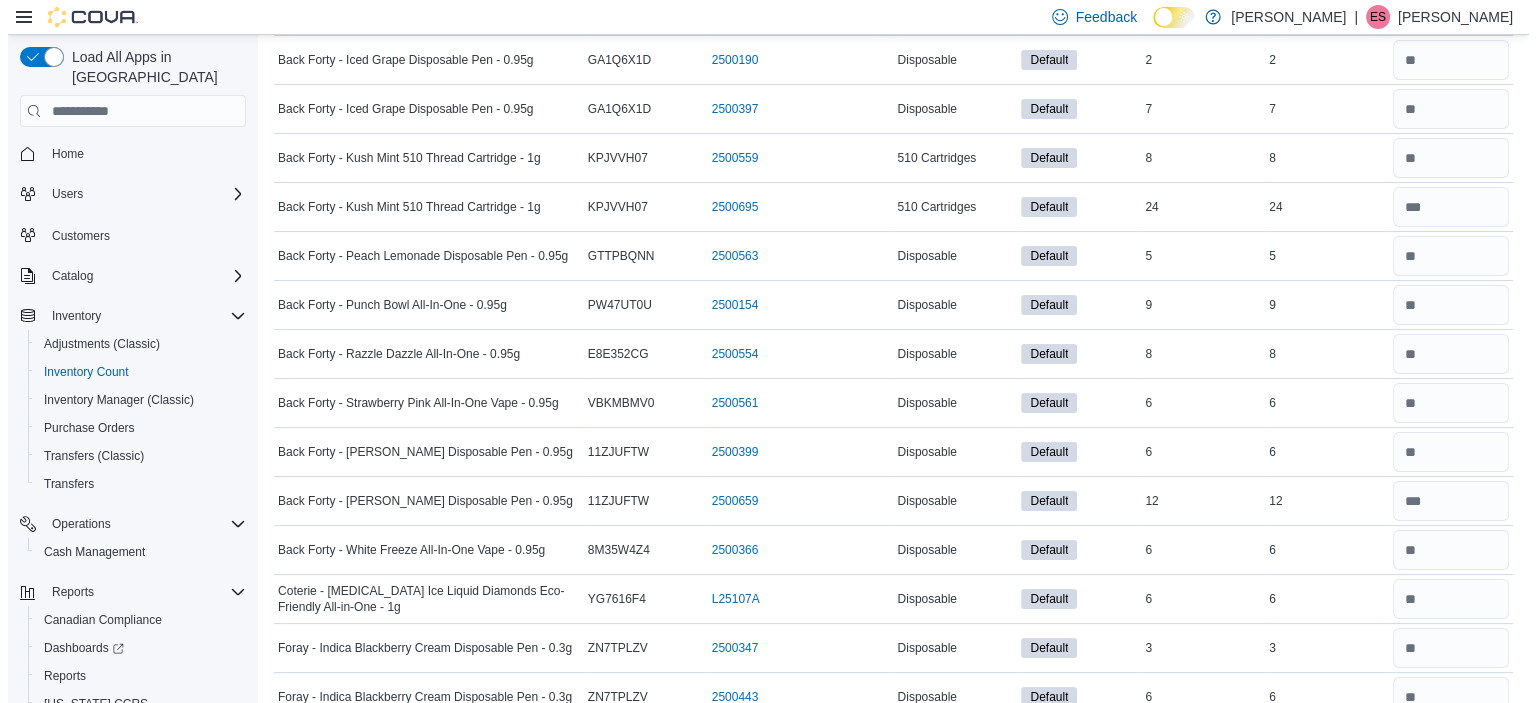scroll, scrollTop: 0, scrollLeft: 0, axis: both 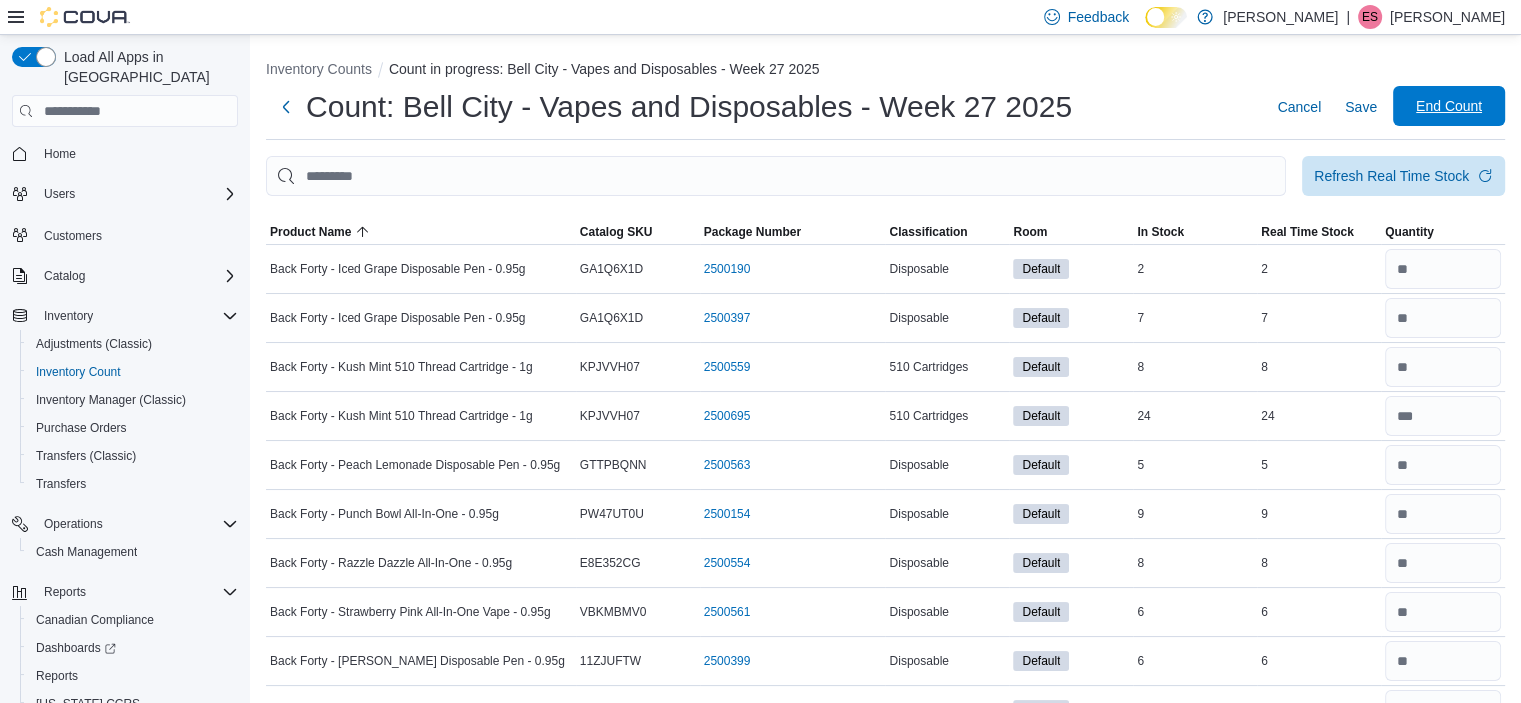 click on "End Count" at bounding box center [1449, 106] 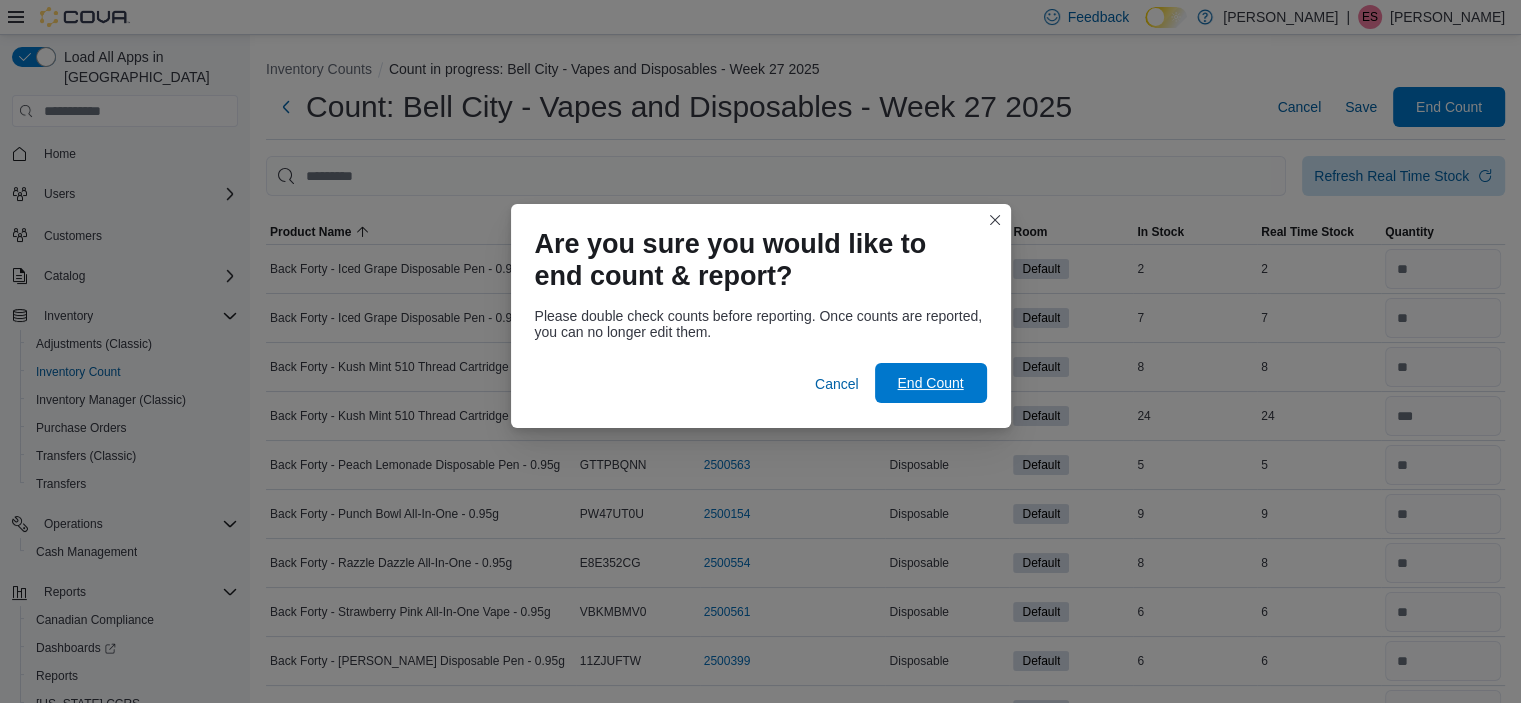 click on "End Count" at bounding box center [931, 383] 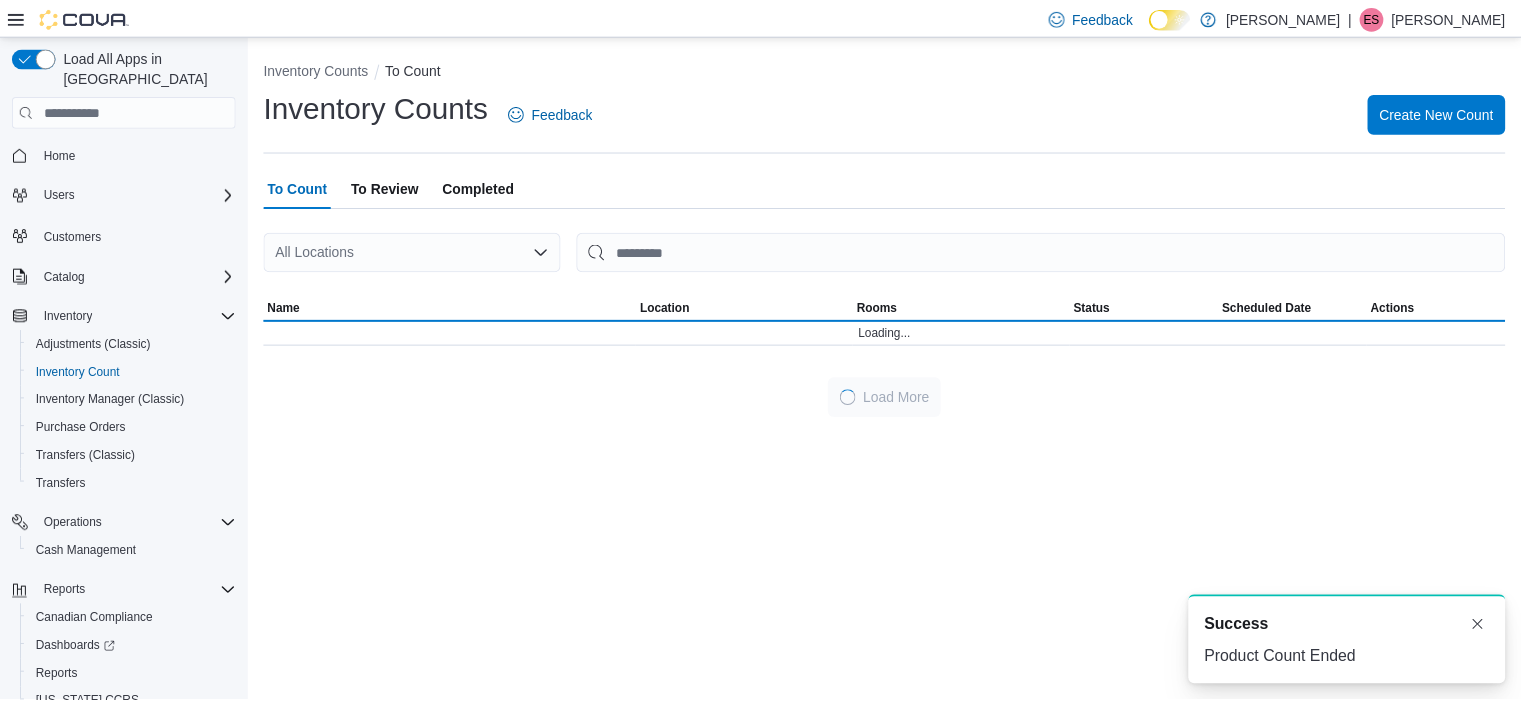 scroll, scrollTop: 0, scrollLeft: 0, axis: both 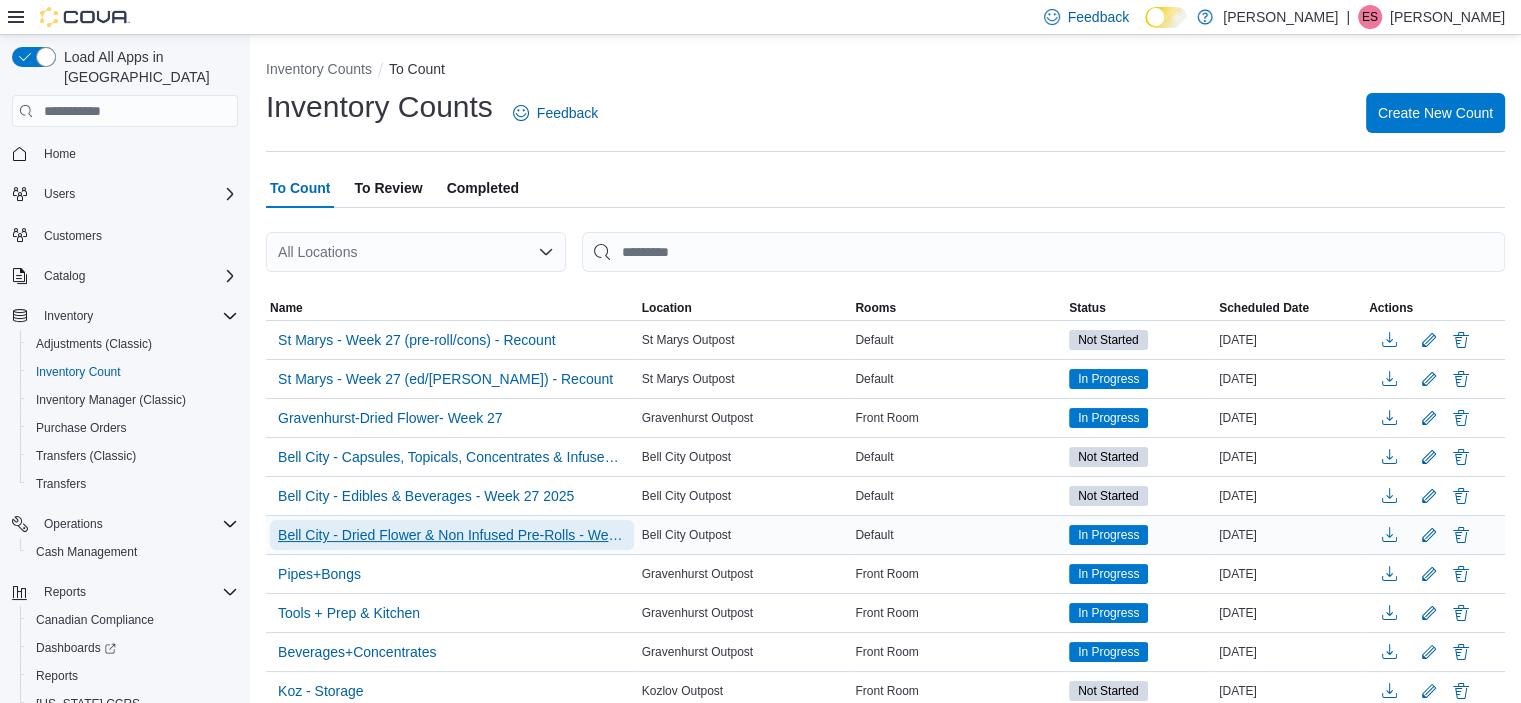 click on "Bell City - Dried Flower & Non Infused Pre-Rolls - Week 27 2025" at bounding box center [452, 535] 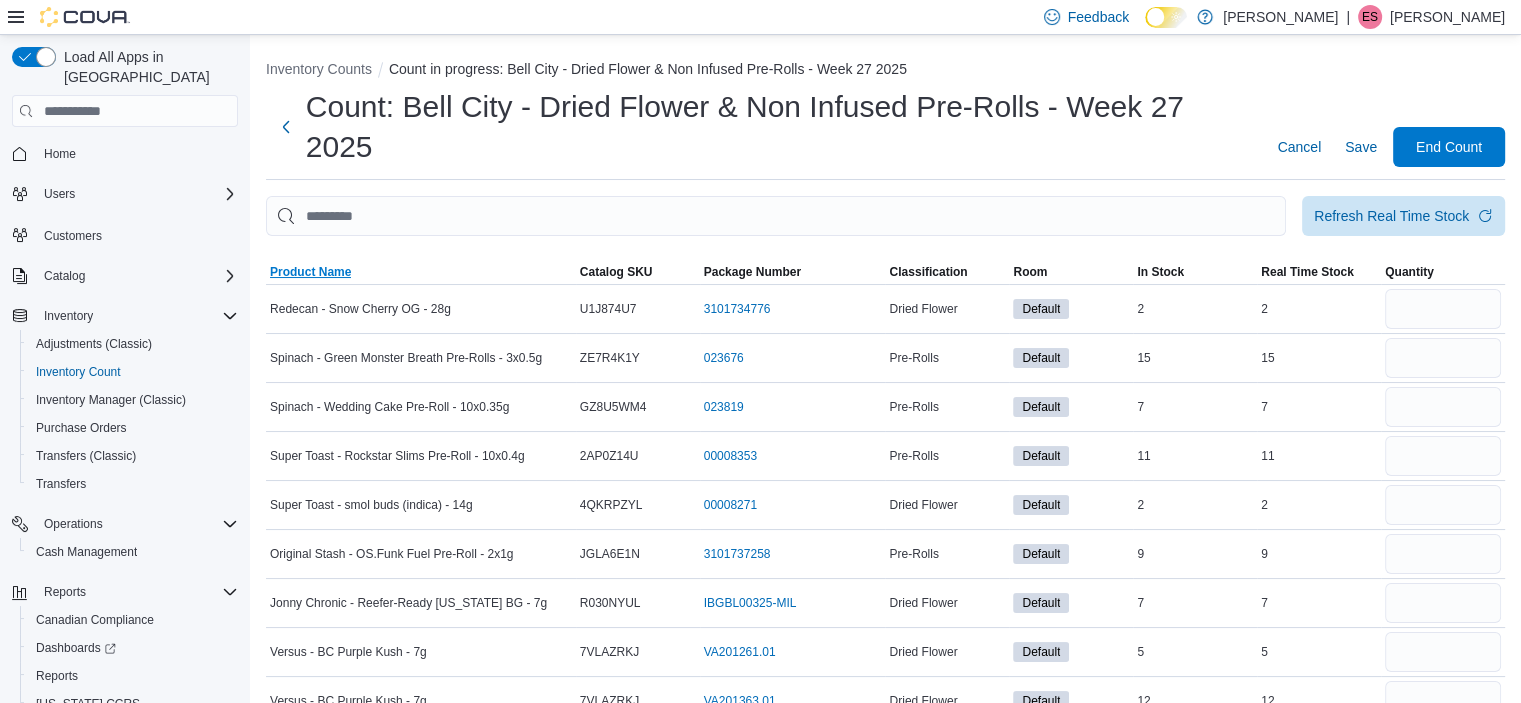 click on "Product Name" at bounding box center (310, 272) 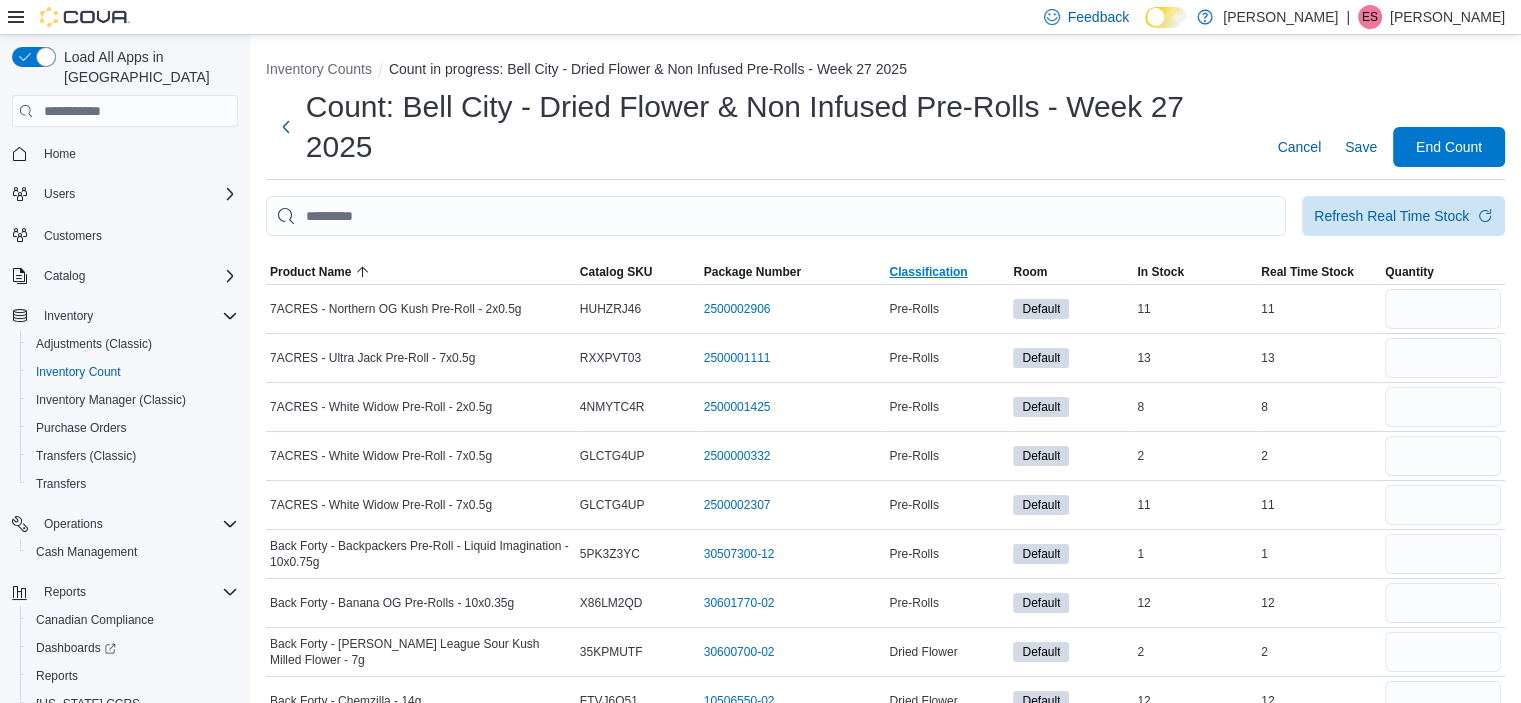 click on "Classification" at bounding box center (928, 272) 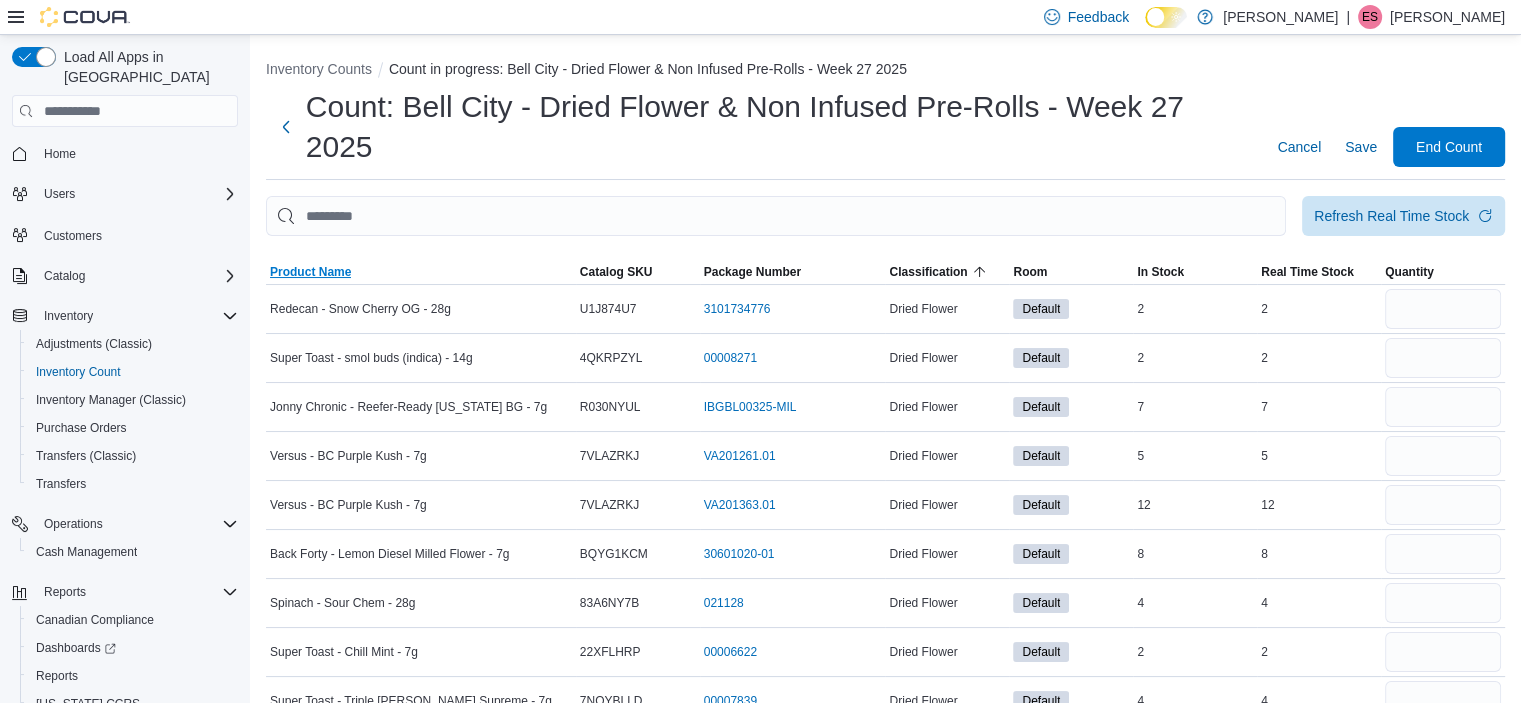 click on "Product Name" at bounding box center (421, 272) 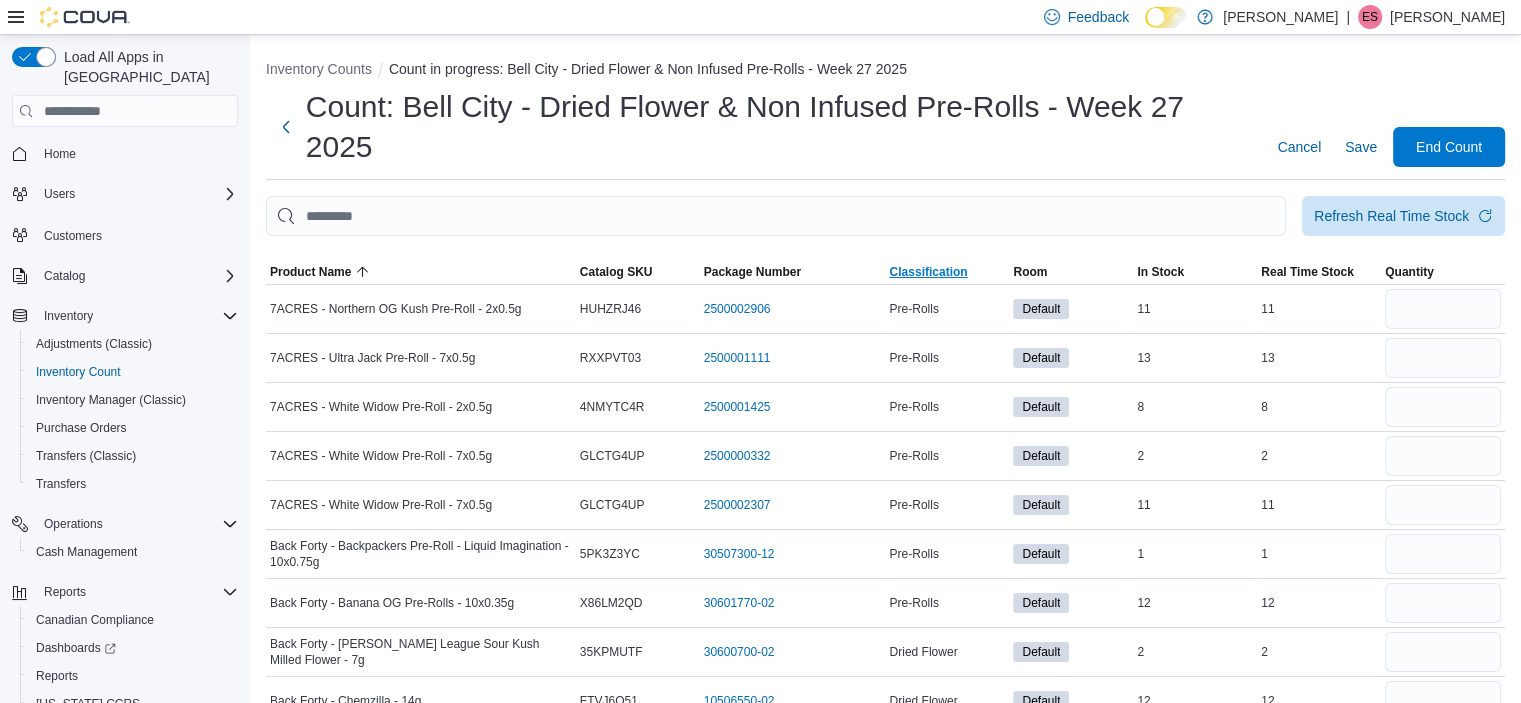 click on "Classification" at bounding box center [947, 272] 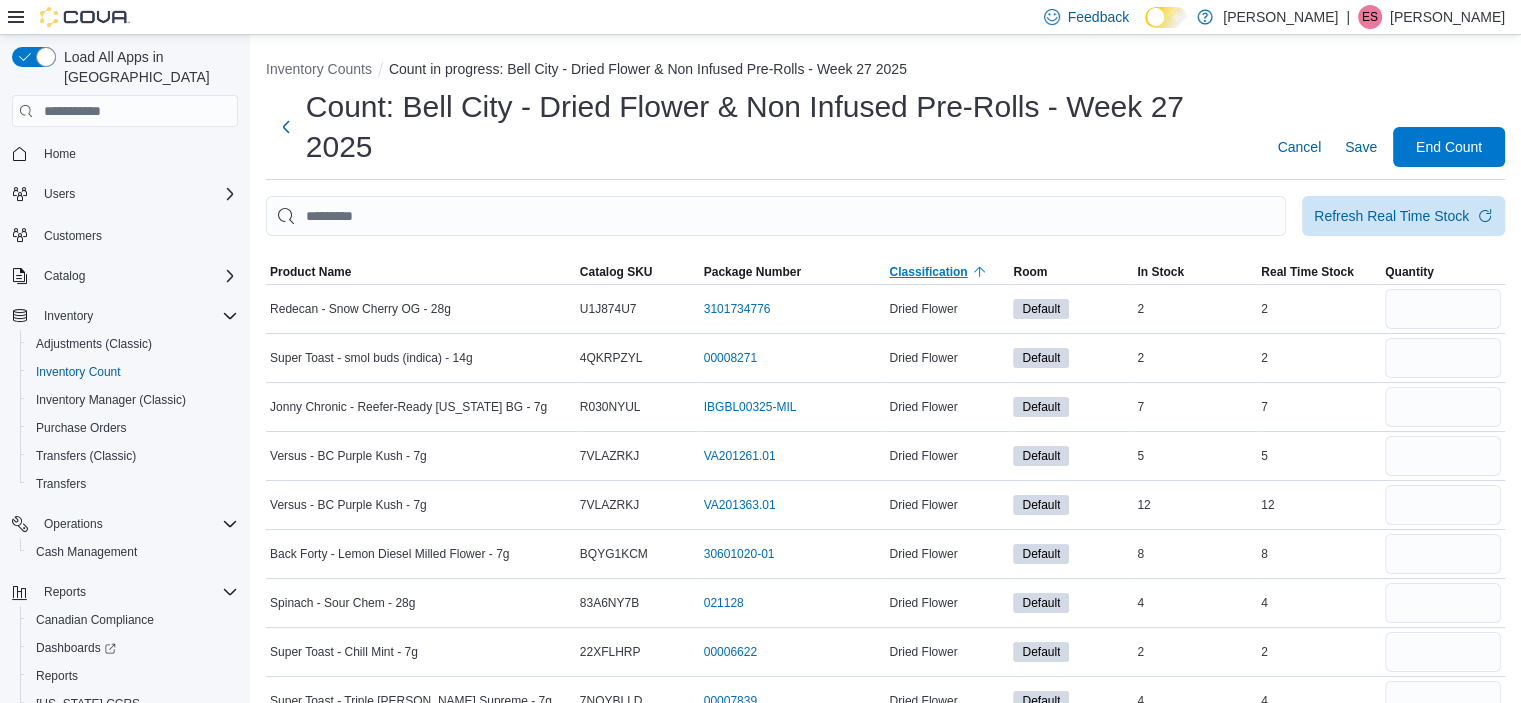 click on "Classification" at bounding box center (947, 272) 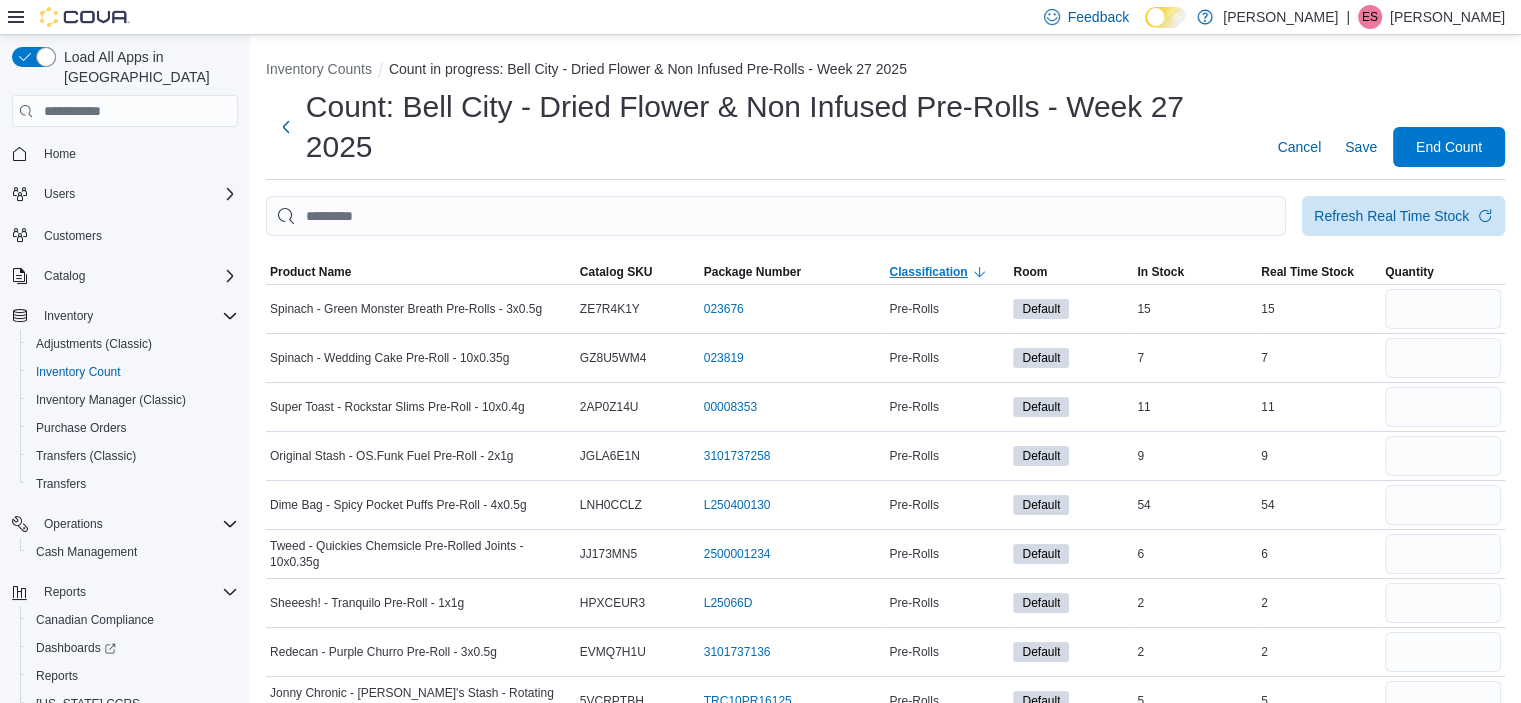 click on "Classification" at bounding box center (947, 272) 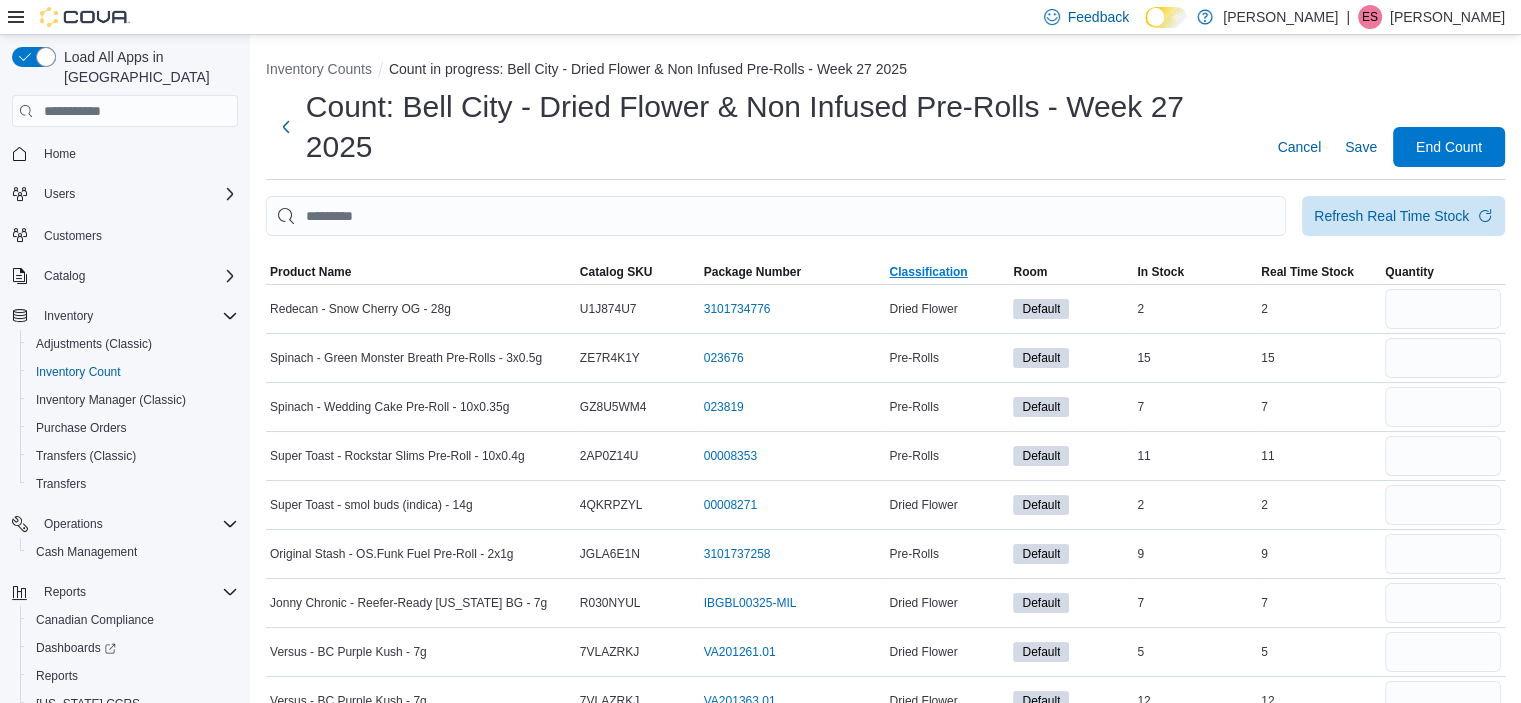 click on "Classification" at bounding box center [947, 272] 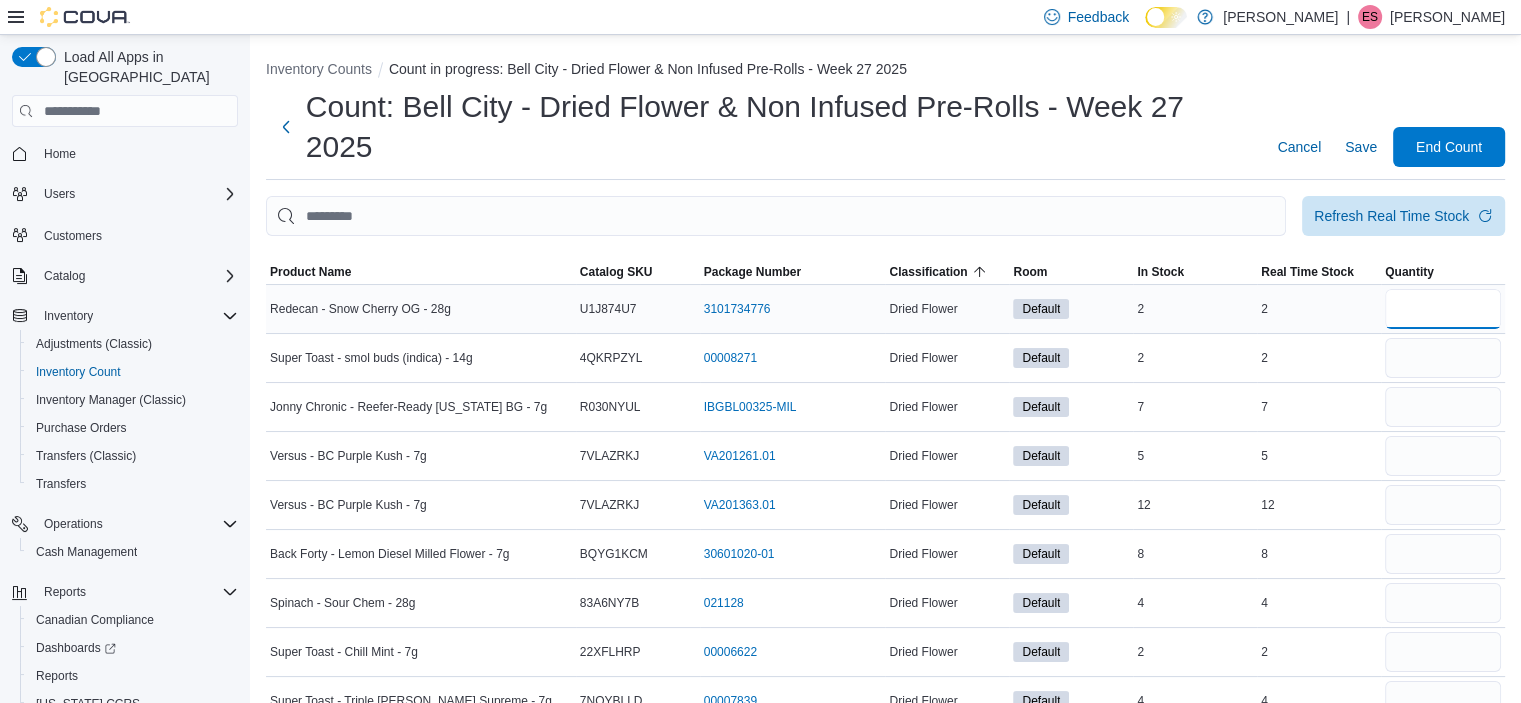 click at bounding box center (1443, 309) 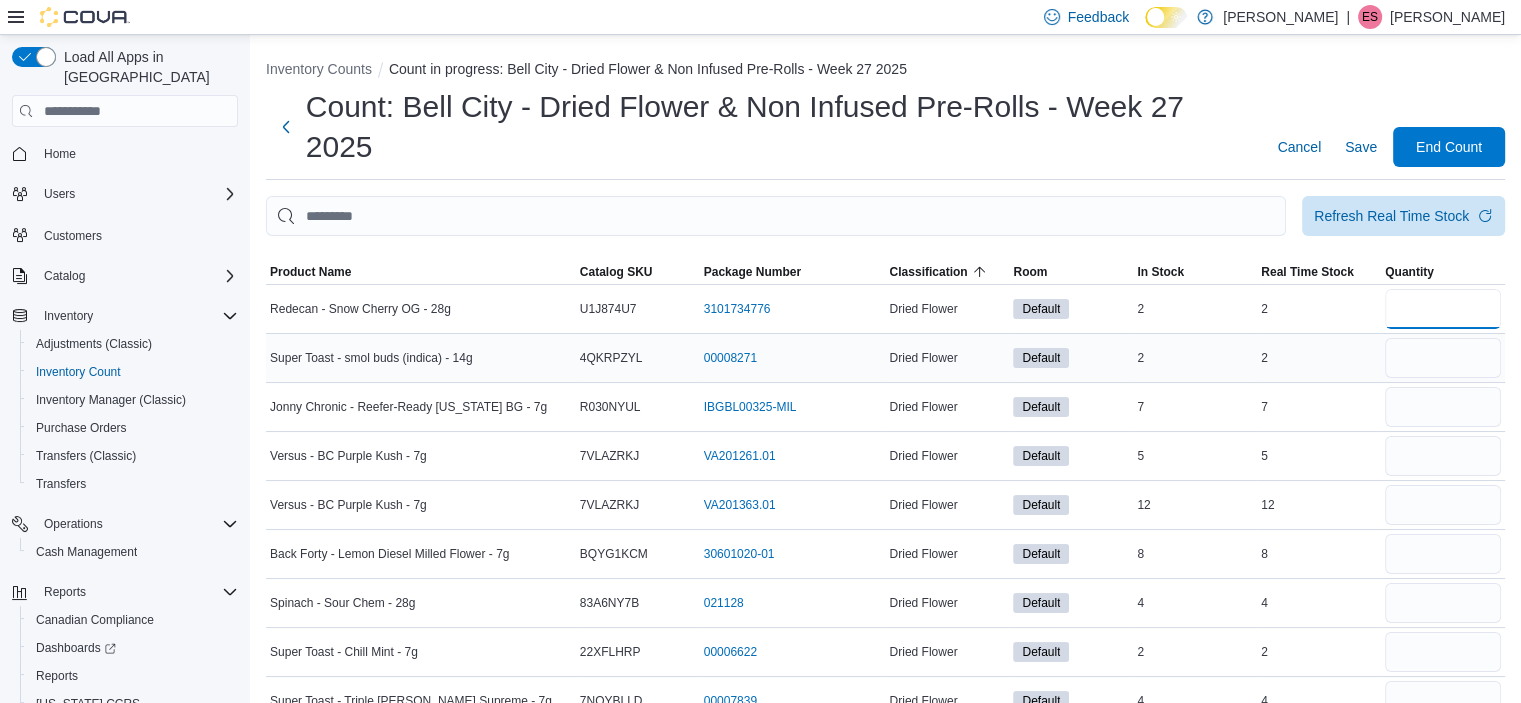 type on "*" 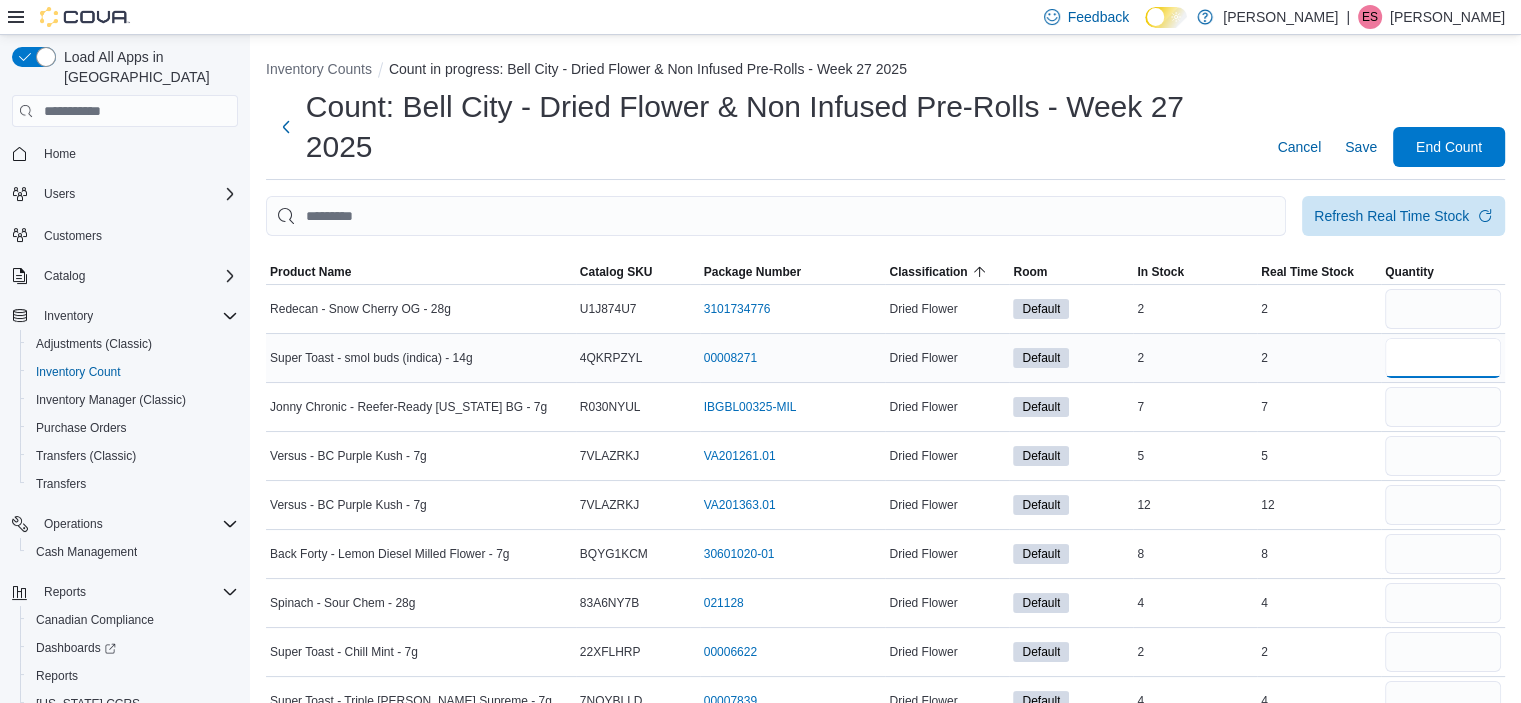 click at bounding box center (1443, 358) 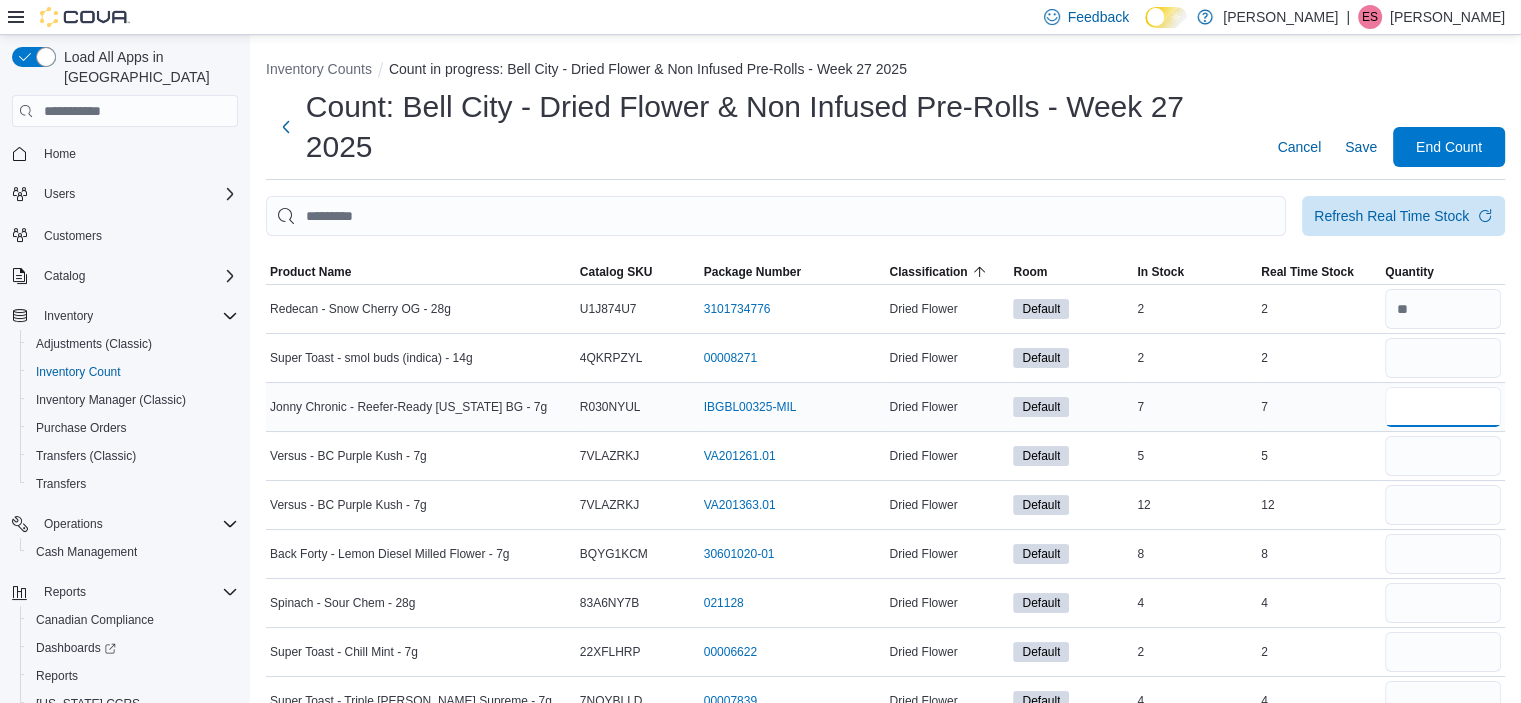 click at bounding box center (1443, 407) 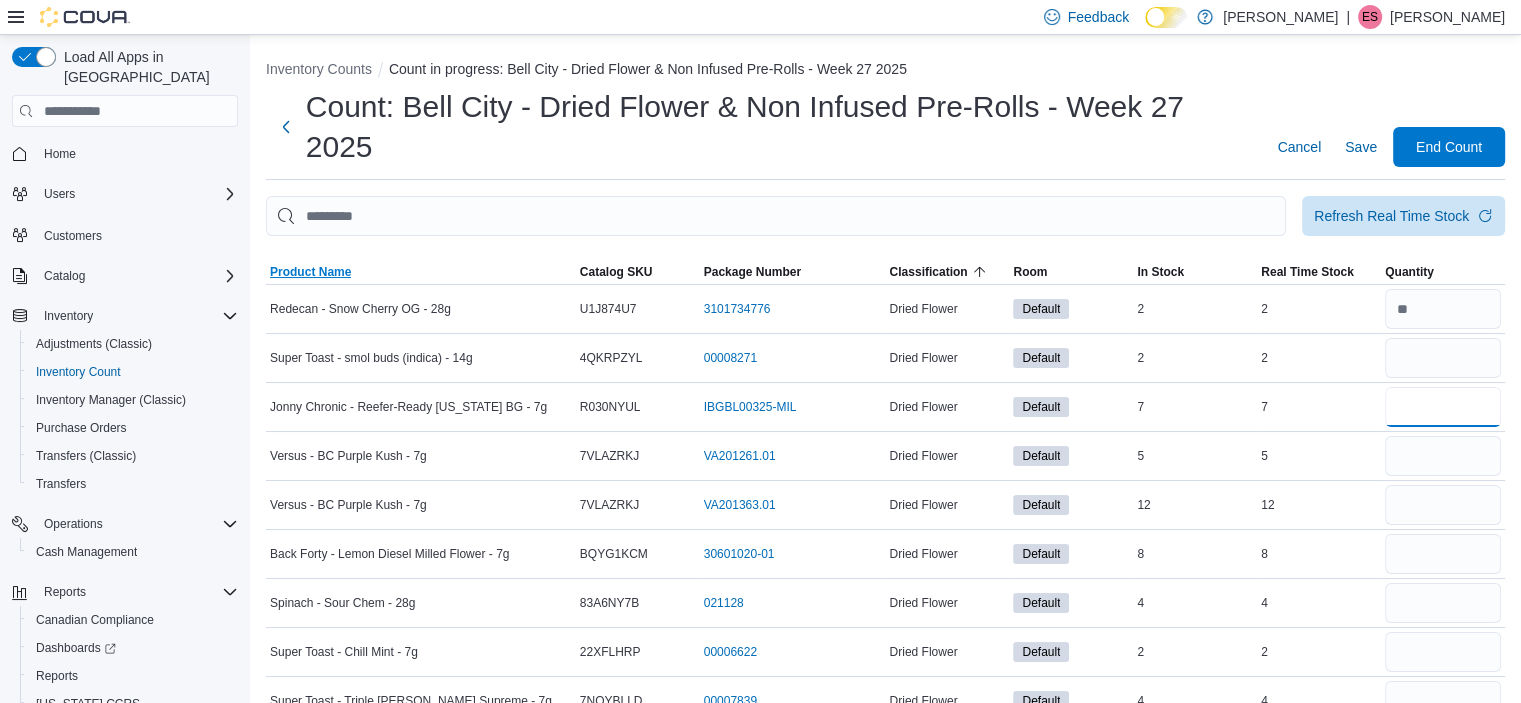 type on "*" 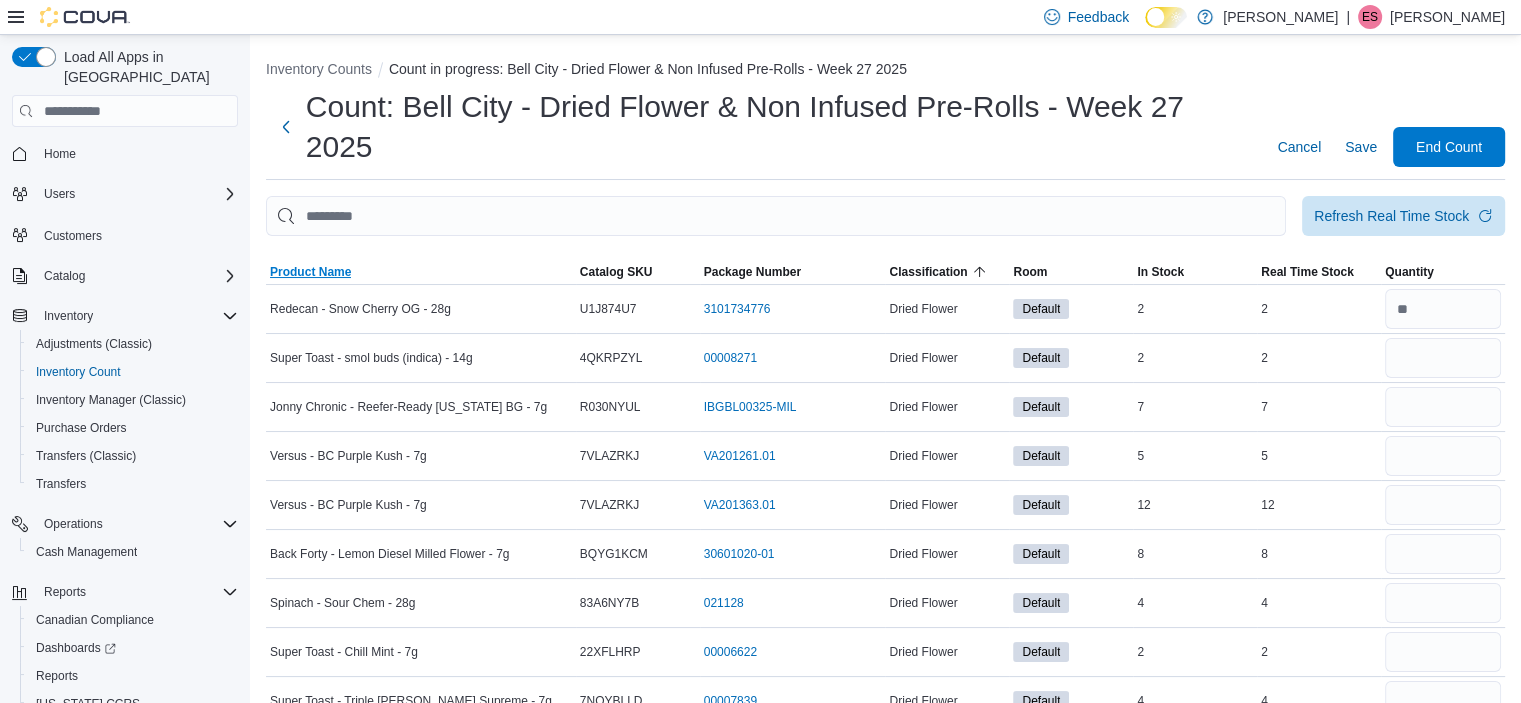 click on "Product Name" at bounding box center (310, 272) 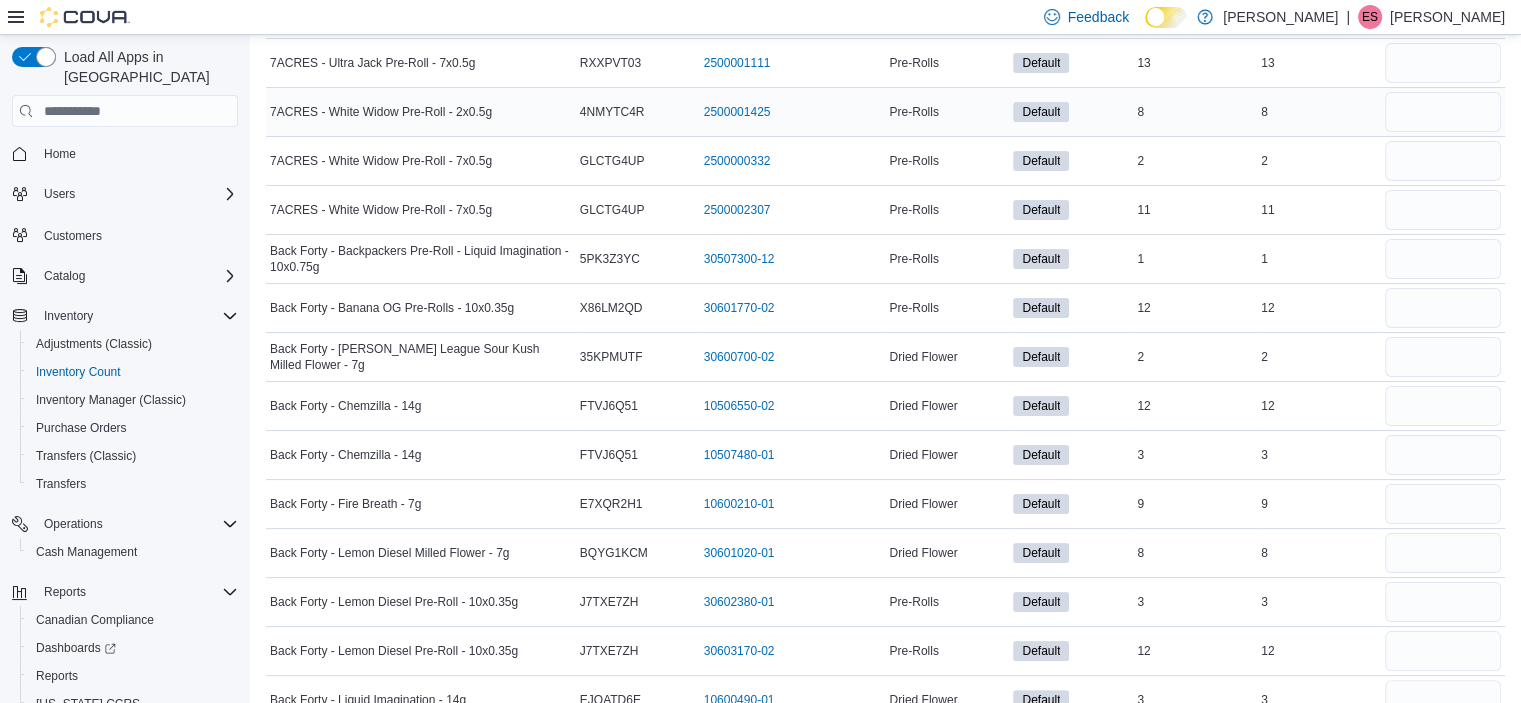 scroll, scrollTop: 298, scrollLeft: 0, axis: vertical 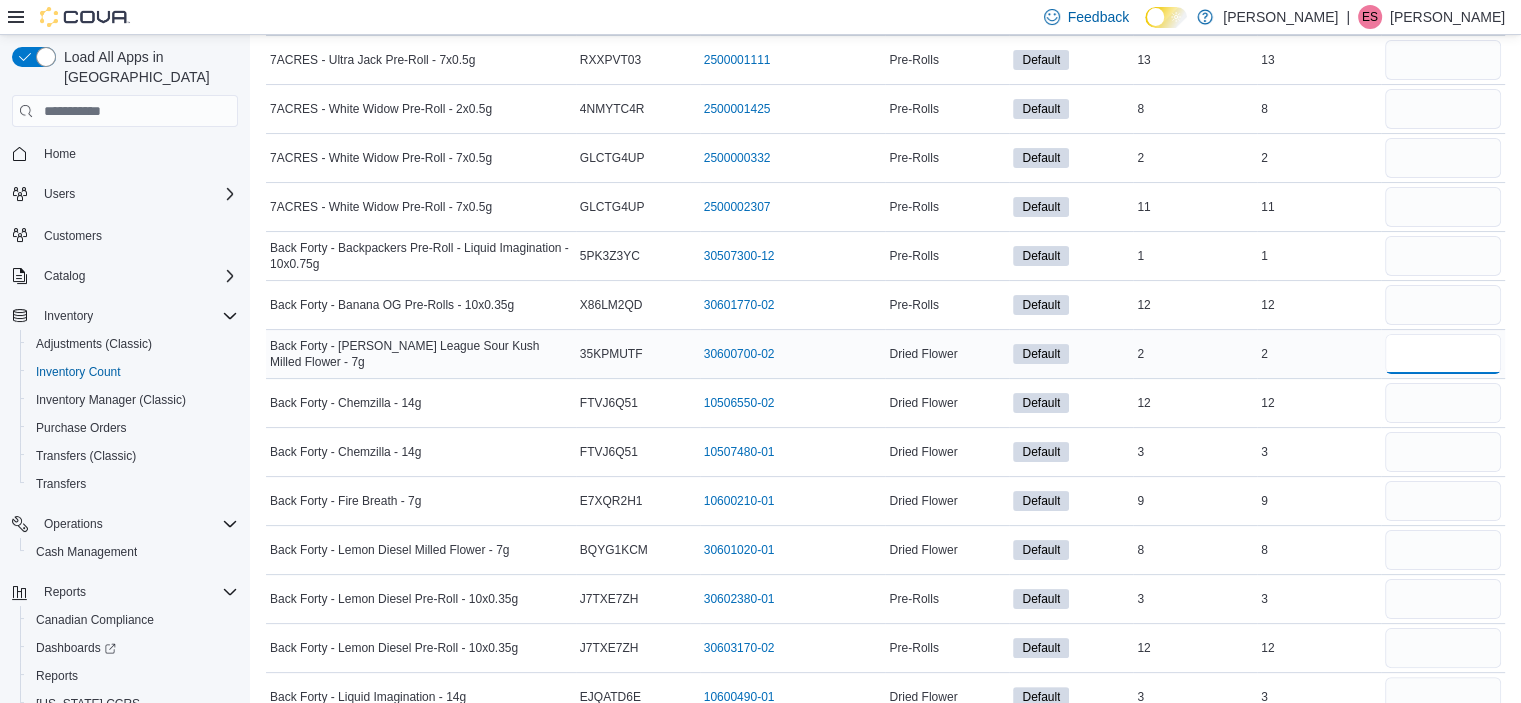 click at bounding box center [1443, 354] 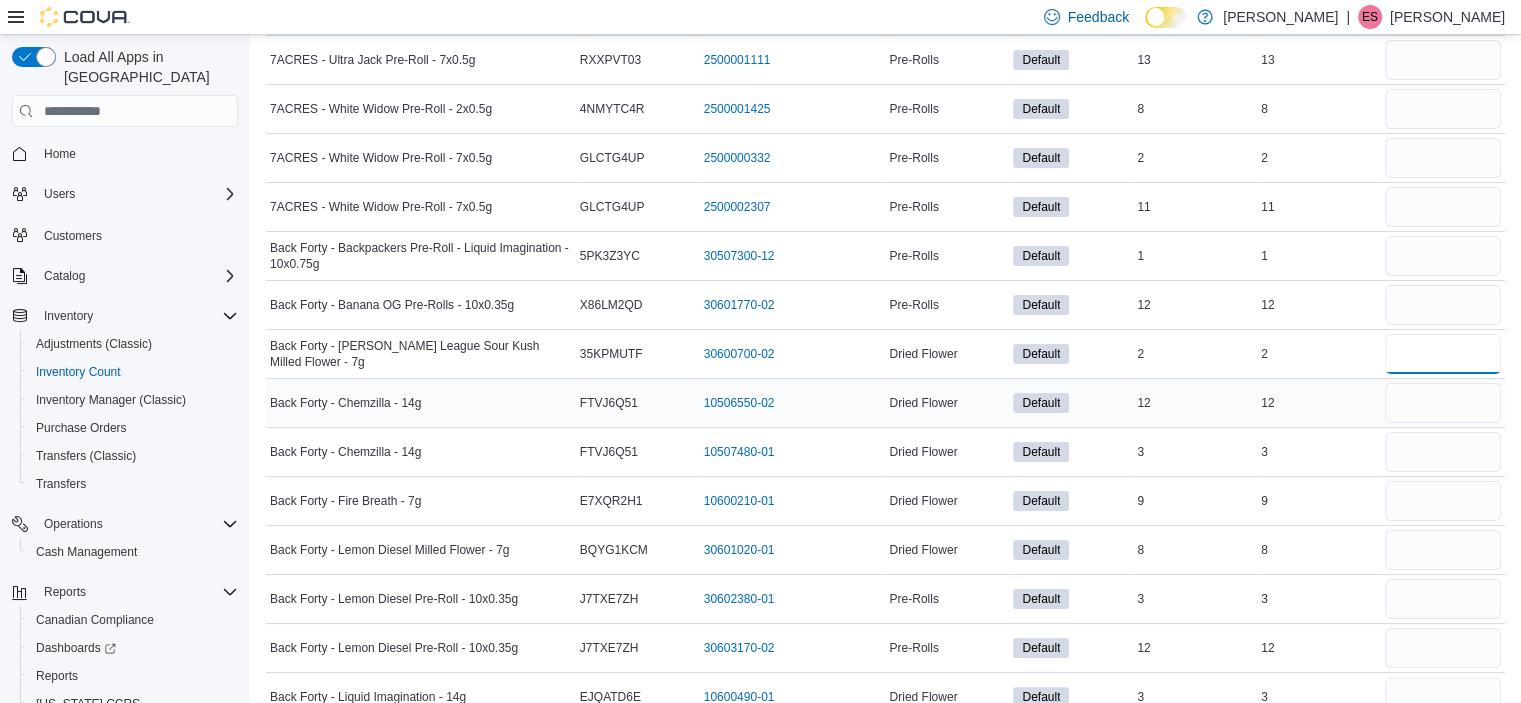 type on "*" 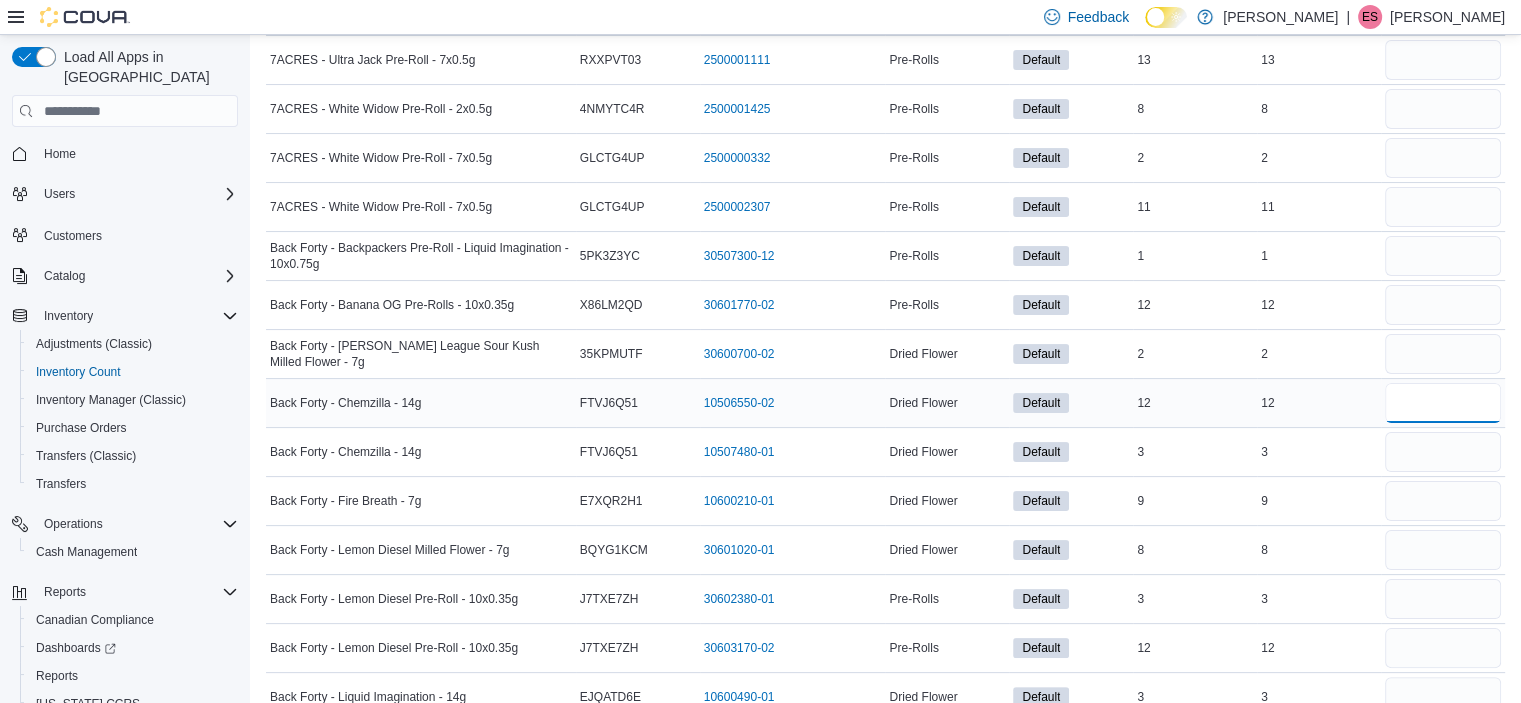 click at bounding box center [1443, 403] 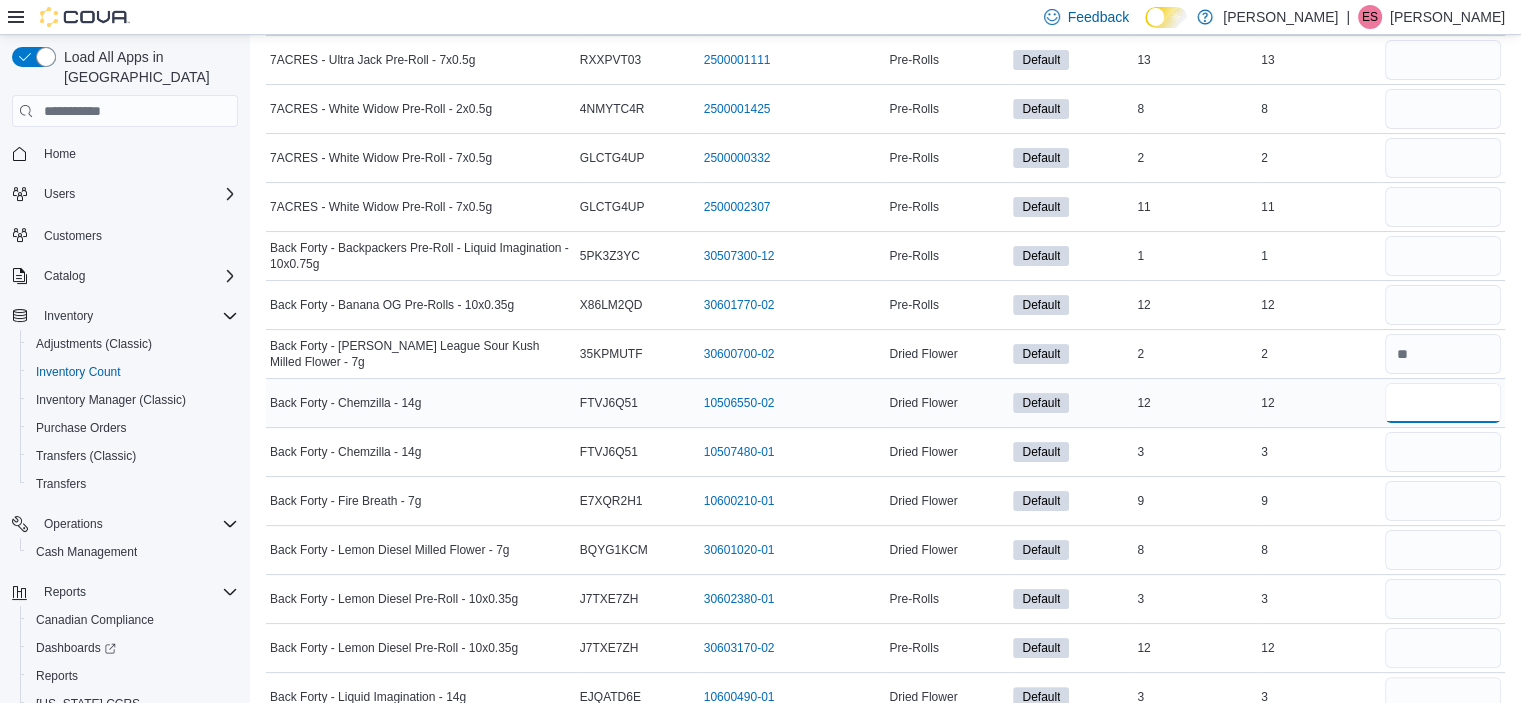 type on "**" 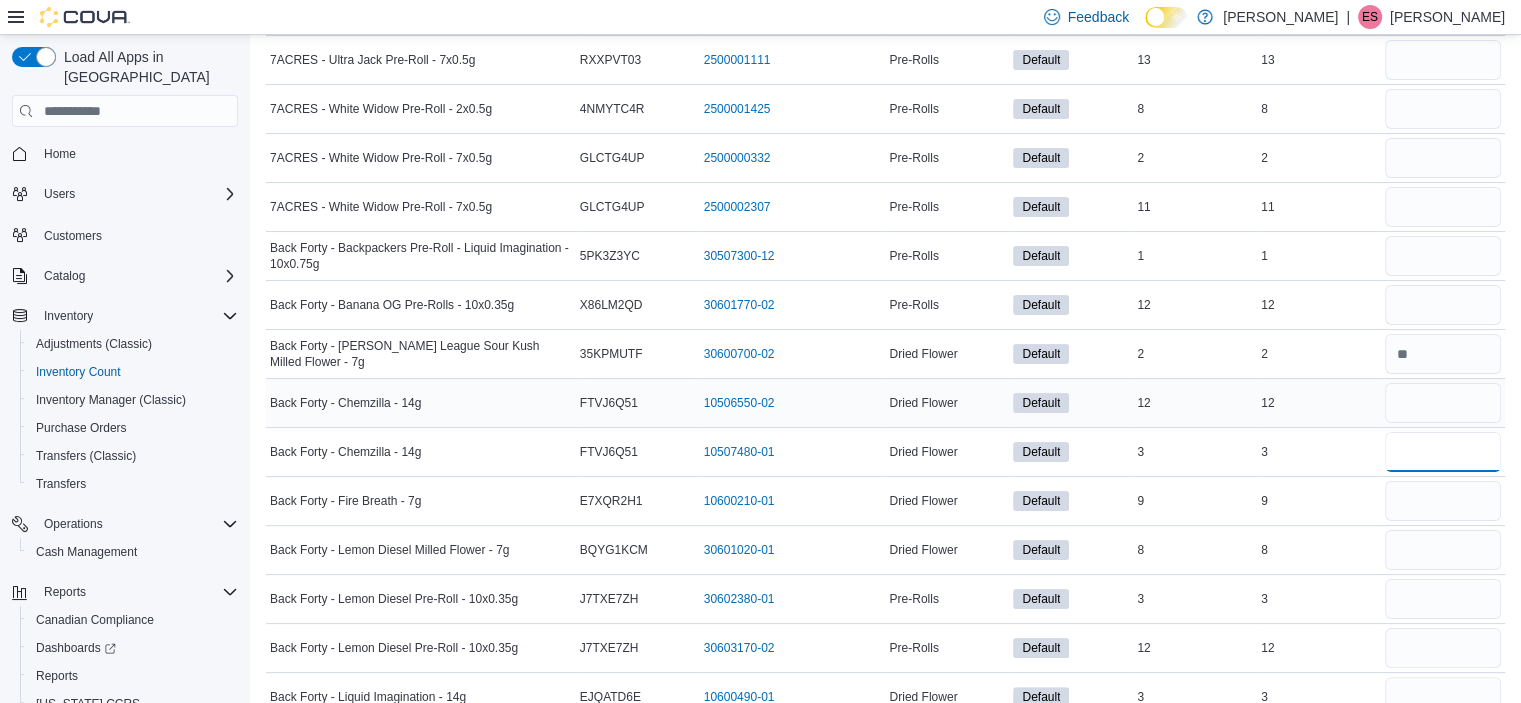 type 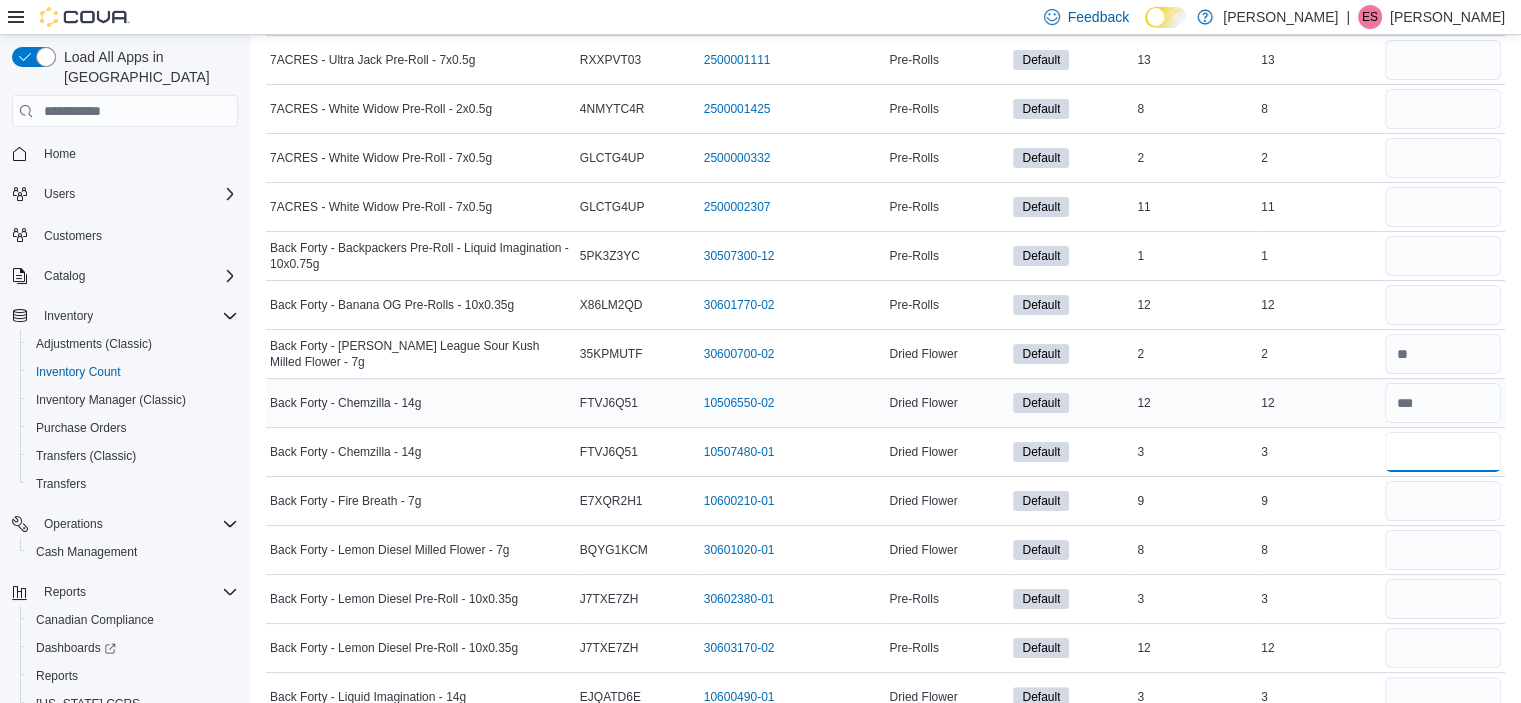 type on "*" 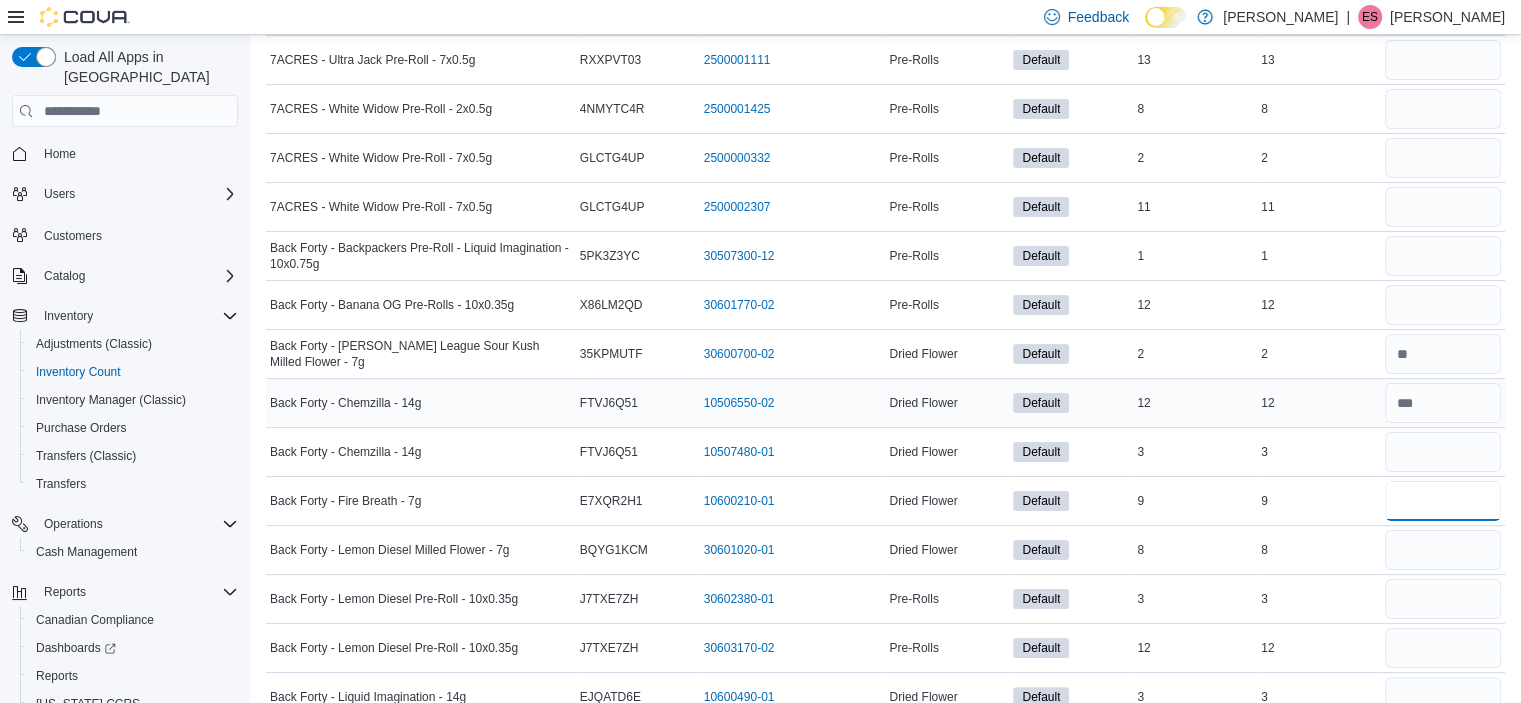 type 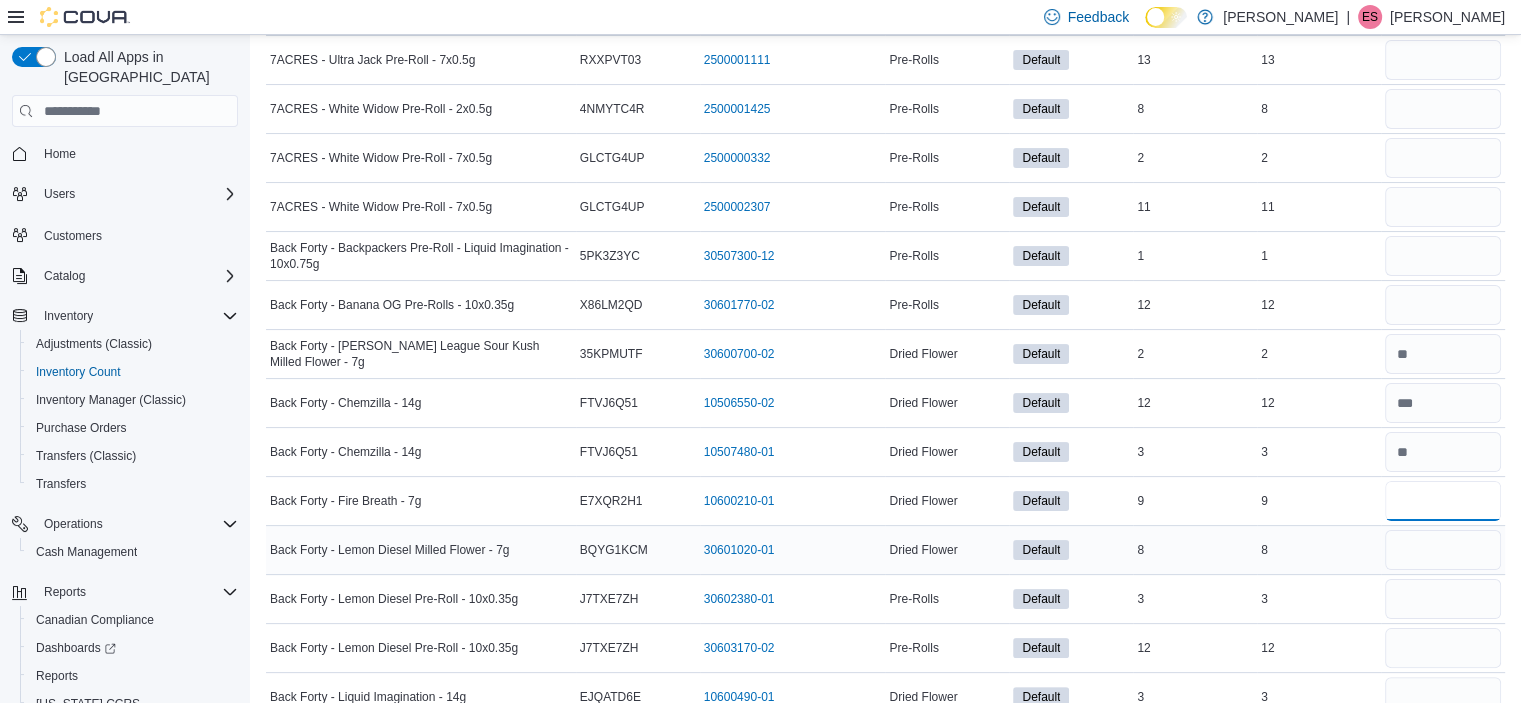 type on "*" 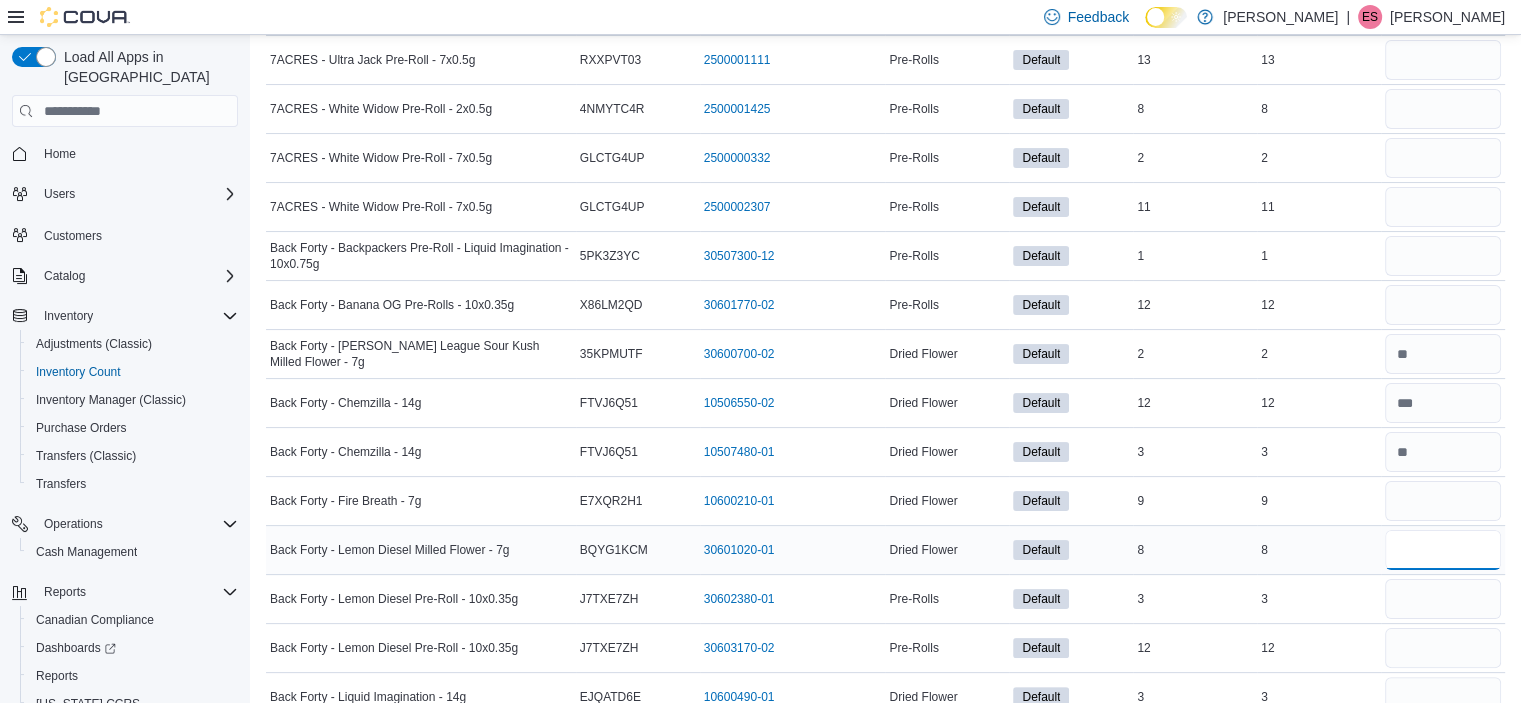 click at bounding box center (1443, 550) 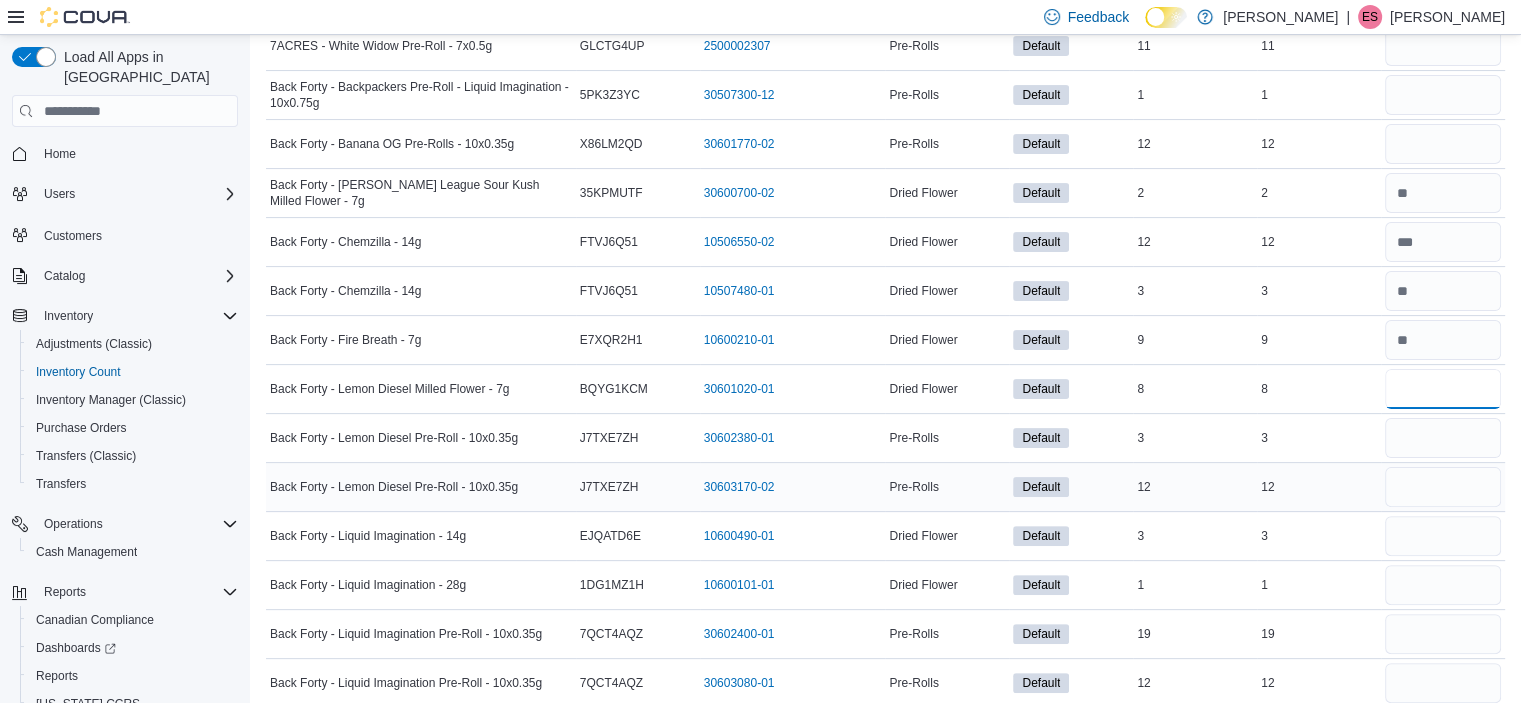 scroll, scrollTop: 460, scrollLeft: 0, axis: vertical 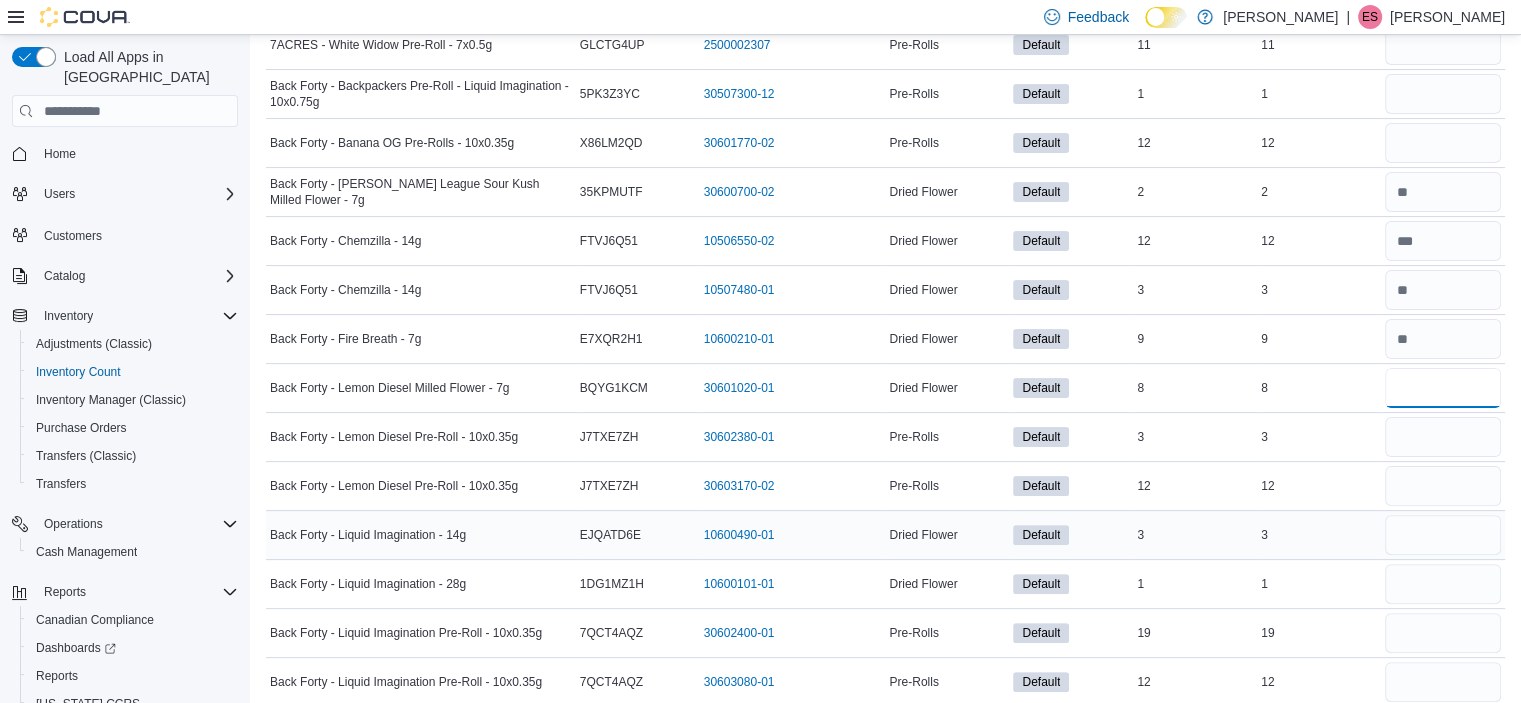 type on "*" 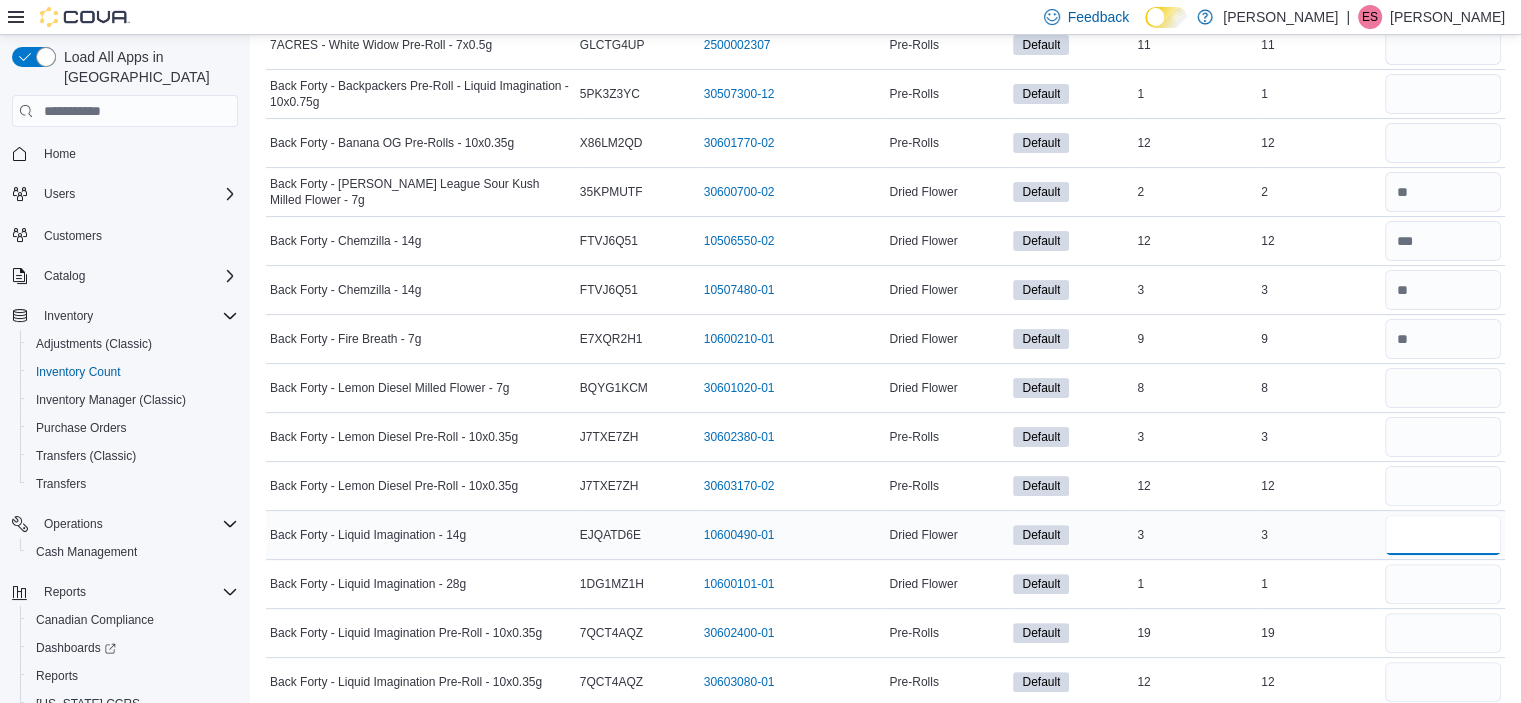 click at bounding box center (1443, 535) 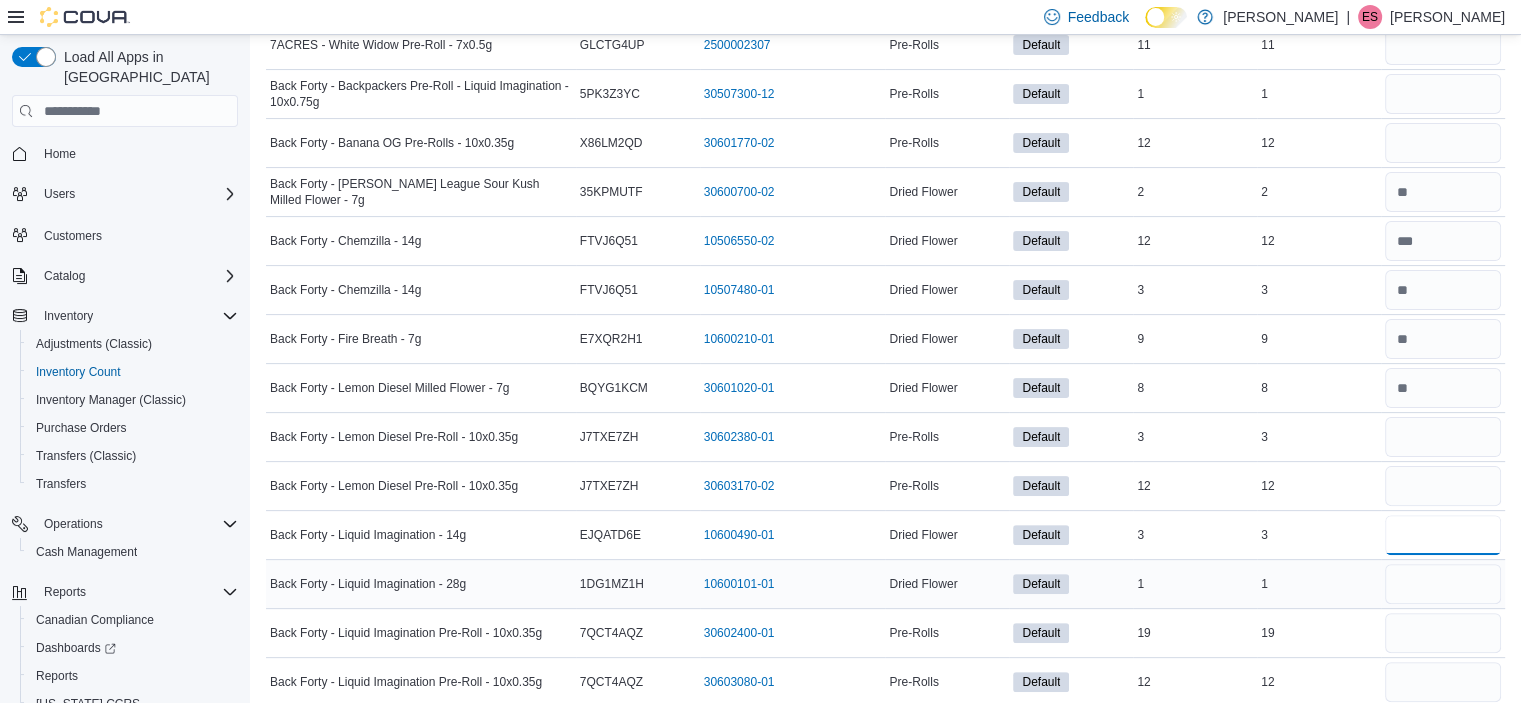 type on "*" 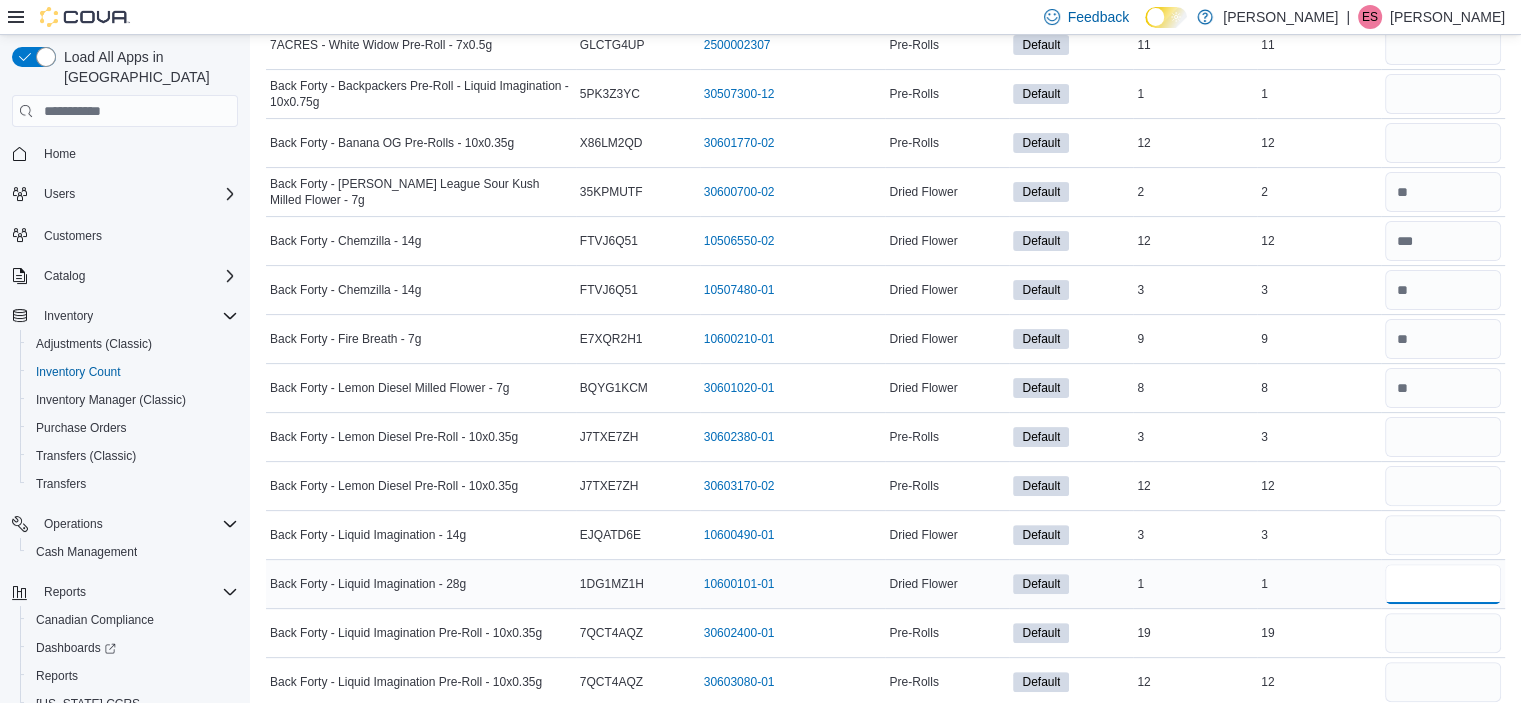 click at bounding box center [1443, 584] 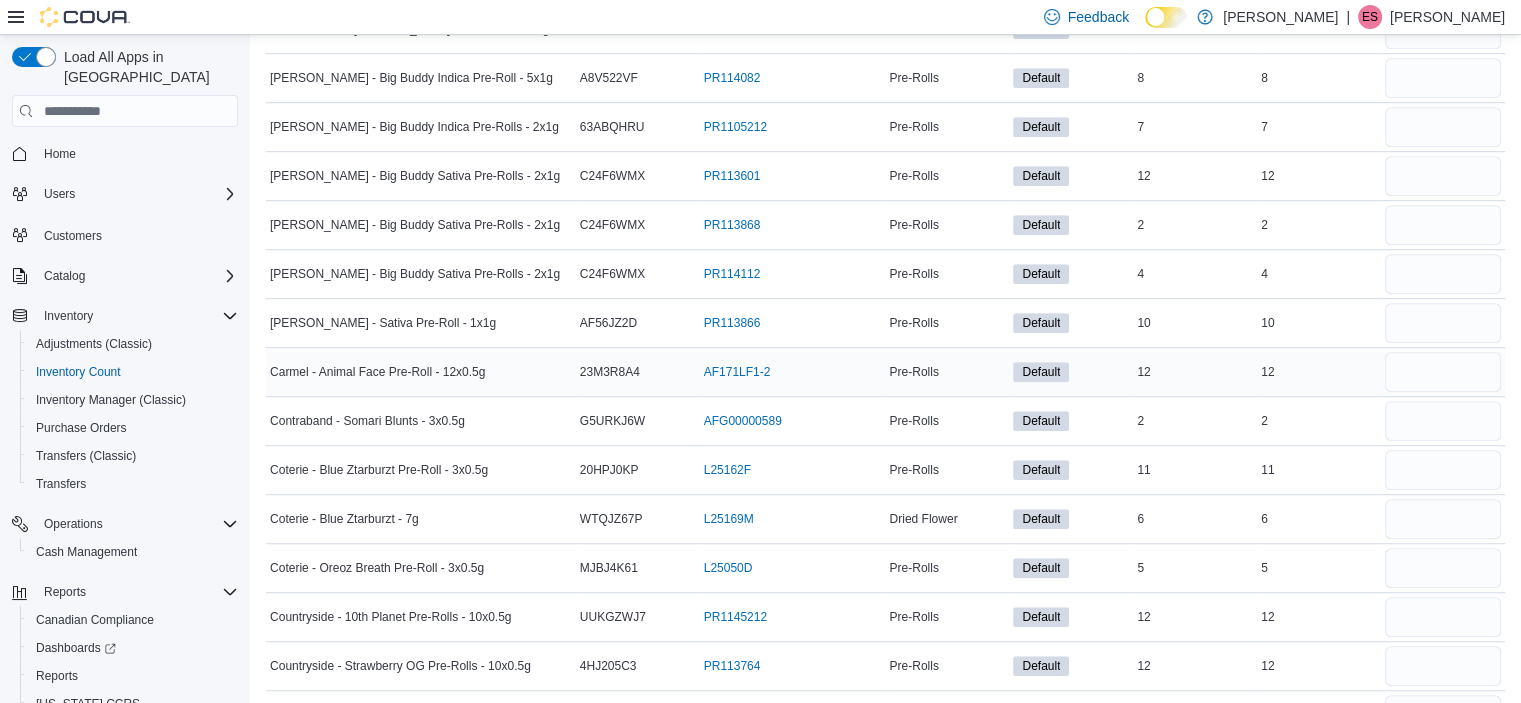 scroll, scrollTop: 1262, scrollLeft: 0, axis: vertical 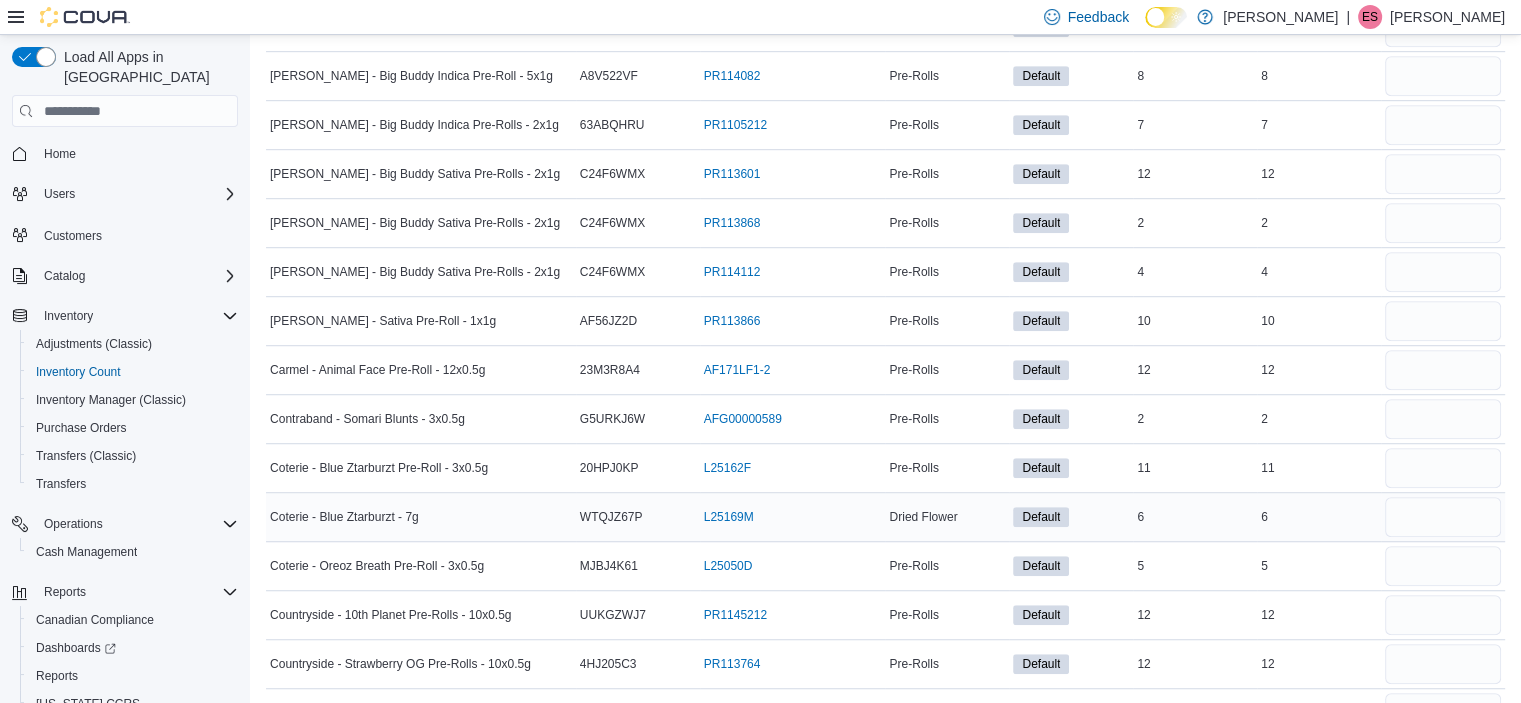 type on "*" 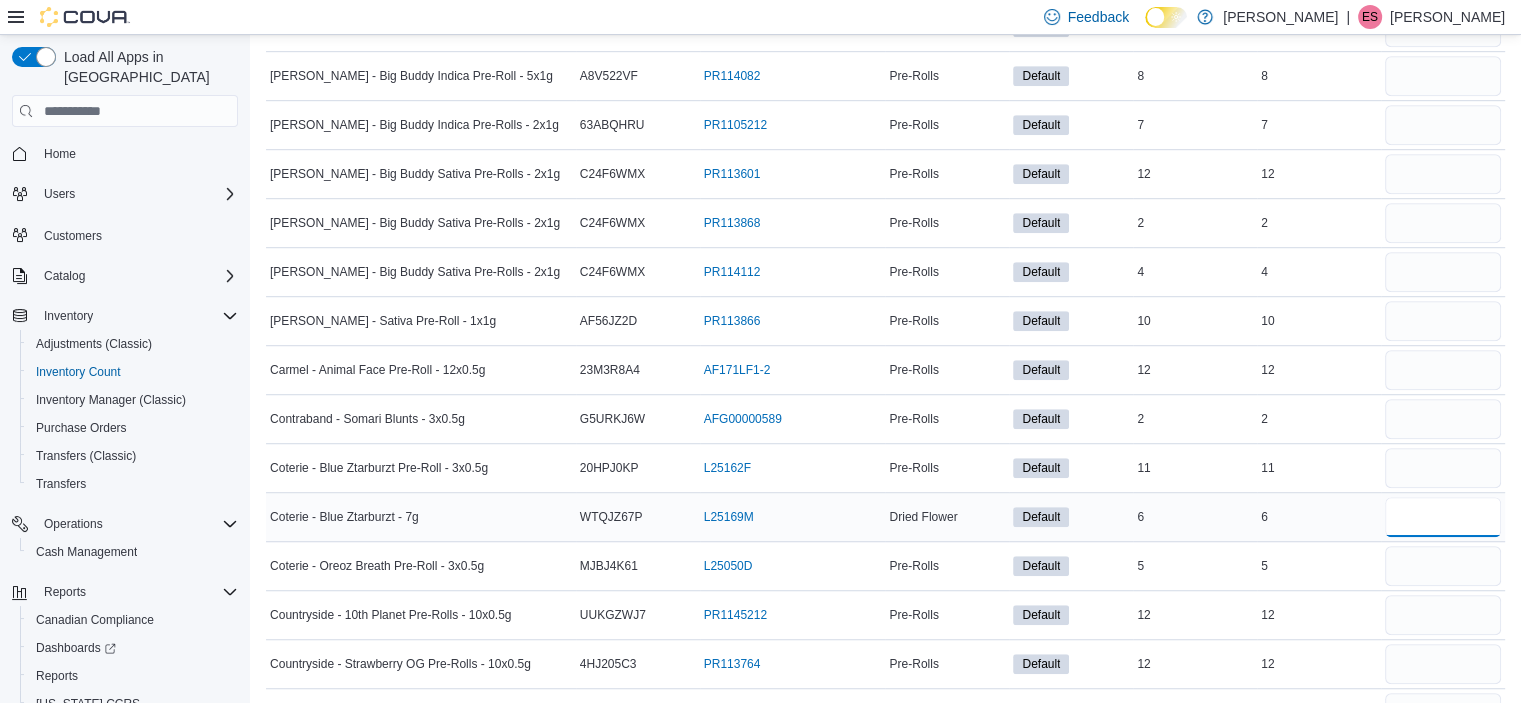 click at bounding box center (1443, 517) 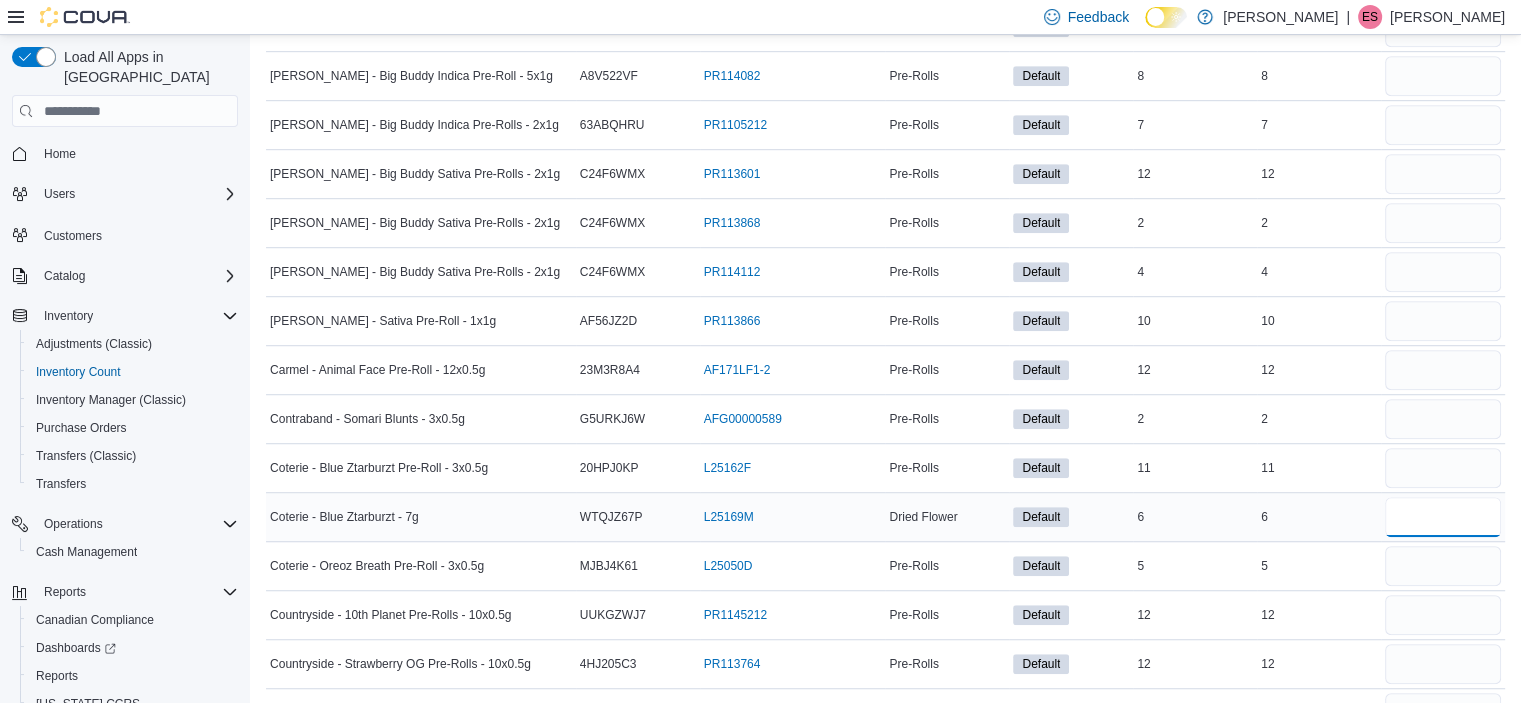 type on "*" 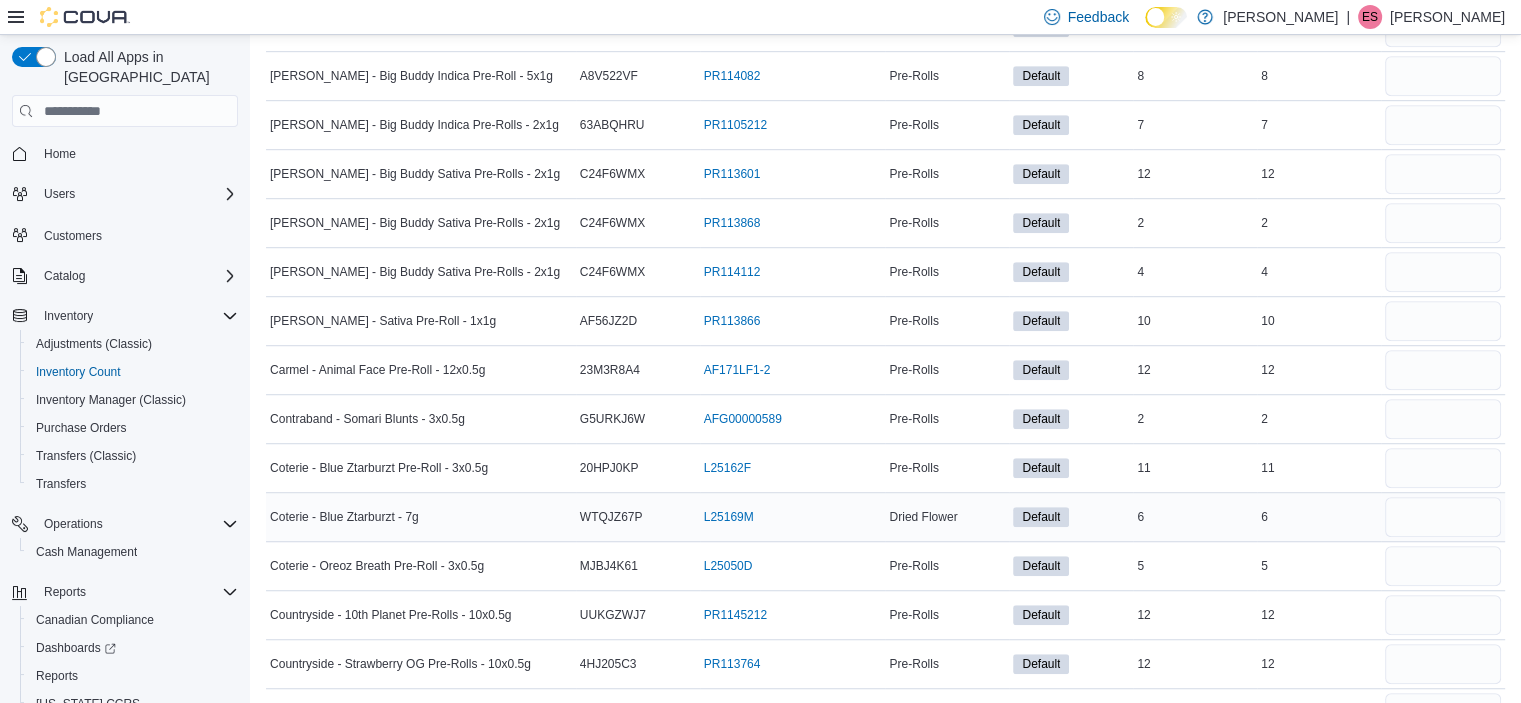 type 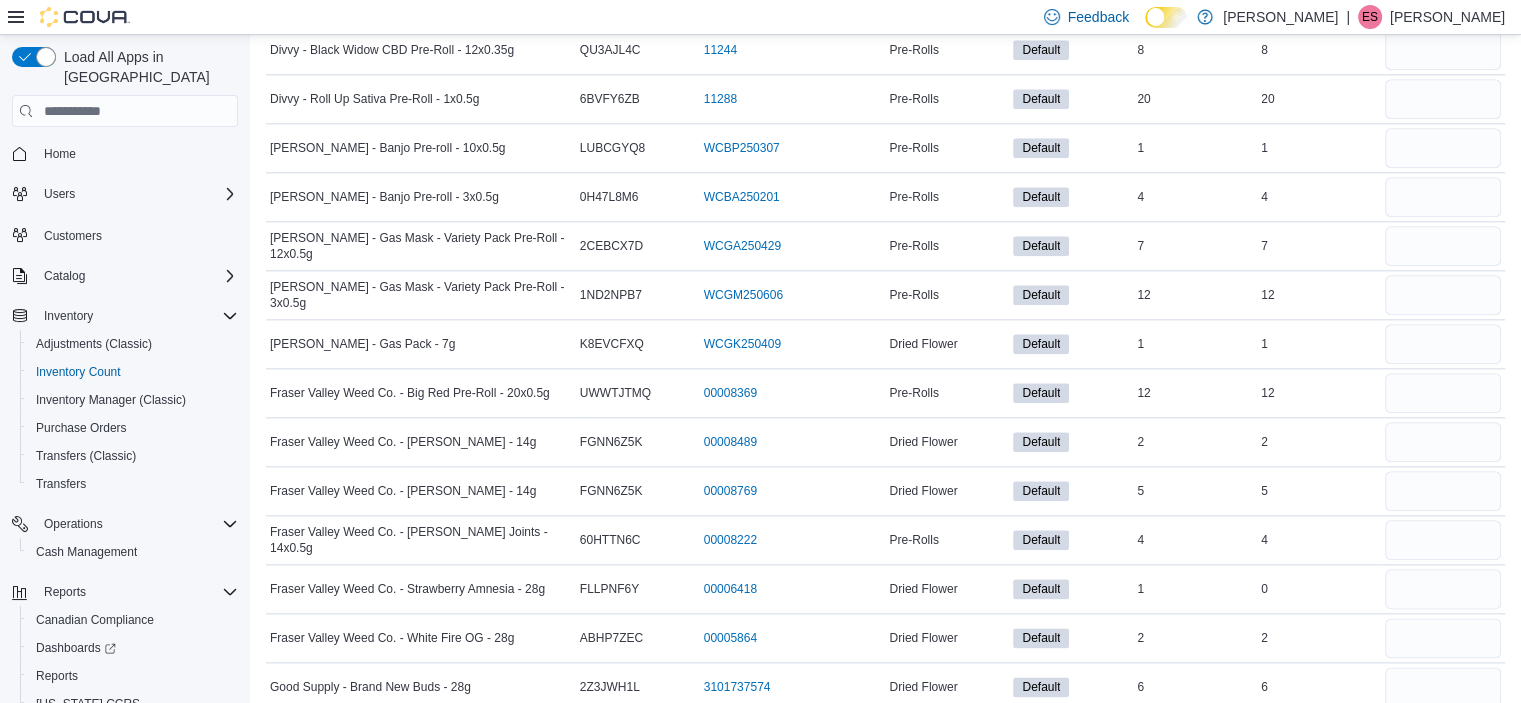 scroll, scrollTop: 2270, scrollLeft: 0, axis: vertical 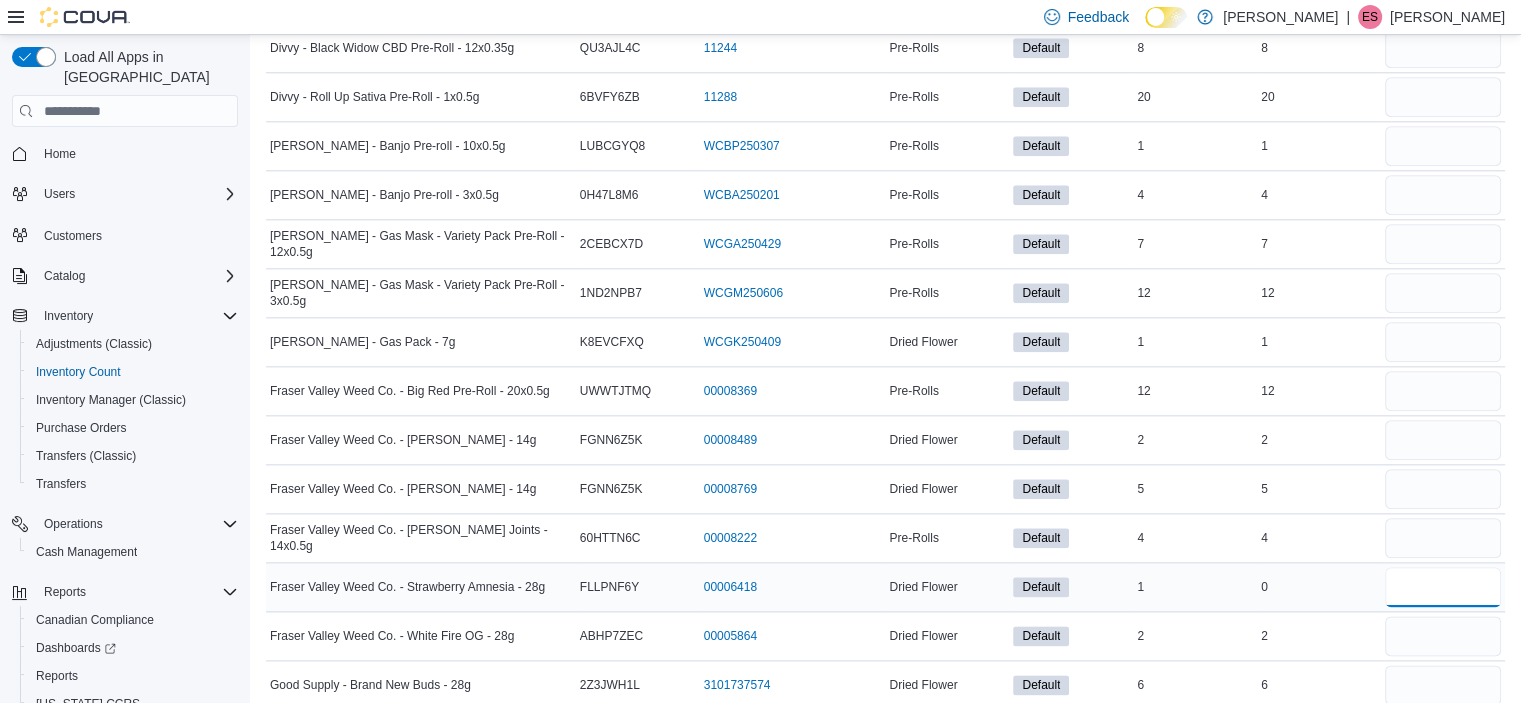 click at bounding box center (1443, 587) 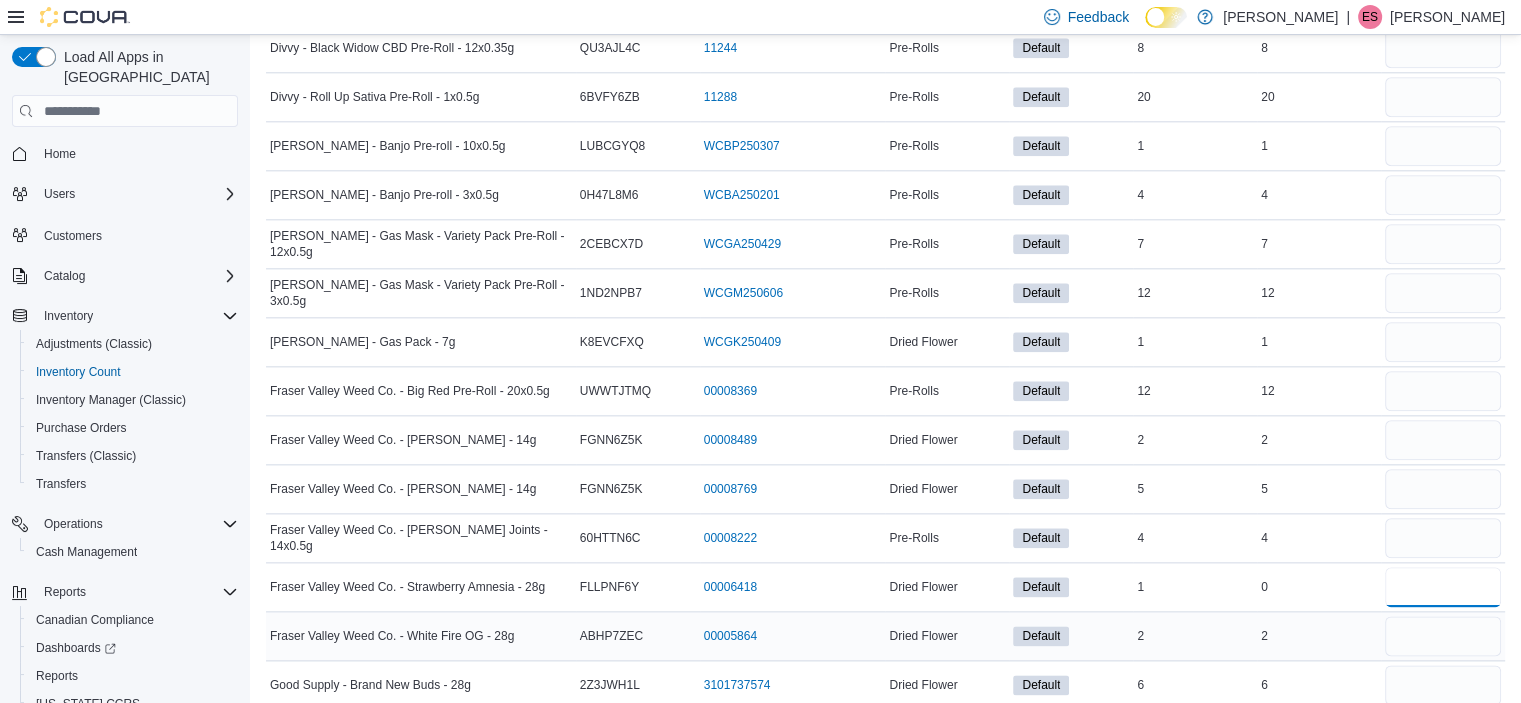 type on "*" 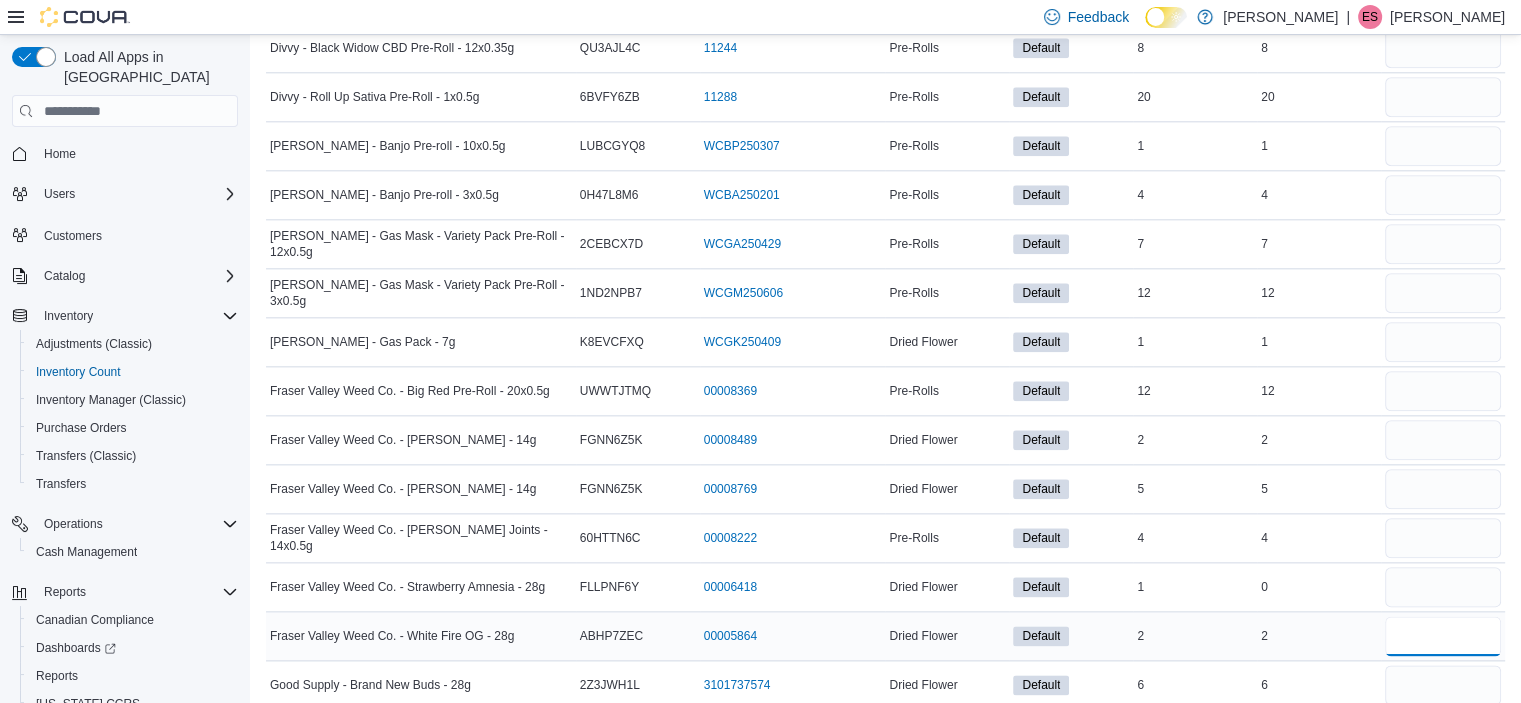 click at bounding box center [1443, 636] 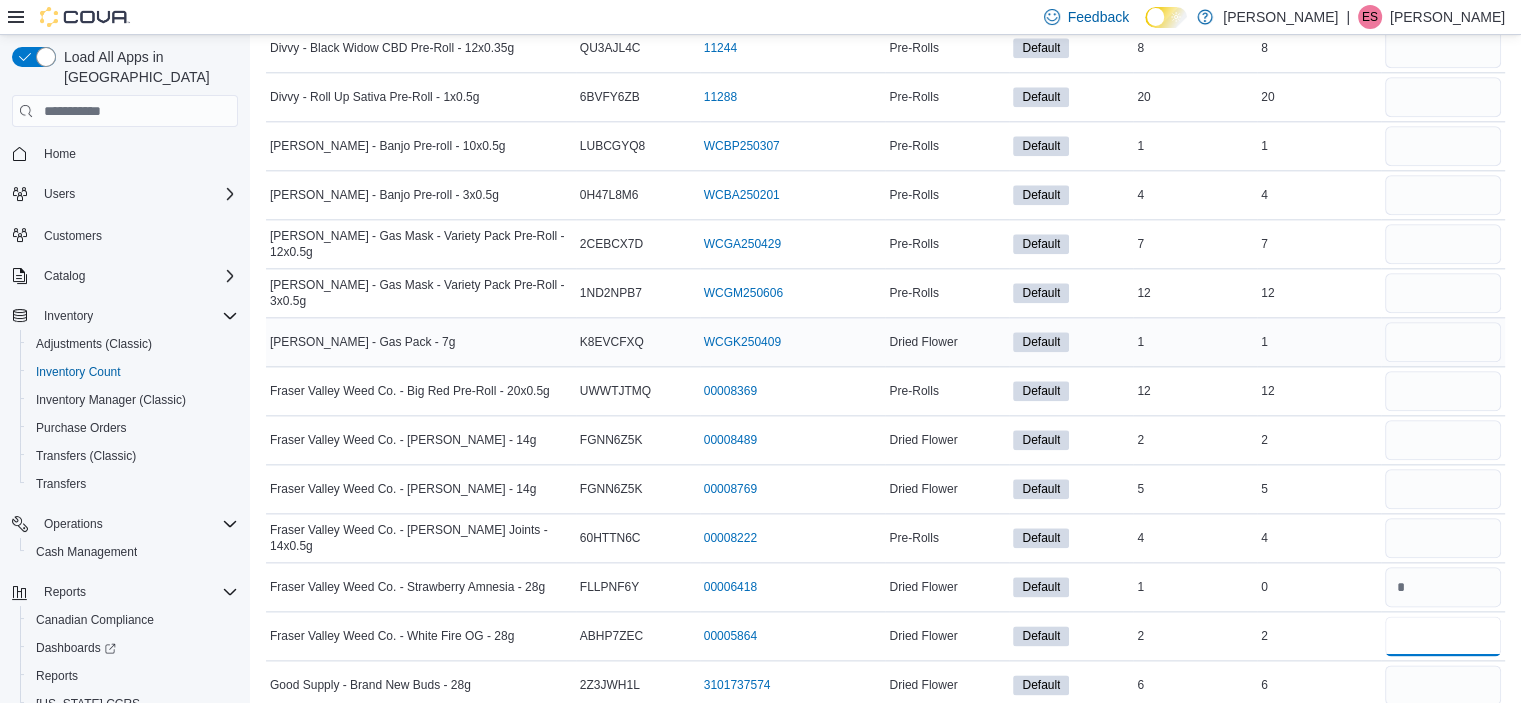 type on "*" 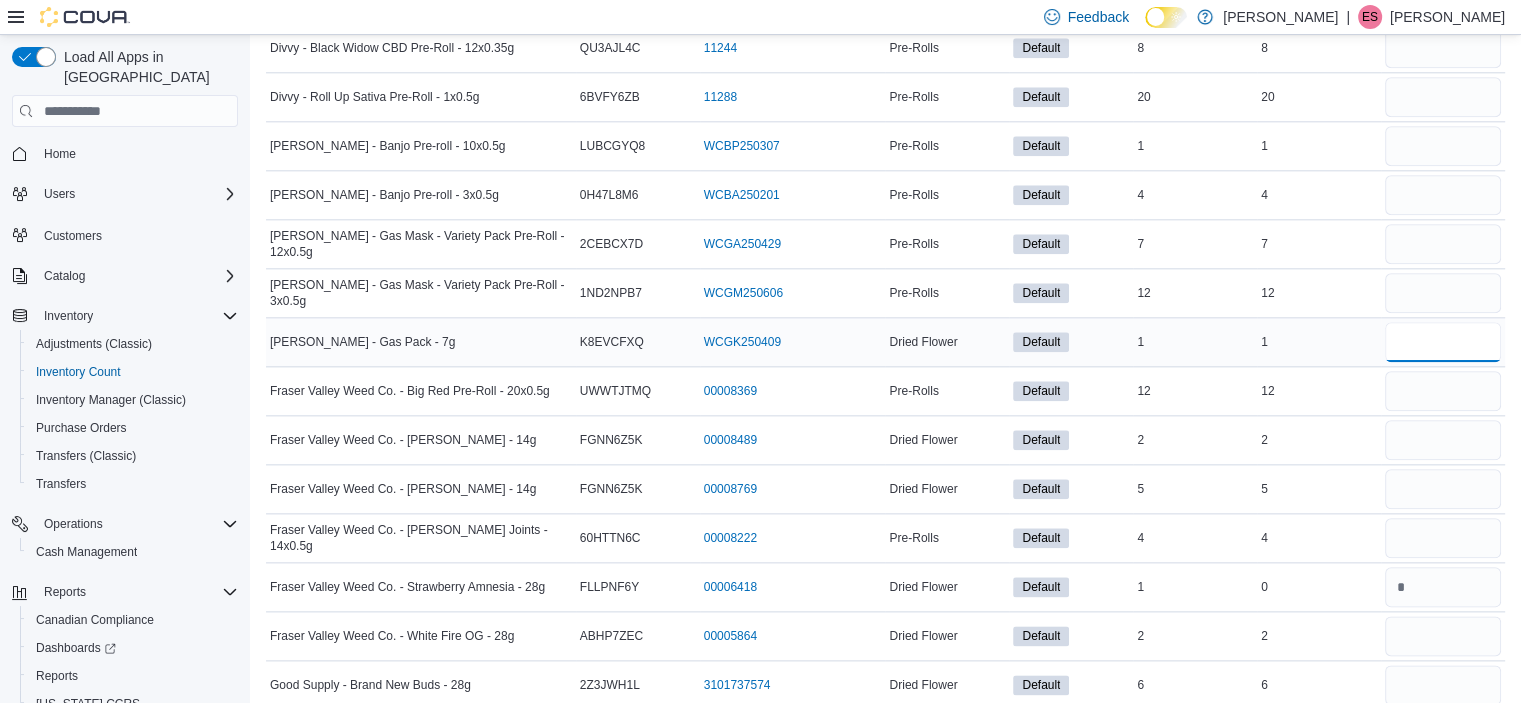 click at bounding box center (1443, 342) 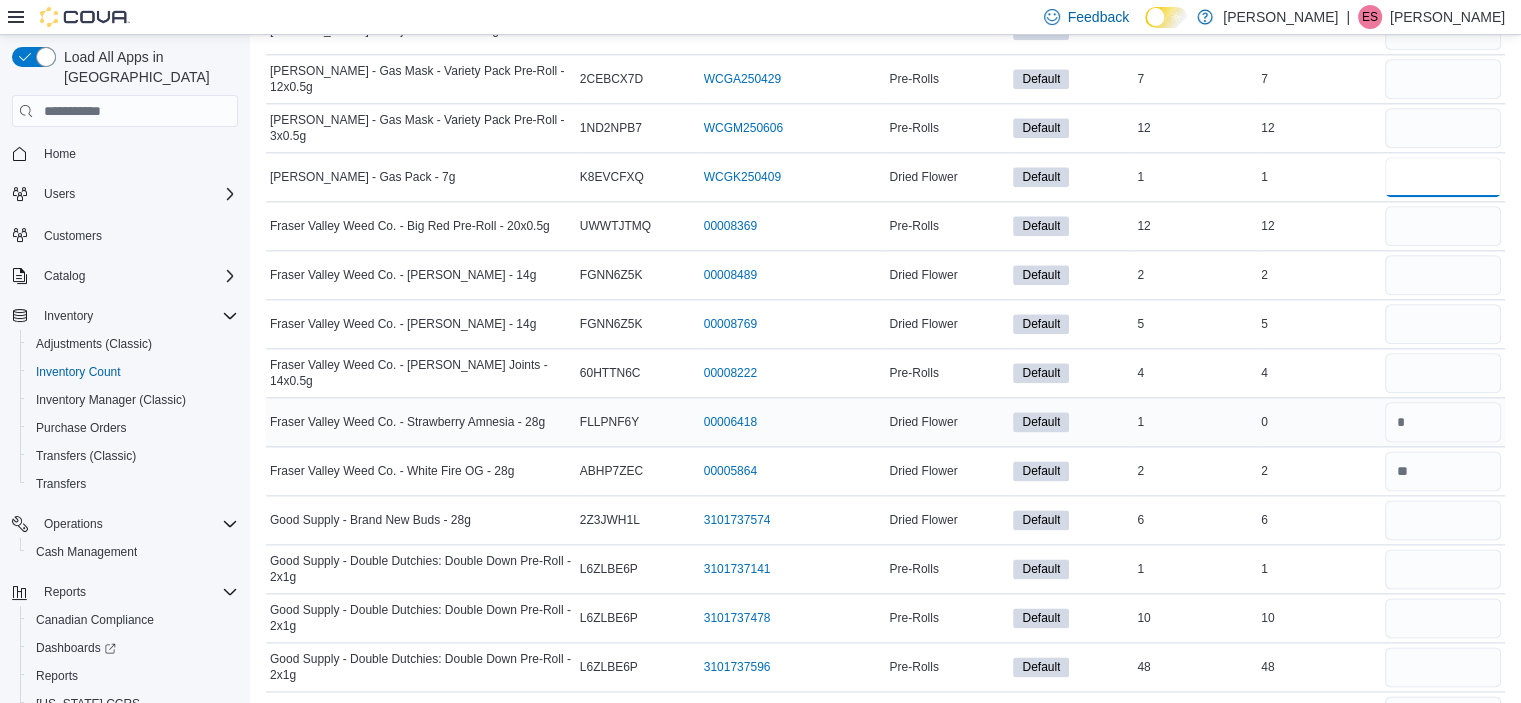 scroll, scrollTop: 2436, scrollLeft: 0, axis: vertical 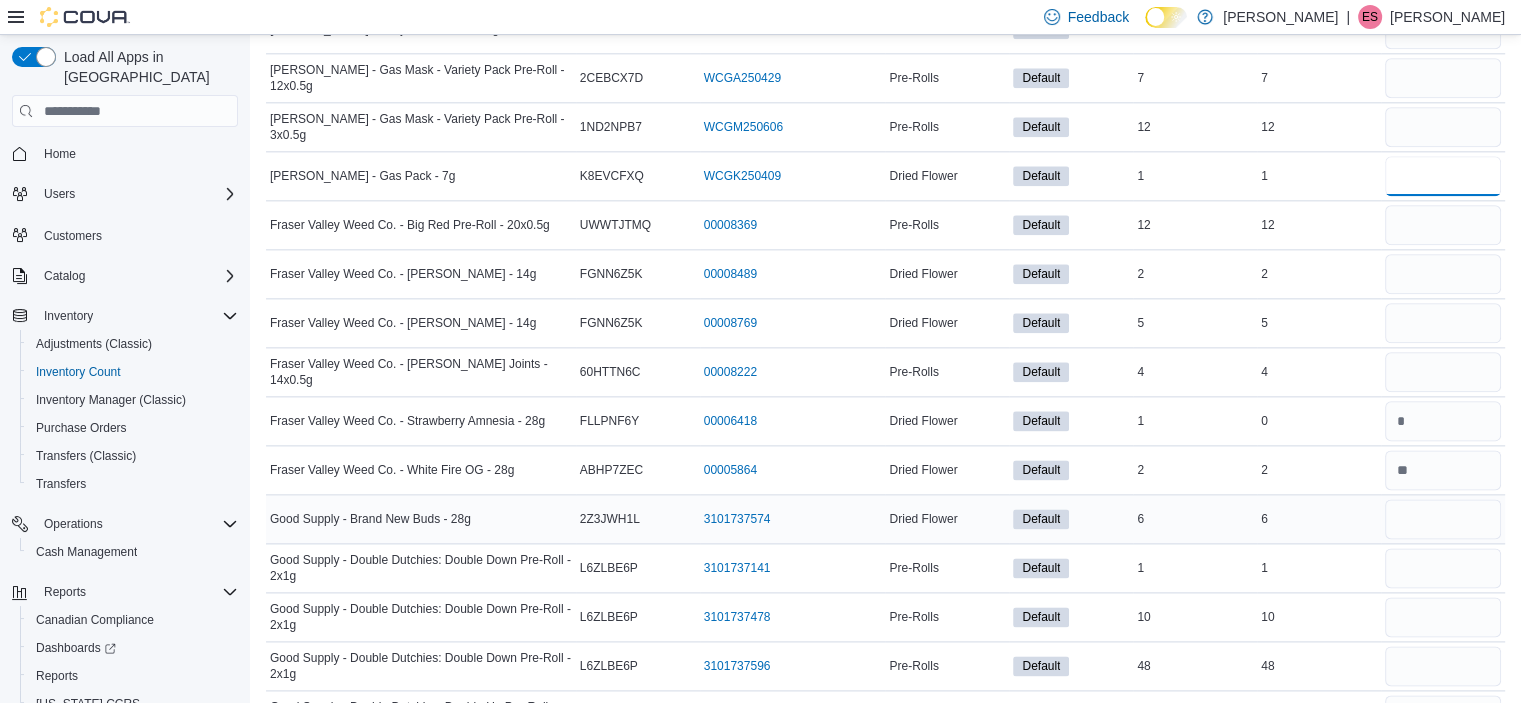 type on "*" 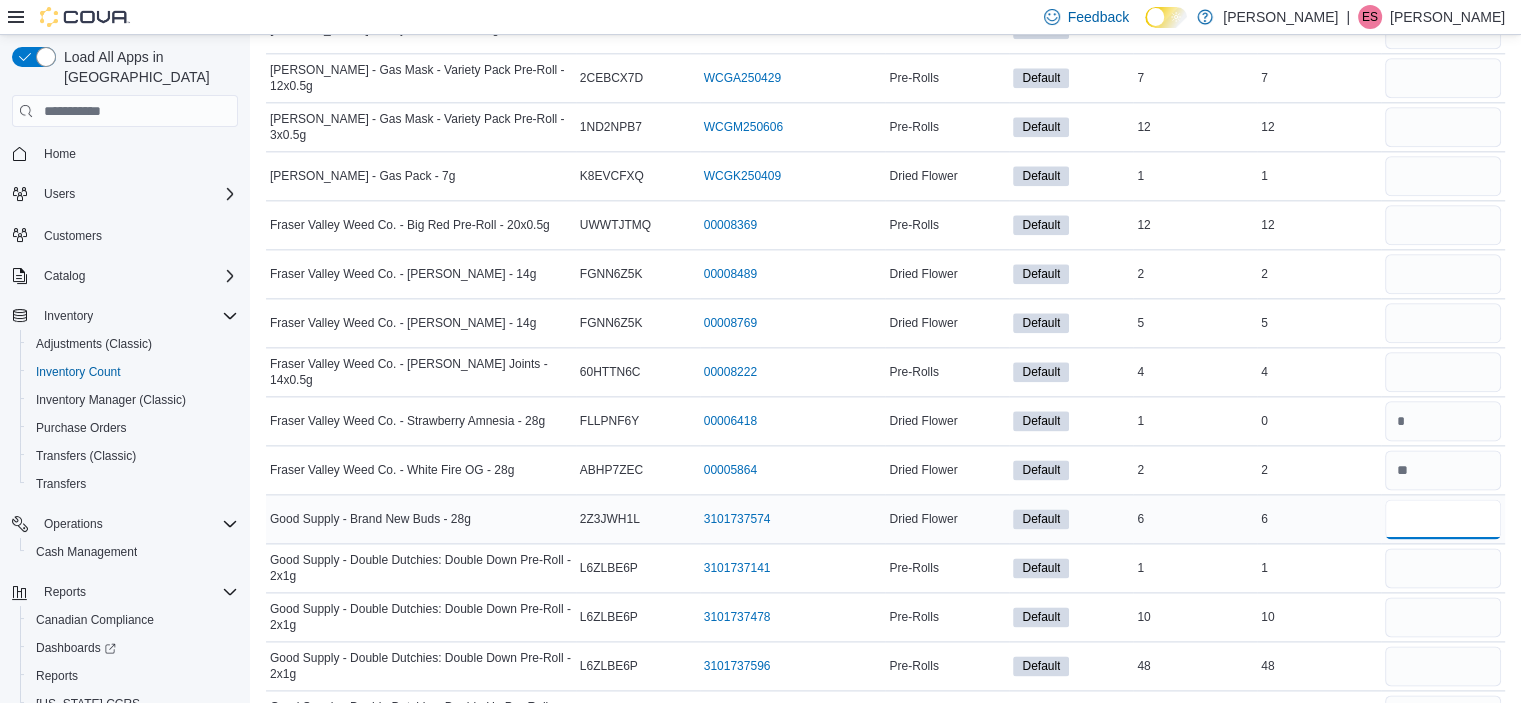 click at bounding box center (1443, 519) 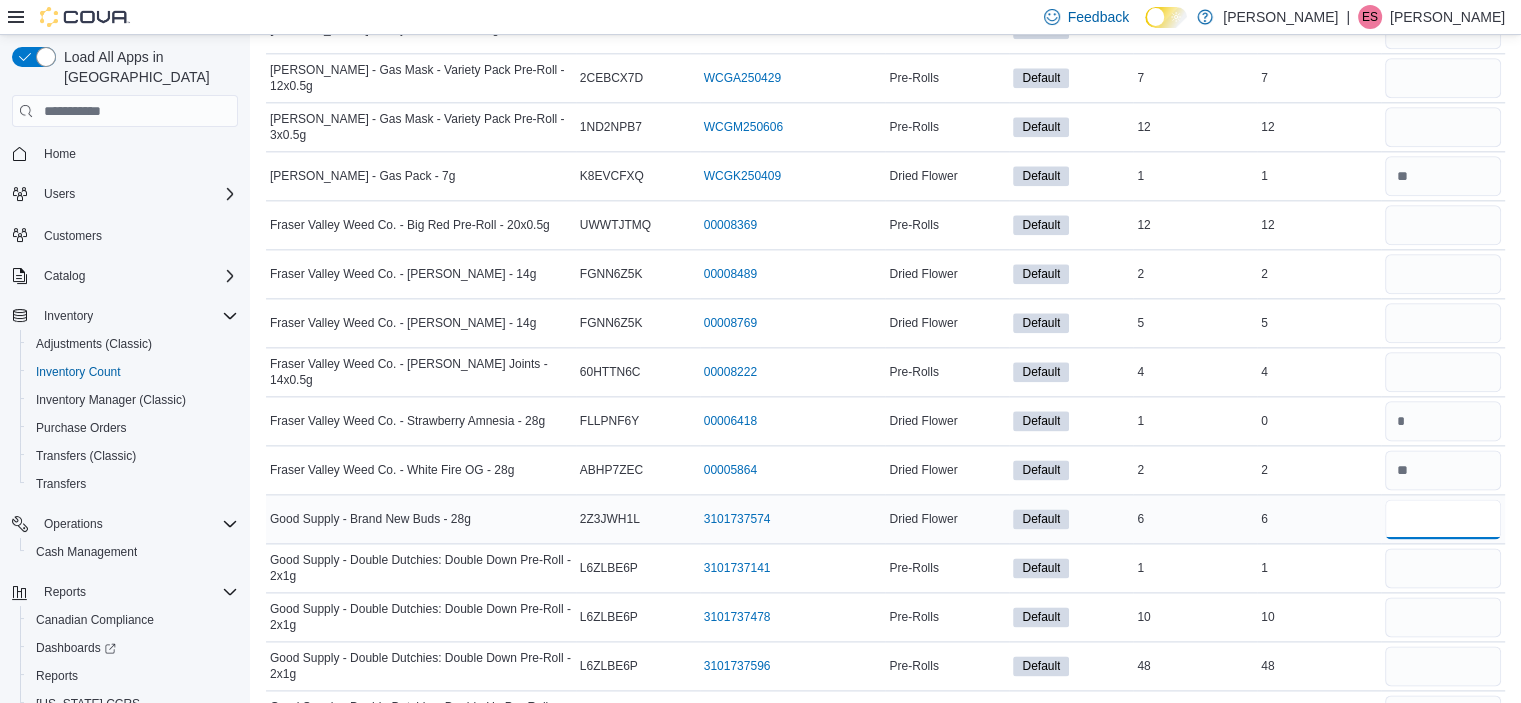 type on "*" 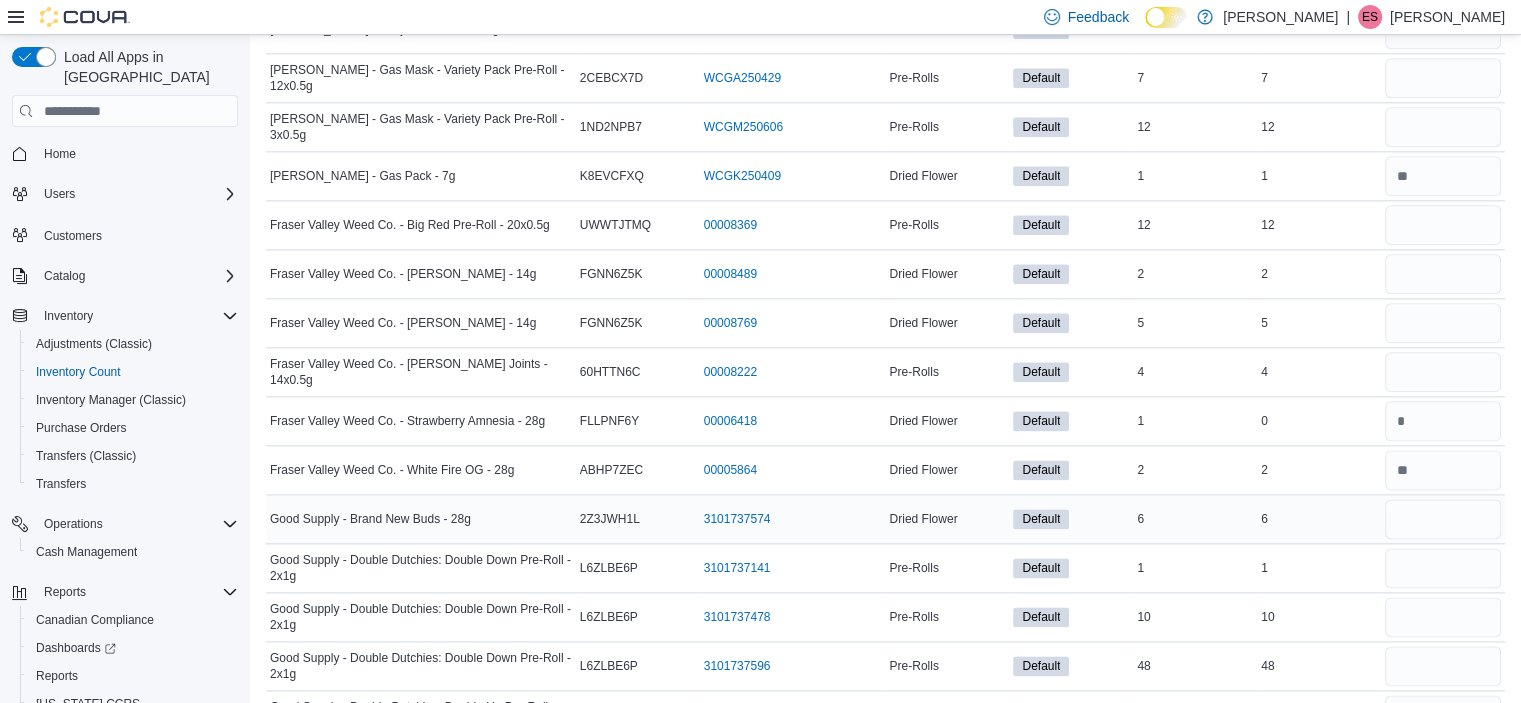 type 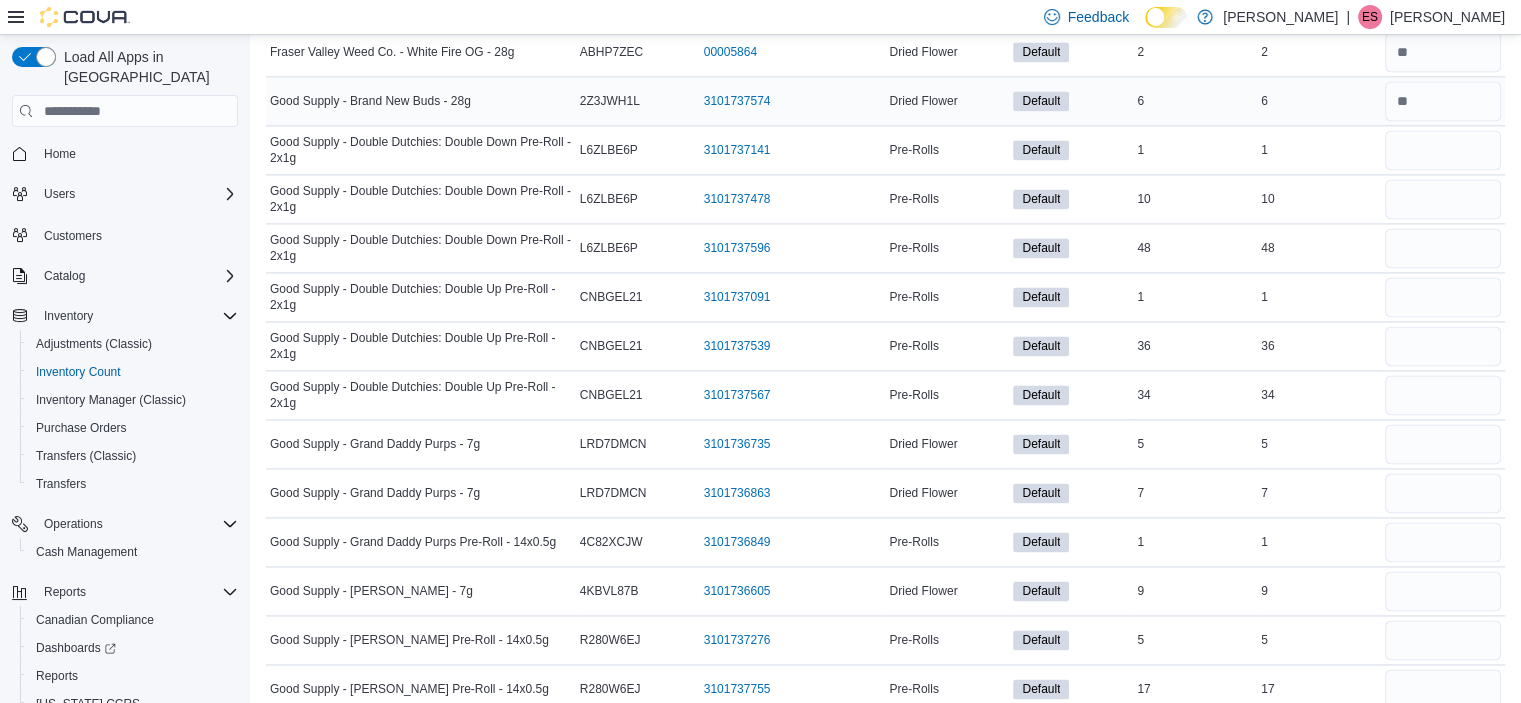 scroll, scrollTop: 2898, scrollLeft: 0, axis: vertical 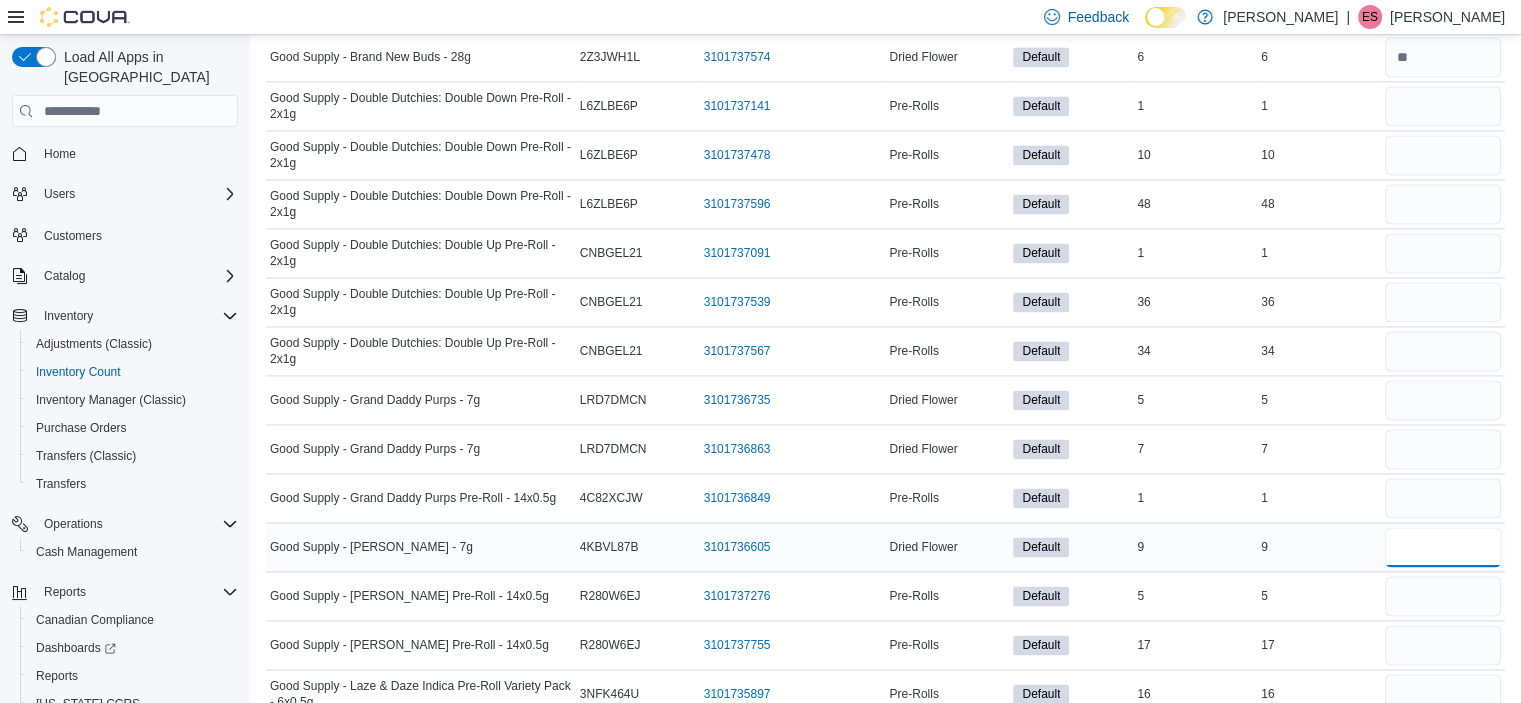 click at bounding box center [1443, 547] 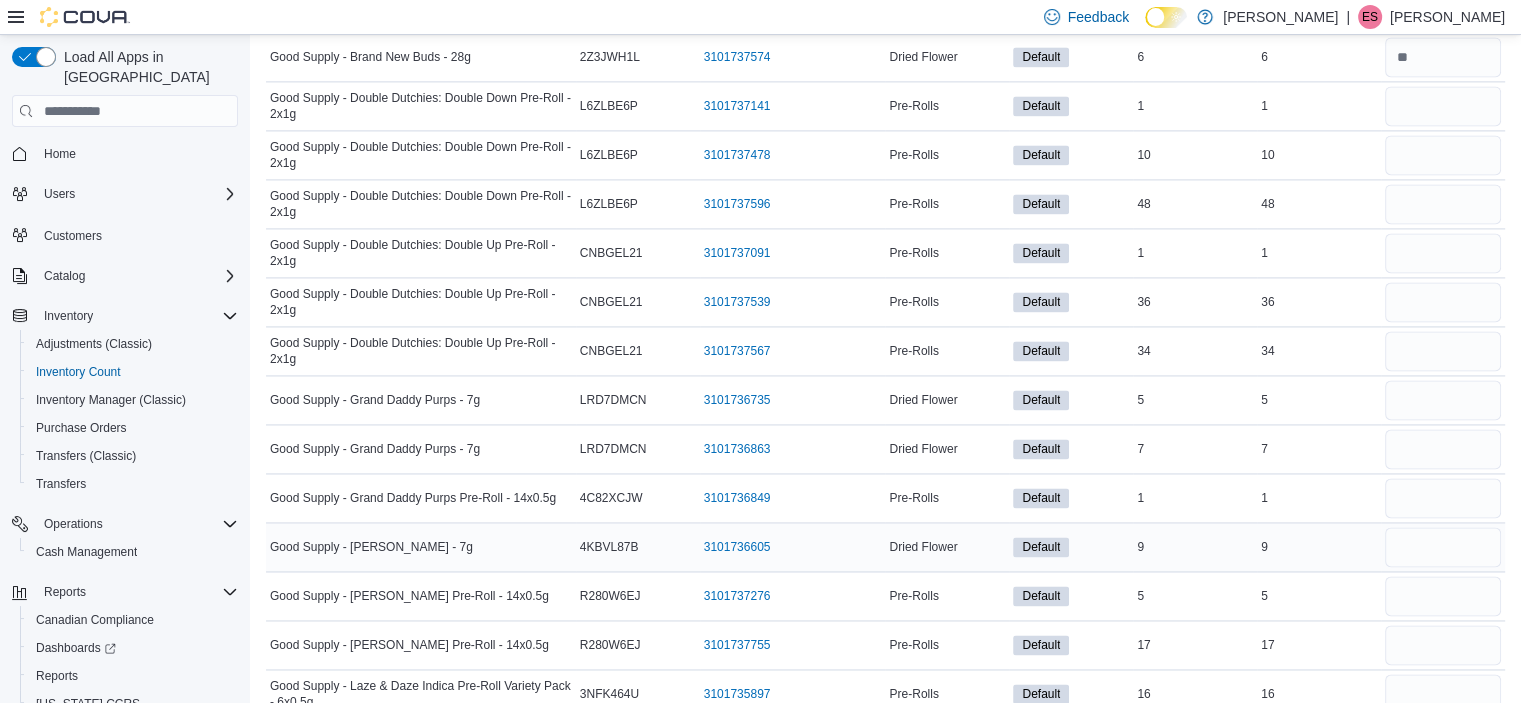 type 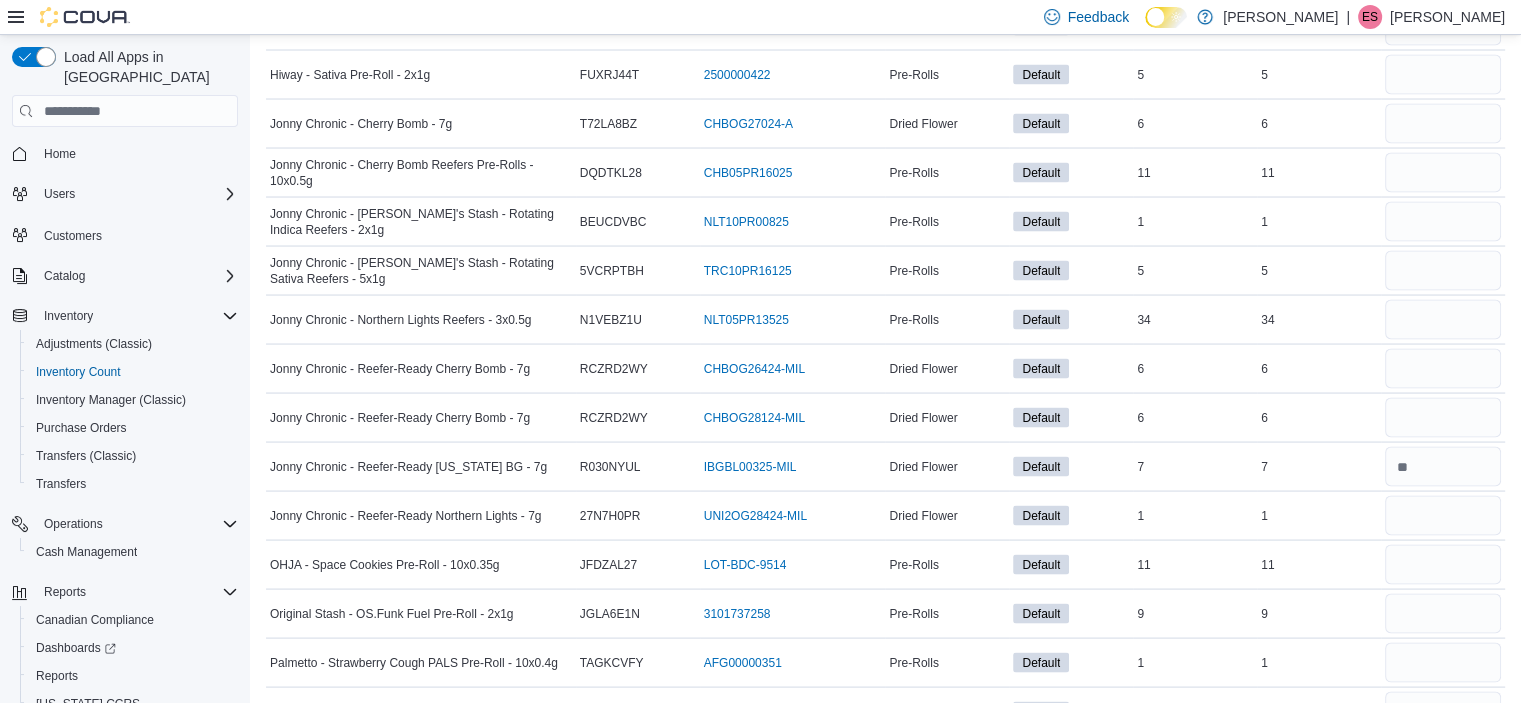 scroll, scrollTop: 3807, scrollLeft: 0, axis: vertical 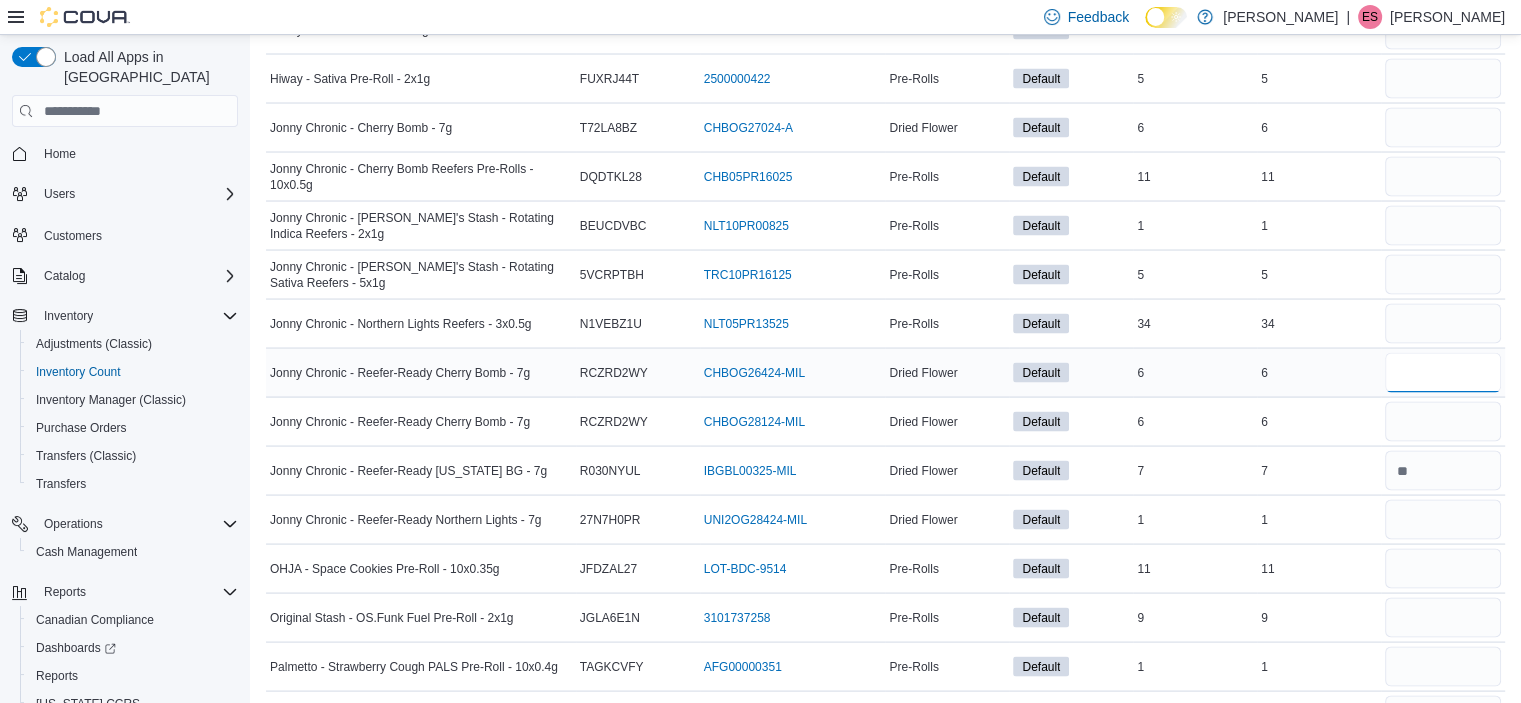 click at bounding box center [1443, 373] 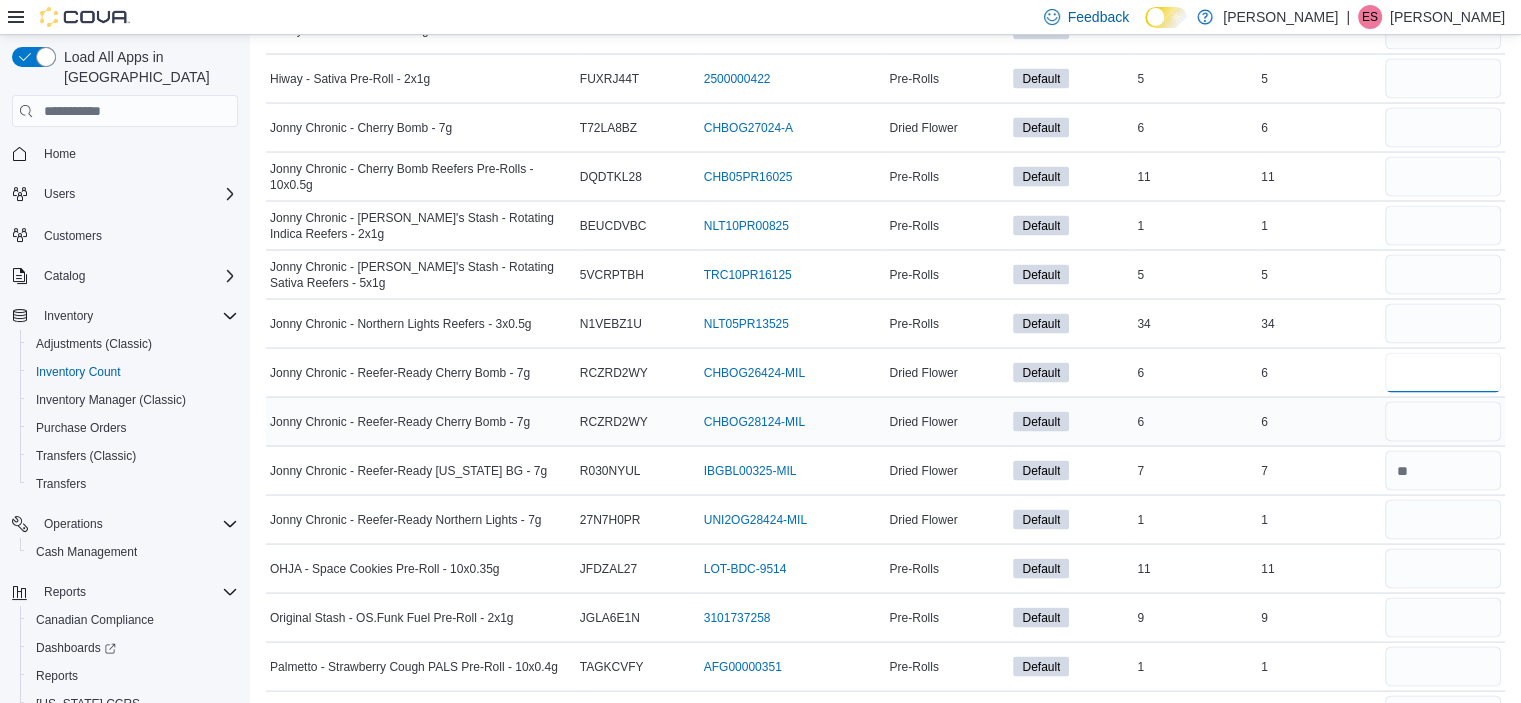type on "*" 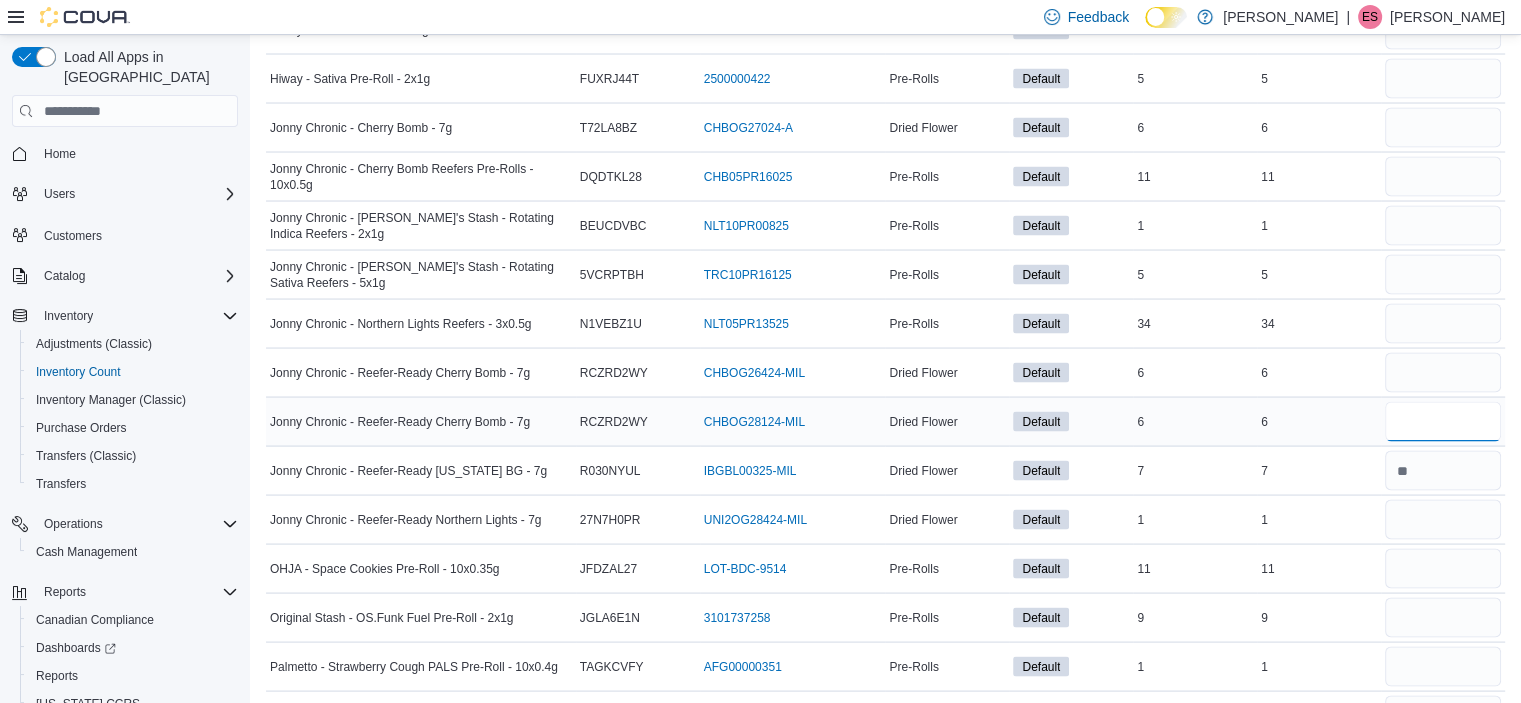 click at bounding box center [1443, 422] 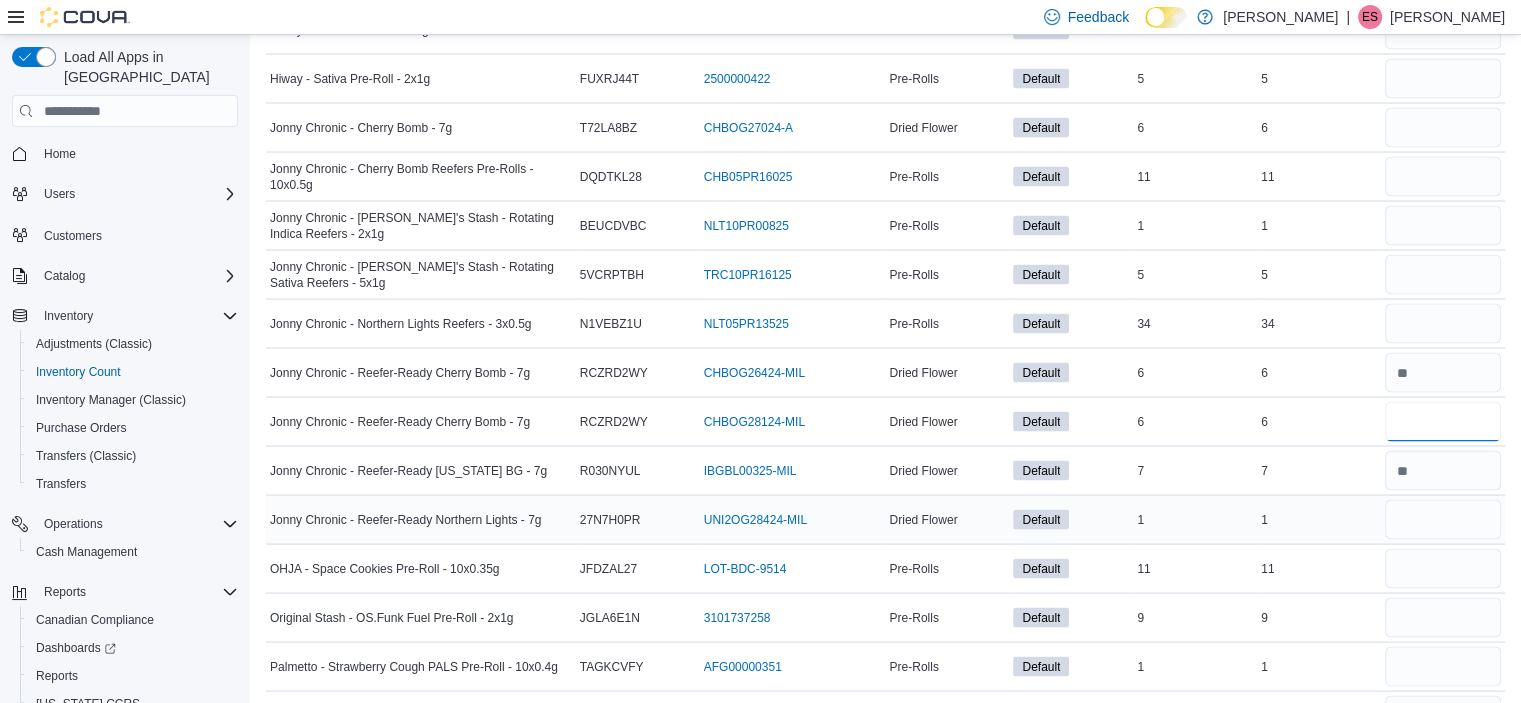 type on "*" 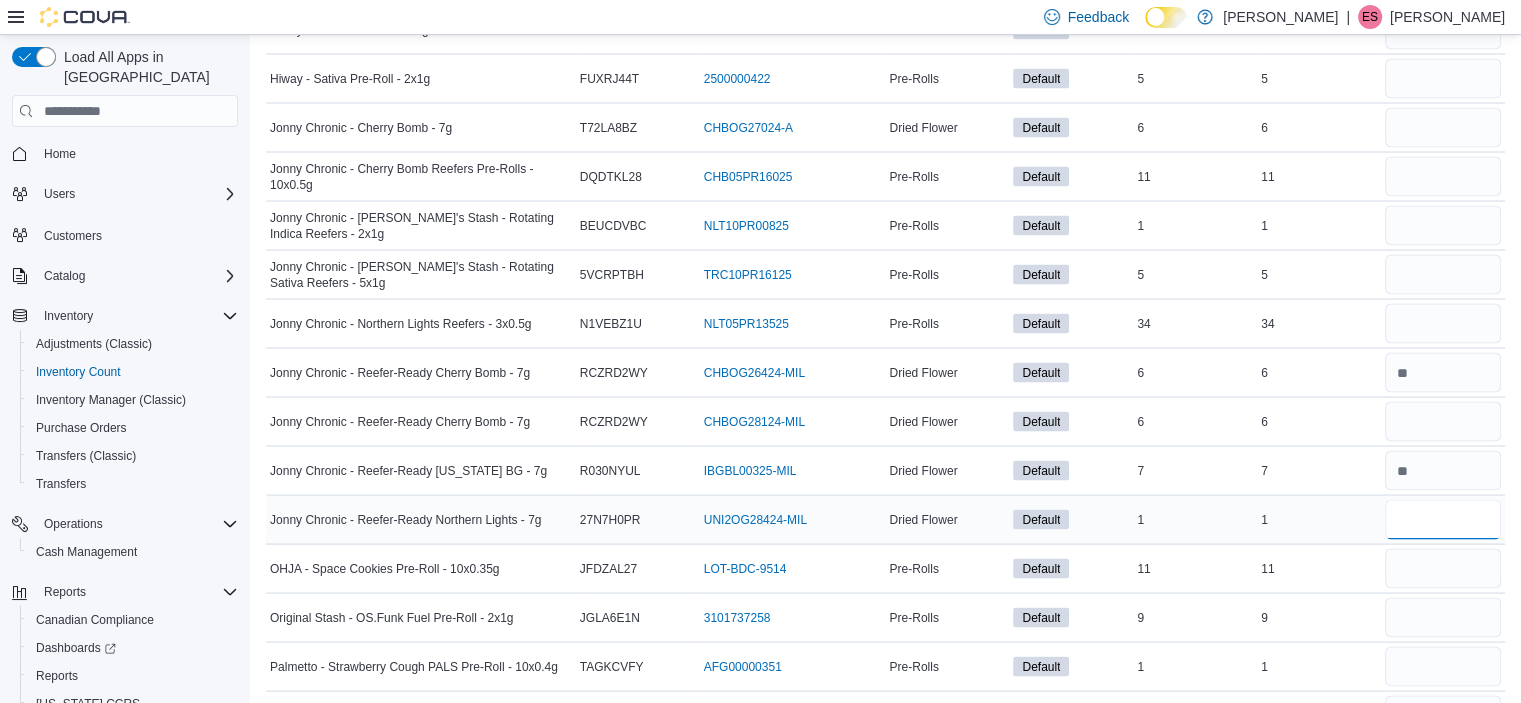 click at bounding box center [1443, 520] 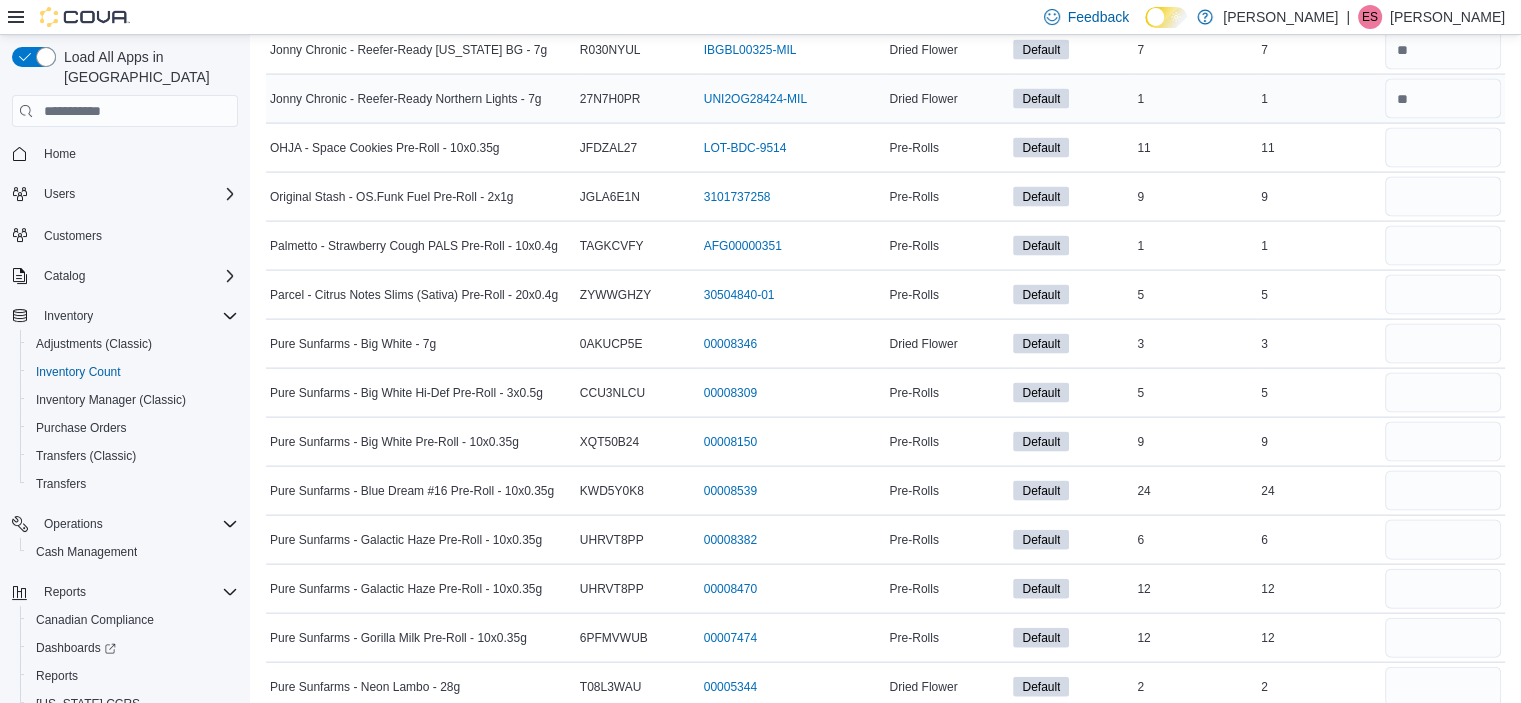 scroll, scrollTop: 4379, scrollLeft: 0, axis: vertical 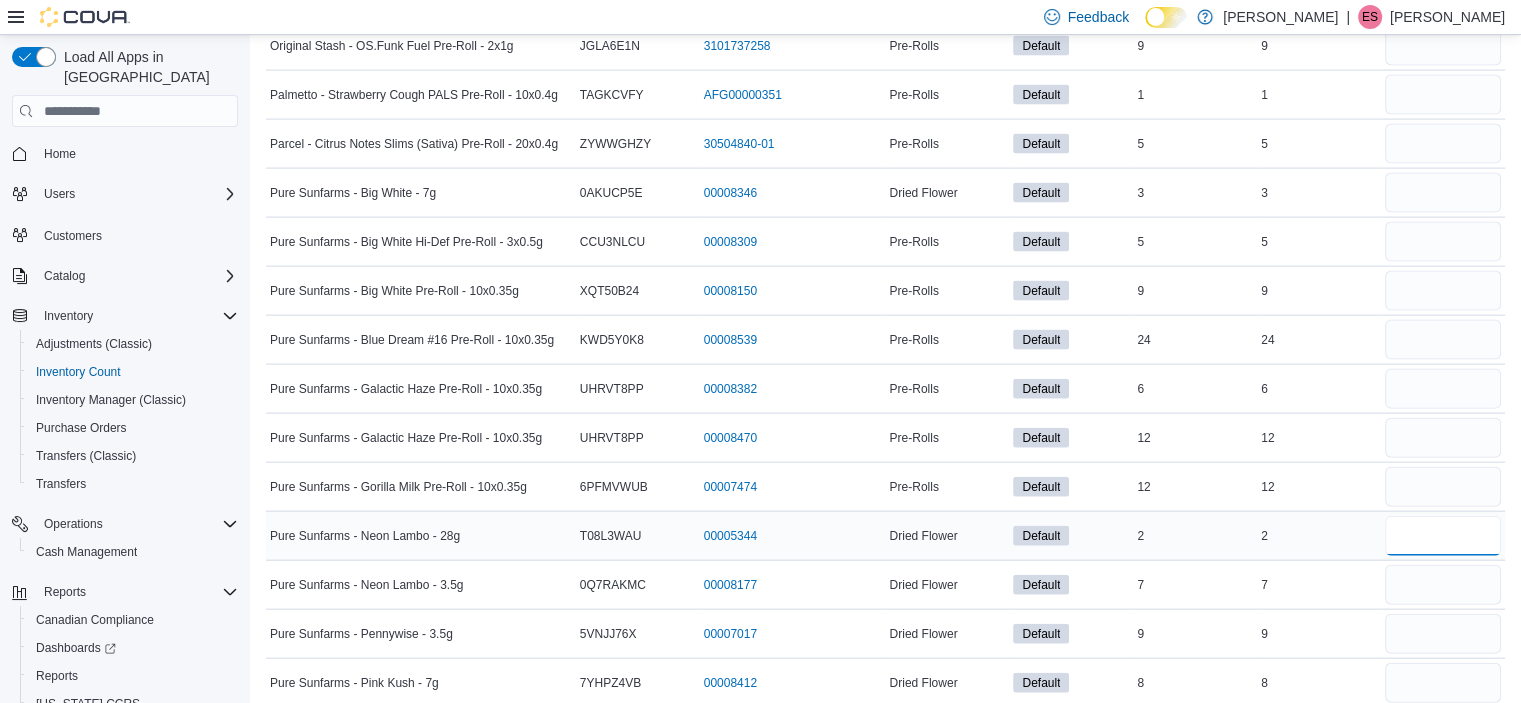 click at bounding box center [1443, 536] 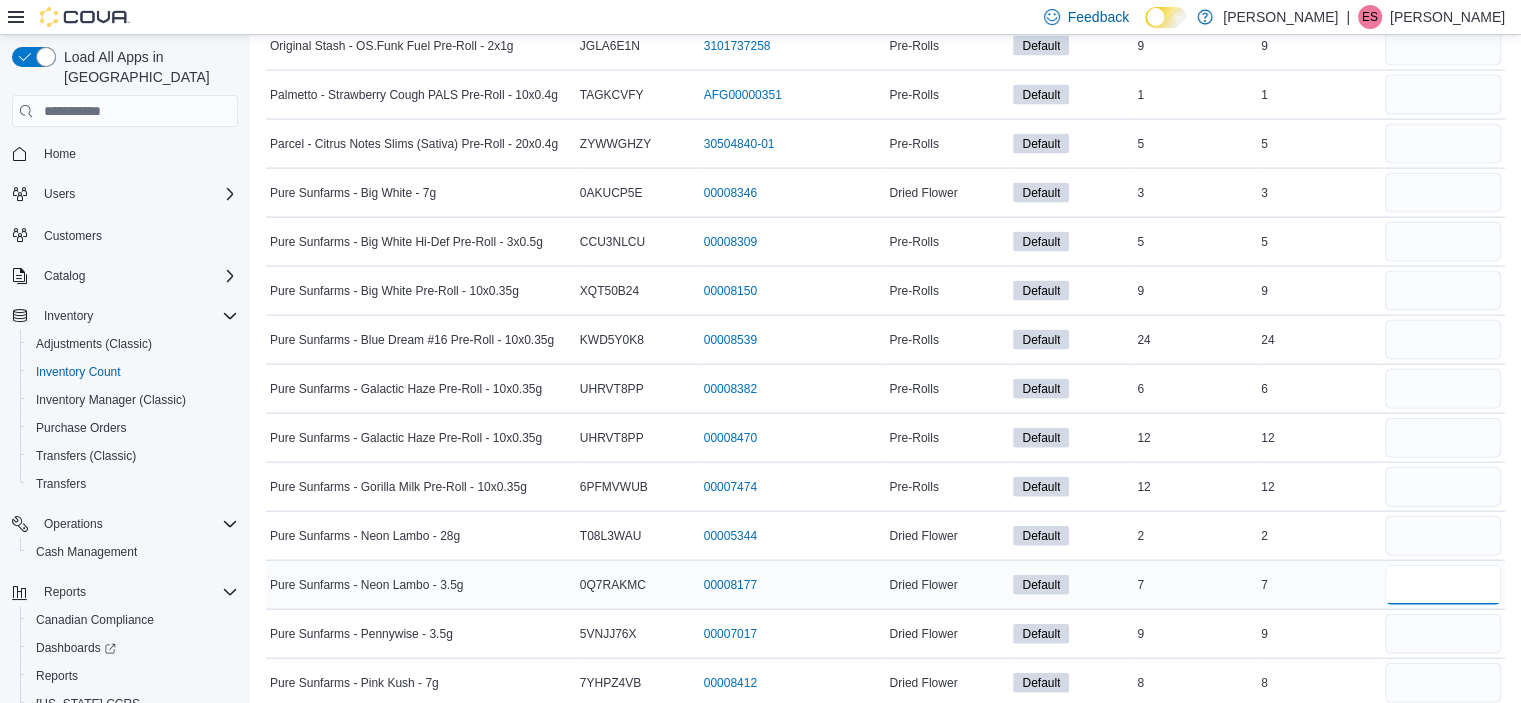 click at bounding box center [1443, 585] 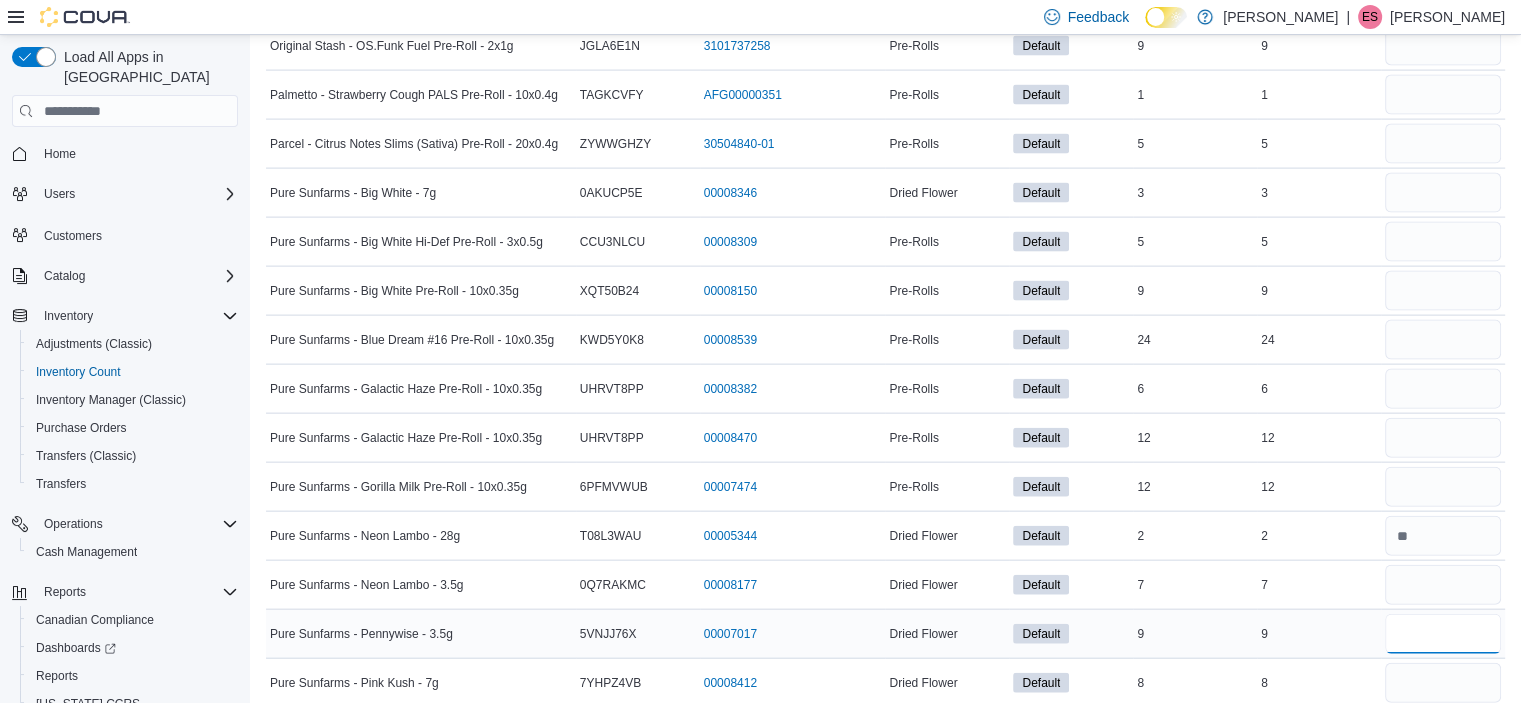 click at bounding box center (1443, 634) 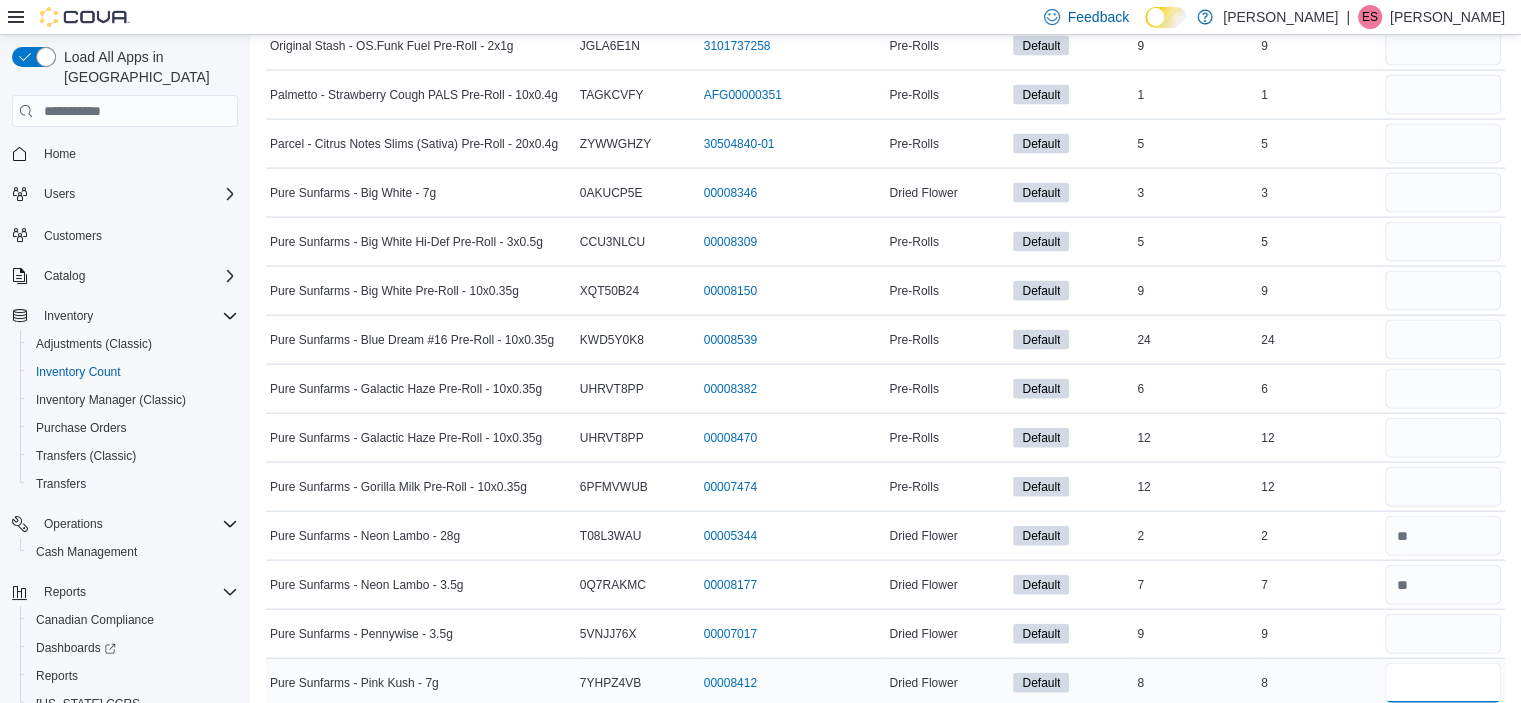 click at bounding box center (1443, 683) 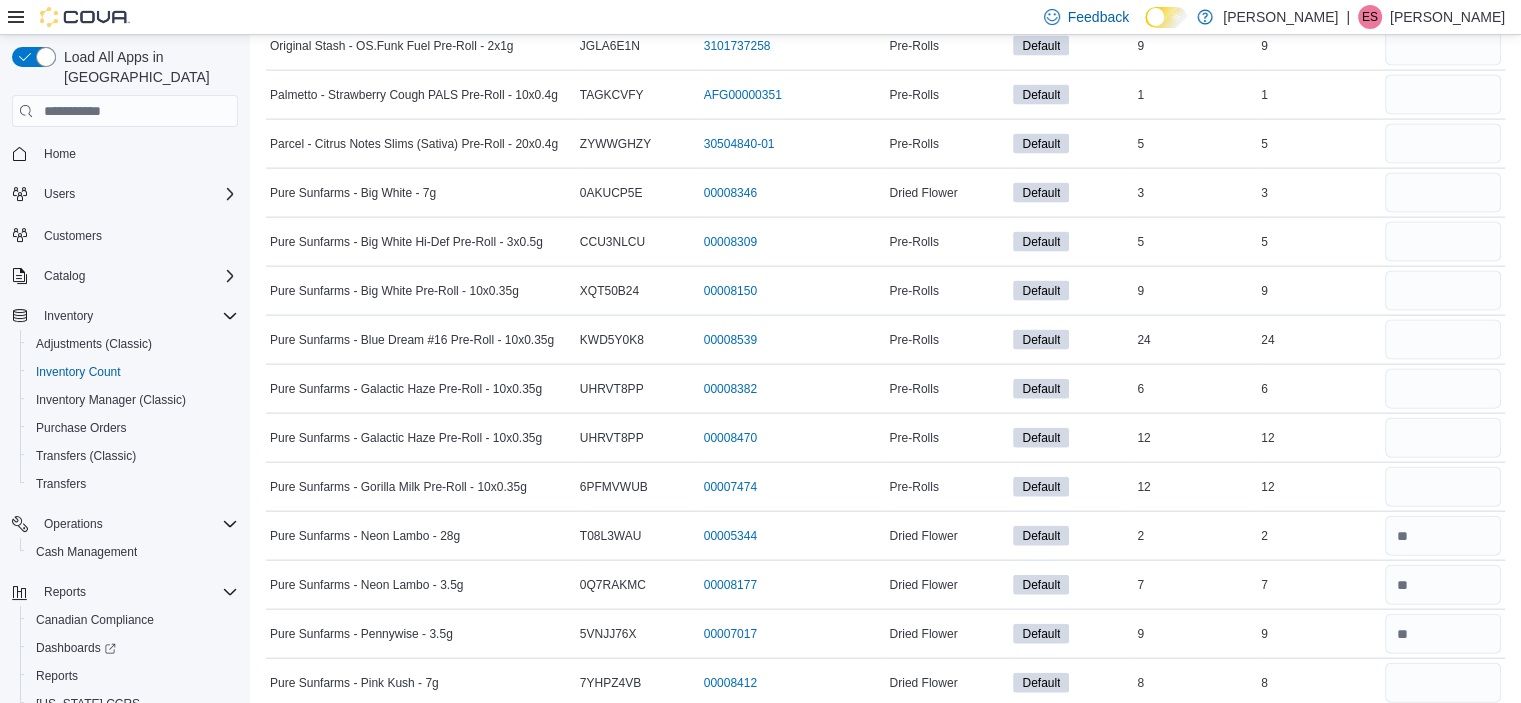 click at bounding box center [1443, 732] 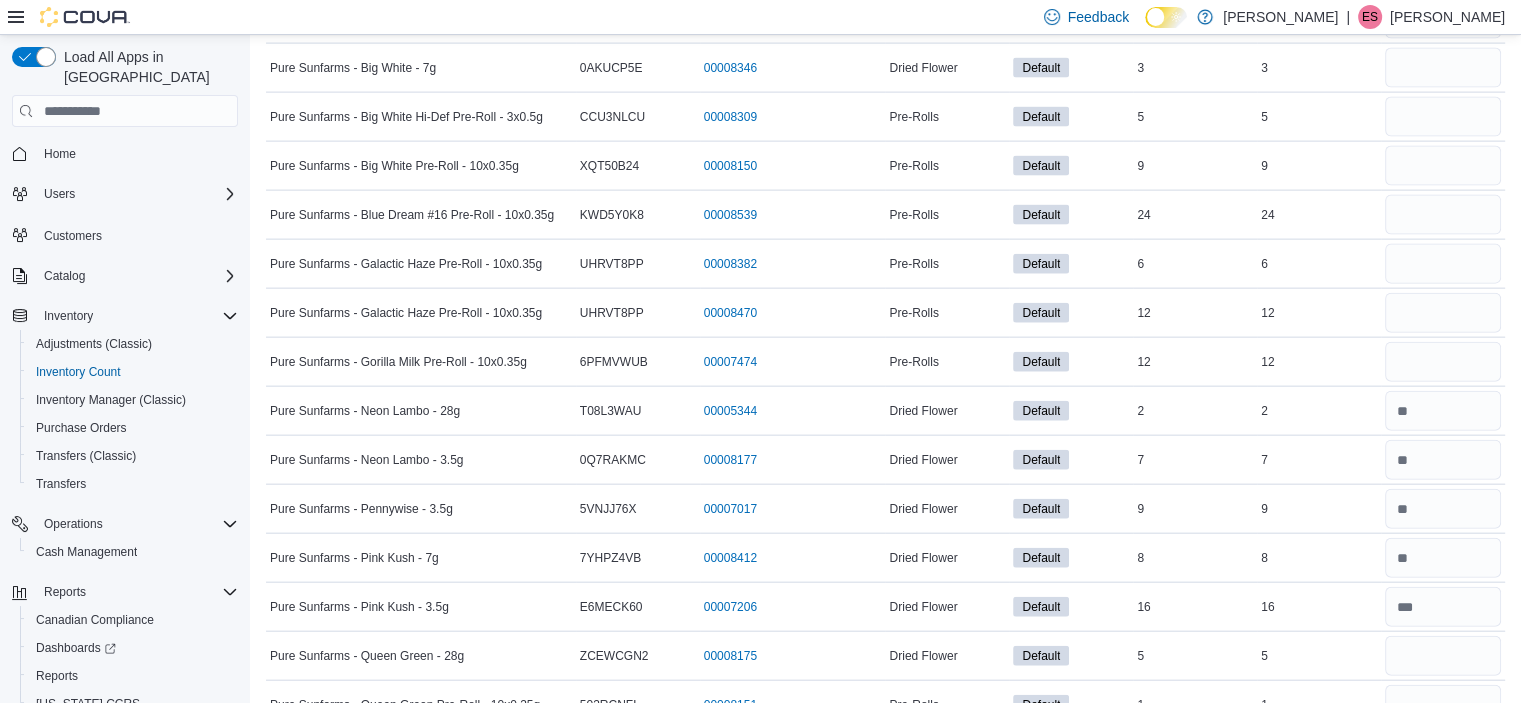 scroll, scrollTop: 4679, scrollLeft: 0, axis: vertical 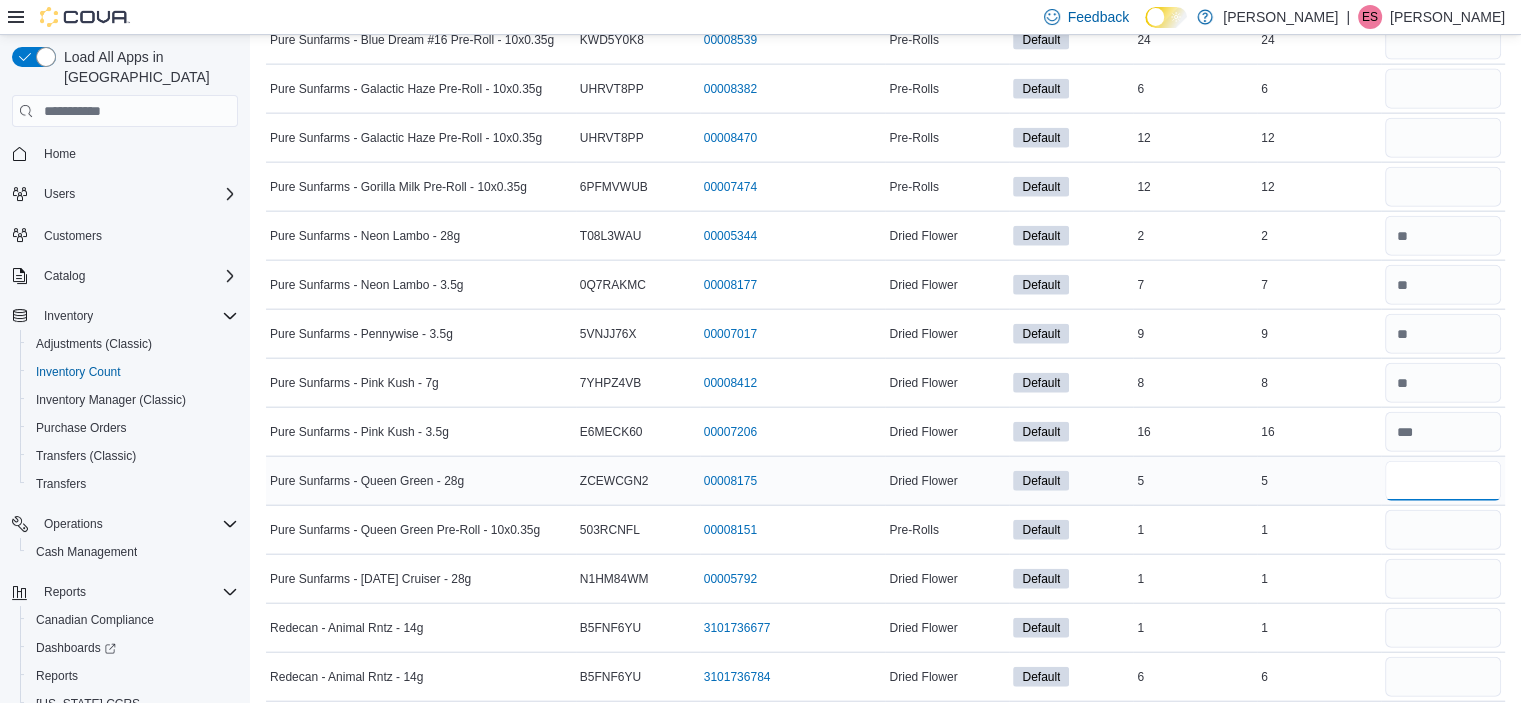 click at bounding box center (1443, 481) 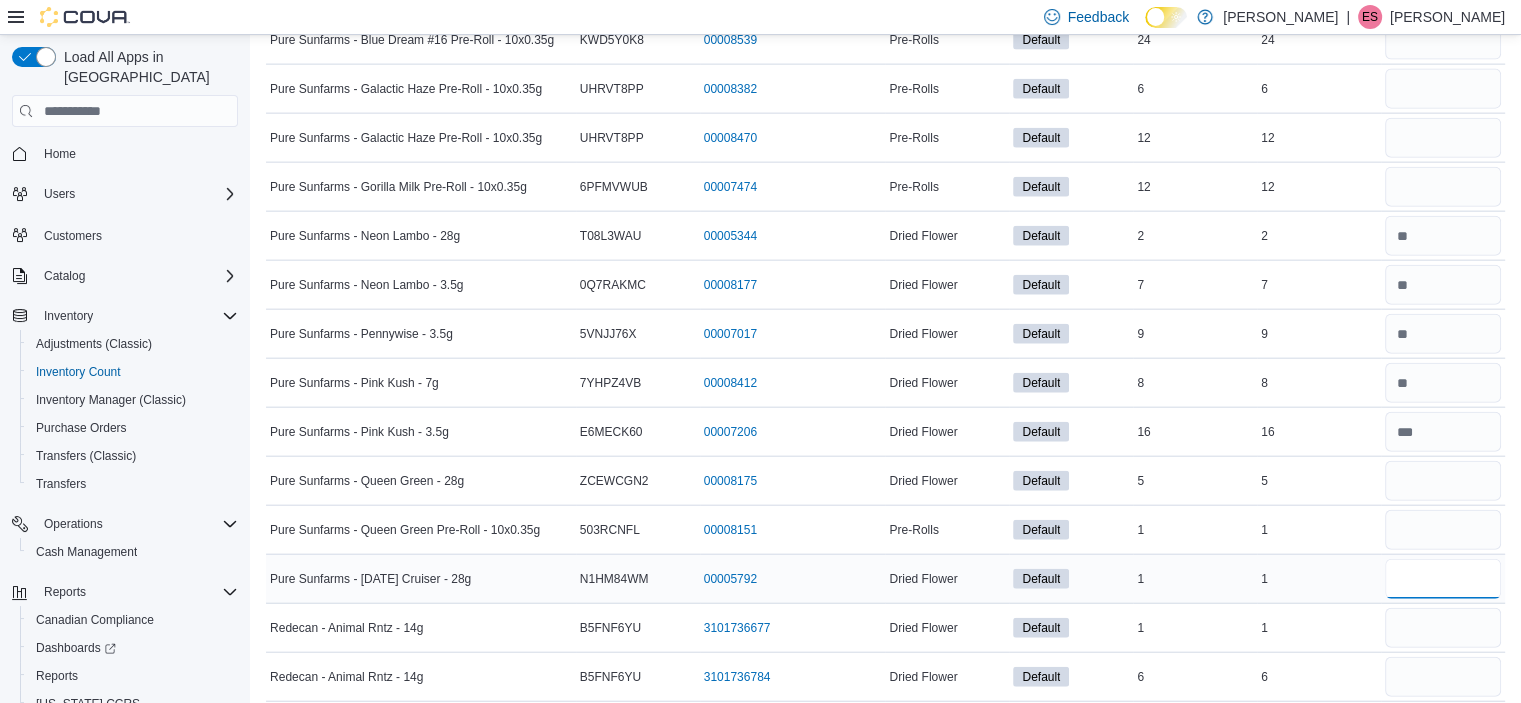 click at bounding box center (1443, 579) 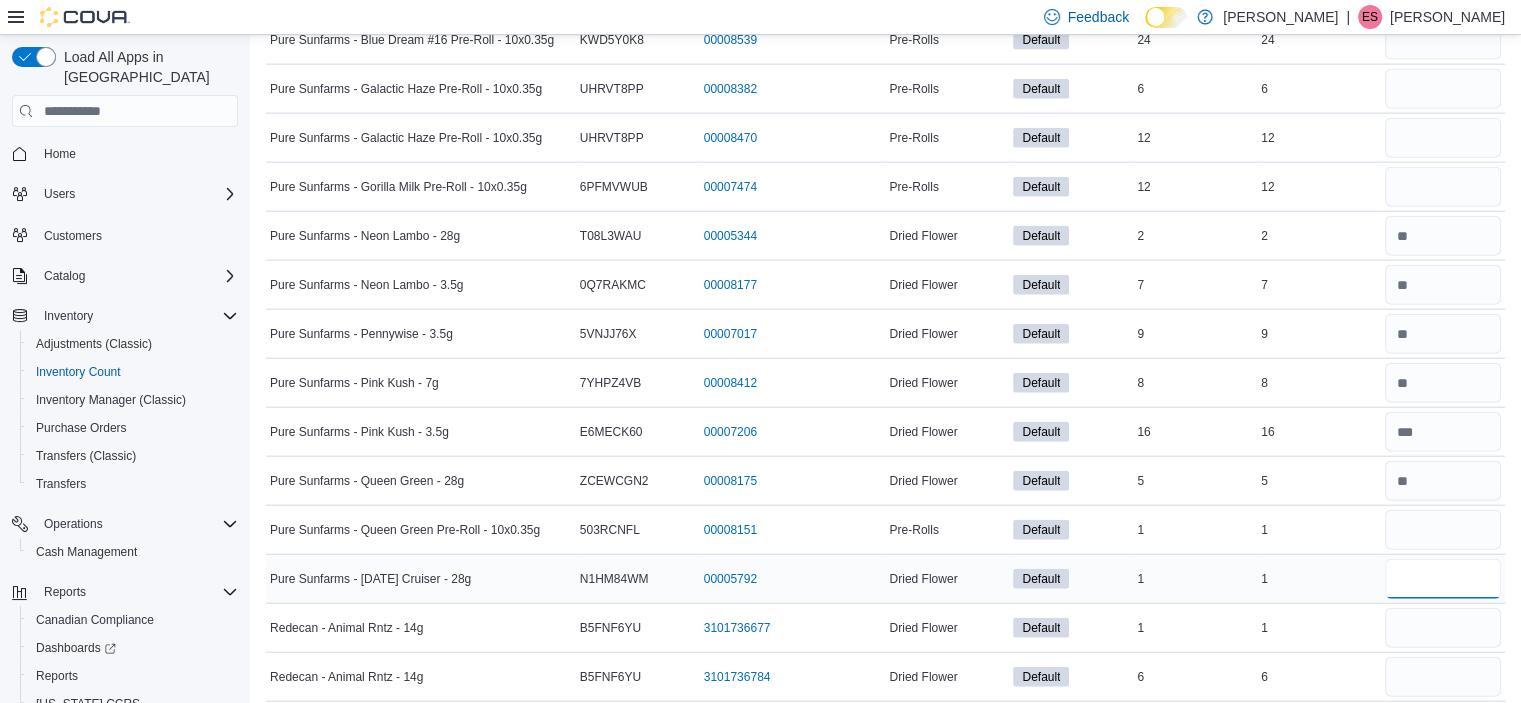 scroll, scrollTop: 4879, scrollLeft: 0, axis: vertical 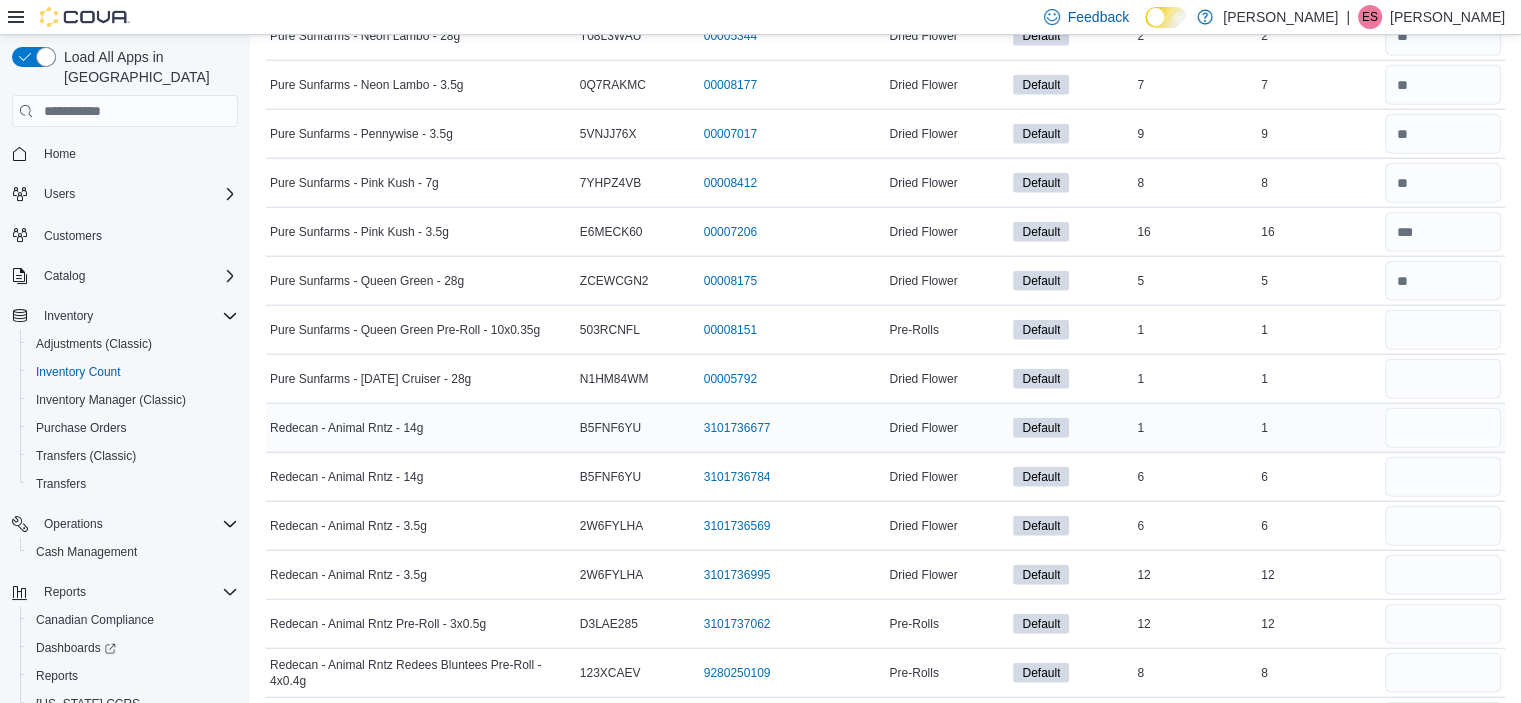 click at bounding box center (1443, 428) 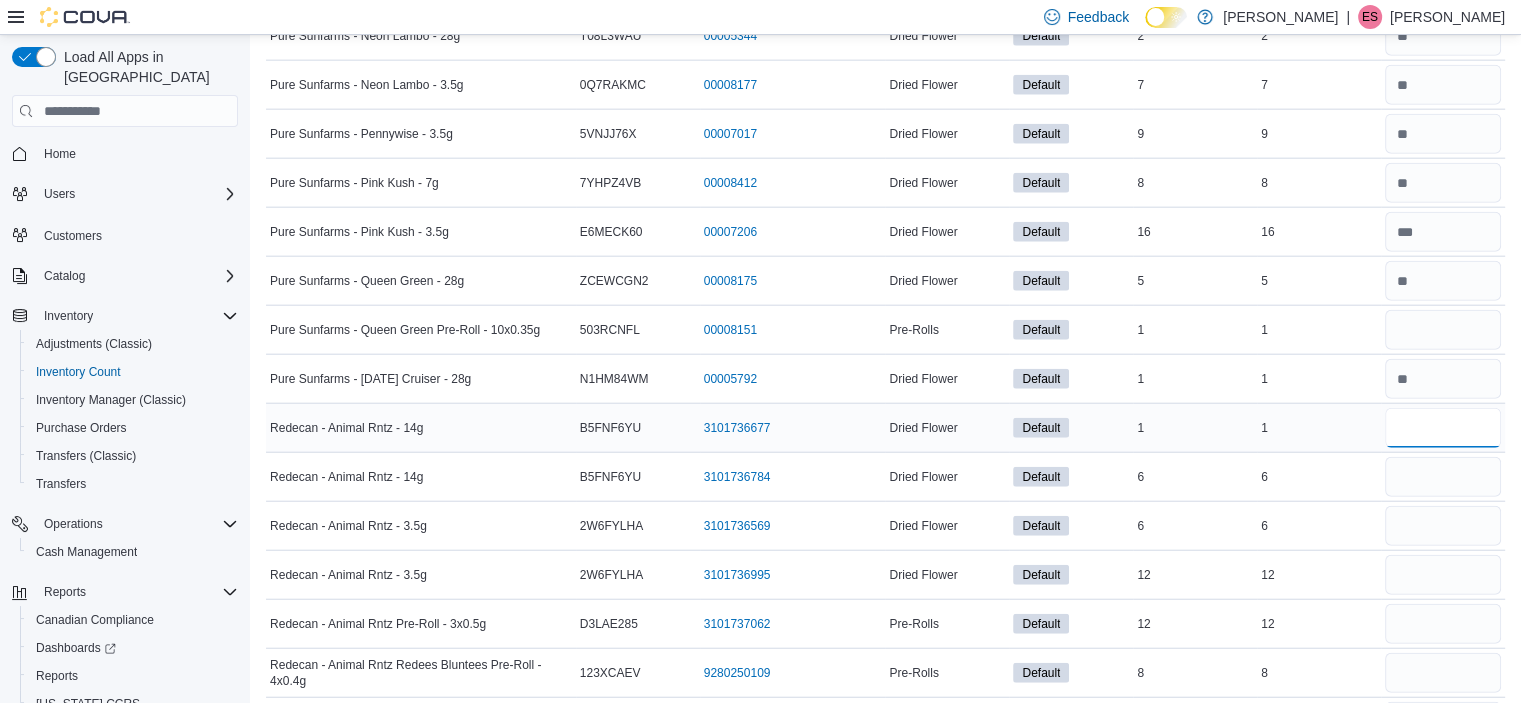 click at bounding box center [1443, 428] 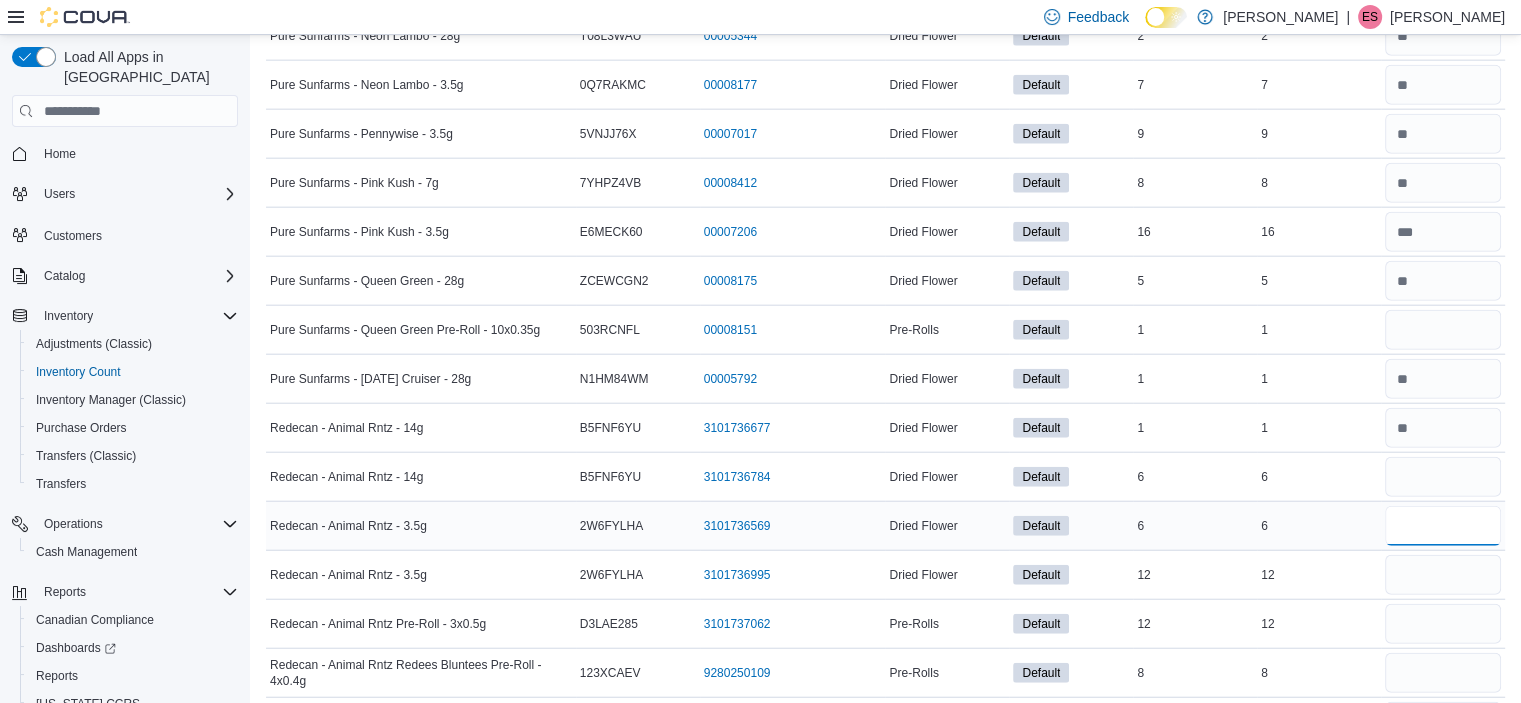click at bounding box center (1443, 526) 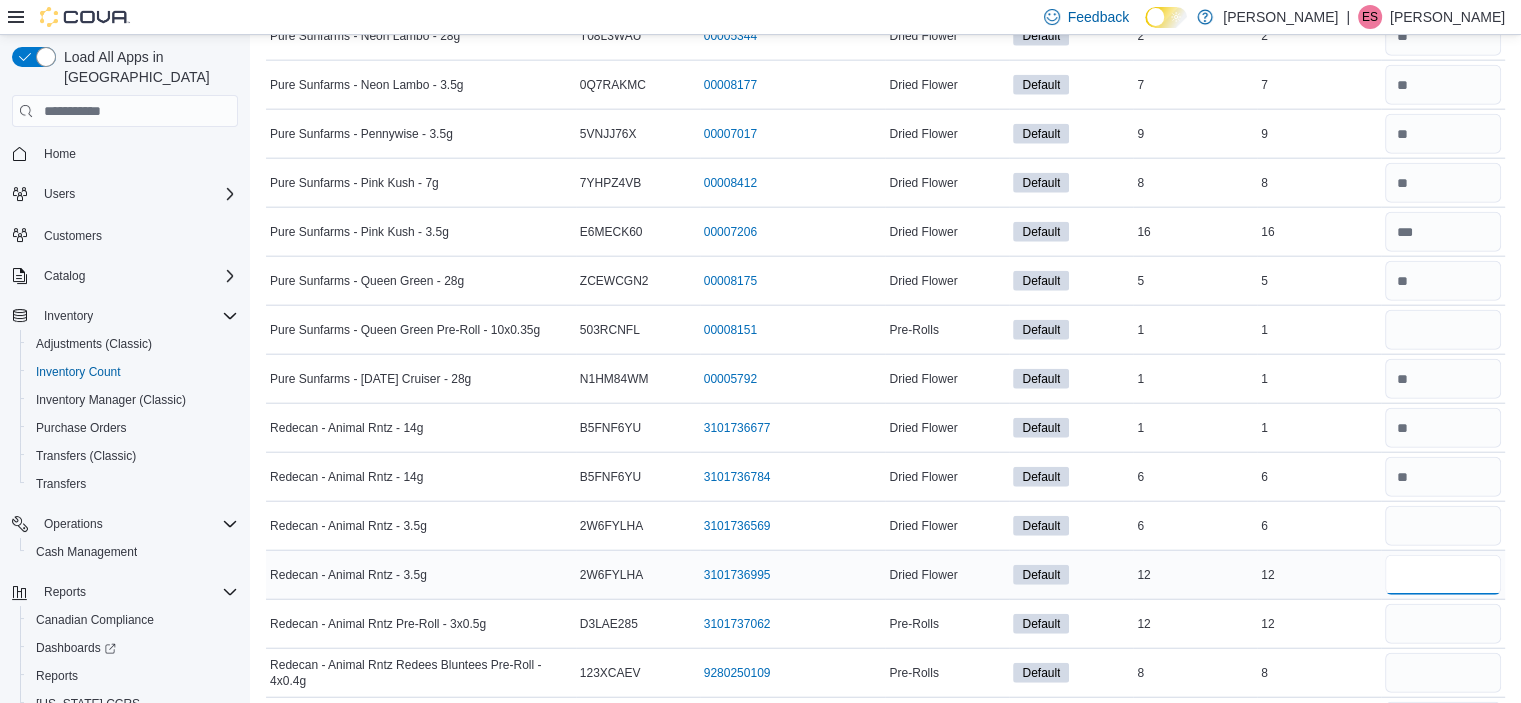 click at bounding box center [1443, 575] 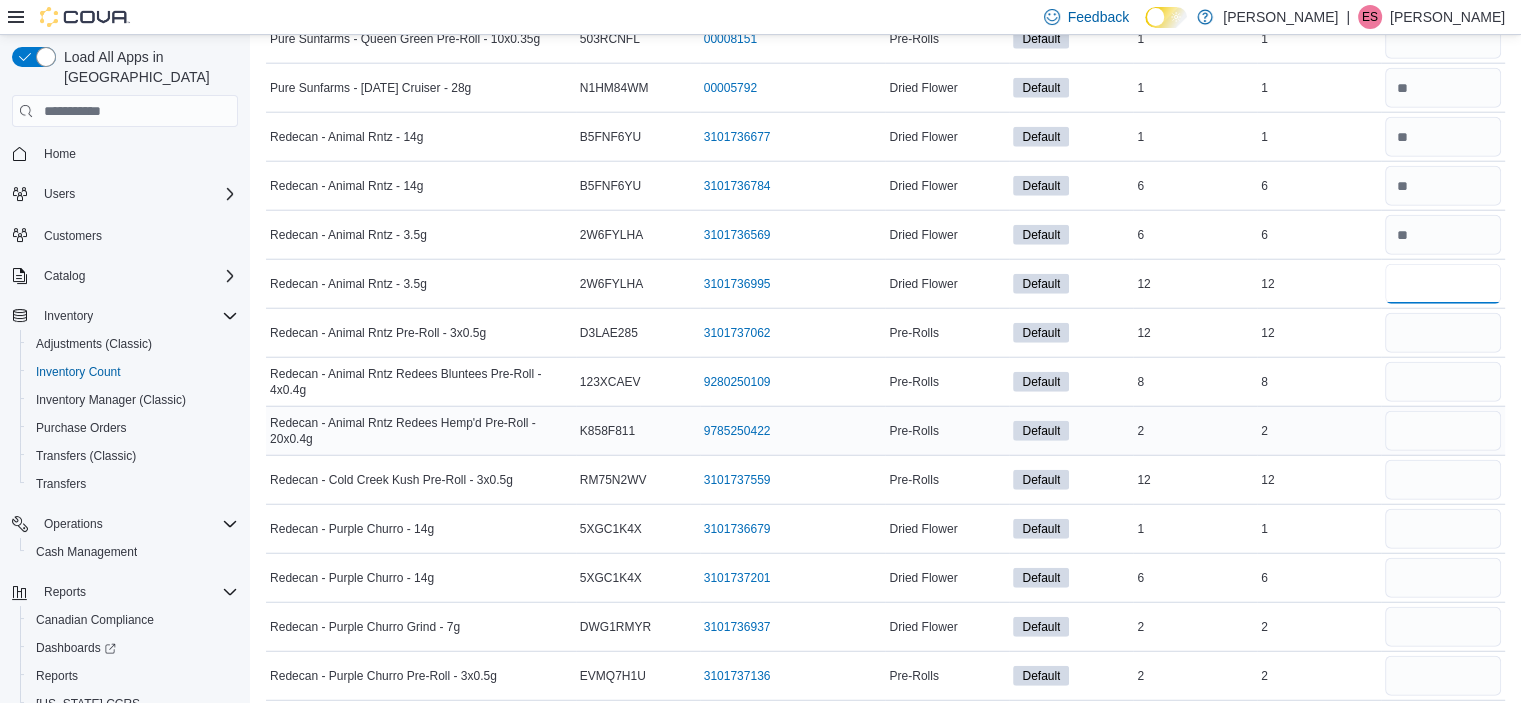 scroll, scrollTop: 5179, scrollLeft: 0, axis: vertical 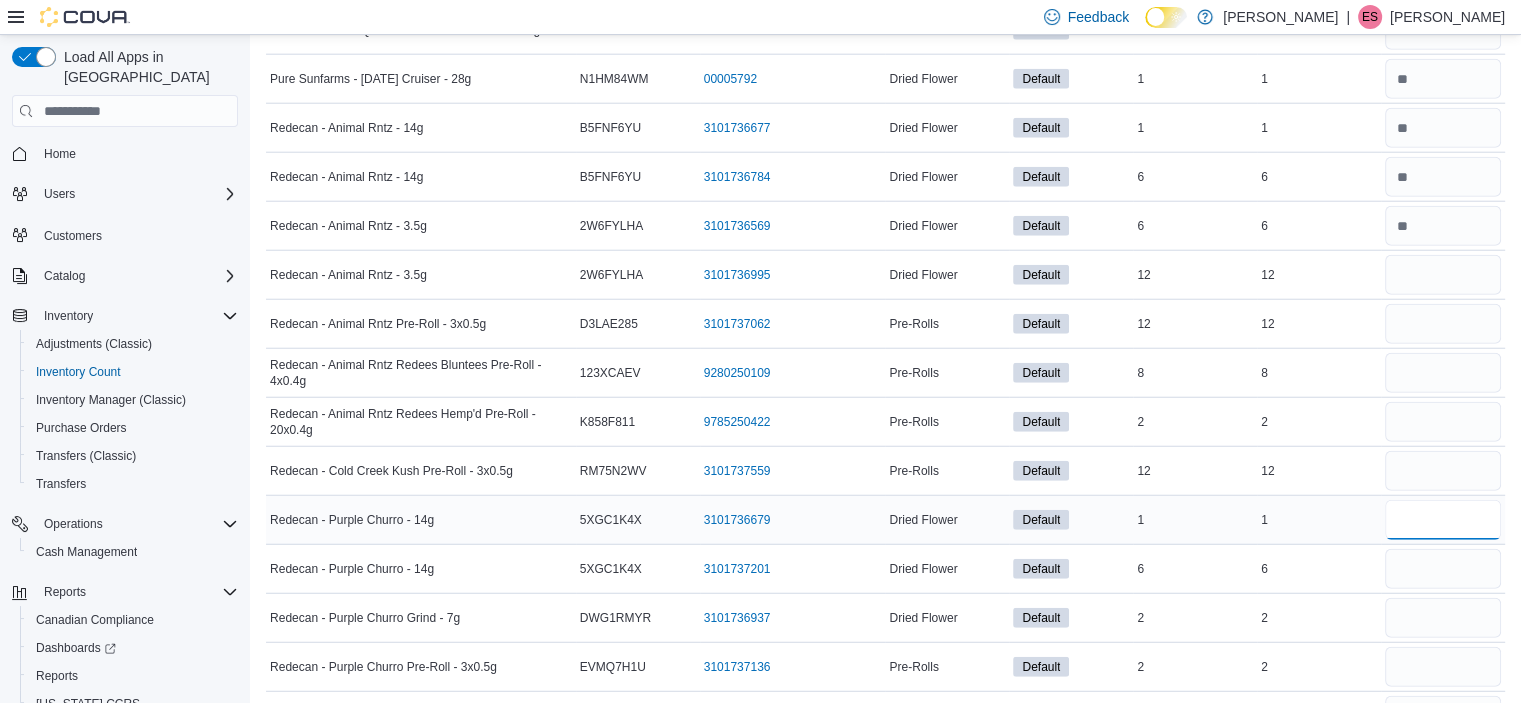 click at bounding box center [1443, 520] 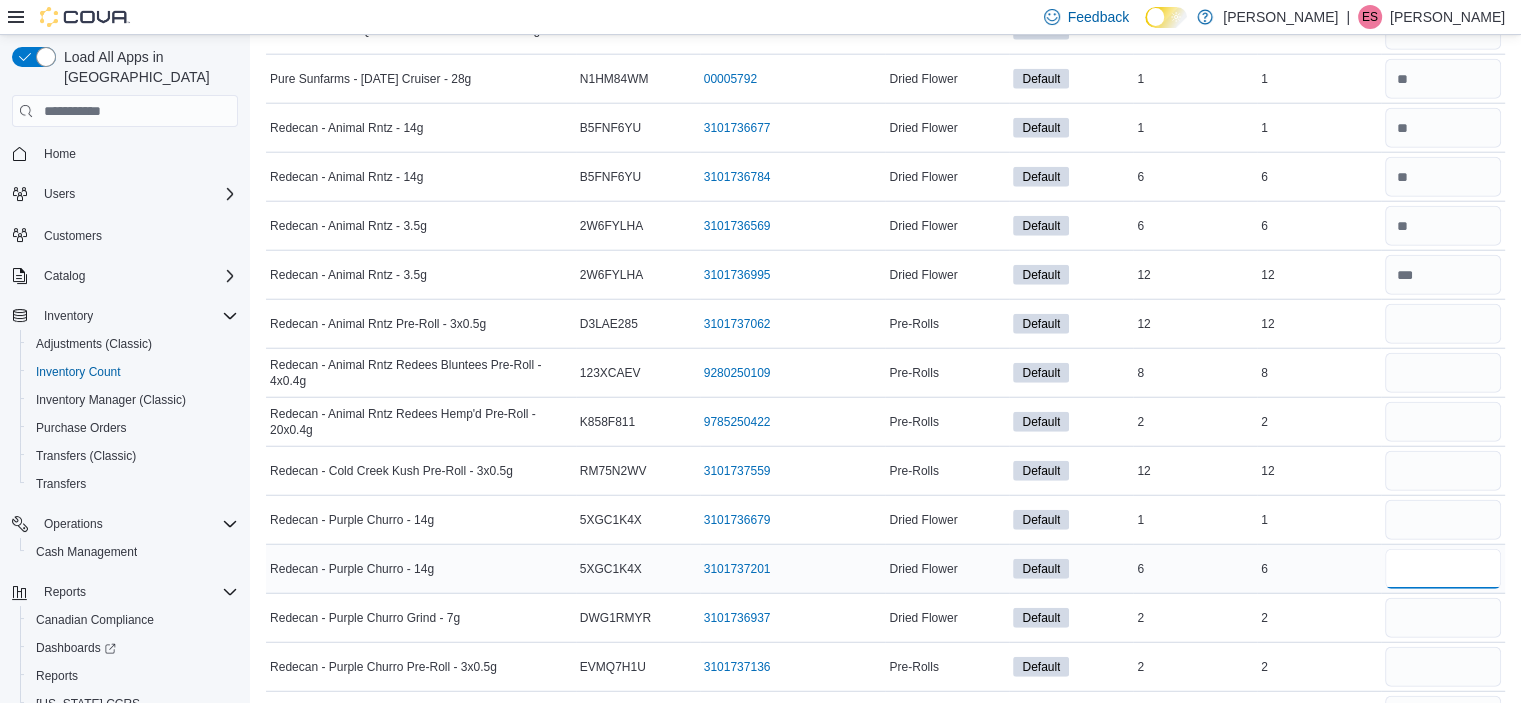 click at bounding box center [1443, 569] 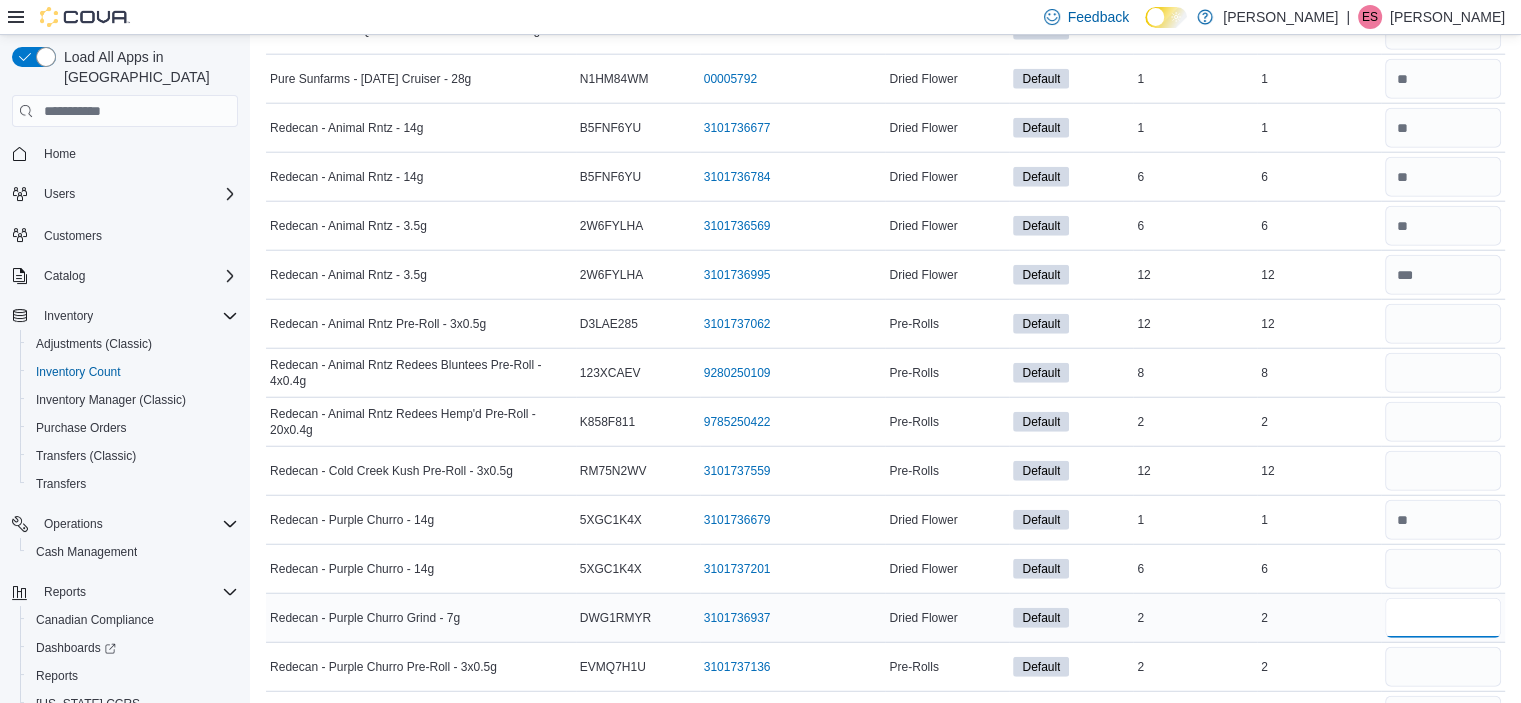 click at bounding box center [1443, 618] 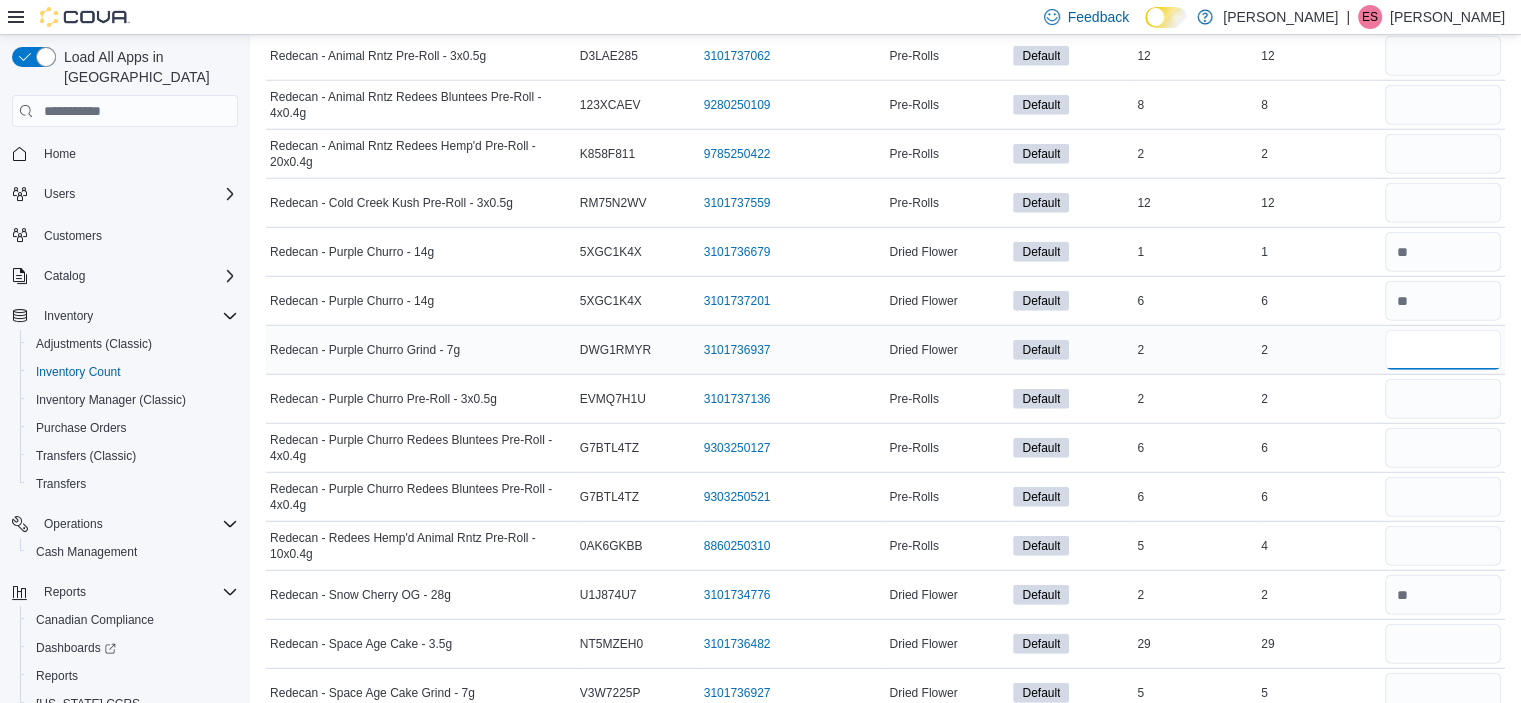 scroll, scrollTop: 5479, scrollLeft: 0, axis: vertical 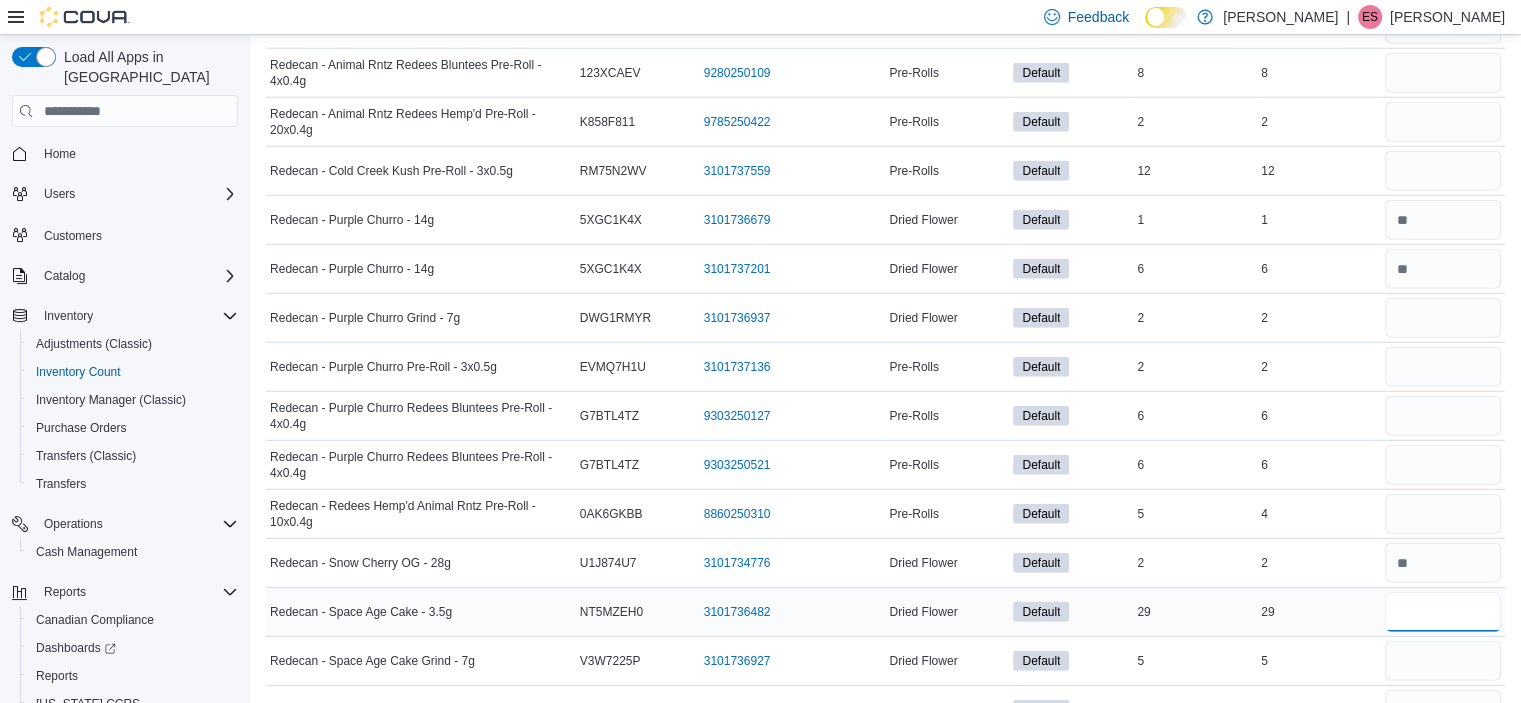 click at bounding box center (1443, 612) 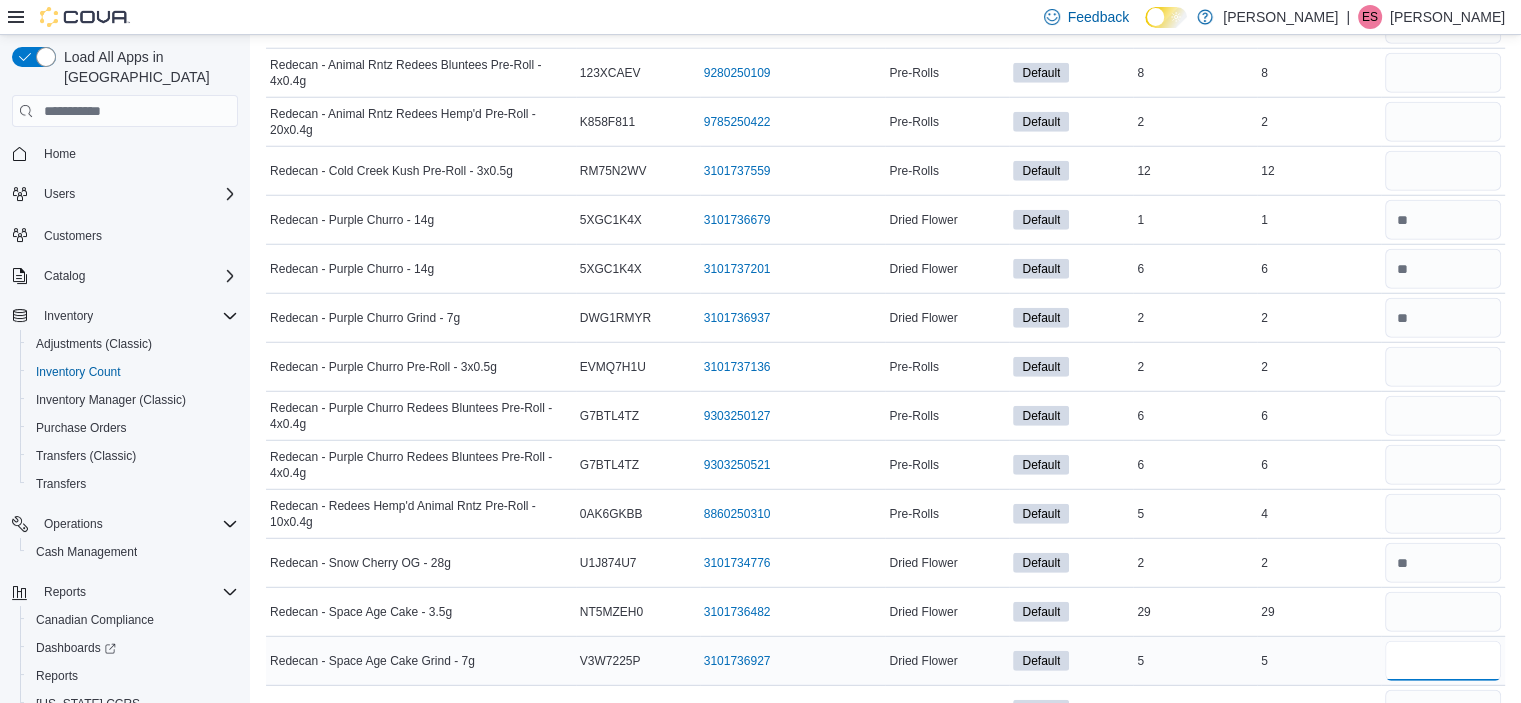 click at bounding box center [1443, 661] 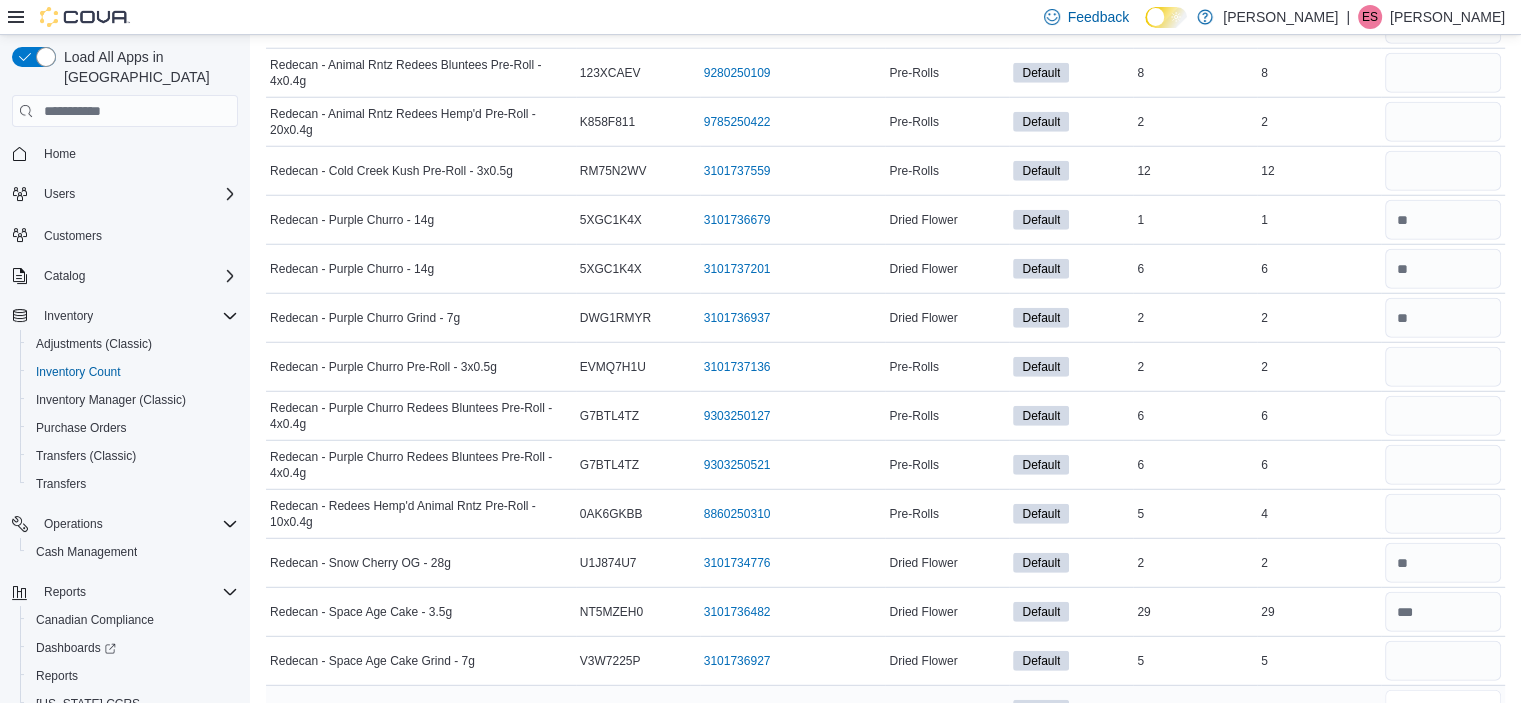 click at bounding box center (1443, 710) 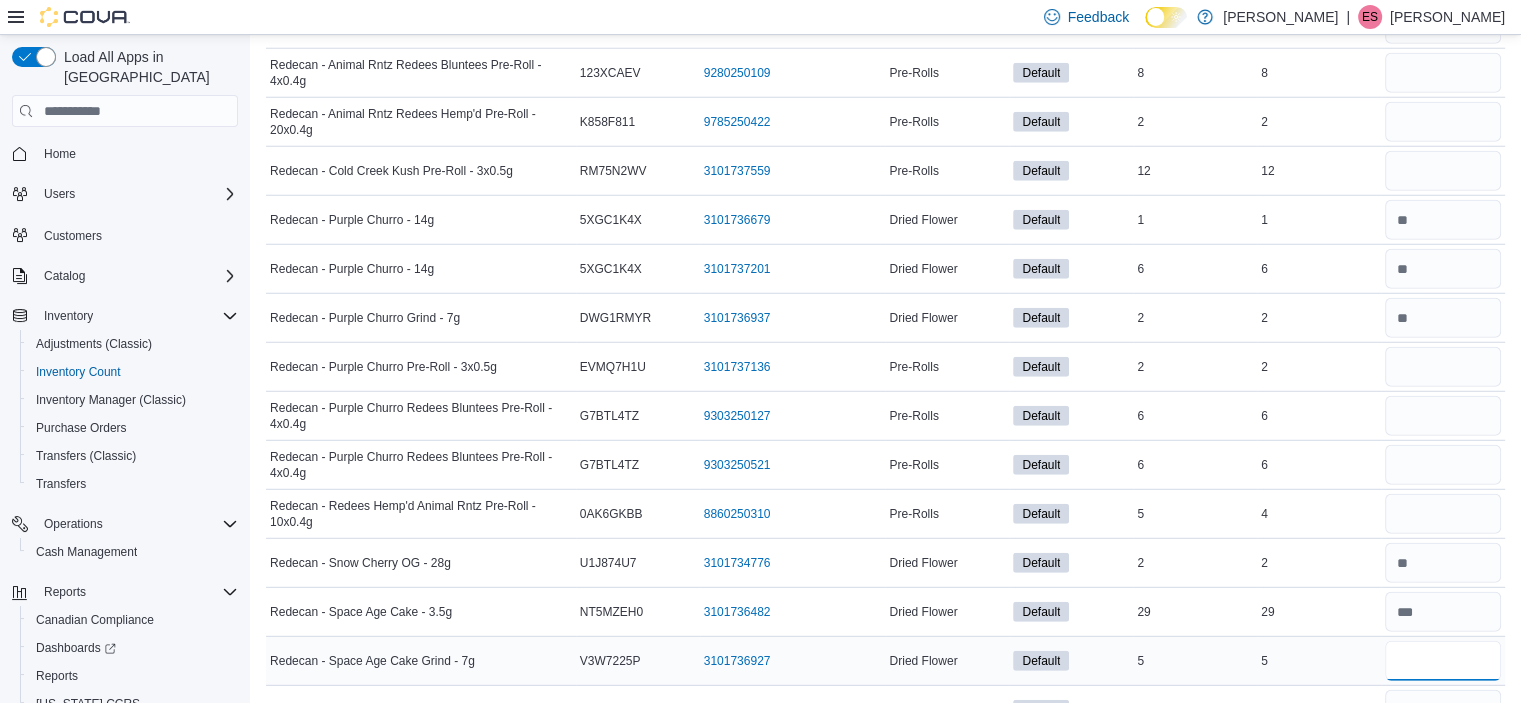 click at bounding box center (1443, 661) 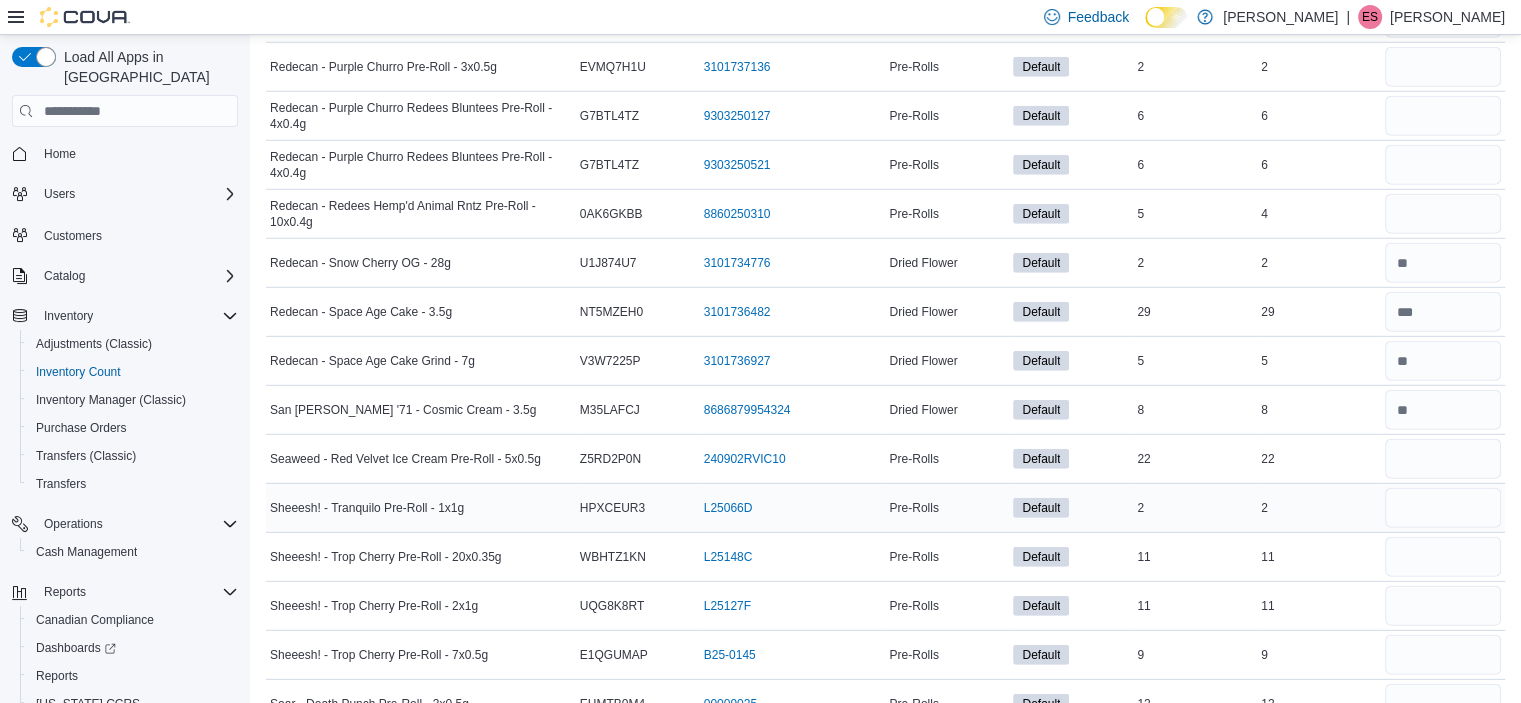 scroll, scrollTop: 5979, scrollLeft: 0, axis: vertical 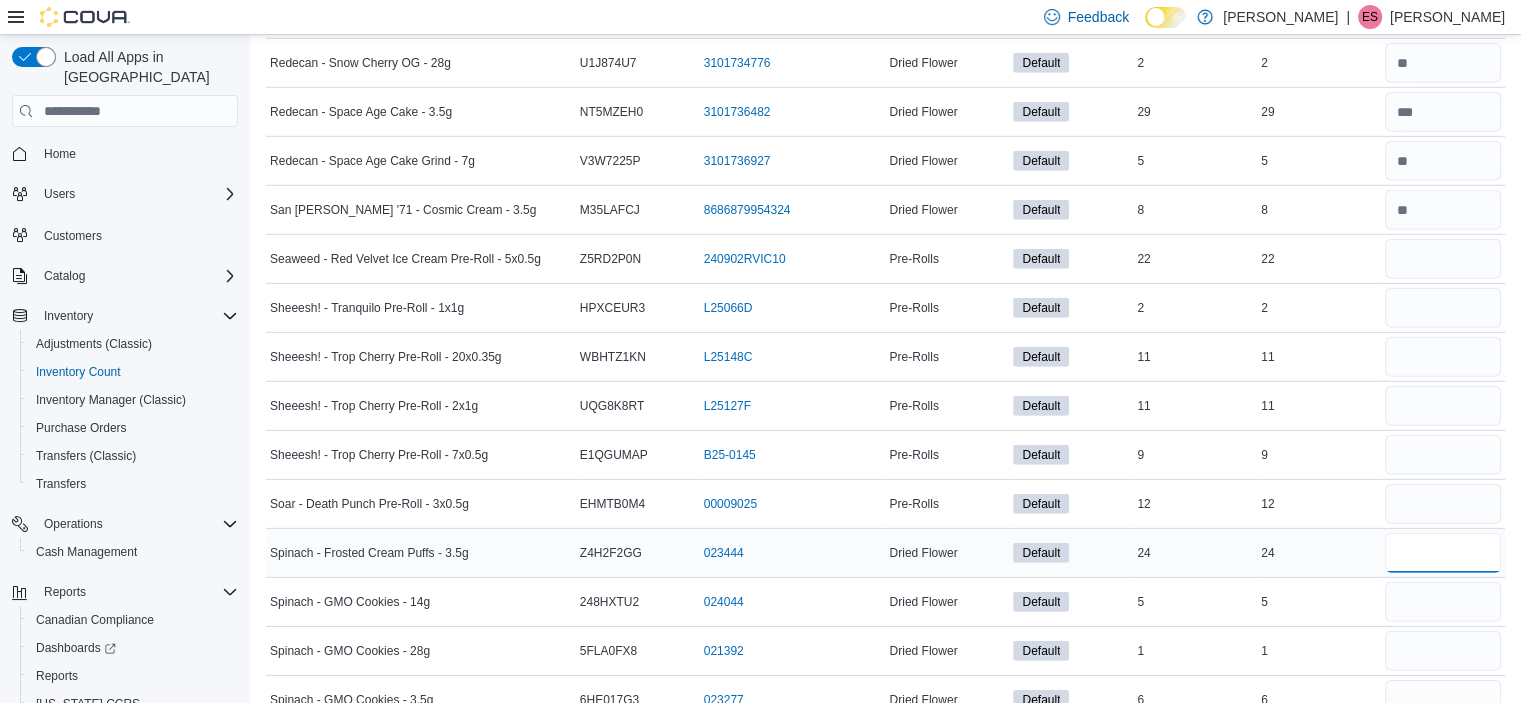 click at bounding box center [1443, 553] 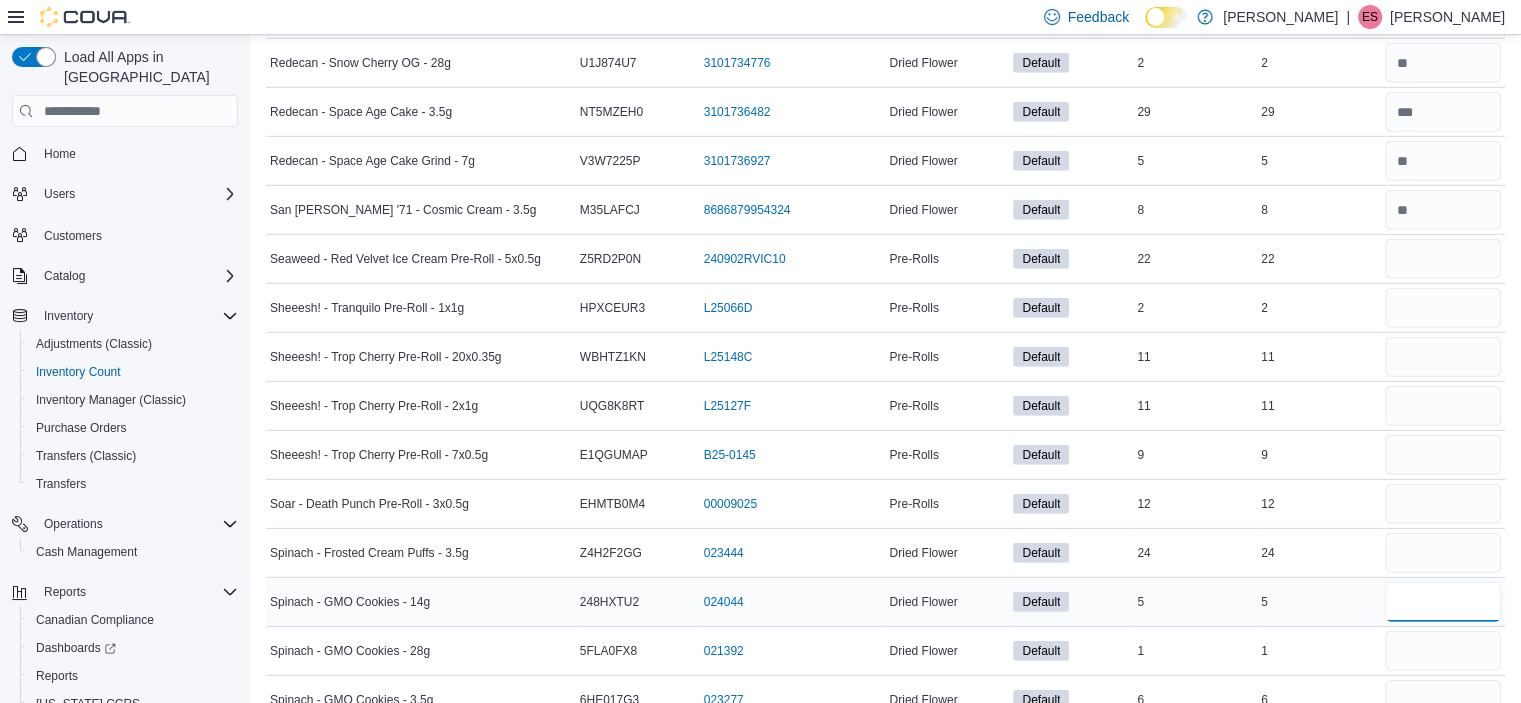 click at bounding box center (1443, 602) 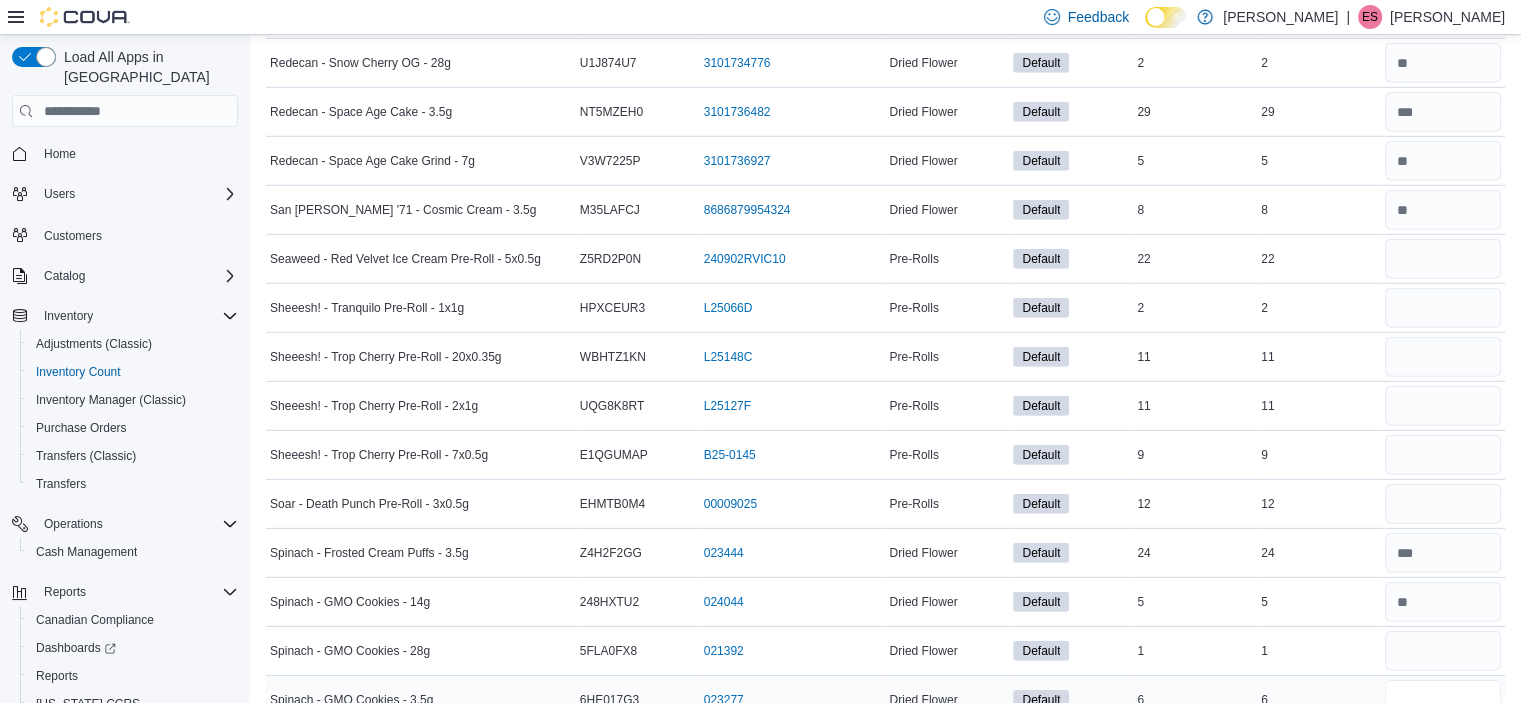 click at bounding box center (1443, 700) 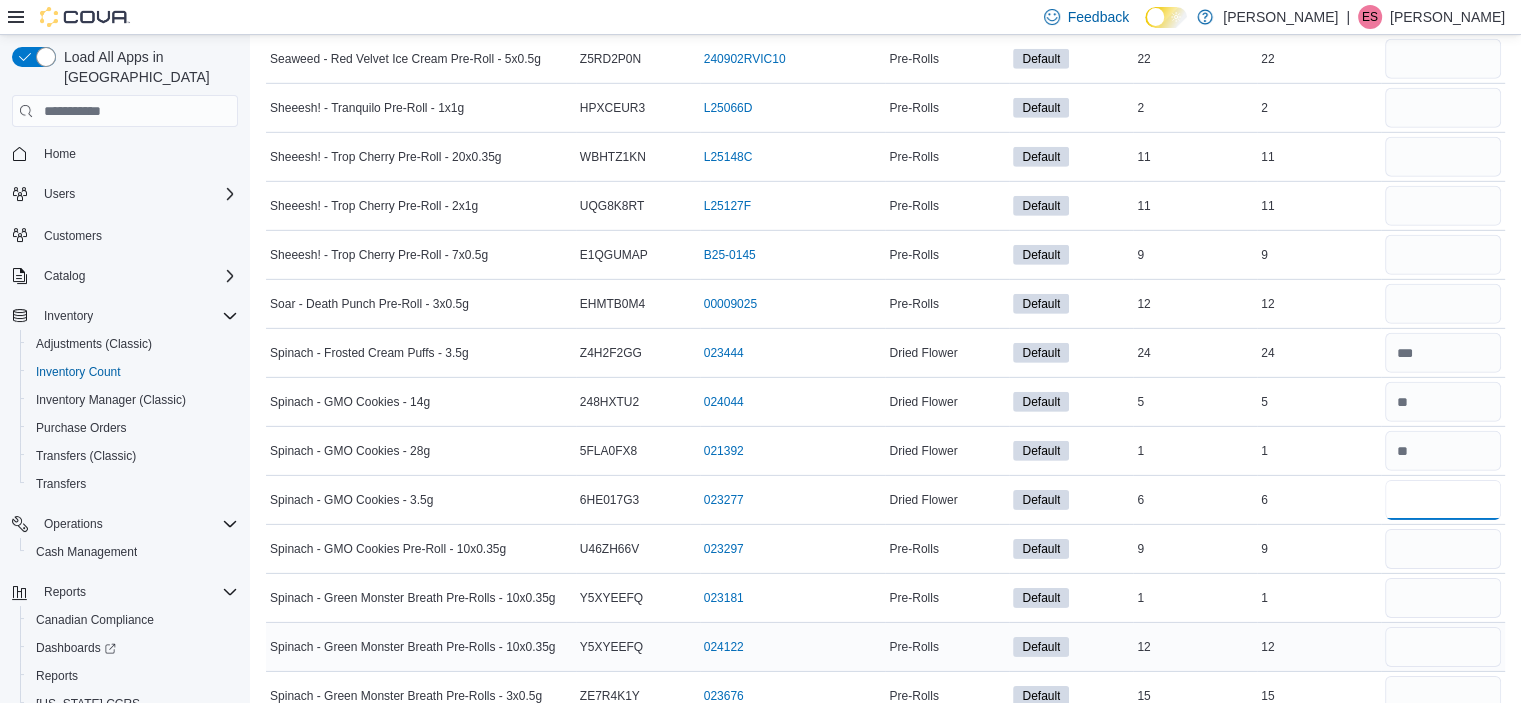 scroll, scrollTop: 6479, scrollLeft: 0, axis: vertical 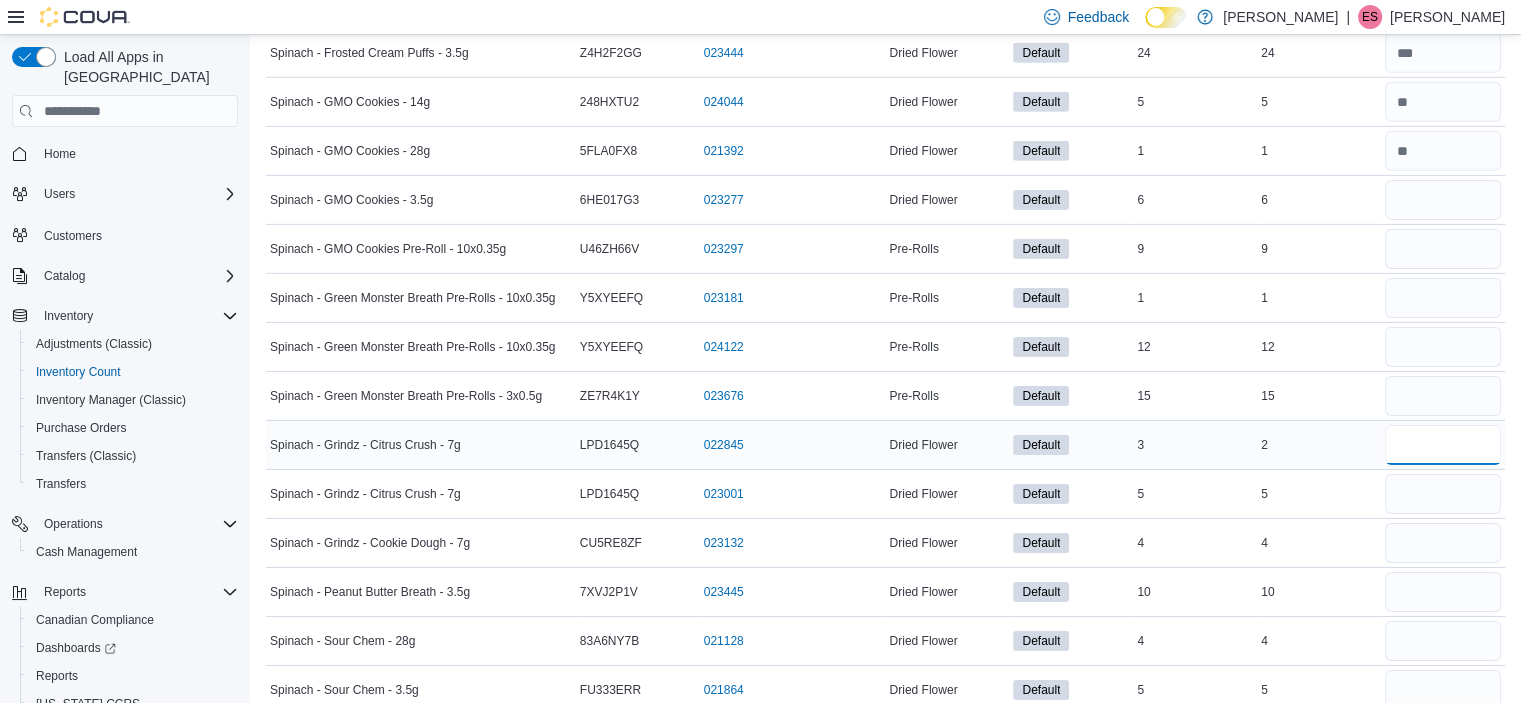 click at bounding box center (1443, 445) 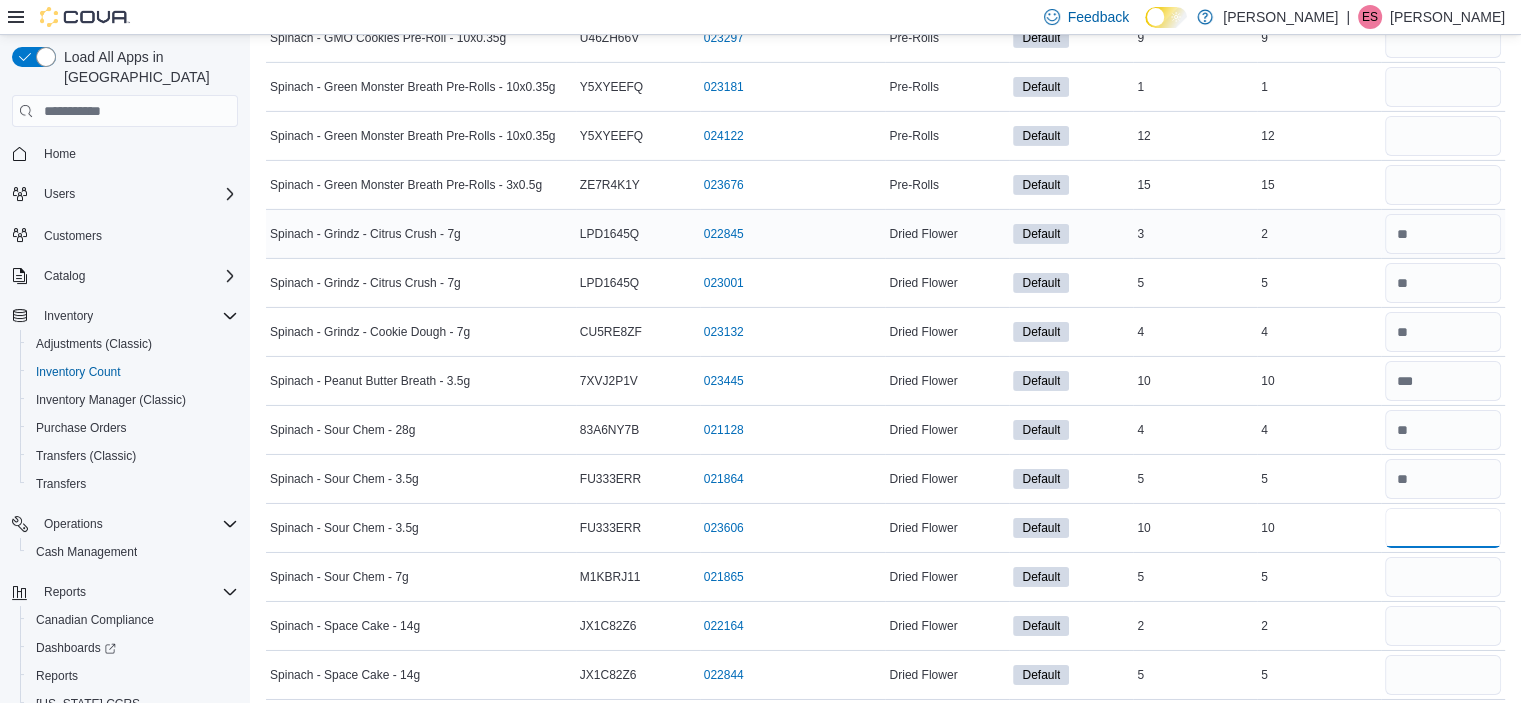 scroll, scrollTop: 6696, scrollLeft: 0, axis: vertical 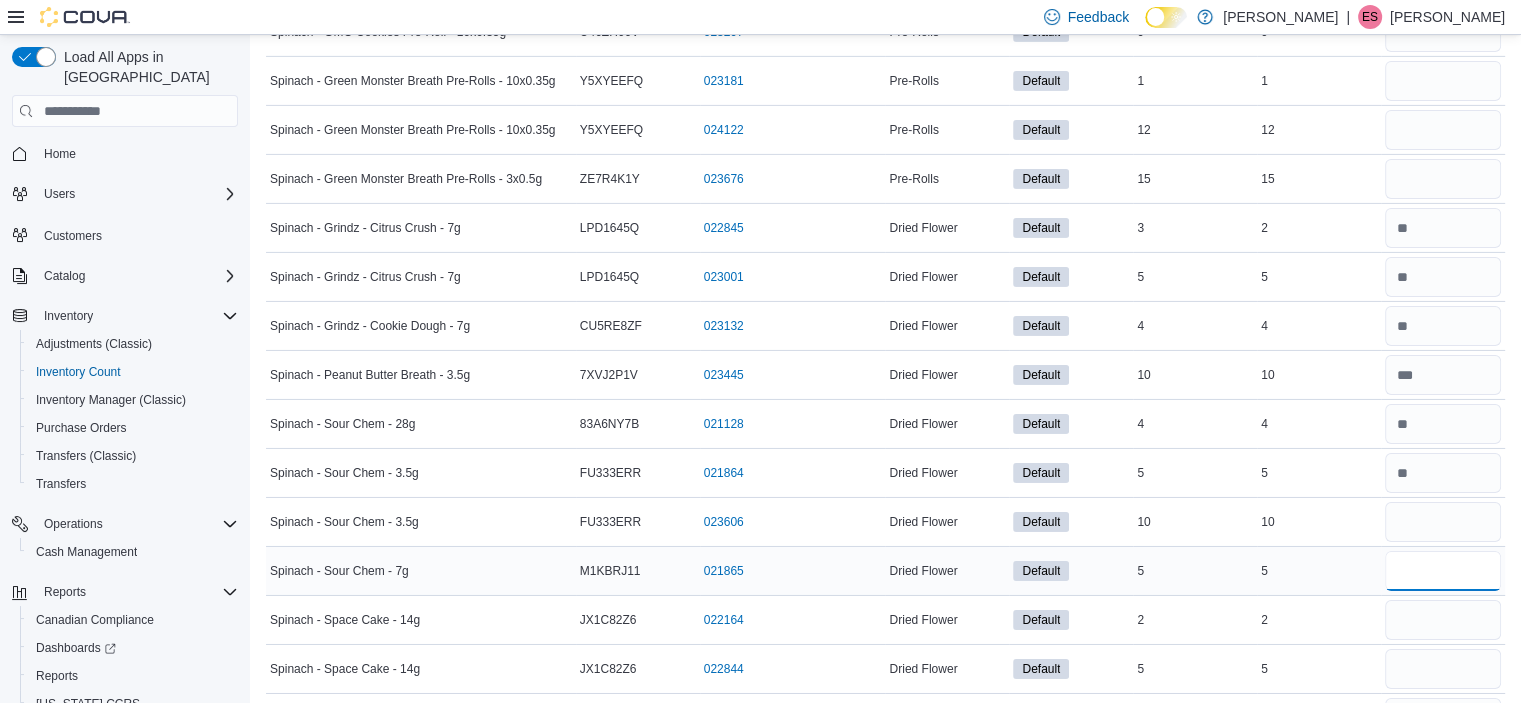 click at bounding box center [1443, 571] 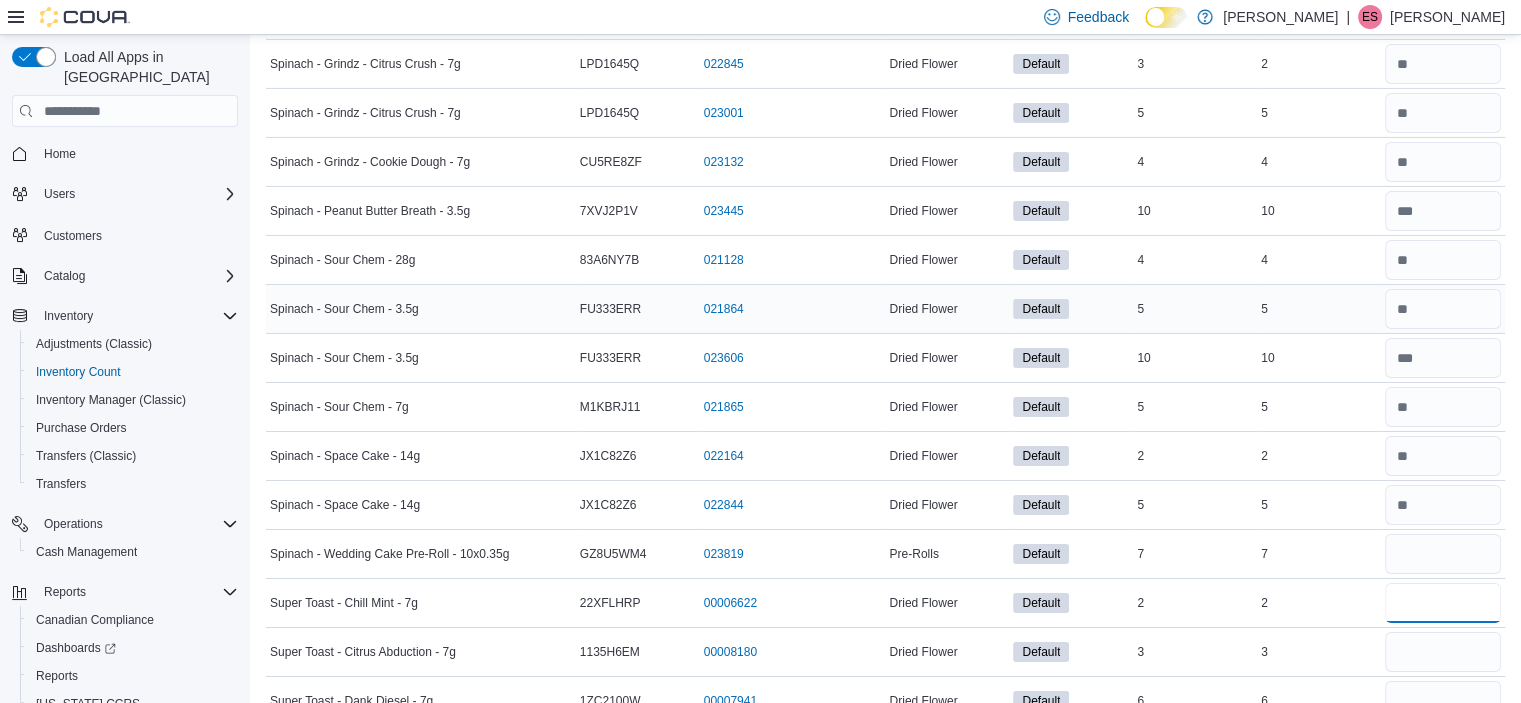 scroll, scrollTop: 6864, scrollLeft: 0, axis: vertical 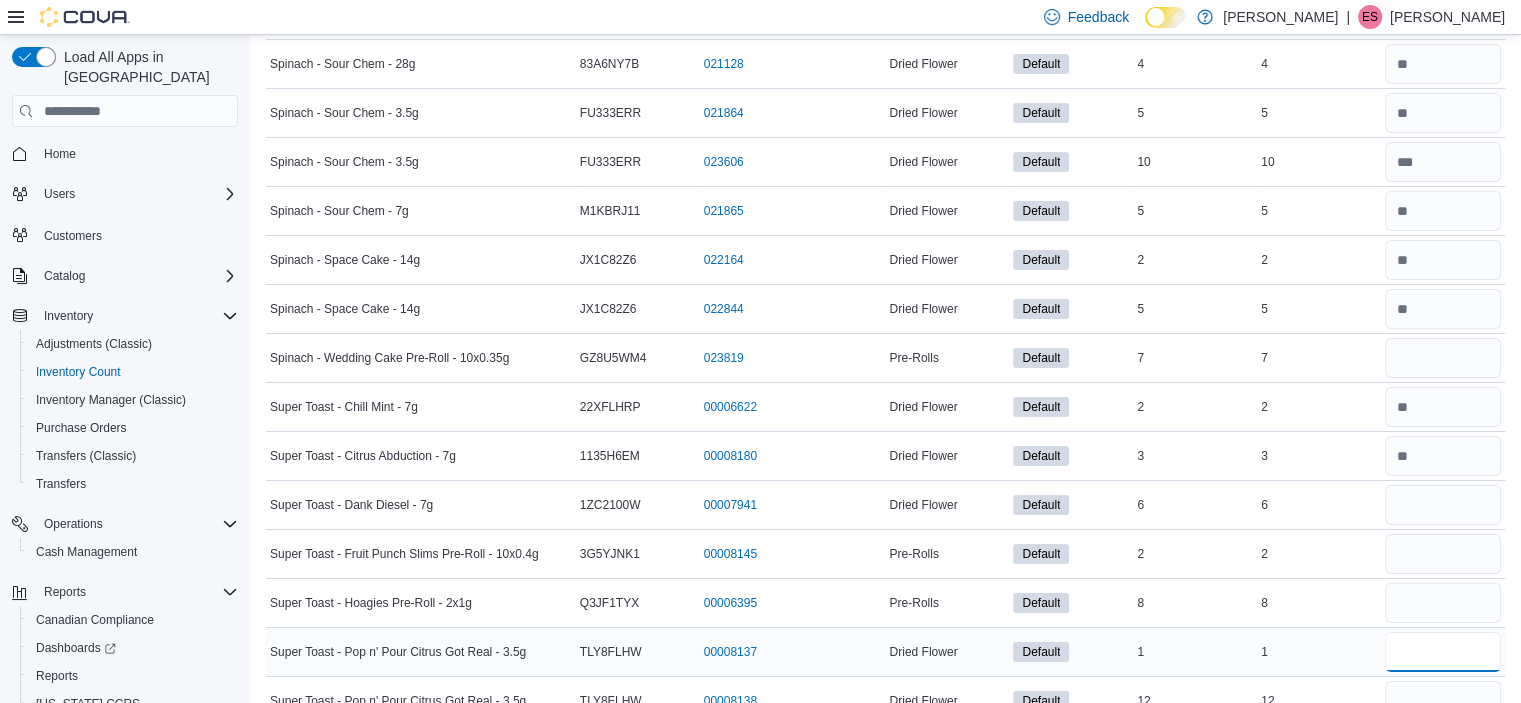 click at bounding box center [1443, 652] 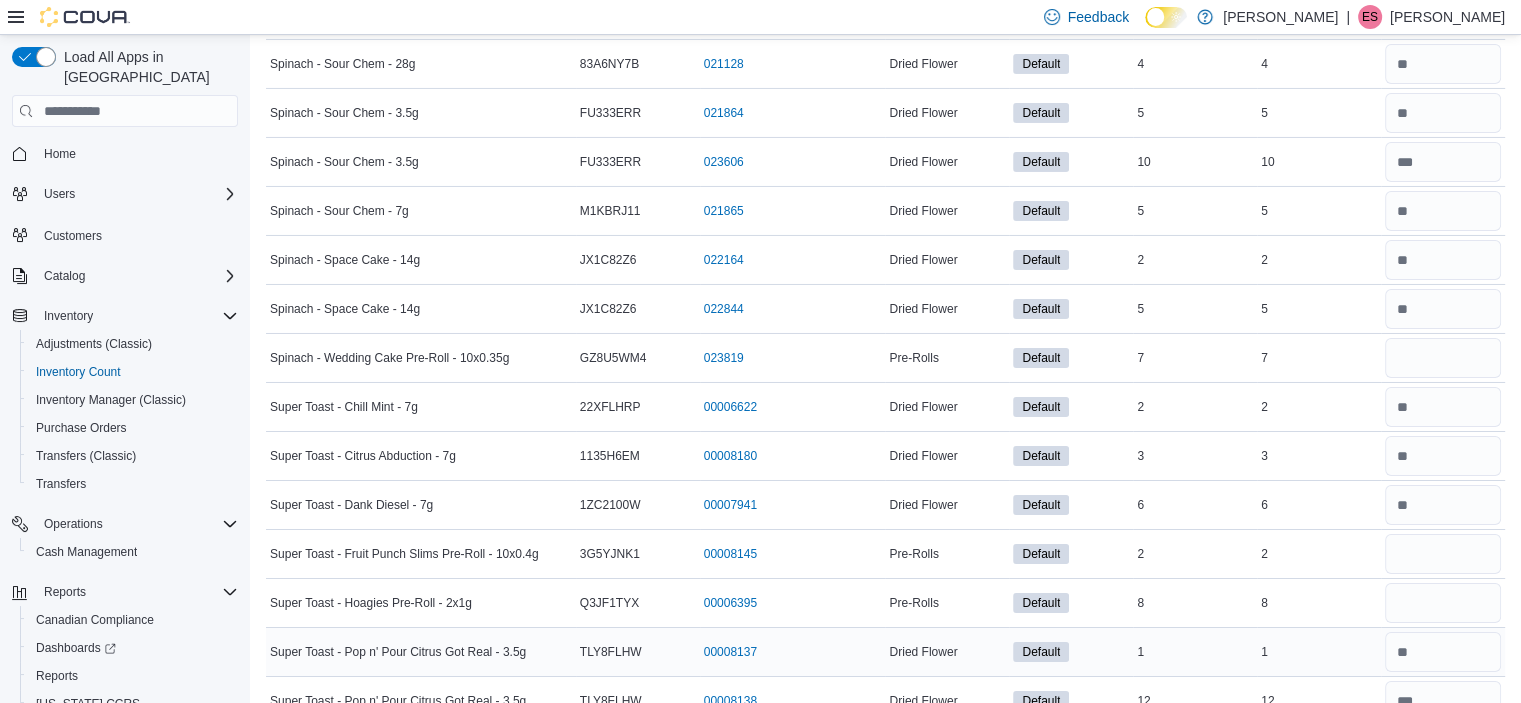 scroll, scrollTop: 7432, scrollLeft: 0, axis: vertical 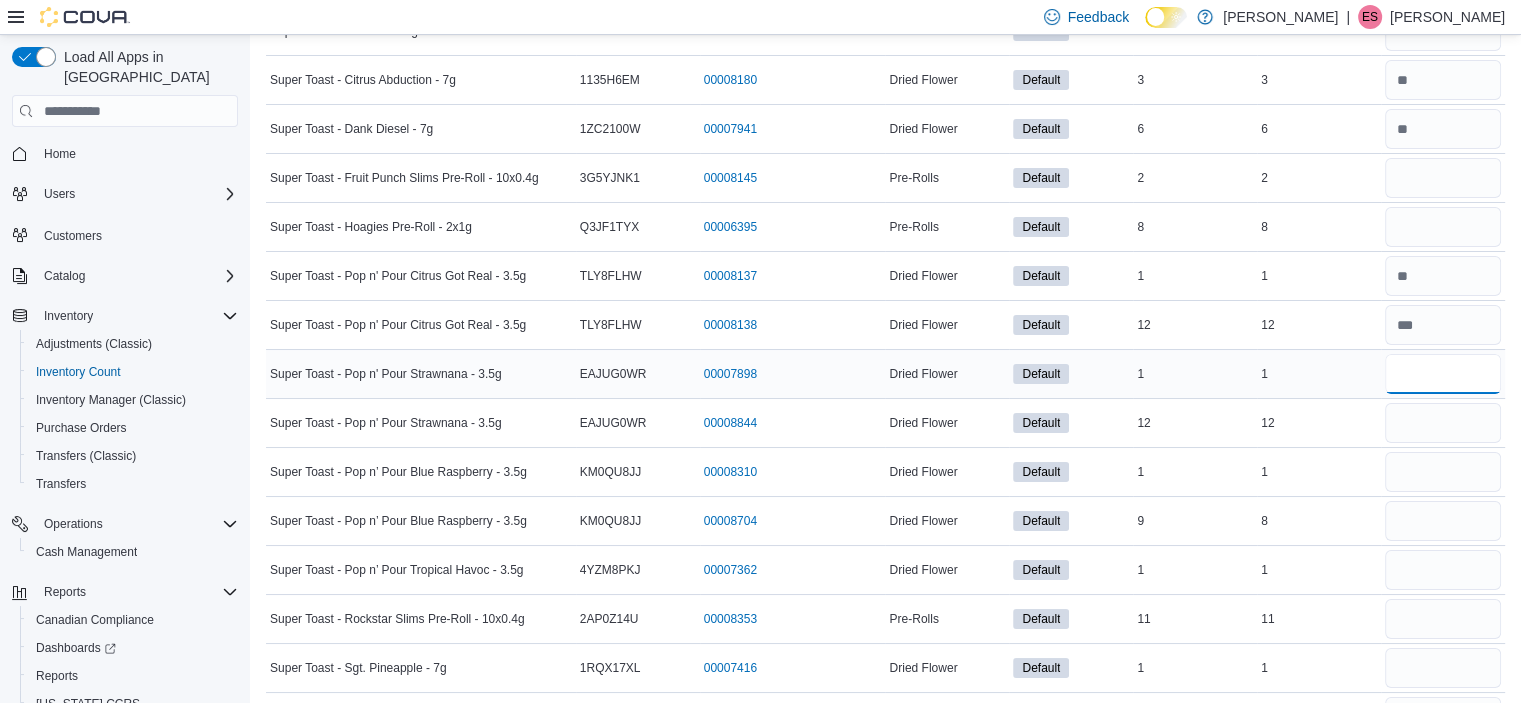 click at bounding box center (1443, 374) 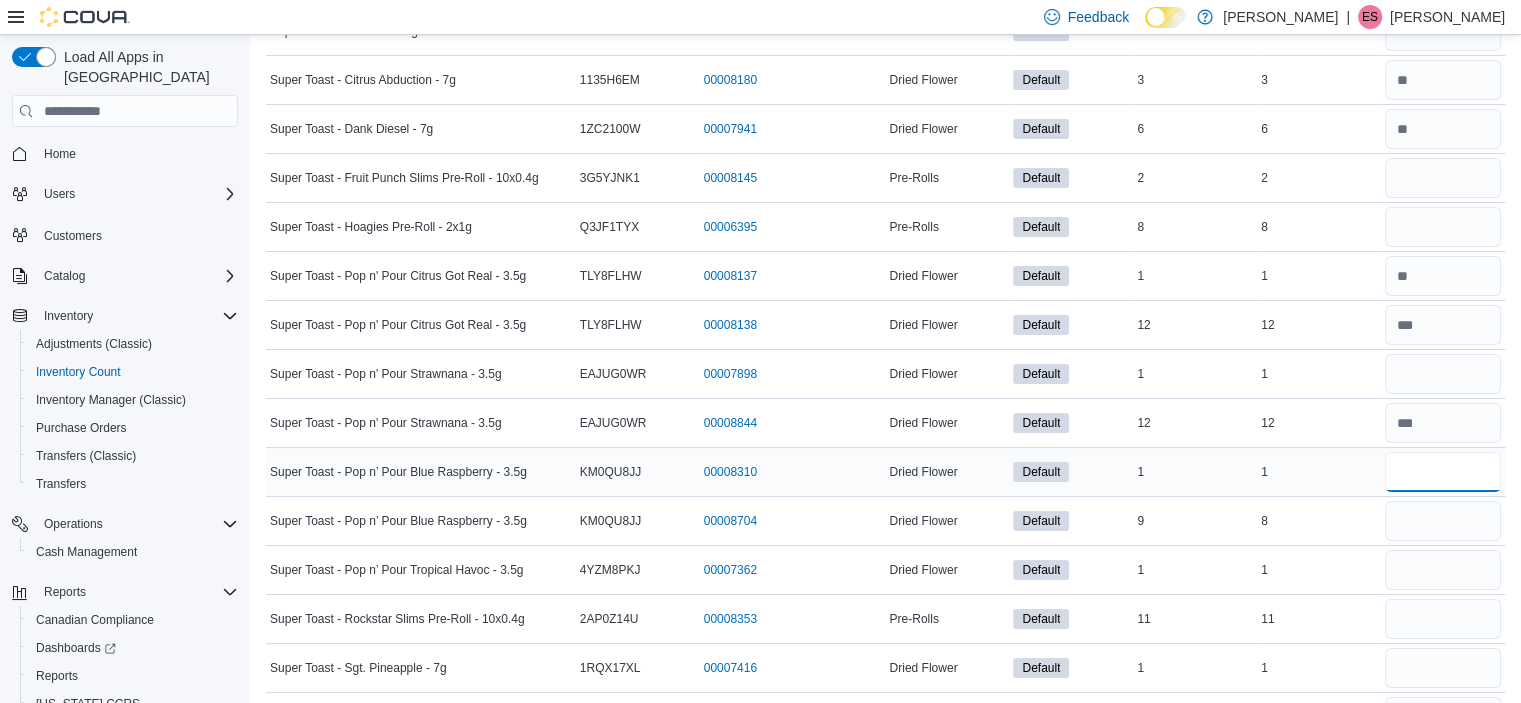 click at bounding box center [1443, 472] 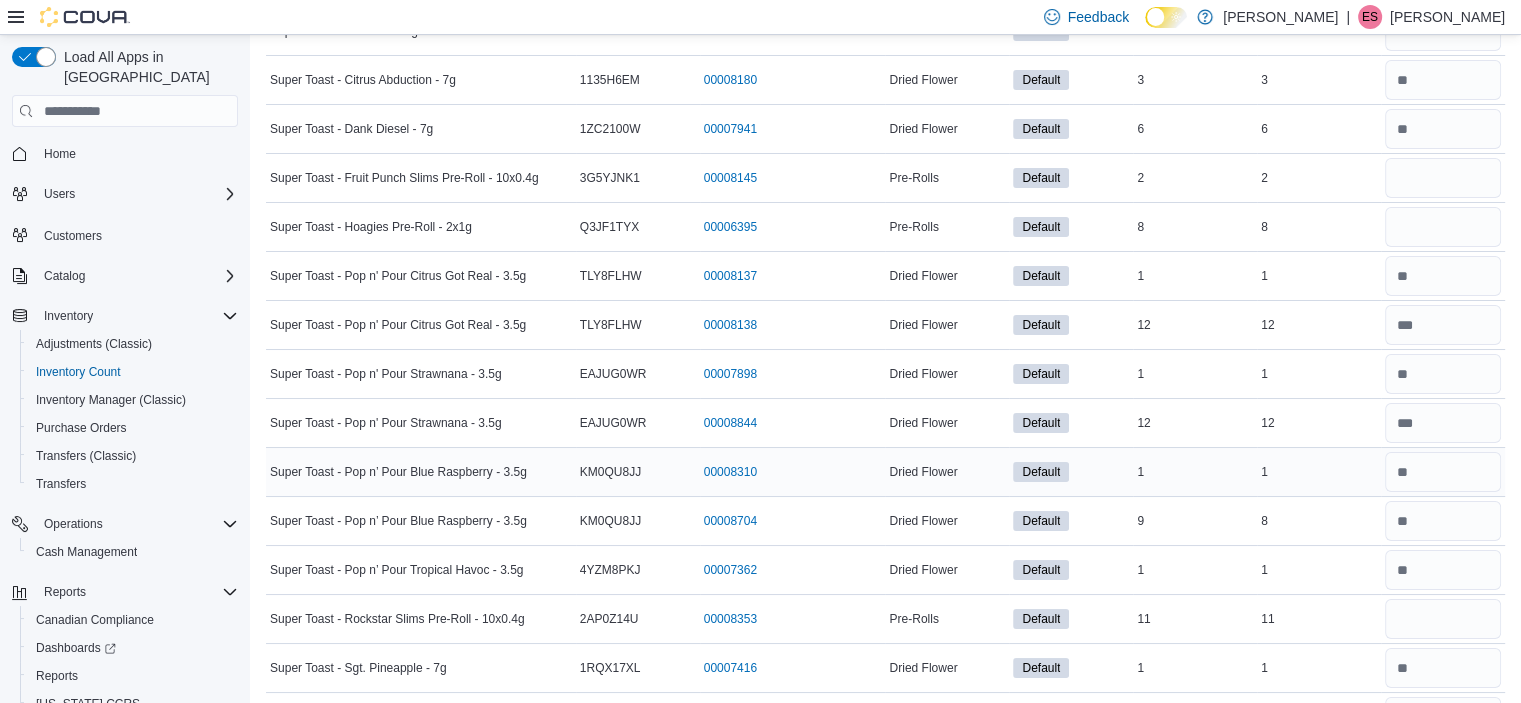 scroll, scrollTop: 7442, scrollLeft: 0, axis: vertical 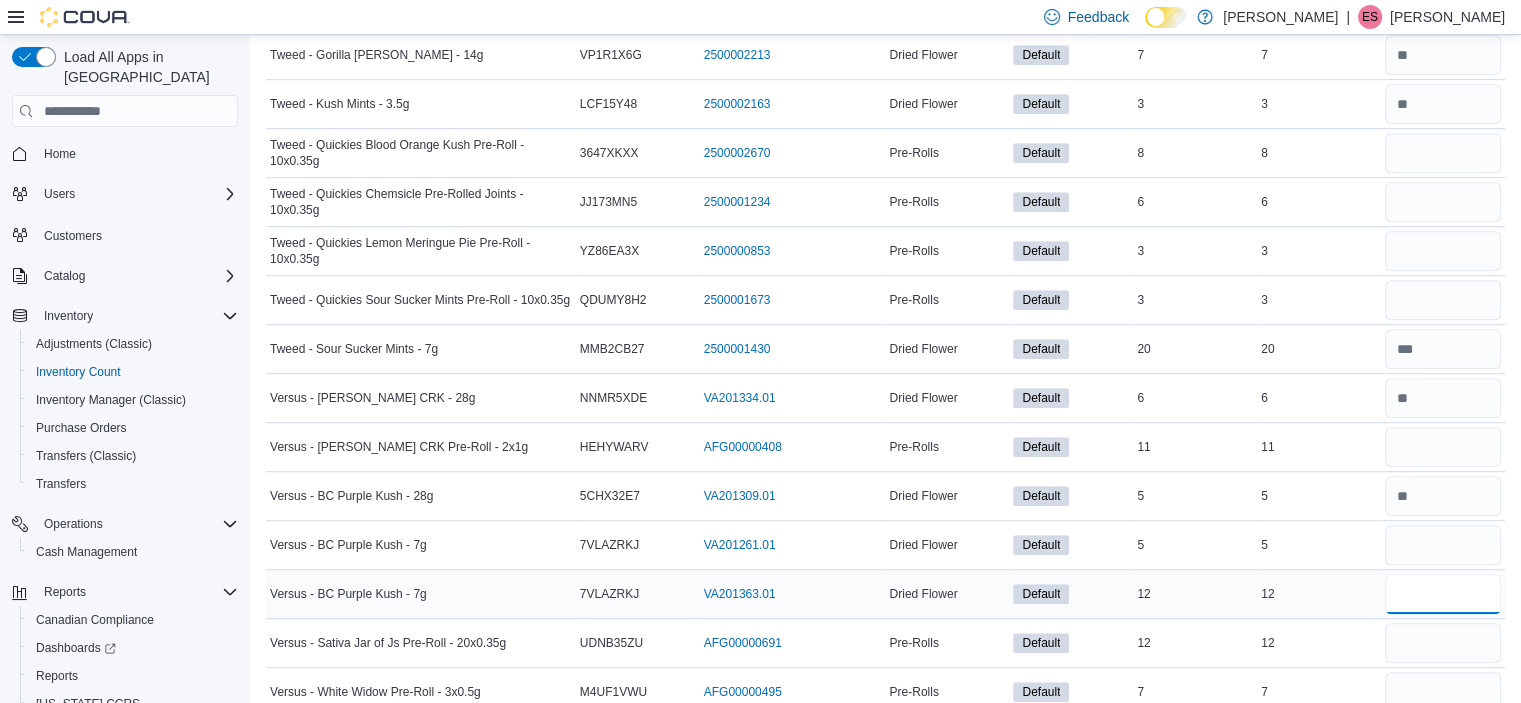 click at bounding box center [1443, 594] 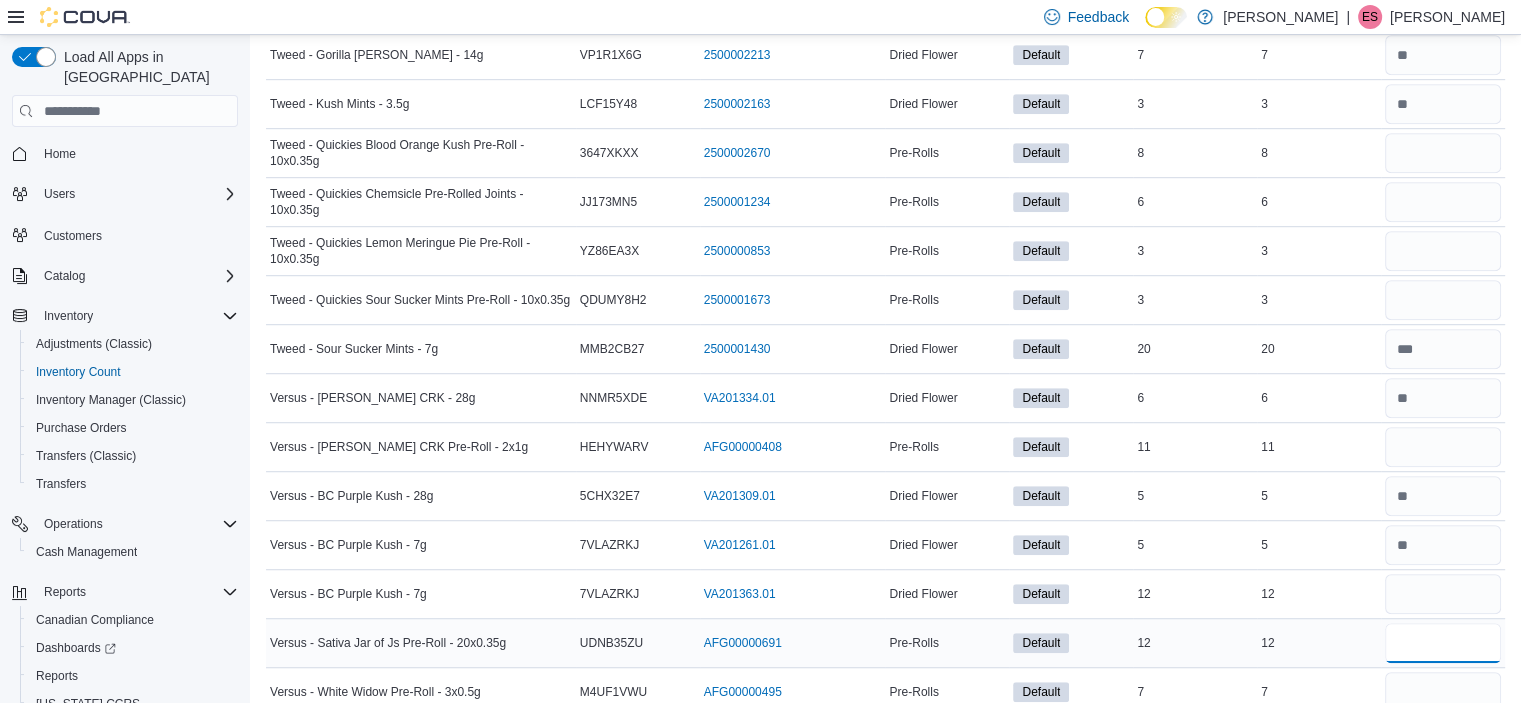 click at bounding box center (1443, 643) 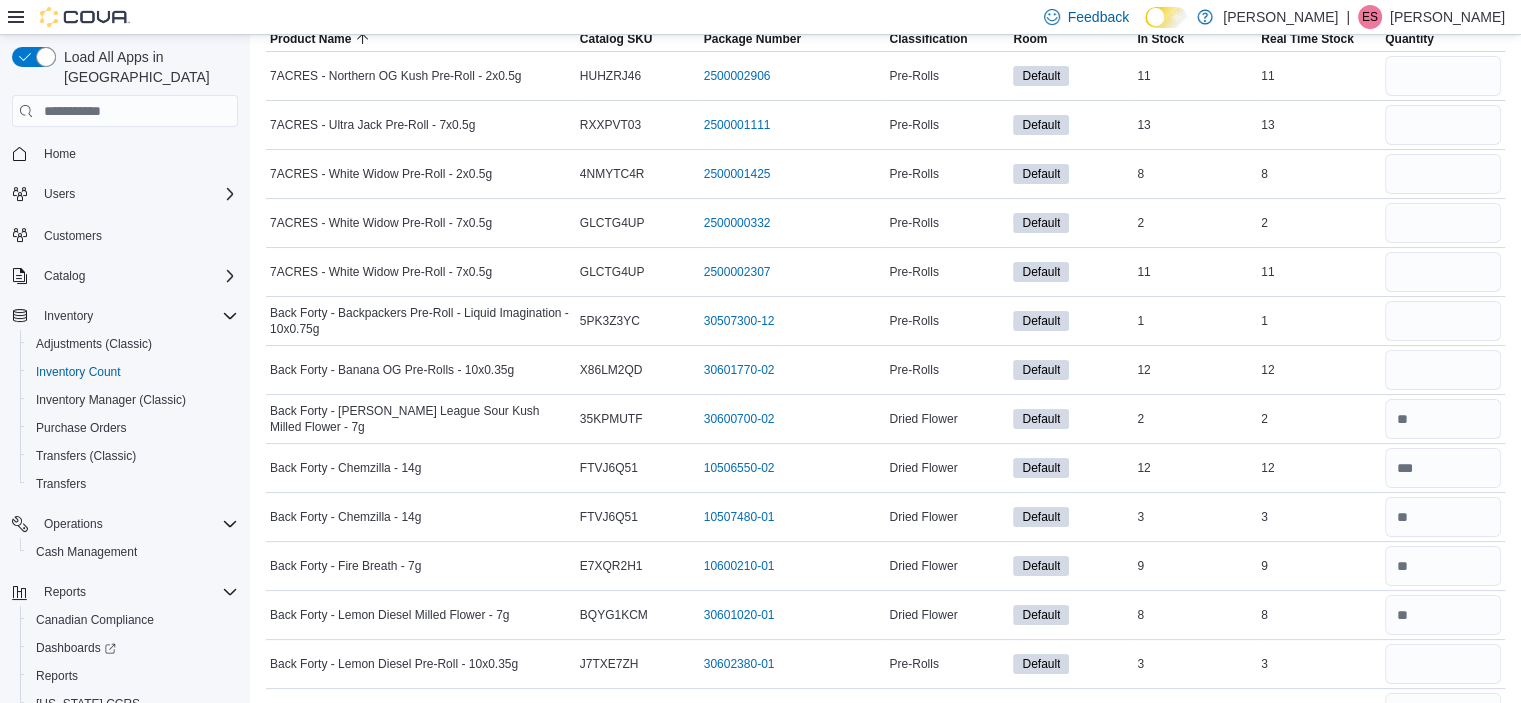 scroll, scrollTop: 0, scrollLeft: 0, axis: both 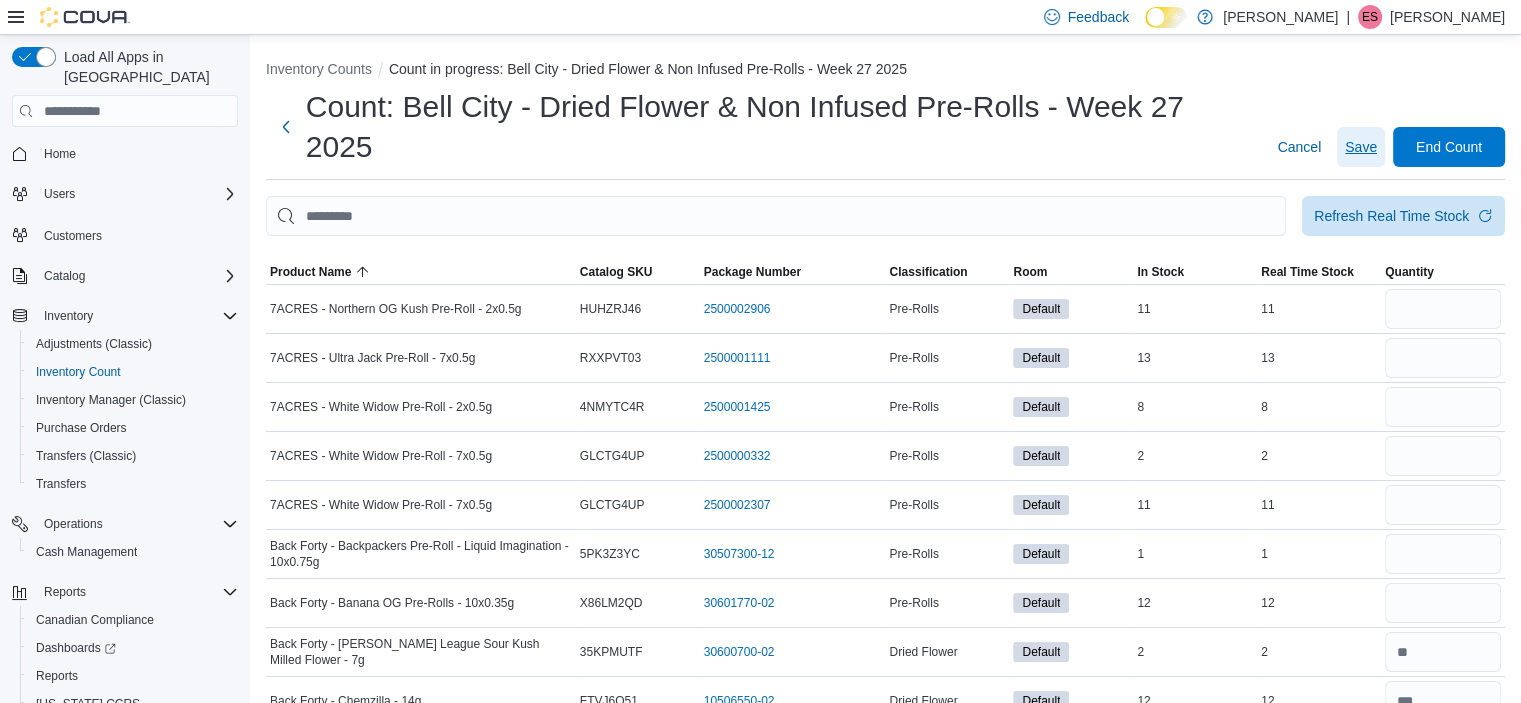click on "Save" at bounding box center (1361, 147) 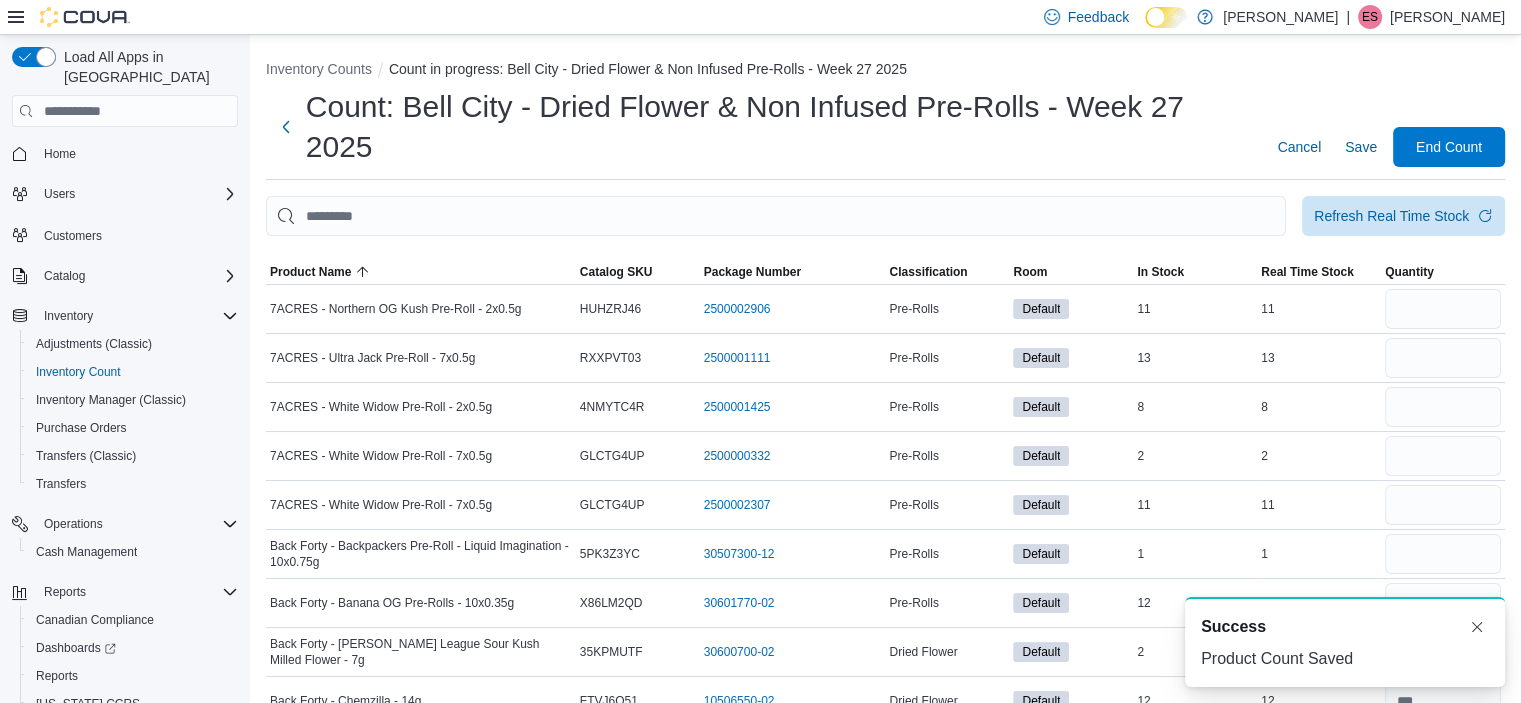scroll, scrollTop: 0, scrollLeft: 0, axis: both 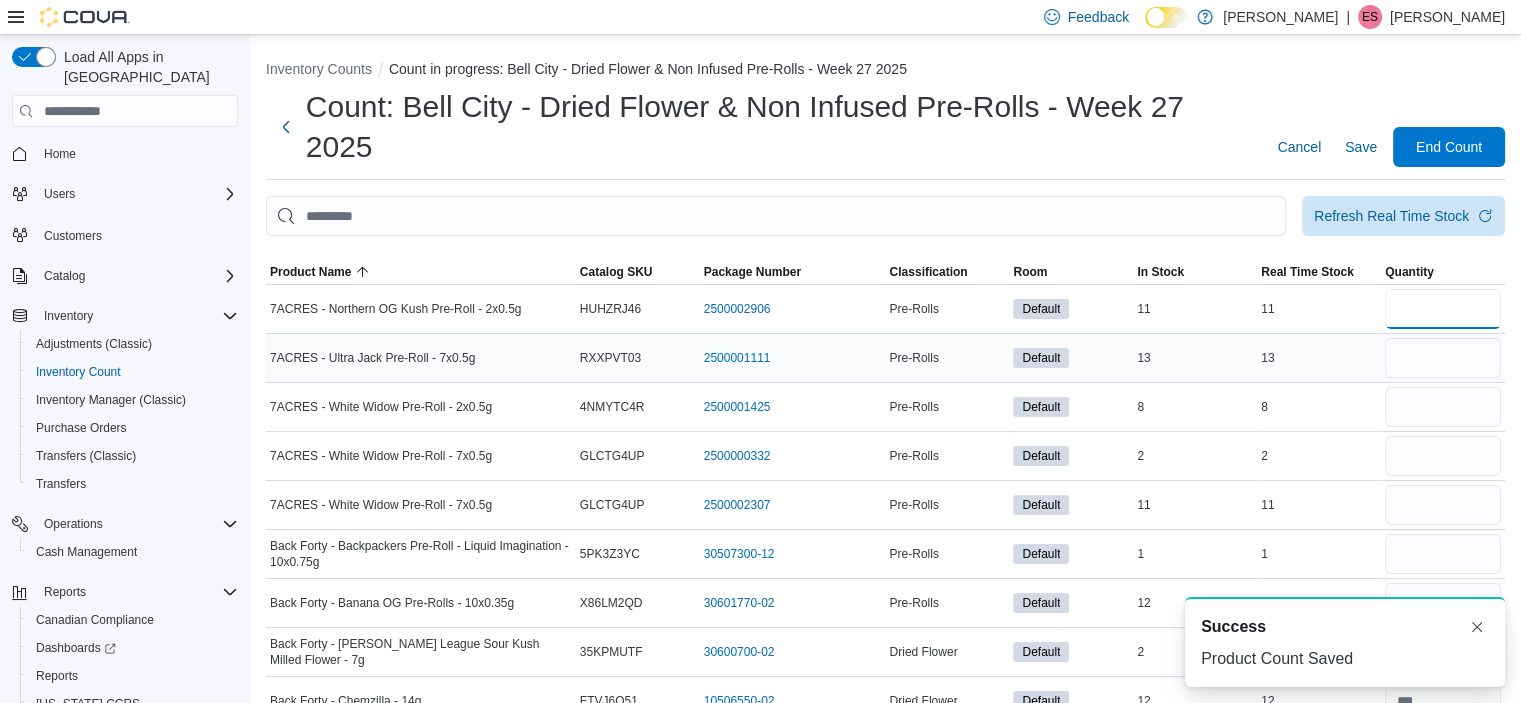 drag, startPoint x: 1448, startPoint y: 267, endPoint x: 1465, endPoint y: 293, distance: 31.06445 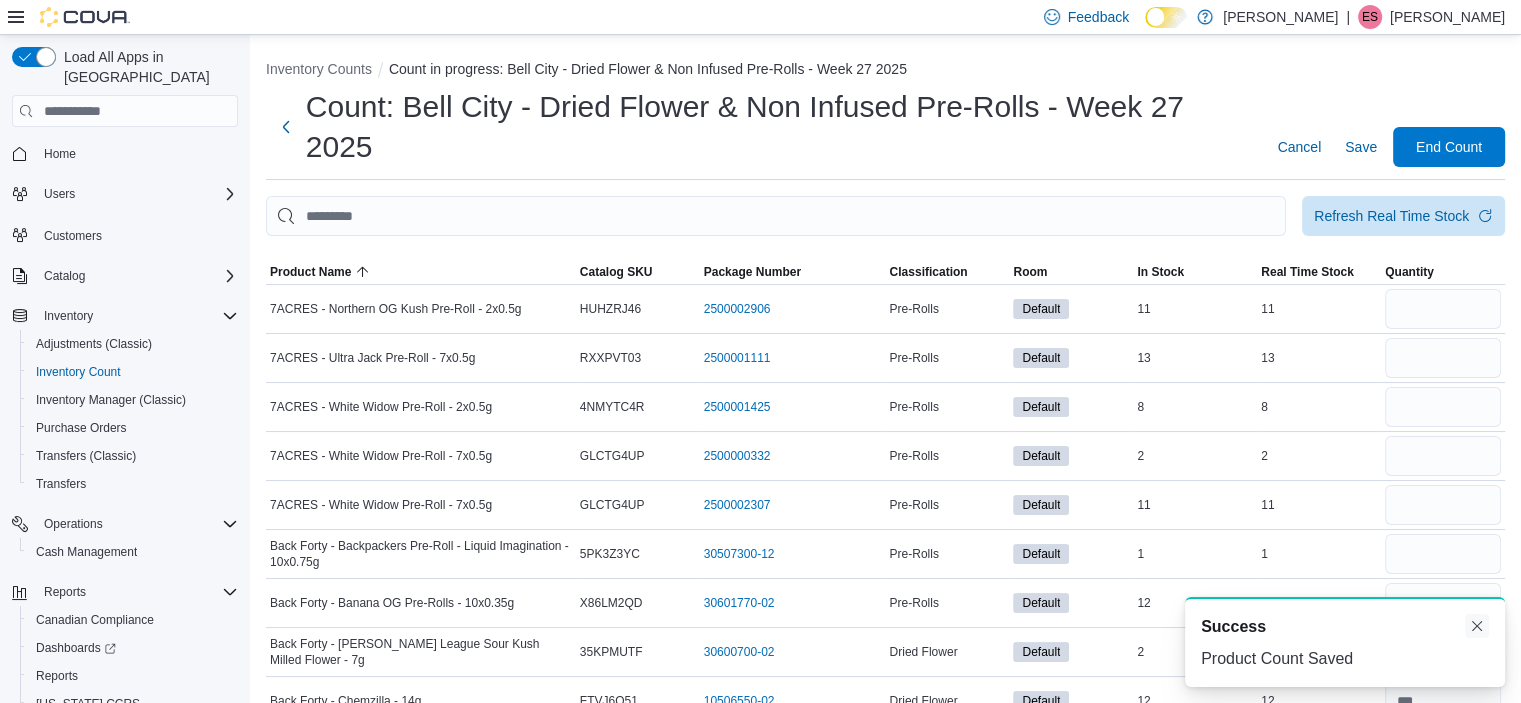 click at bounding box center [1477, 626] 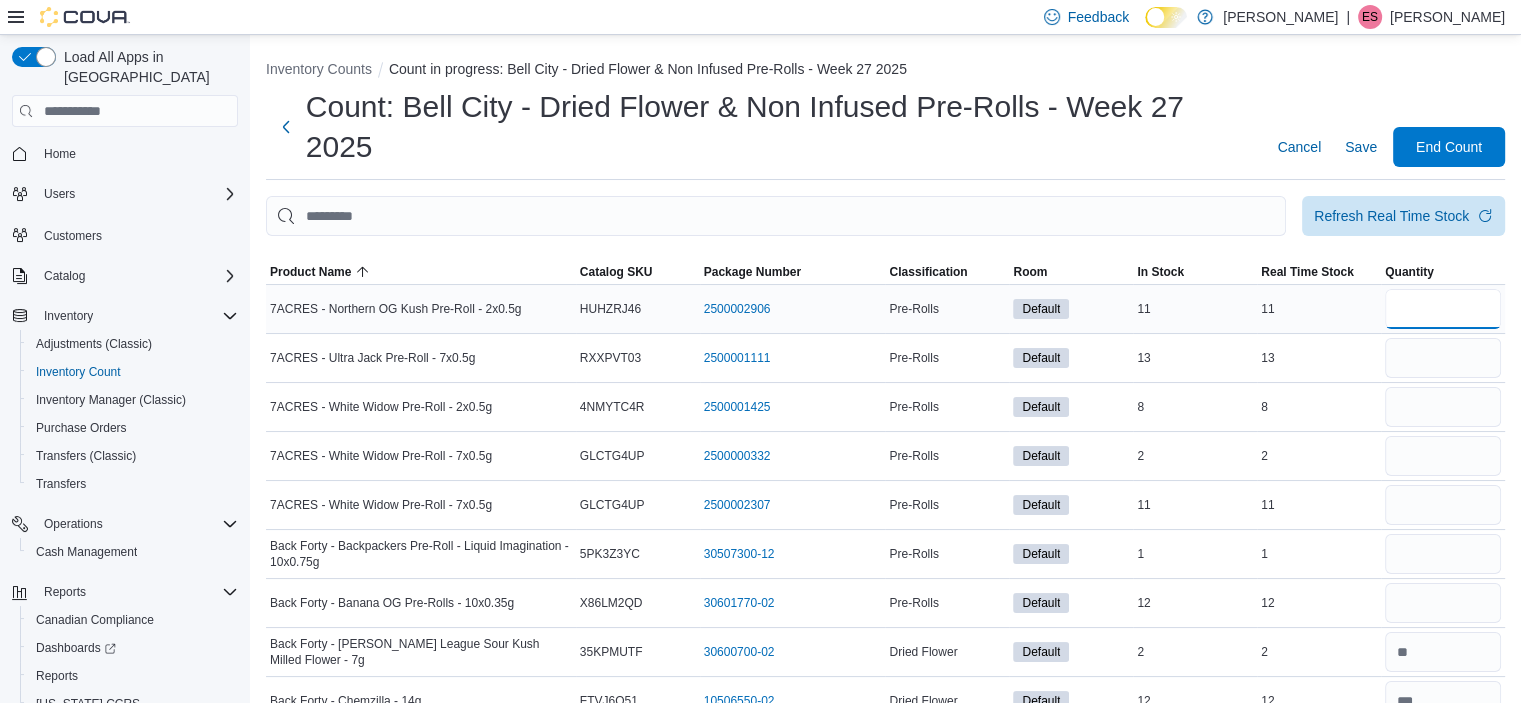 click at bounding box center (1443, 309) 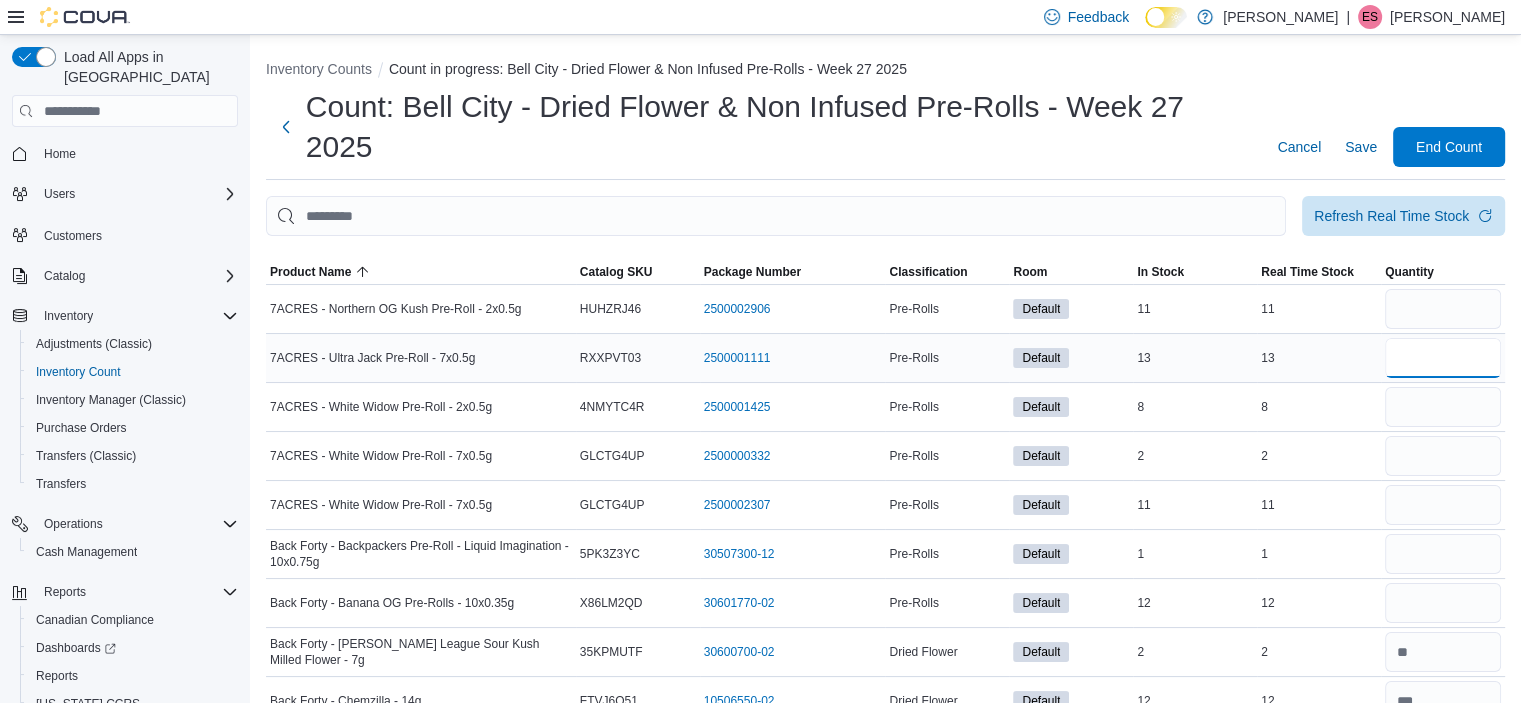 click at bounding box center (1443, 358) 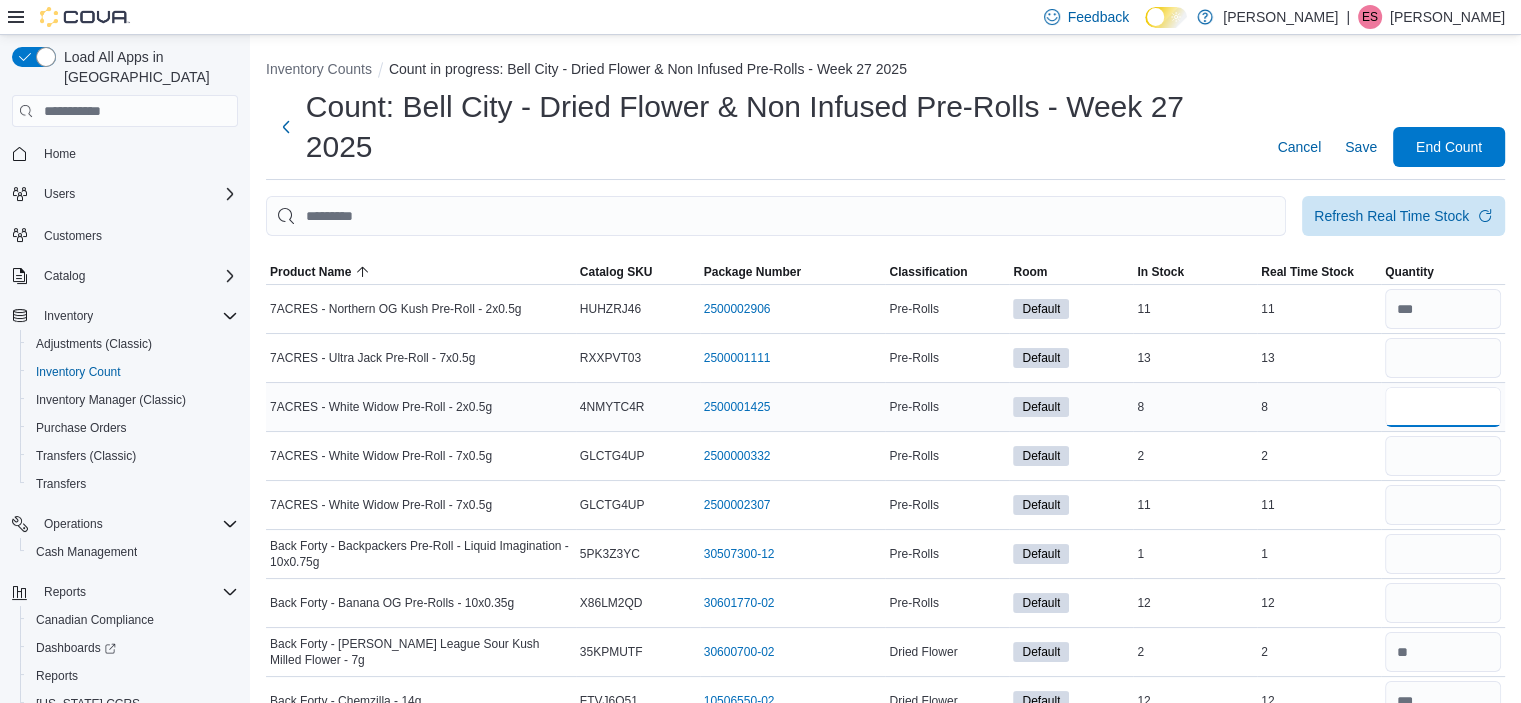 click at bounding box center [1443, 407] 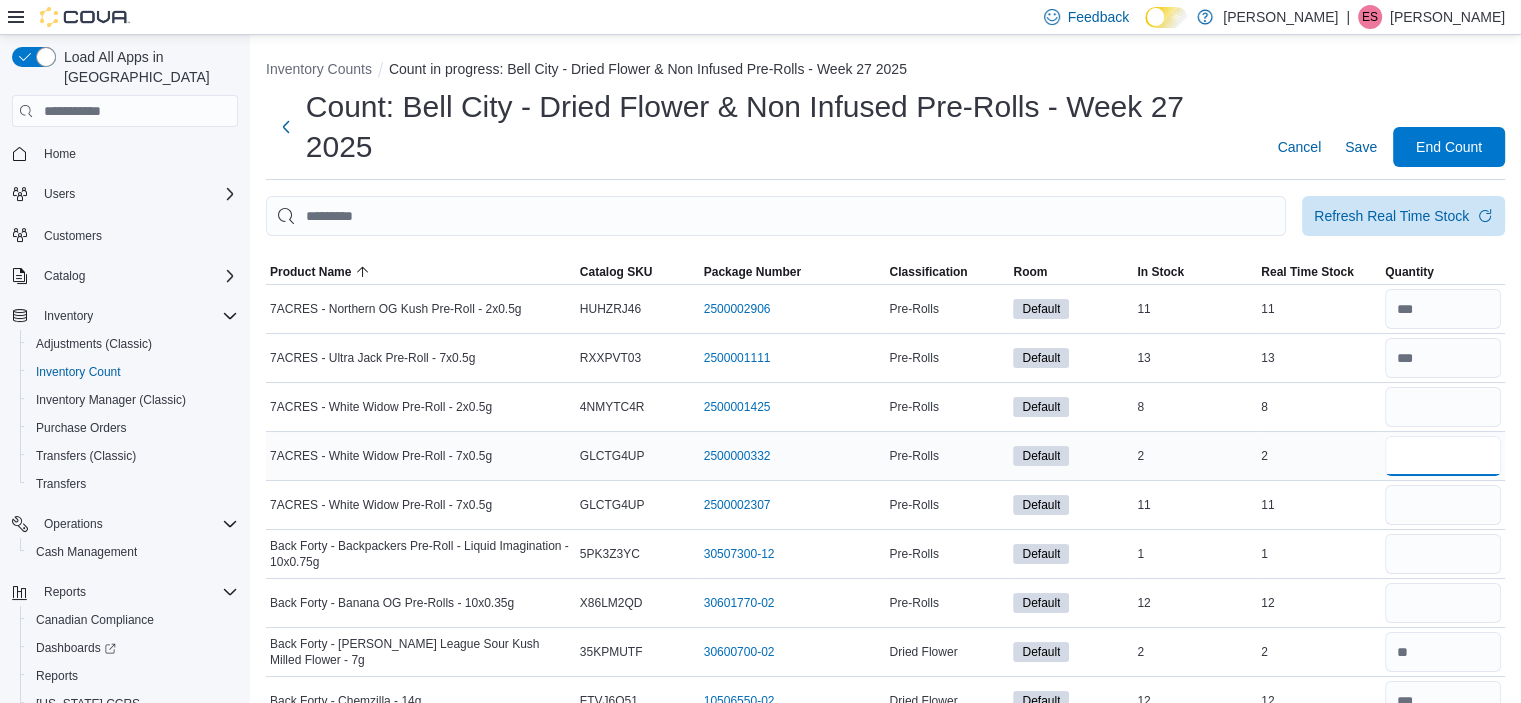 click at bounding box center [1443, 456] 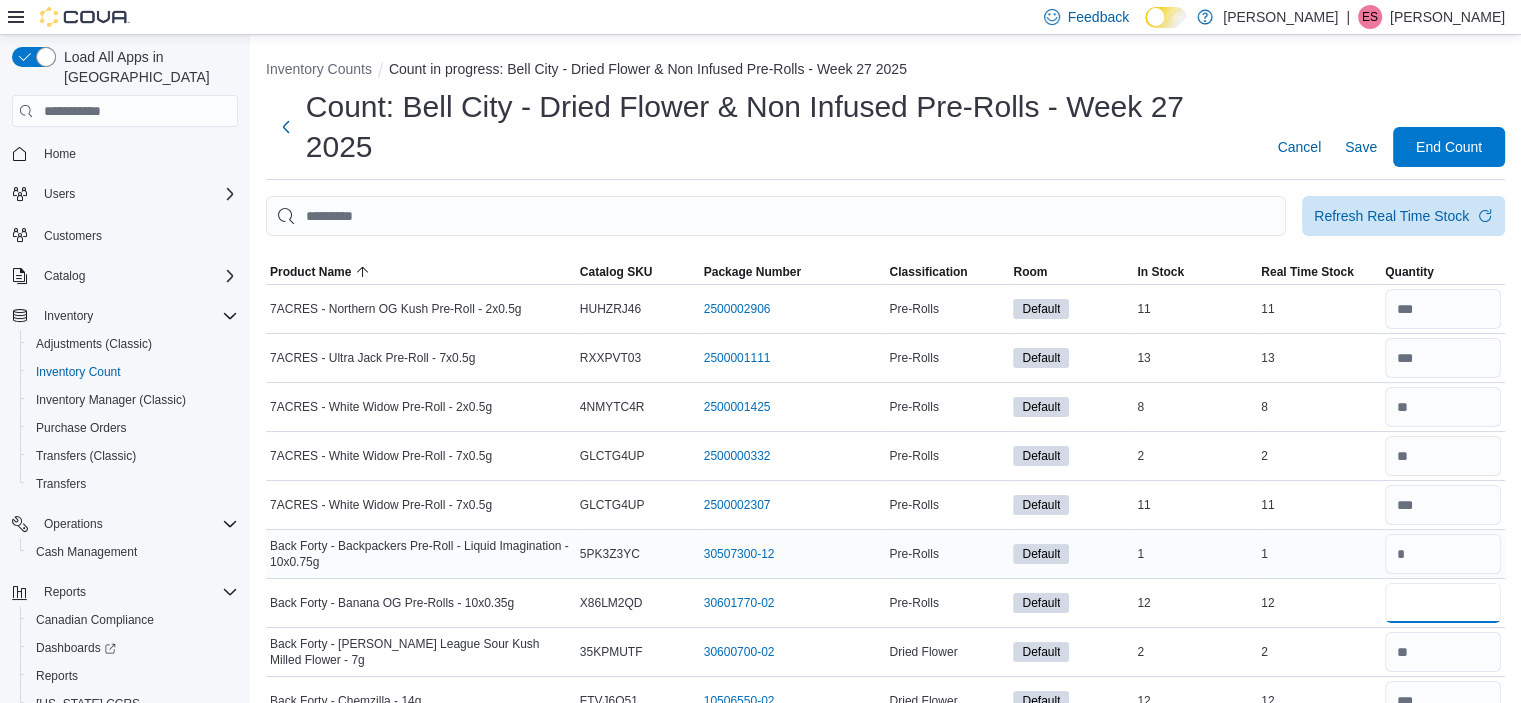 scroll, scrollTop: 312, scrollLeft: 0, axis: vertical 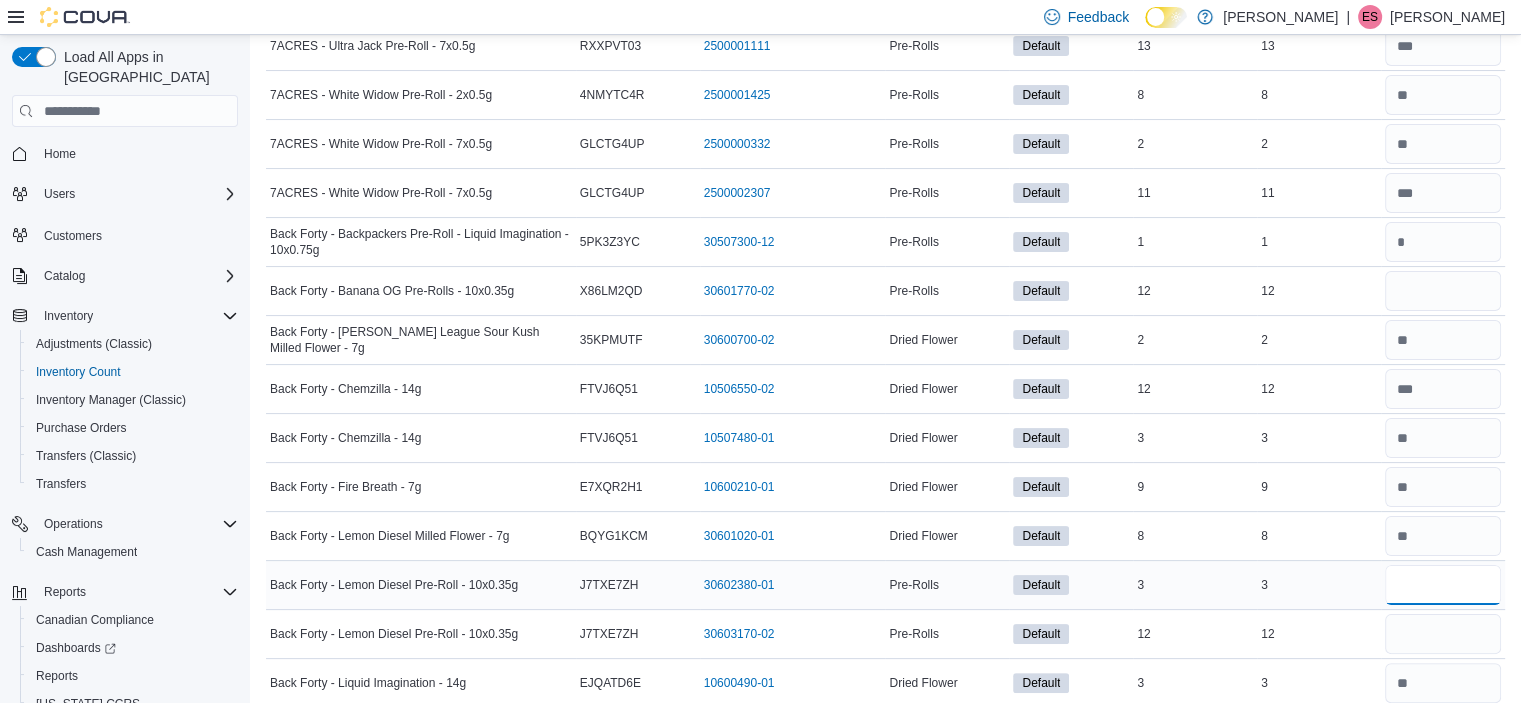 click at bounding box center (1443, 585) 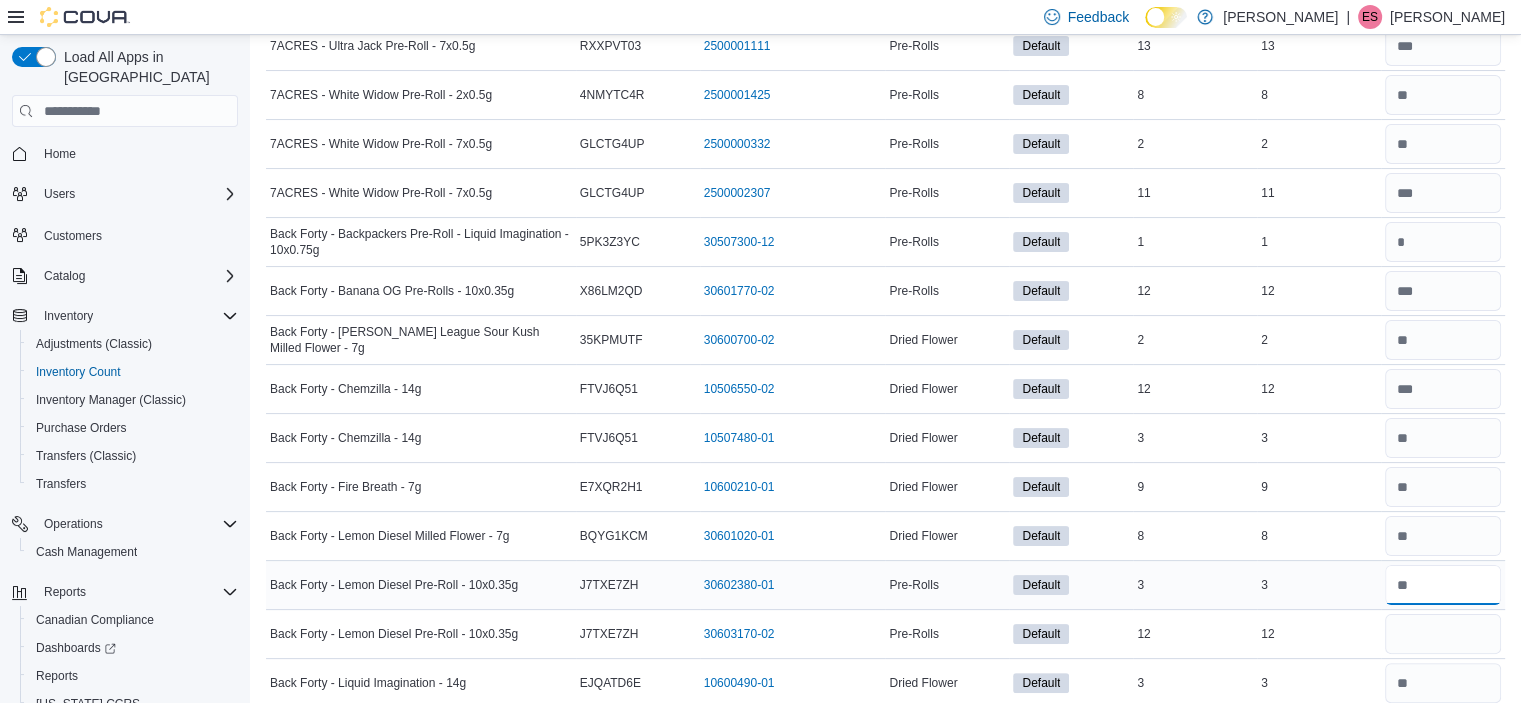 click at bounding box center (1443, 585) 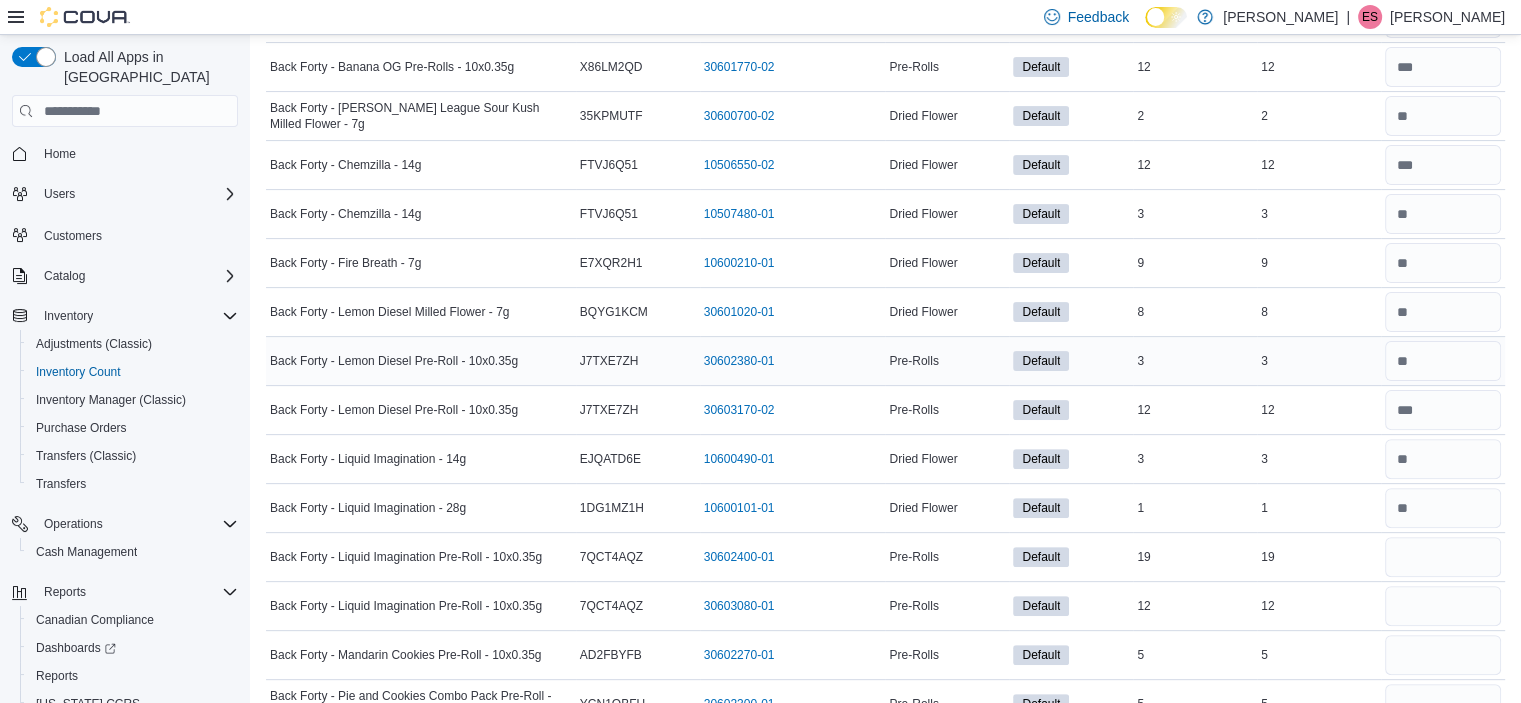 scroll, scrollTop: 536, scrollLeft: 0, axis: vertical 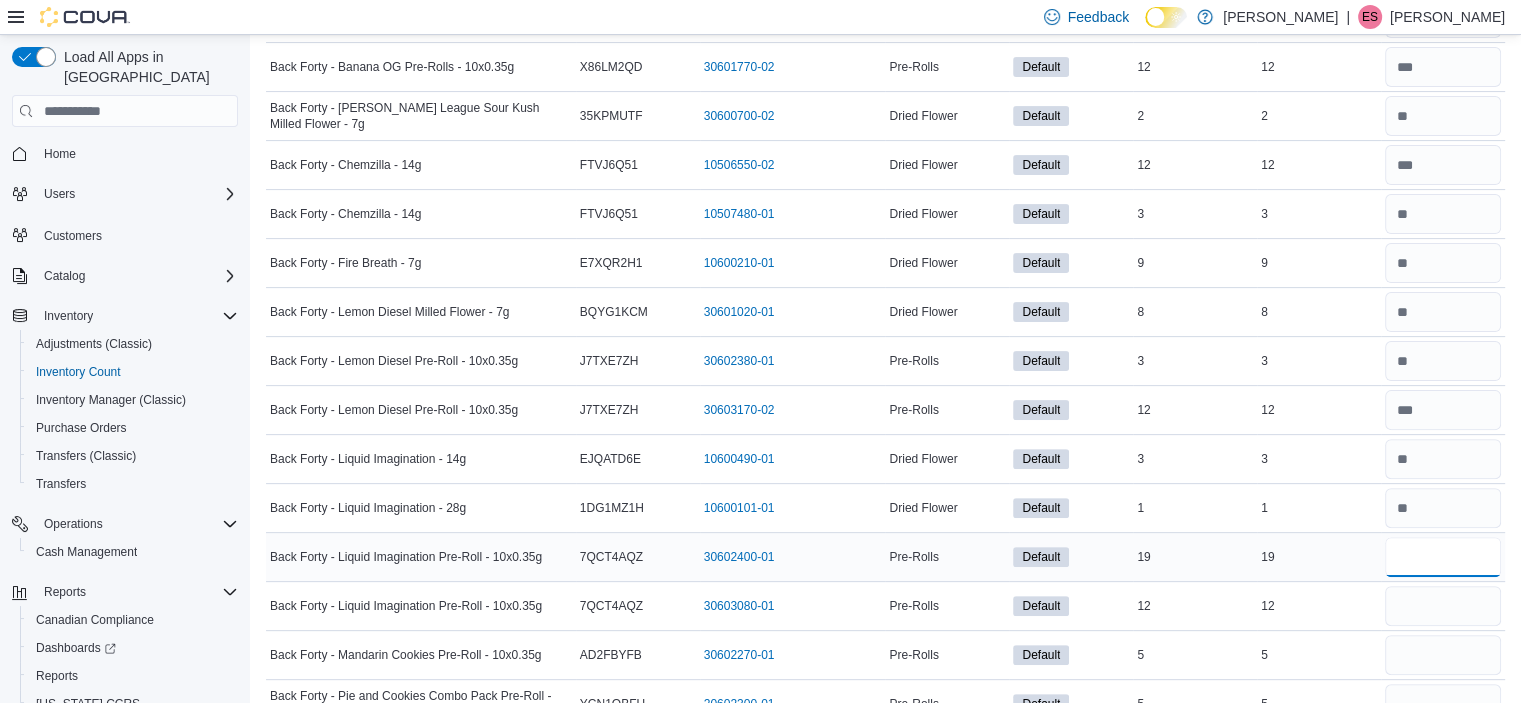 click at bounding box center [1443, 557] 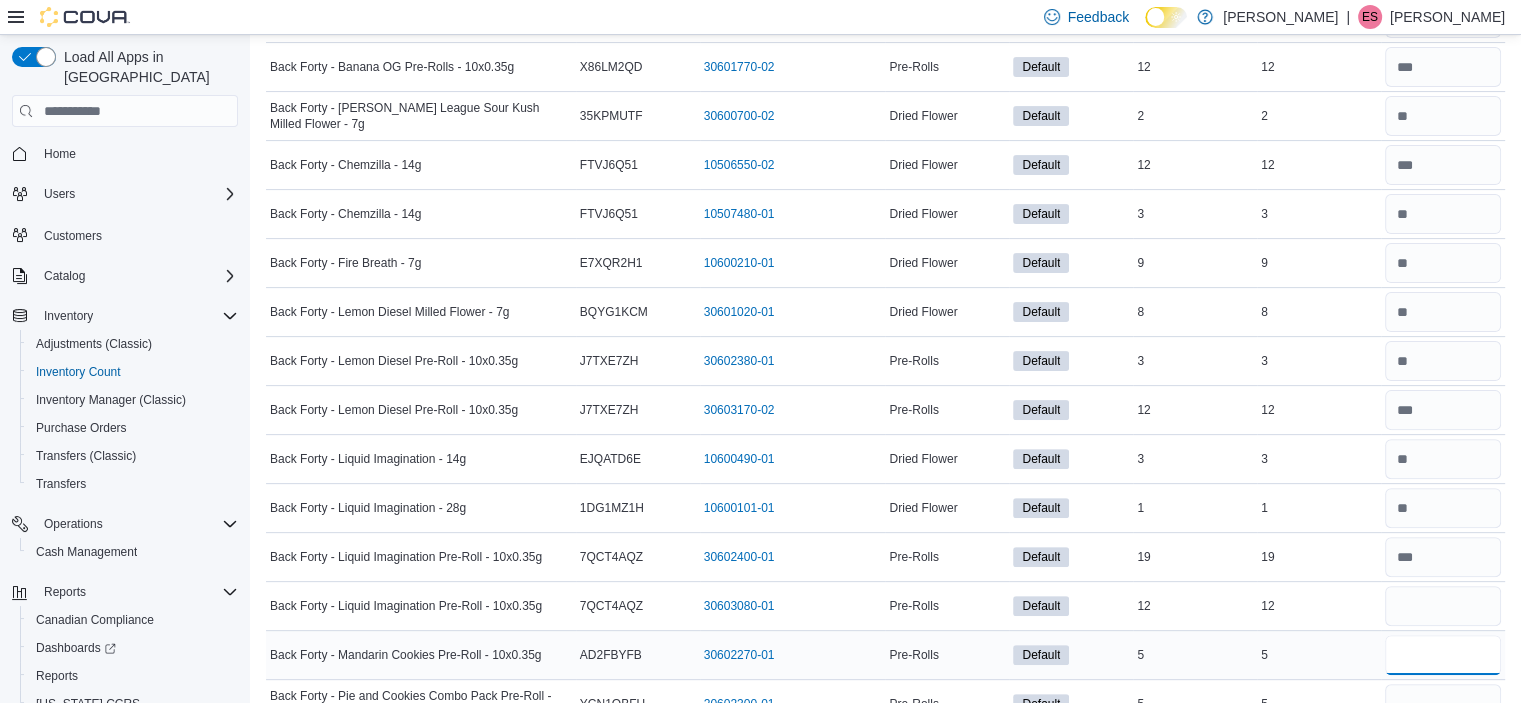 click at bounding box center [1443, 655] 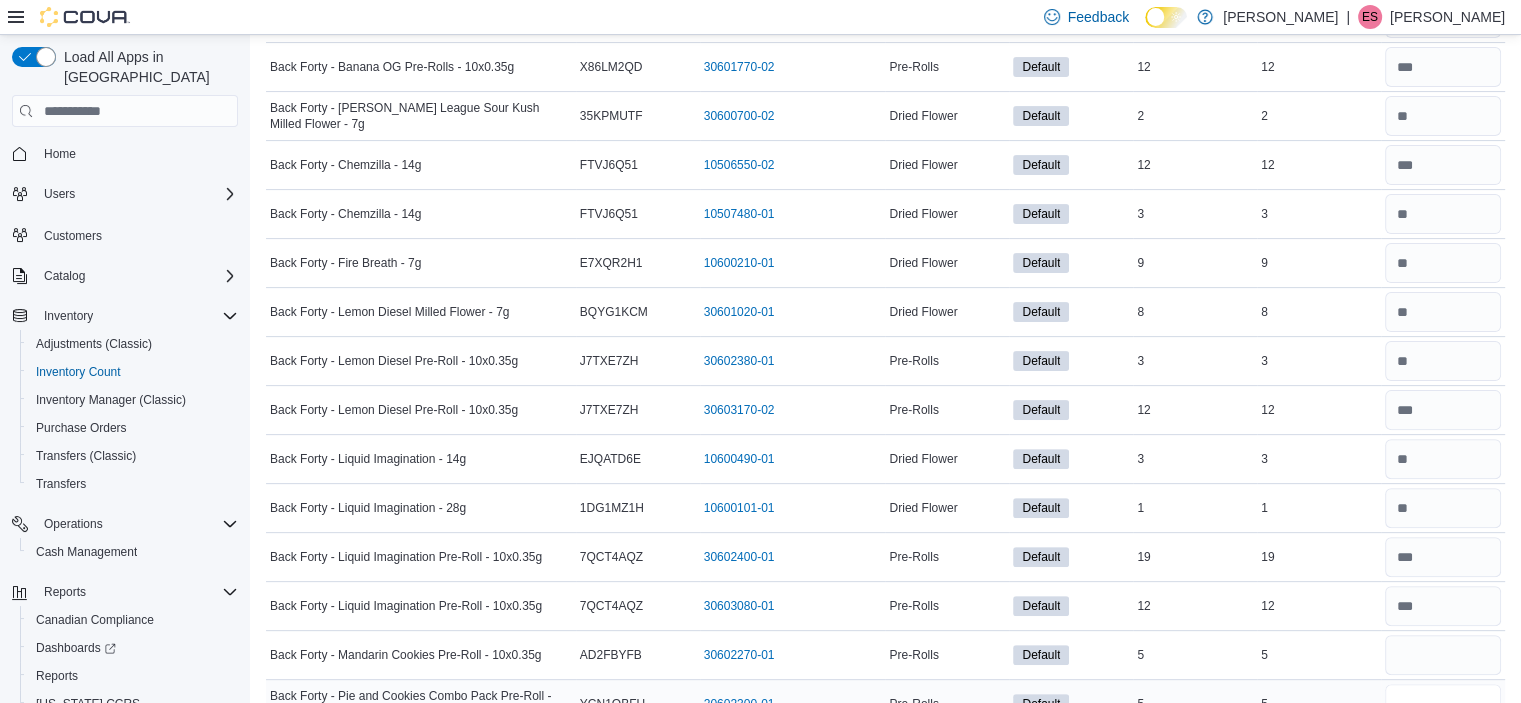 click at bounding box center (1443, 704) 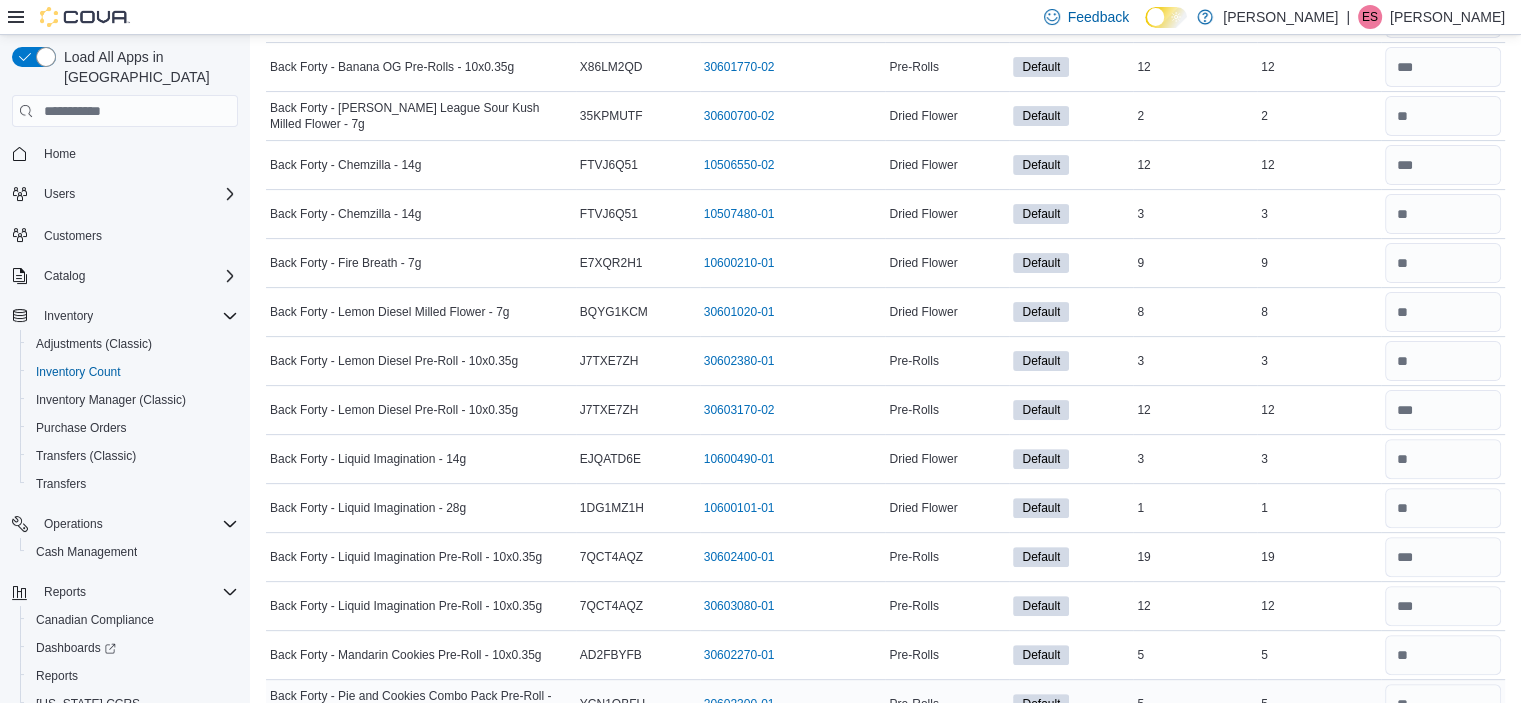 scroll, scrollTop: 561, scrollLeft: 0, axis: vertical 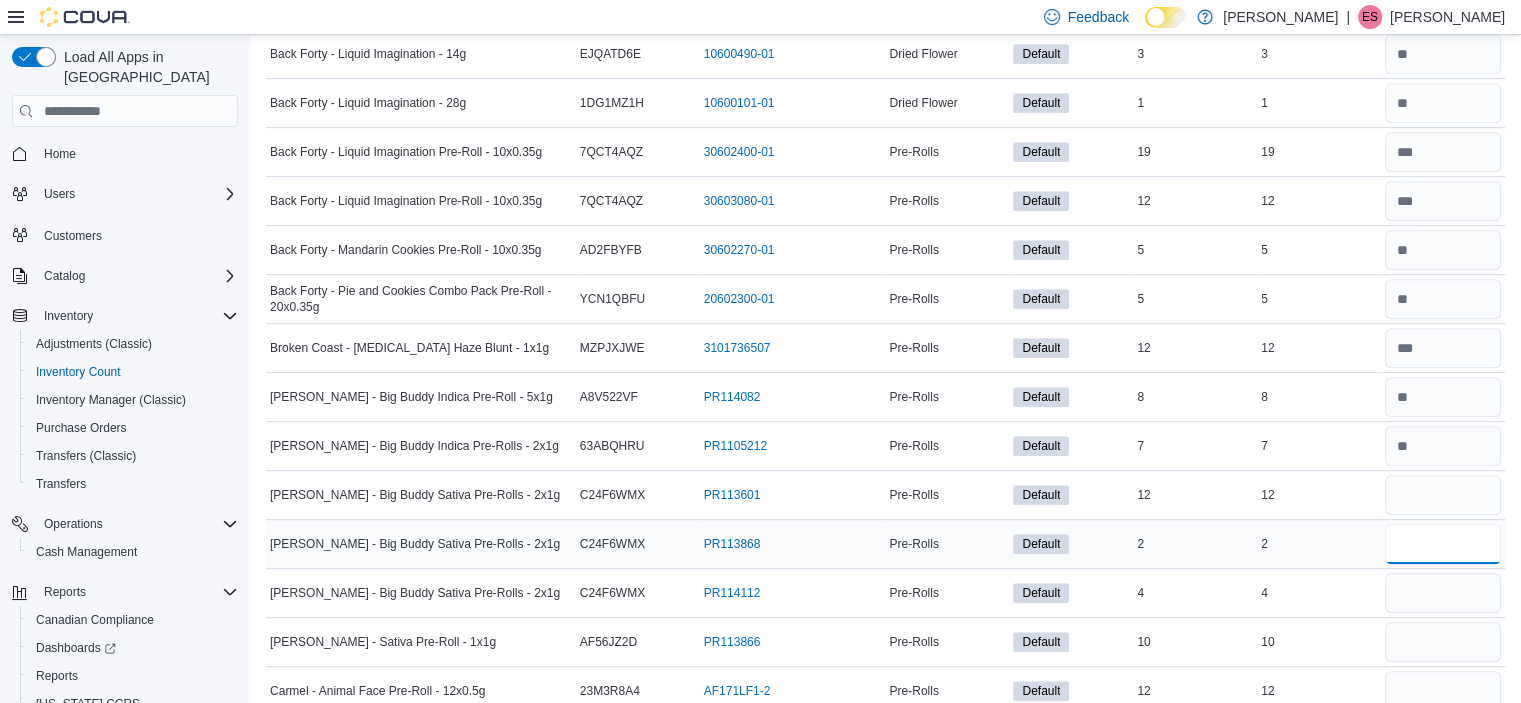 click at bounding box center (1443, 544) 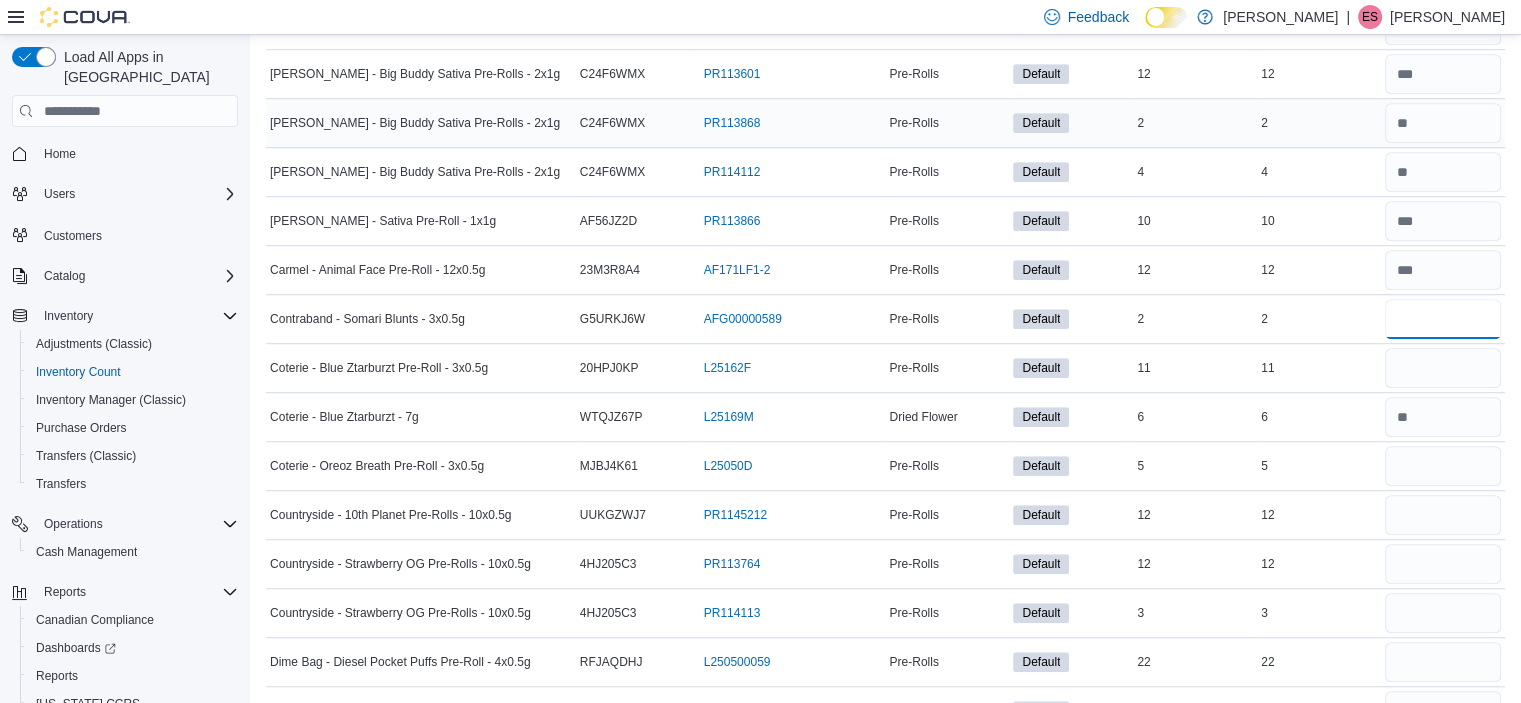 scroll, scrollTop: 1363, scrollLeft: 0, axis: vertical 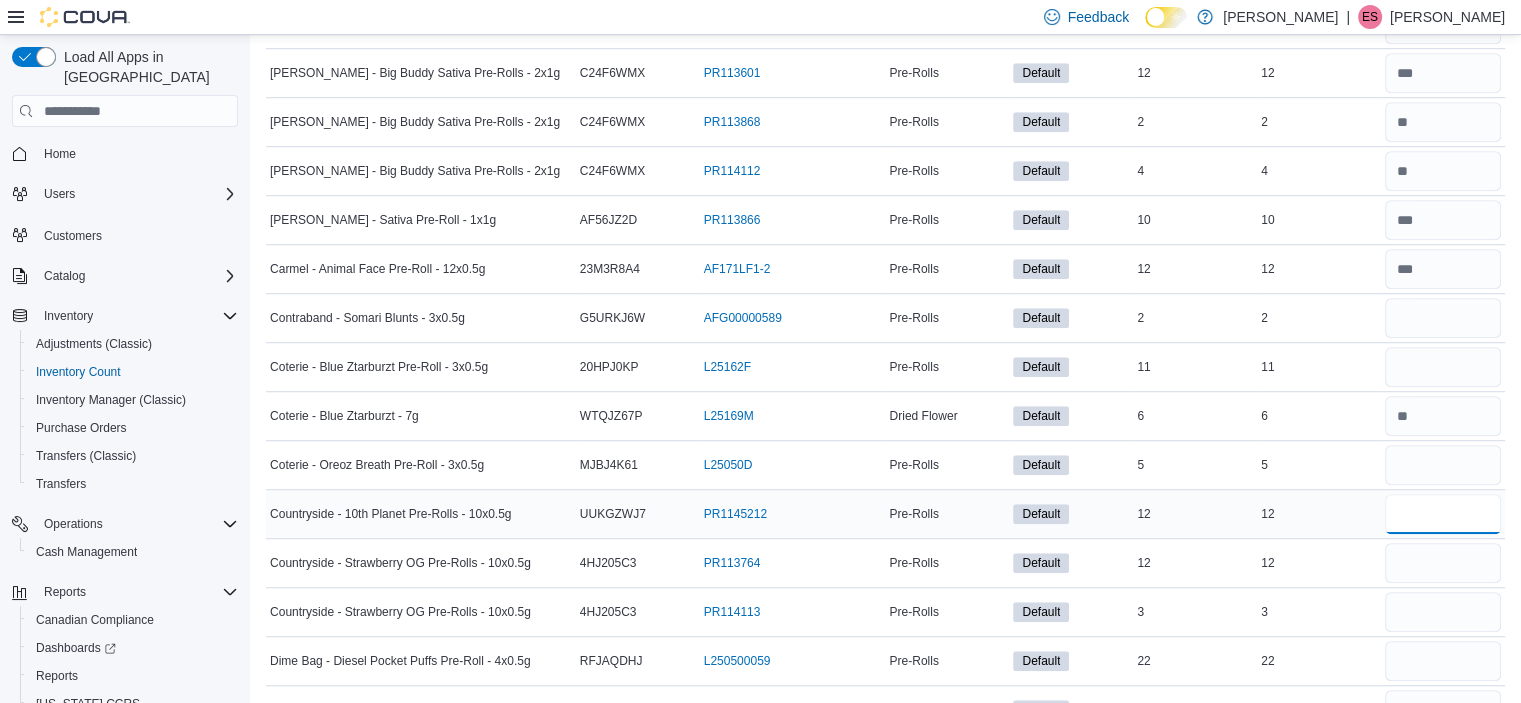 click at bounding box center [1443, 514] 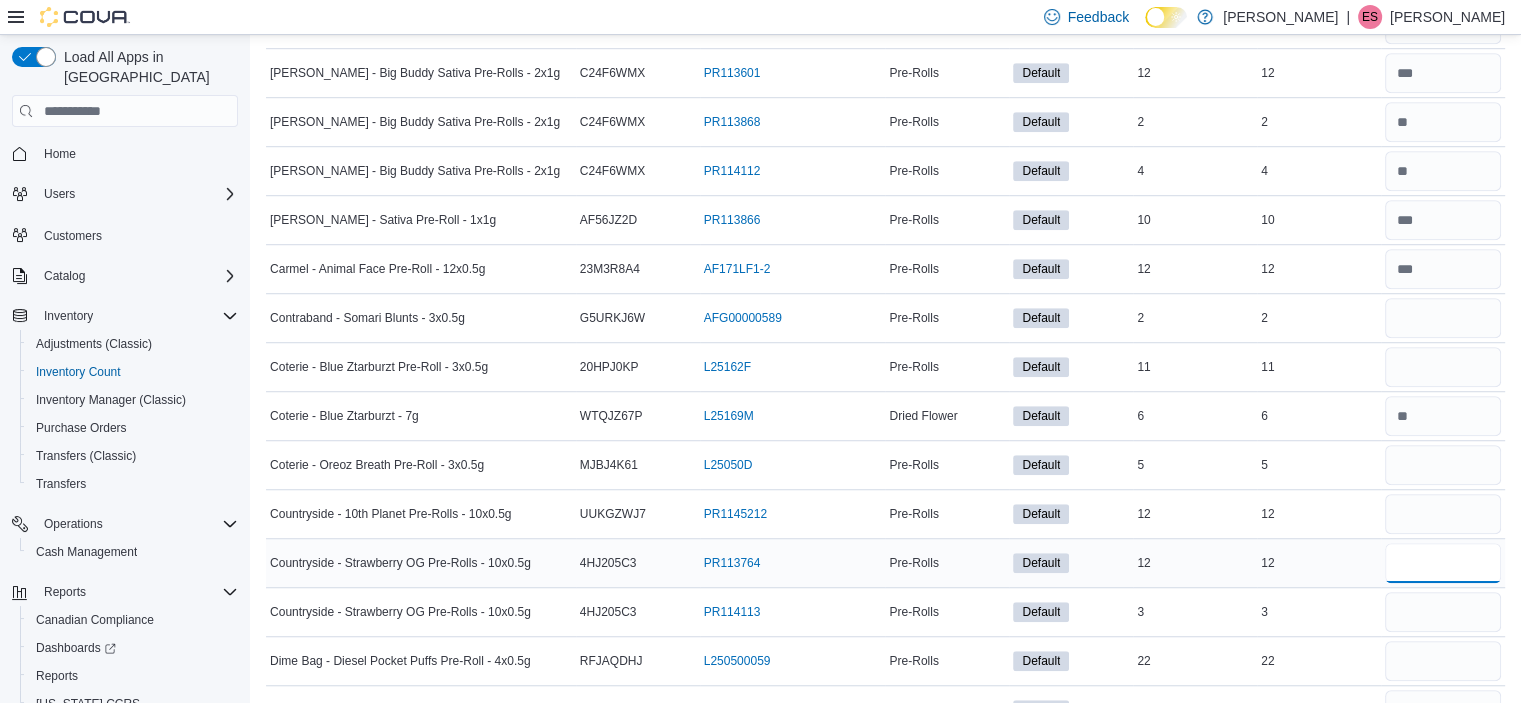 click at bounding box center (1443, 563) 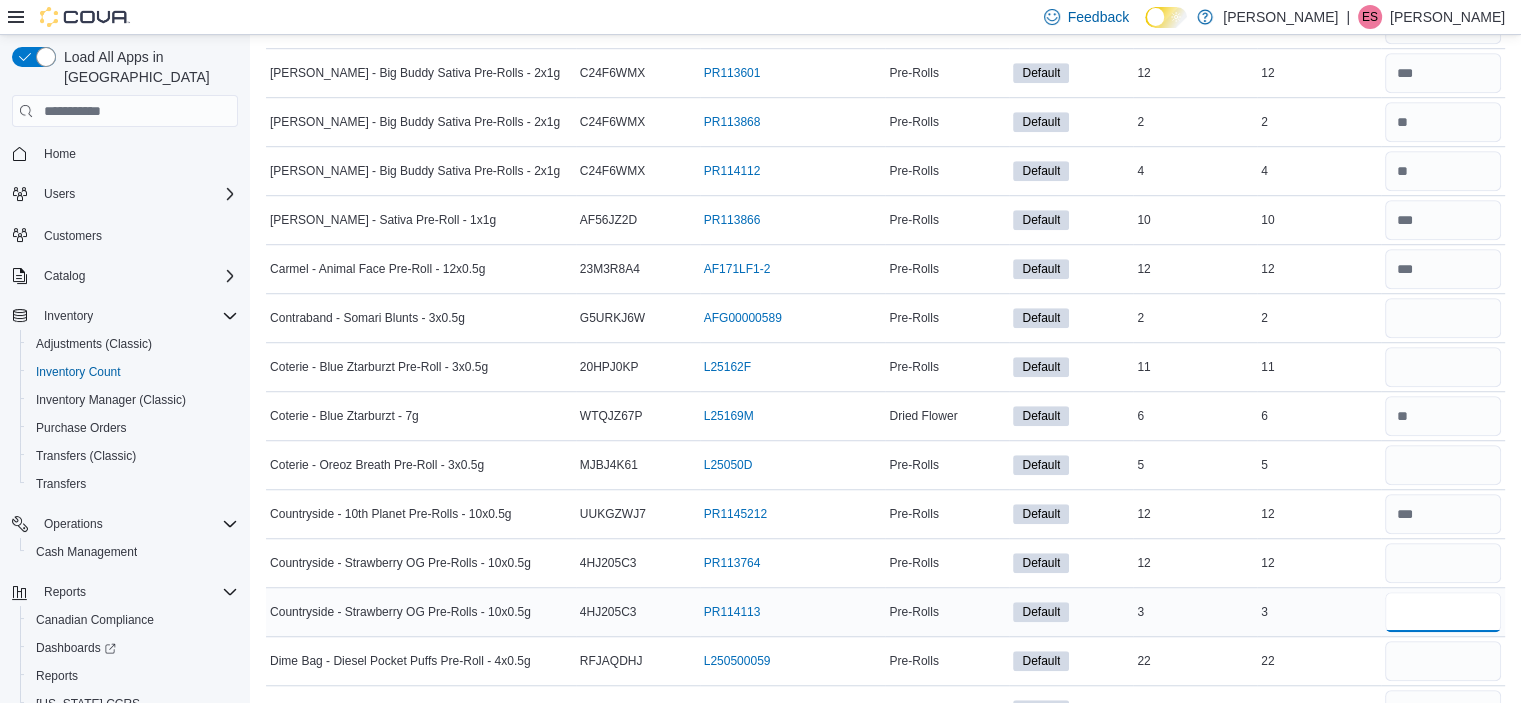click at bounding box center (1443, 612) 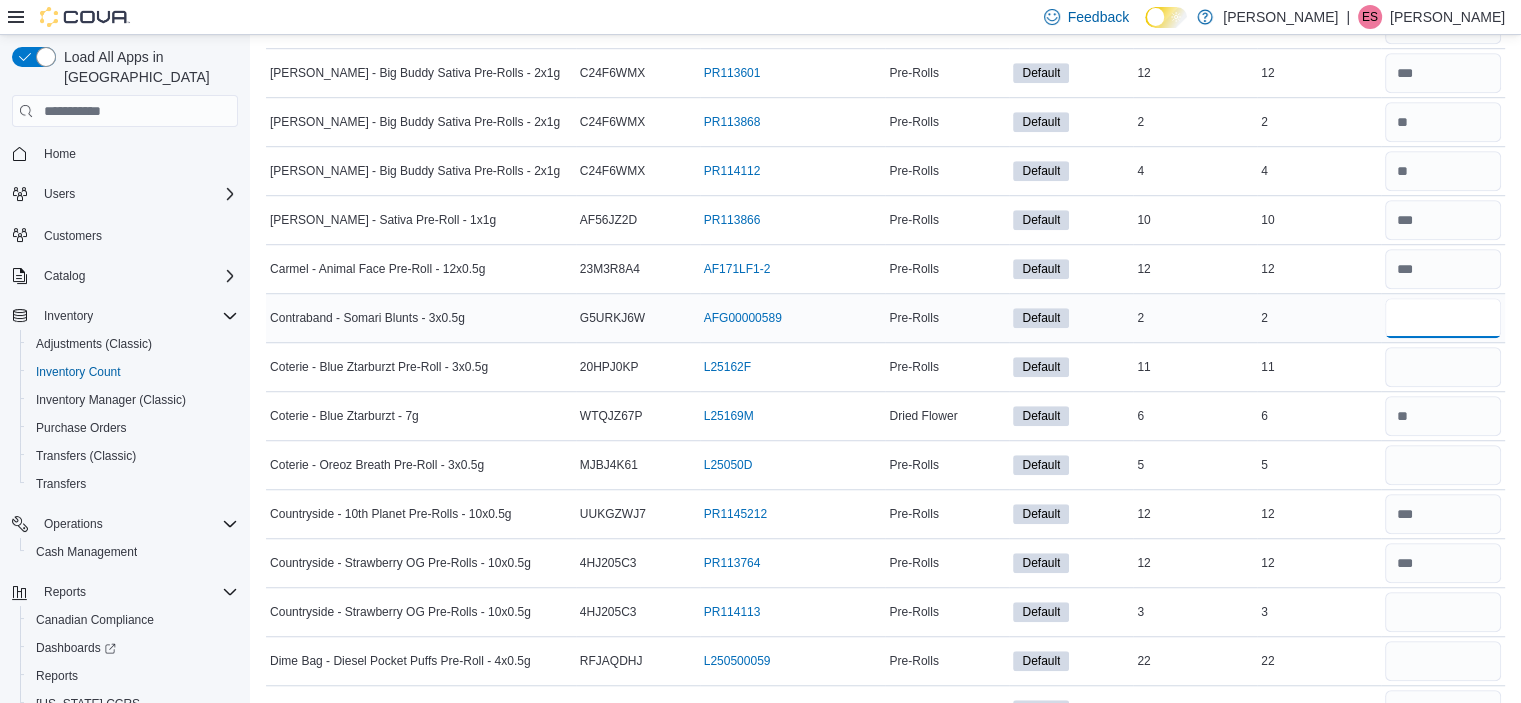 click at bounding box center (1443, 318) 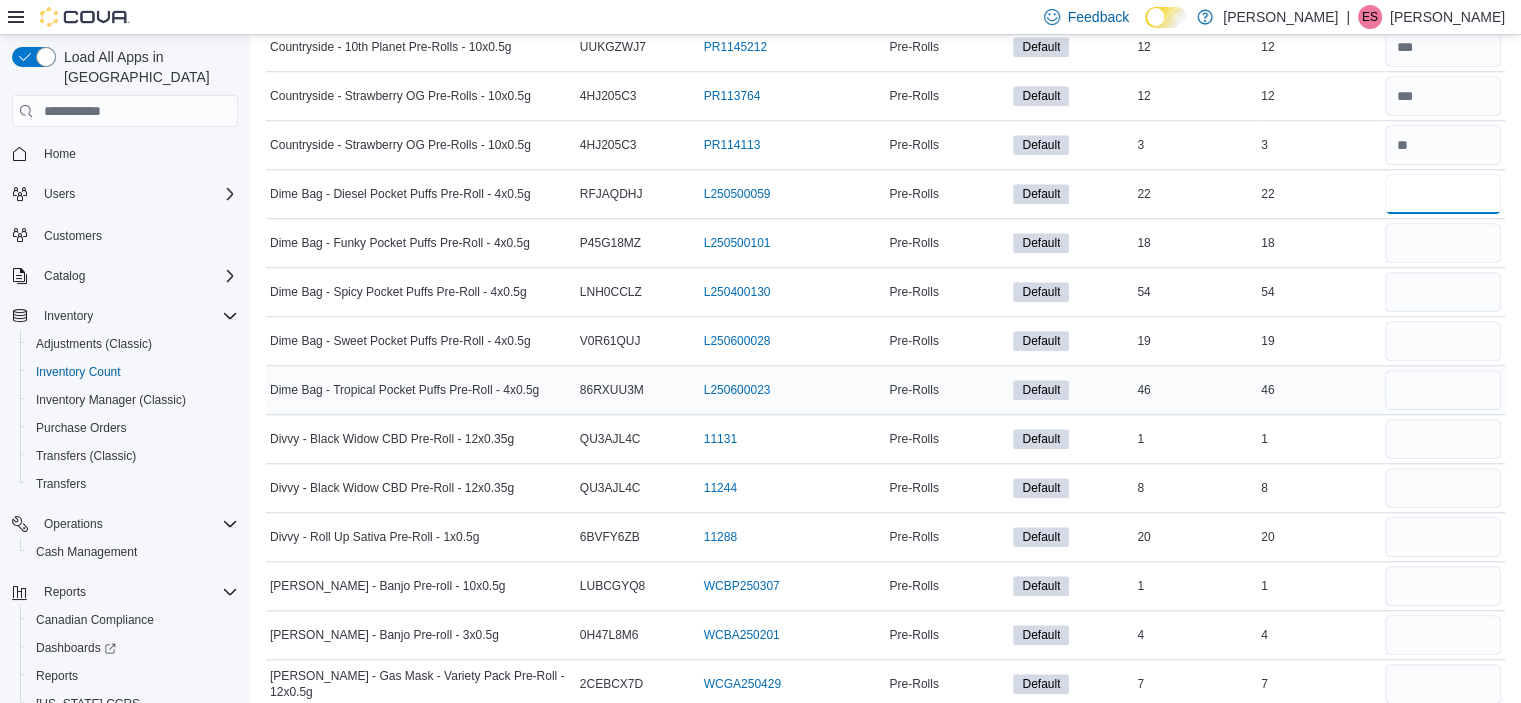 scroll, scrollTop: 1831, scrollLeft: 0, axis: vertical 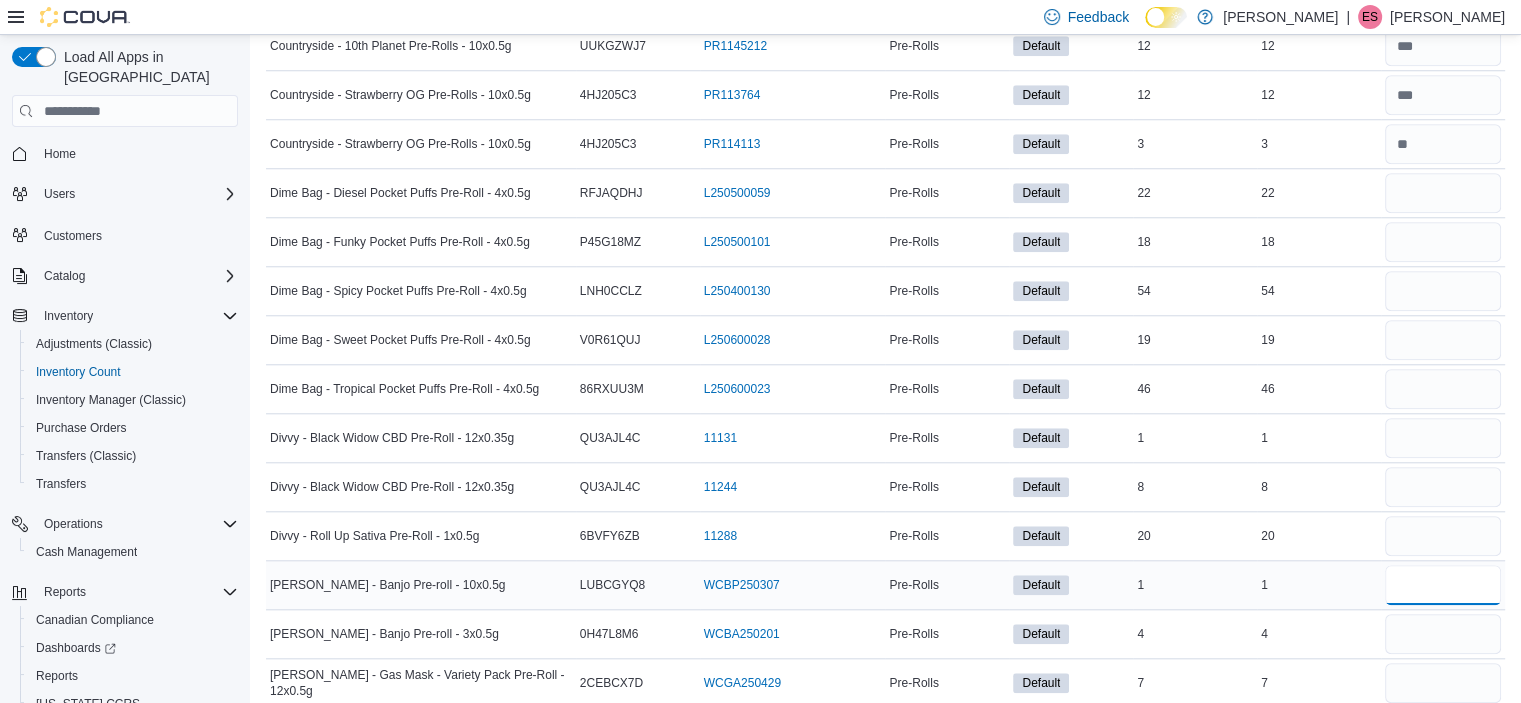 click at bounding box center [1443, 585] 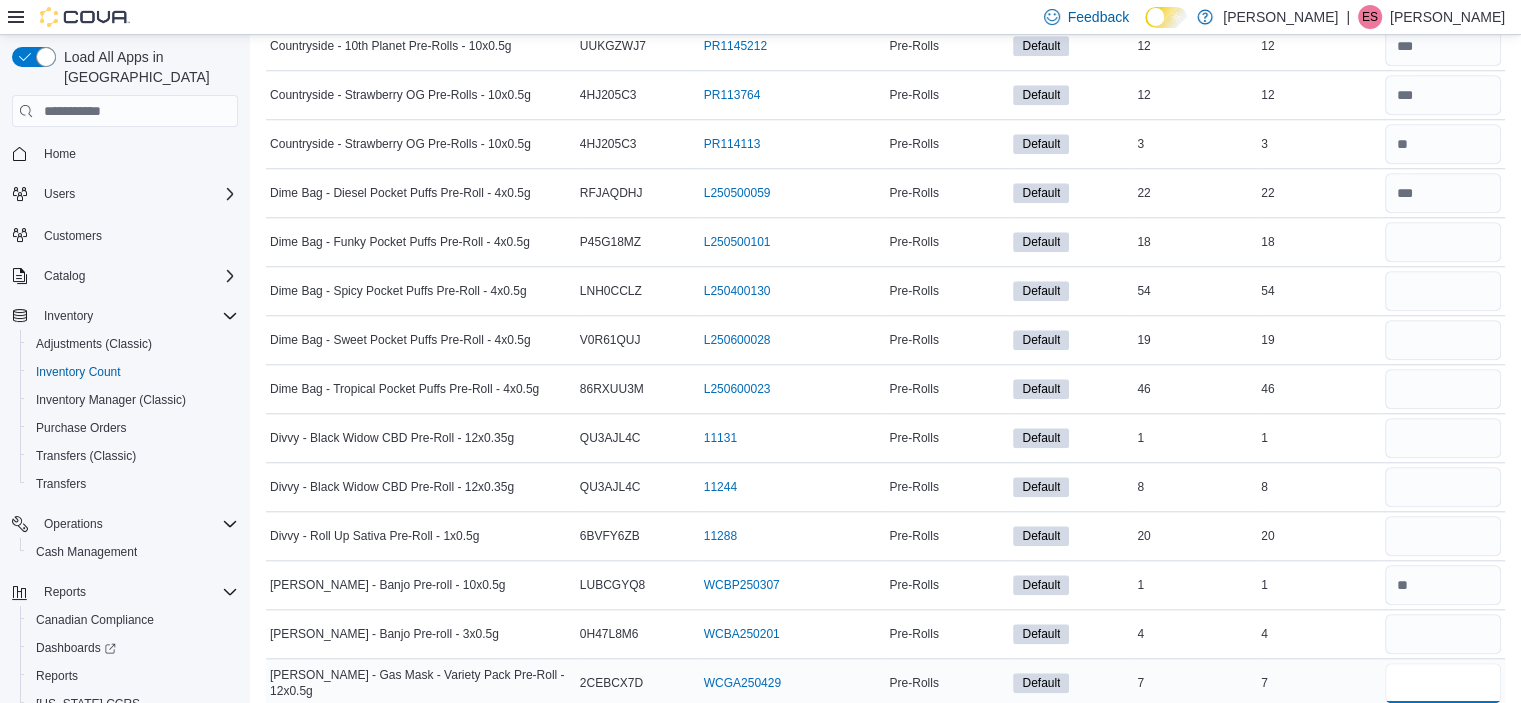 click at bounding box center (1443, 683) 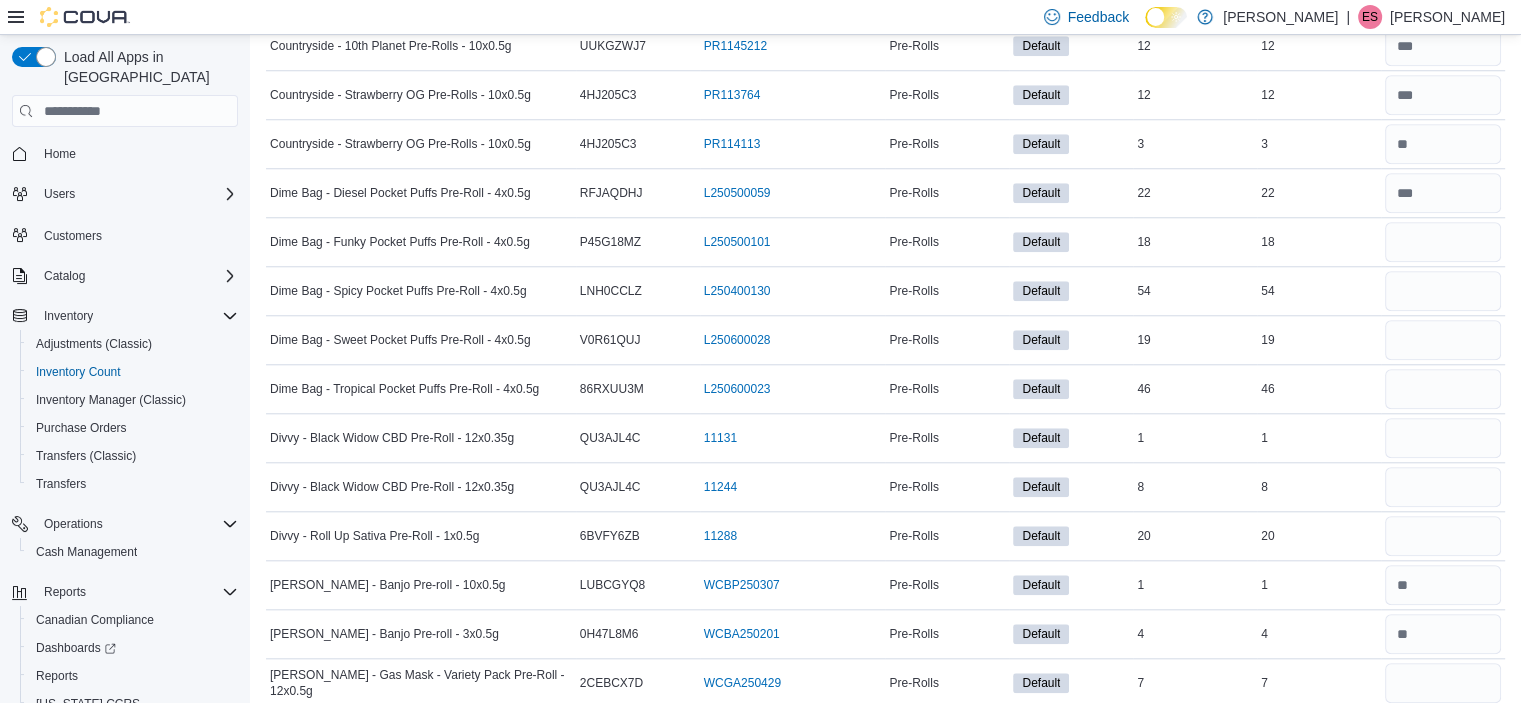 click at bounding box center [1443, 732] 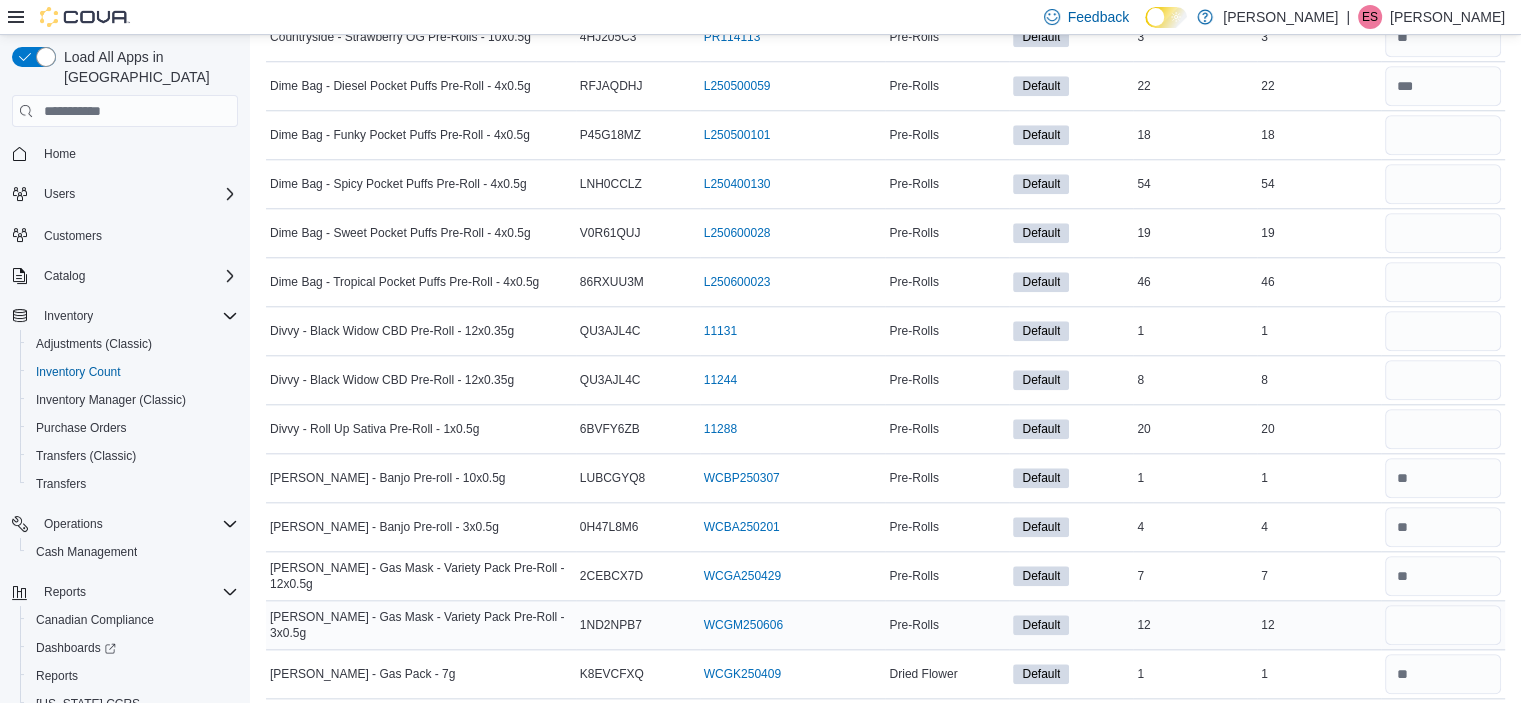 scroll, scrollTop: 1963, scrollLeft: 0, axis: vertical 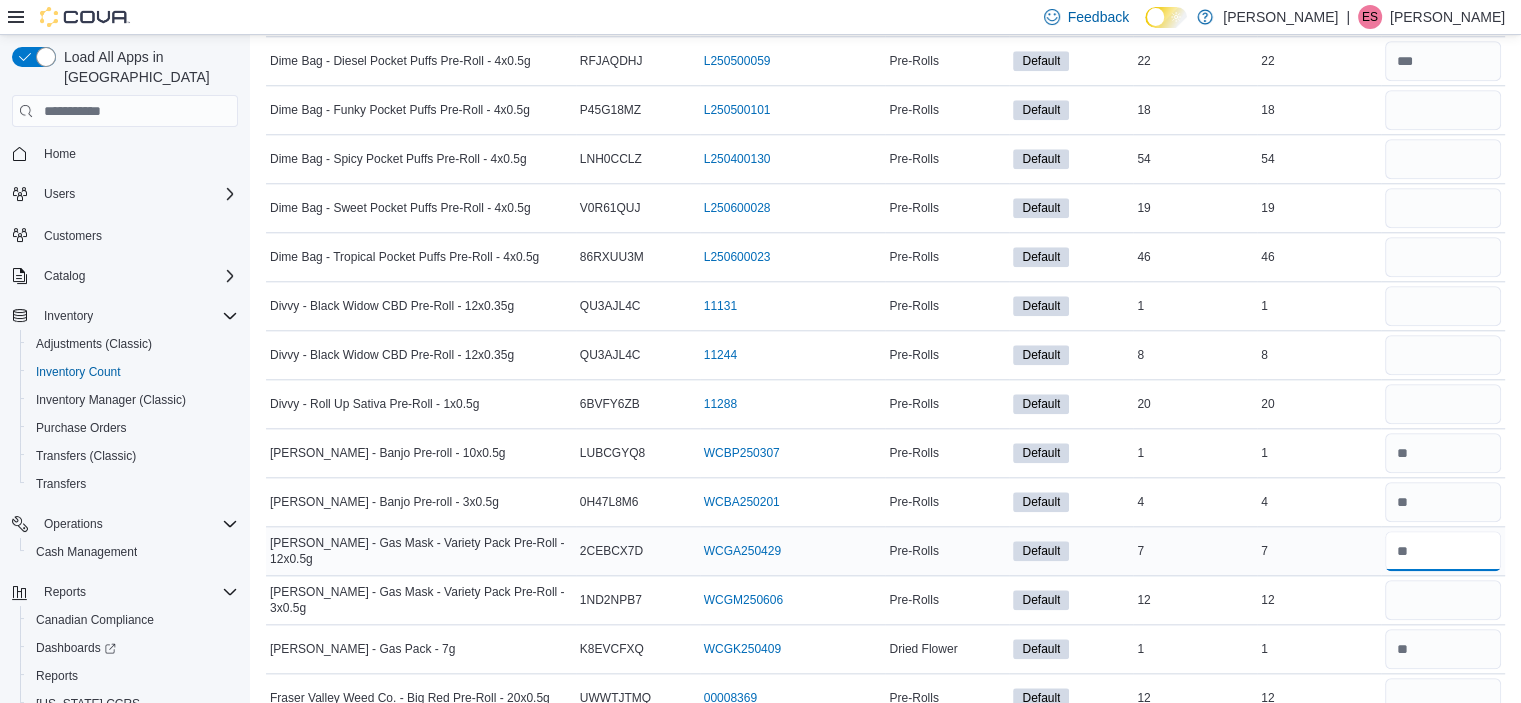 click at bounding box center [1443, 551] 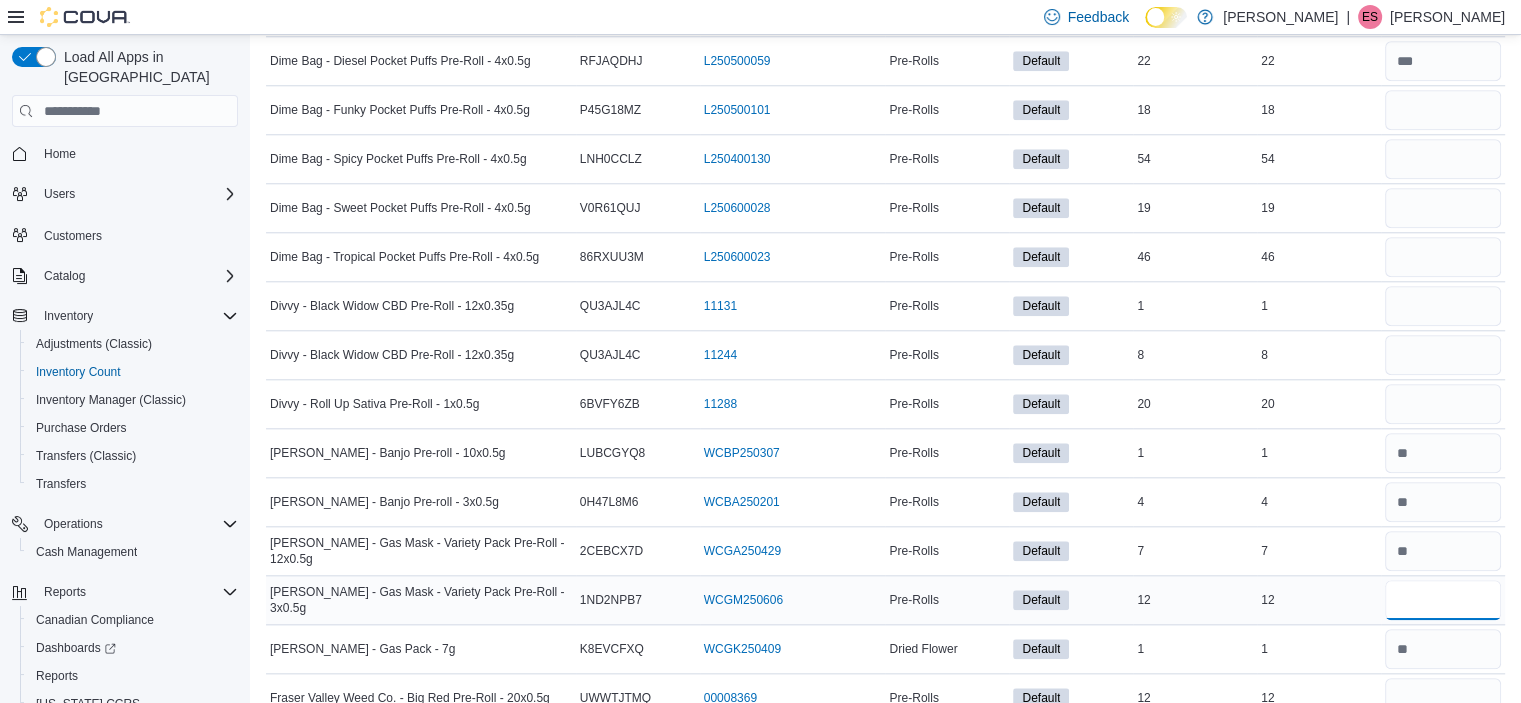 click at bounding box center (1443, 600) 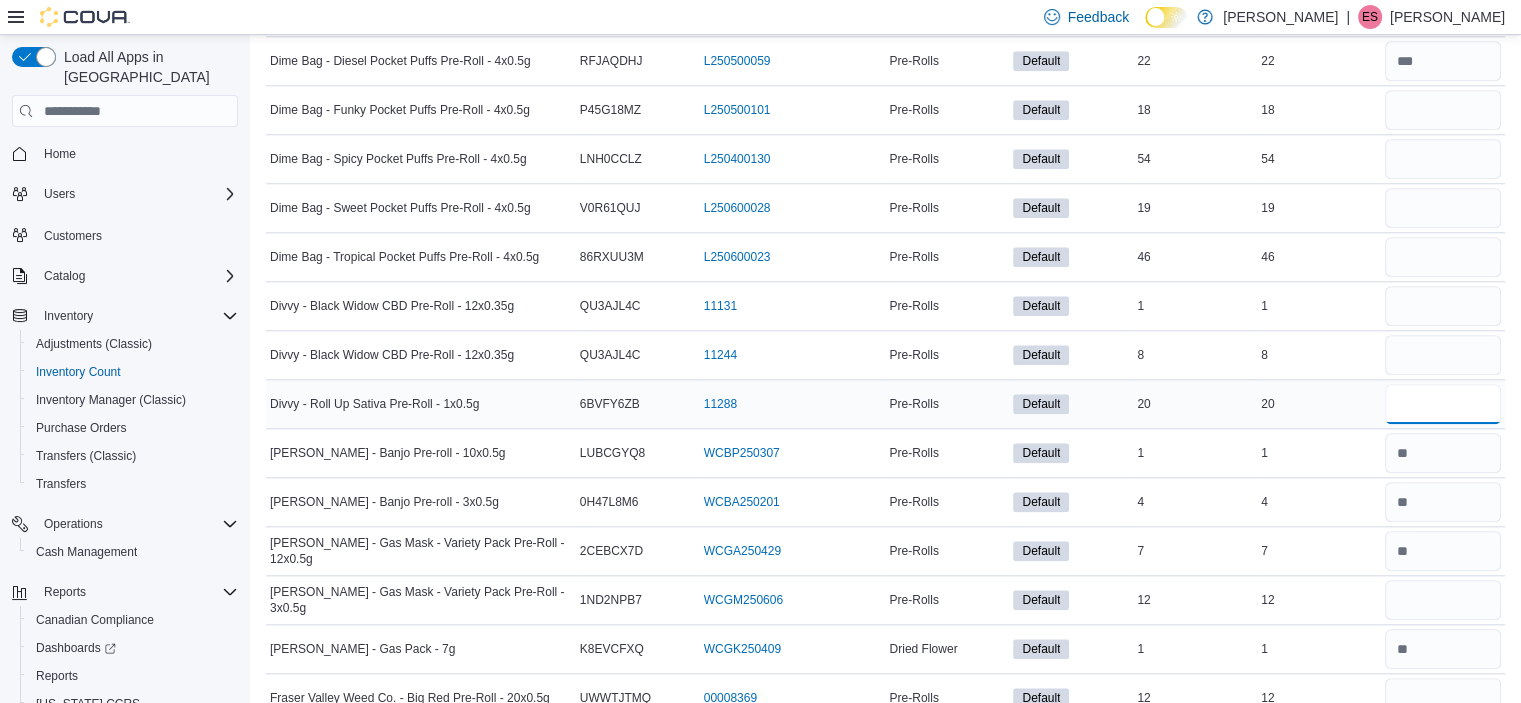 click at bounding box center (1443, 404) 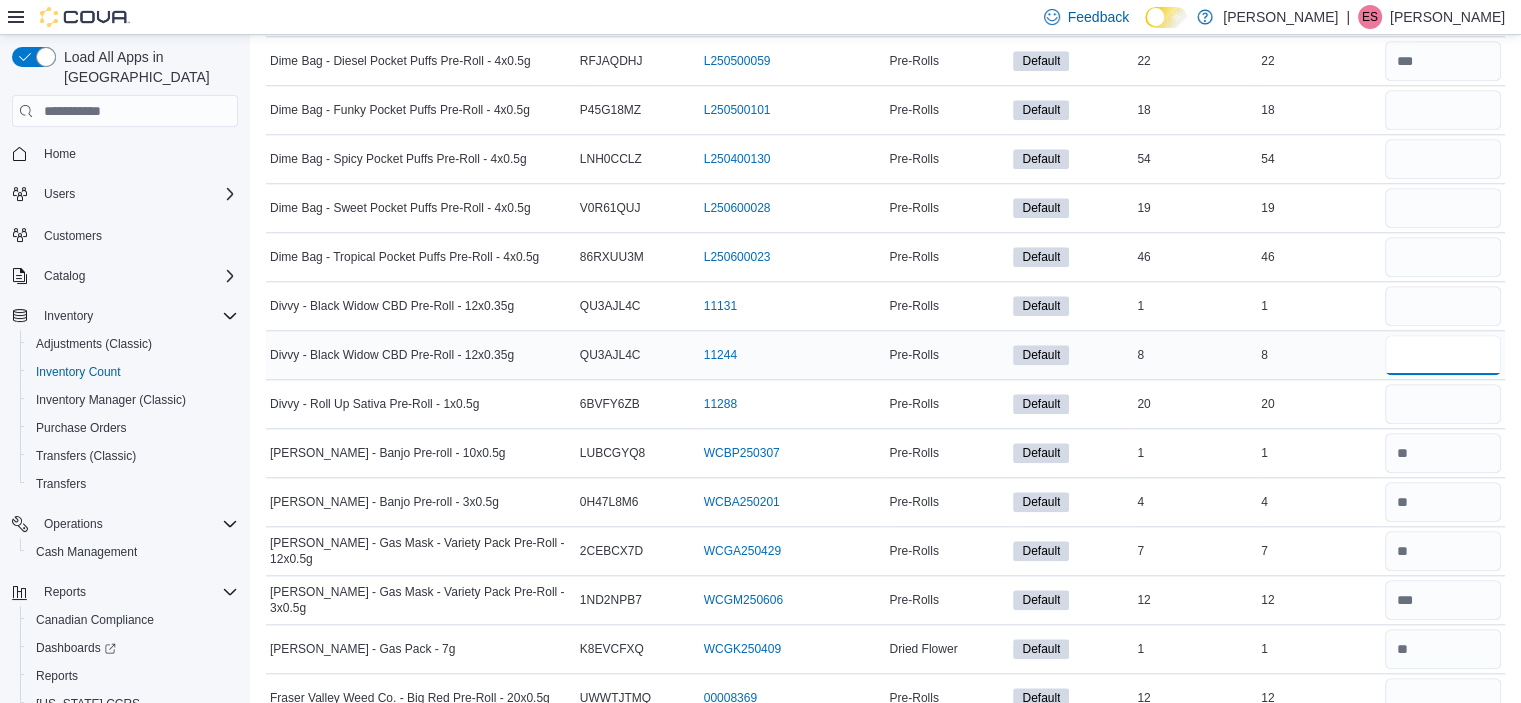 click at bounding box center (1443, 355) 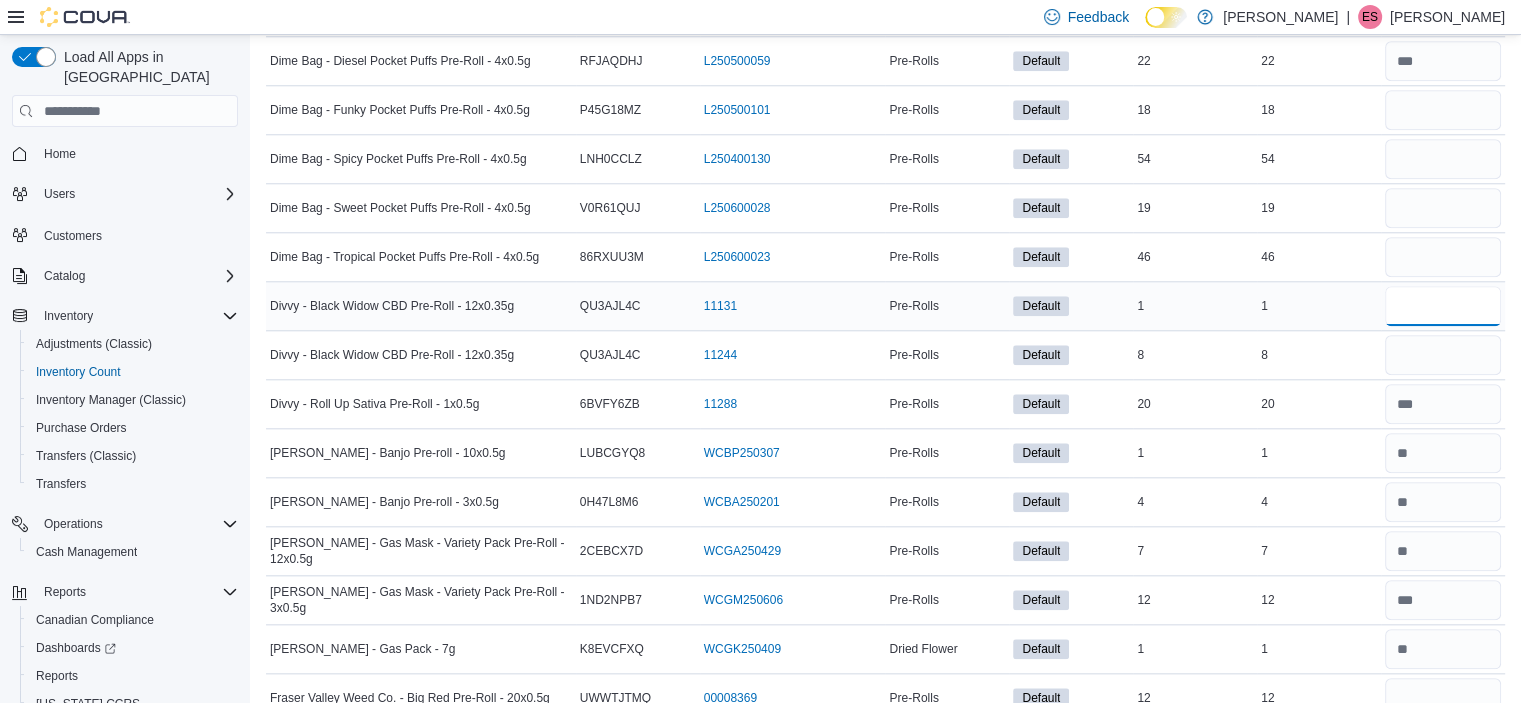 click at bounding box center (1443, 306) 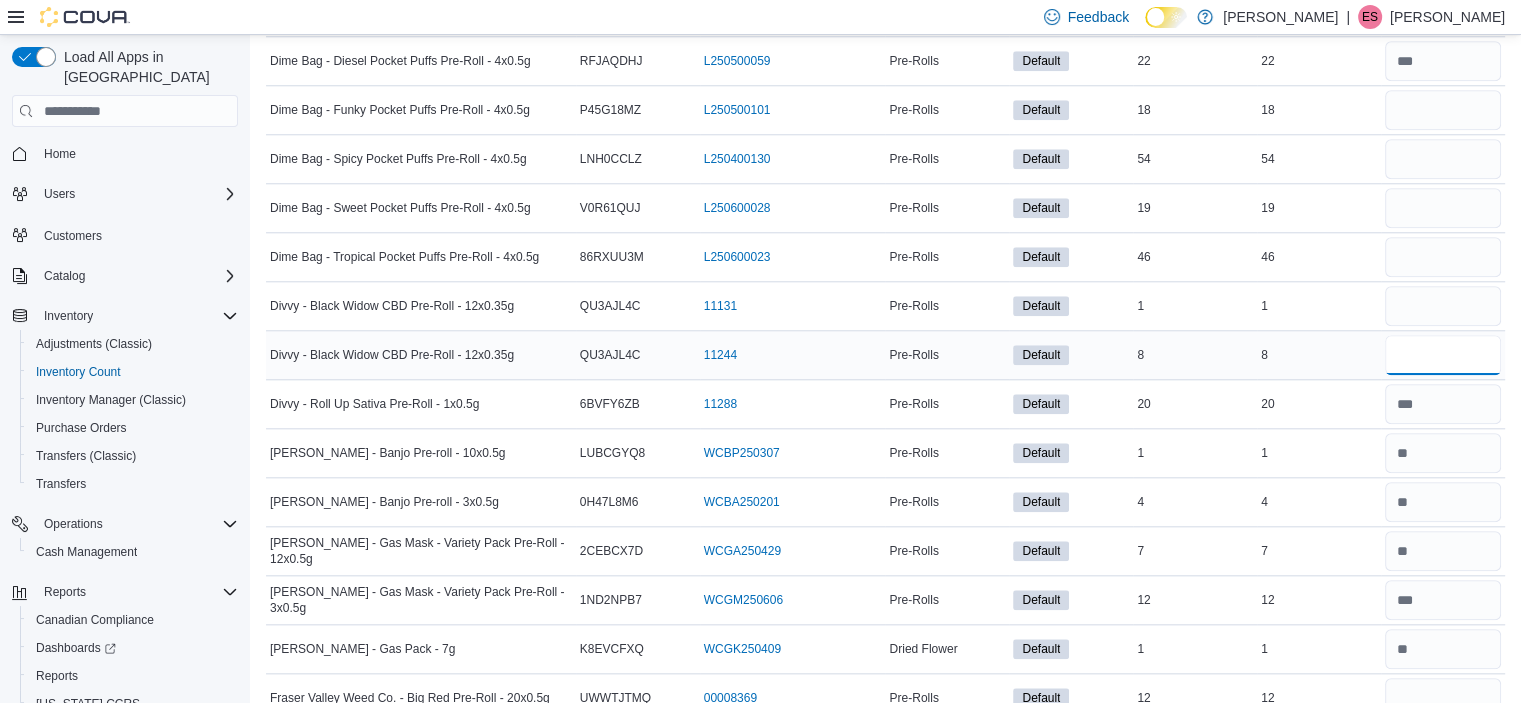 click at bounding box center [1443, 355] 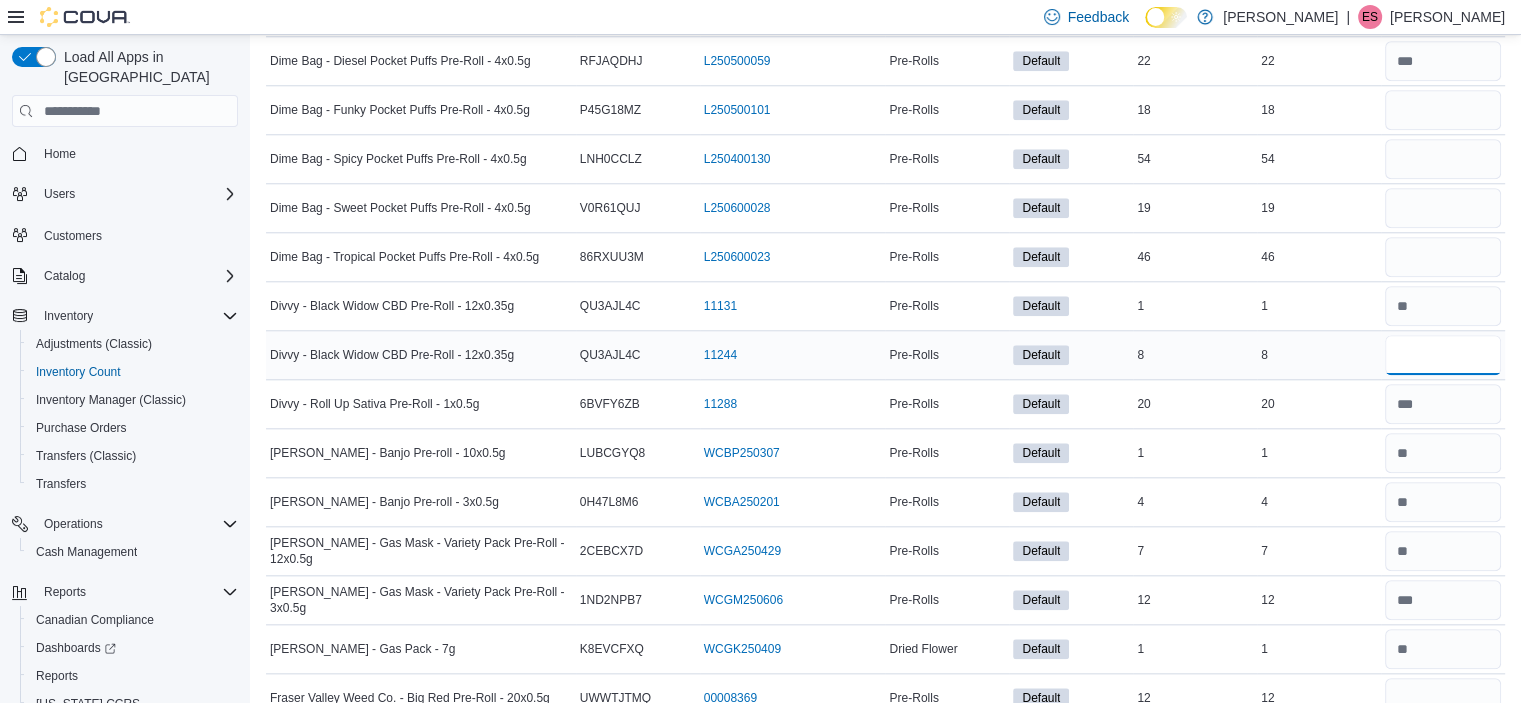 click at bounding box center (1443, 355) 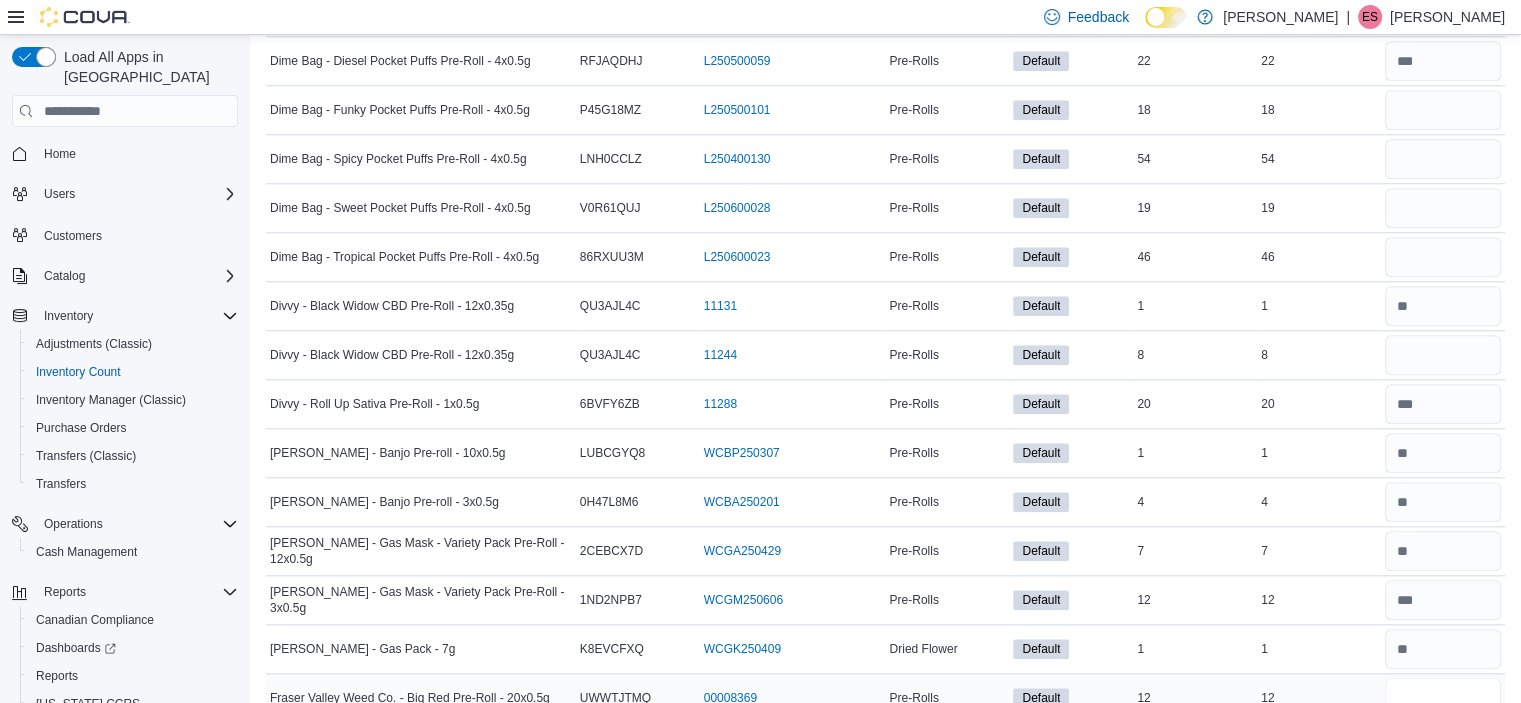 click at bounding box center (1443, 698) 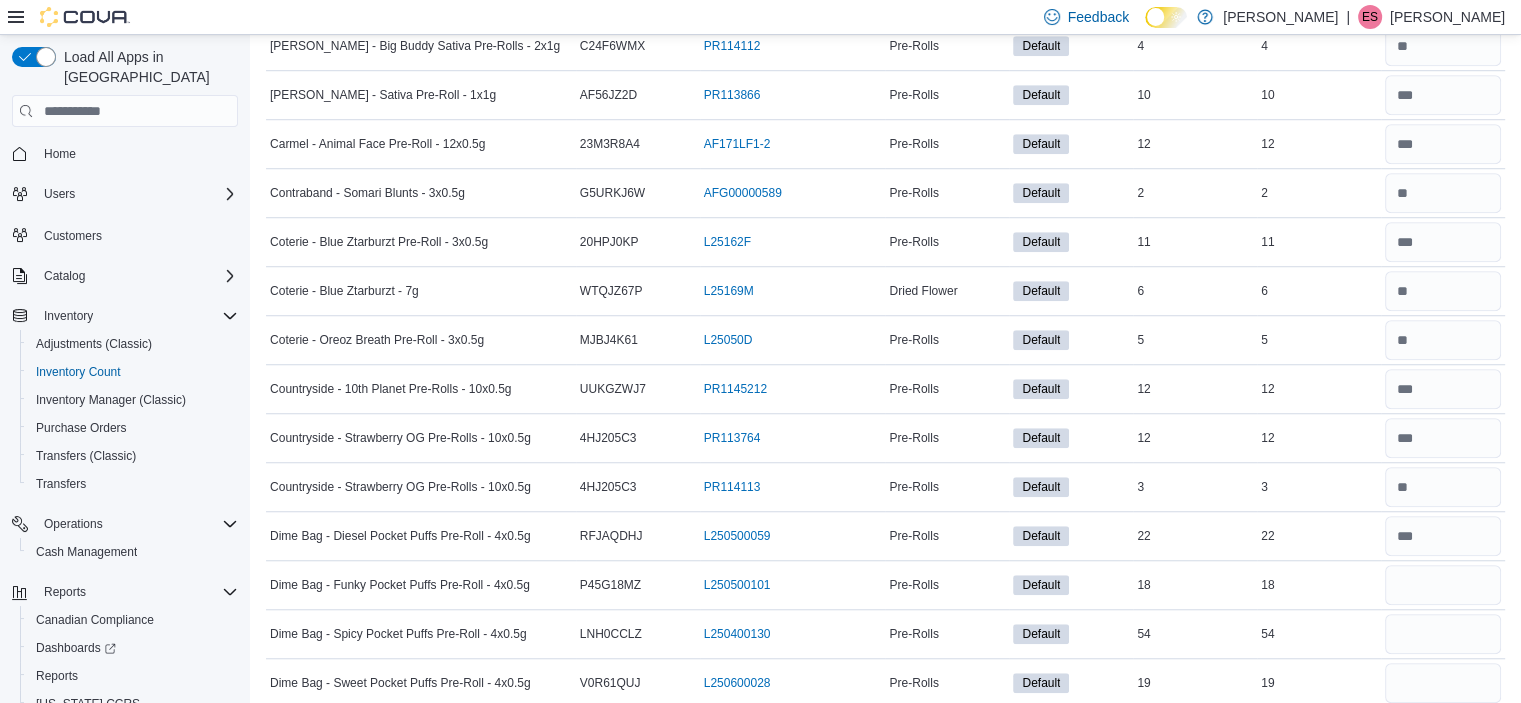 scroll, scrollTop: 1516, scrollLeft: 0, axis: vertical 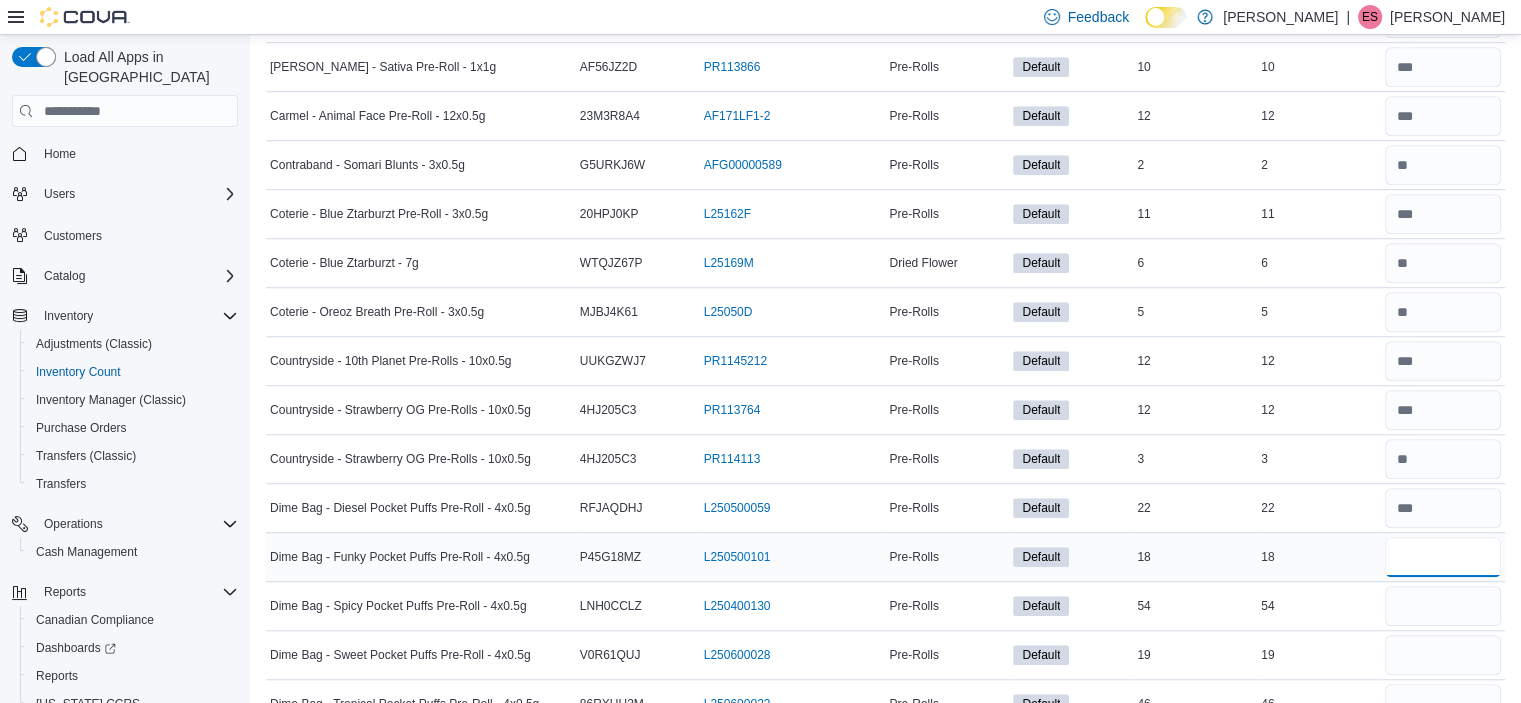 click at bounding box center [1443, 557] 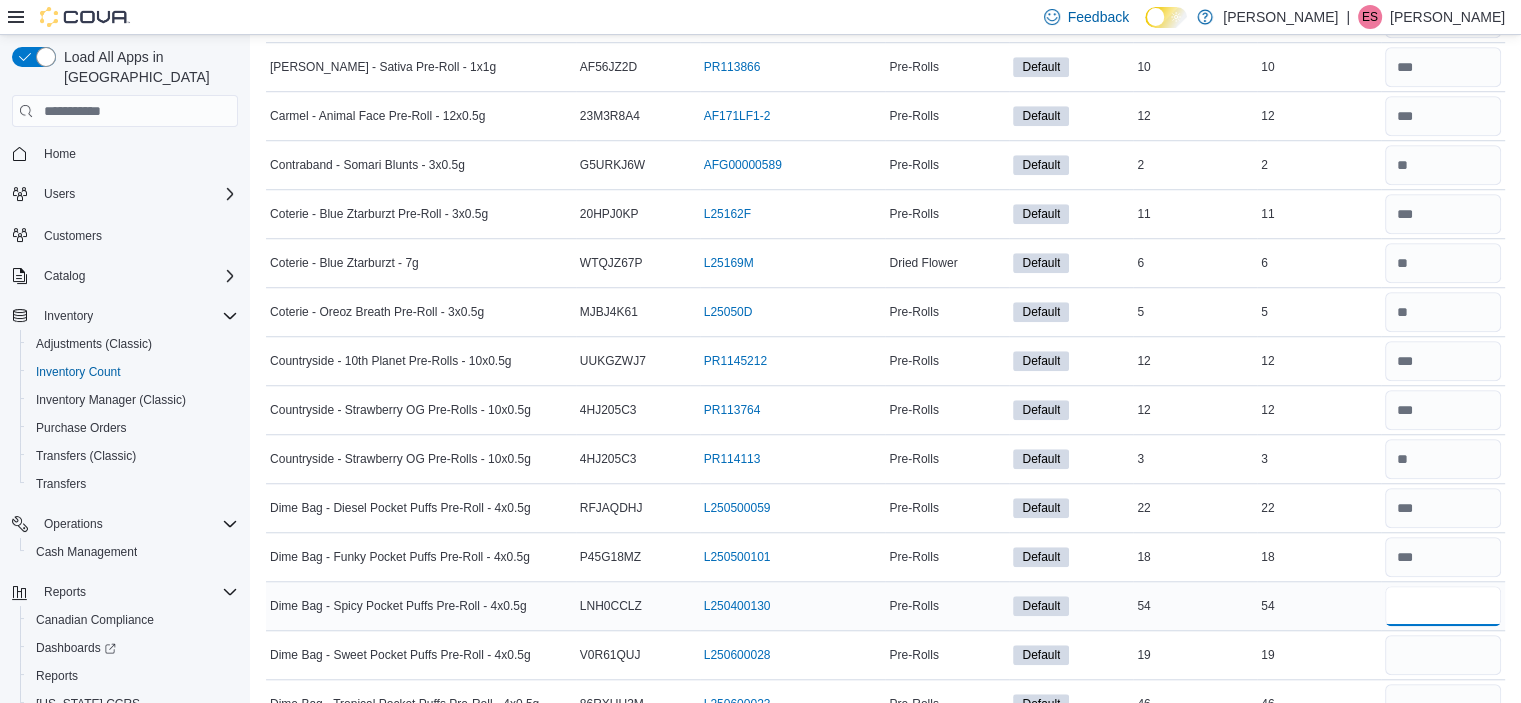 drag, startPoint x: 1429, startPoint y: 549, endPoint x: 1457, endPoint y: 562, distance: 30.870699 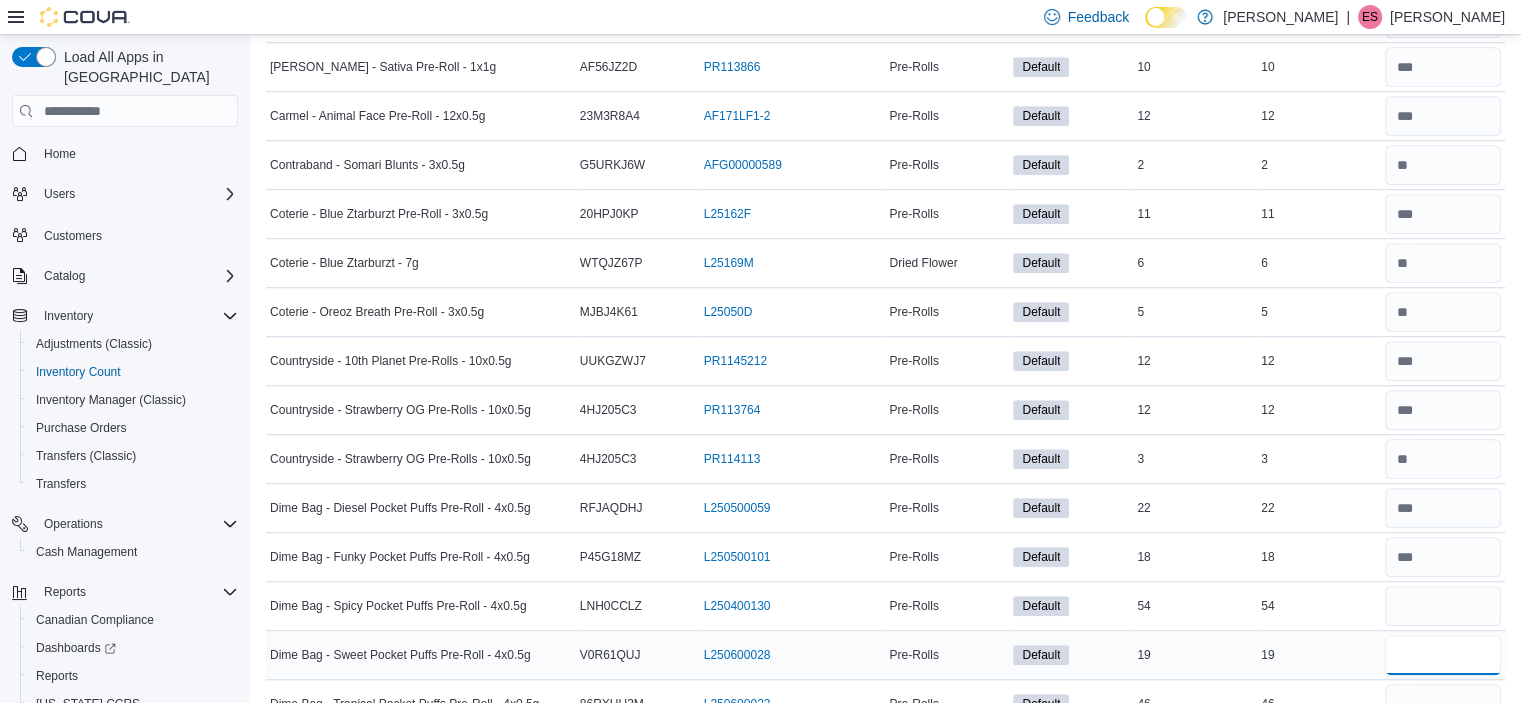 click at bounding box center (1443, 655) 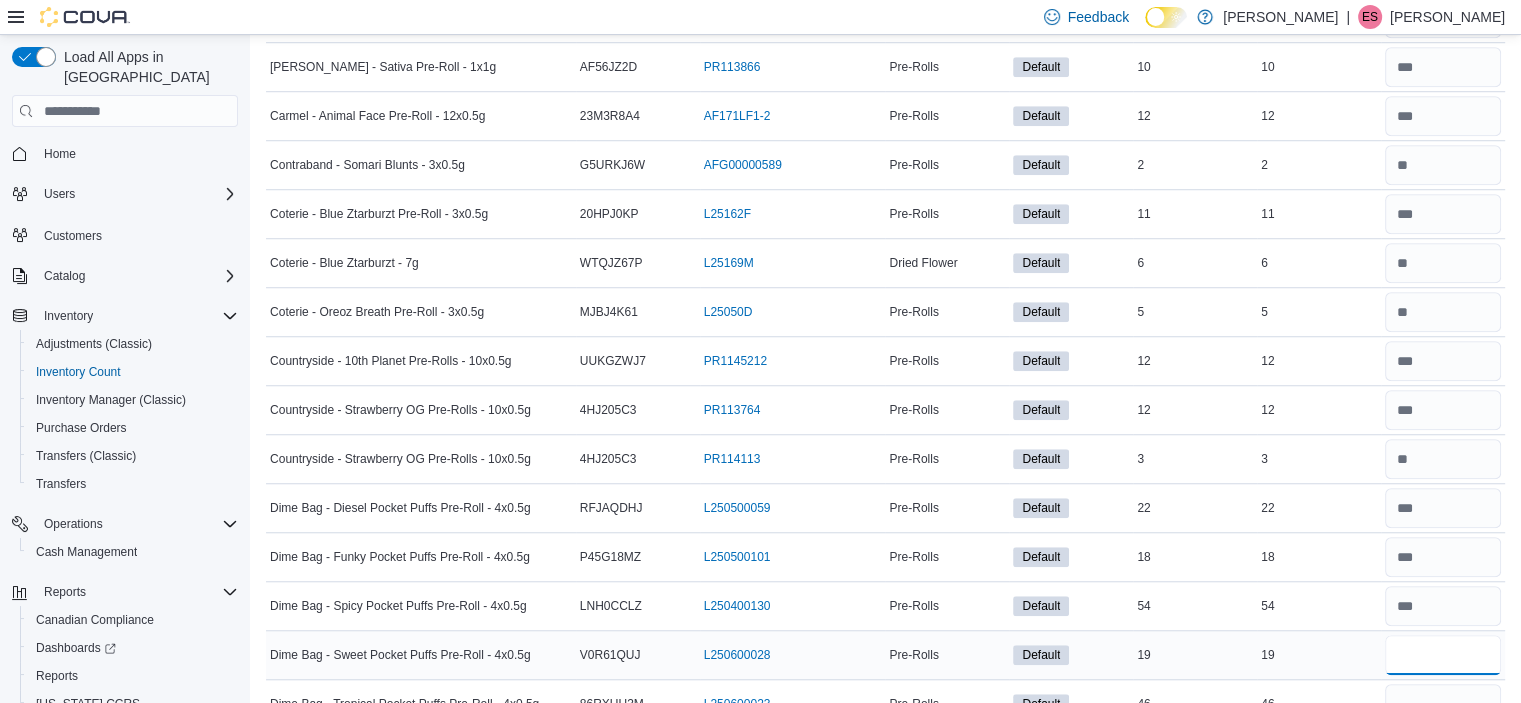 click at bounding box center (1443, 655) 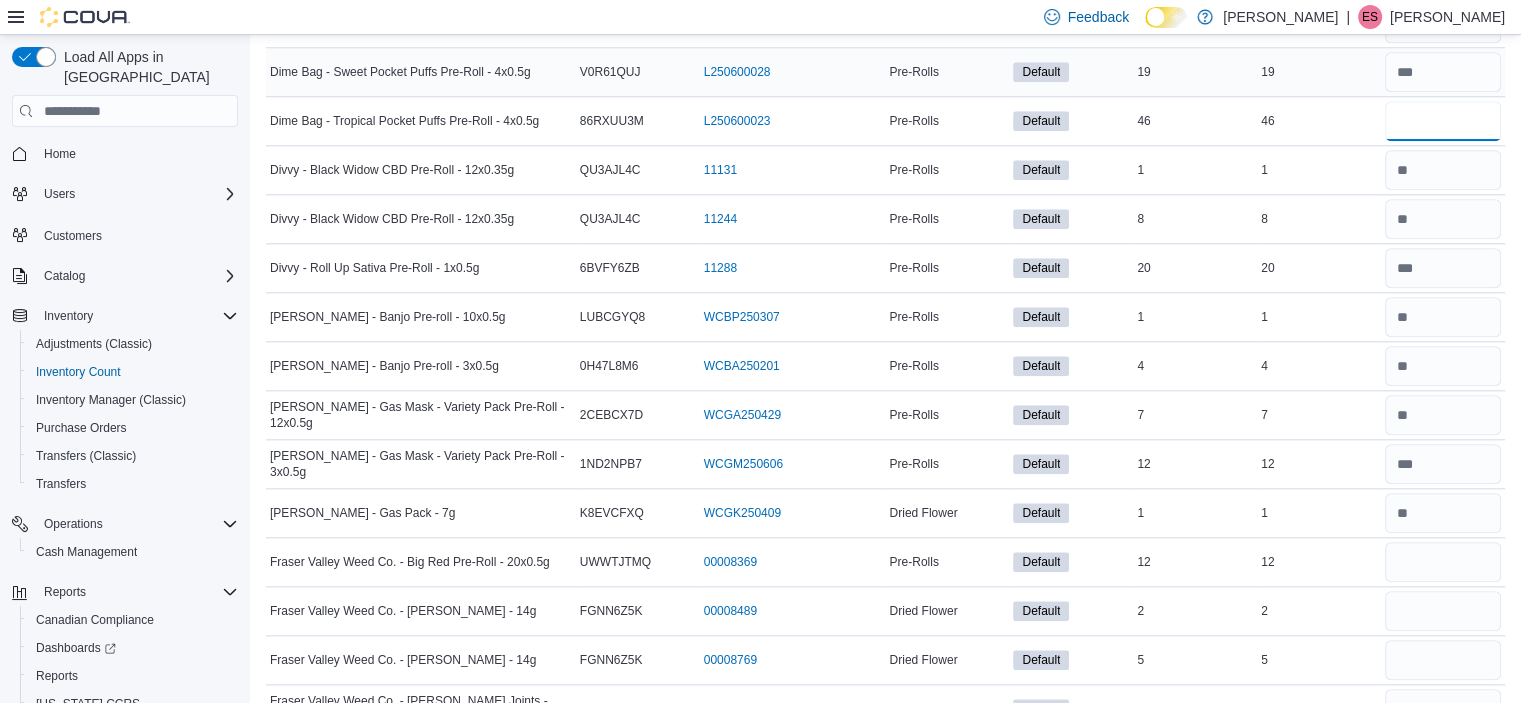 scroll, scrollTop: 2100, scrollLeft: 0, axis: vertical 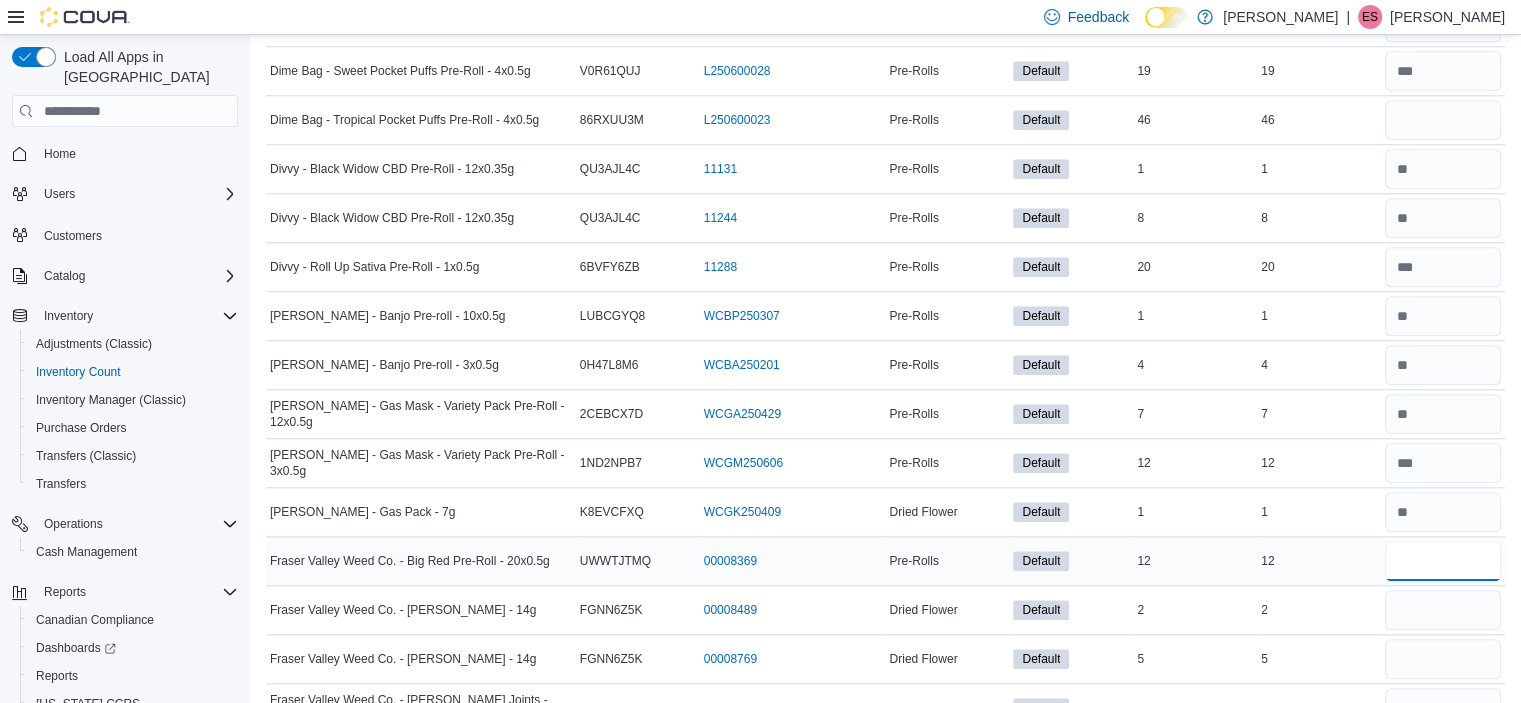 click at bounding box center [1443, 561] 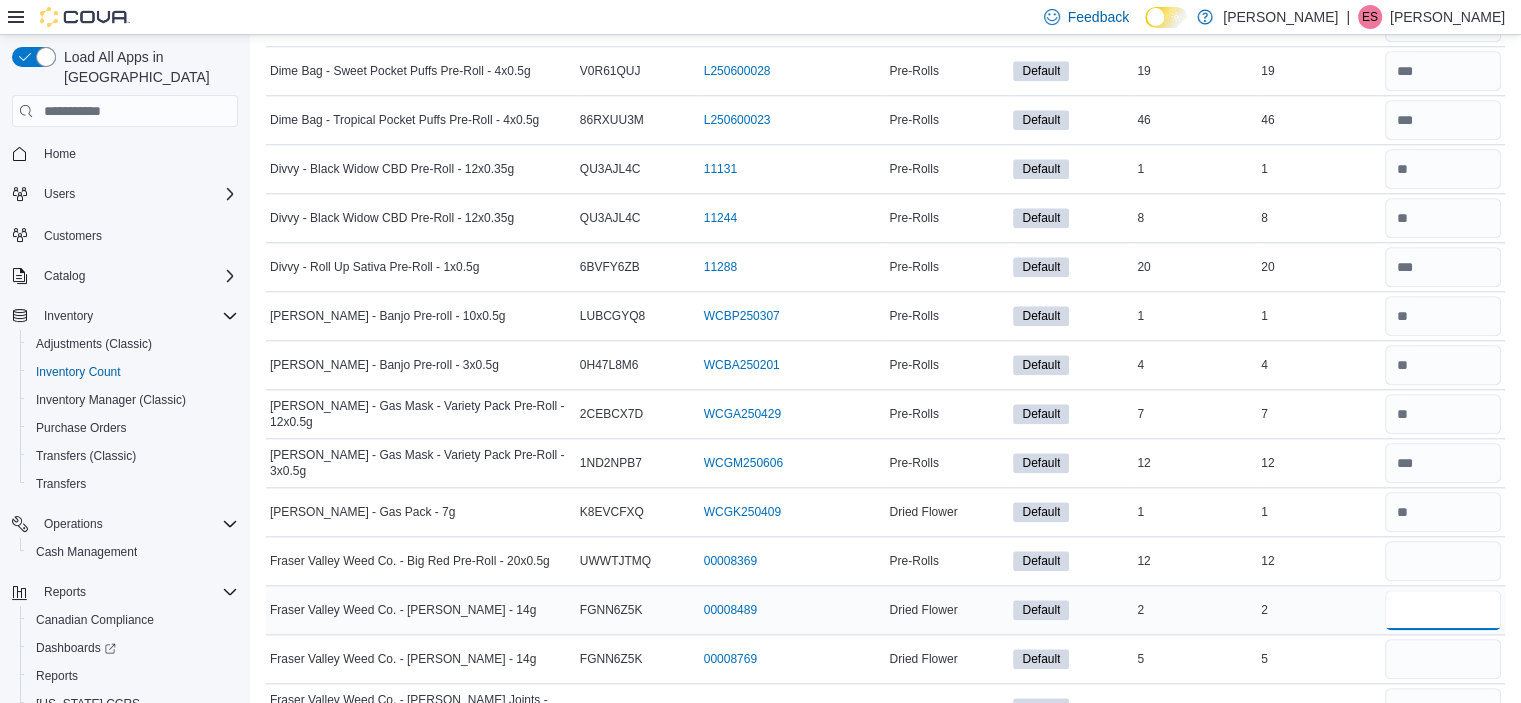 click at bounding box center (1443, 610) 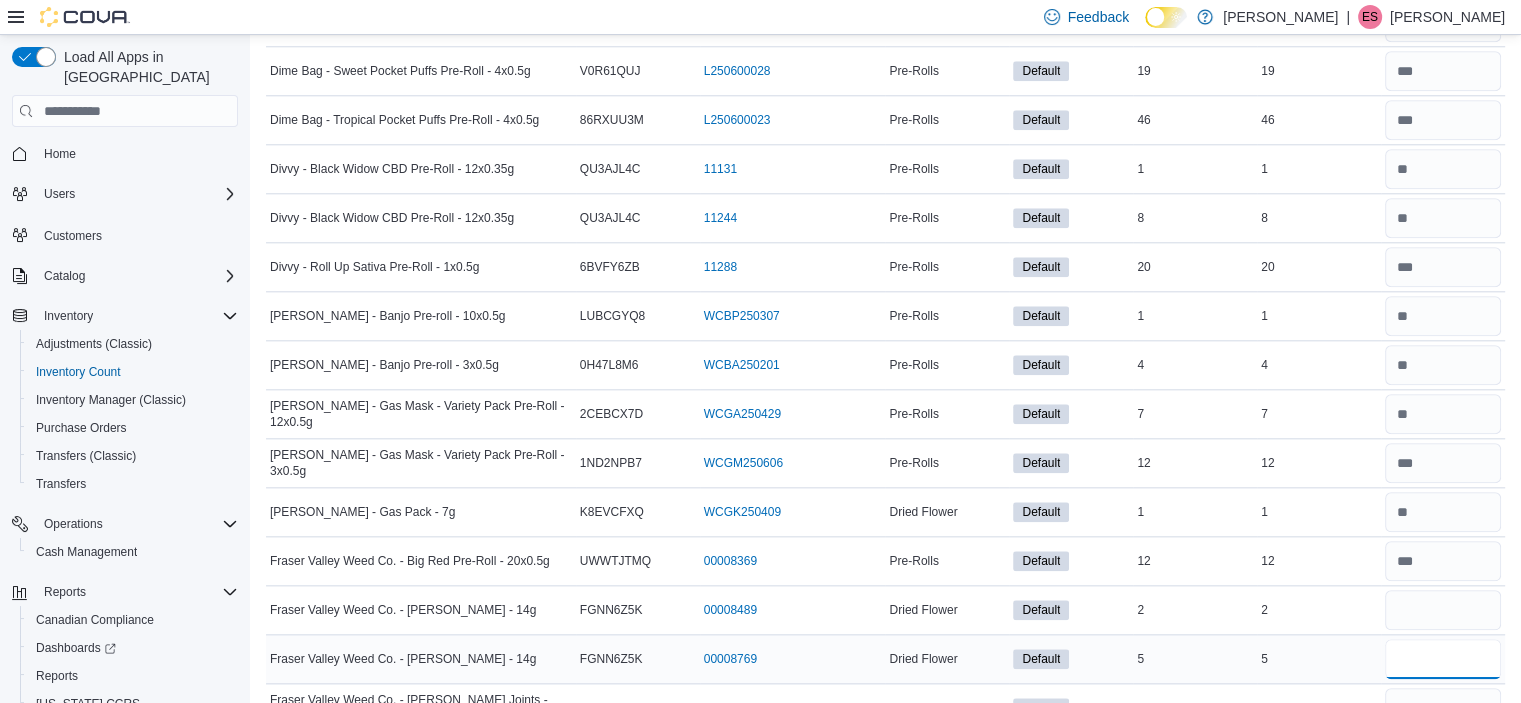 click at bounding box center [1443, 659] 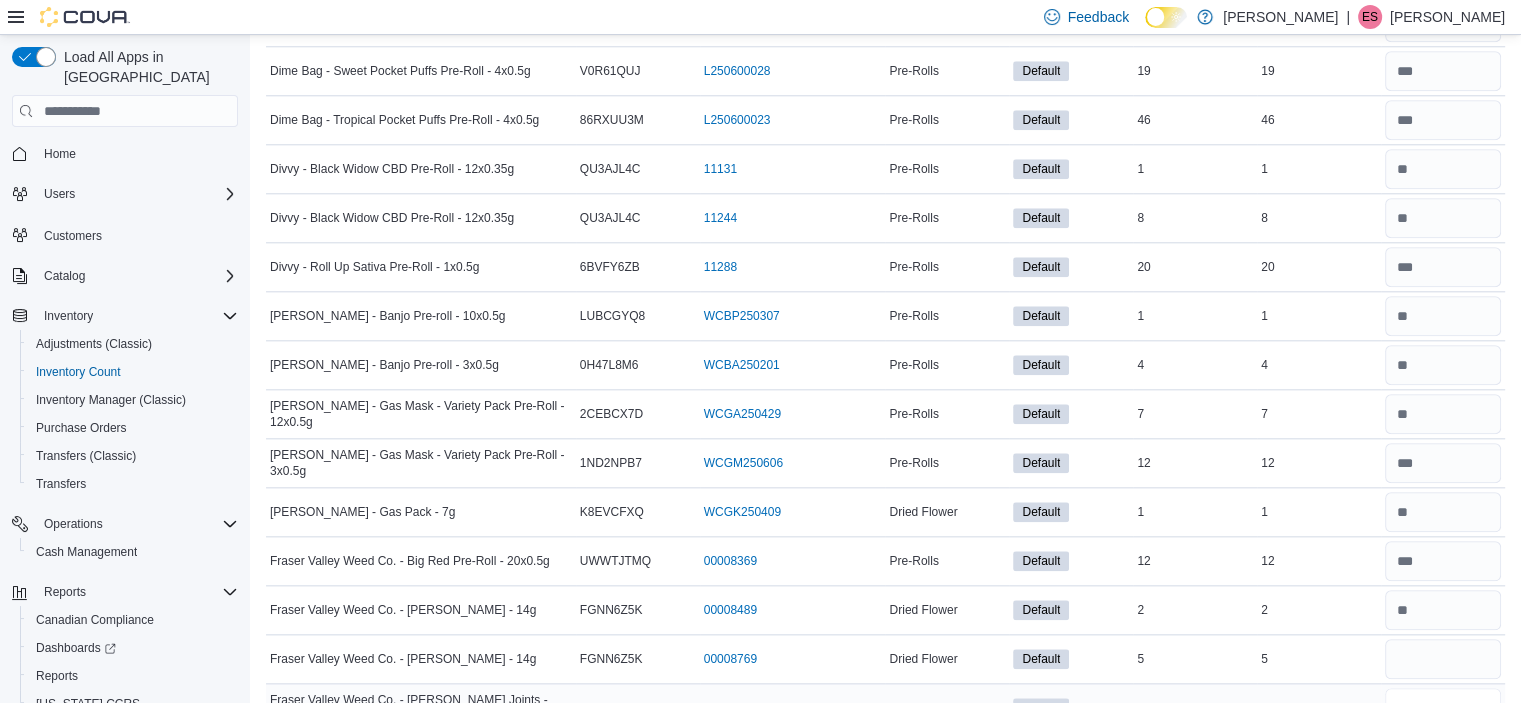 click at bounding box center (1443, 708) 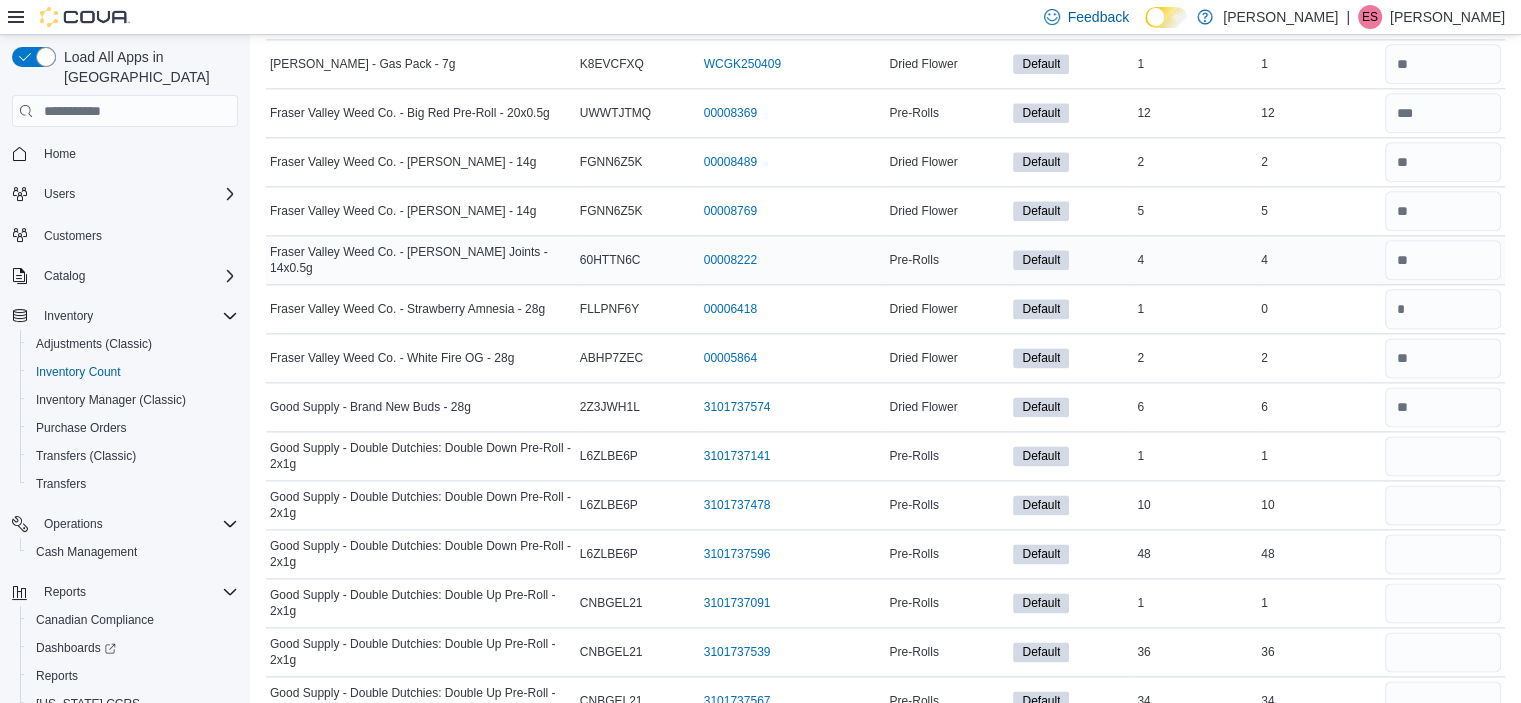 scroll, scrollTop: 2550, scrollLeft: 0, axis: vertical 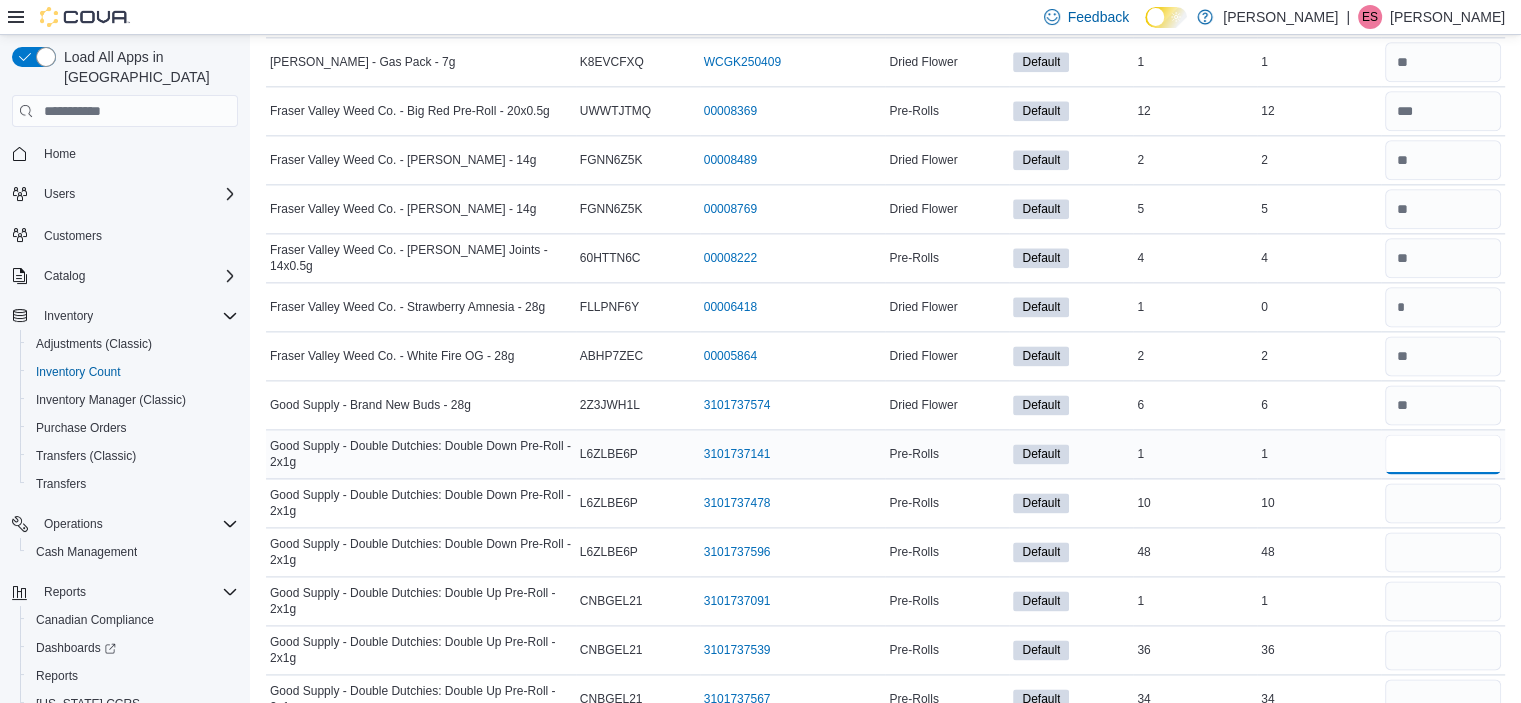 click at bounding box center (1443, 454) 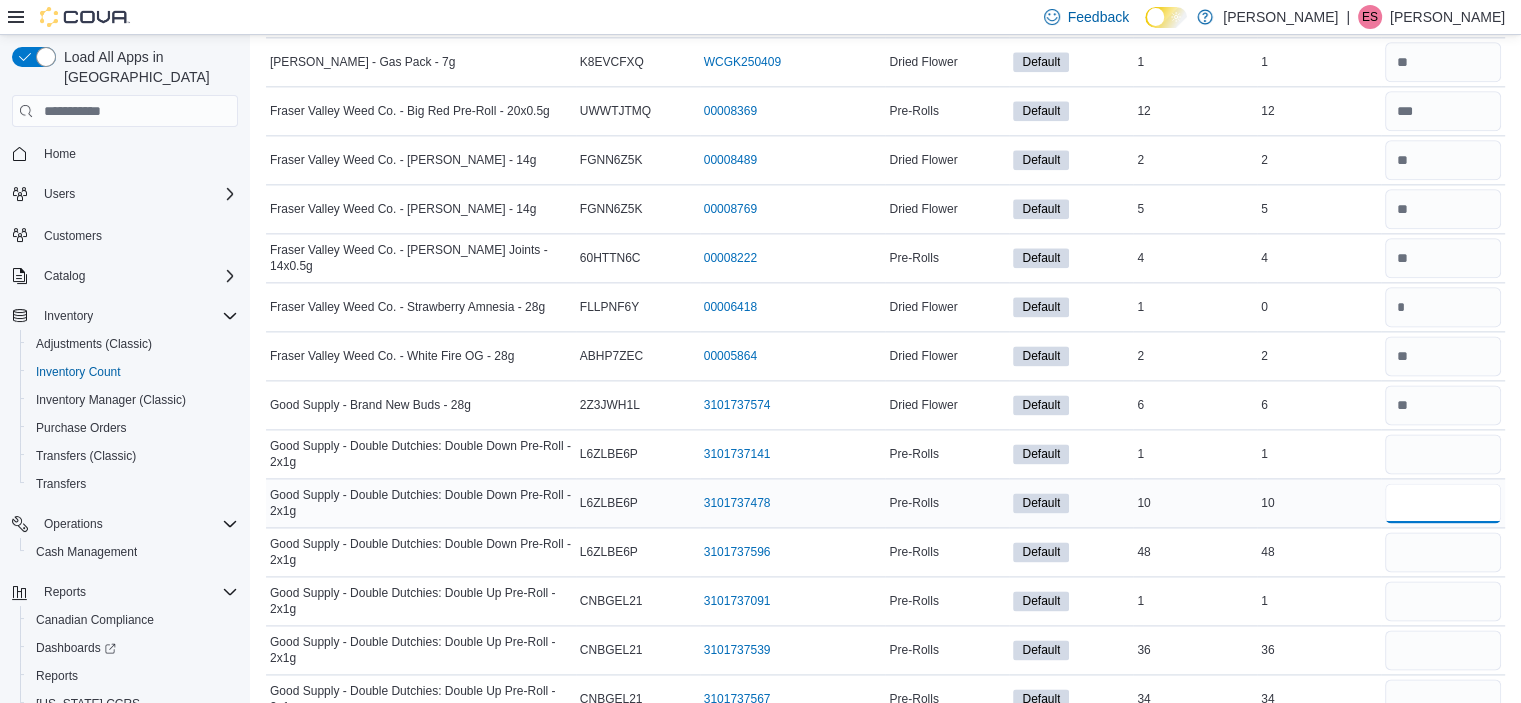 click at bounding box center (1443, 503) 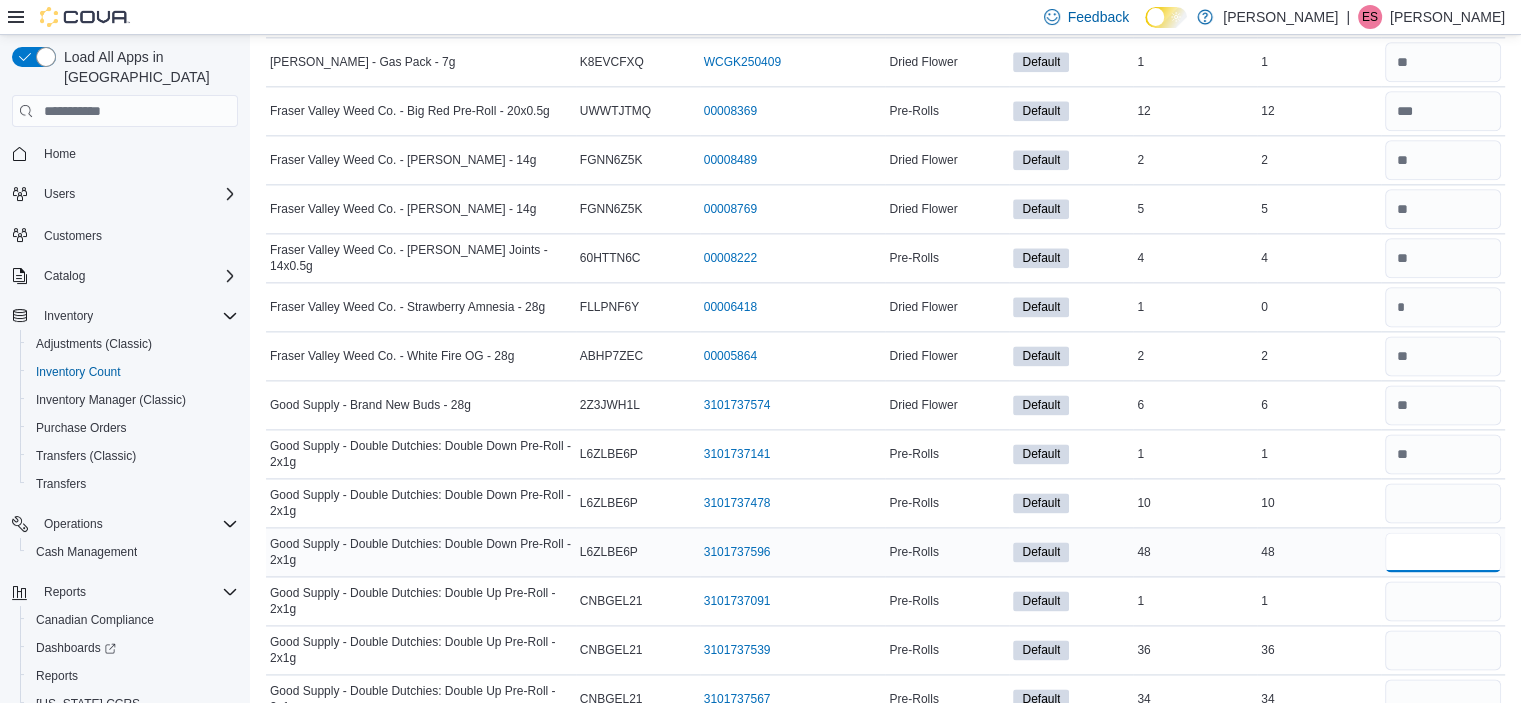 click at bounding box center (1443, 552) 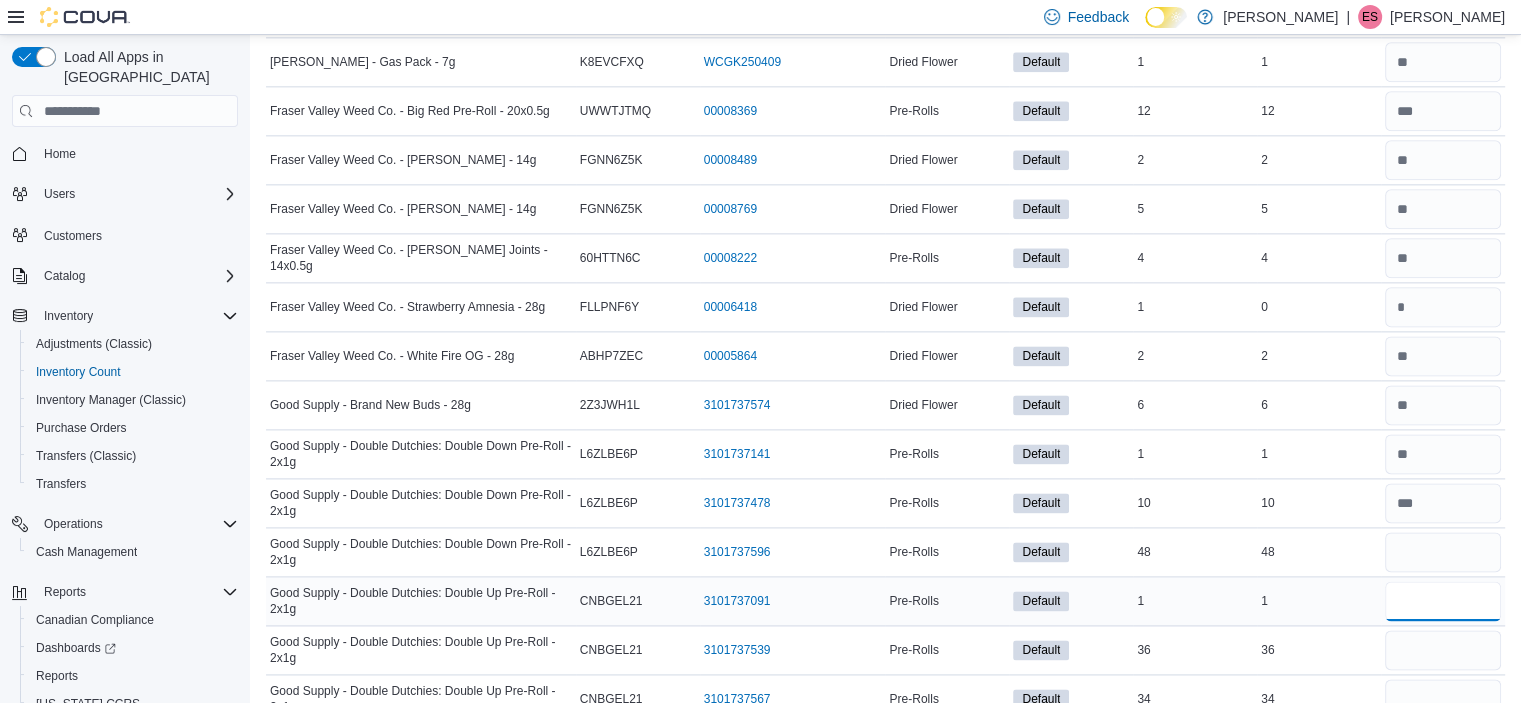 click at bounding box center [1443, 601] 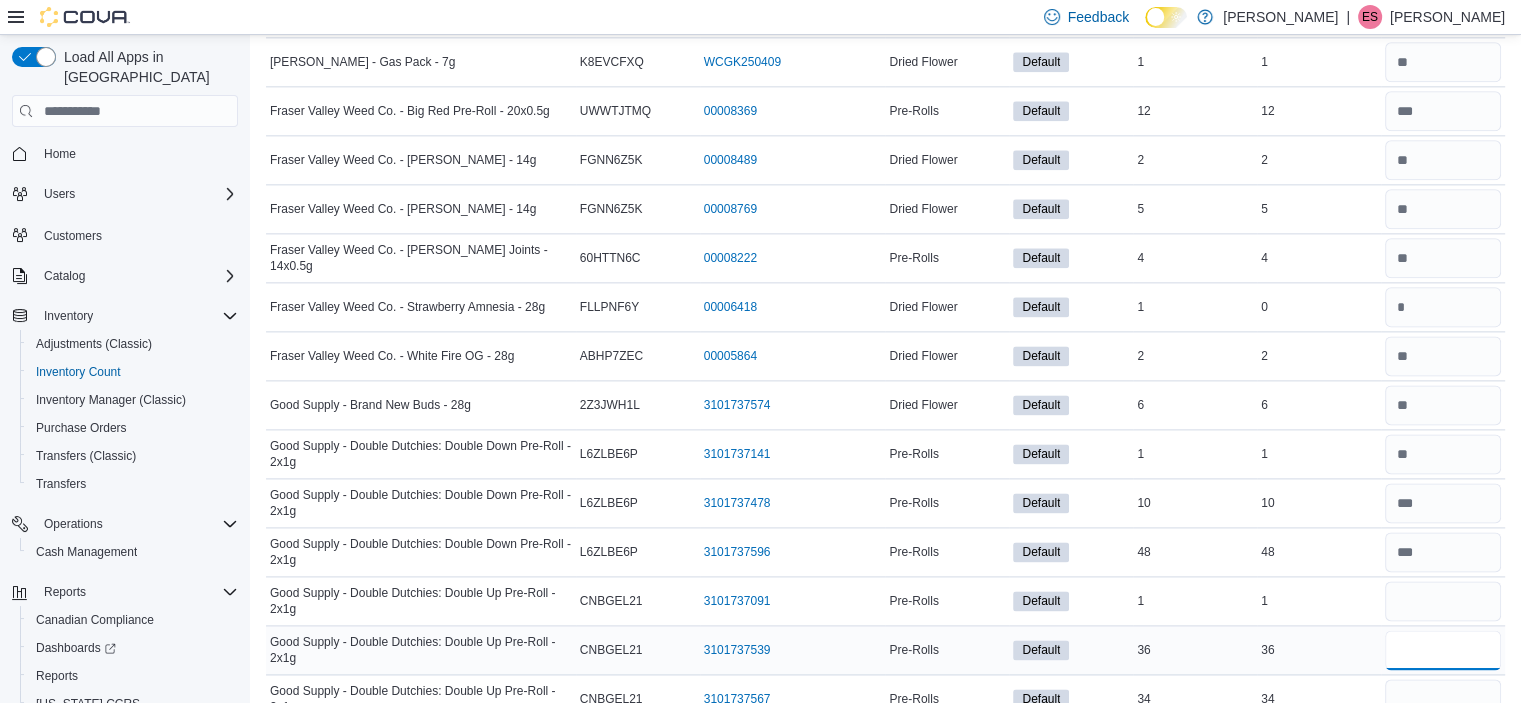 click at bounding box center [1443, 650] 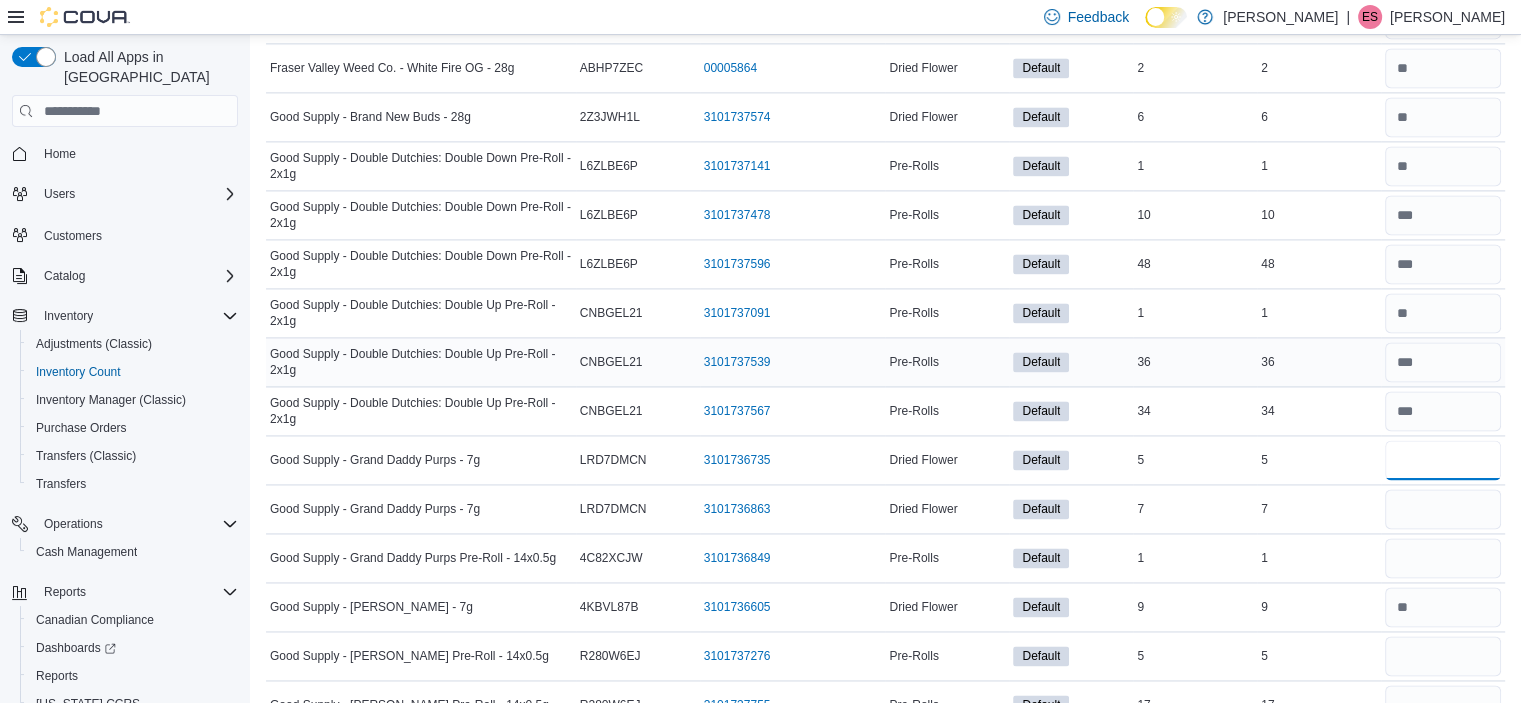 scroll, scrollTop: 2840, scrollLeft: 0, axis: vertical 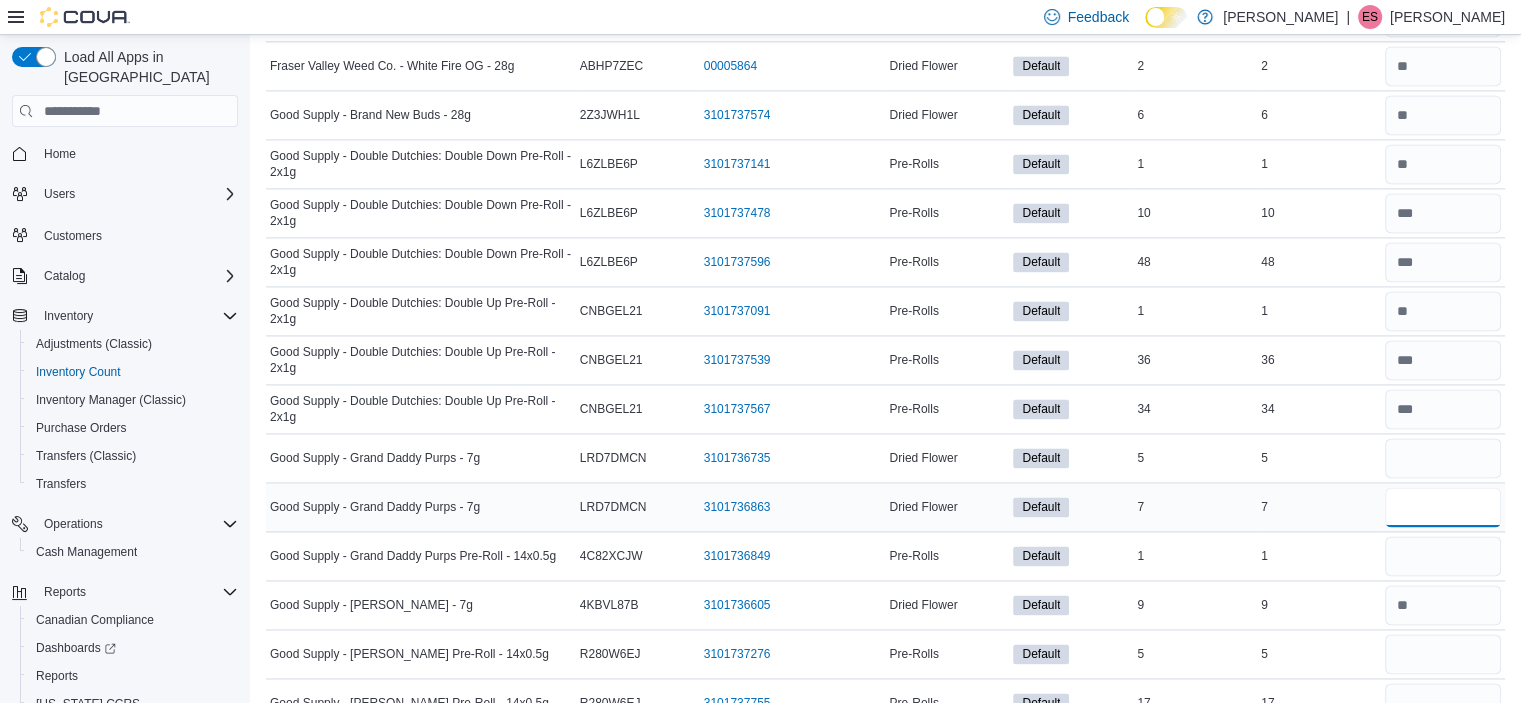 click at bounding box center (1443, 507) 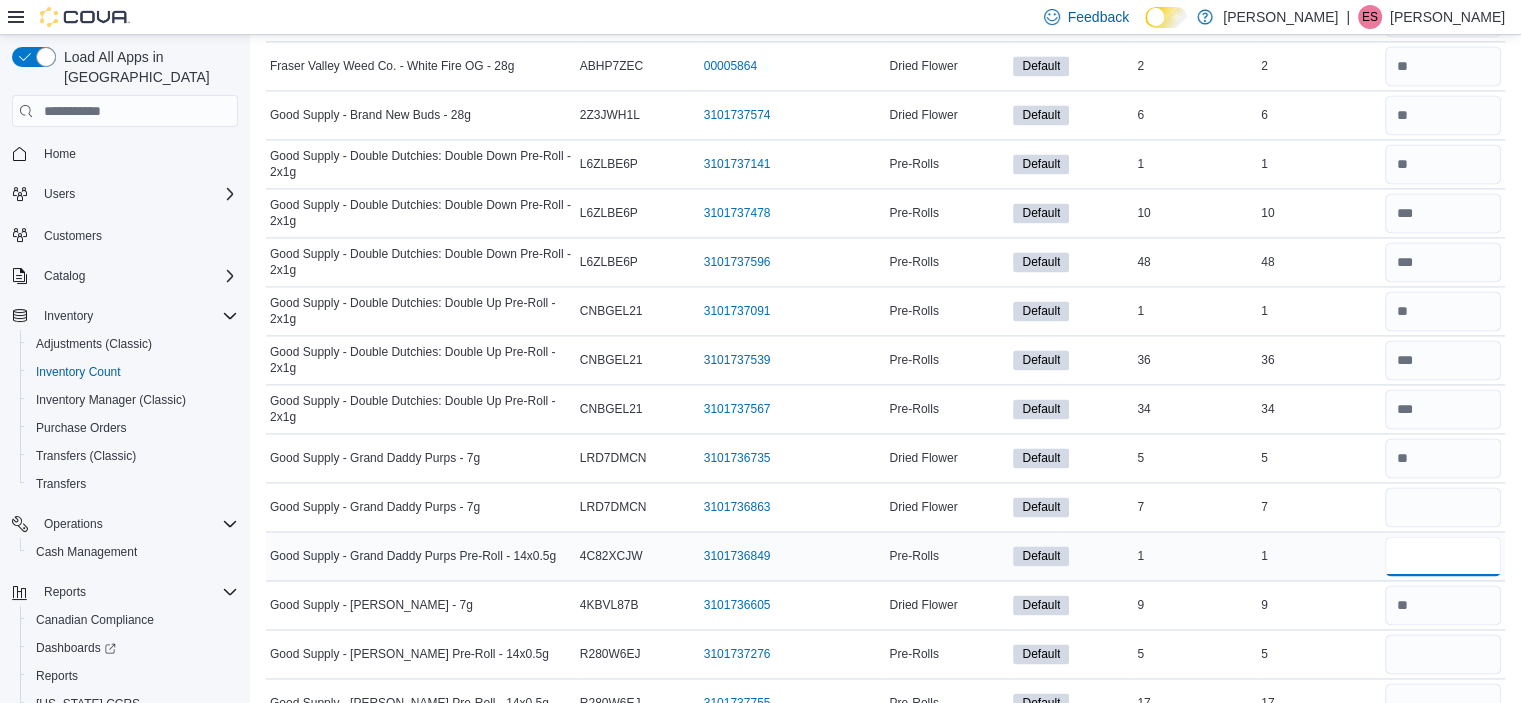click at bounding box center [1443, 556] 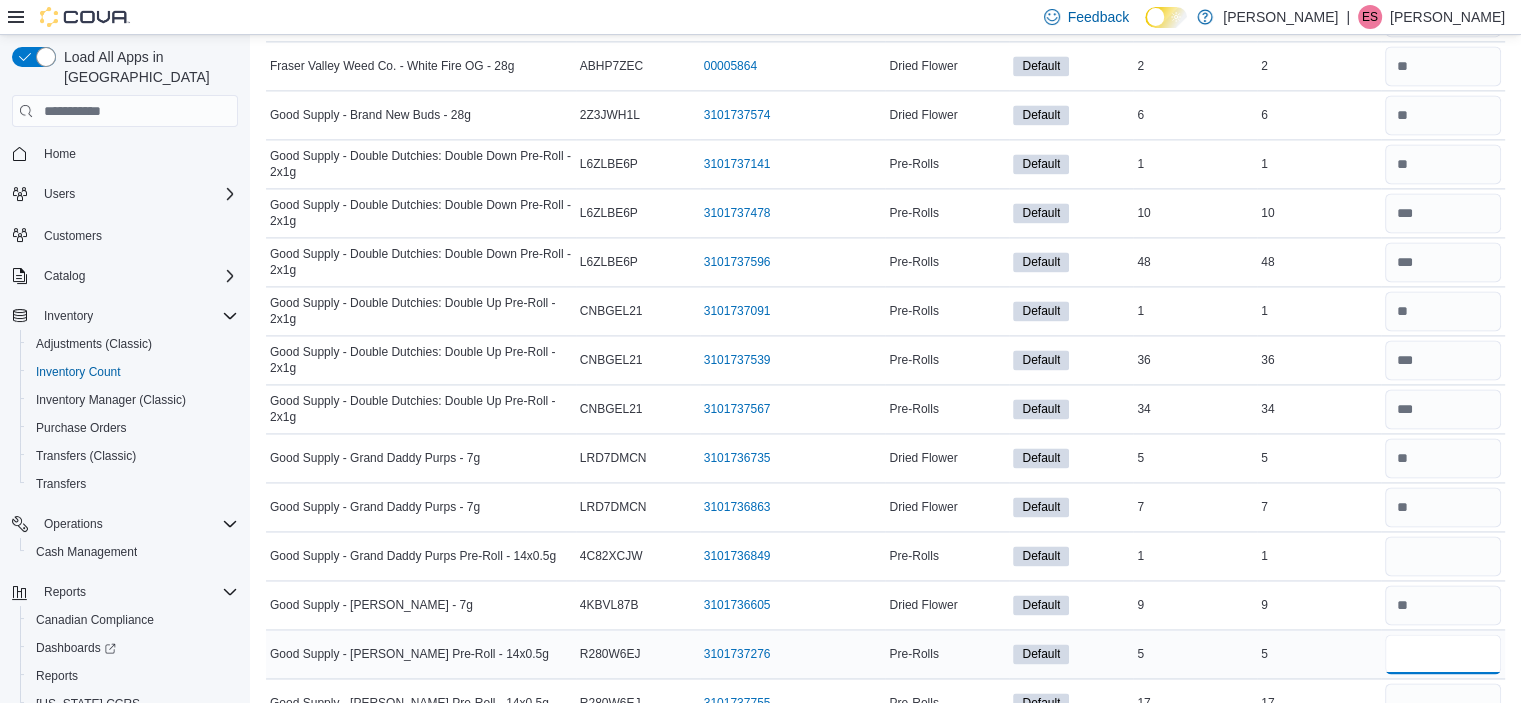click at bounding box center [1443, 654] 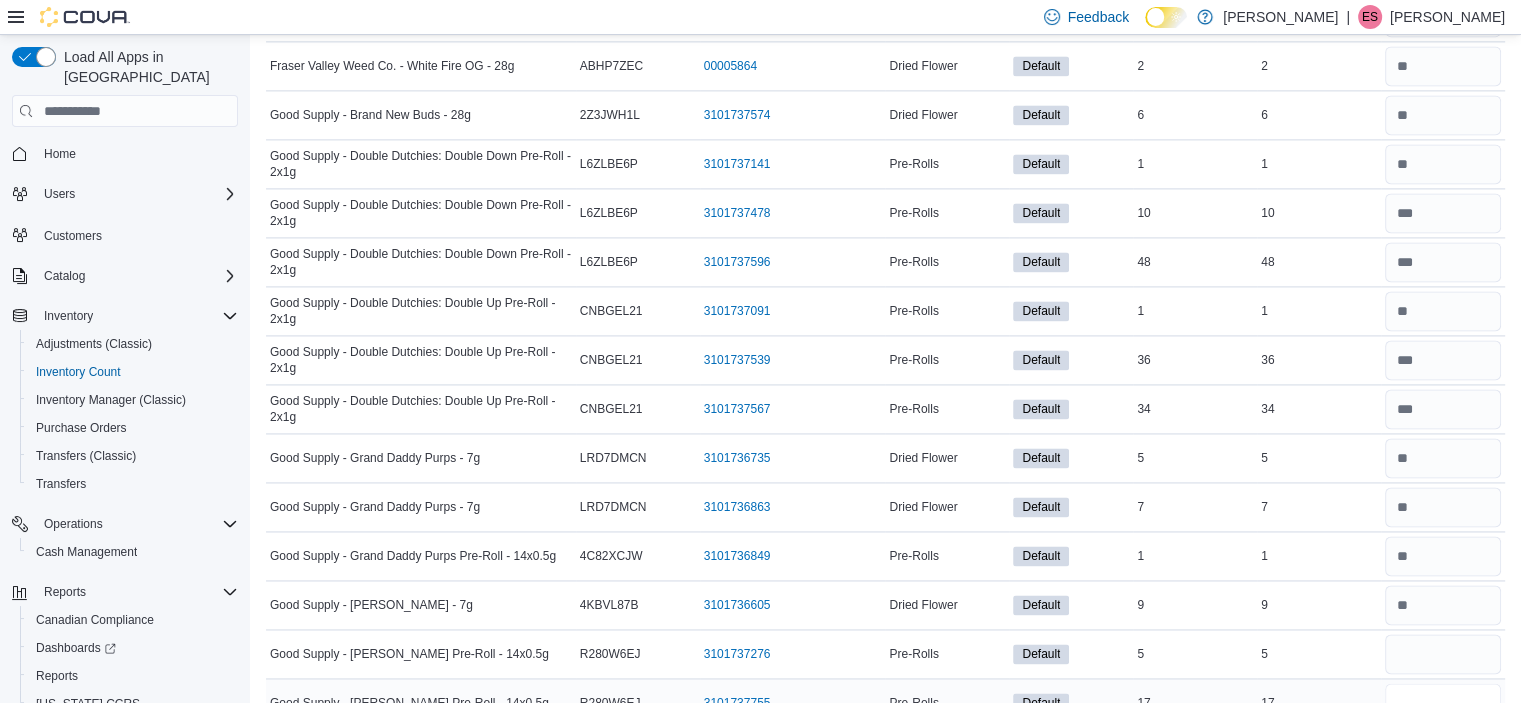 click at bounding box center [1443, 703] 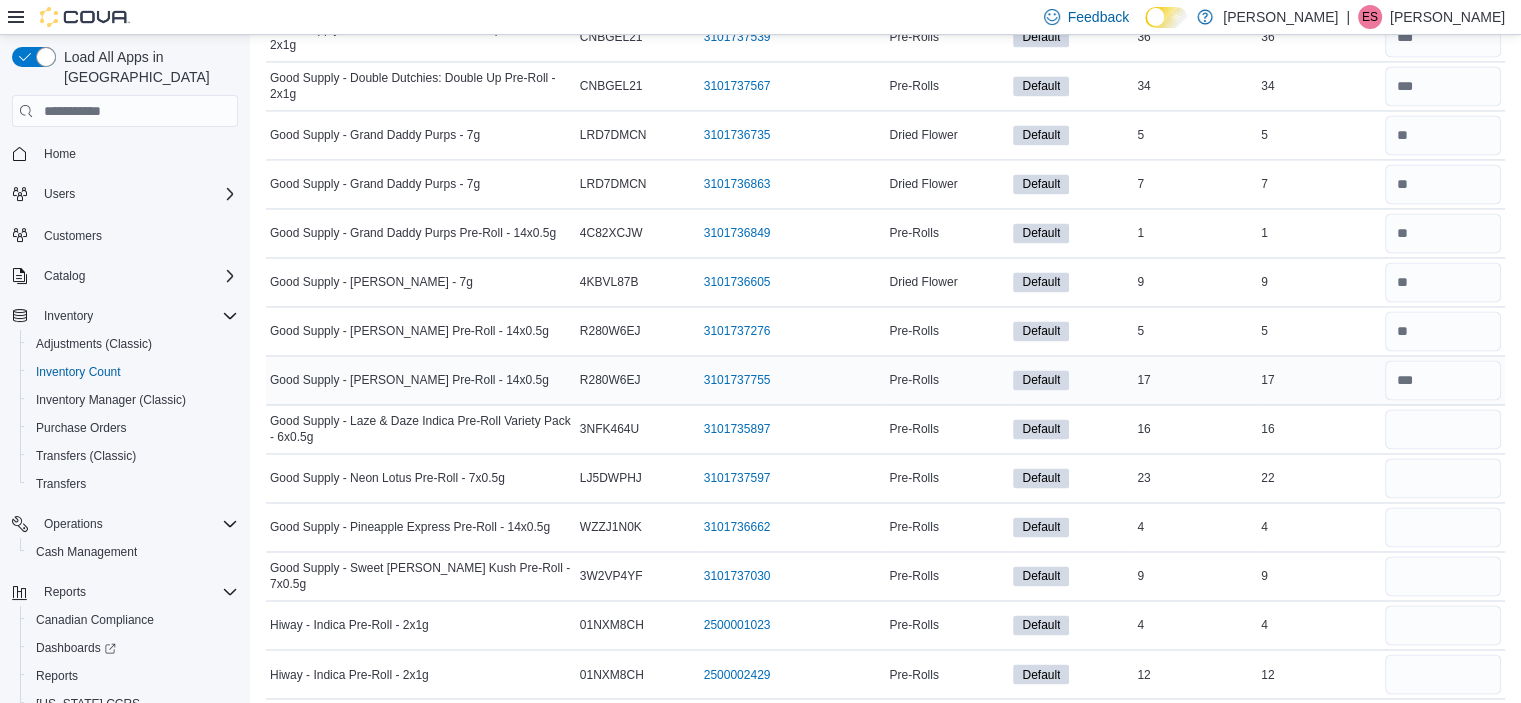 scroll, scrollTop: 3164, scrollLeft: 0, axis: vertical 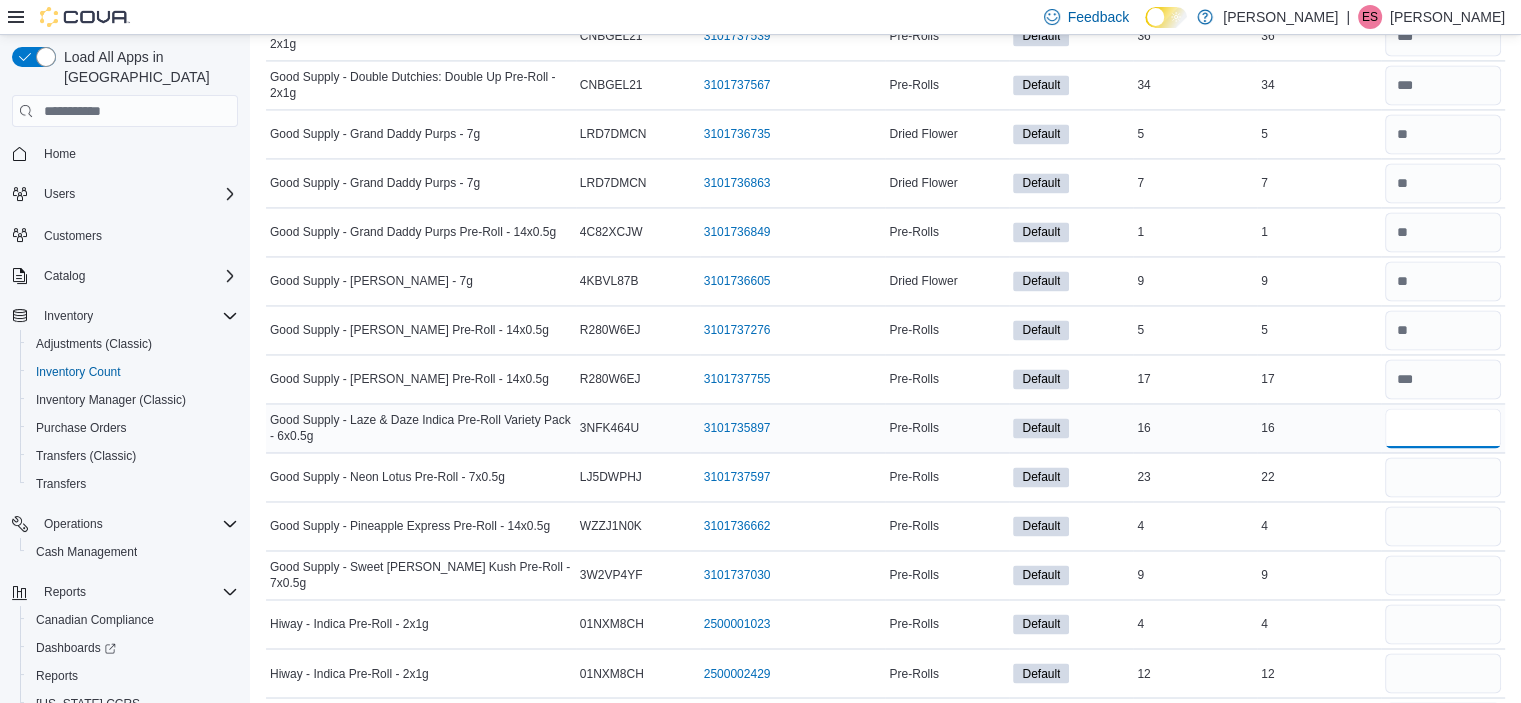 click at bounding box center (1443, 428) 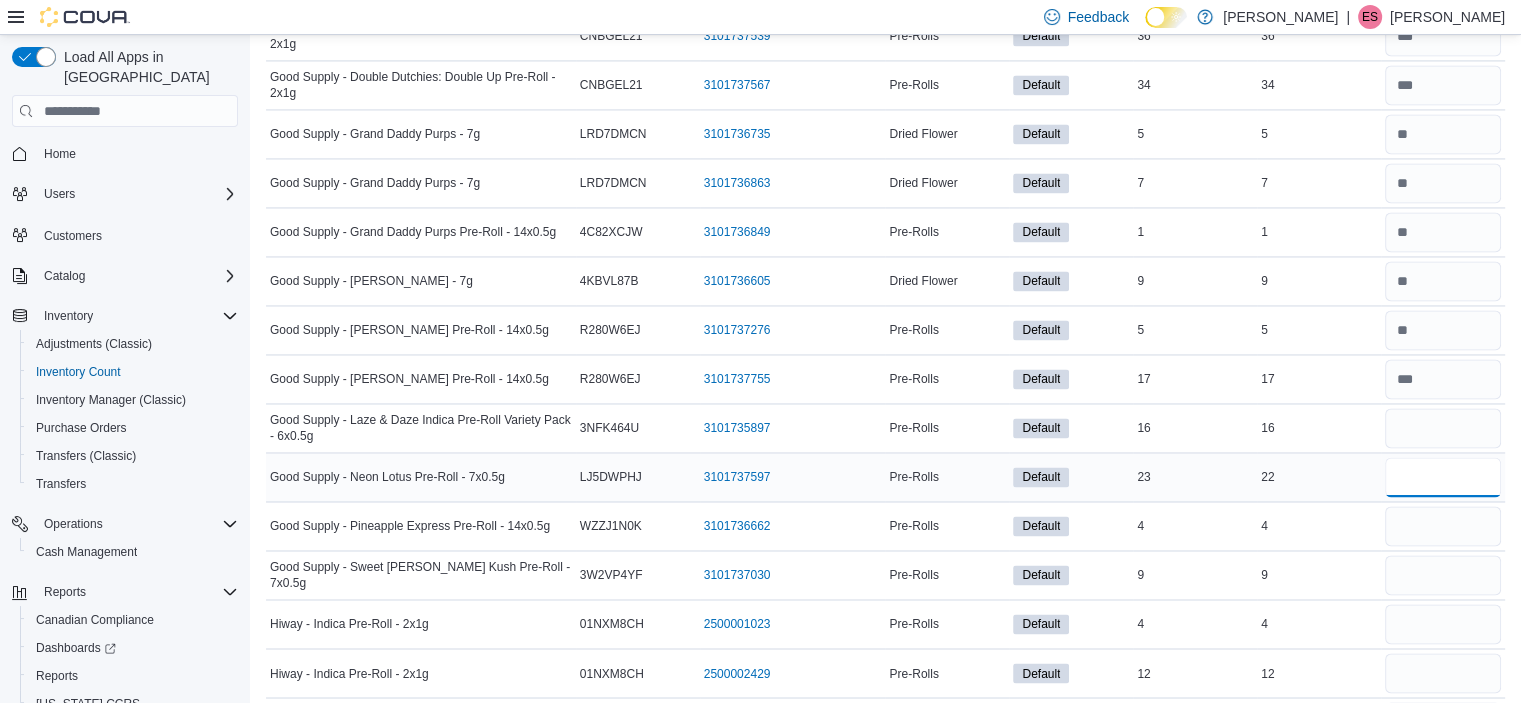 click at bounding box center [1443, 477] 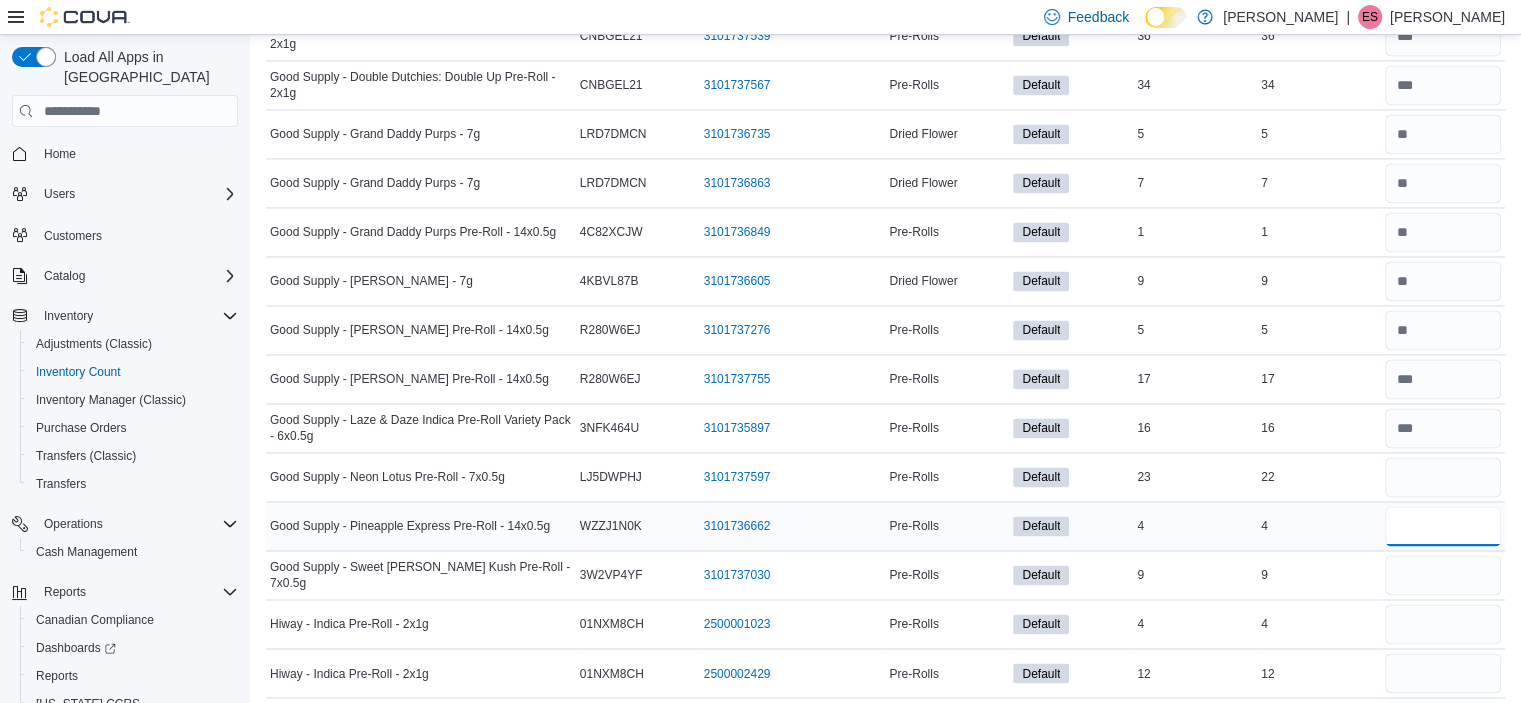 click at bounding box center (1443, 526) 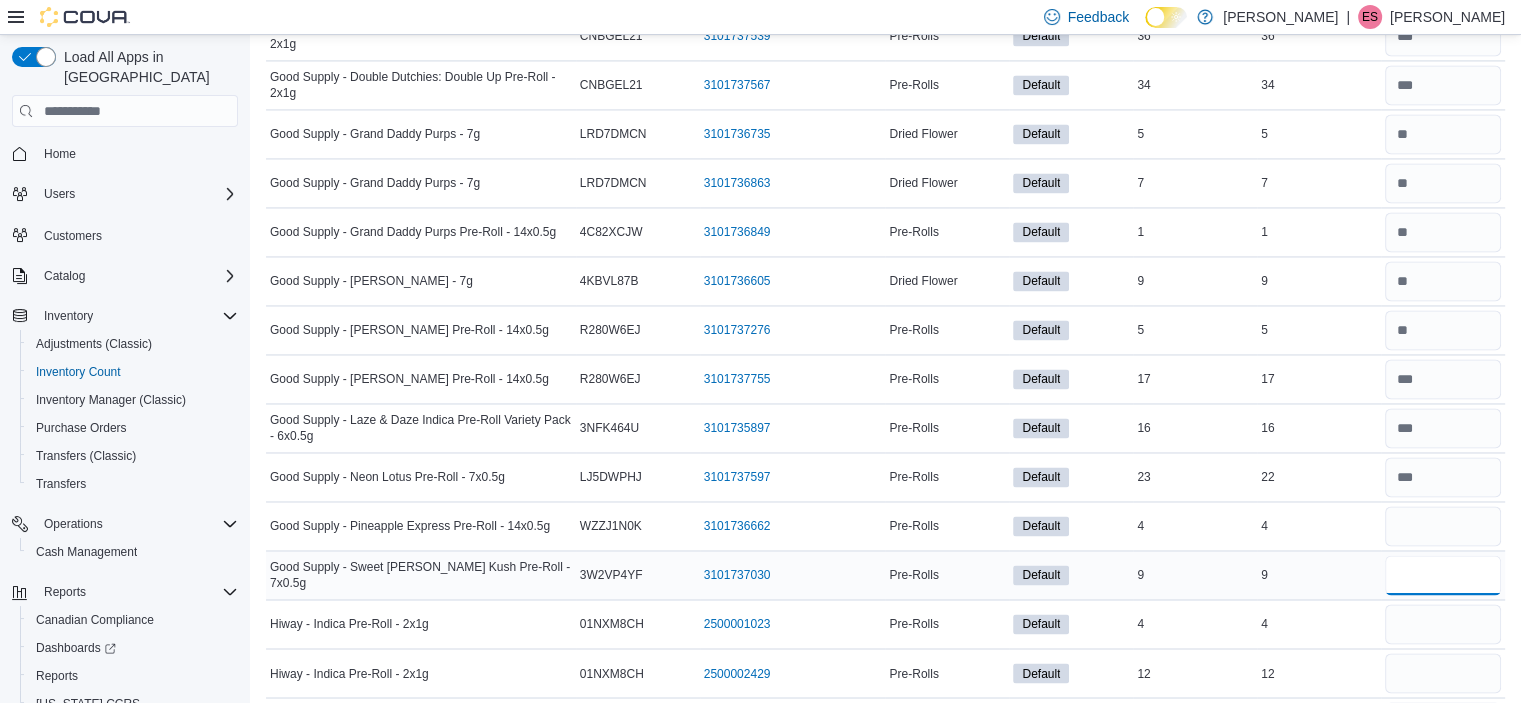 click at bounding box center (1443, 575) 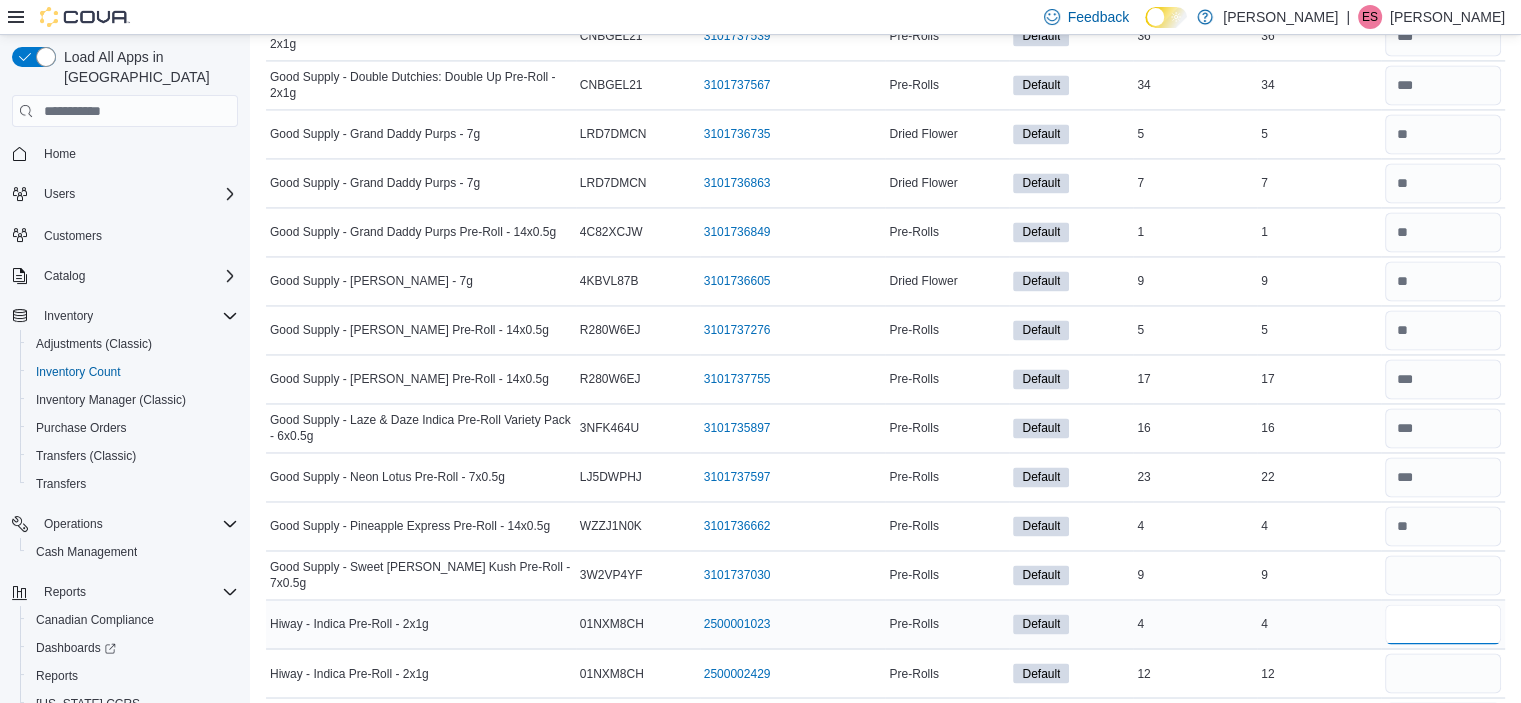 click at bounding box center (1443, 624) 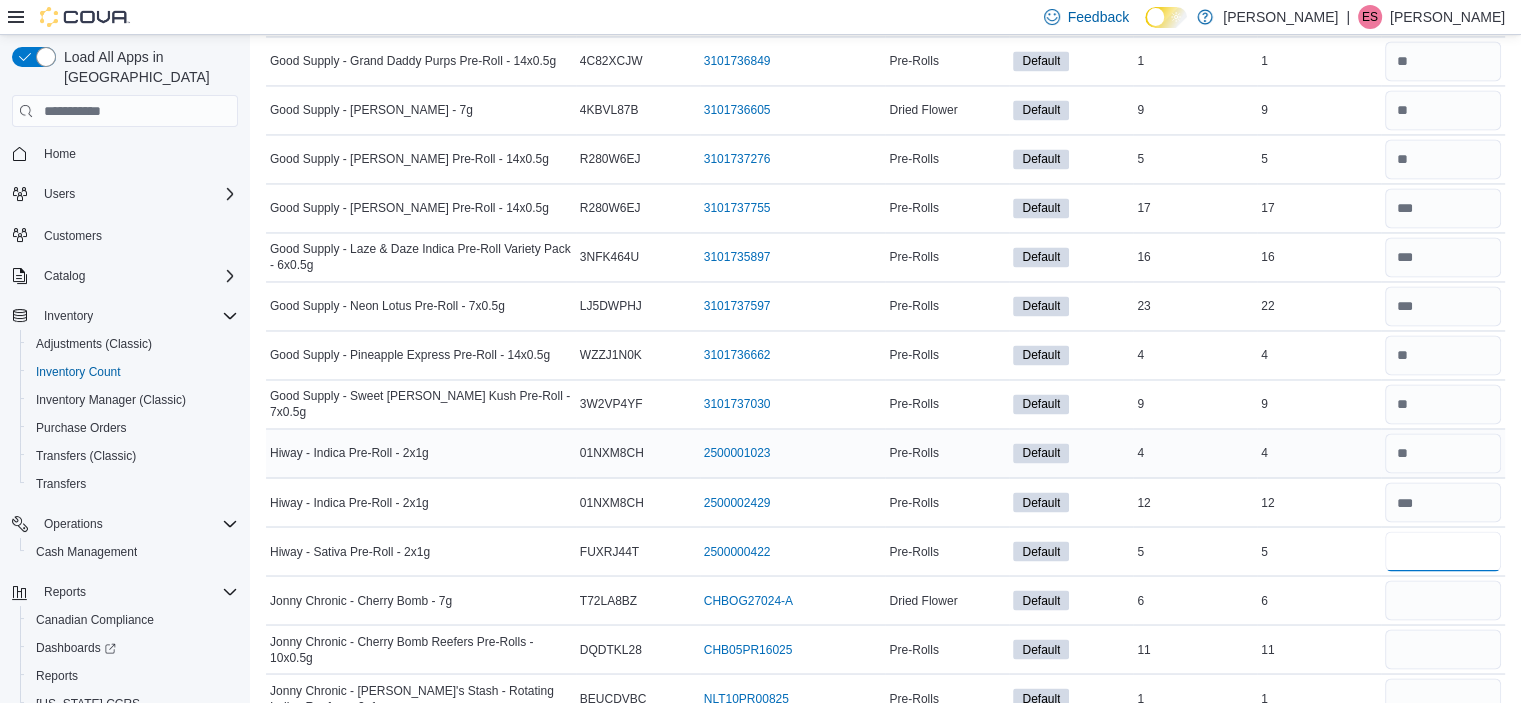 scroll, scrollTop: 3334, scrollLeft: 0, axis: vertical 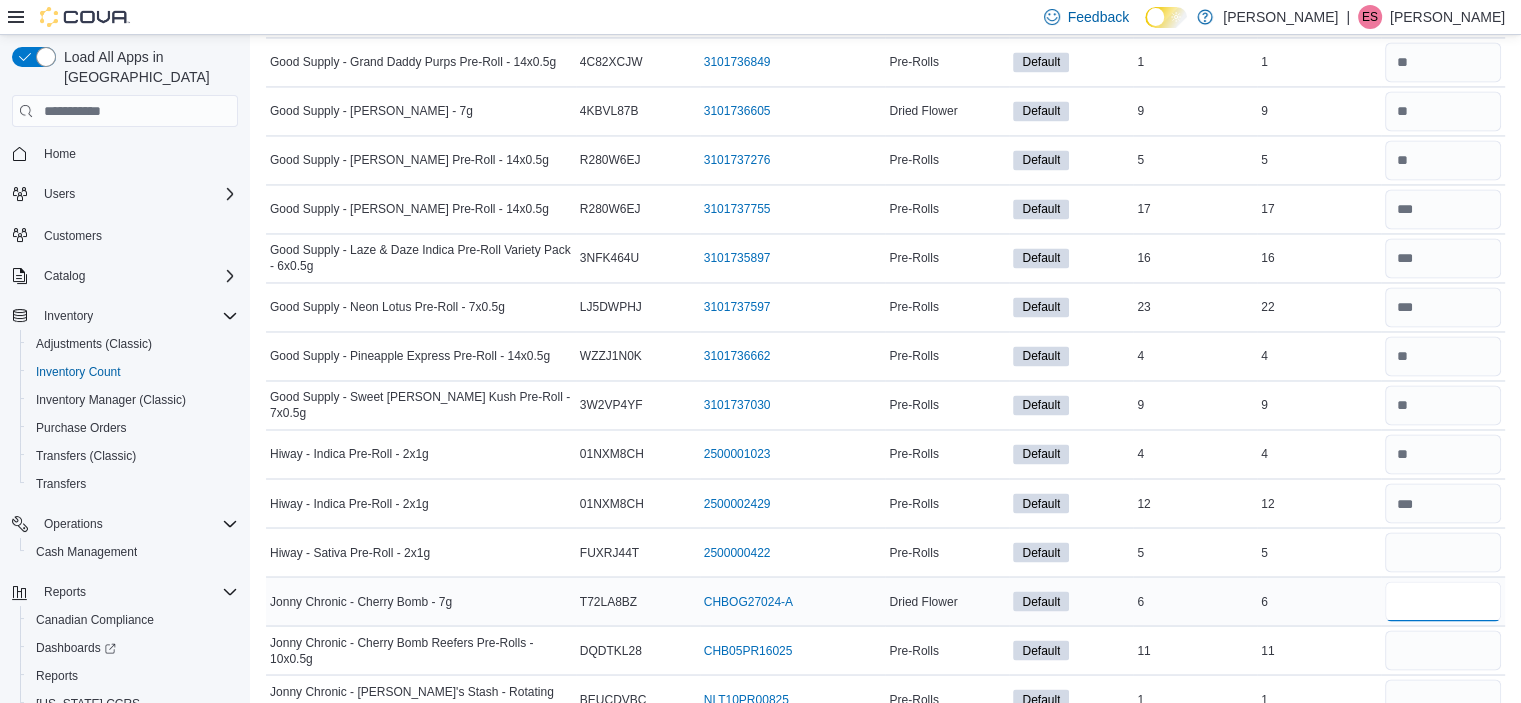 click at bounding box center (1443, 601) 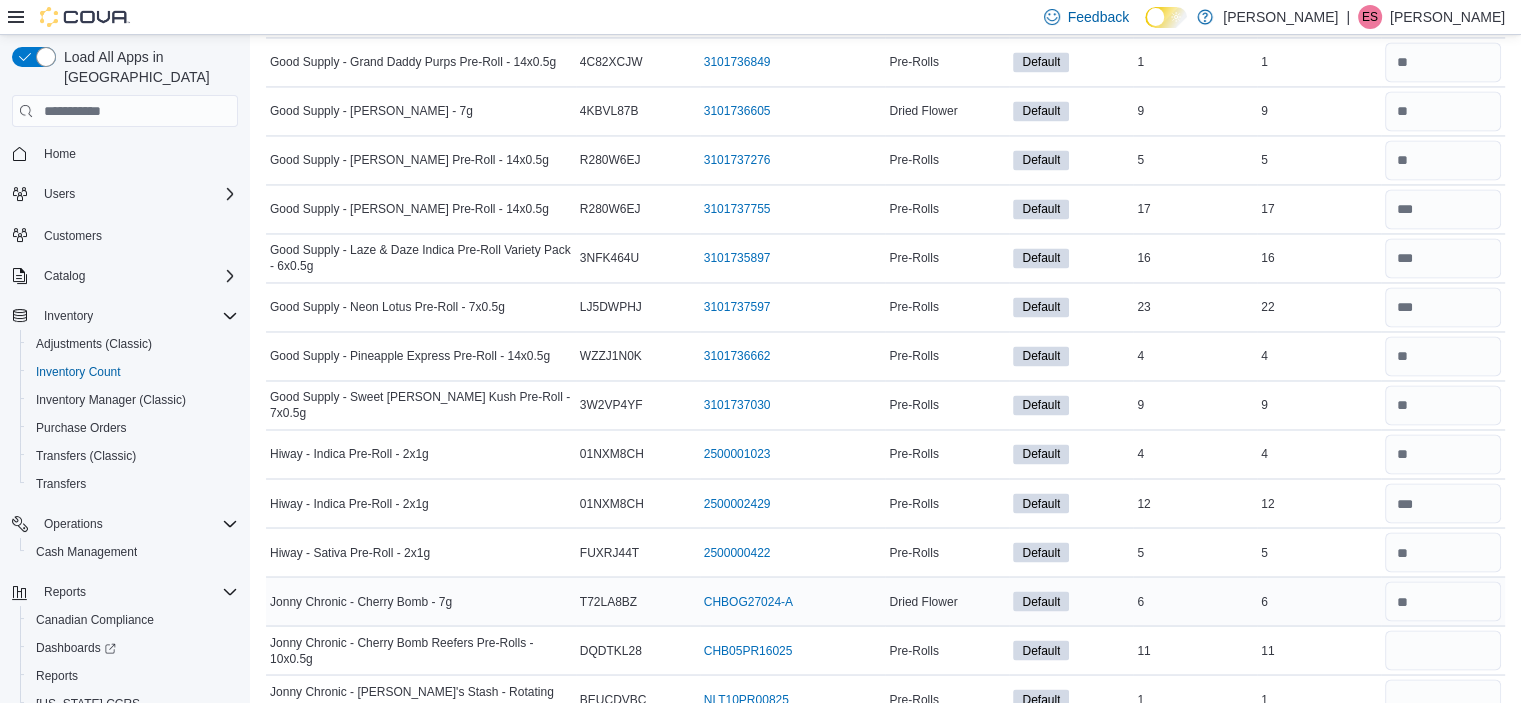 scroll, scrollTop: 3456, scrollLeft: 0, axis: vertical 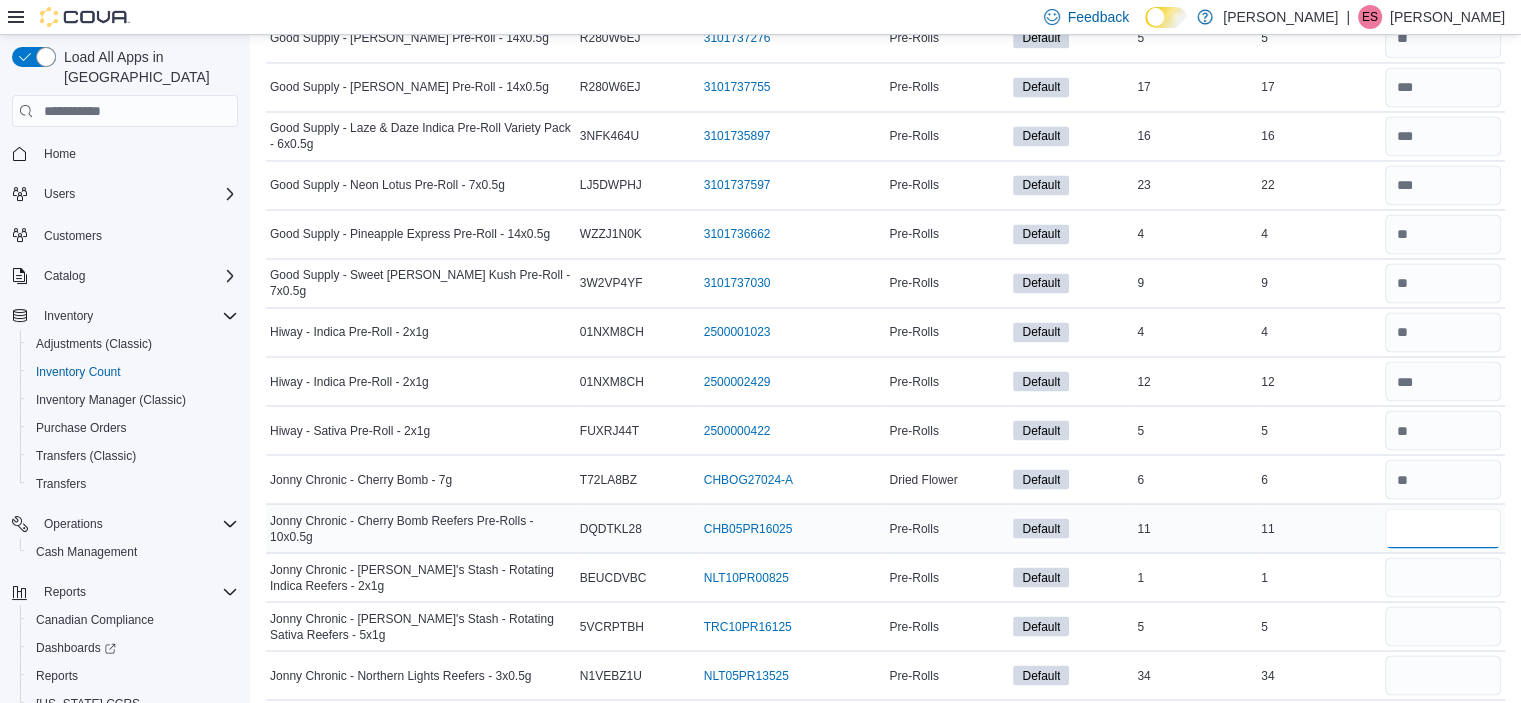 click at bounding box center (1443, 528) 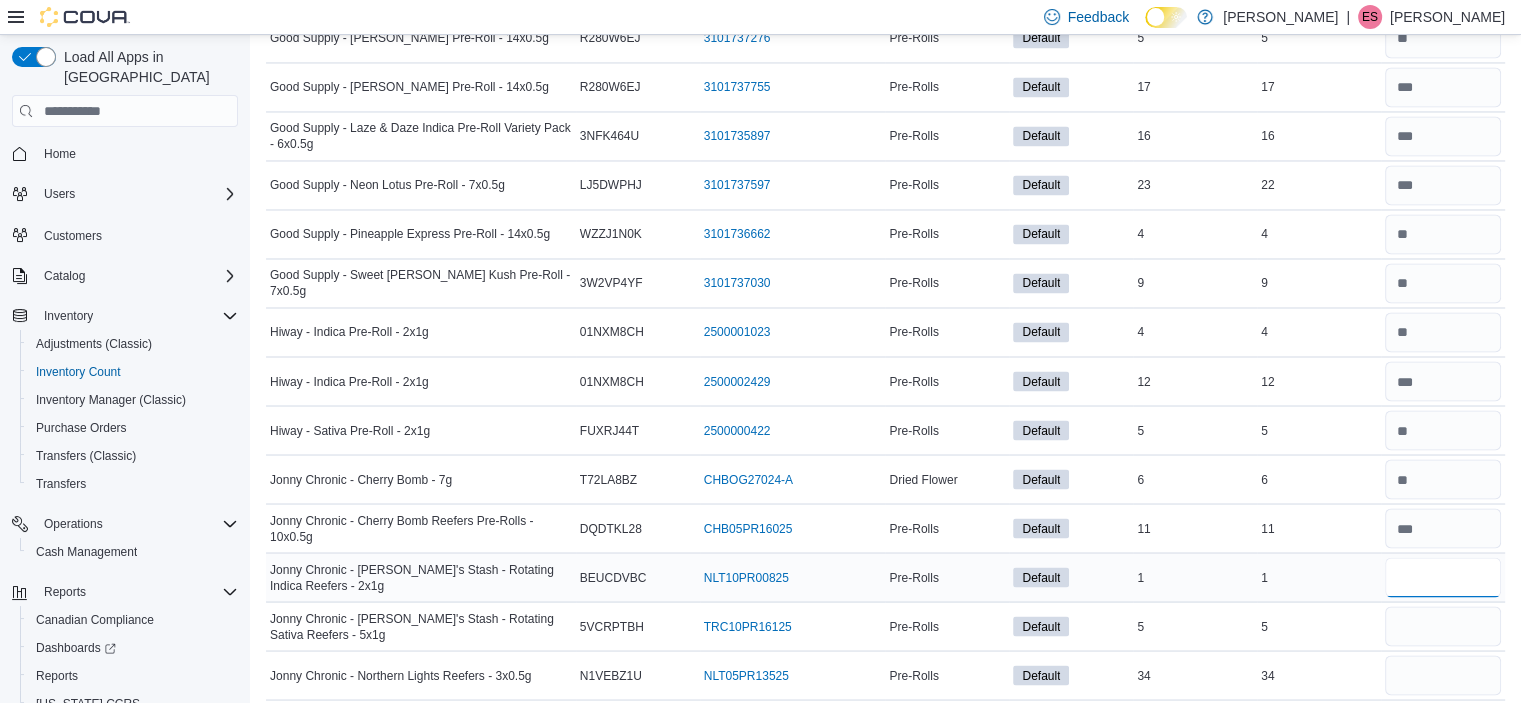 click at bounding box center [1443, 577] 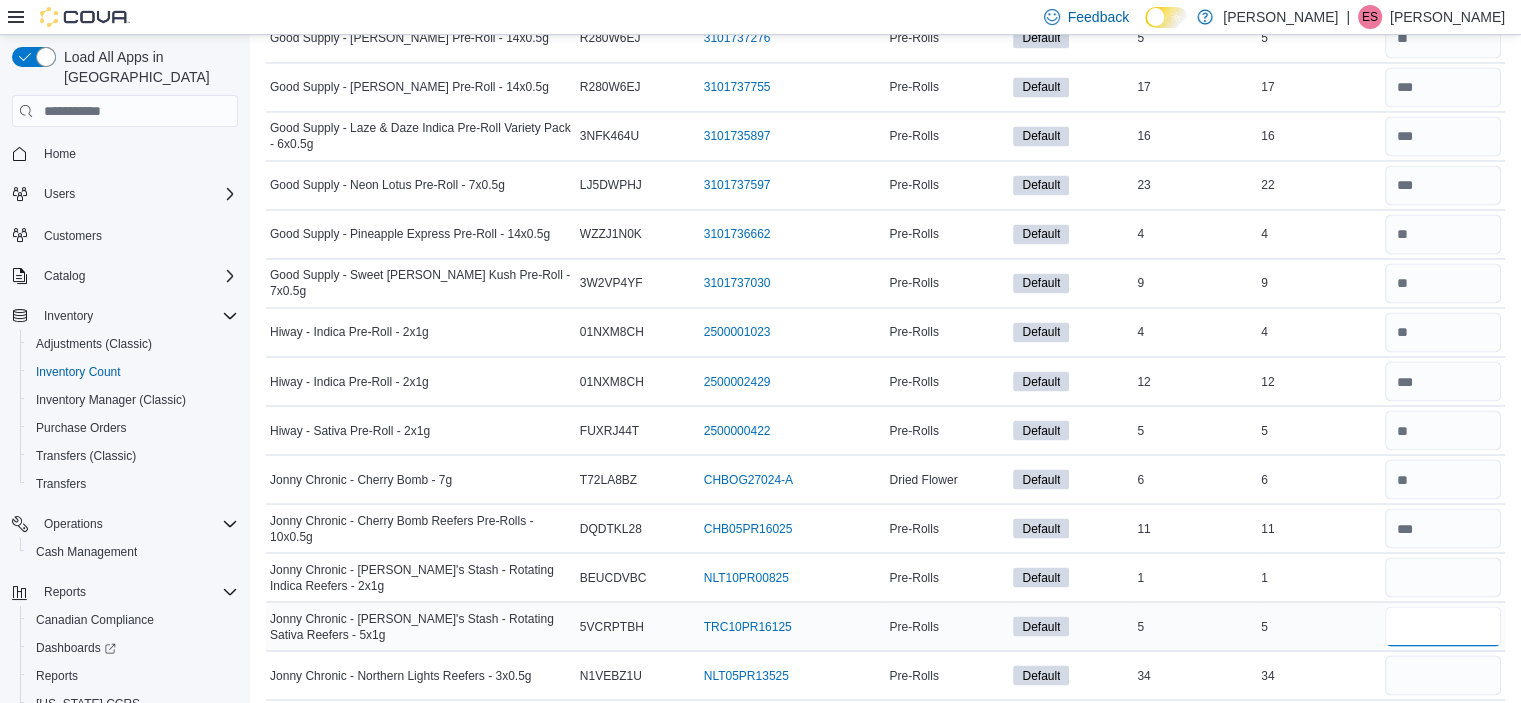 click at bounding box center [1443, 626] 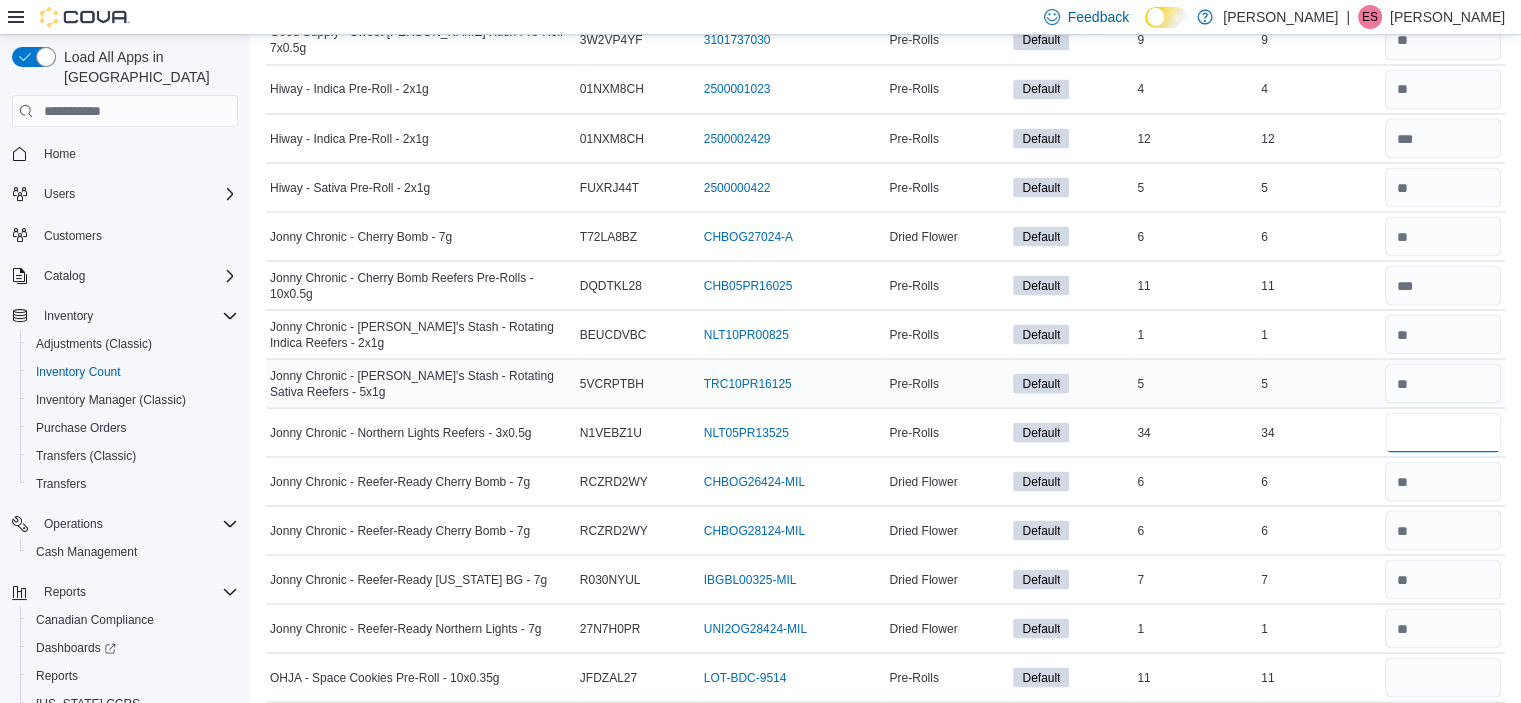 scroll, scrollTop: 3758, scrollLeft: 0, axis: vertical 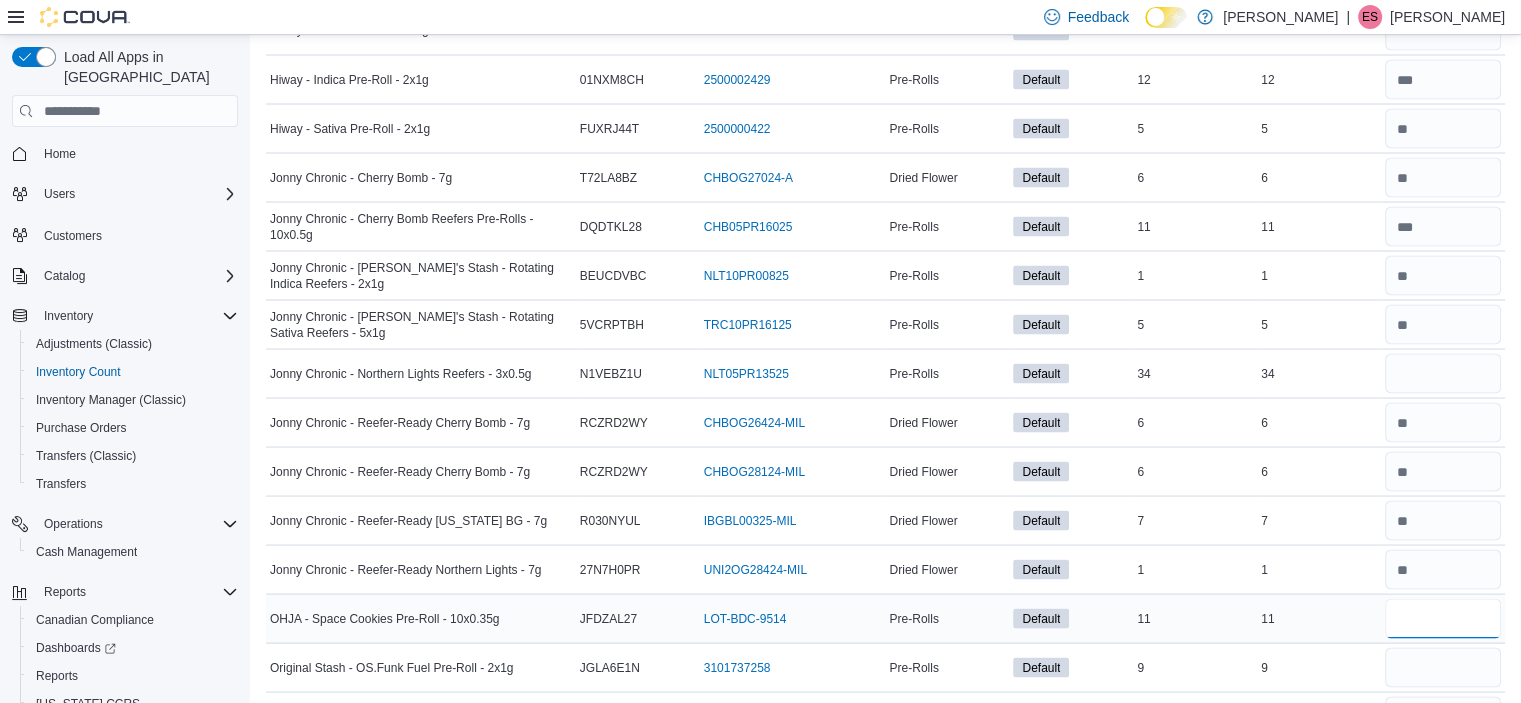 click at bounding box center (1443, 618) 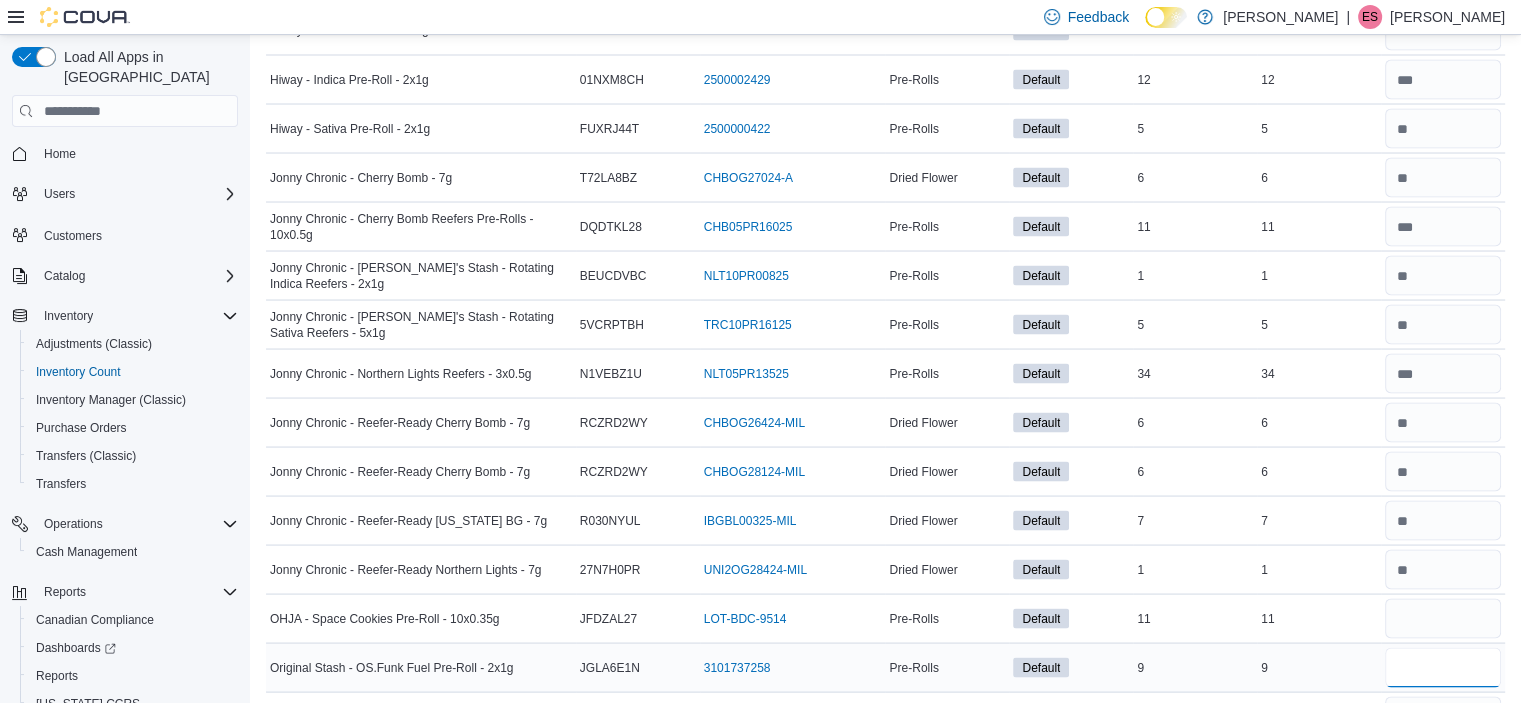 click at bounding box center [1443, 667] 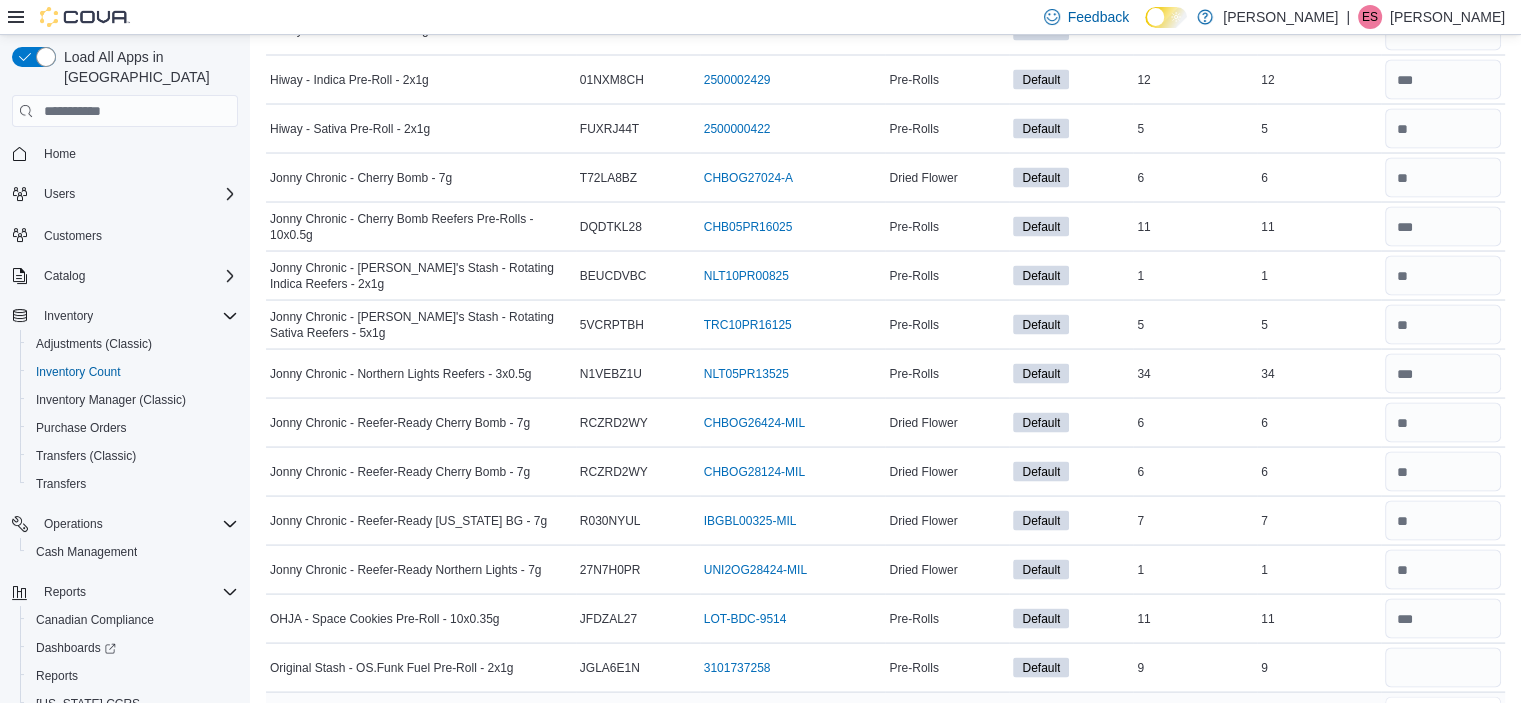 click at bounding box center (1443, 716) 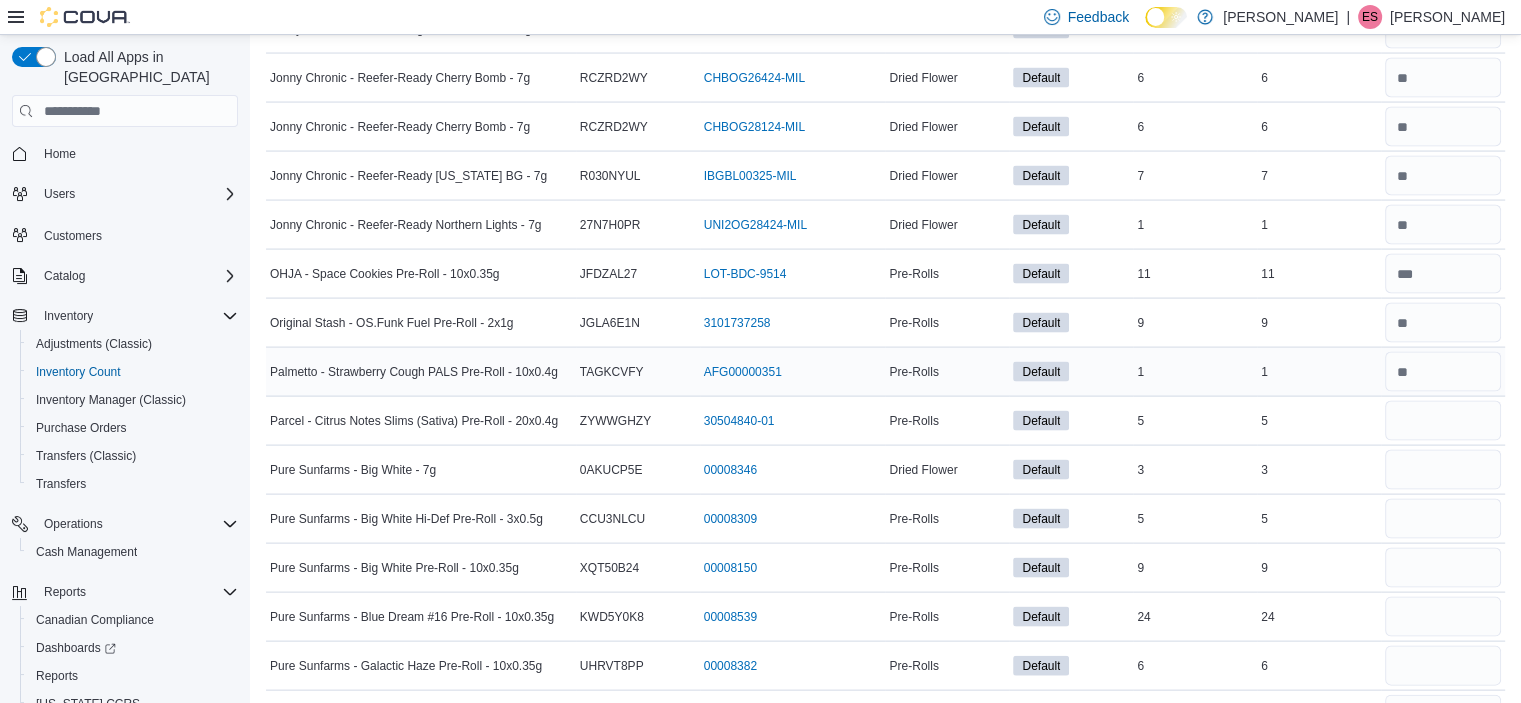 scroll, scrollTop: 4103, scrollLeft: 0, axis: vertical 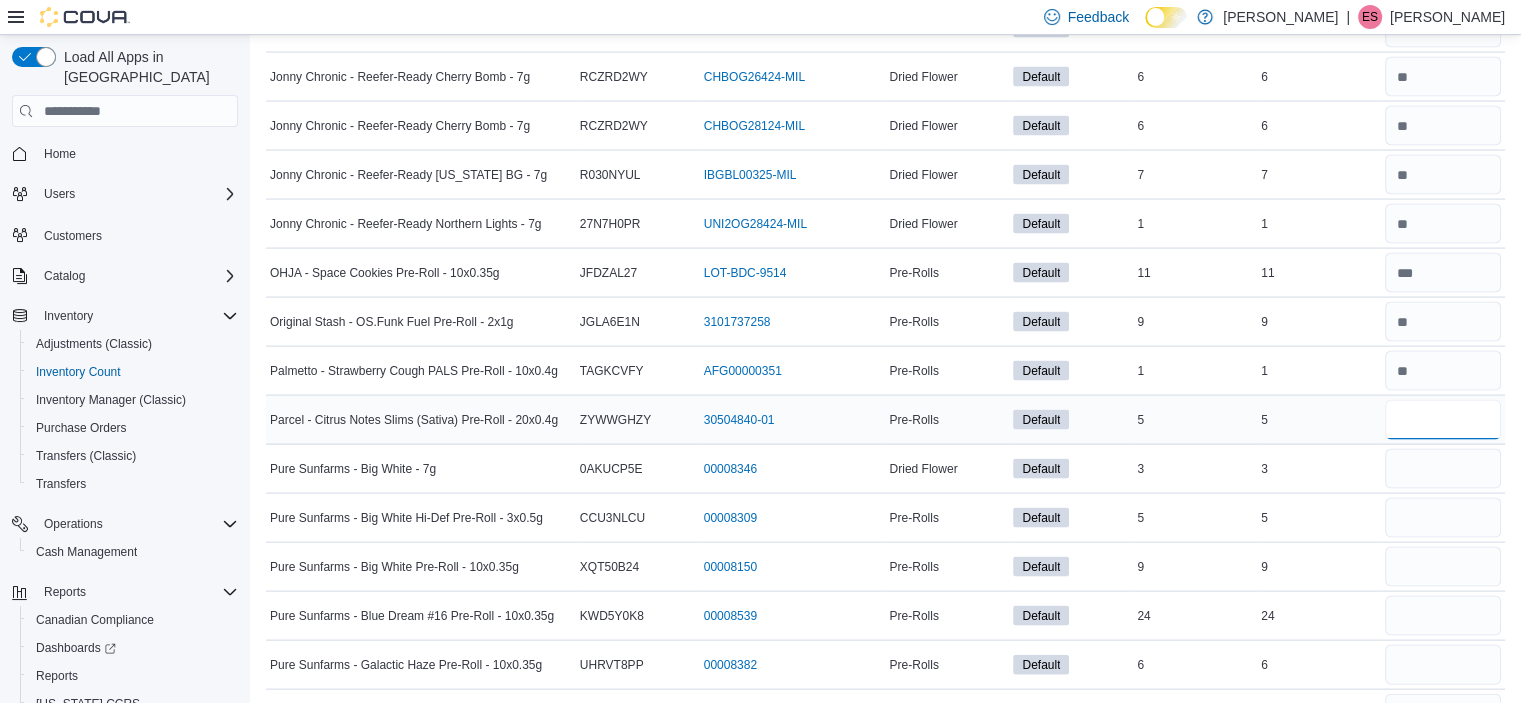 click at bounding box center [1443, 420] 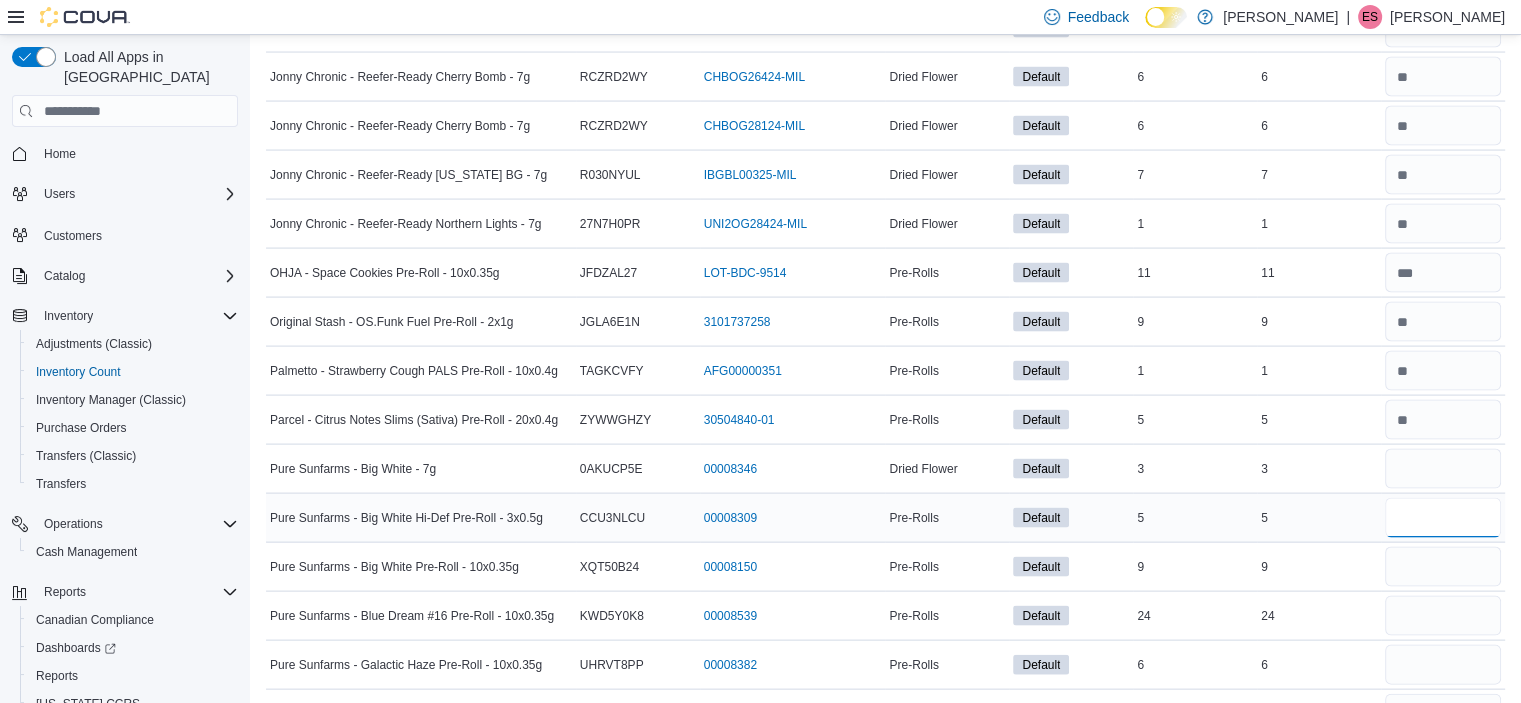 click at bounding box center [1443, 518] 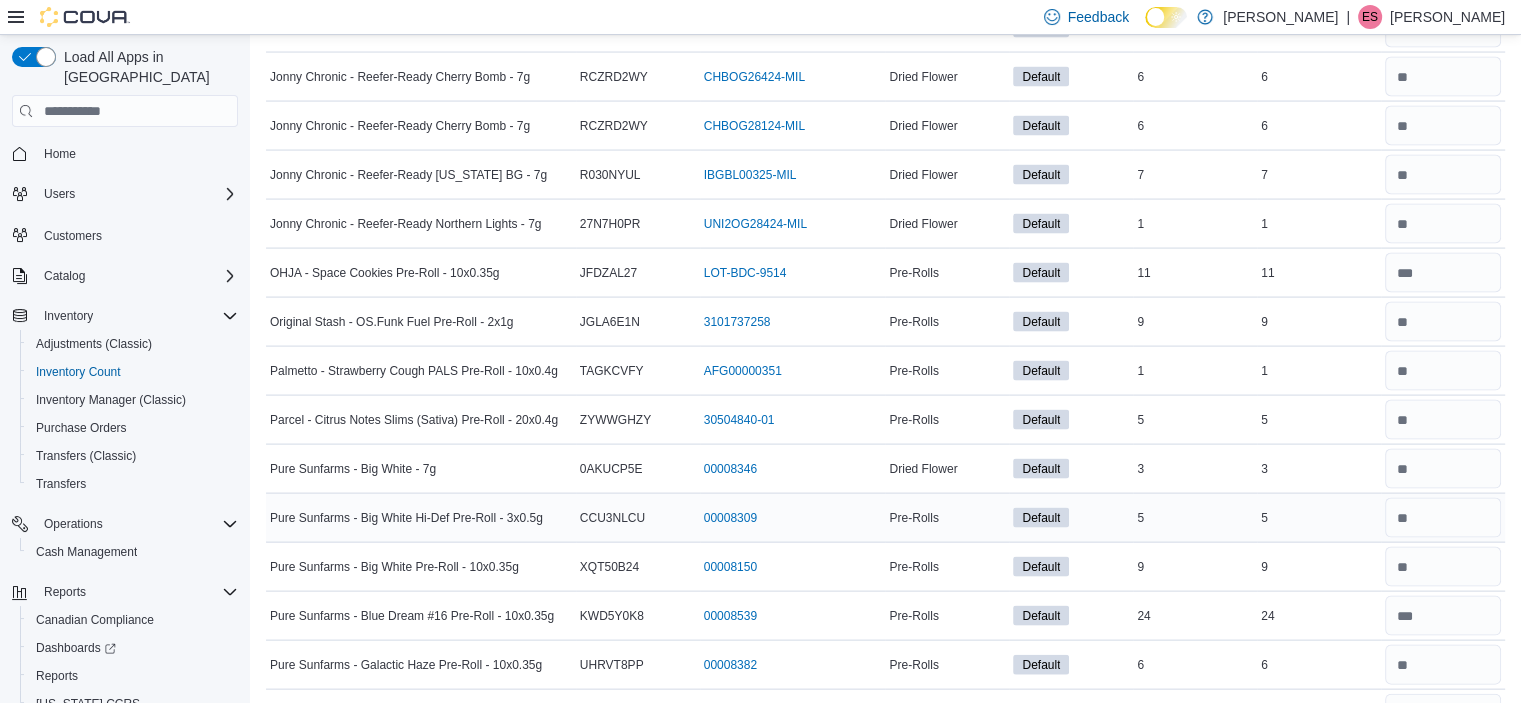 scroll, scrollTop: 4124, scrollLeft: 0, axis: vertical 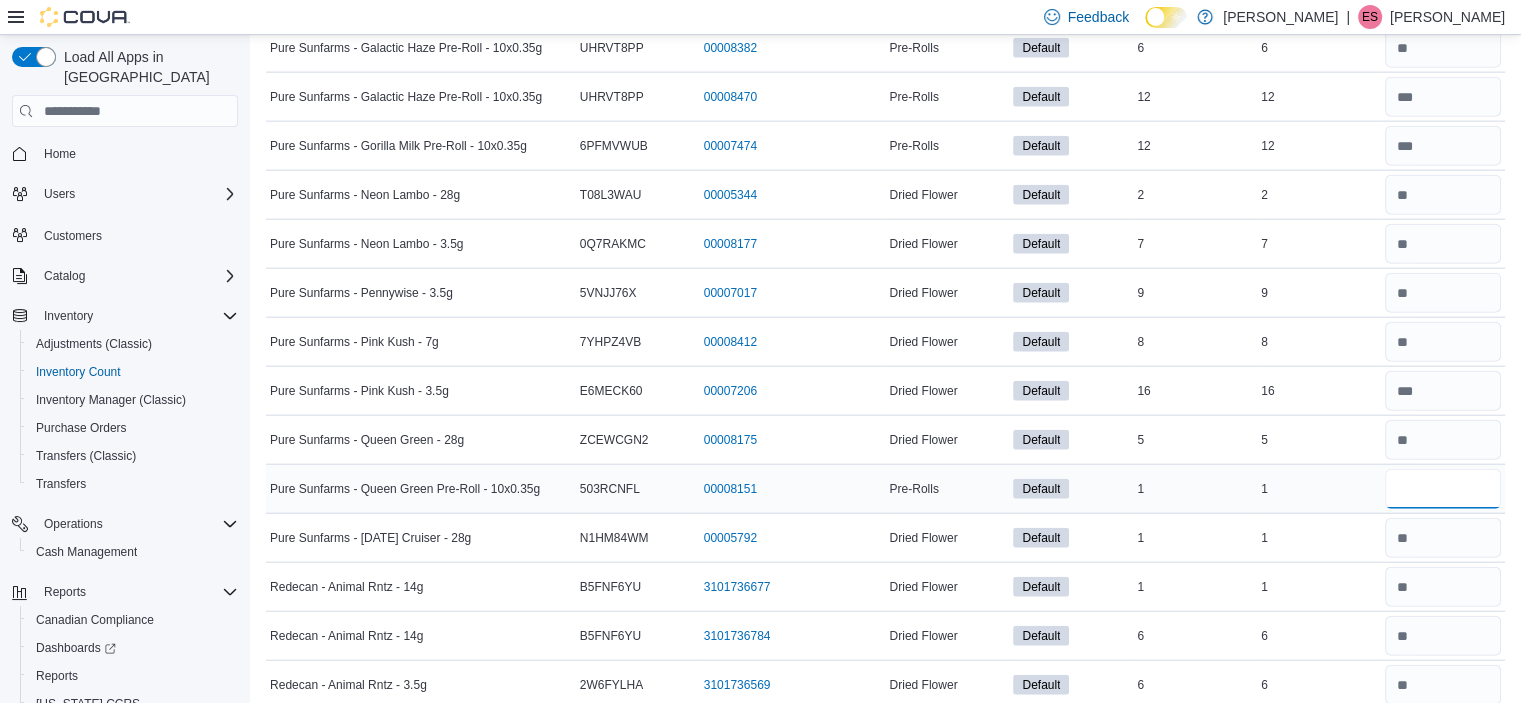 click at bounding box center [1443, 489] 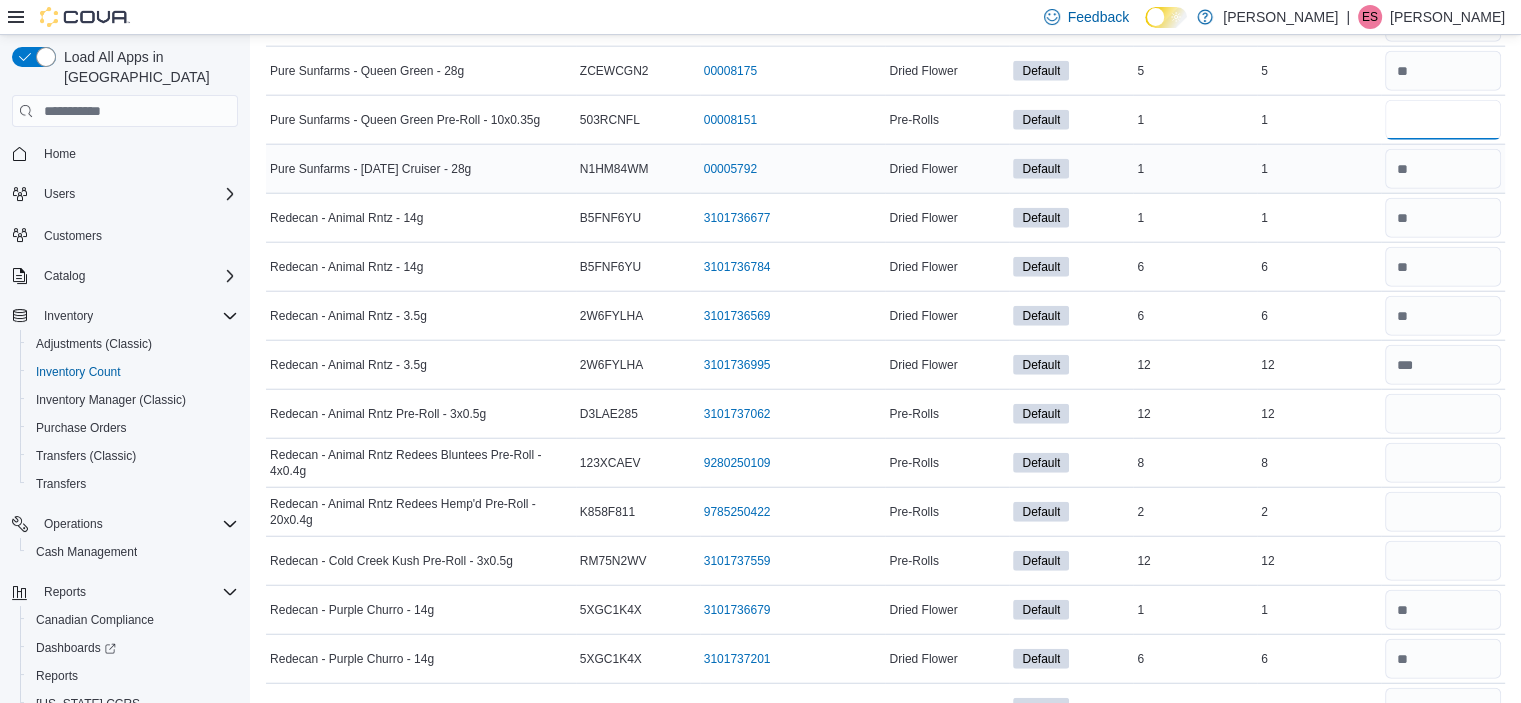 scroll, scrollTop: 5091, scrollLeft: 0, axis: vertical 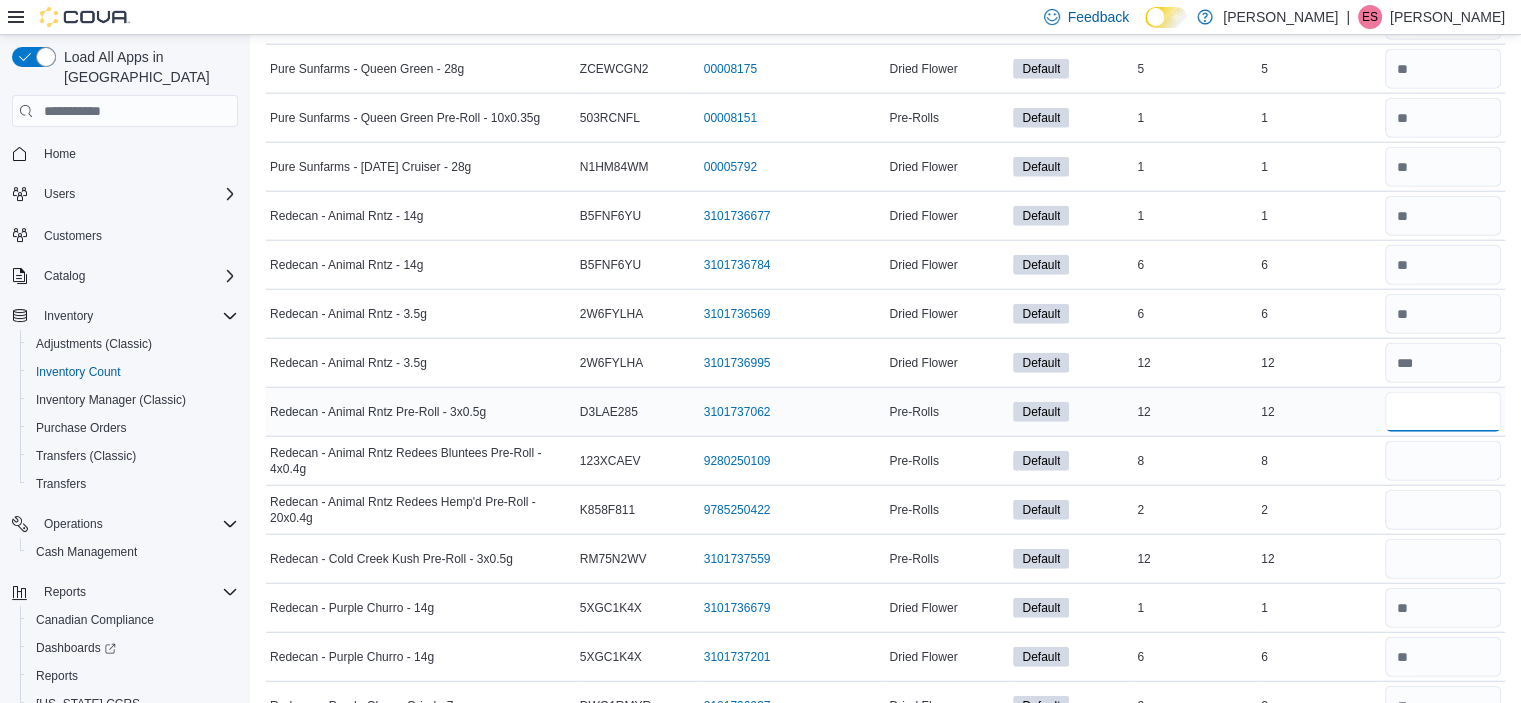 click at bounding box center [1443, 412] 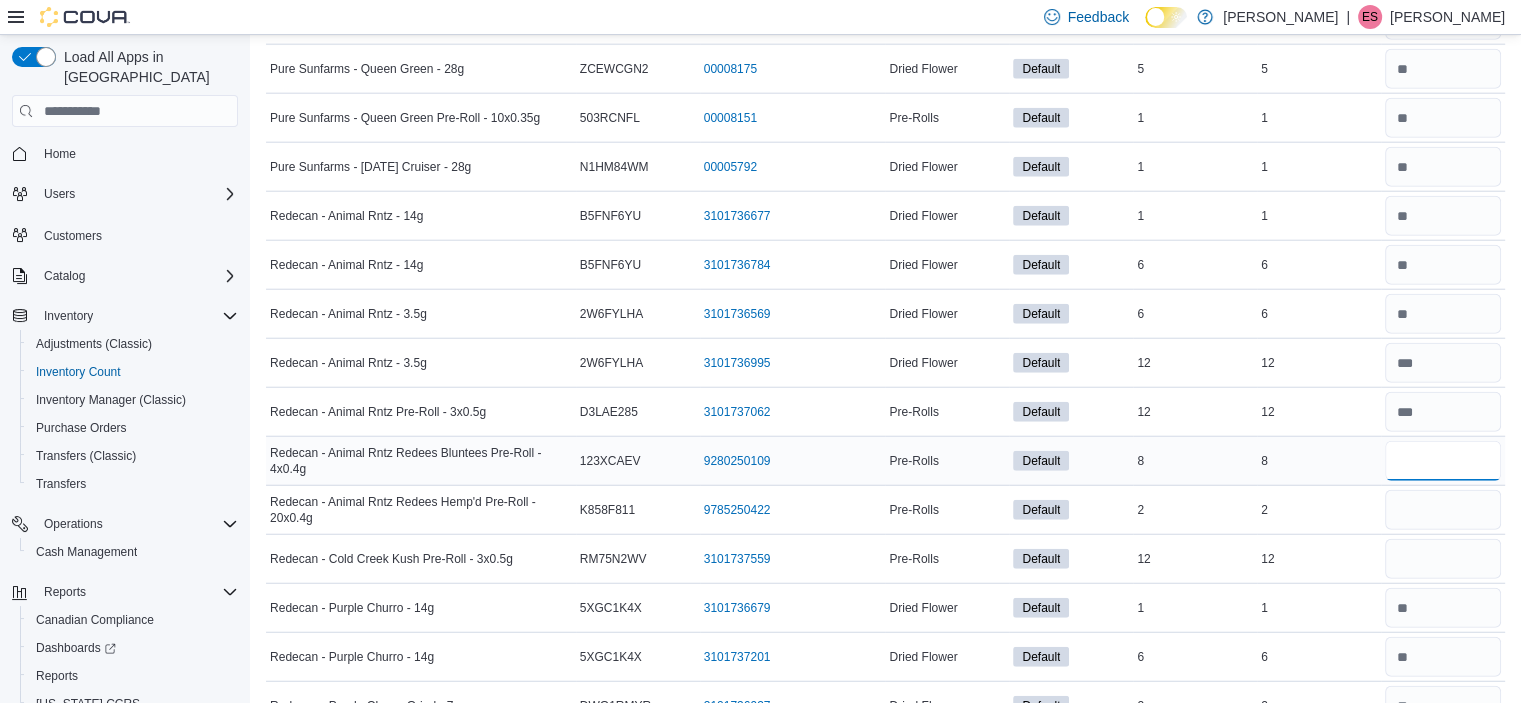 click at bounding box center [1443, 461] 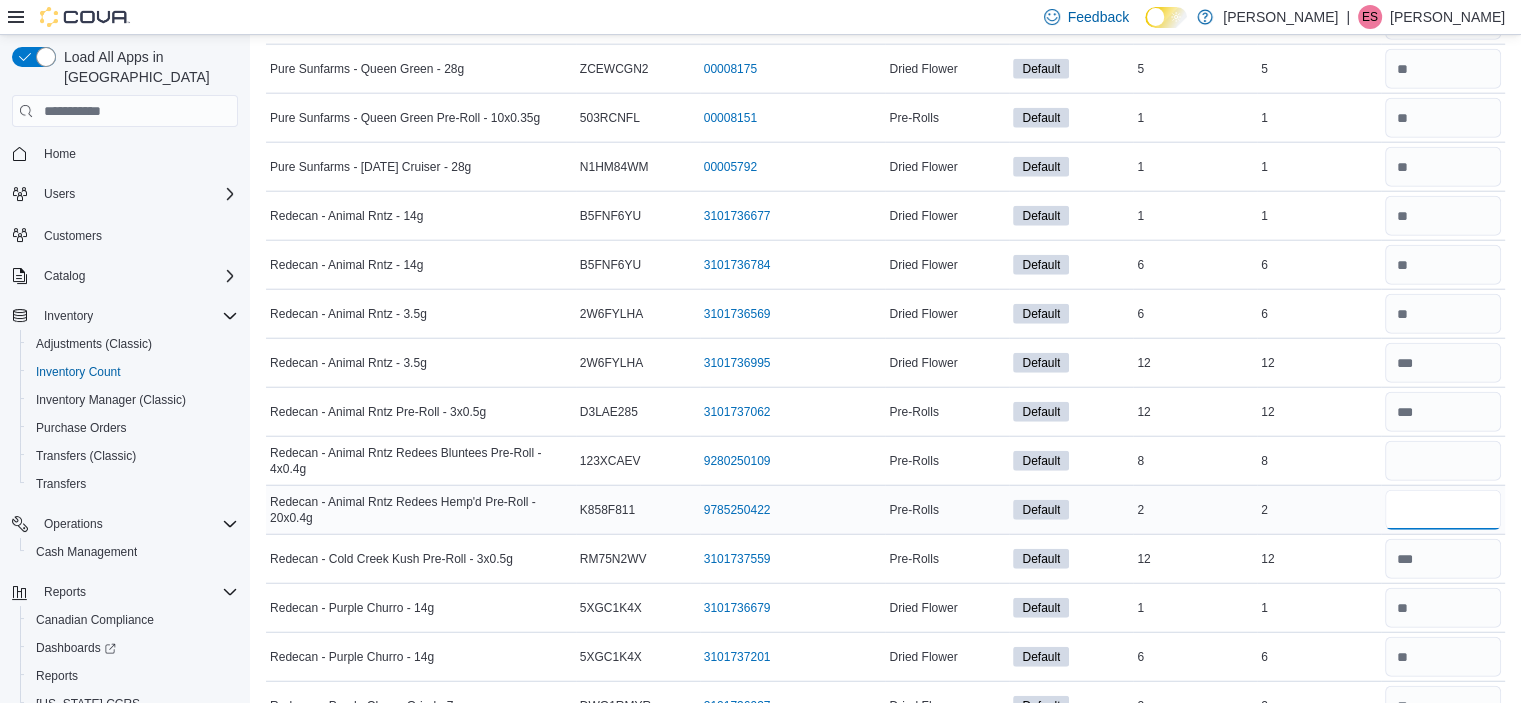 click at bounding box center (1443, 510) 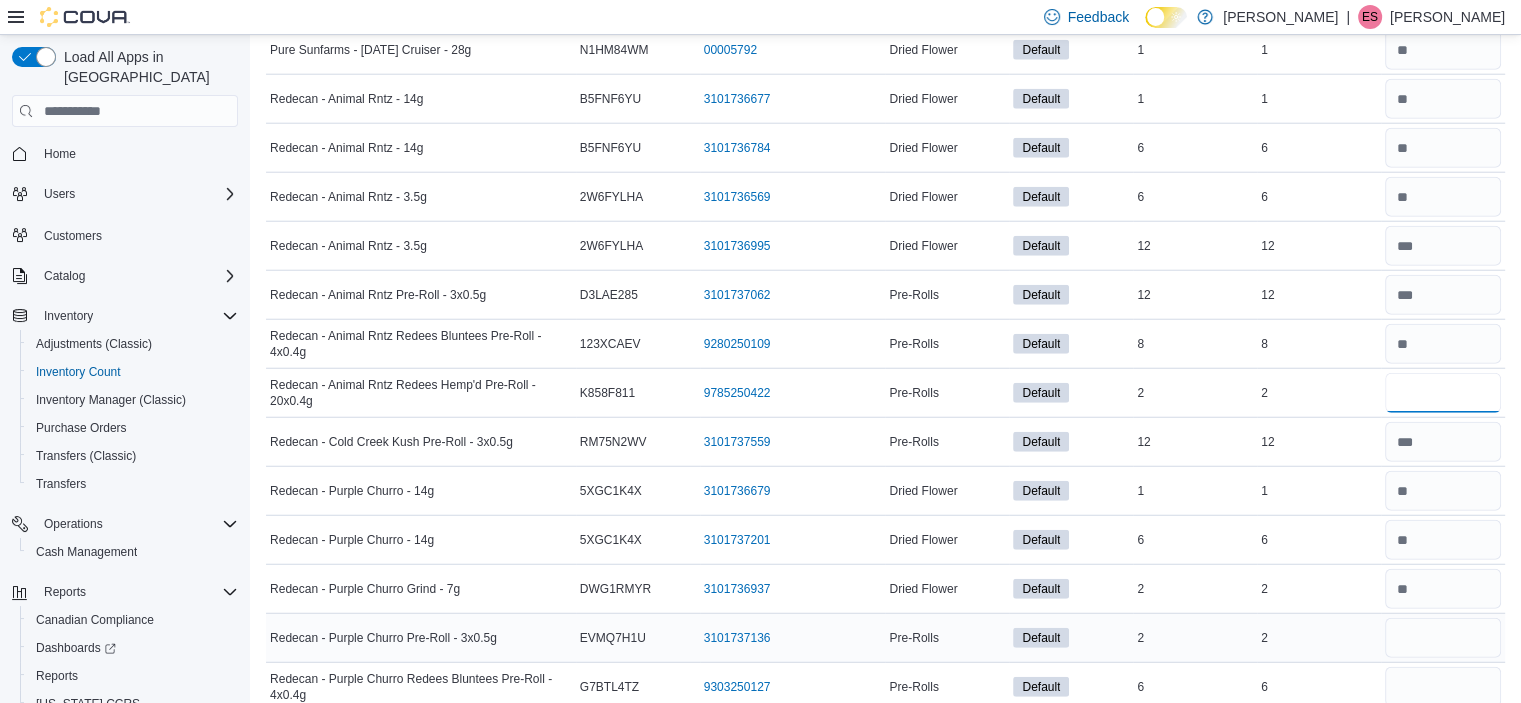 scroll, scrollTop: 5208, scrollLeft: 0, axis: vertical 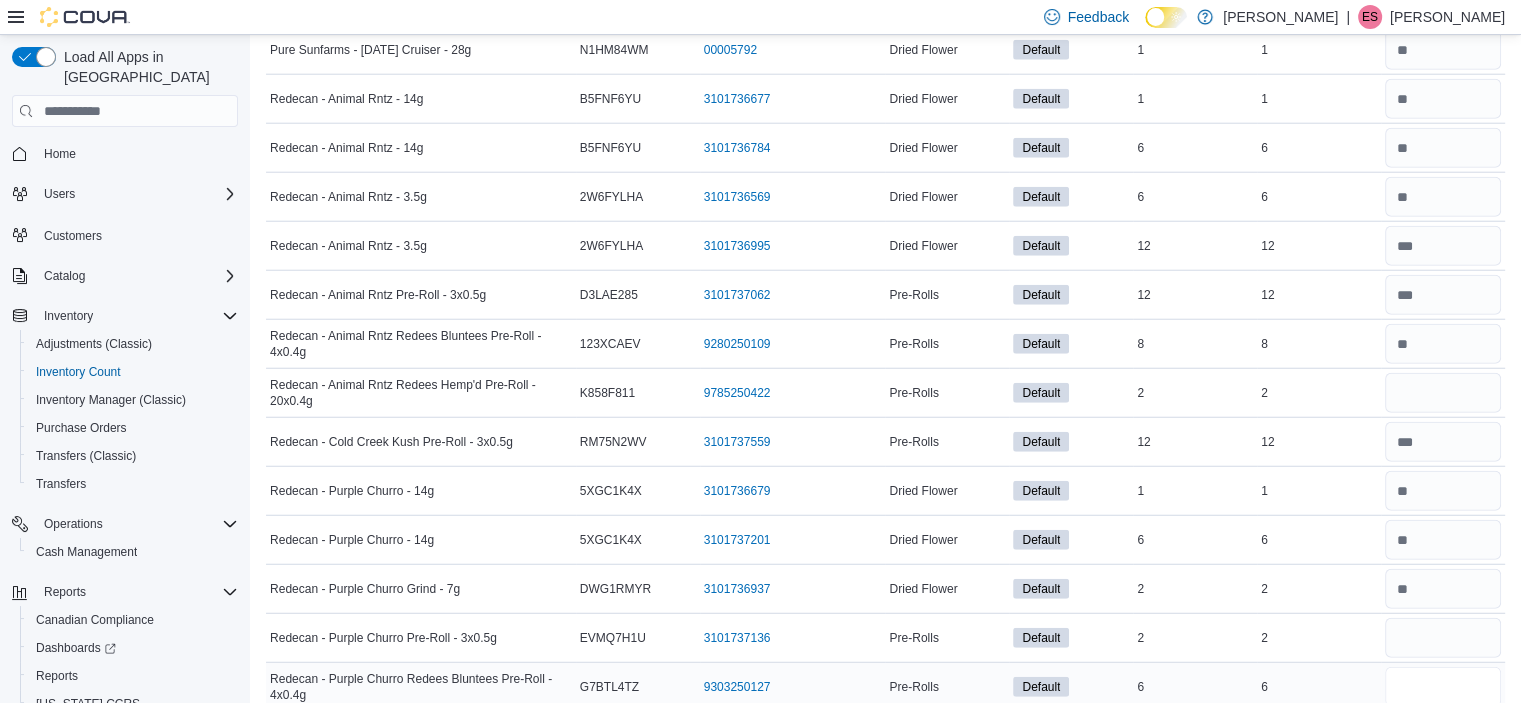 click at bounding box center [1443, 687] 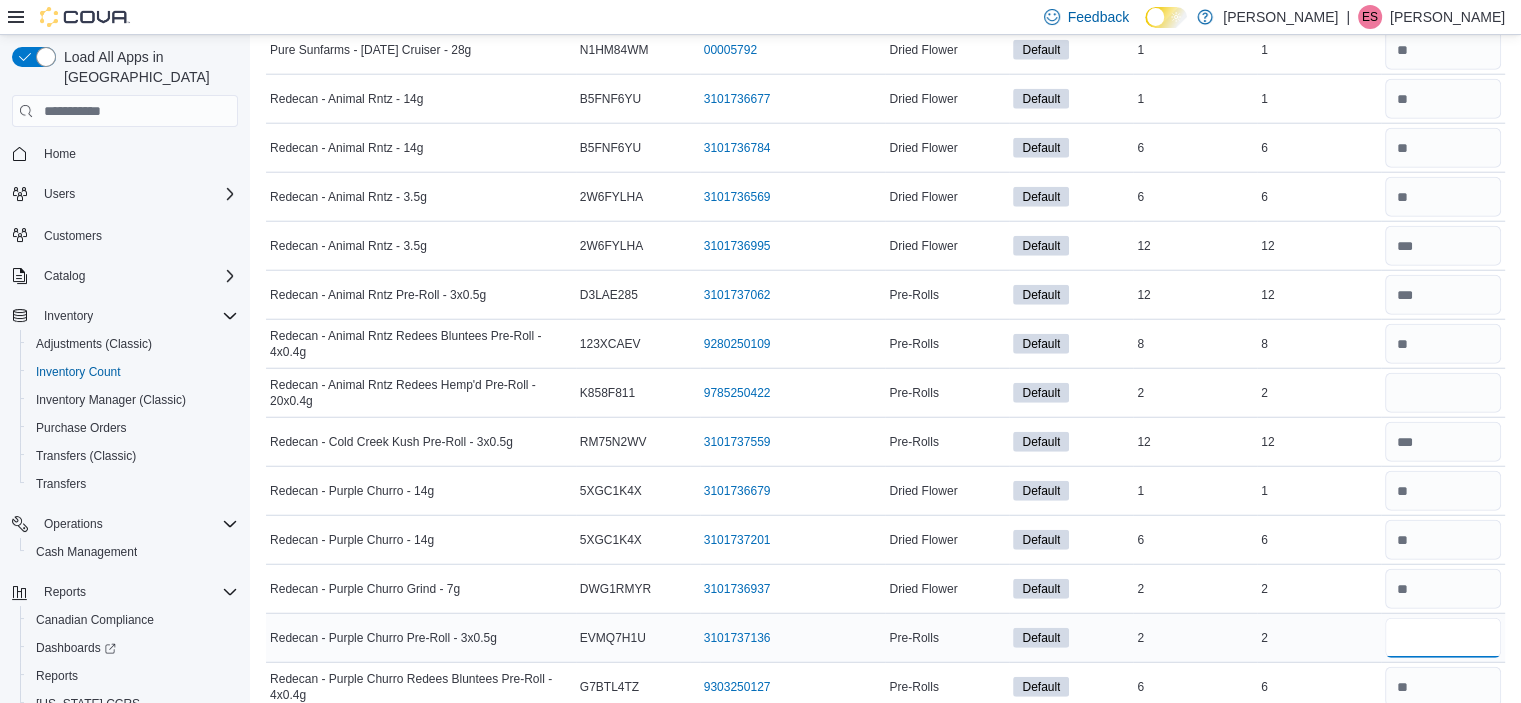 click at bounding box center (1443, 638) 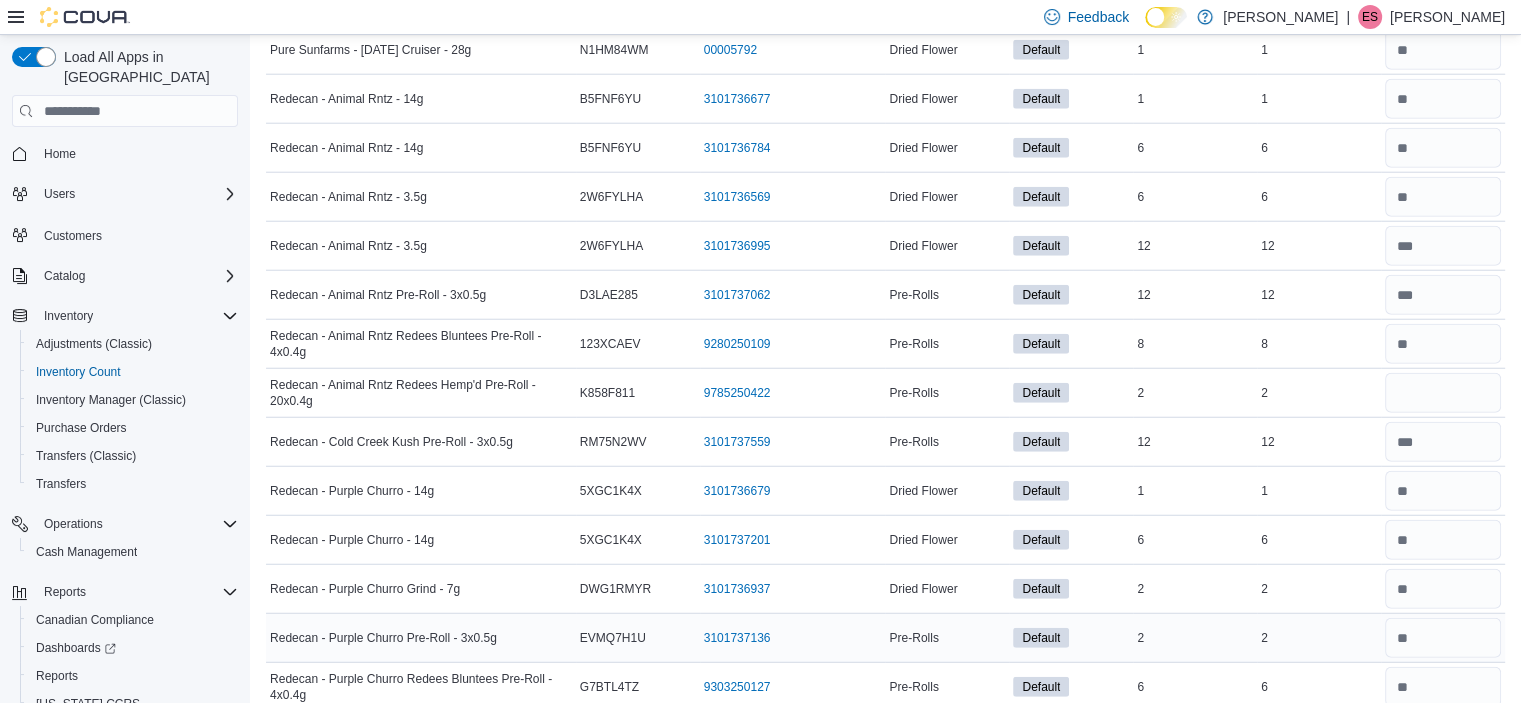 scroll, scrollTop: 5441, scrollLeft: 0, axis: vertical 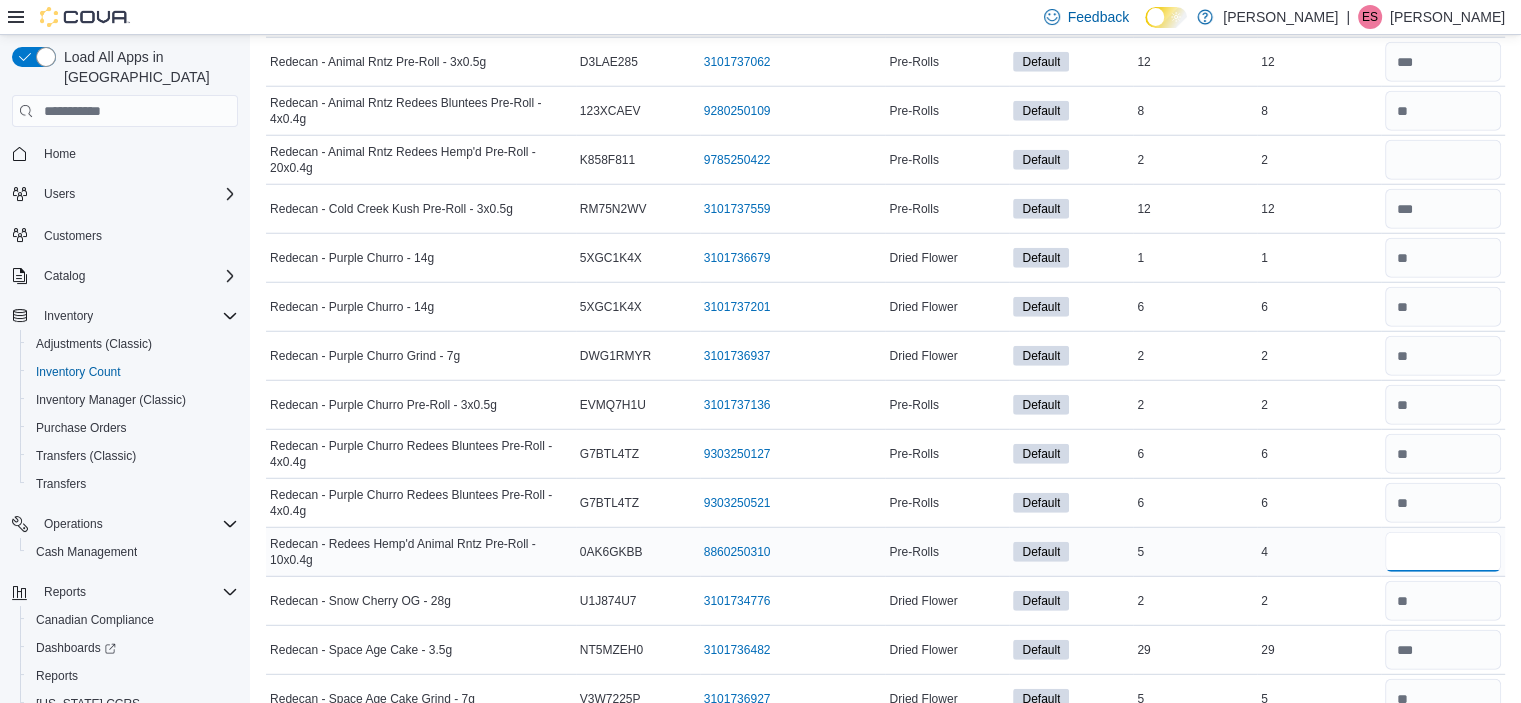 click at bounding box center (1443, 552) 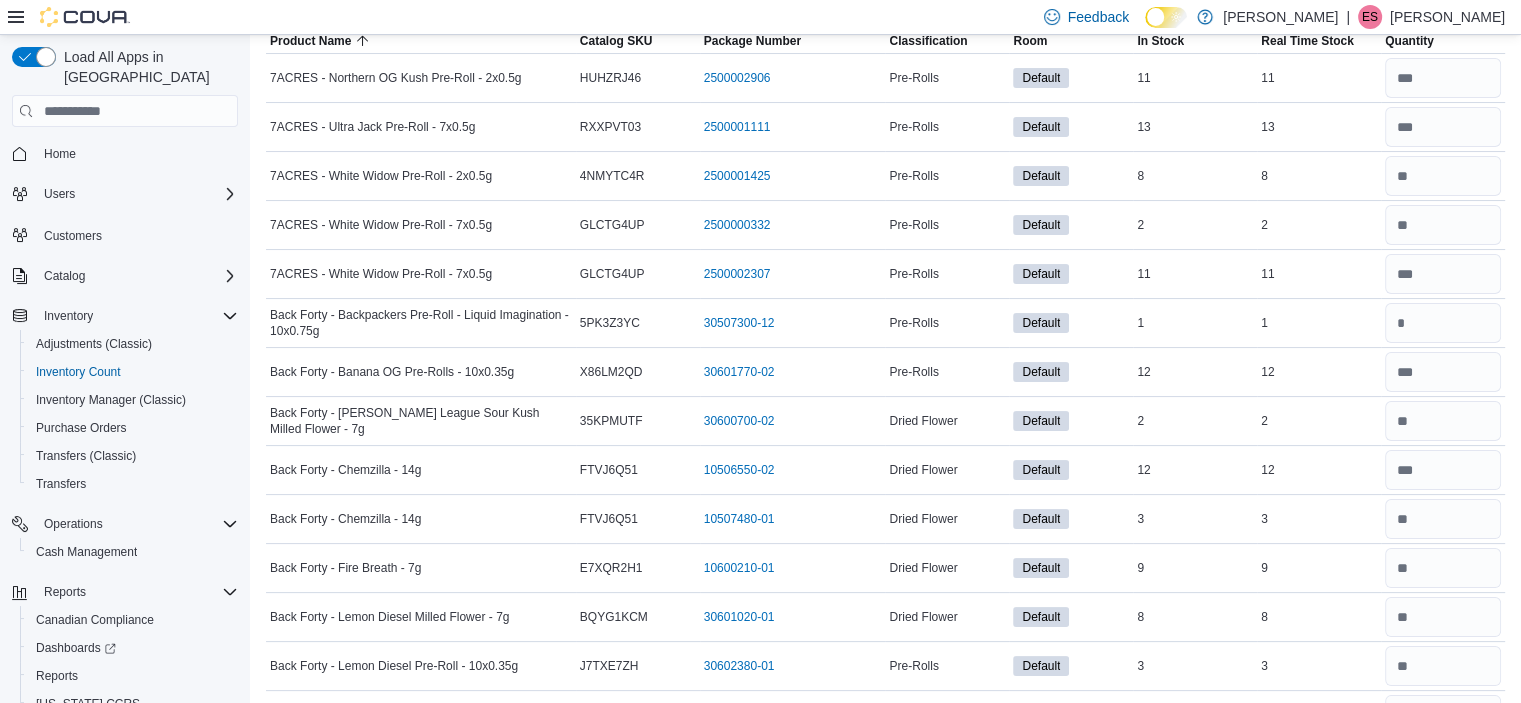 scroll, scrollTop: 0, scrollLeft: 0, axis: both 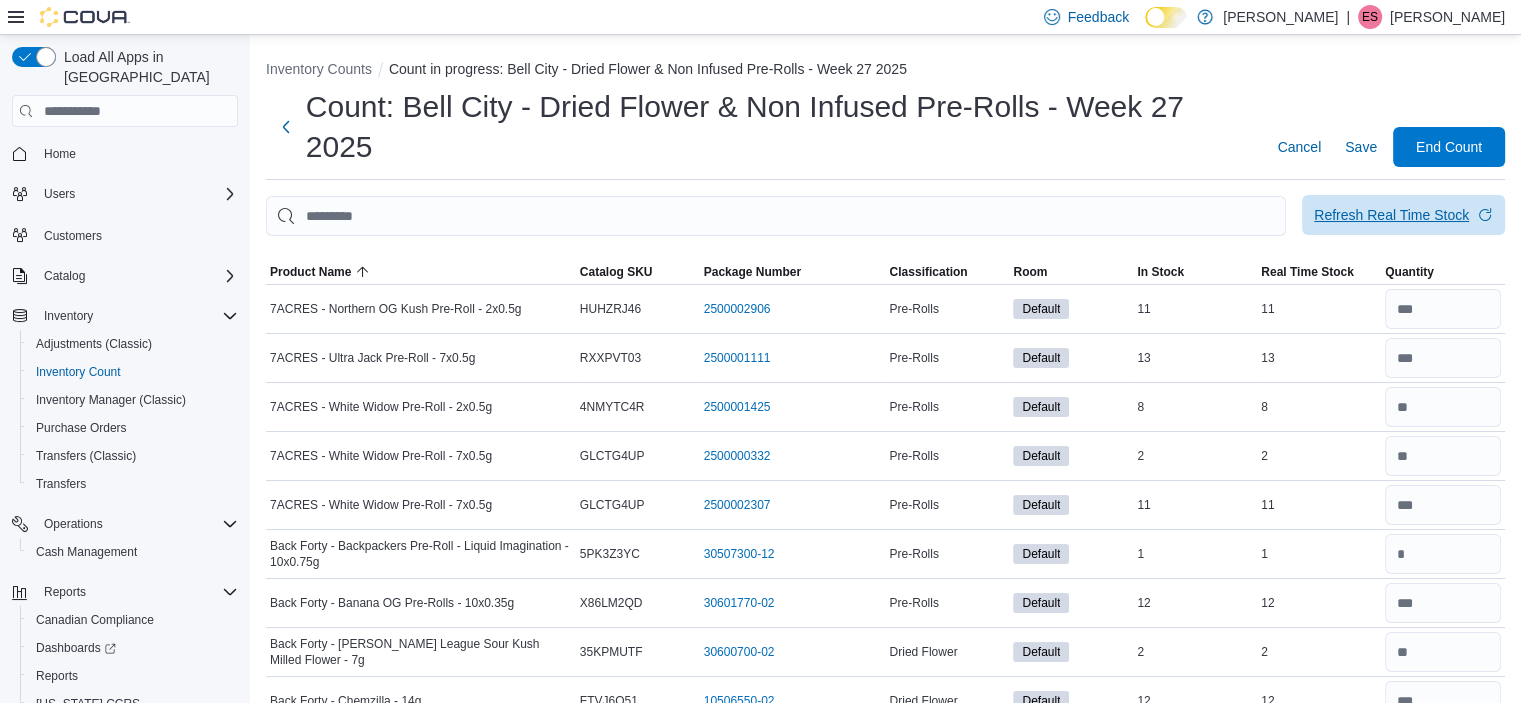 click on "Refresh Real Time Stock" at bounding box center [1391, 215] 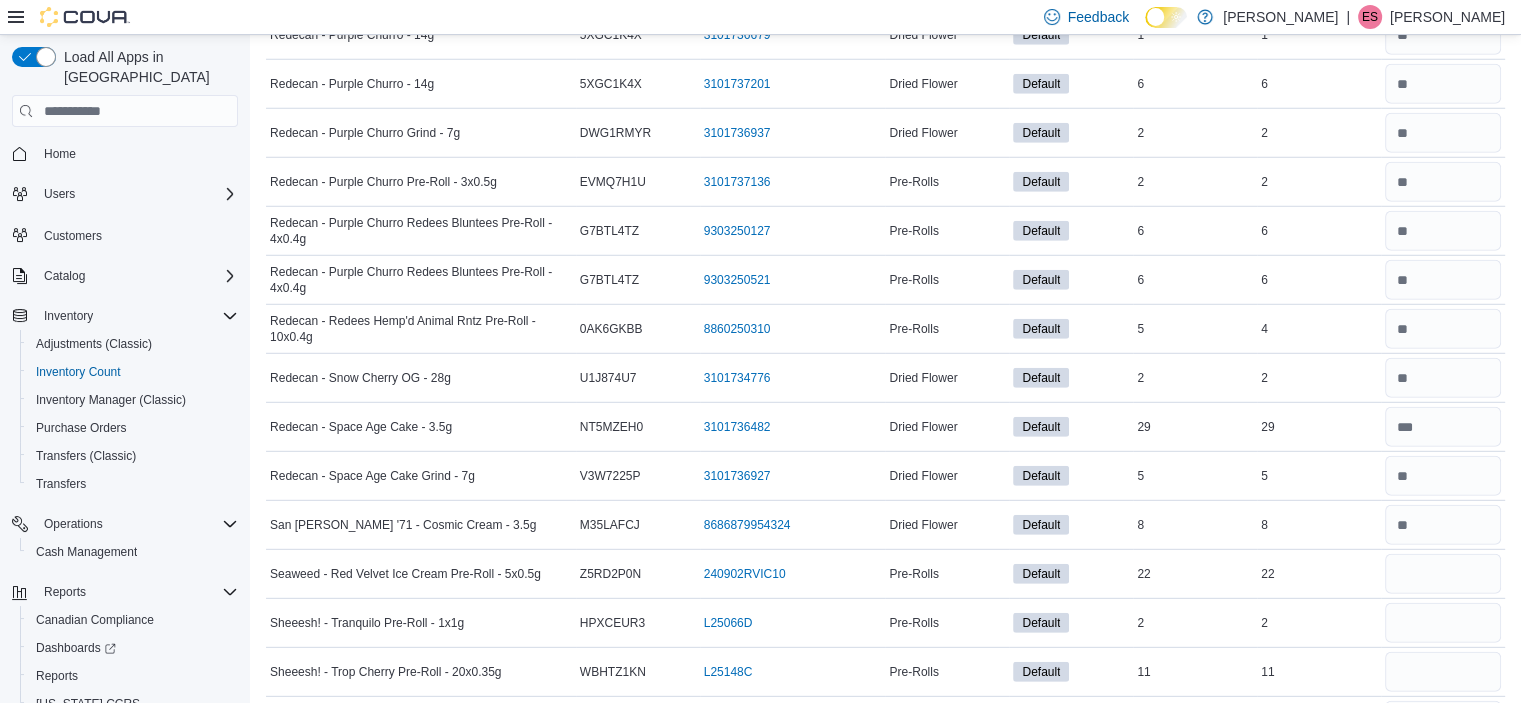 scroll, scrollTop: 5668, scrollLeft: 0, axis: vertical 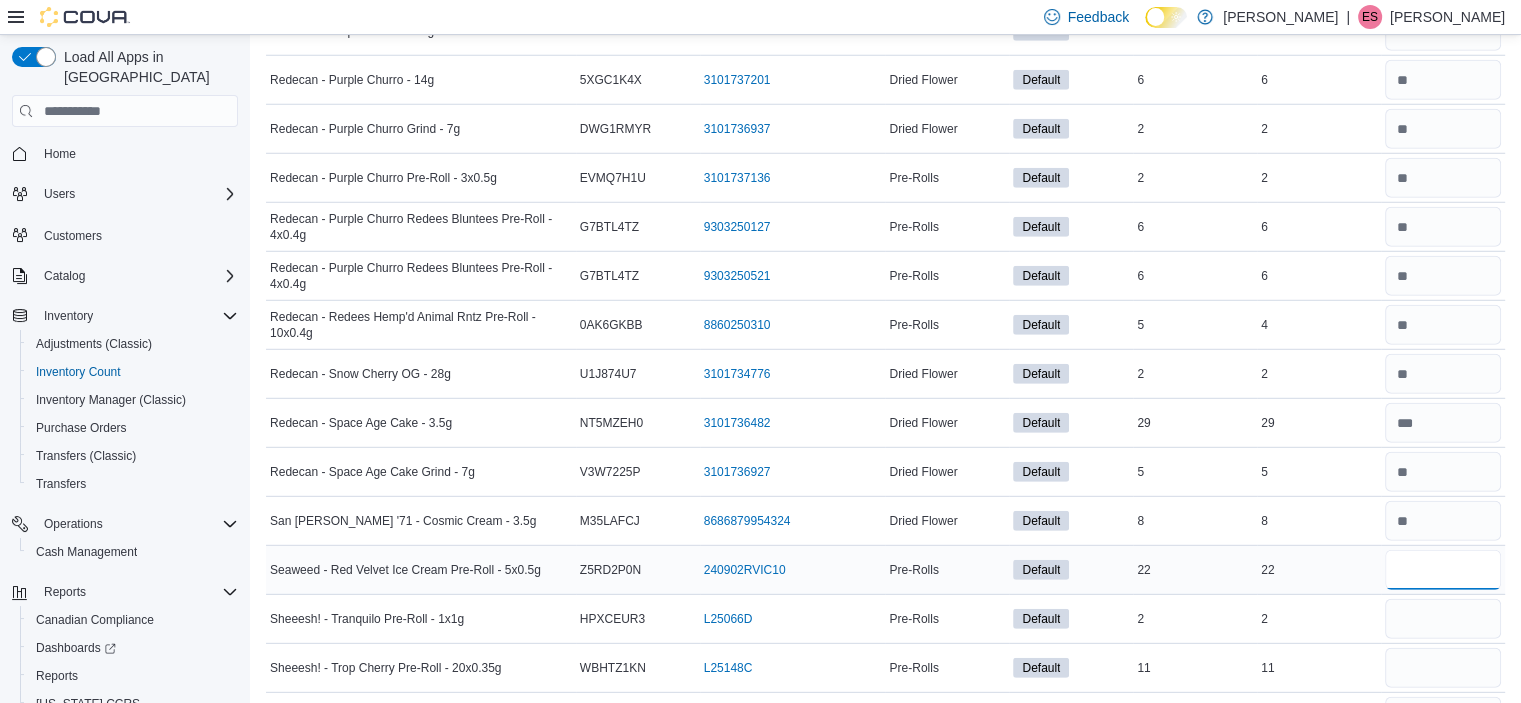 click at bounding box center (1443, 570) 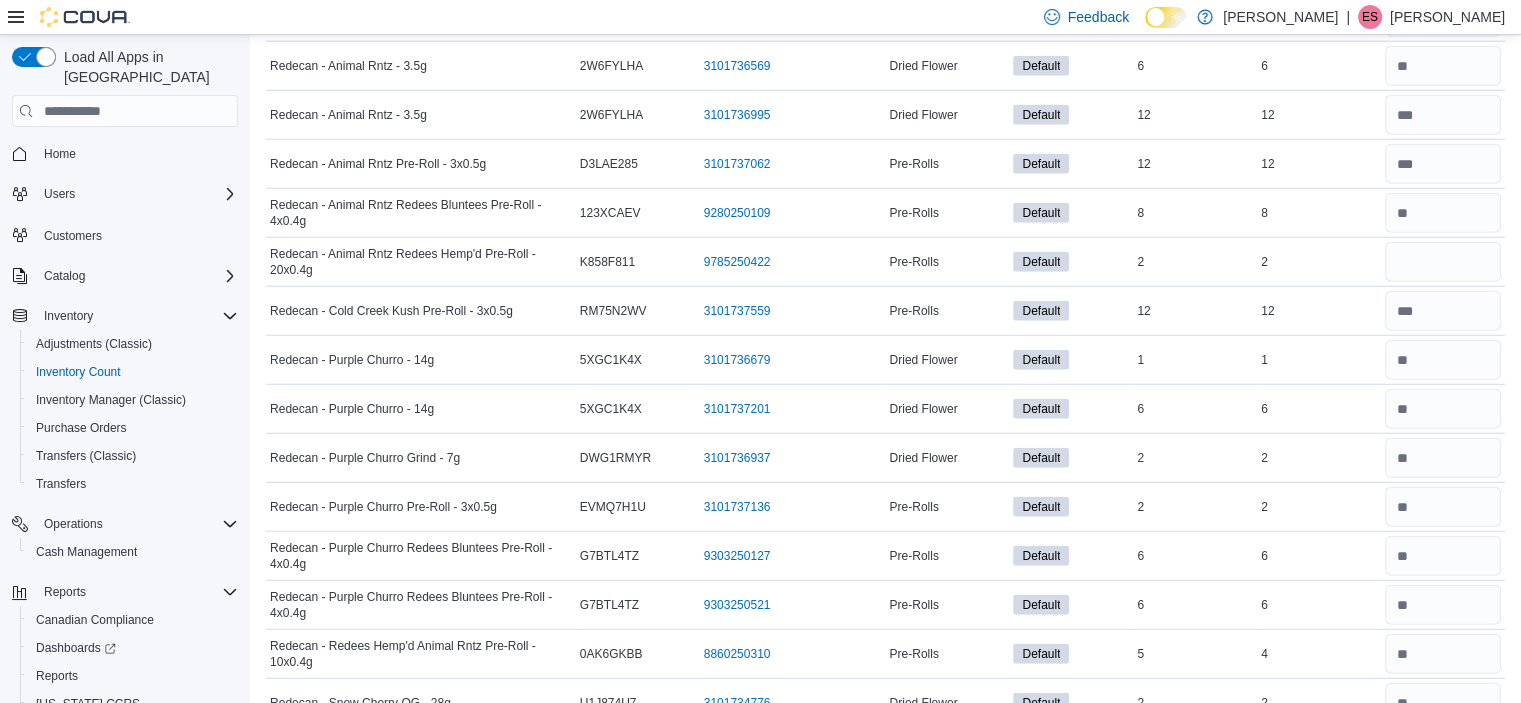 scroll, scrollTop: 5338, scrollLeft: 0, axis: vertical 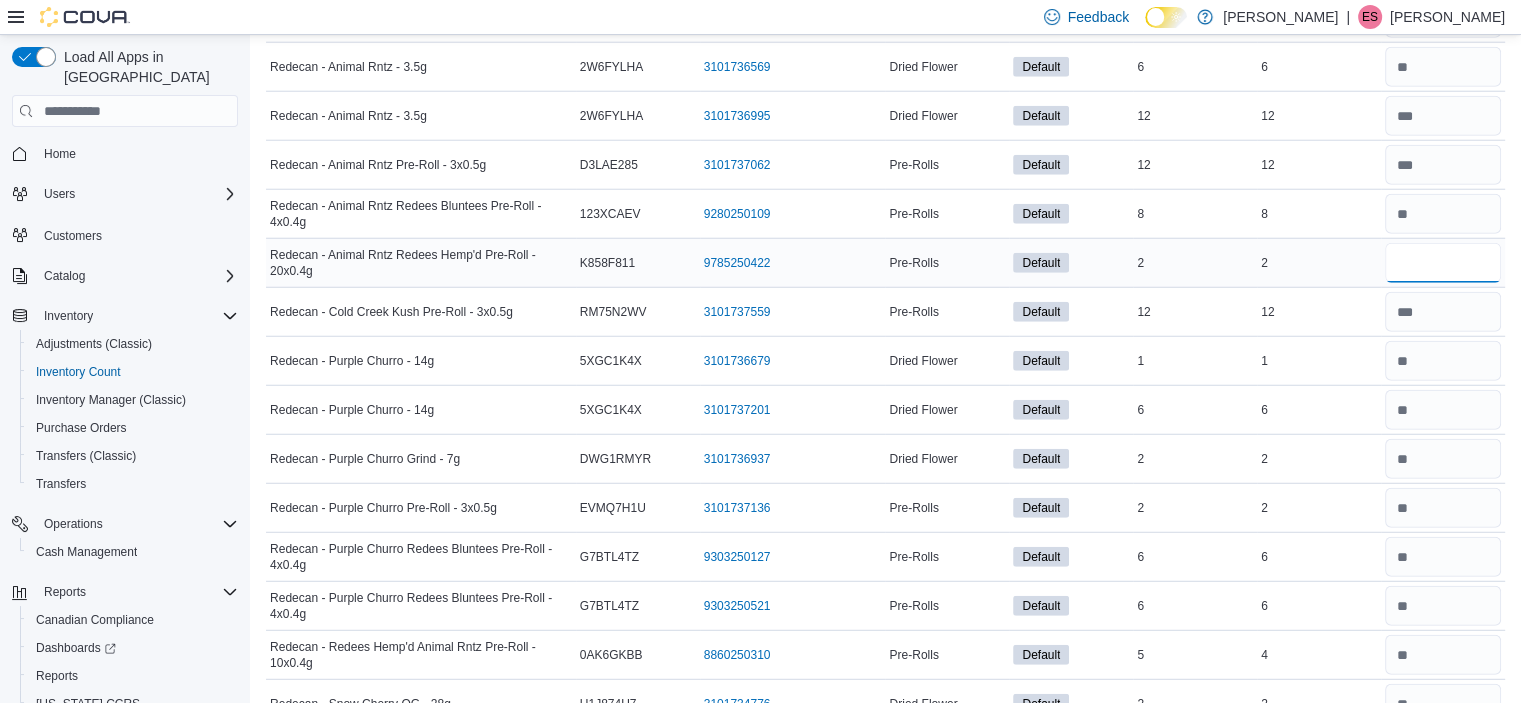 click at bounding box center [1443, 263] 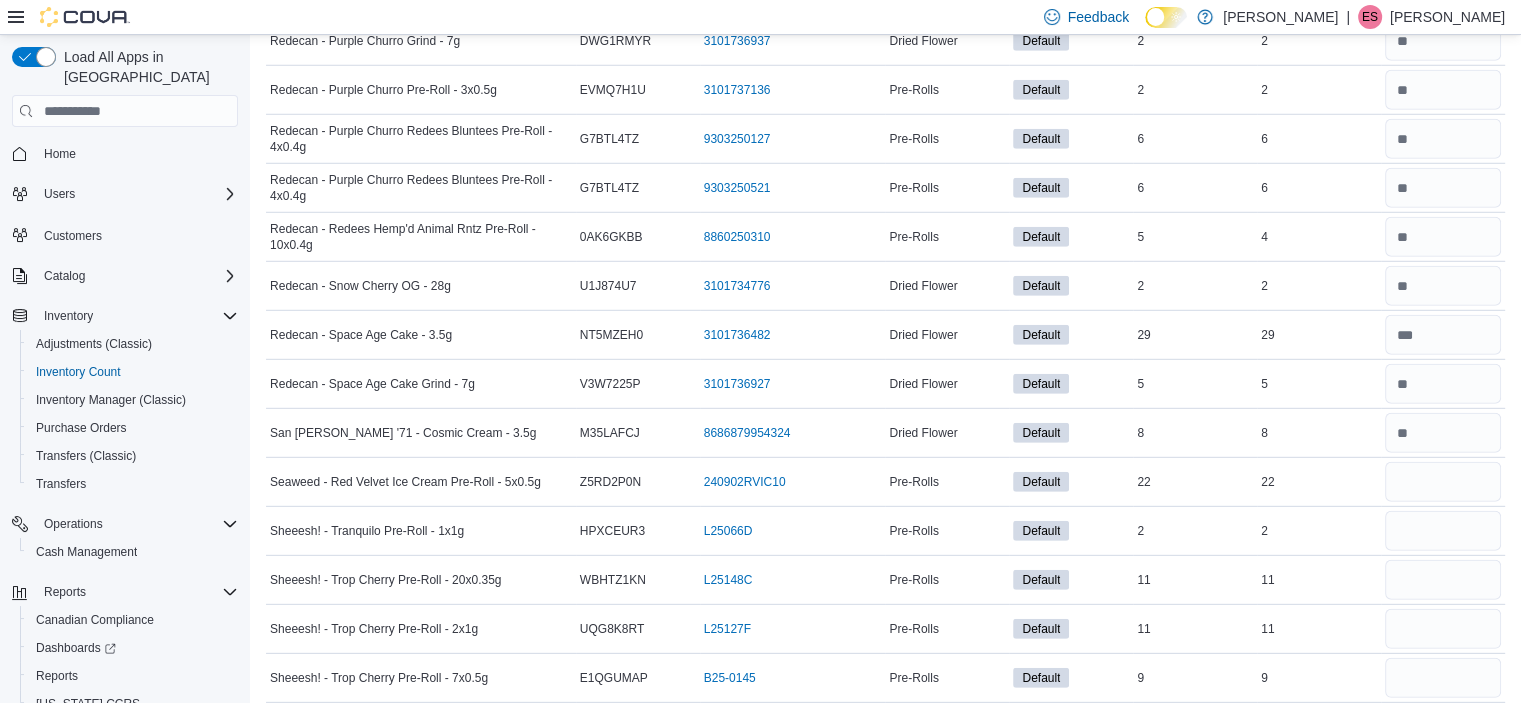 scroll, scrollTop: 5756, scrollLeft: 0, axis: vertical 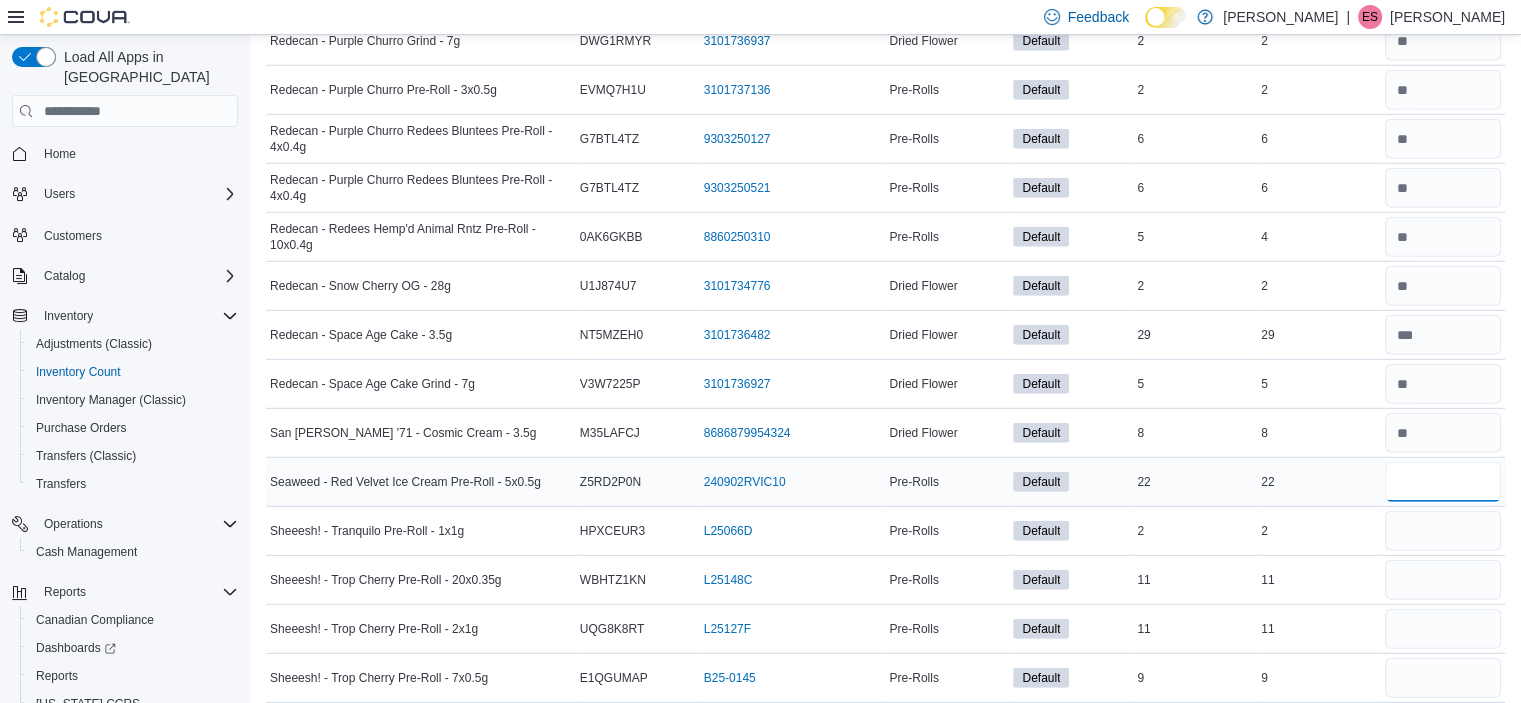 click at bounding box center (1443, 482) 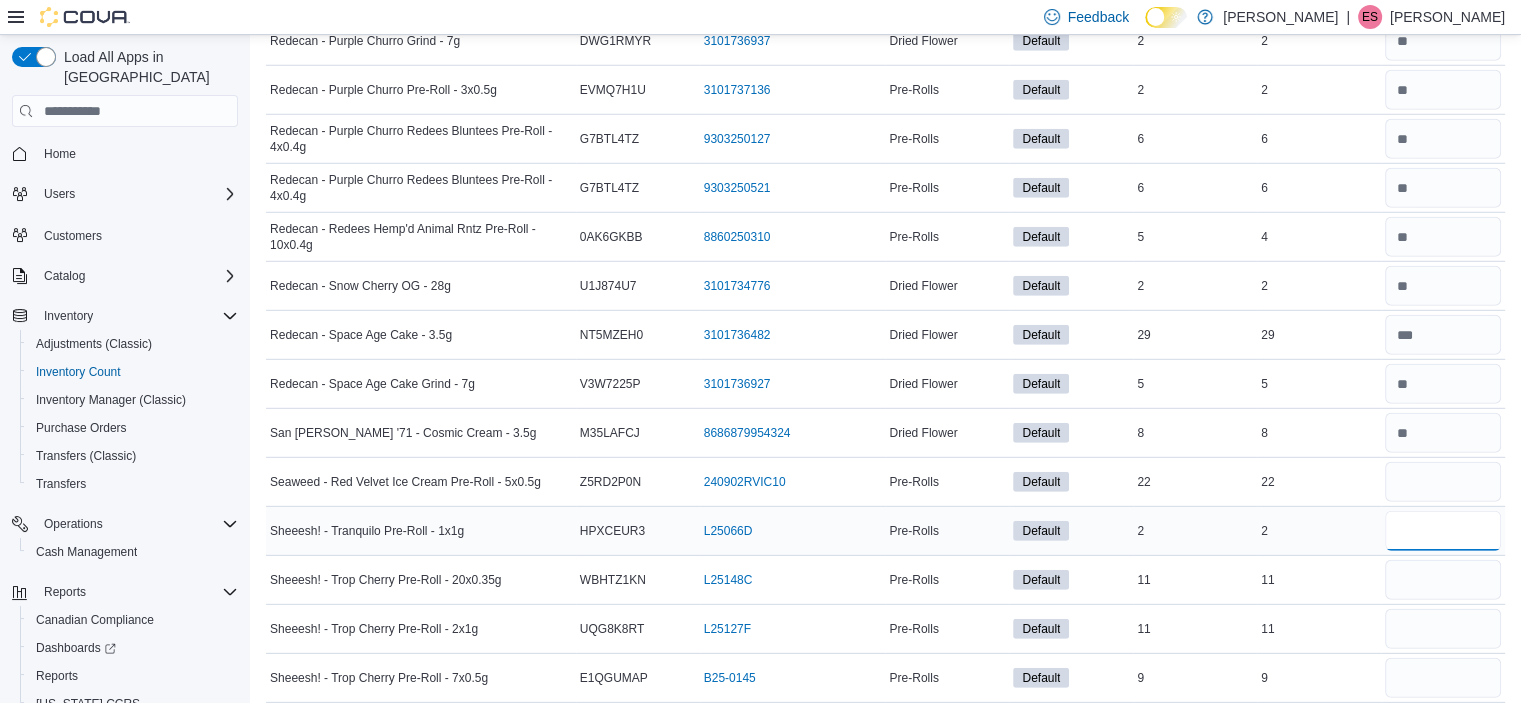 click at bounding box center [1443, 531] 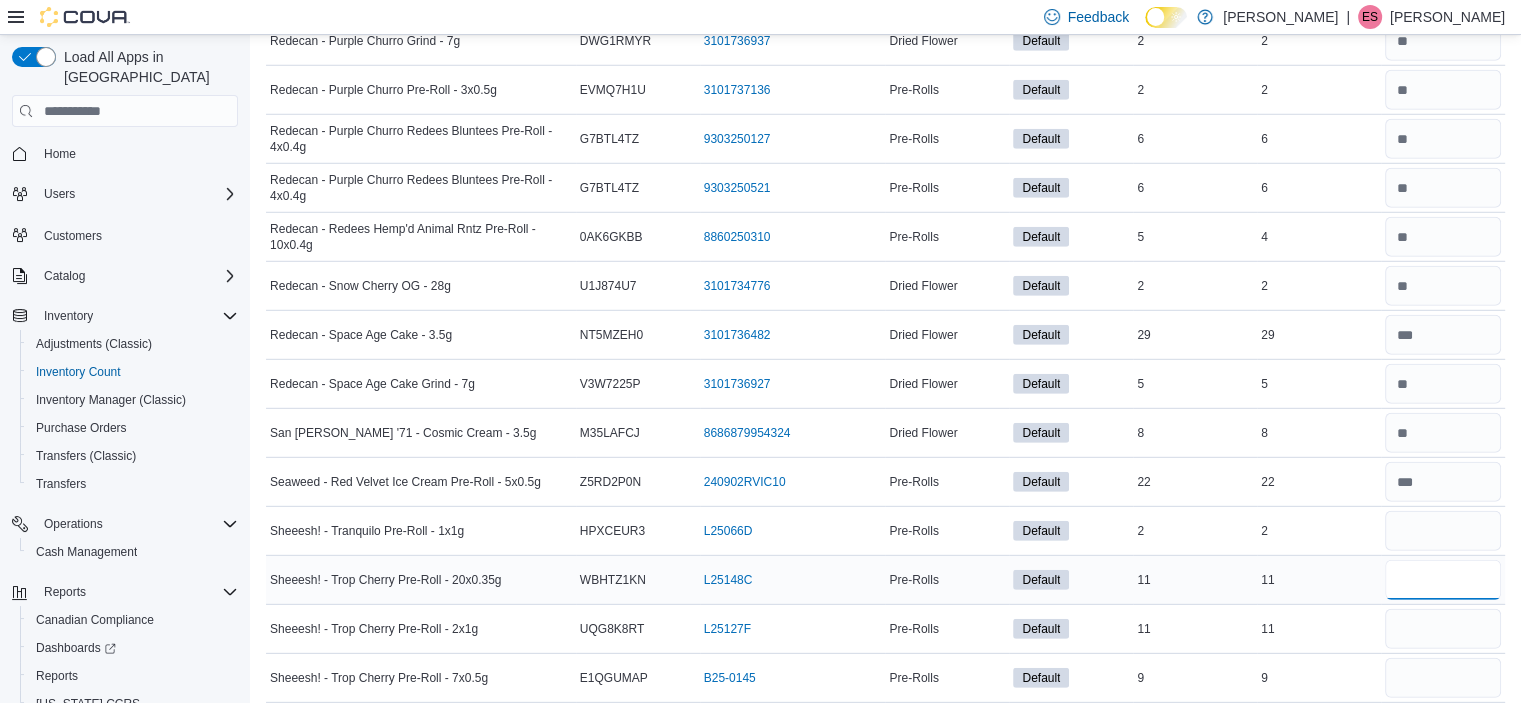 click at bounding box center [1443, 580] 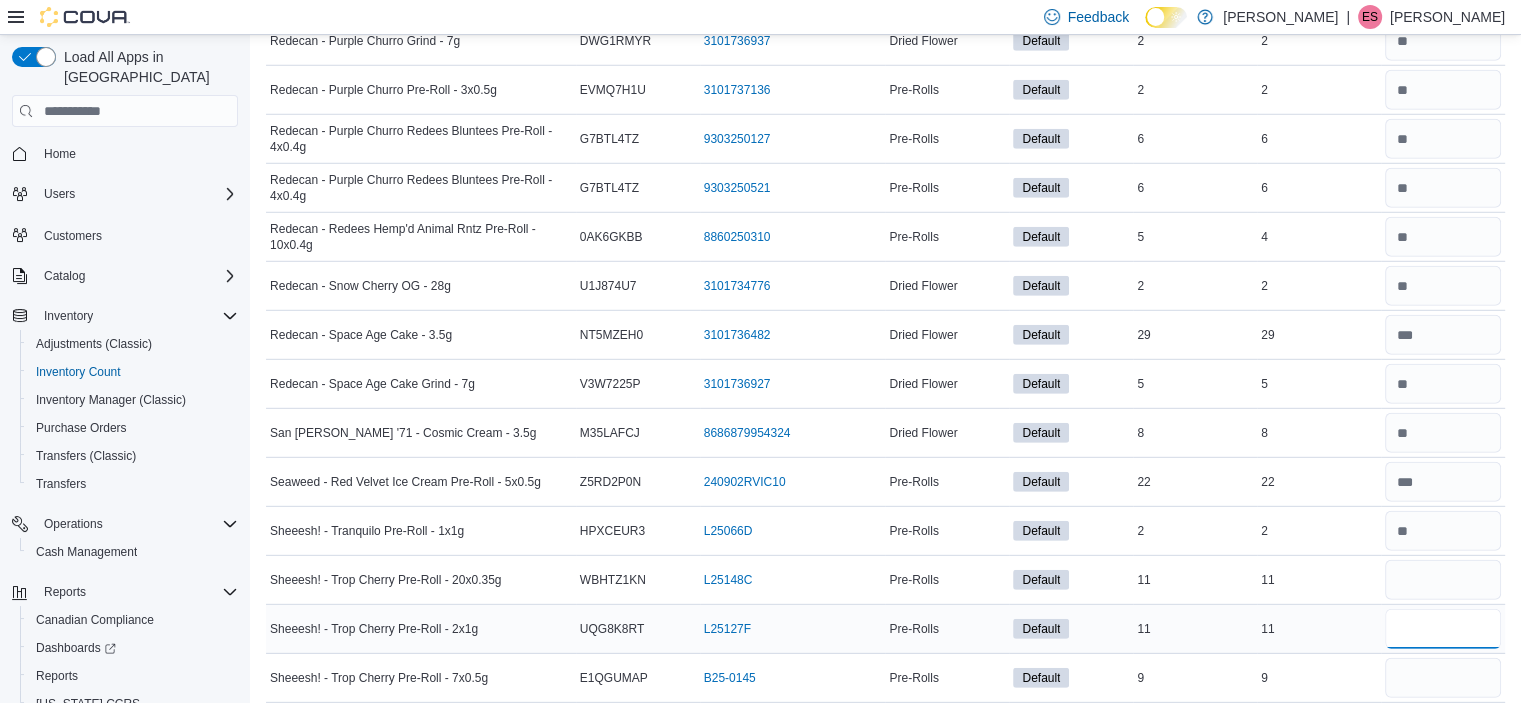 click at bounding box center (1443, 629) 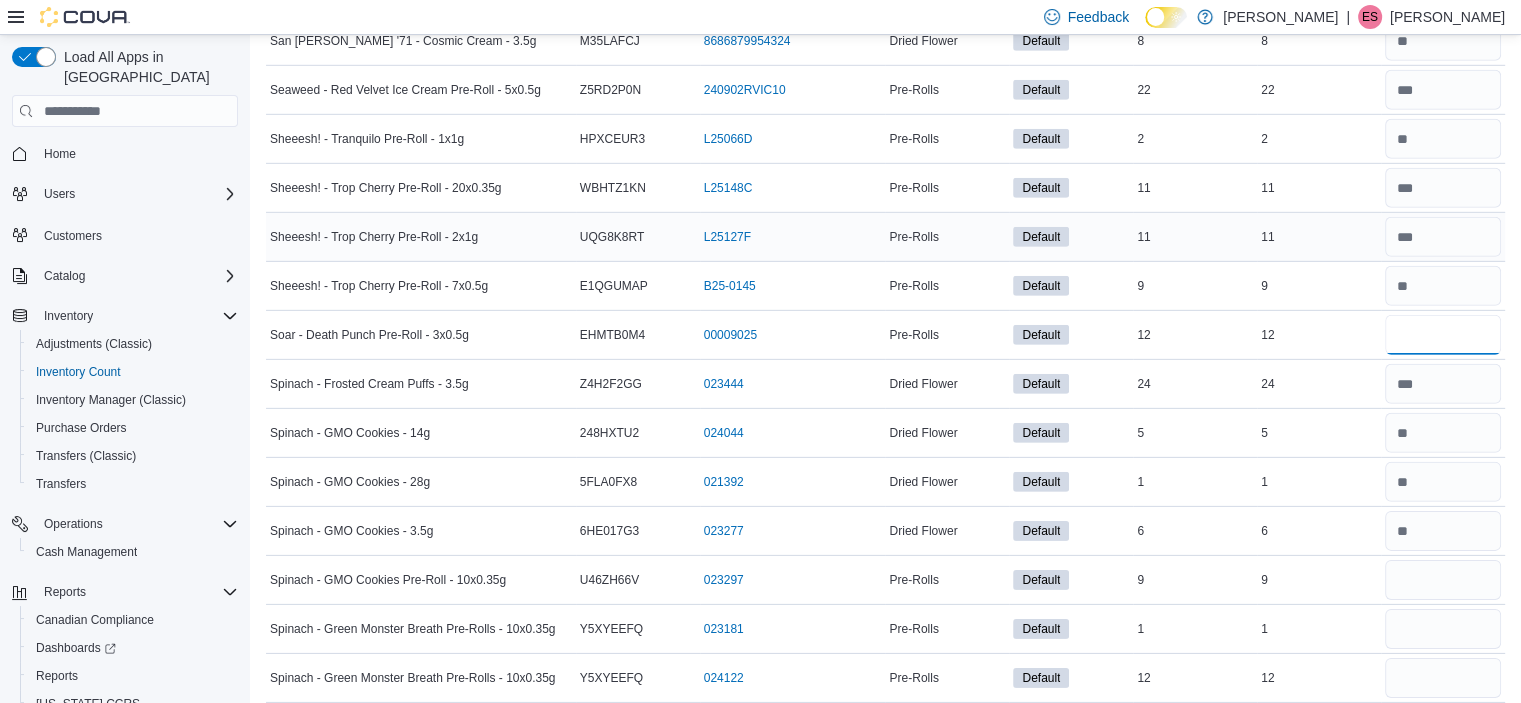 scroll, scrollTop: 6151, scrollLeft: 0, axis: vertical 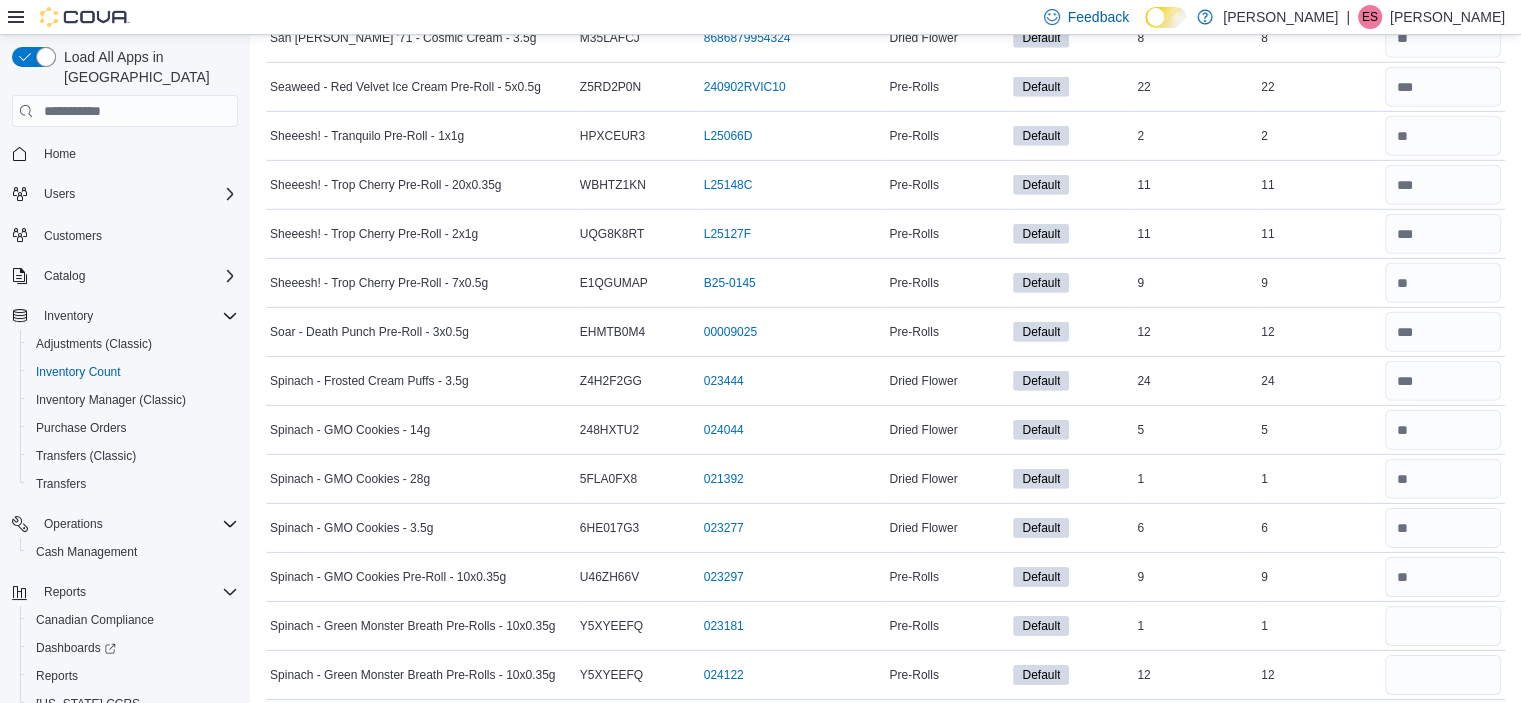 click at bounding box center (1443, 724) 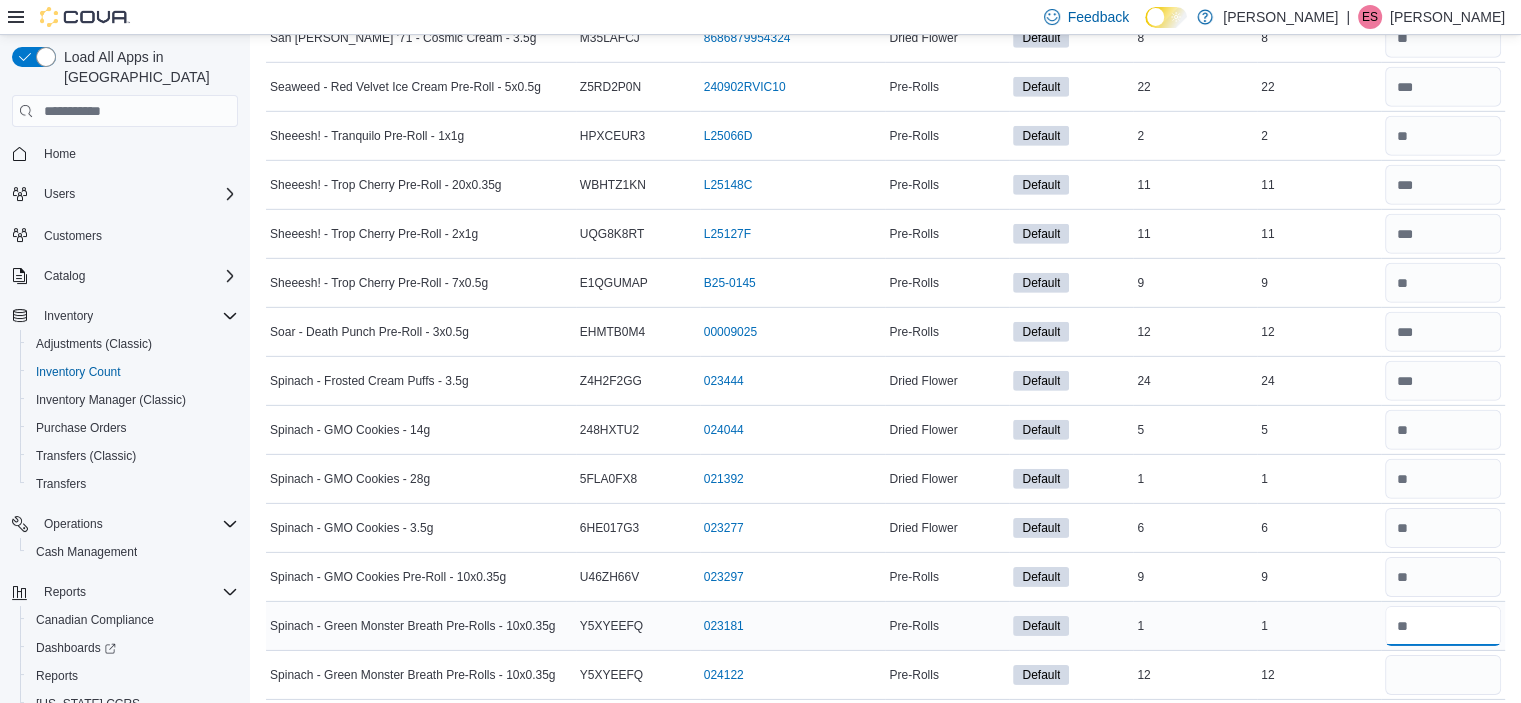click at bounding box center [1443, 626] 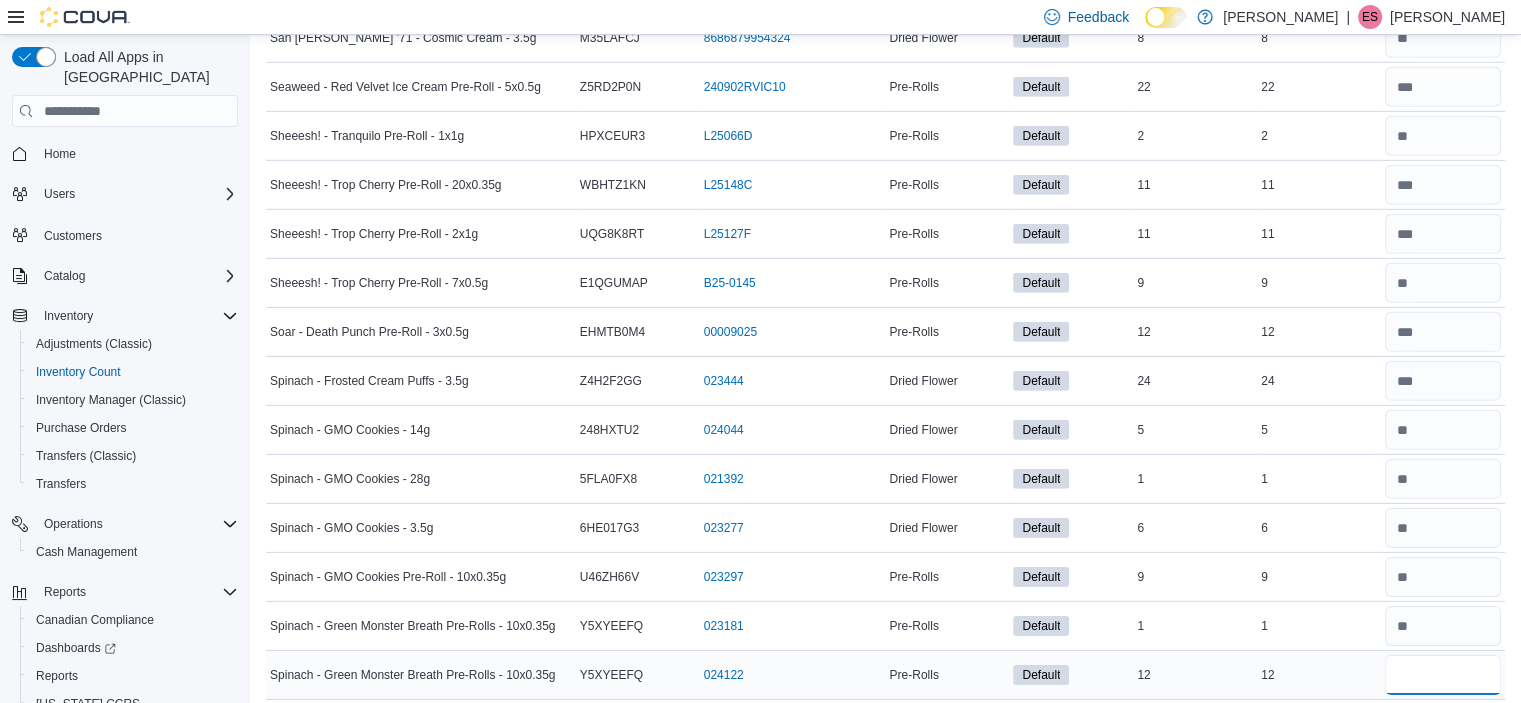 click at bounding box center (1443, 675) 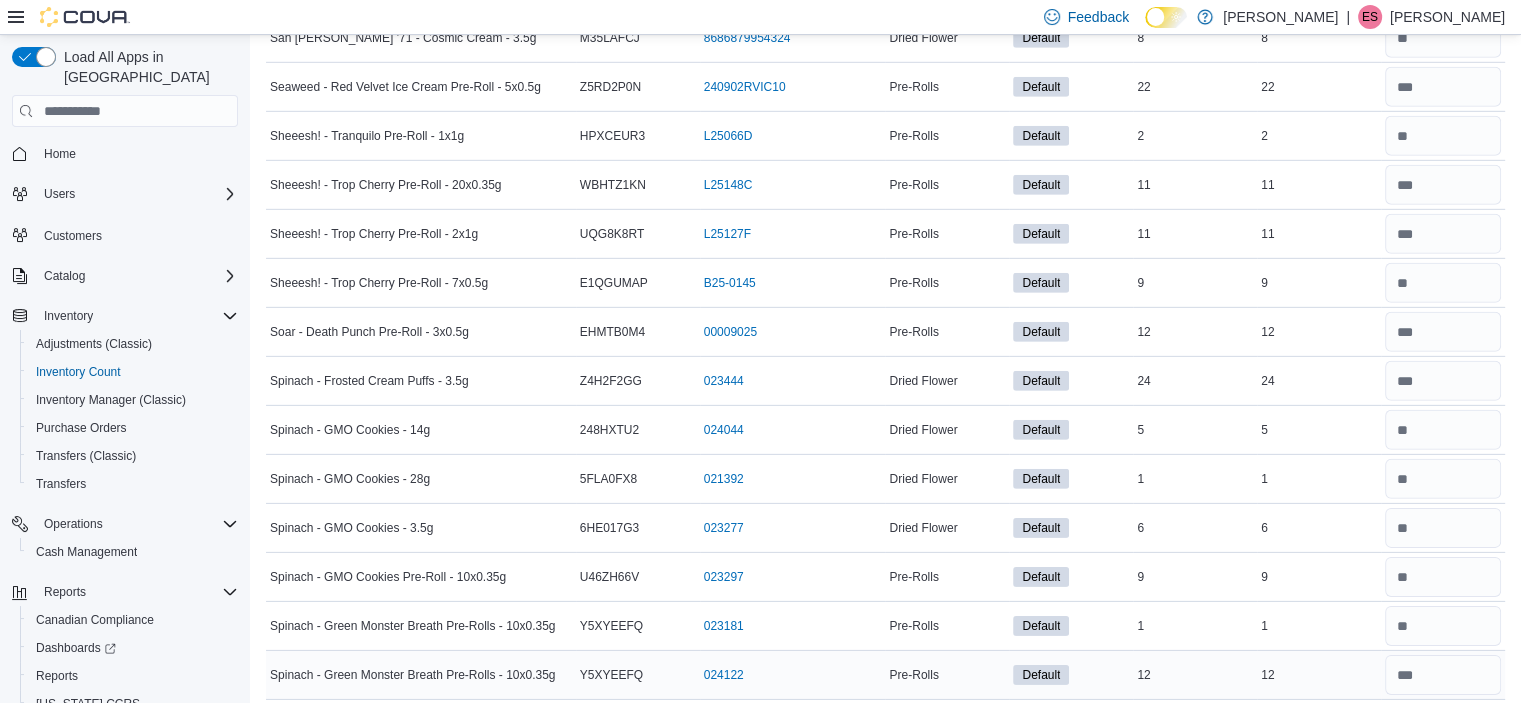 scroll, scrollTop: 6335, scrollLeft: 0, axis: vertical 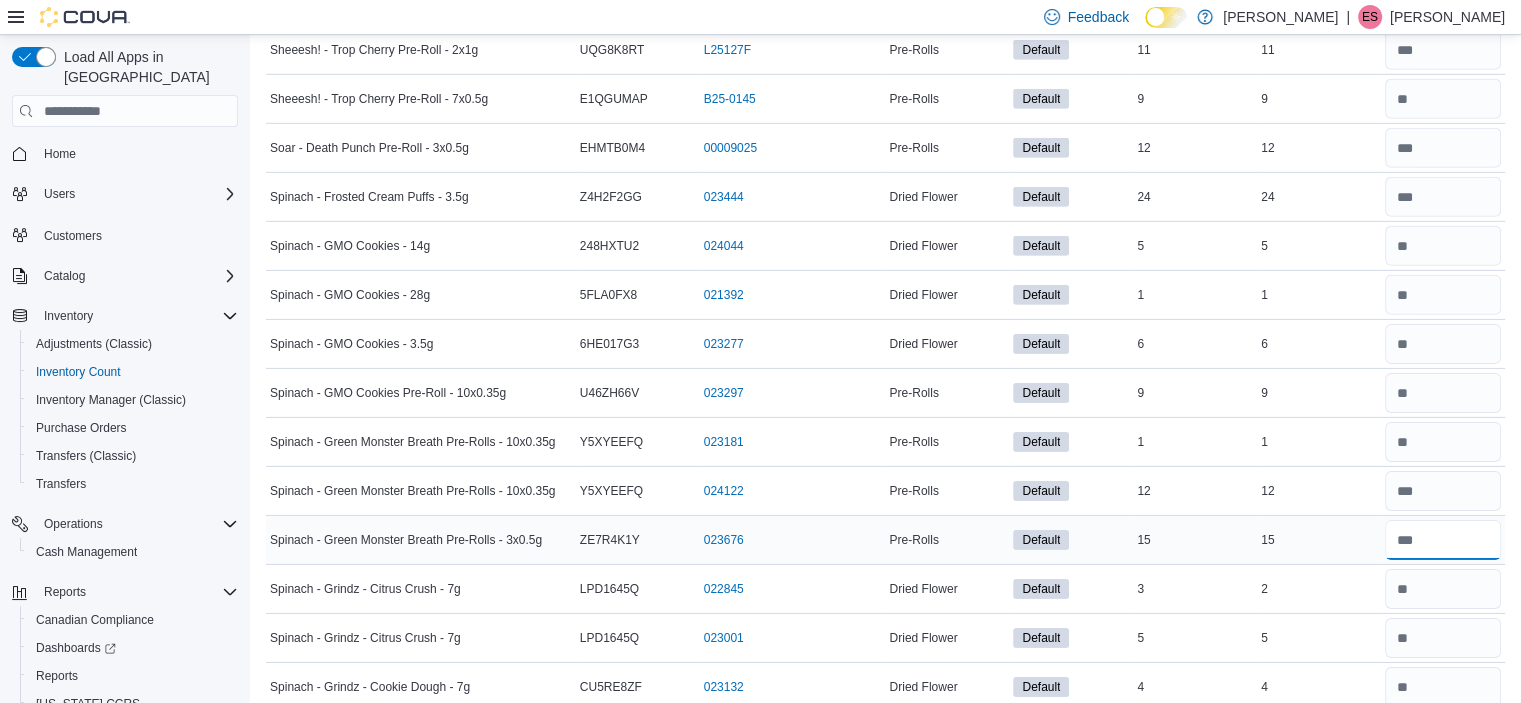 click at bounding box center (1443, 540) 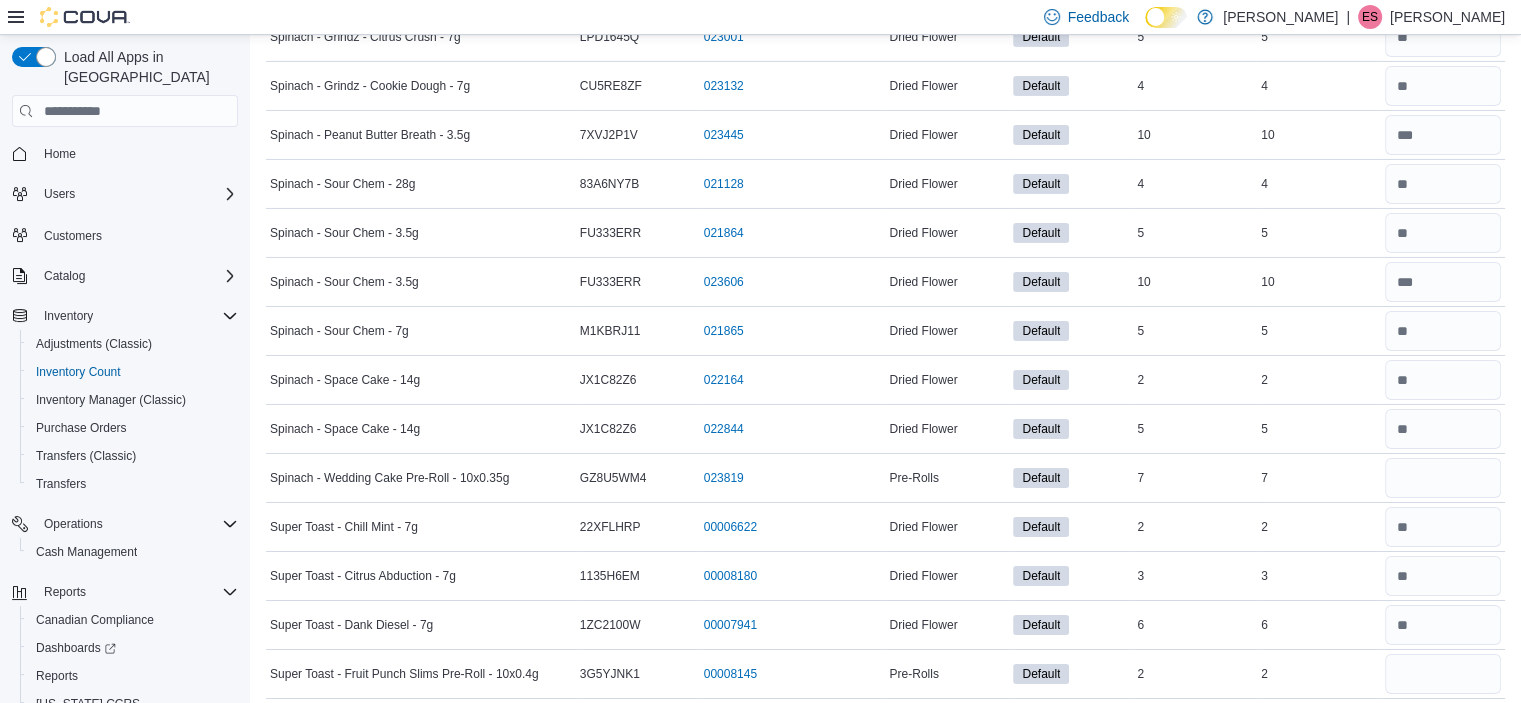 scroll, scrollTop: 6938, scrollLeft: 0, axis: vertical 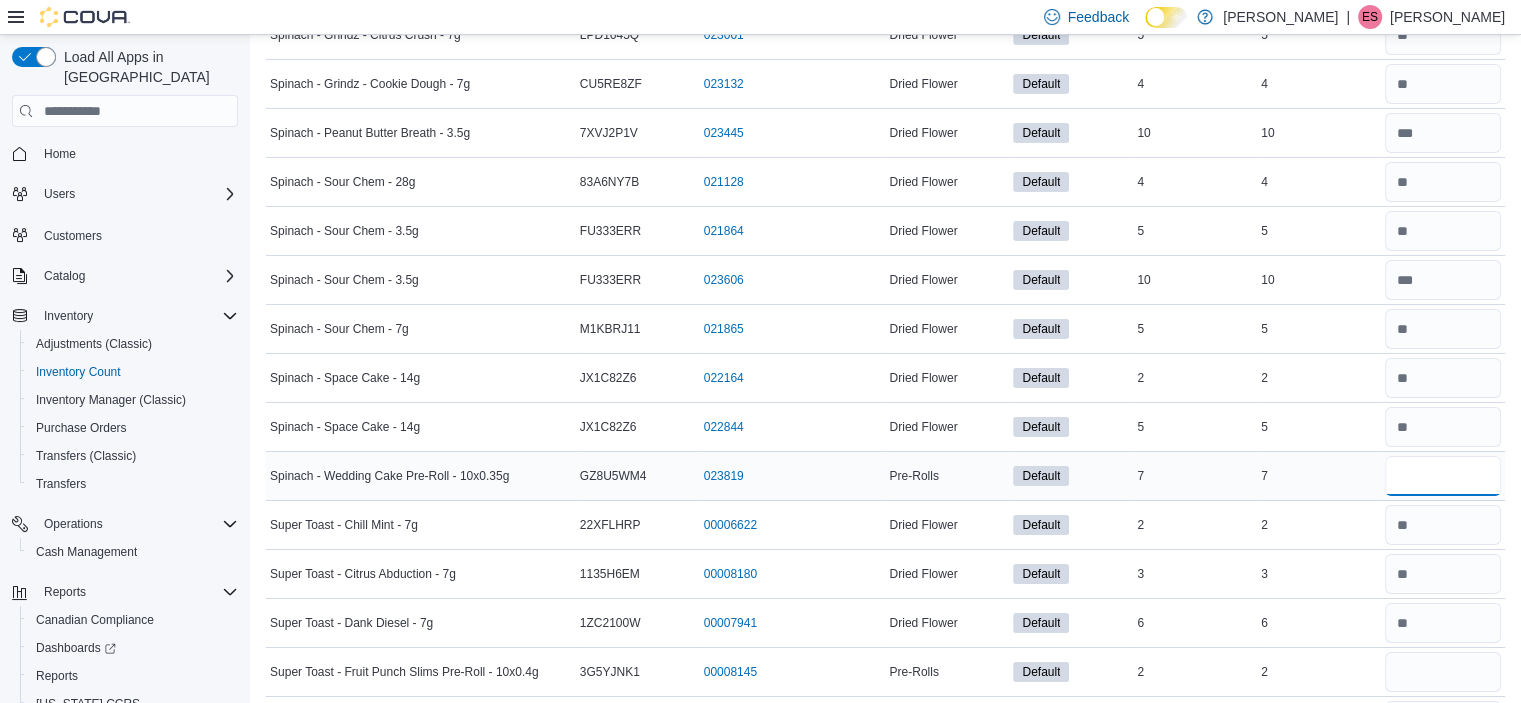 click at bounding box center [1443, 476] 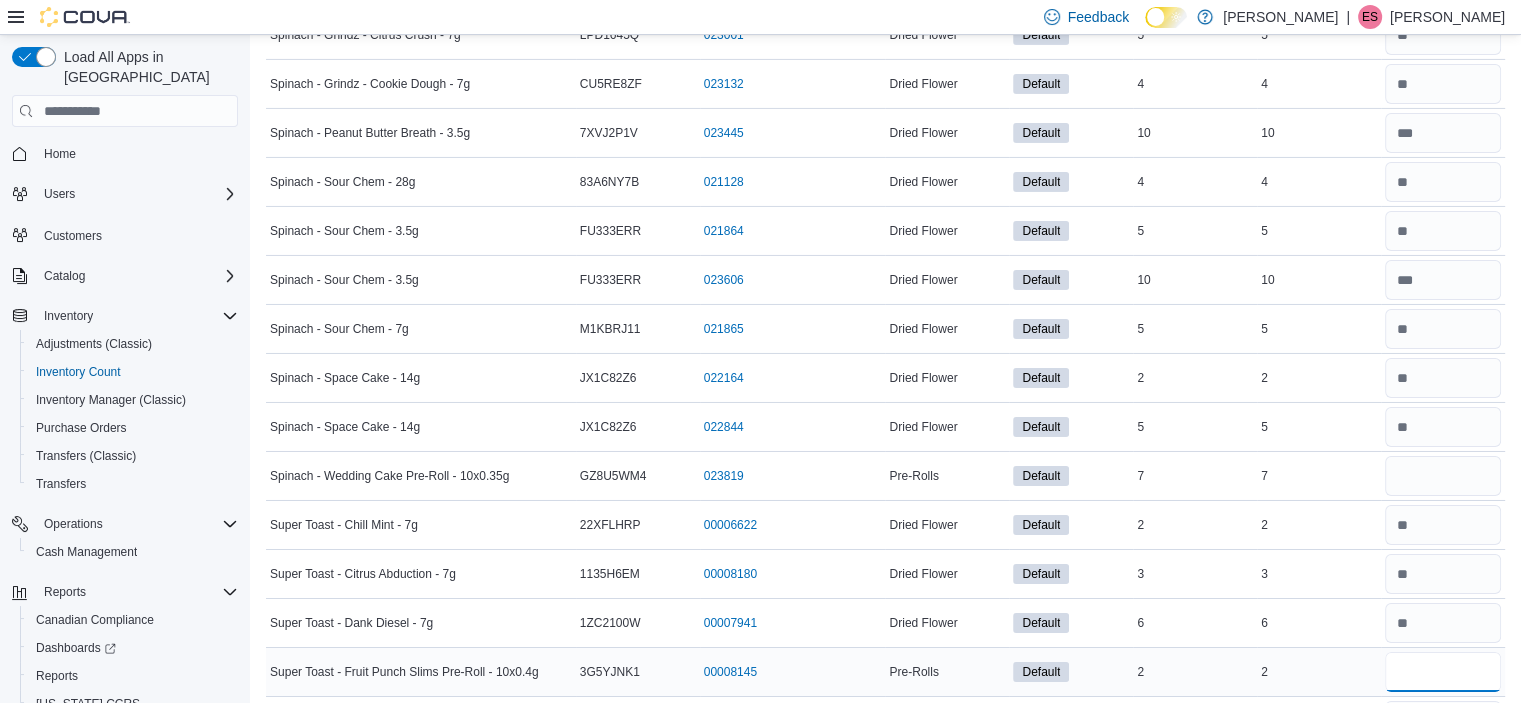 click at bounding box center (1443, 672) 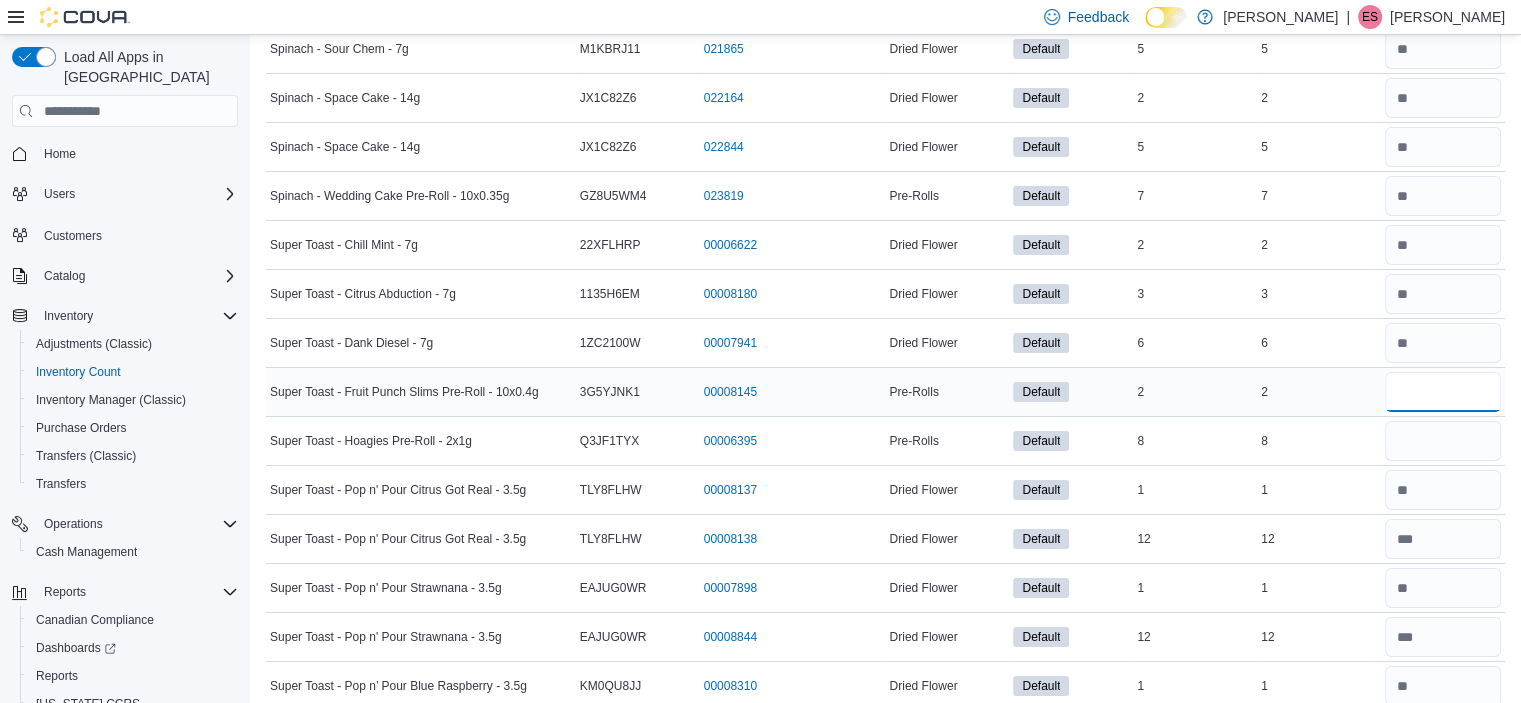 scroll, scrollTop: 7219, scrollLeft: 0, axis: vertical 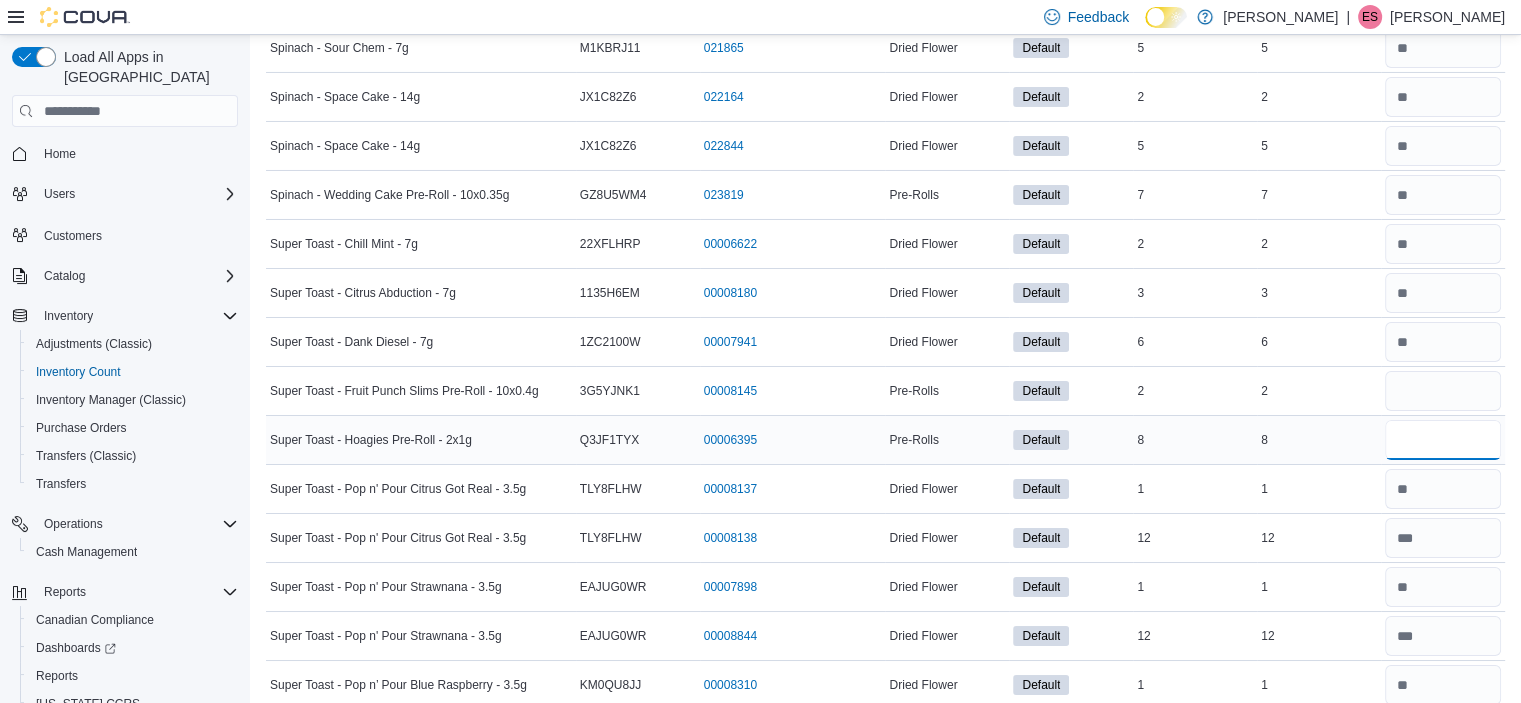 click at bounding box center [1443, 440] 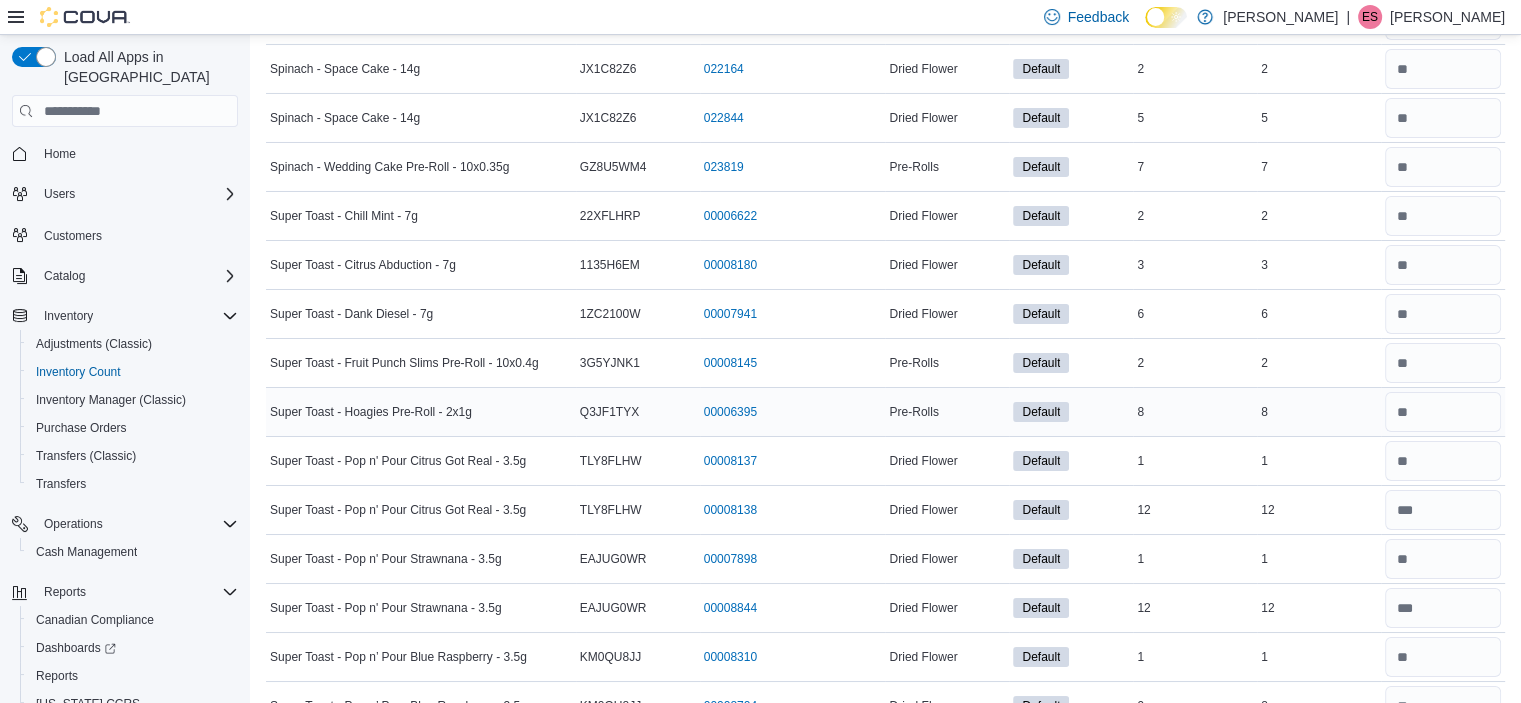 scroll, scrollTop: 7627, scrollLeft: 0, axis: vertical 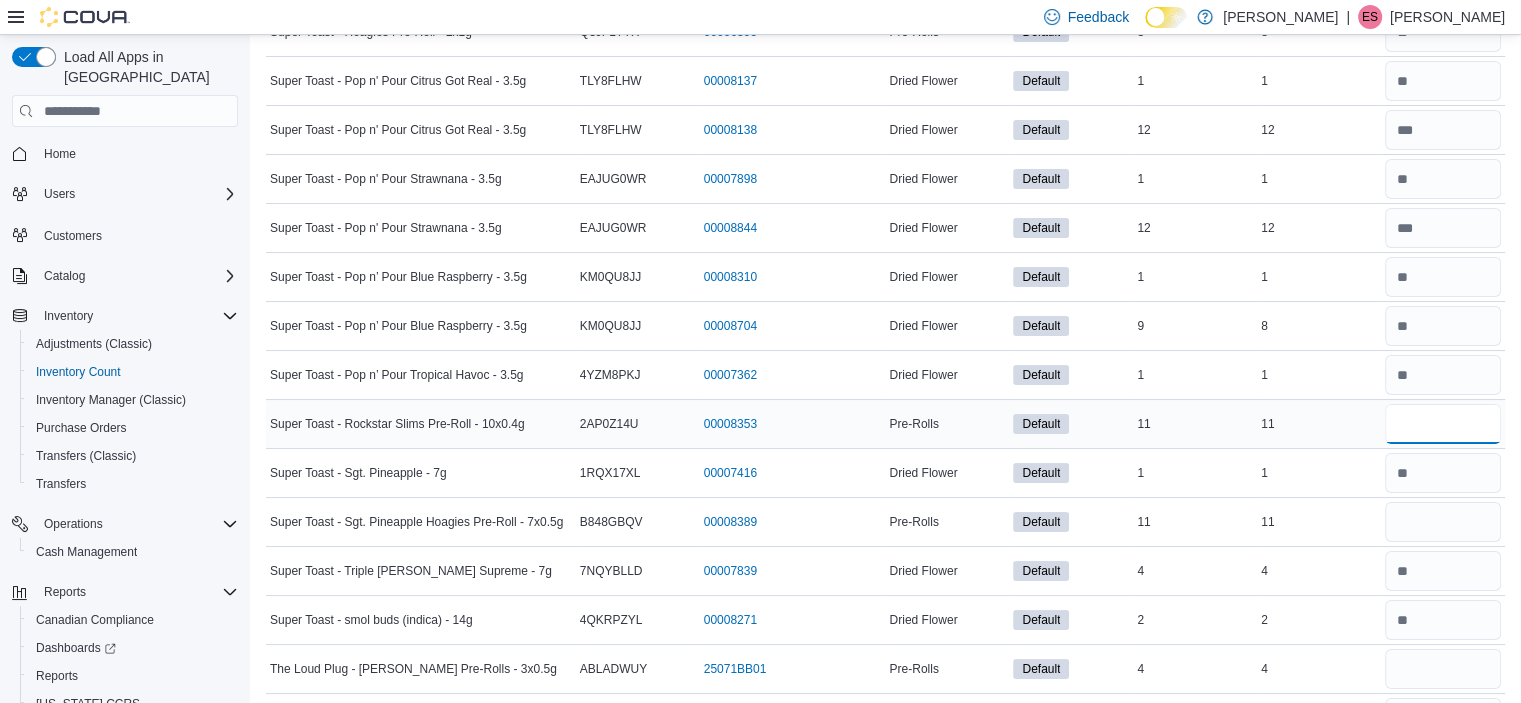 click at bounding box center (1443, 424) 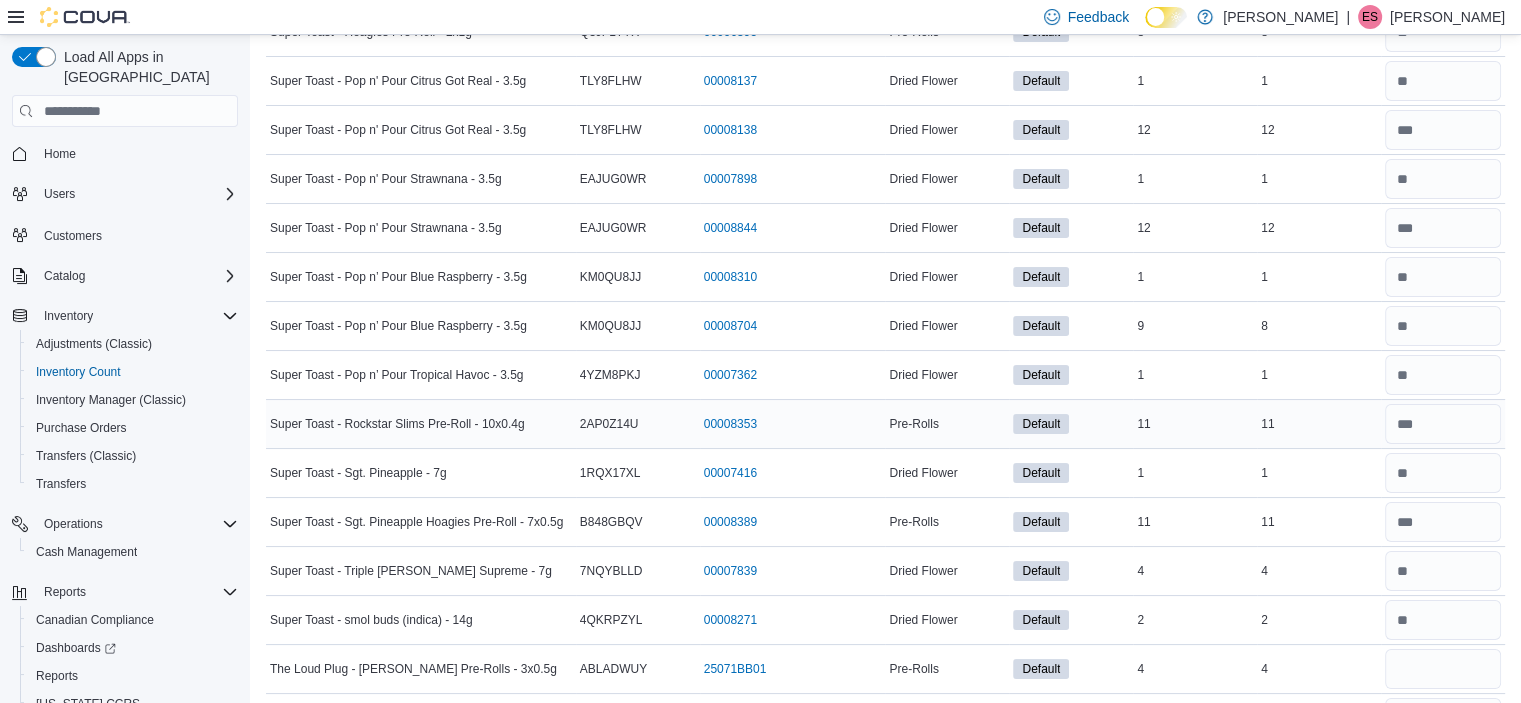 scroll, scrollTop: 7637, scrollLeft: 0, axis: vertical 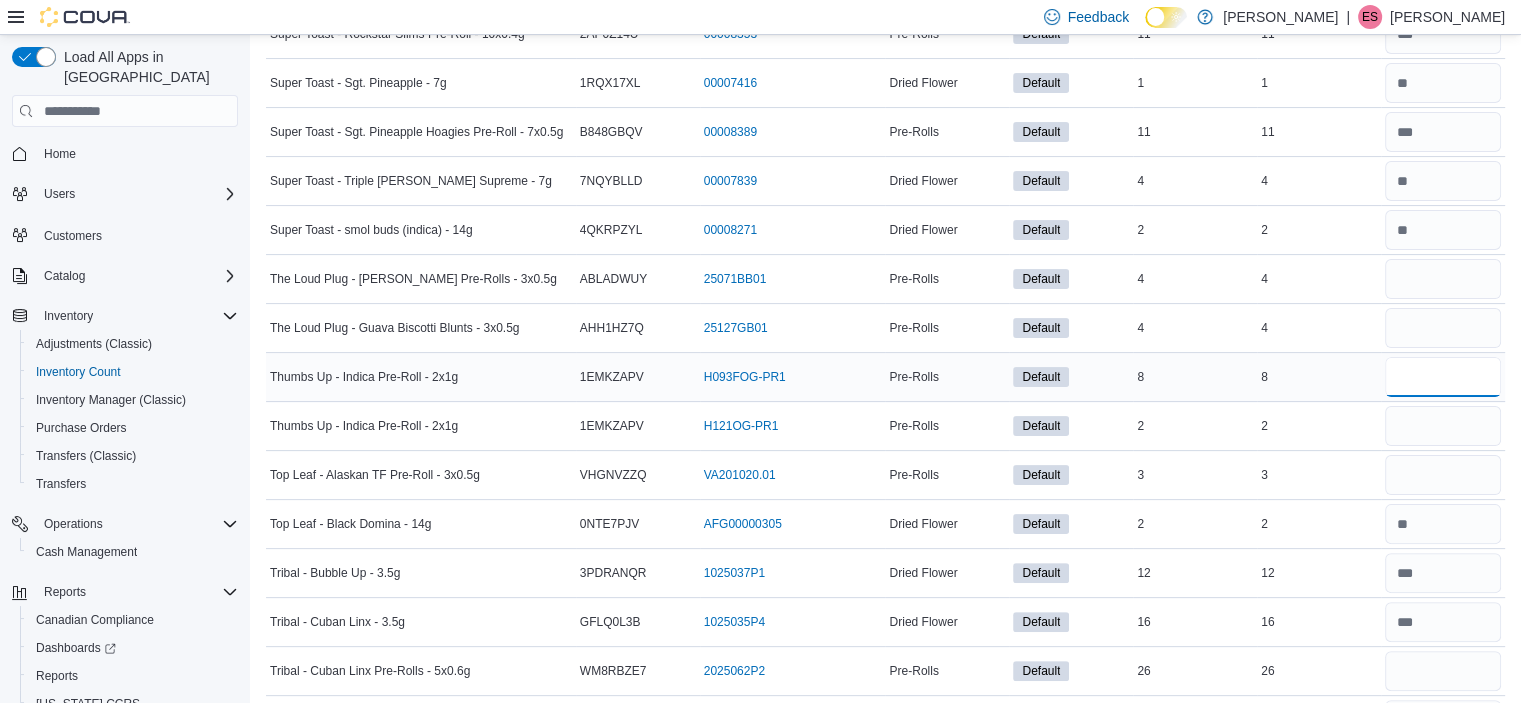 click at bounding box center (1443, 377) 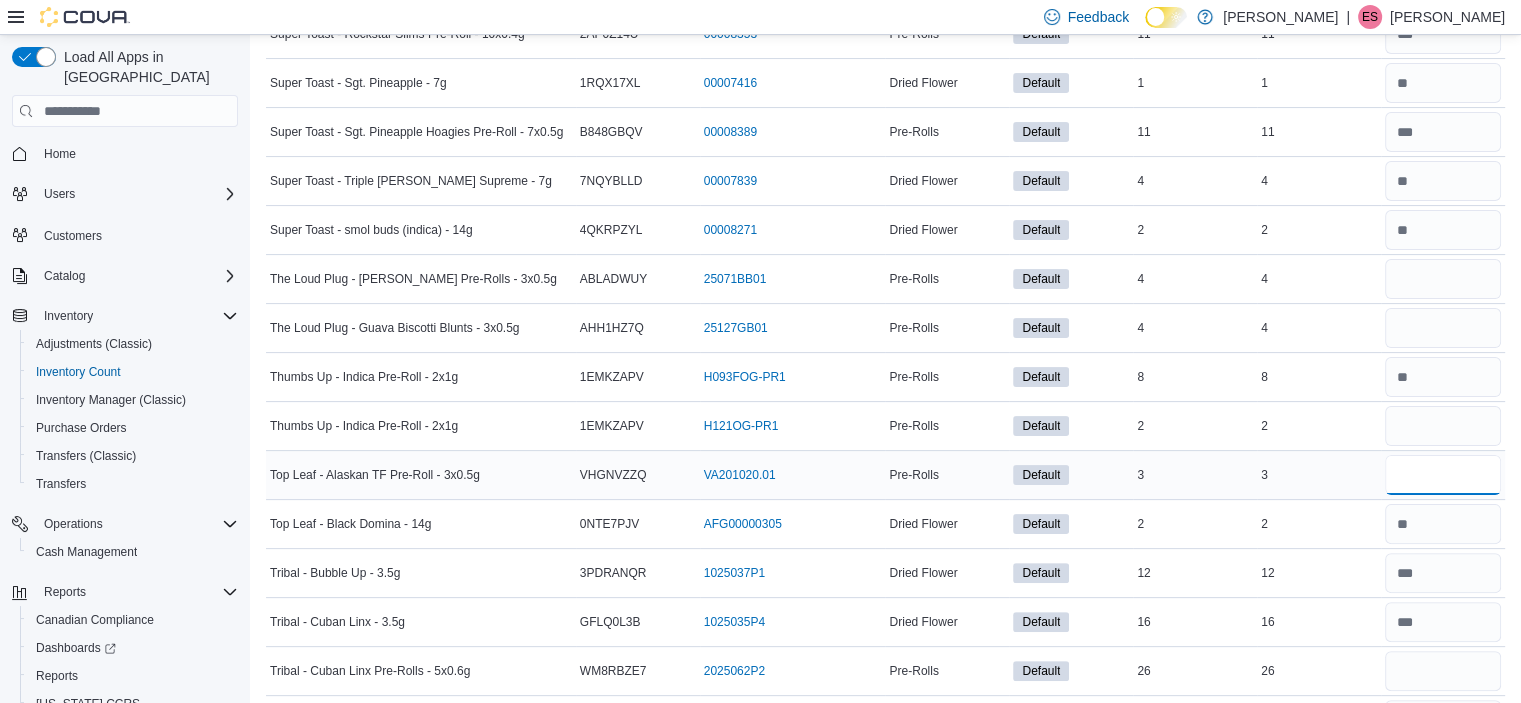 click at bounding box center [1443, 475] 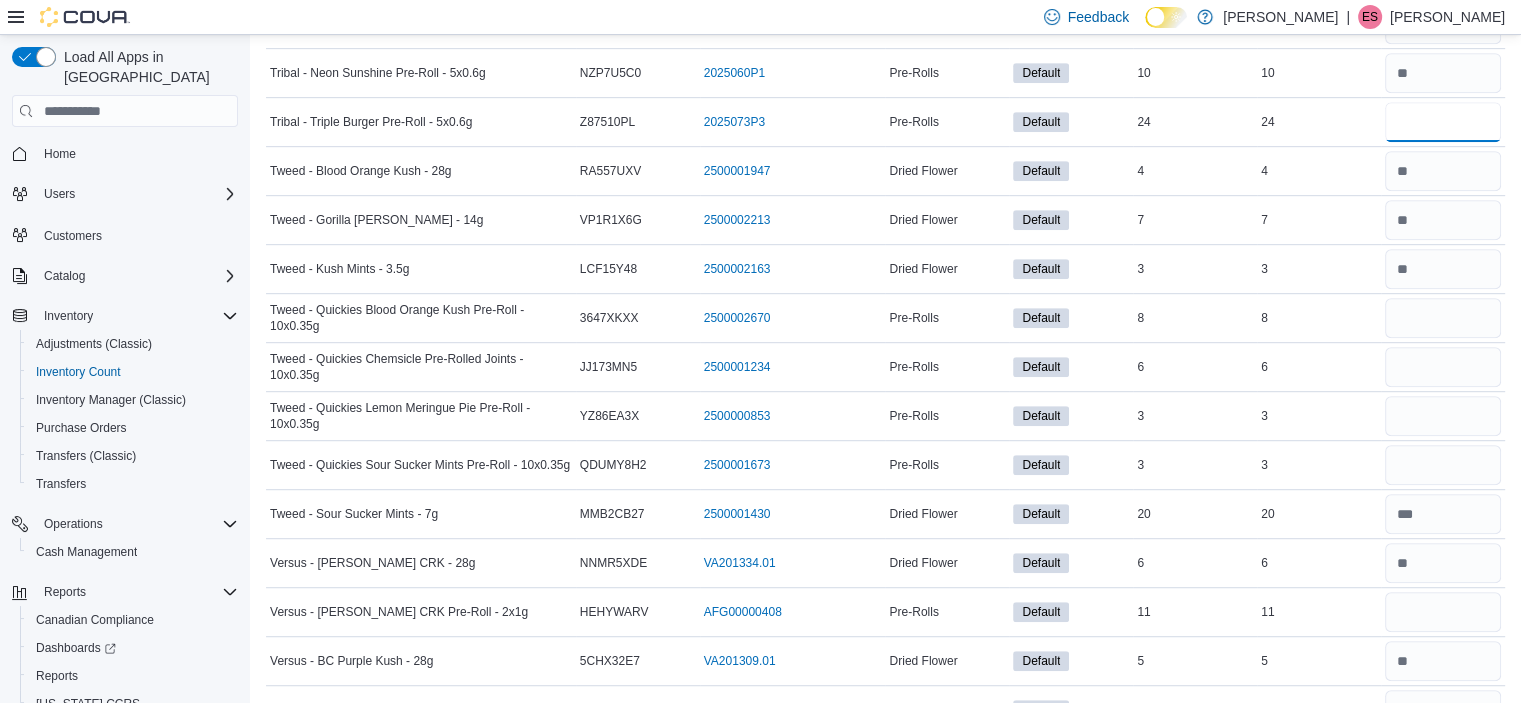 scroll, scrollTop: 8668, scrollLeft: 0, axis: vertical 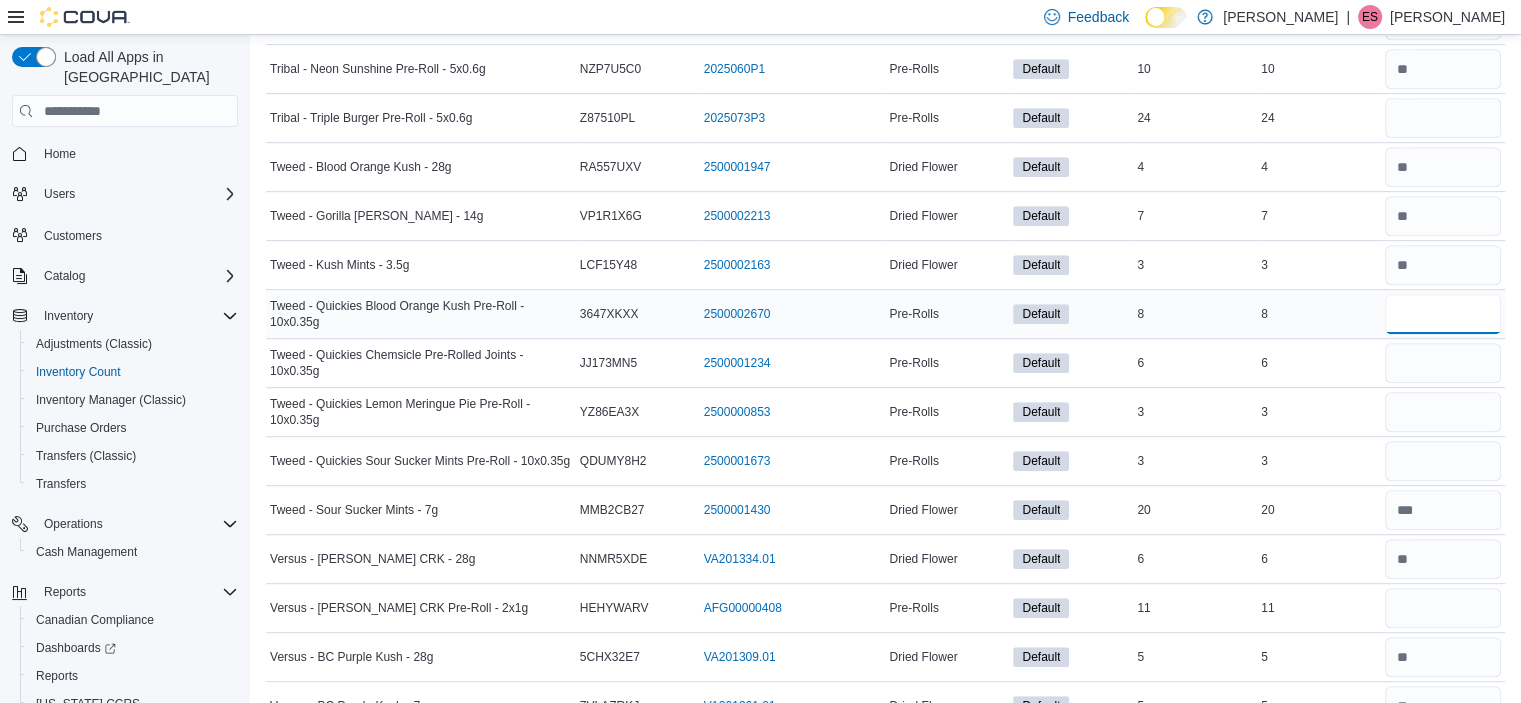click at bounding box center (1443, 314) 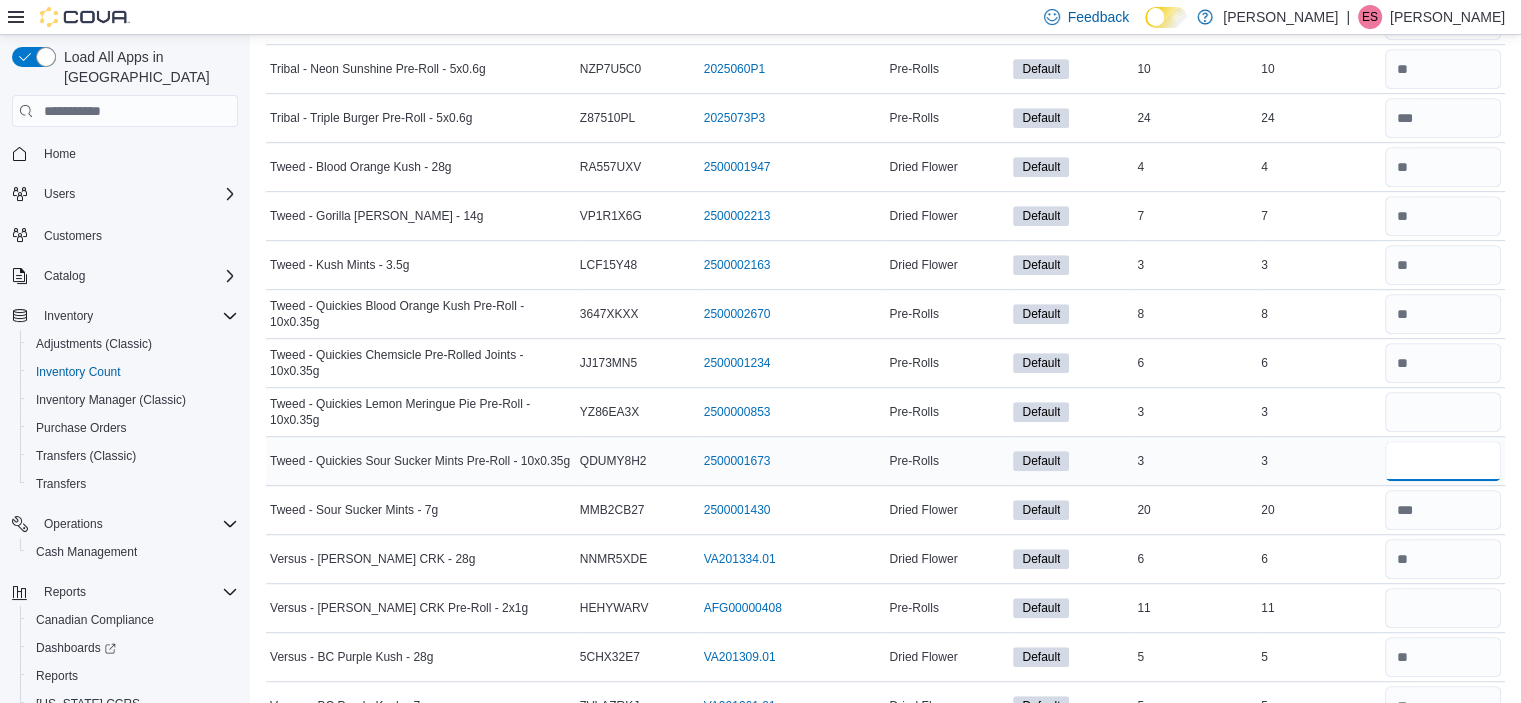click at bounding box center [1443, 461] 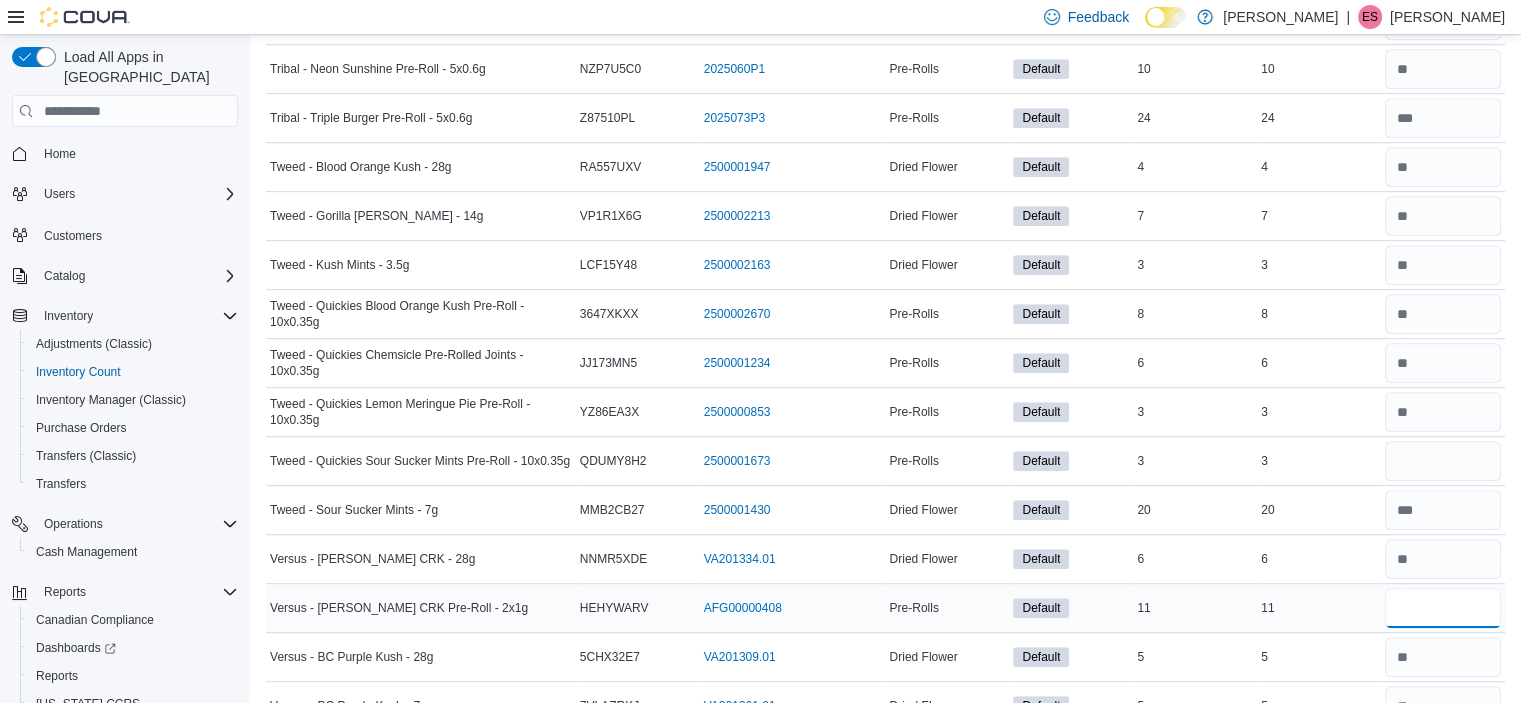 click at bounding box center (1443, 608) 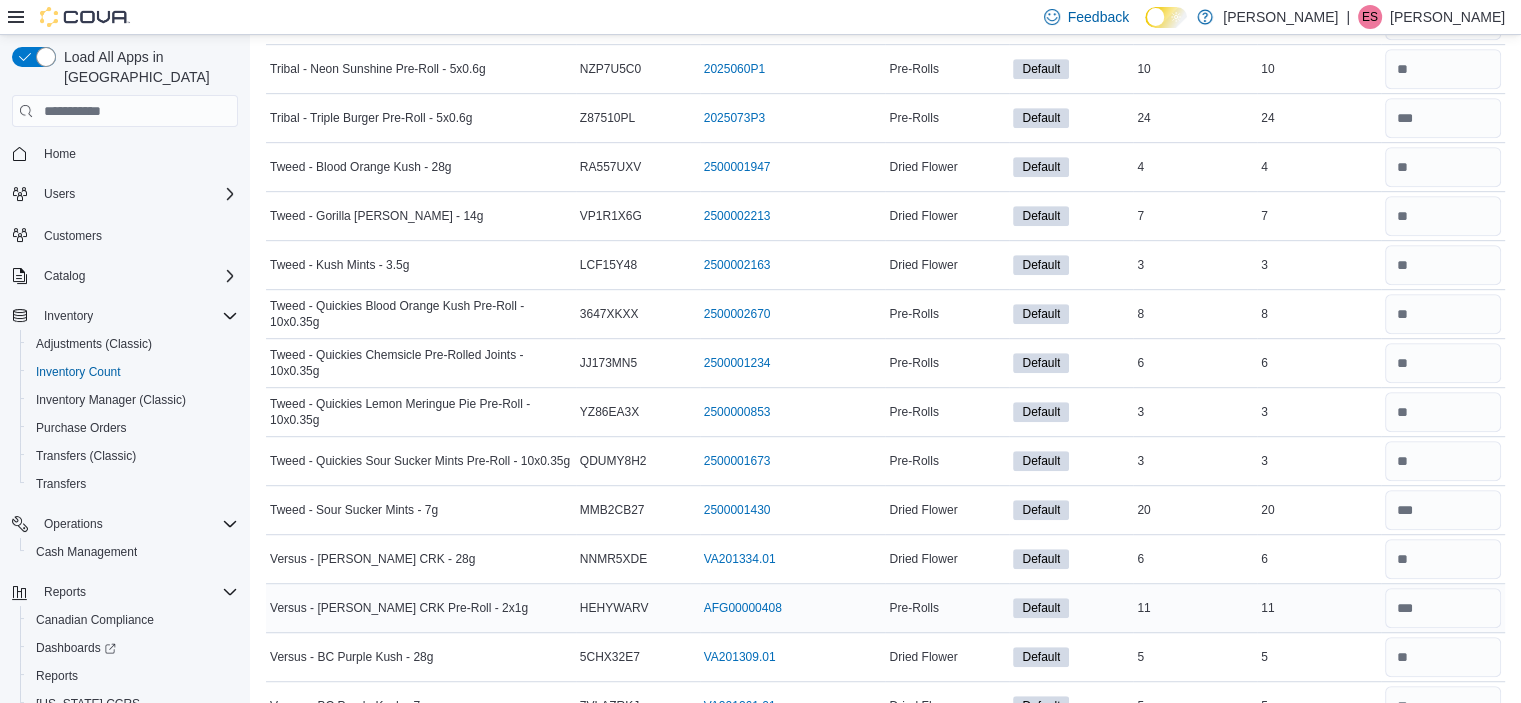 scroll, scrollTop: 8829, scrollLeft: 0, axis: vertical 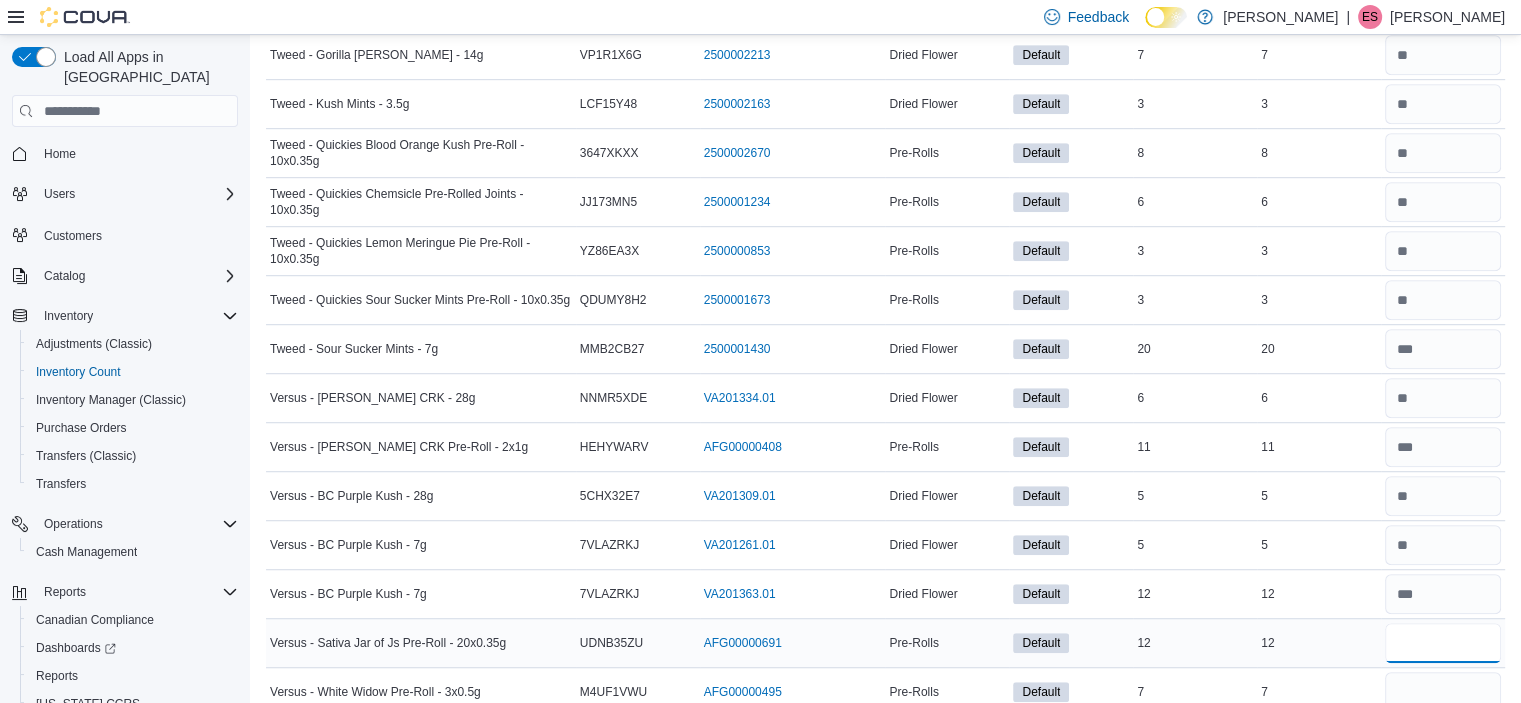 click at bounding box center (1443, 643) 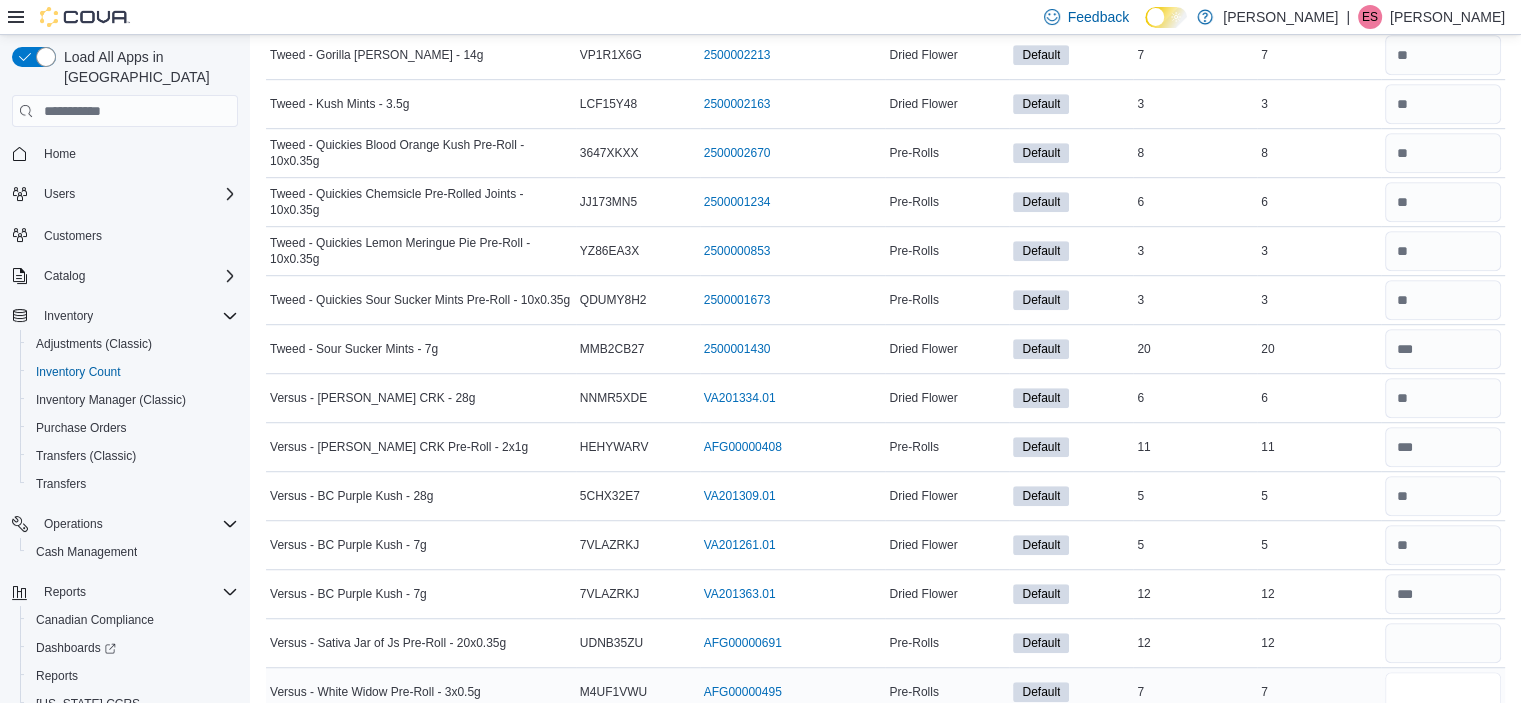 click at bounding box center (1443, 692) 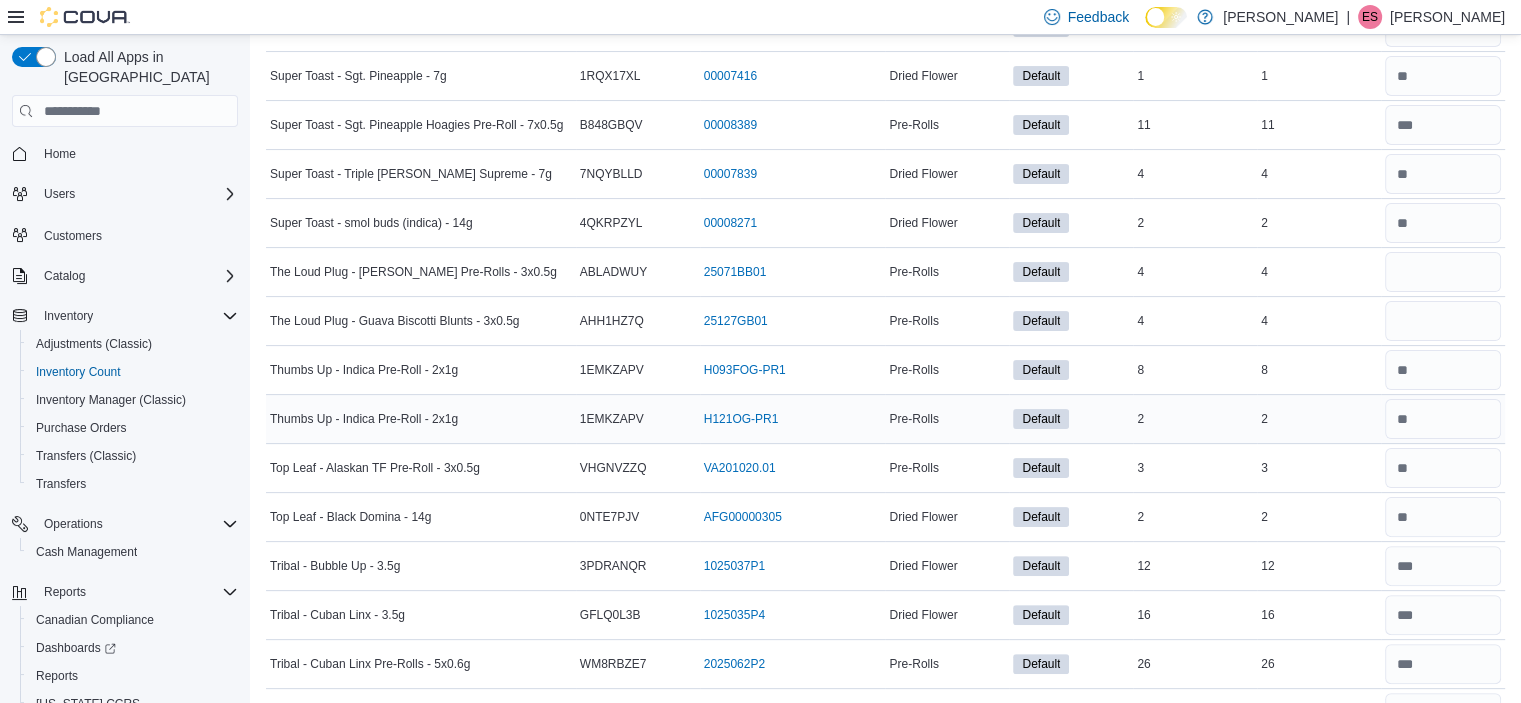 scroll, scrollTop: 8021, scrollLeft: 0, axis: vertical 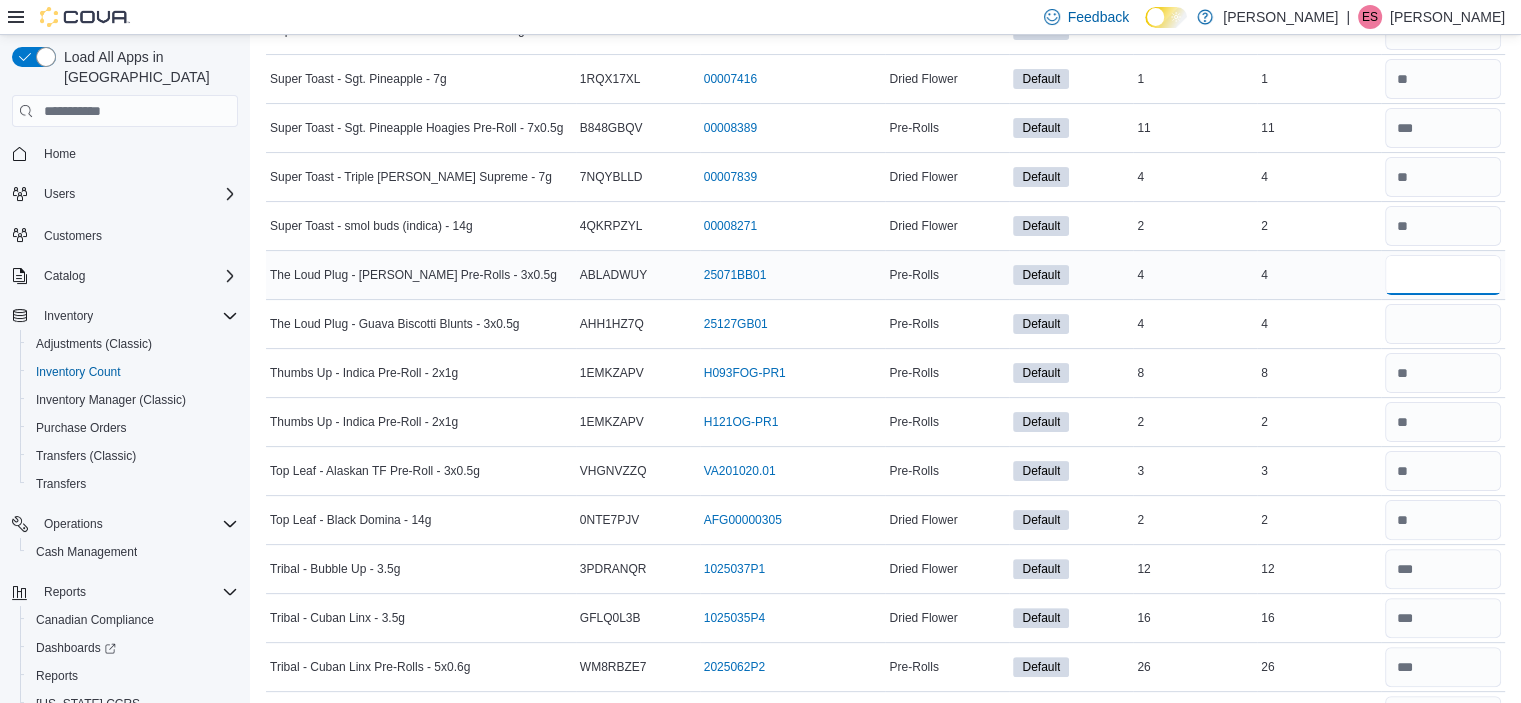 click at bounding box center (1443, 275) 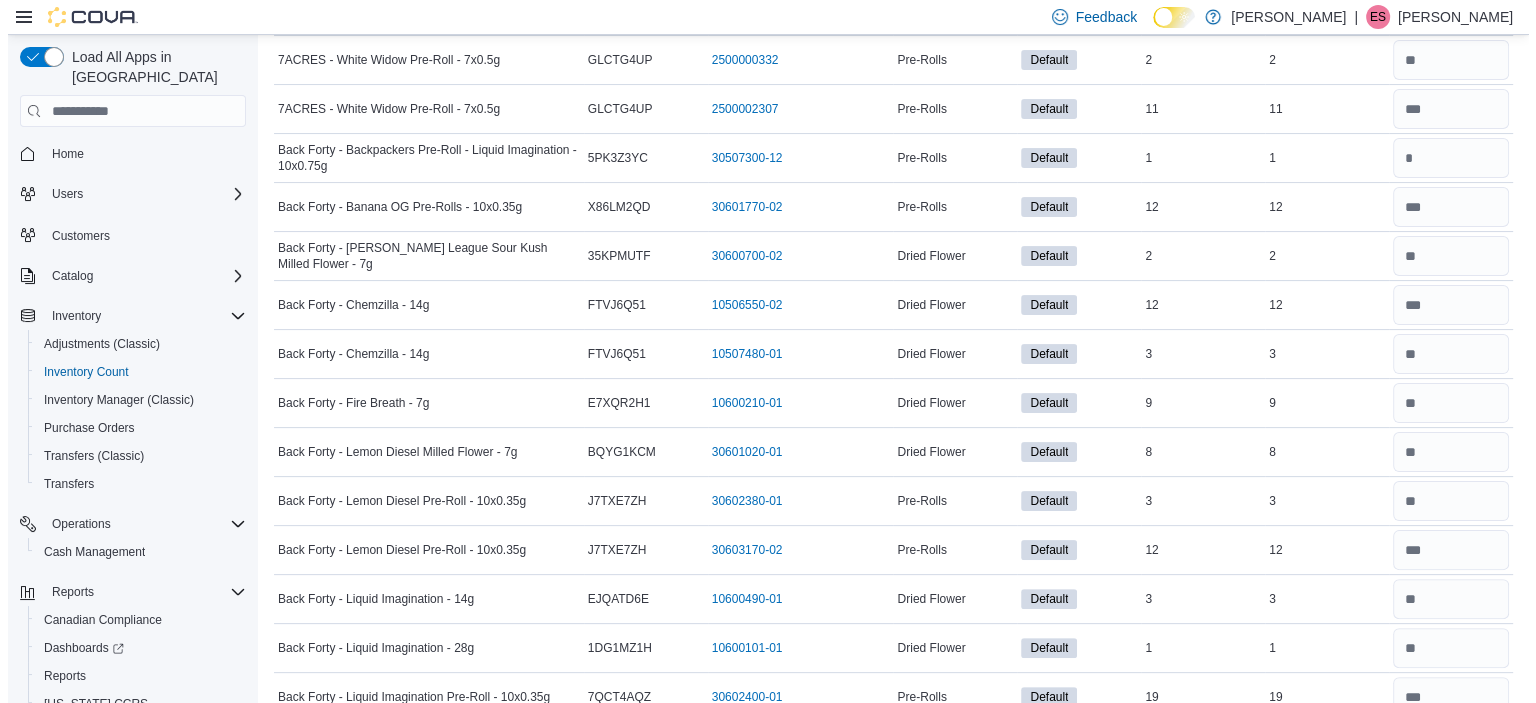 scroll, scrollTop: 0, scrollLeft: 0, axis: both 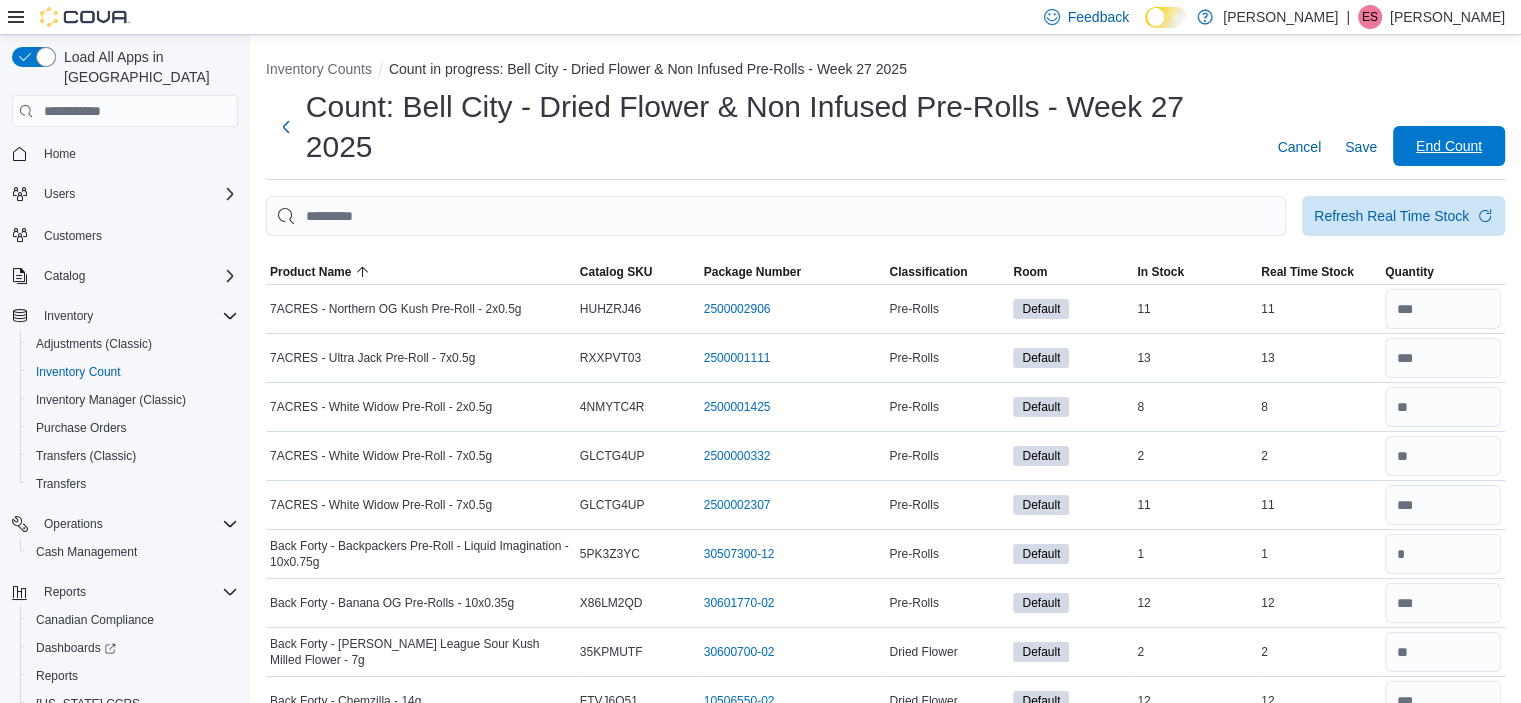 click on "End Count" at bounding box center [1449, 146] 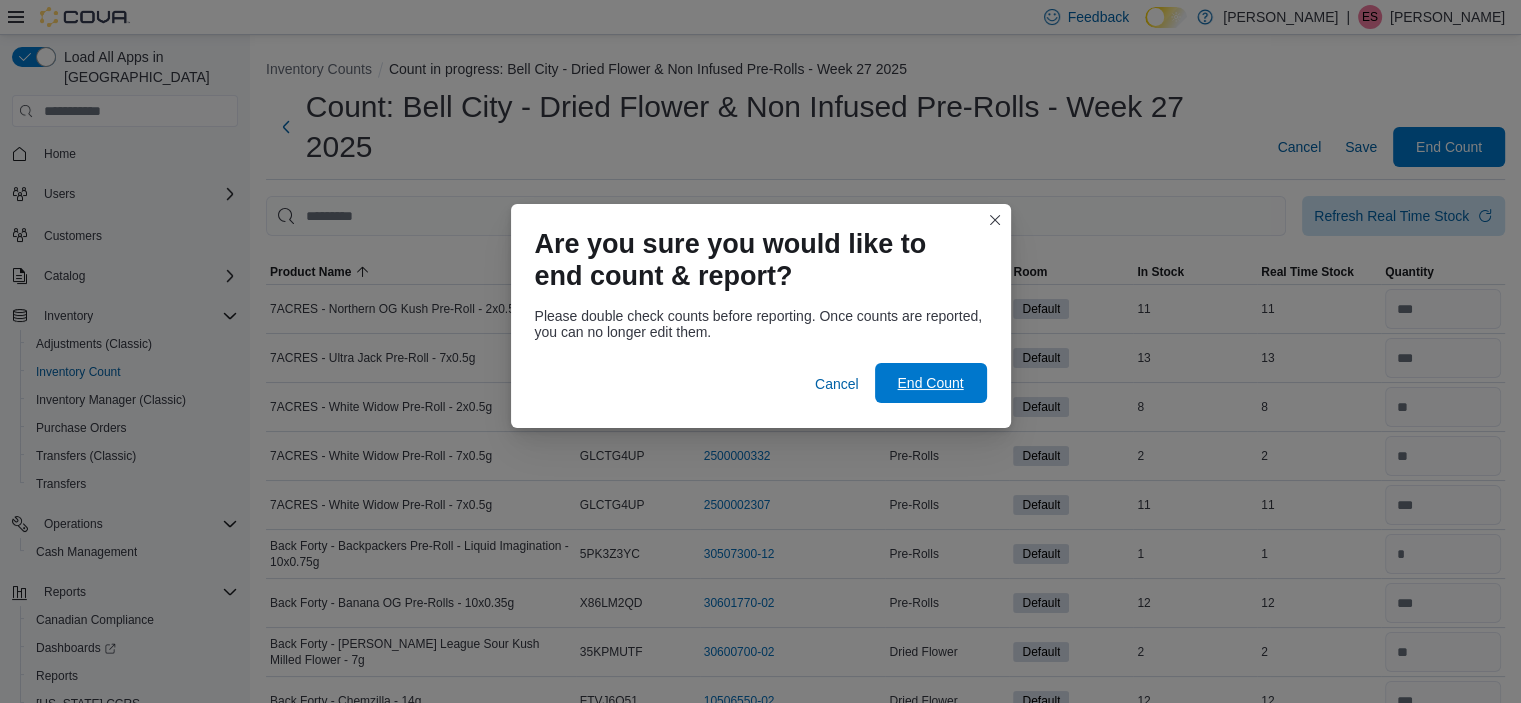 click on "End Count" at bounding box center (930, 383) 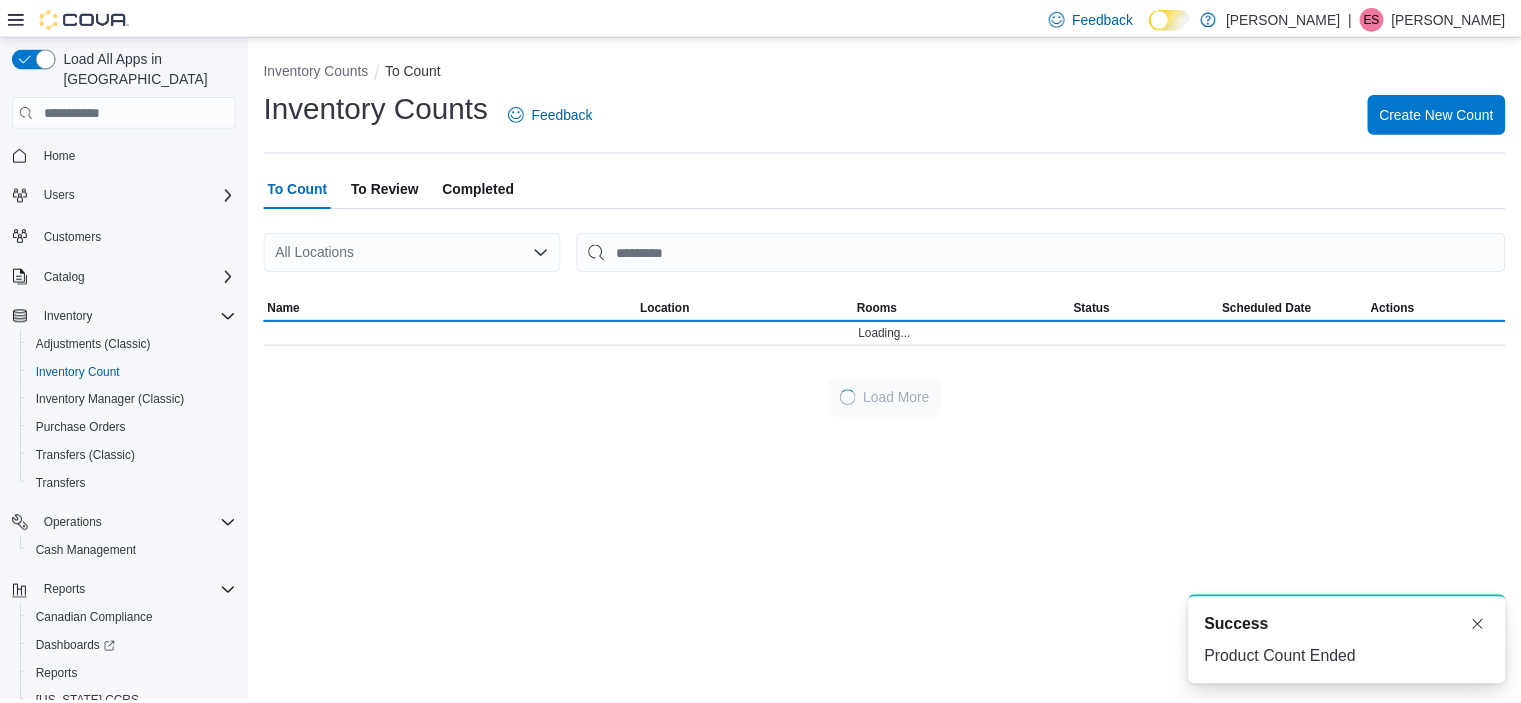 scroll, scrollTop: 0, scrollLeft: 0, axis: both 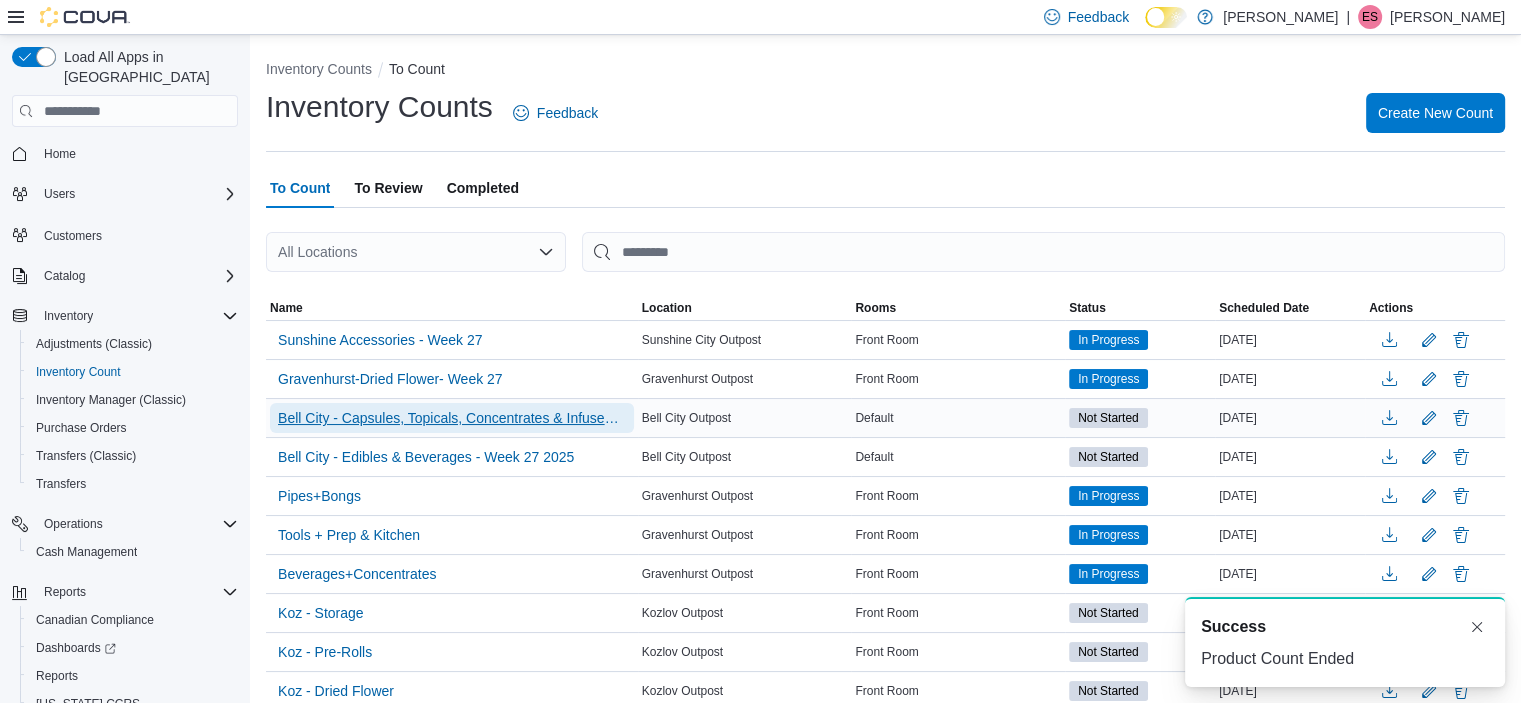 click on "Bell City - Capsules, Topicals, Concentrates & Infused Pre-Rolls - Week 27 2025" at bounding box center (452, 418) 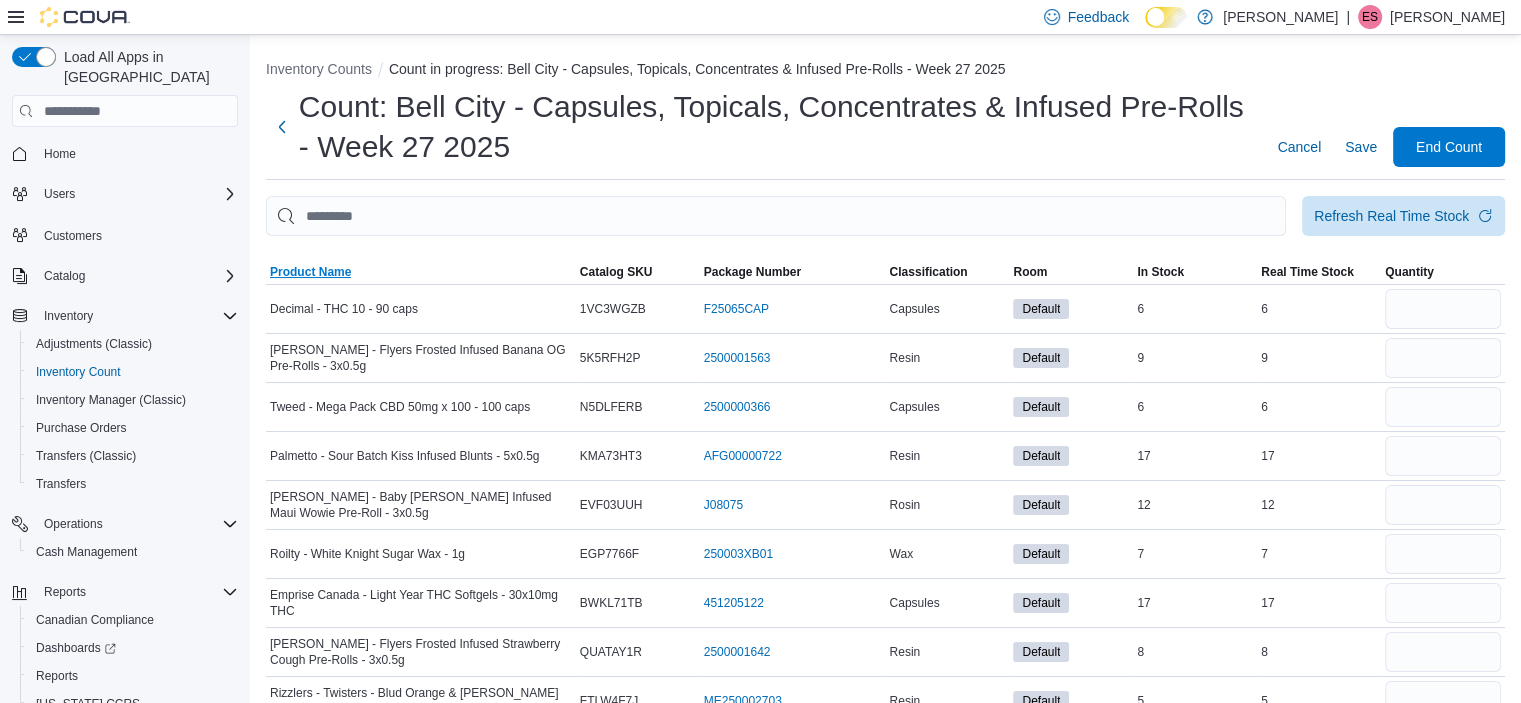 click on "Product Name" at bounding box center (310, 272) 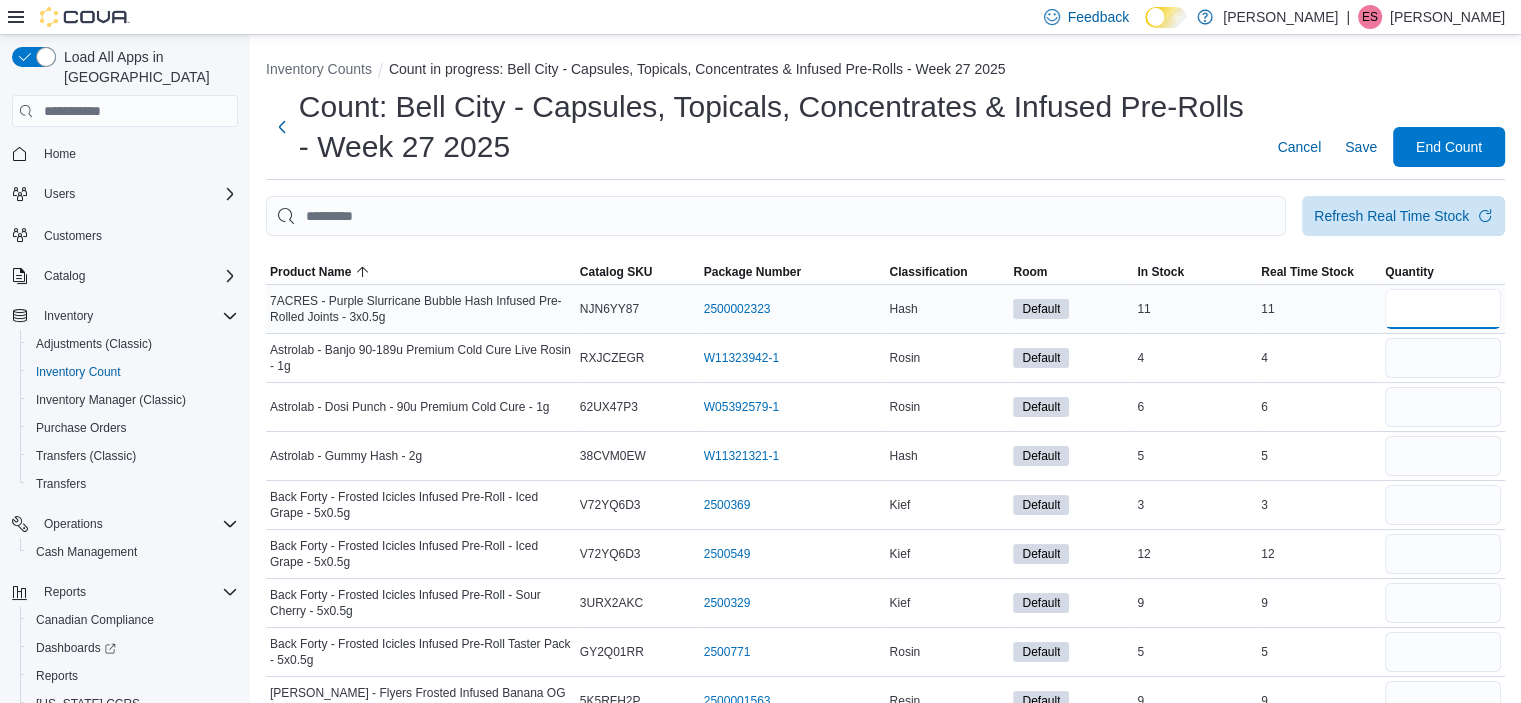 click at bounding box center (1443, 309) 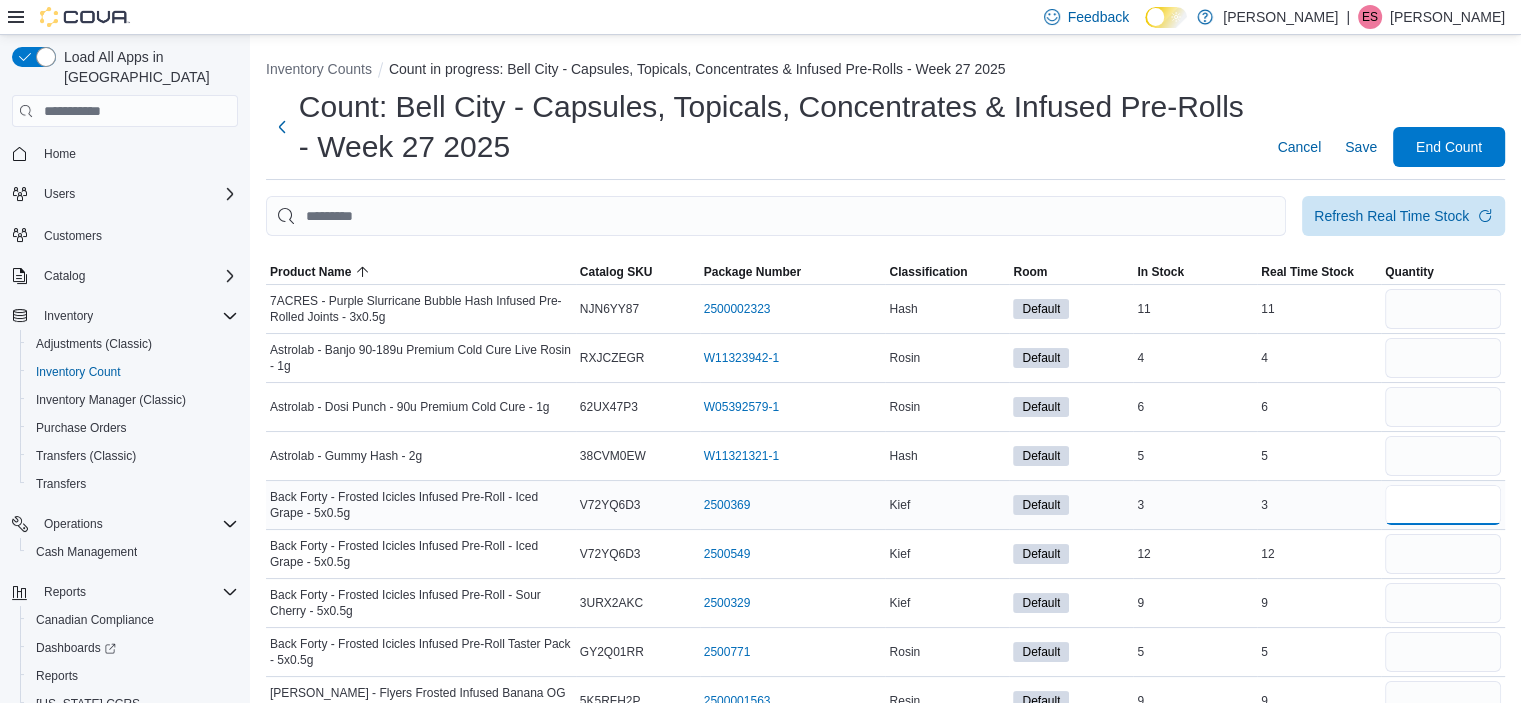 click at bounding box center [1443, 505] 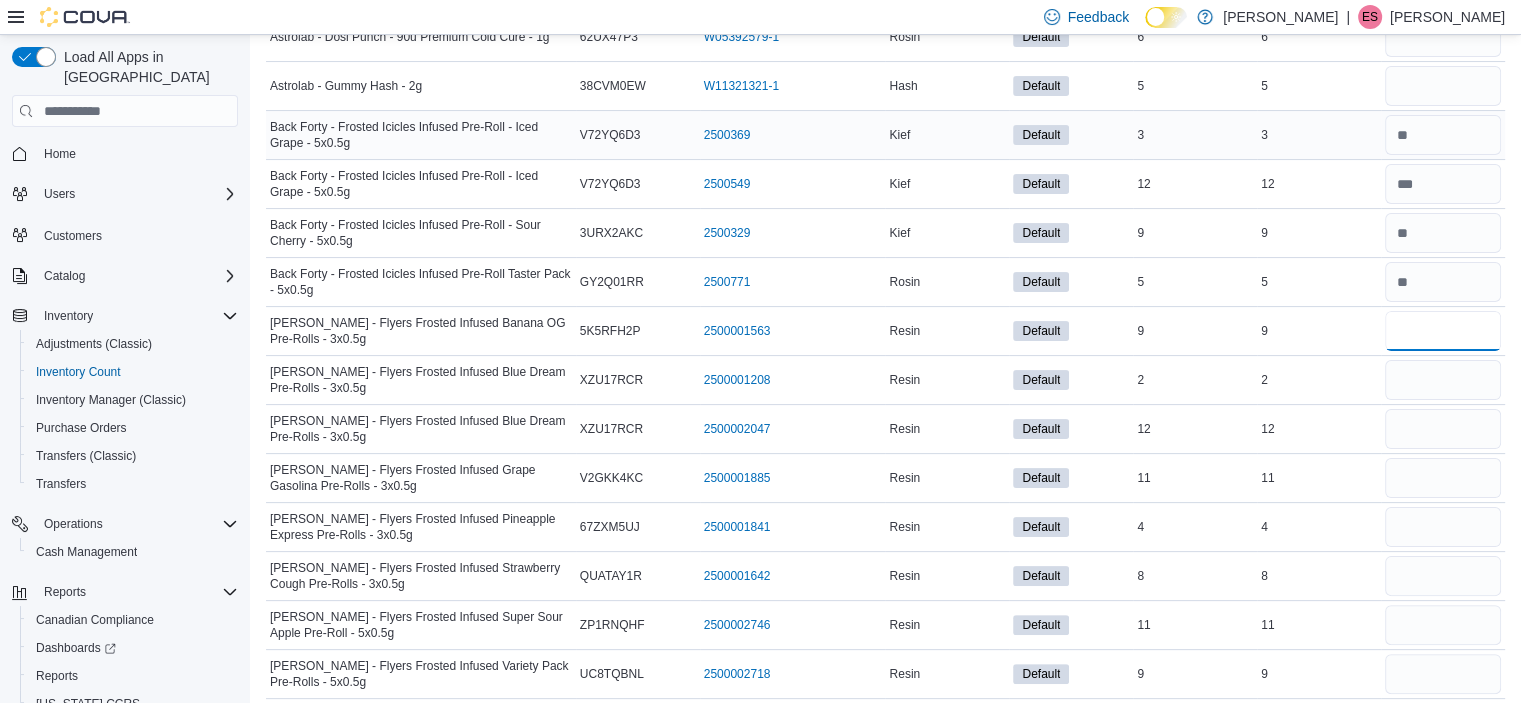 scroll, scrollTop: 428, scrollLeft: 0, axis: vertical 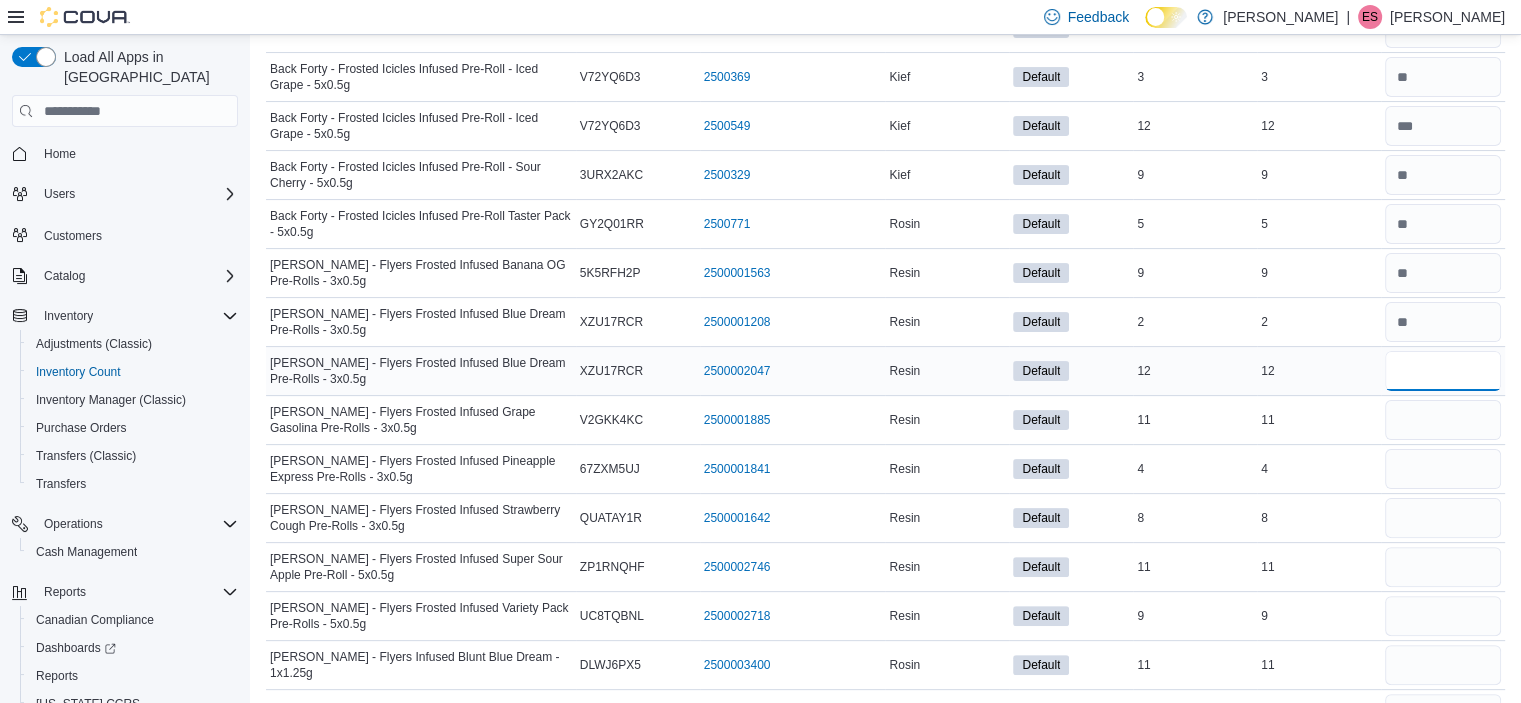 click at bounding box center (1443, 371) 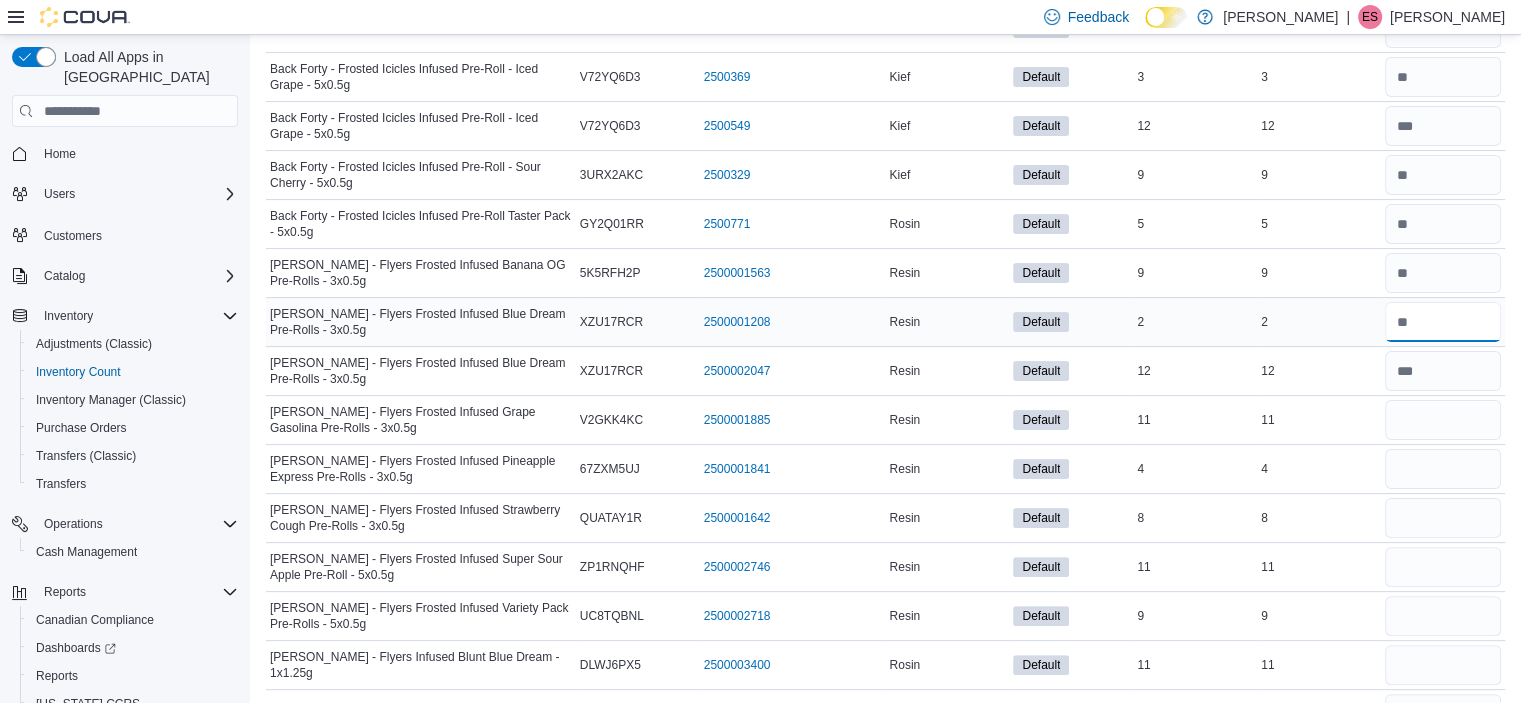 click at bounding box center [1443, 322] 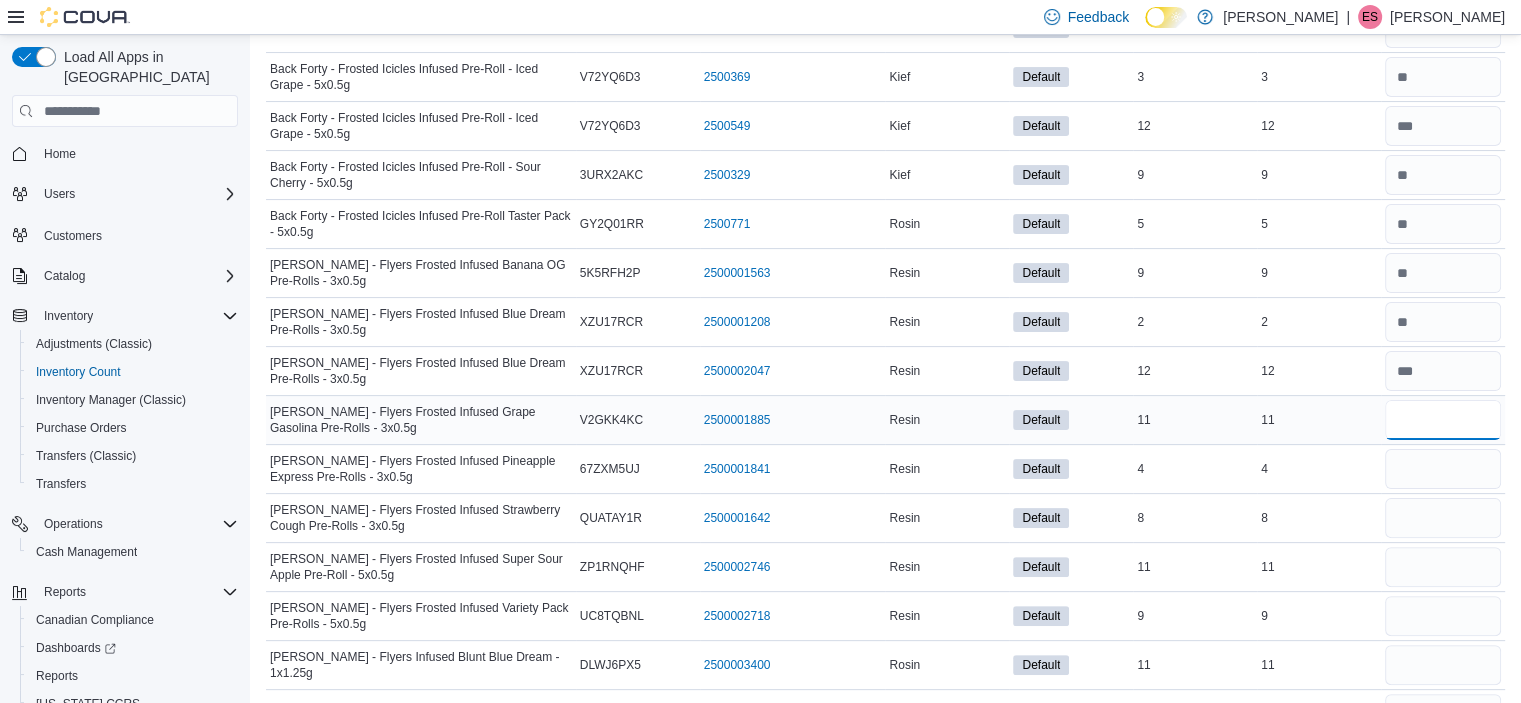 click at bounding box center [1443, 420] 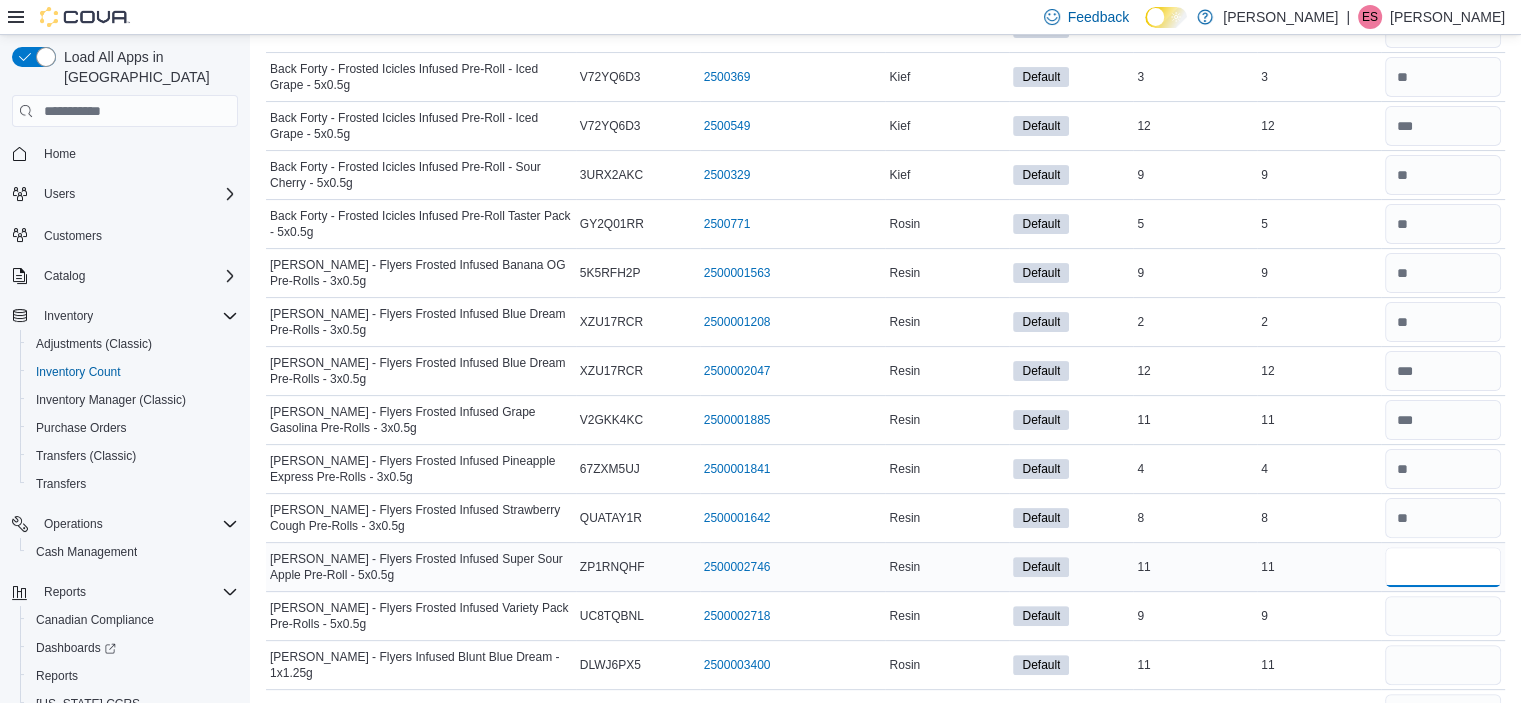 click at bounding box center [1443, 567] 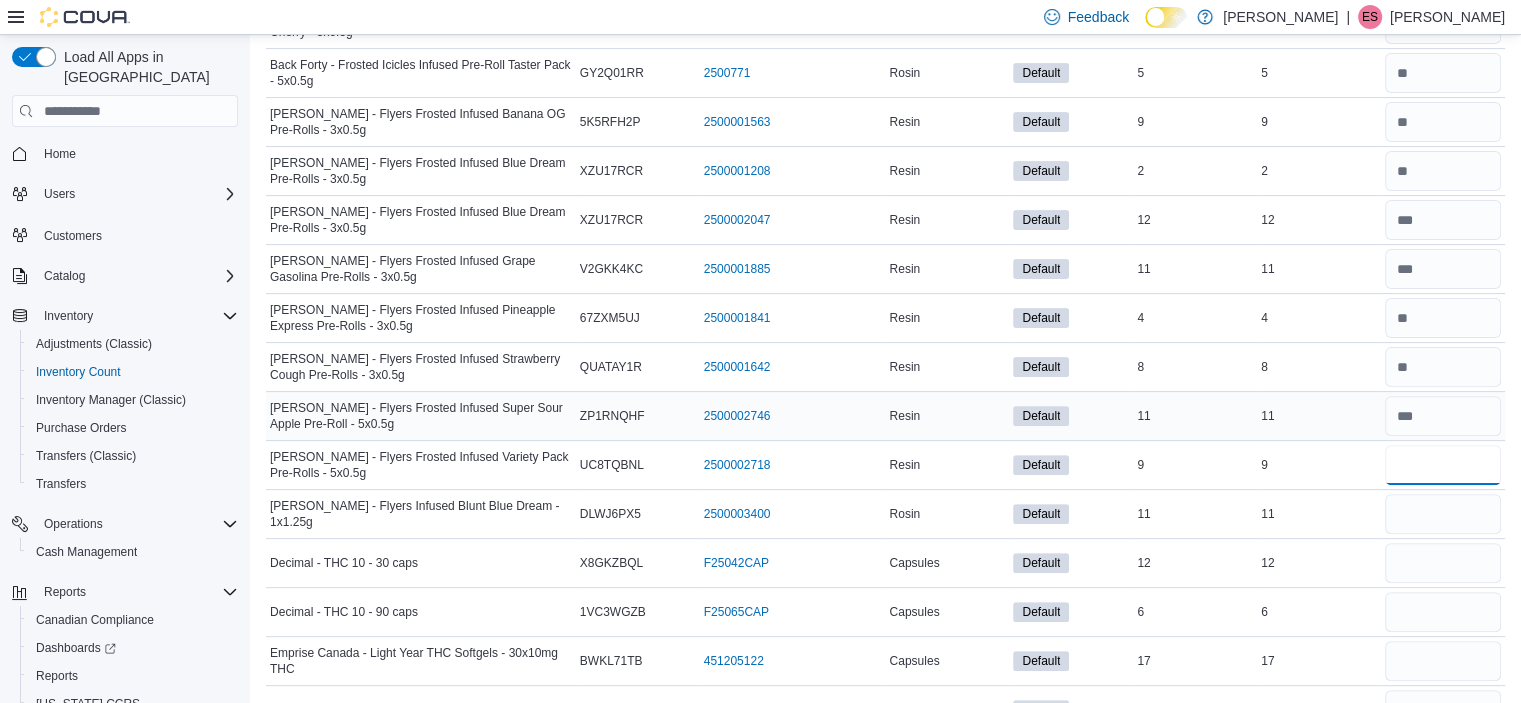 scroll, scrollTop: 580, scrollLeft: 0, axis: vertical 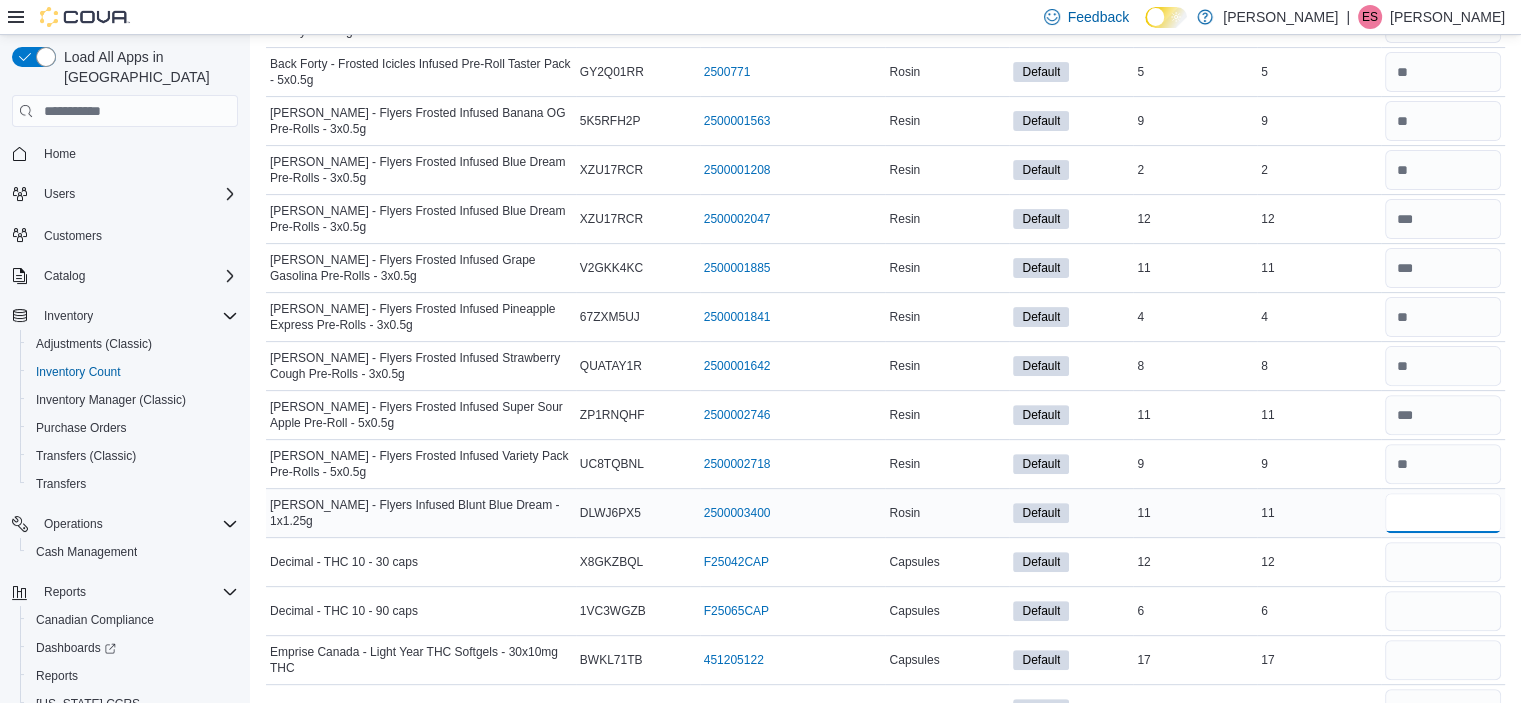 click at bounding box center [1443, 513] 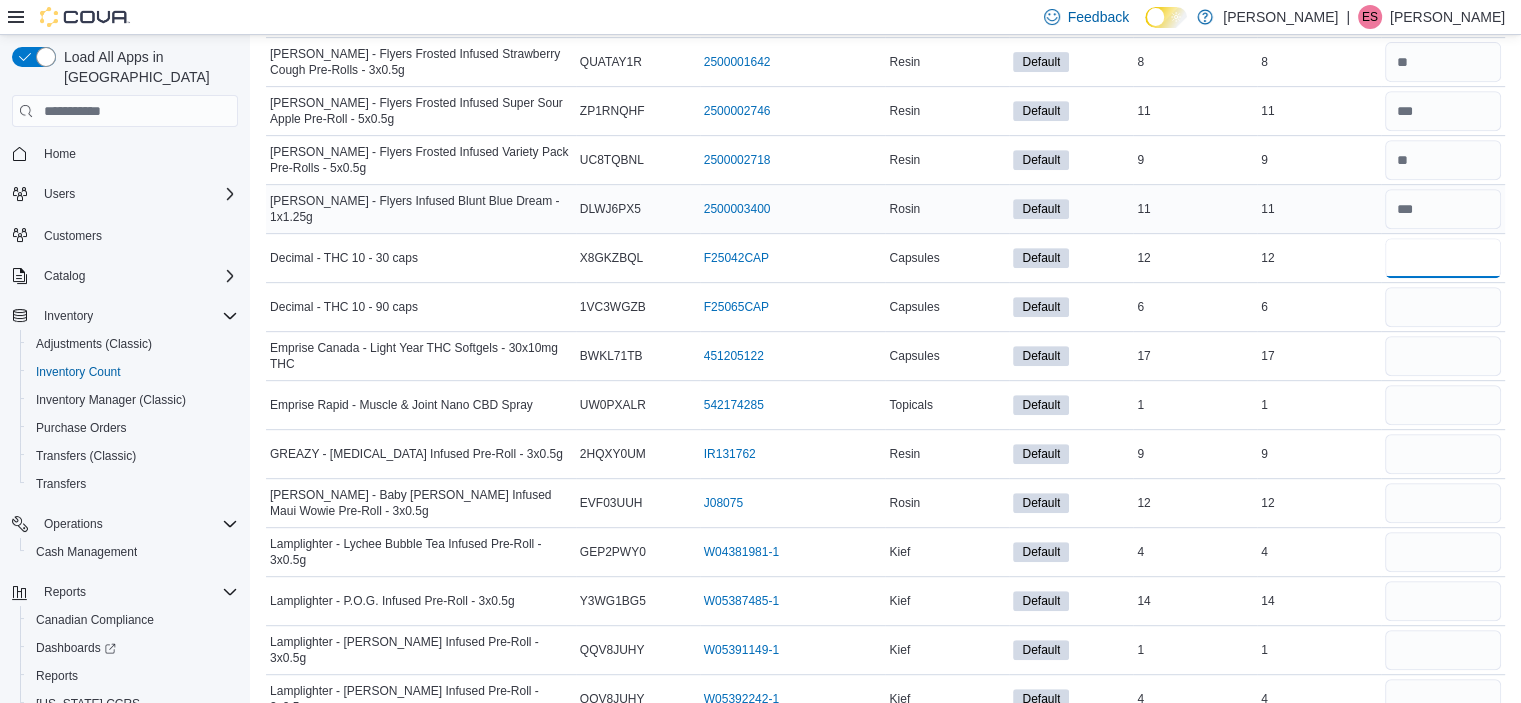 scroll, scrollTop: 899, scrollLeft: 0, axis: vertical 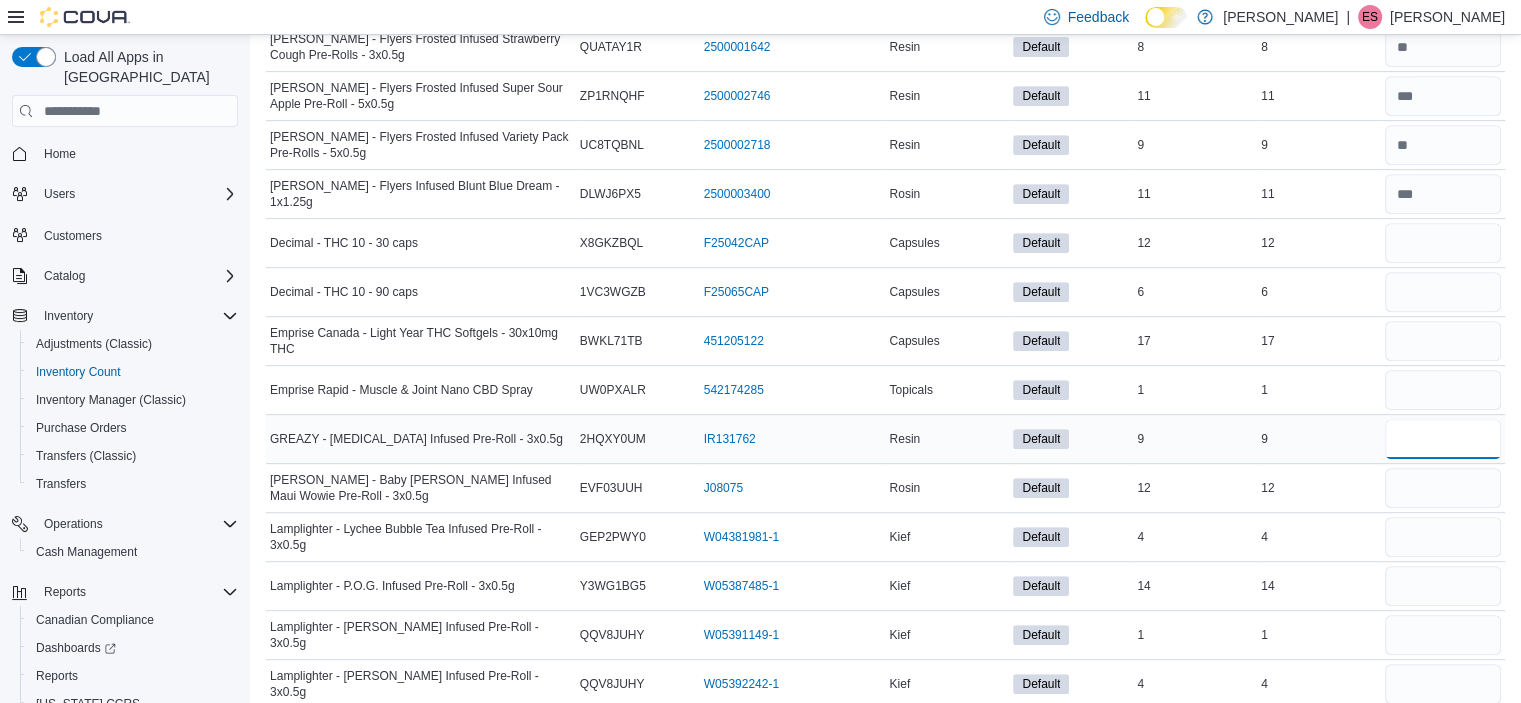 click at bounding box center (1443, 439) 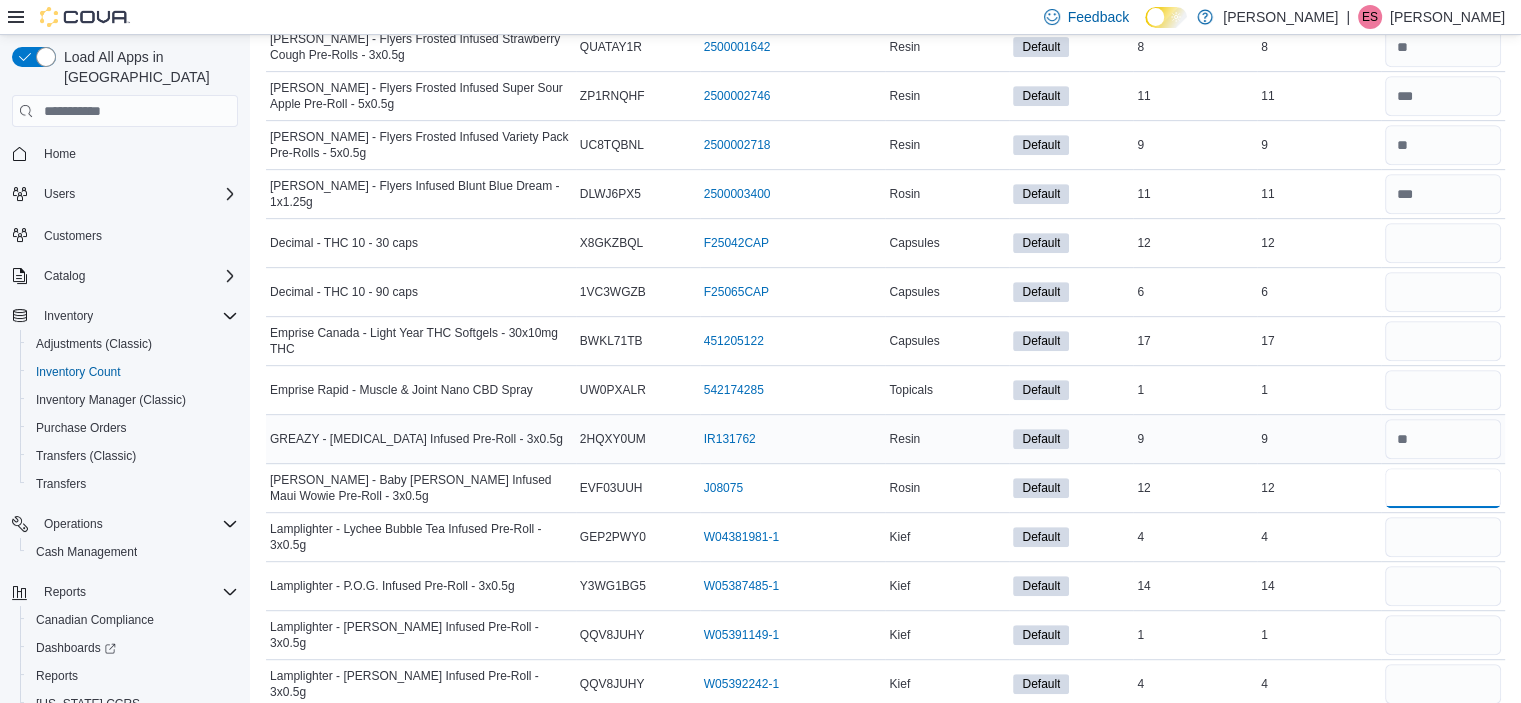 scroll, scrollTop: 0, scrollLeft: 0, axis: both 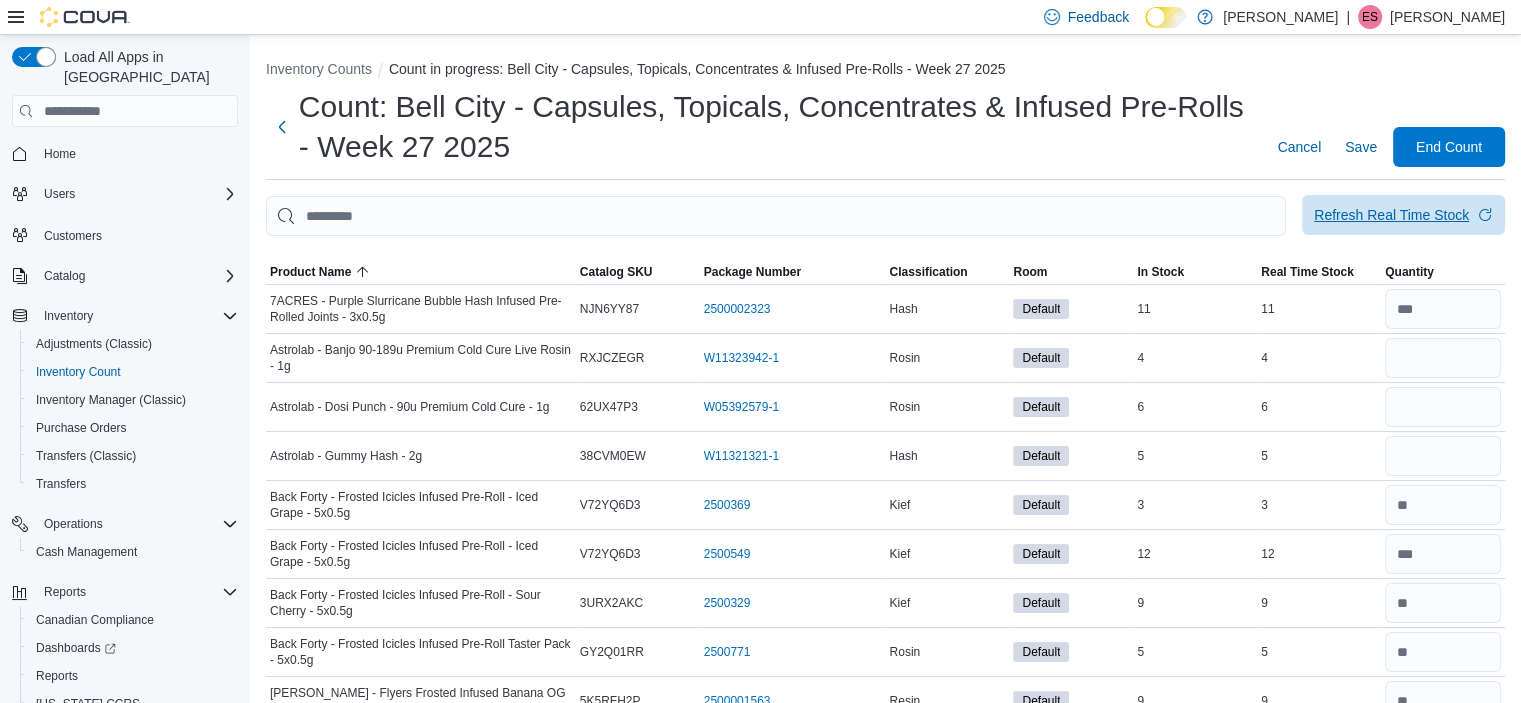 click on "Refresh Real Time Stock" at bounding box center [1403, 215] 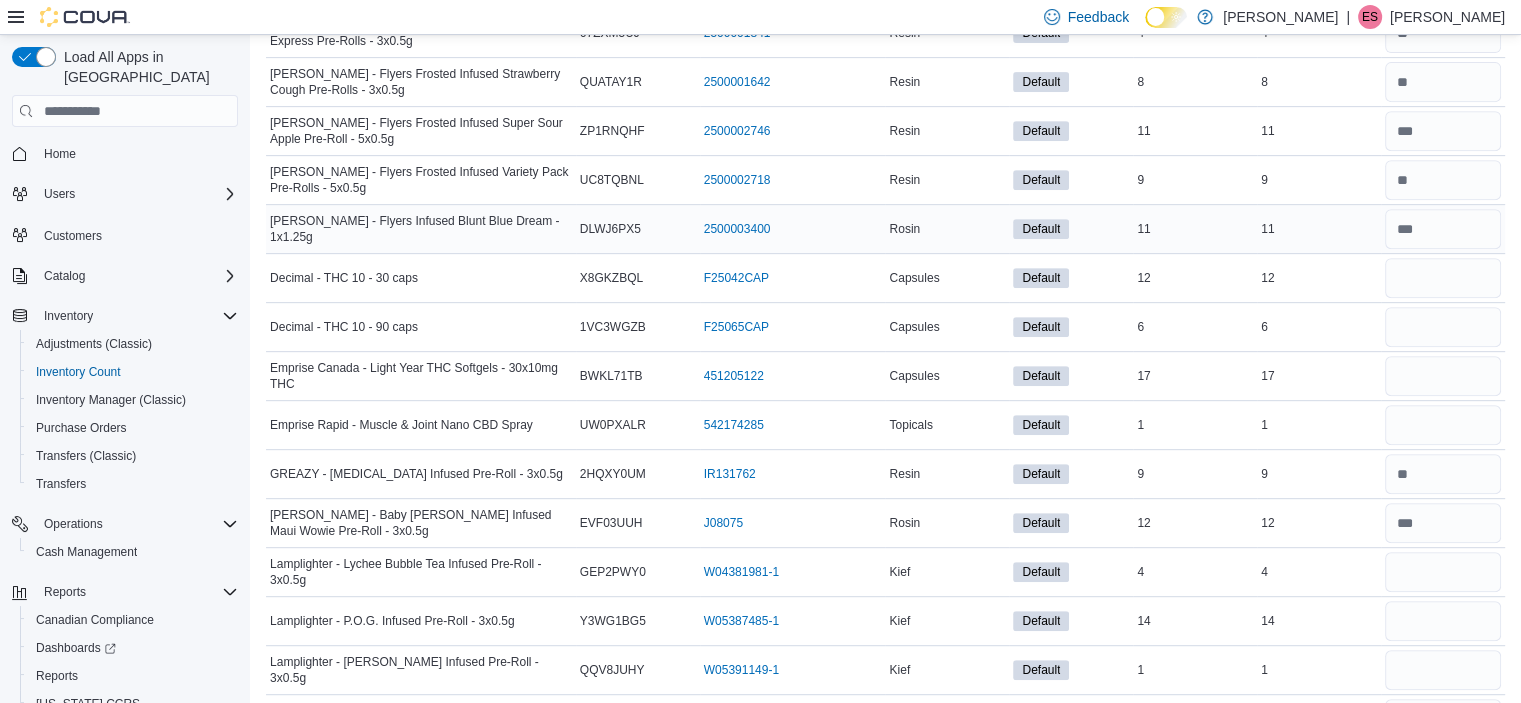 scroll, scrollTop: 864, scrollLeft: 0, axis: vertical 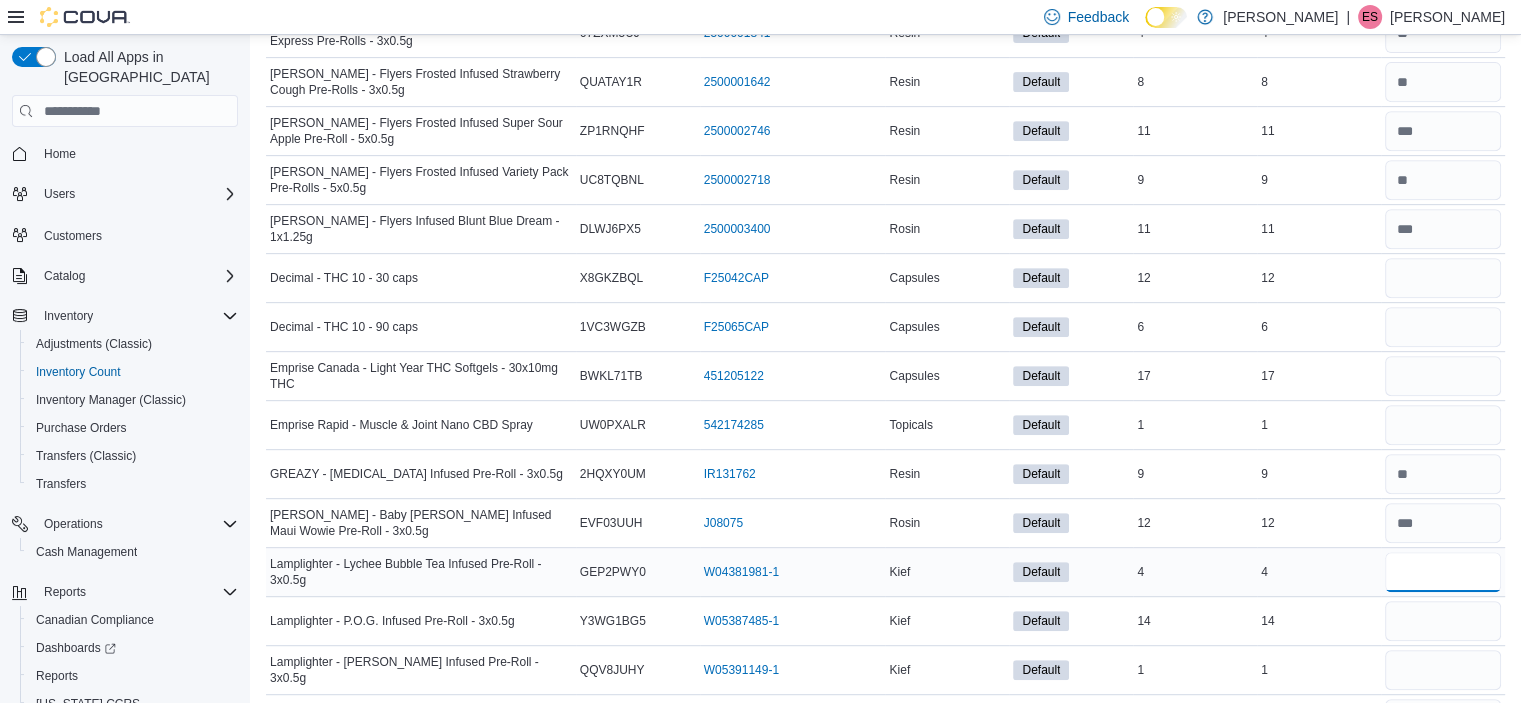 click at bounding box center [1443, 572] 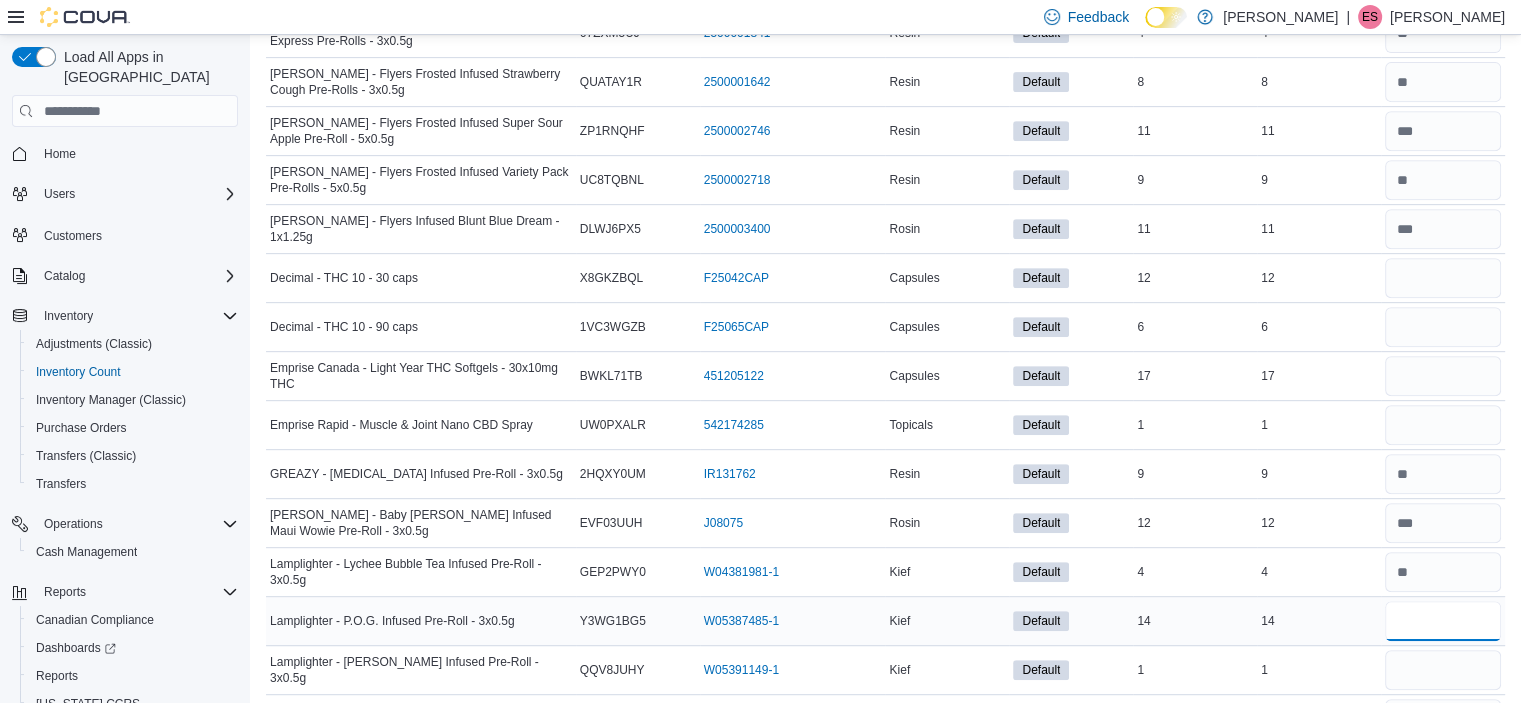 click at bounding box center [1443, 621] 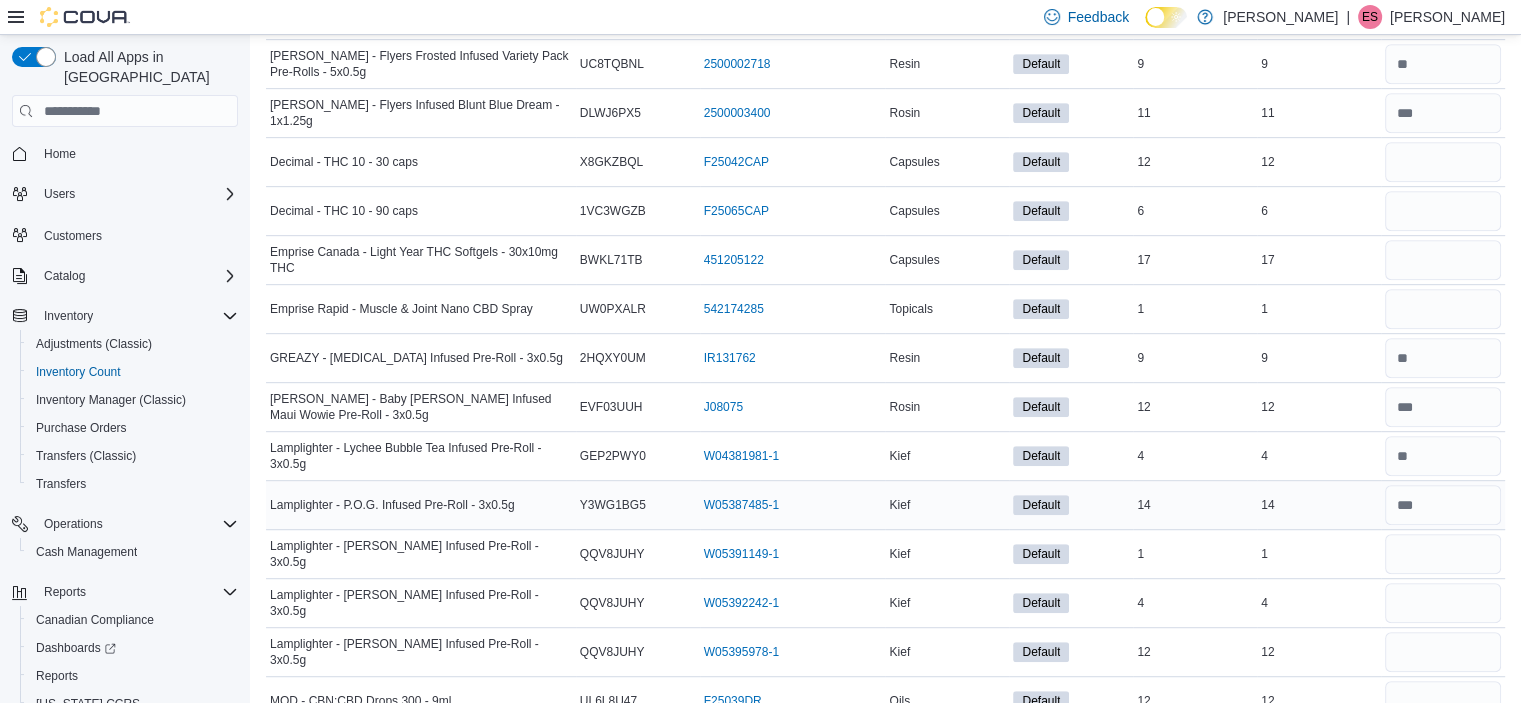scroll, scrollTop: 980, scrollLeft: 0, axis: vertical 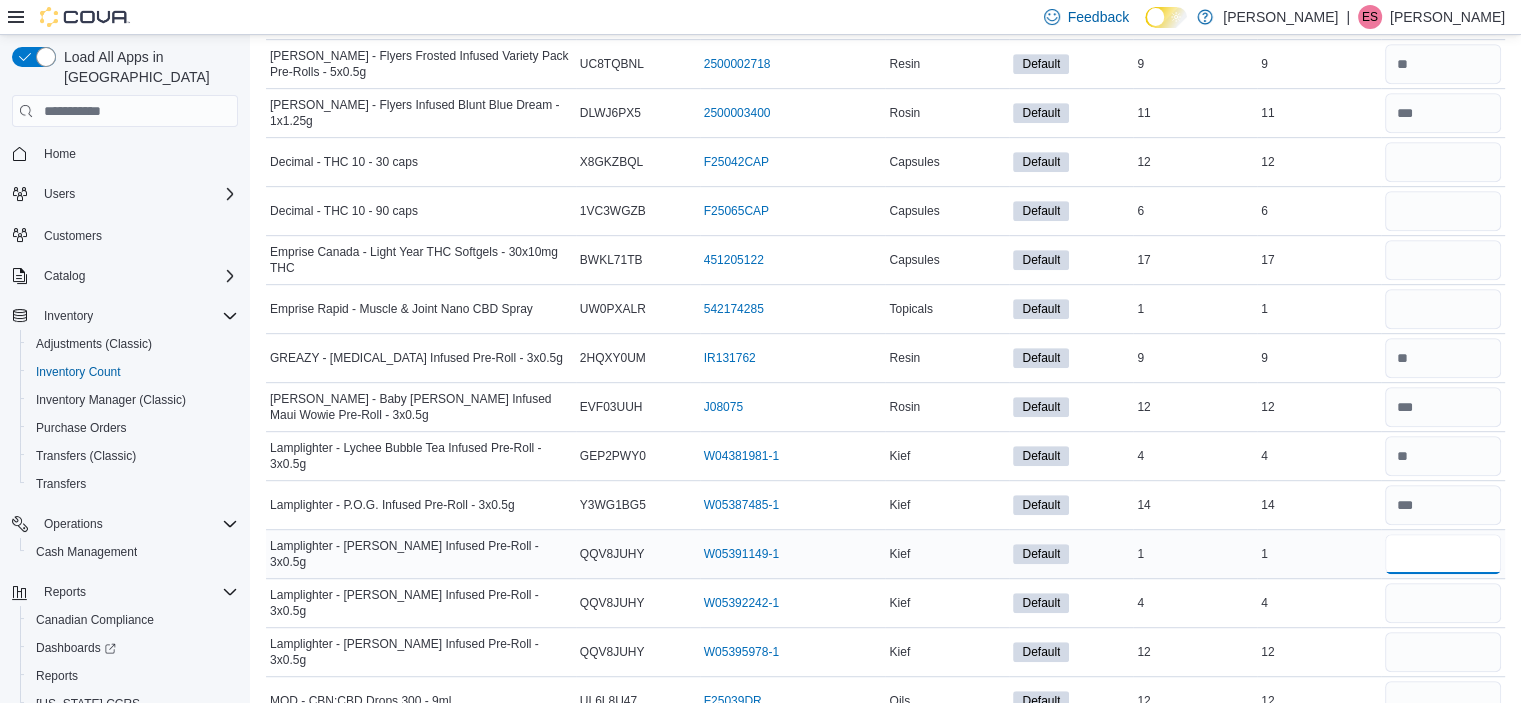 click at bounding box center (1443, 554) 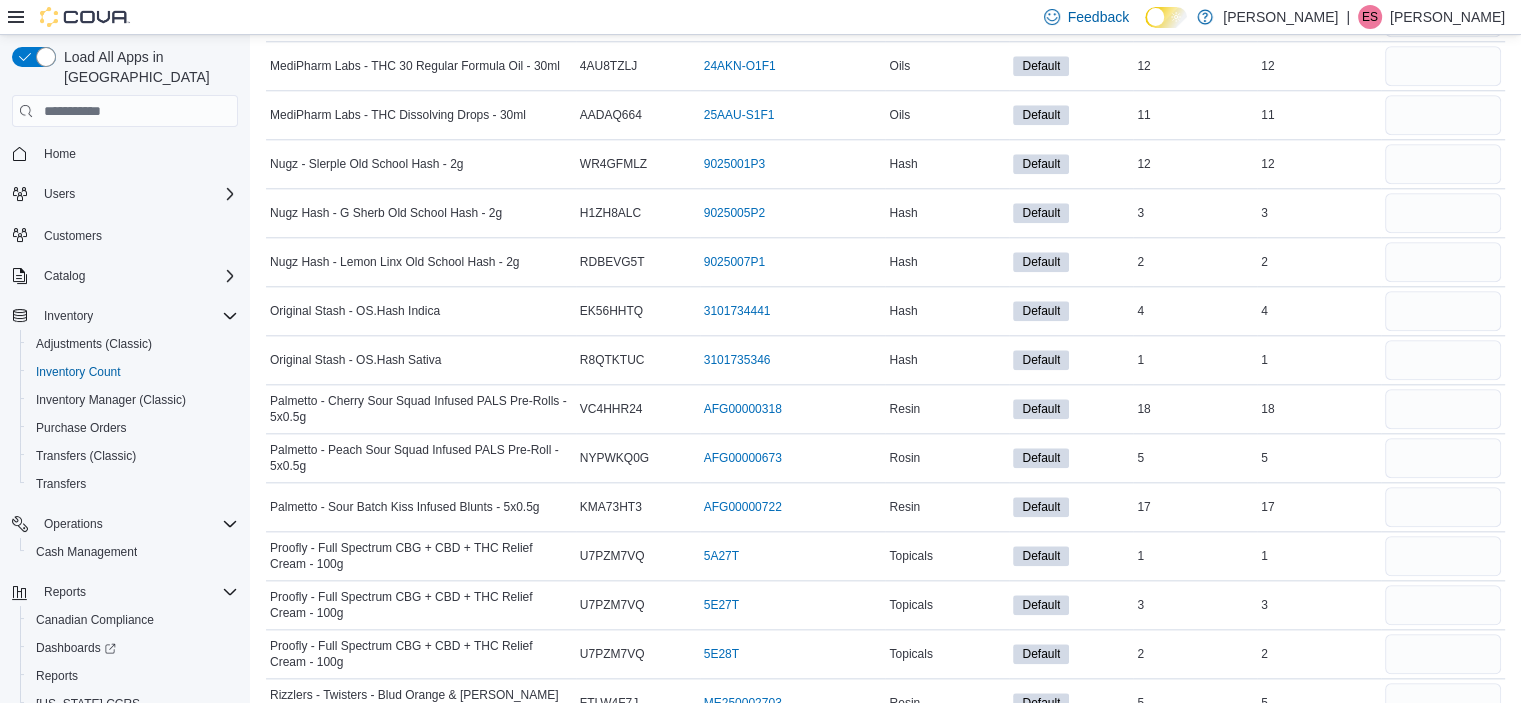 scroll, scrollTop: 2056, scrollLeft: 0, axis: vertical 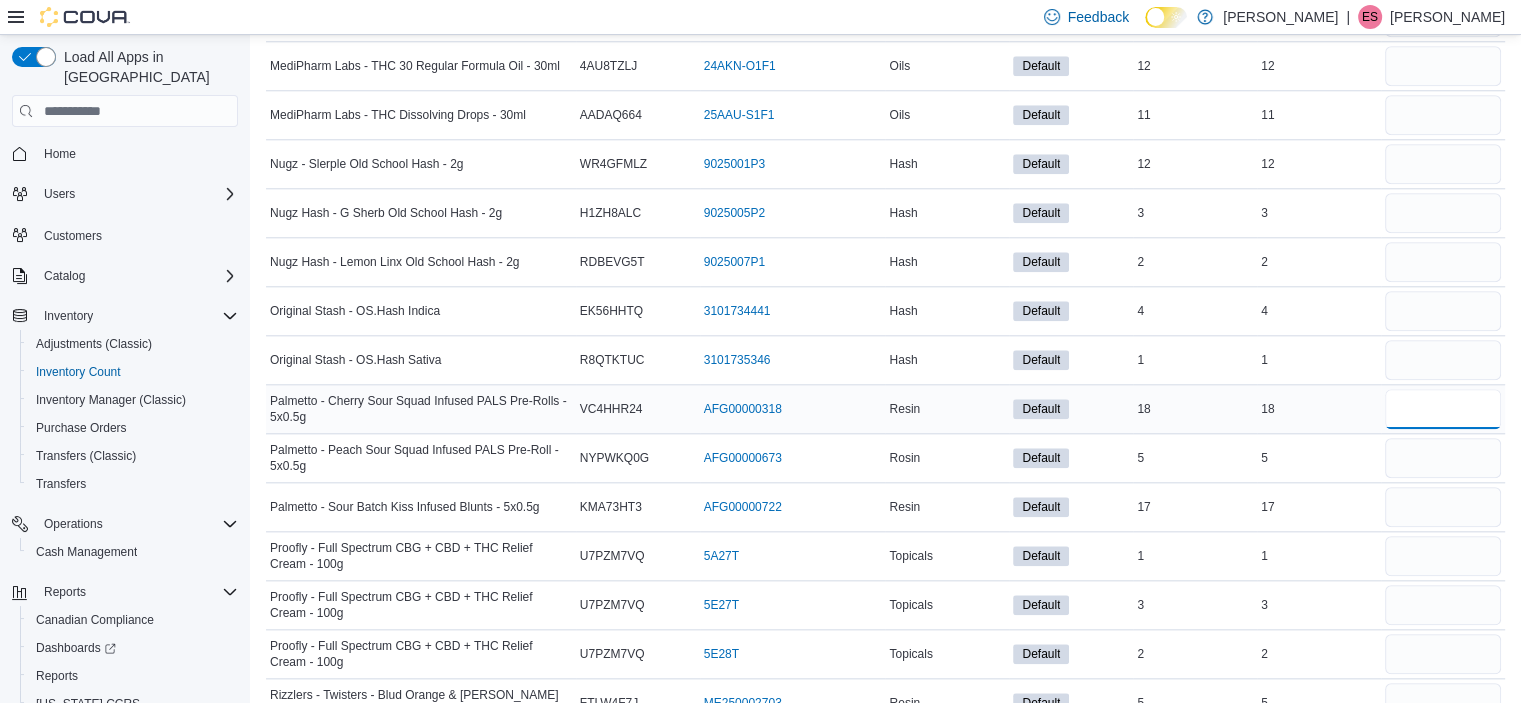 click at bounding box center [1443, 409] 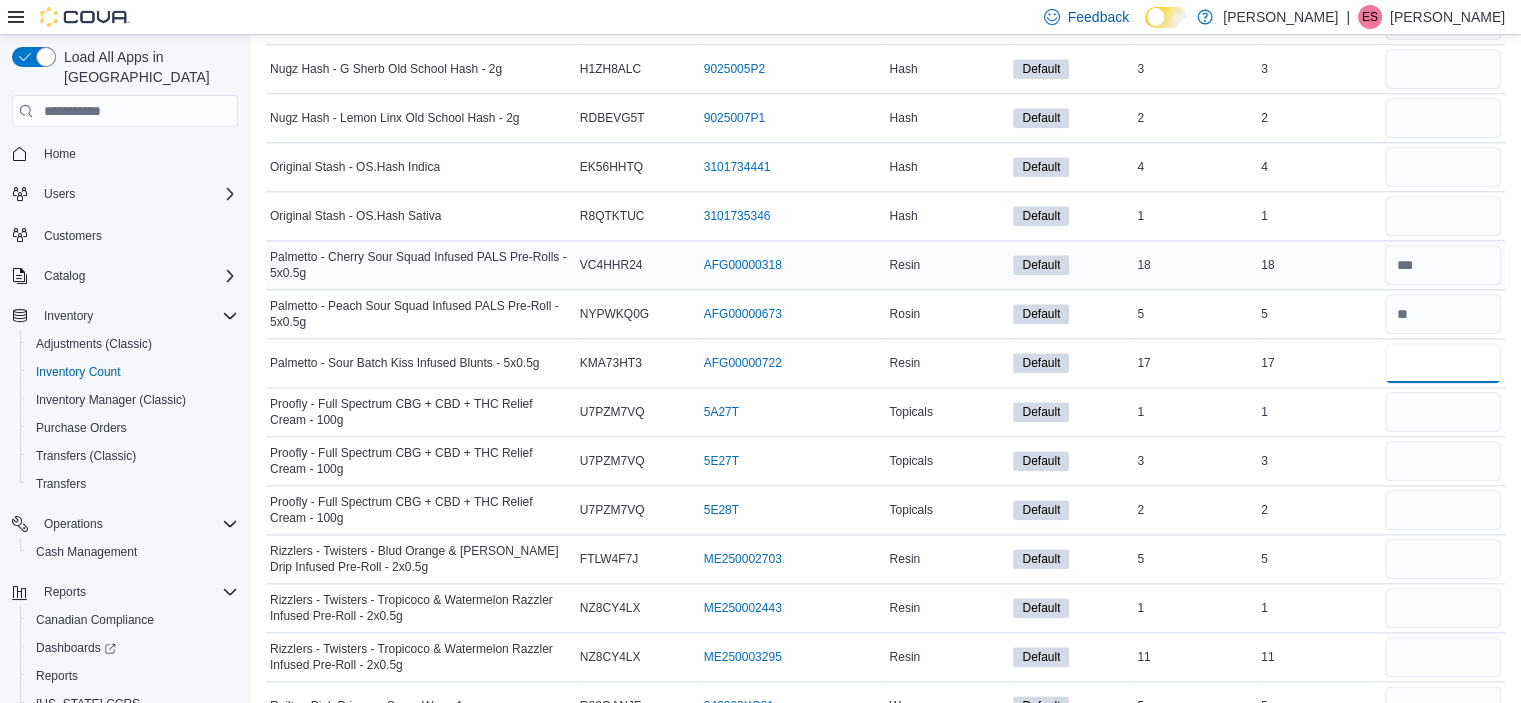 scroll, scrollTop: 2200, scrollLeft: 0, axis: vertical 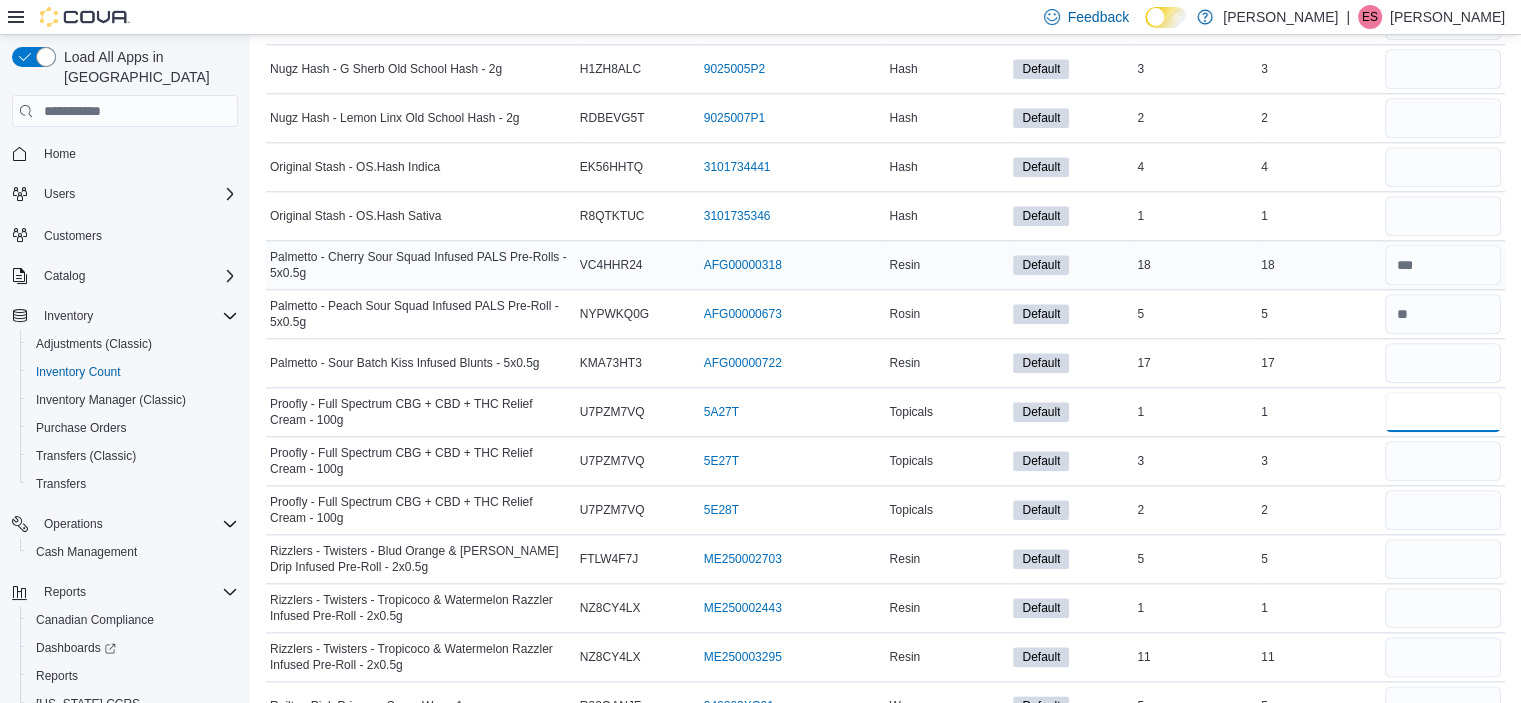 click at bounding box center [1443, 412] 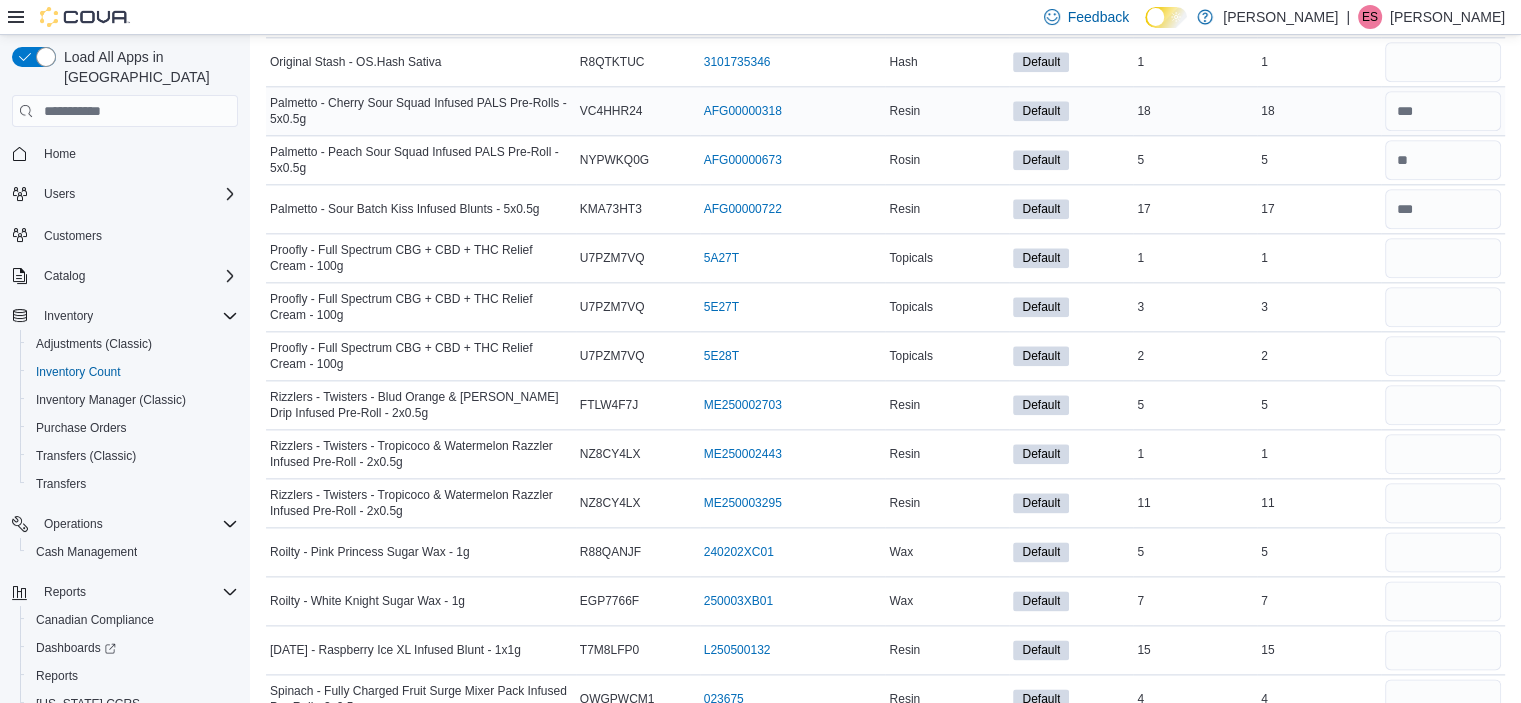 scroll, scrollTop: 2355, scrollLeft: 0, axis: vertical 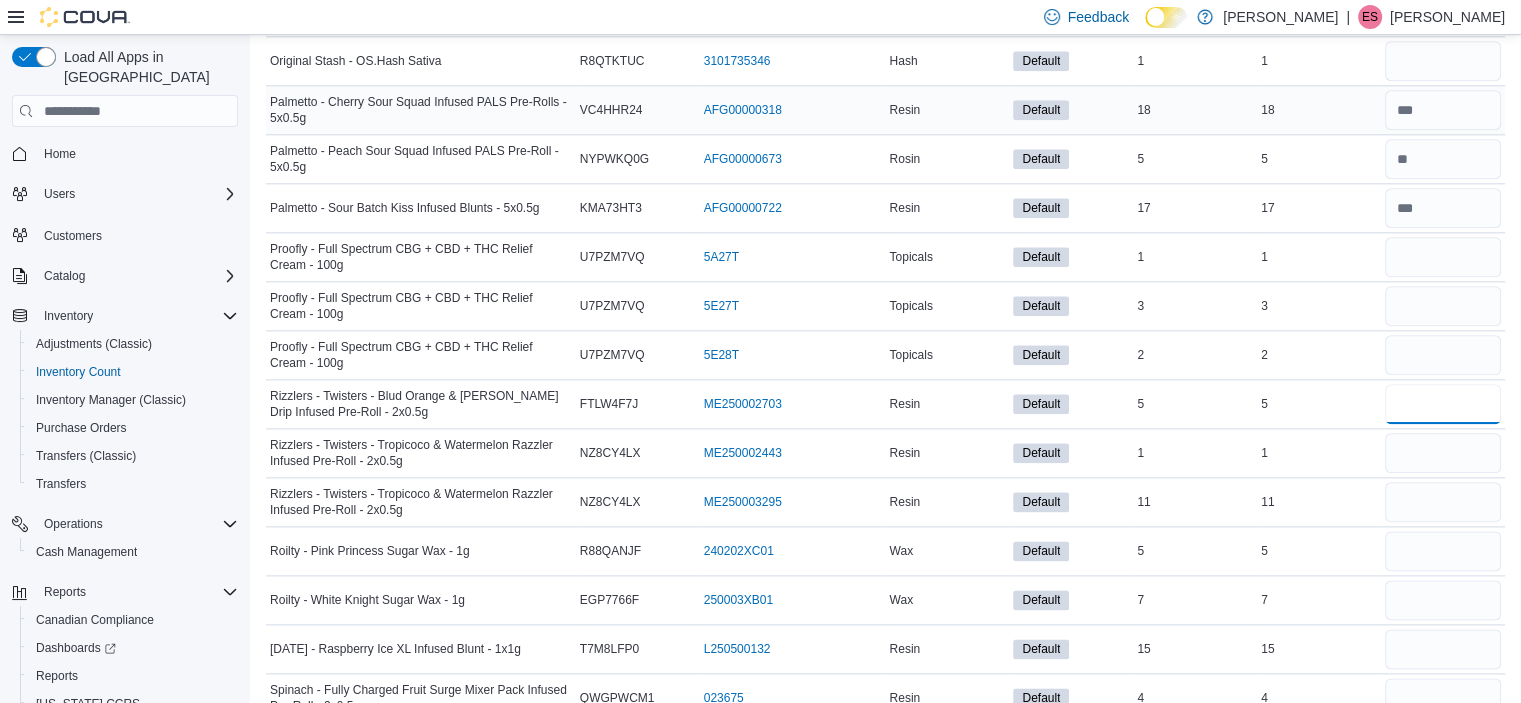 click at bounding box center [1443, 404] 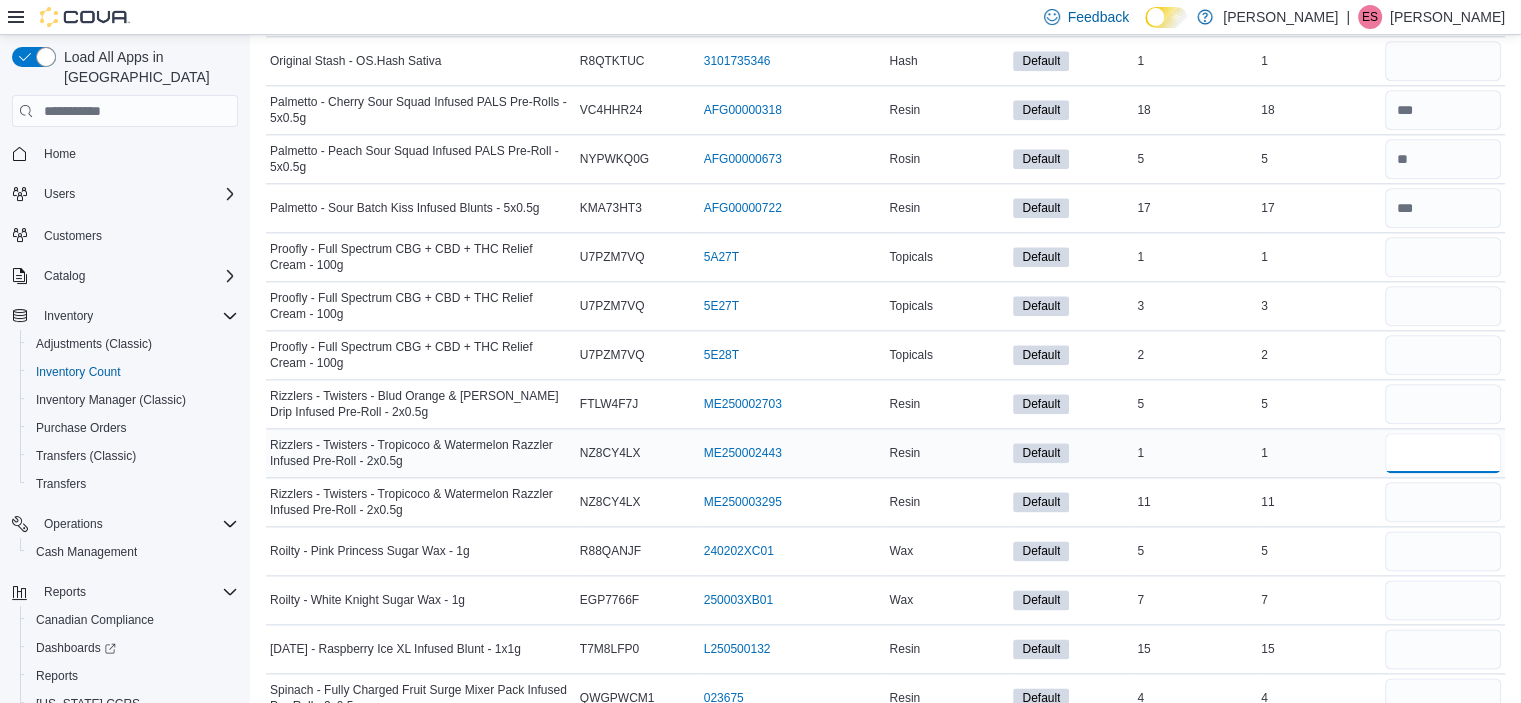 click at bounding box center [1443, 453] 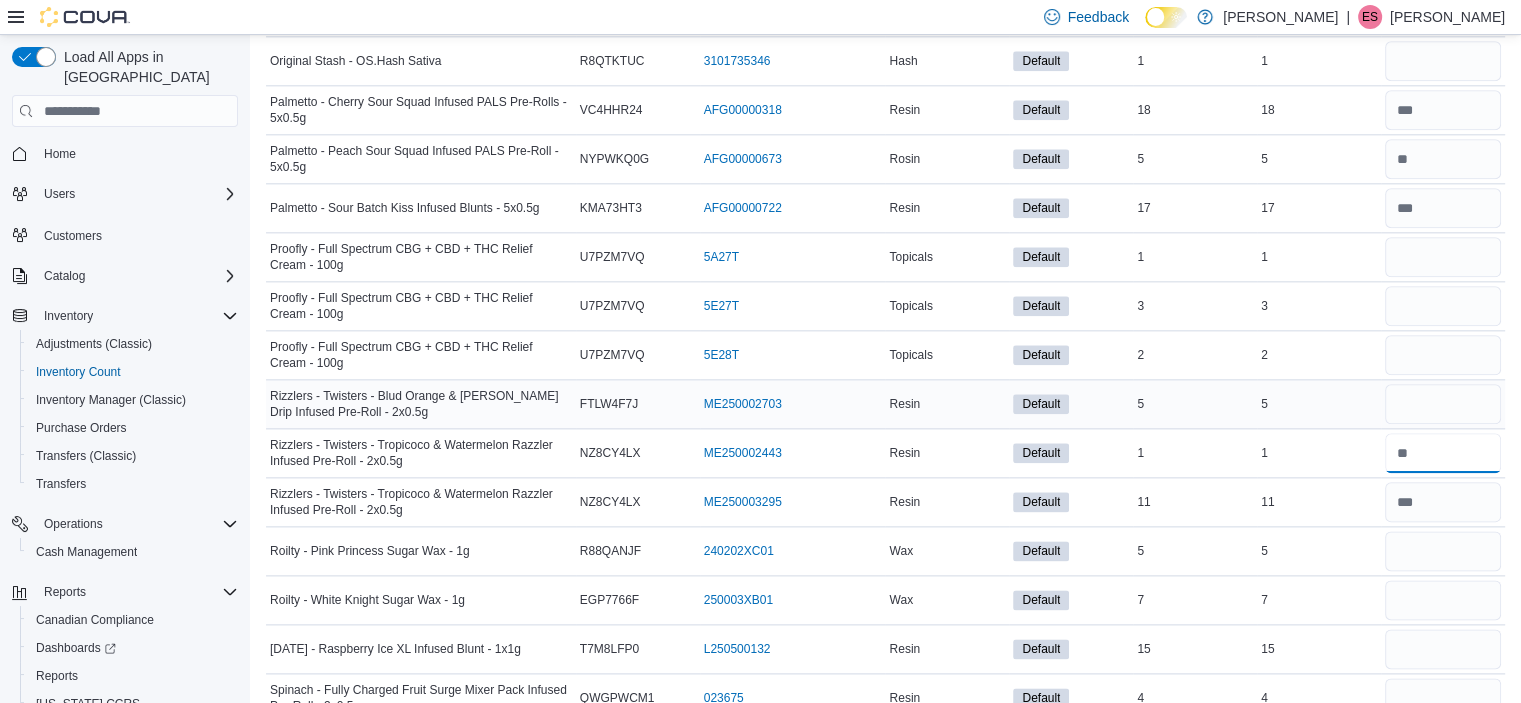 drag, startPoint x: 1447, startPoint y: 432, endPoint x: 1444, endPoint y: 392, distance: 40.112343 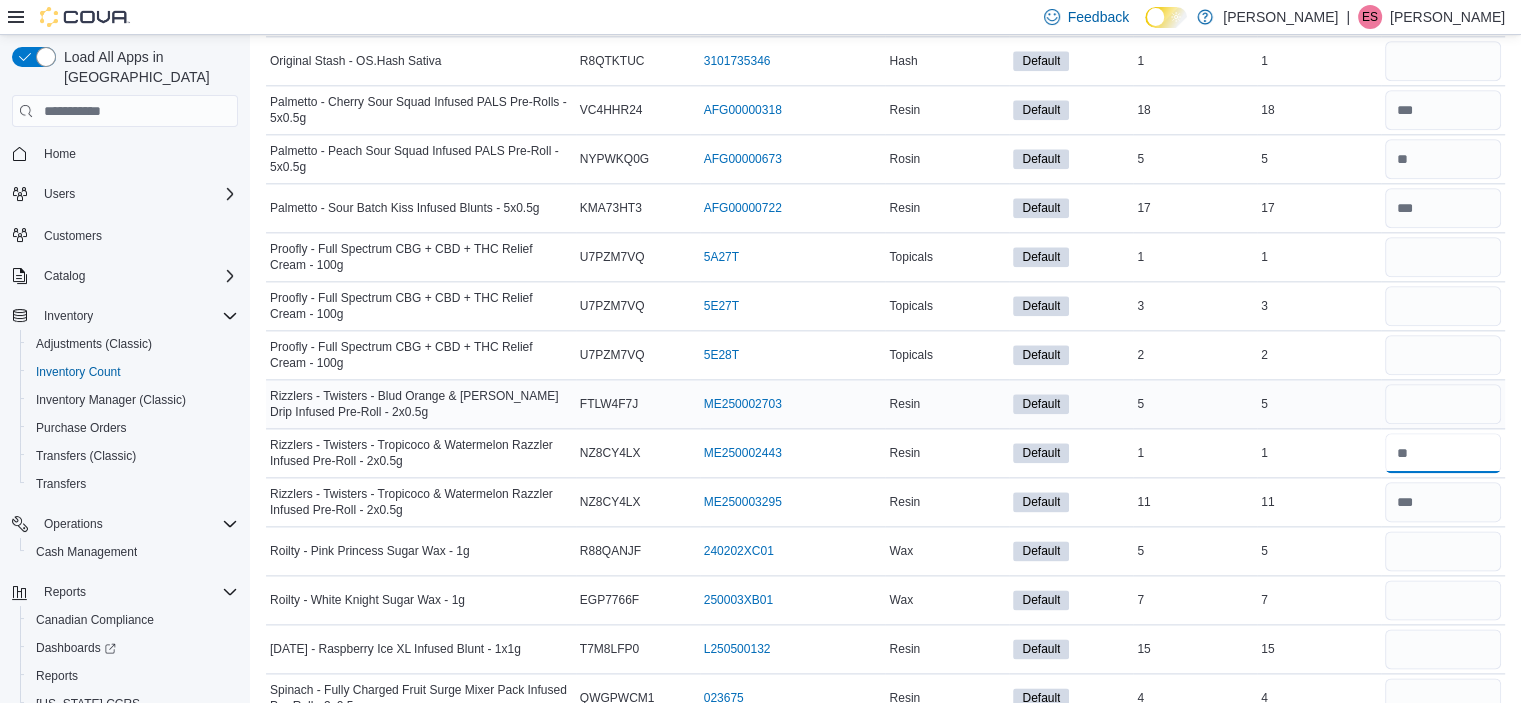click on "7ACRES - Purple Slurricane Bubble Hash Infused Pre-Rolled Joints - 3x0.5g Catalog SKU NJN6YY87 Package Number 2500002323 (opens in a new tab or window) Hash Default In Stock 11  Real Time Stock 11  Astrolab - Banjo 90-189u Premium Cold Cure Live Rosin - 1g Catalog SKU RXJCZEGR Package Number W11323942-1 (opens in a new tab or window) Rosin Default In Stock 4  Real Time Stock 4  Astrolab - Dosi Punch - 90u Premium Cold Cure - 1g Catalog SKU 62UX47P3 Package Number W05392579-1 (opens in a new tab or window) Rosin Default In Stock 6  Real Time Stock 6  Astrolab - Gummy Hash - 2g Catalog SKU 38CVM0EW Package Number W11321321-1 (opens in a new tab or window) Hash Default In Stock 5  Real Time Stock 5  Back Forty - Frosted Icicles Infused Pre-Roll - Iced Grape - 5x0.5g Catalog SKU V72YQ6D3 Package Number 2500369 (opens in a new tab or window) Kief Default In Stock 3  Real Time Stock 3  Back Forty - Frosted Icicles Infused Pre-Roll - Iced Grape - 5x0.5g Catalog SKU V72YQ6D3 Package Number 2500549 Kief Default 12  9" at bounding box center (885, -502) 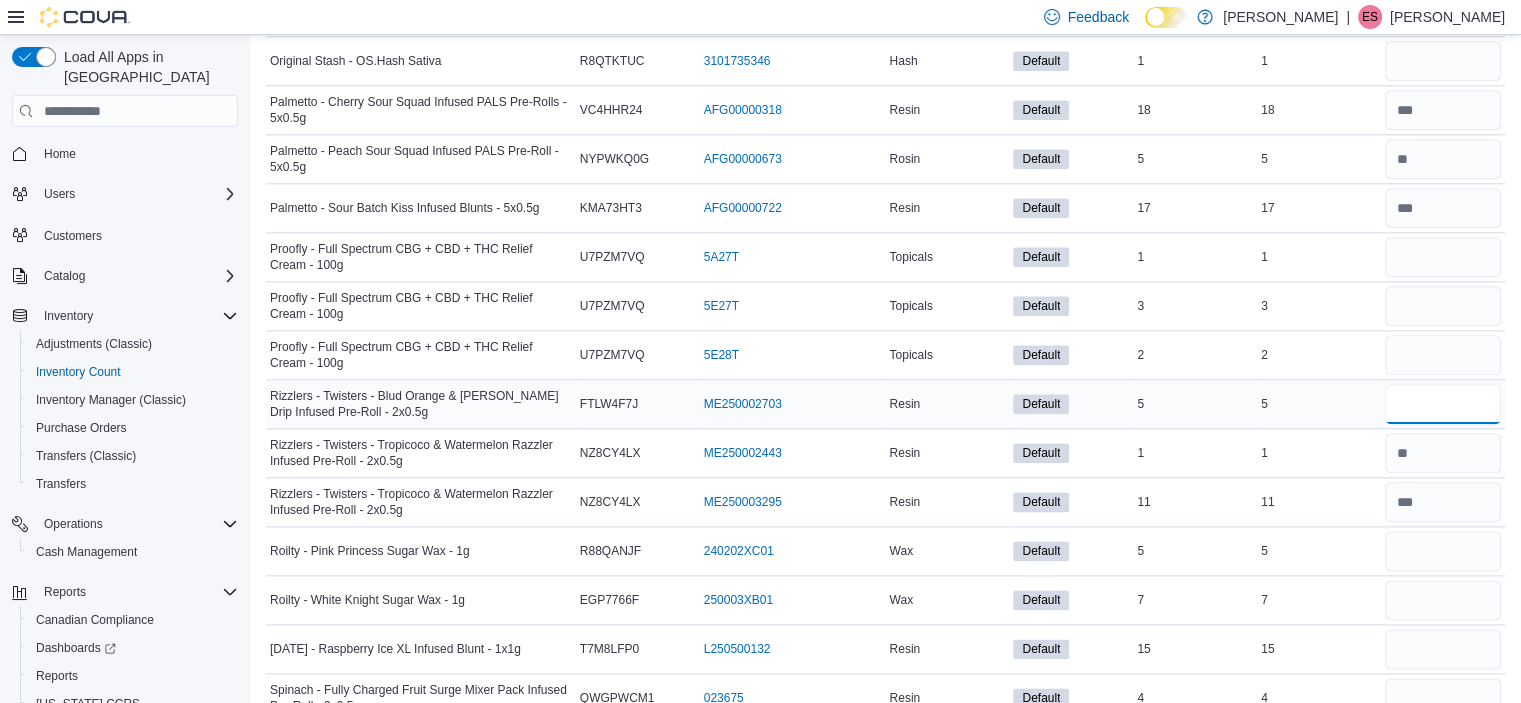 click at bounding box center [1443, 404] 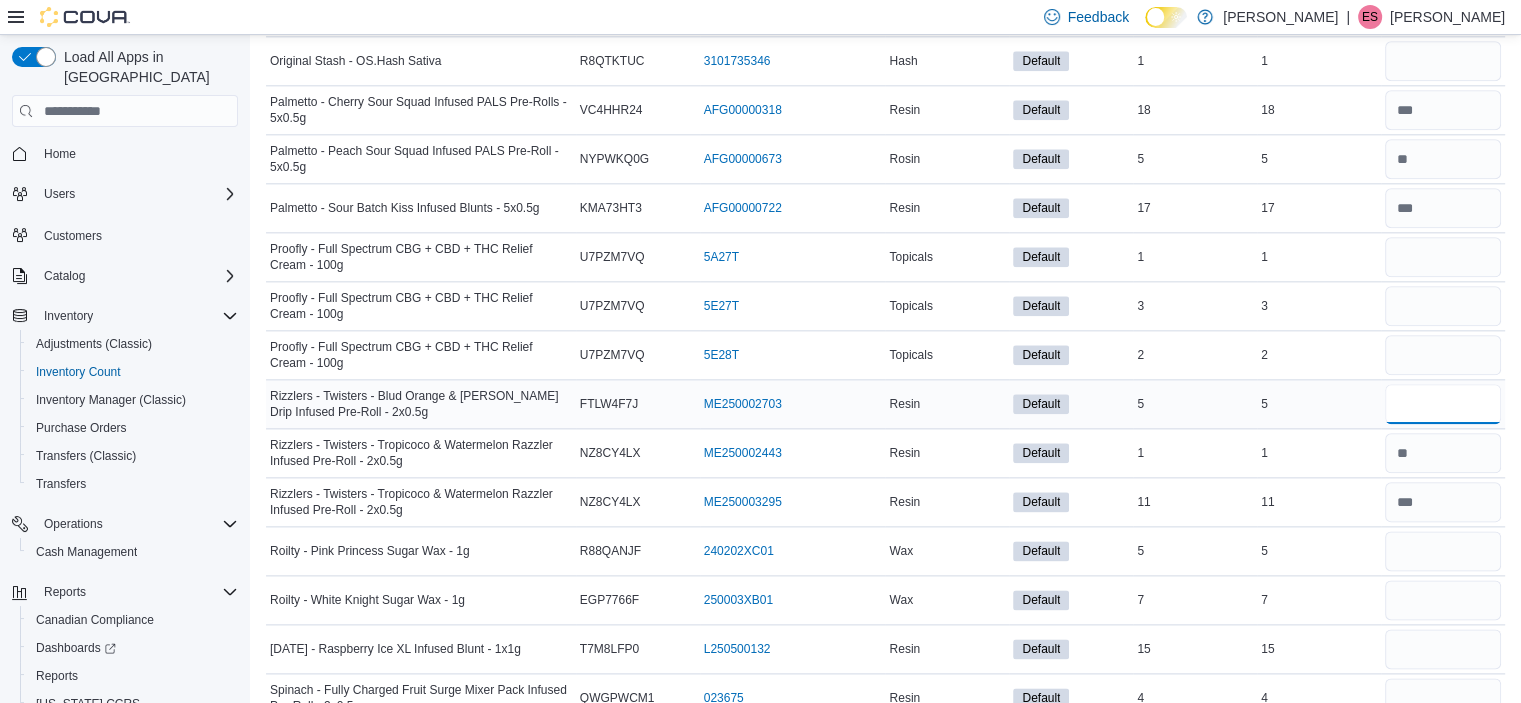 scroll, scrollTop: 2419, scrollLeft: 0, axis: vertical 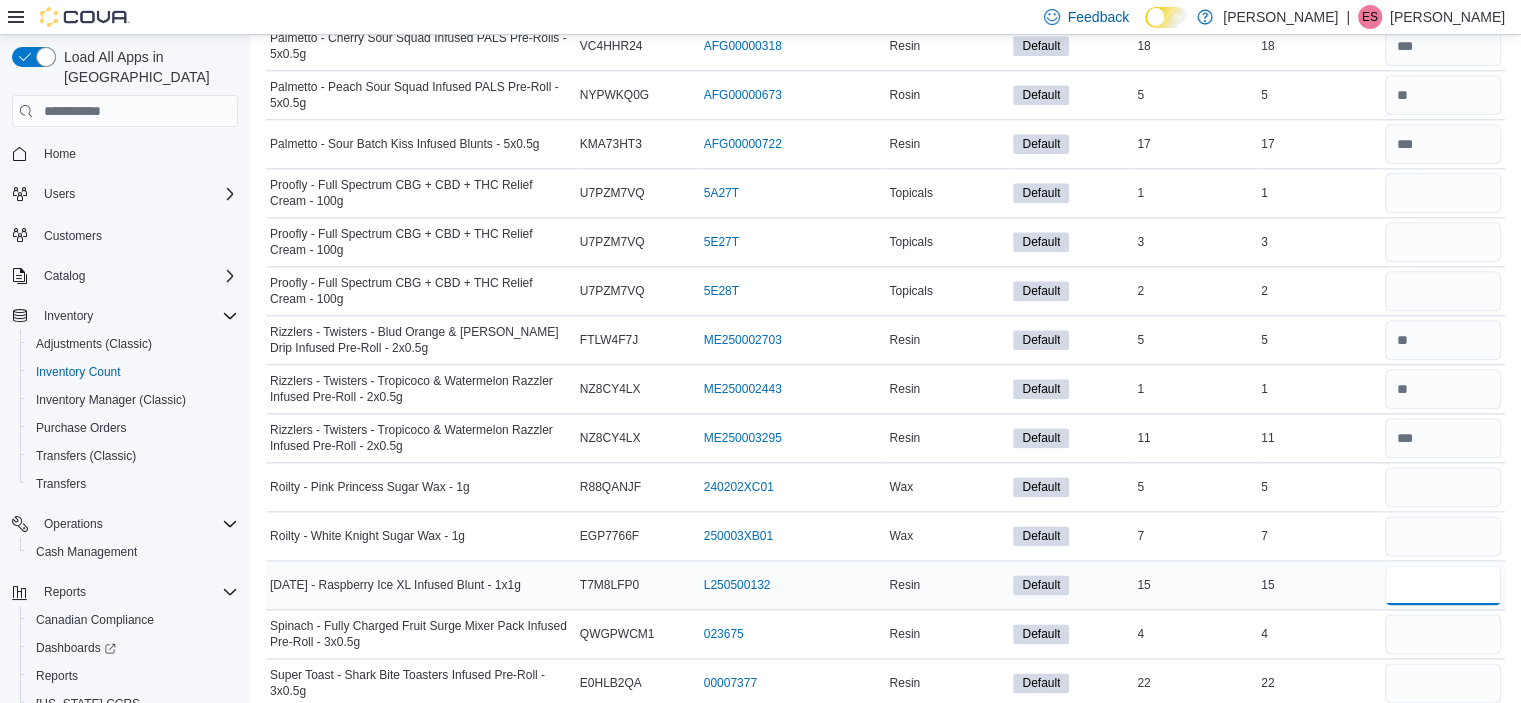 click at bounding box center (1443, 585) 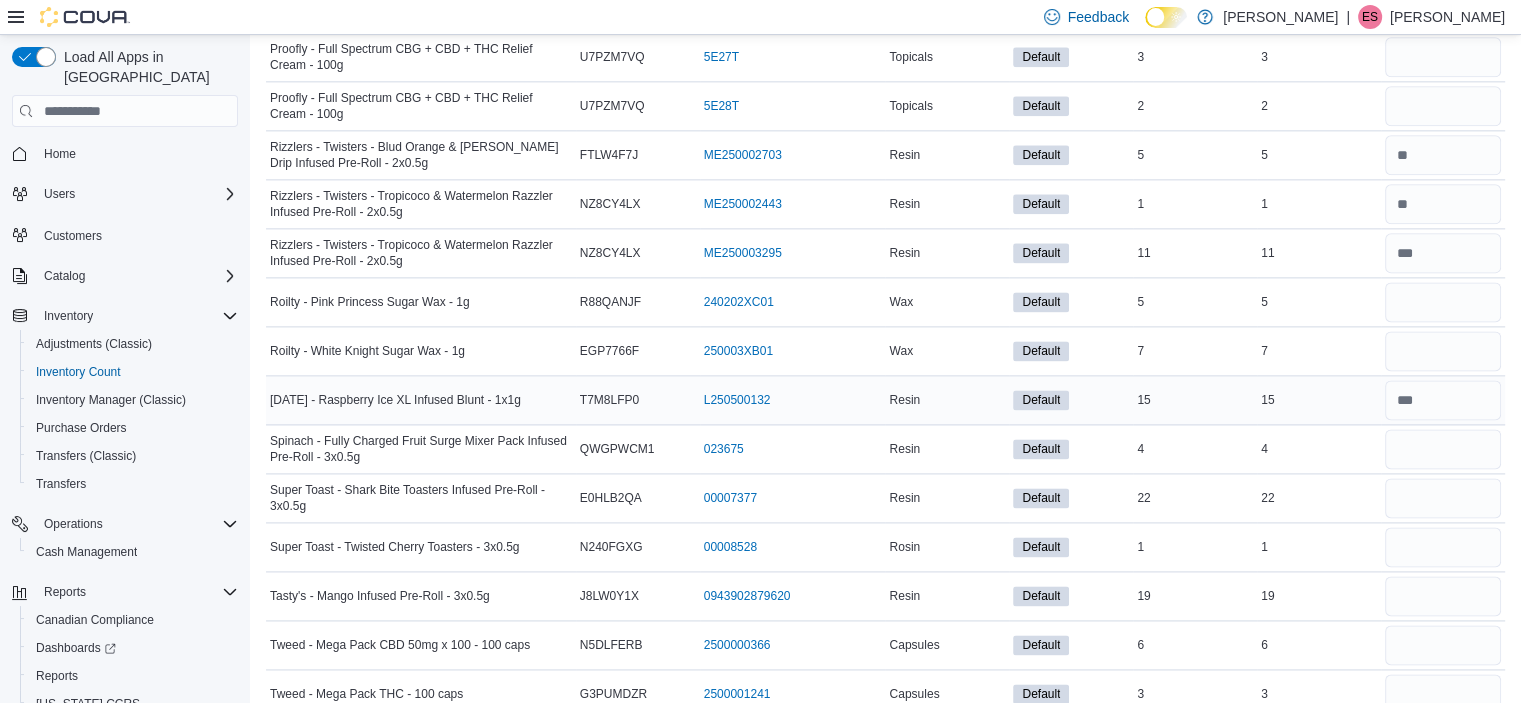 scroll, scrollTop: 2711, scrollLeft: 0, axis: vertical 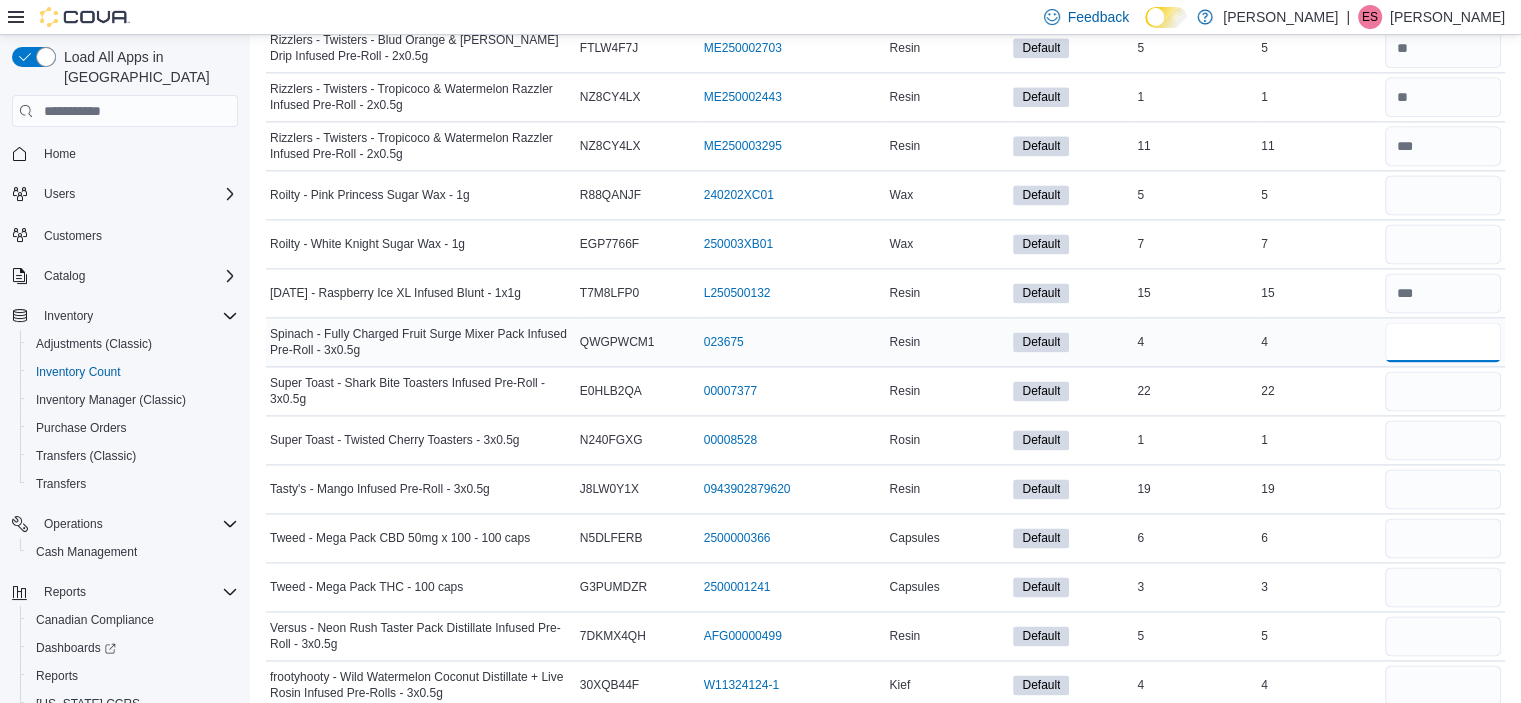 click at bounding box center (1443, 342) 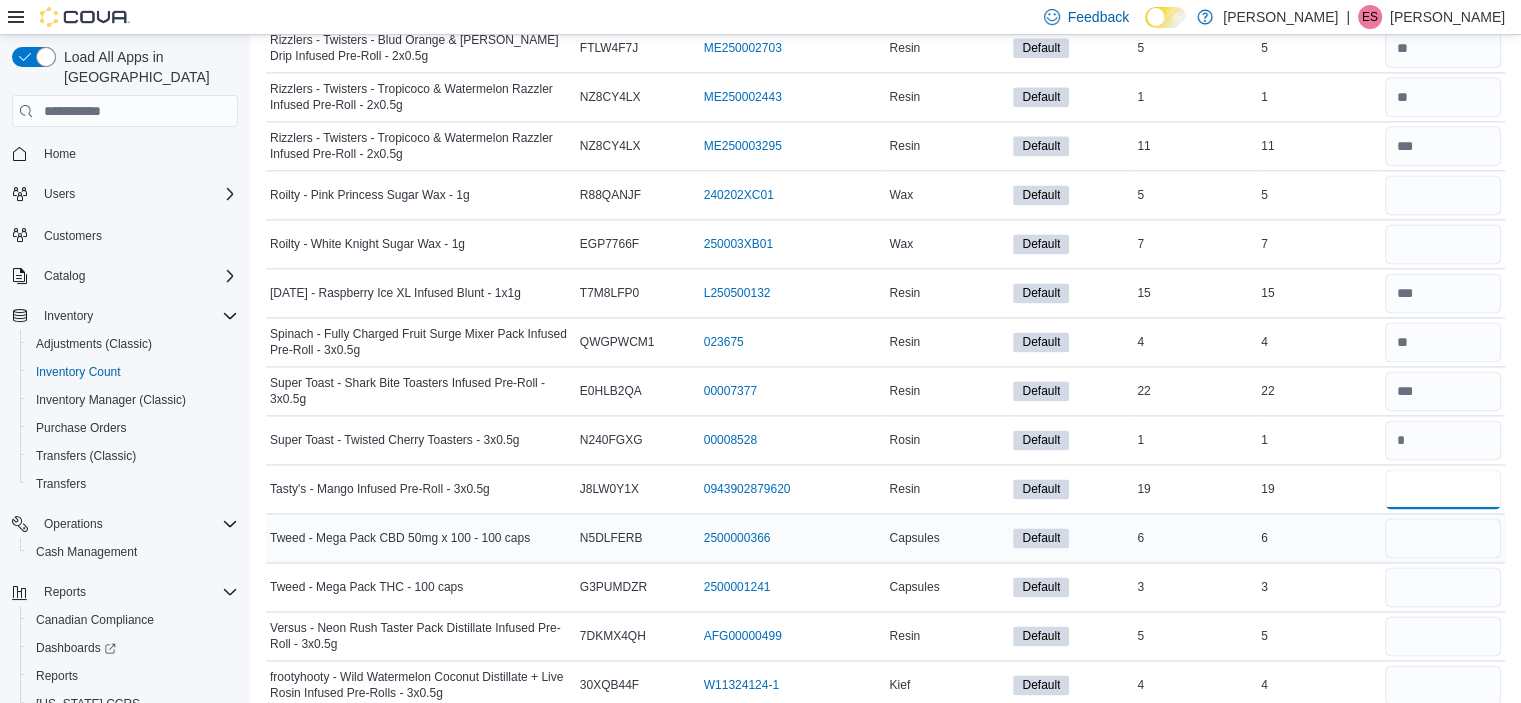 scroll, scrollTop: 2720, scrollLeft: 0, axis: vertical 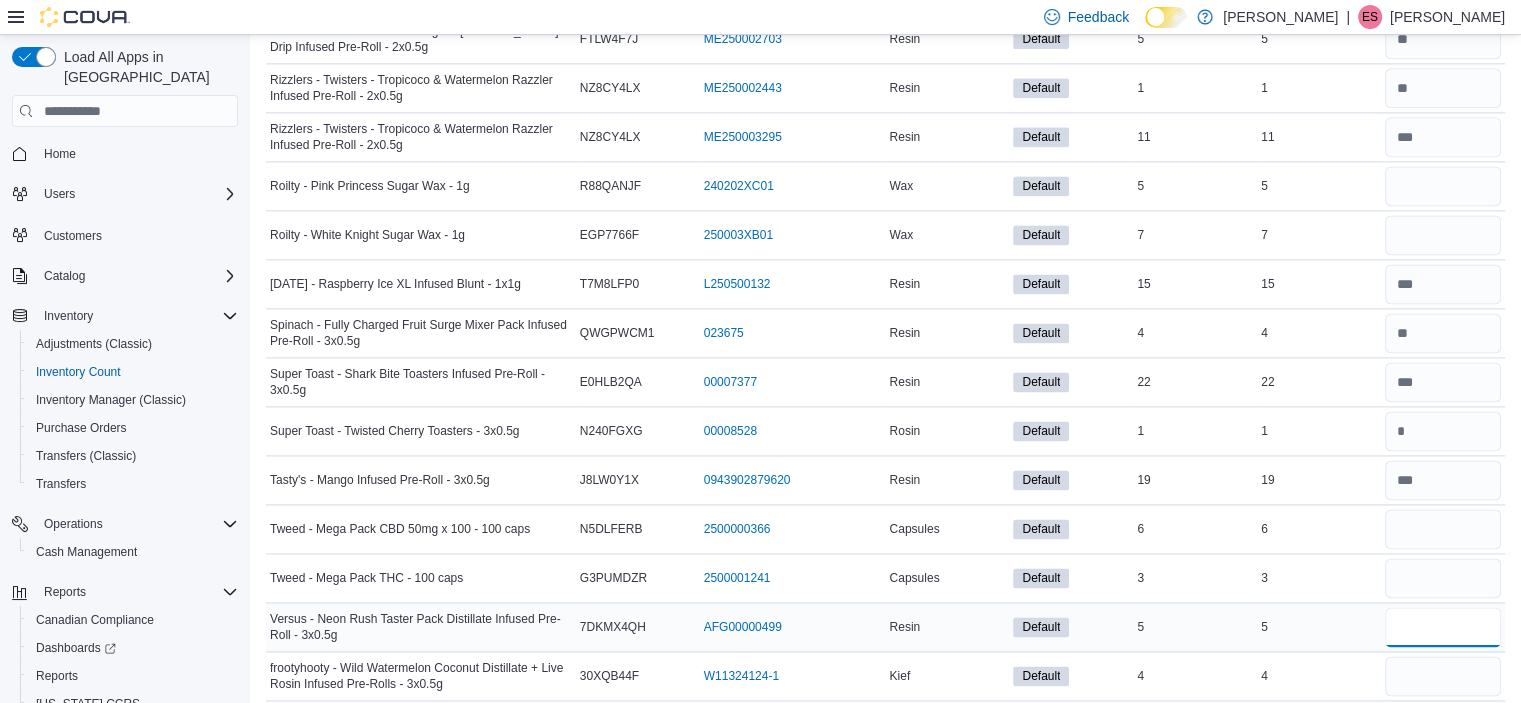 click at bounding box center [1443, 627] 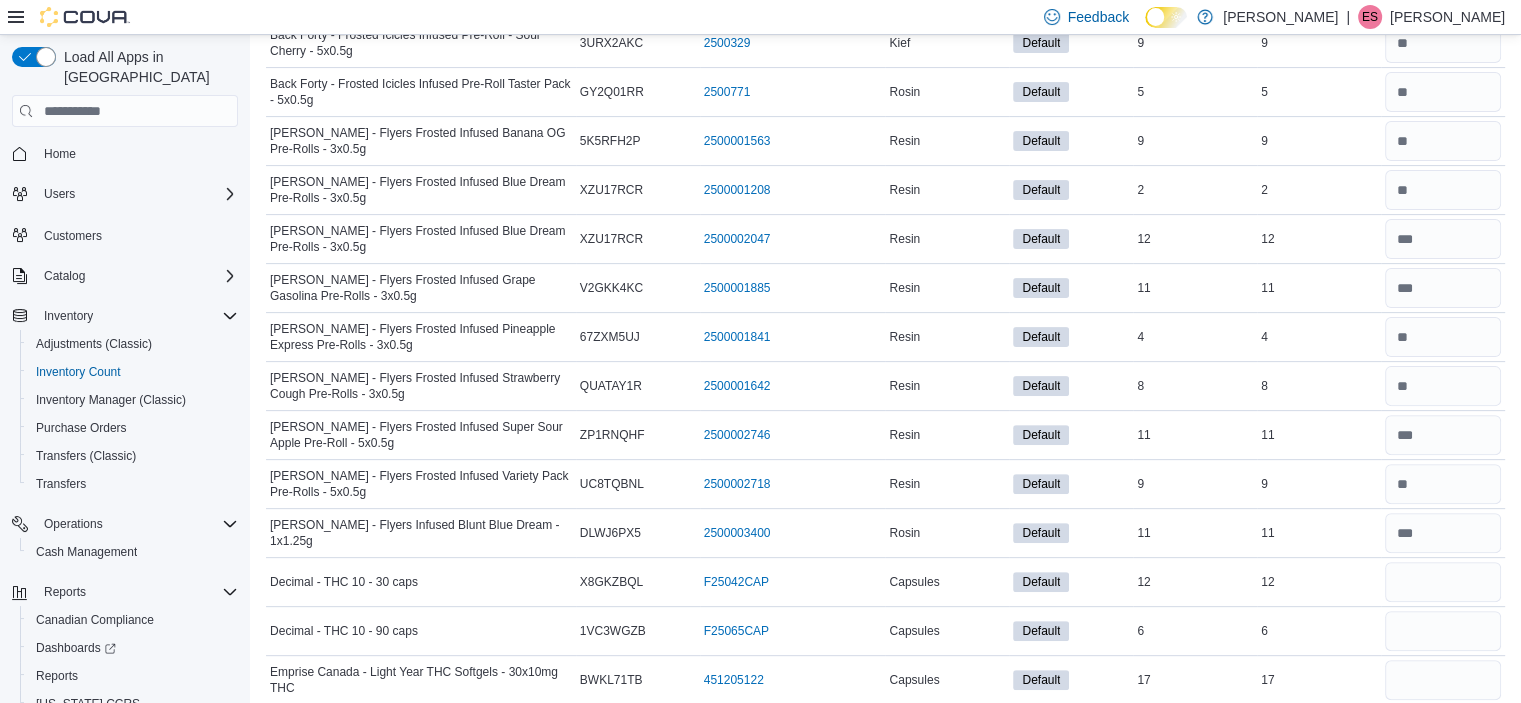 scroll, scrollTop: 0, scrollLeft: 0, axis: both 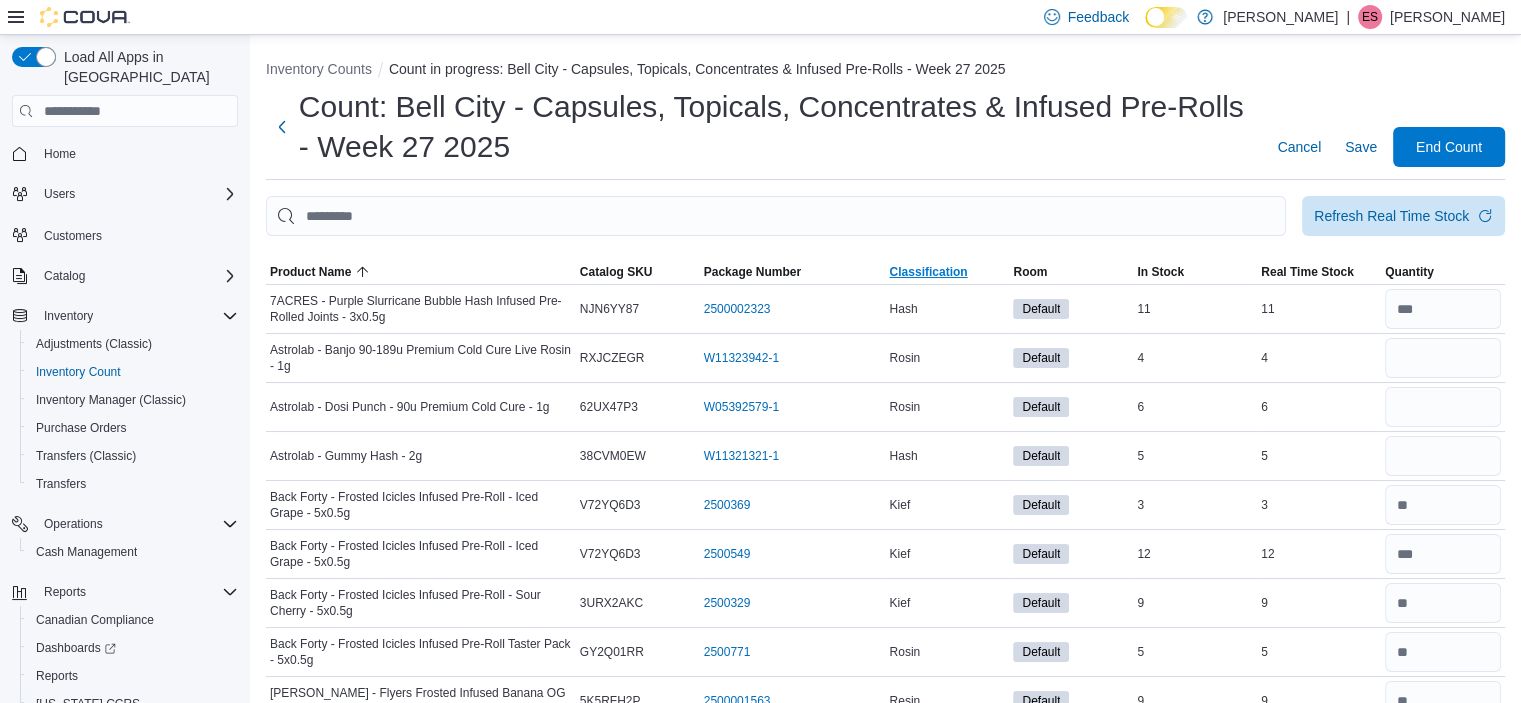 click on "Classification" at bounding box center [947, 272] 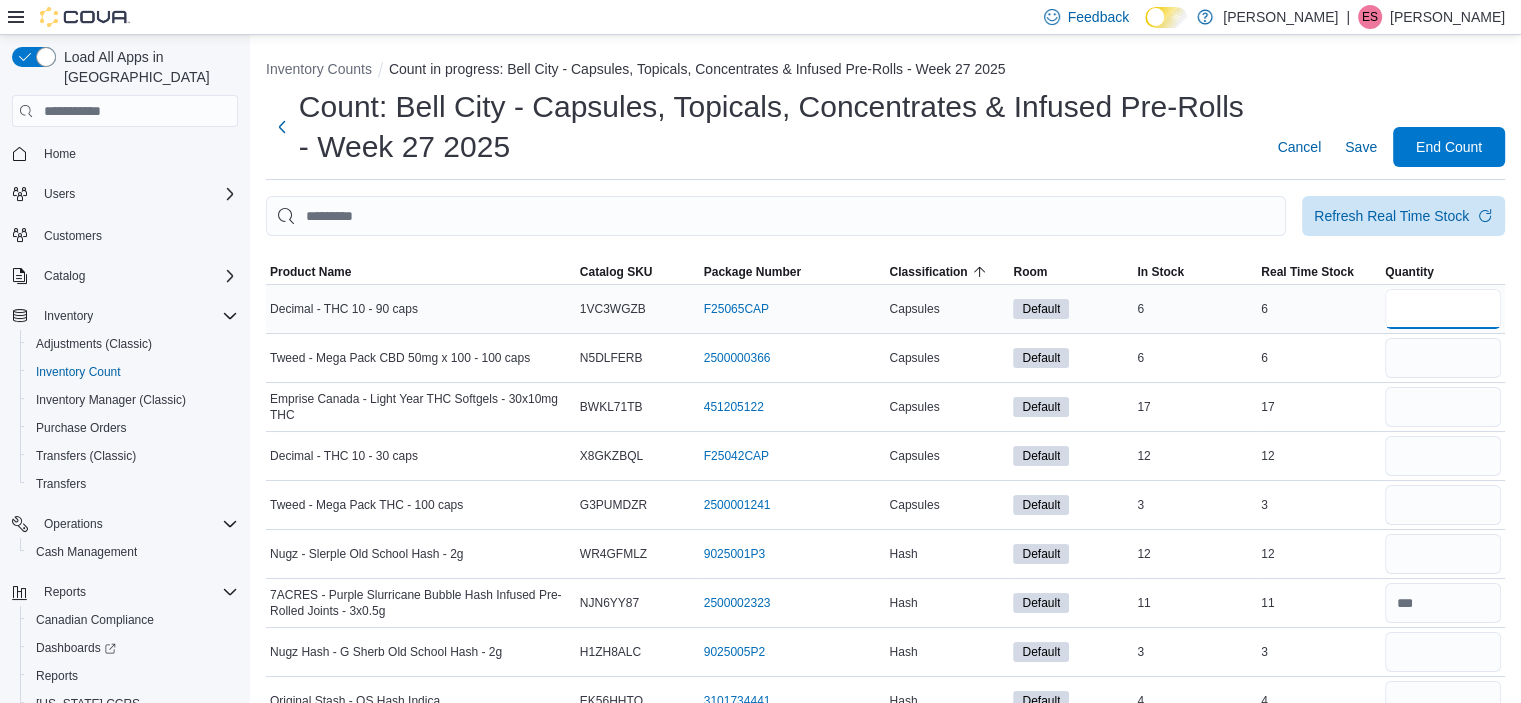 click at bounding box center [1443, 309] 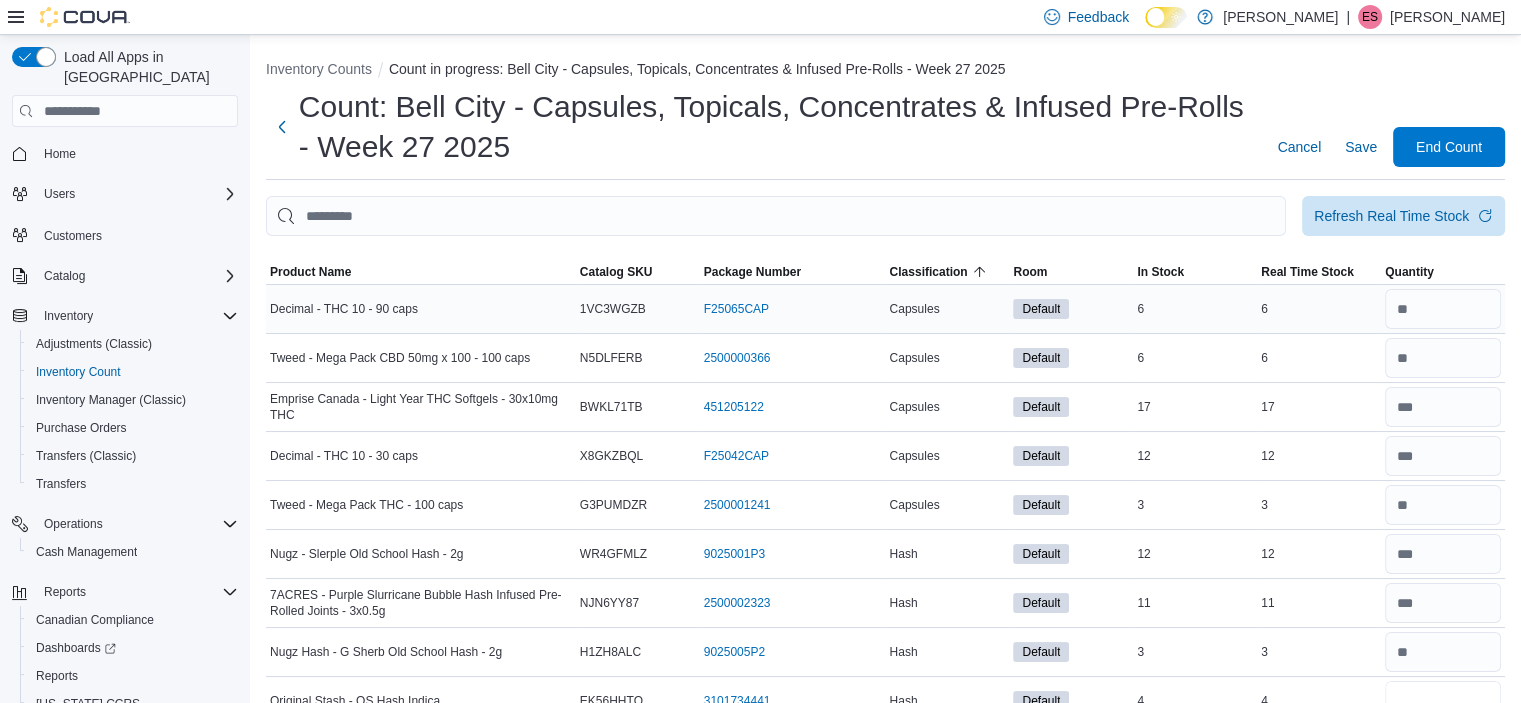 scroll, scrollTop: 16, scrollLeft: 0, axis: vertical 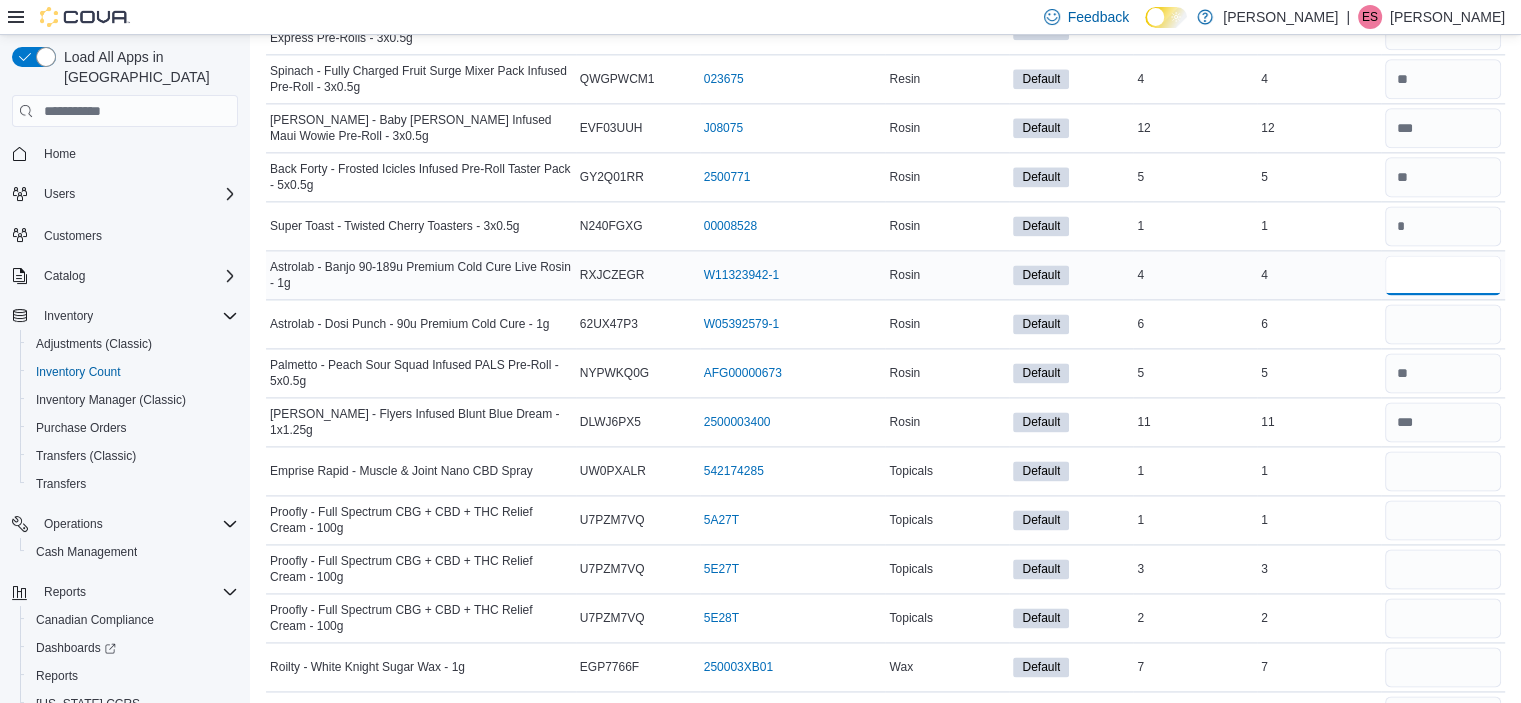 click at bounding box center (1443, 275) 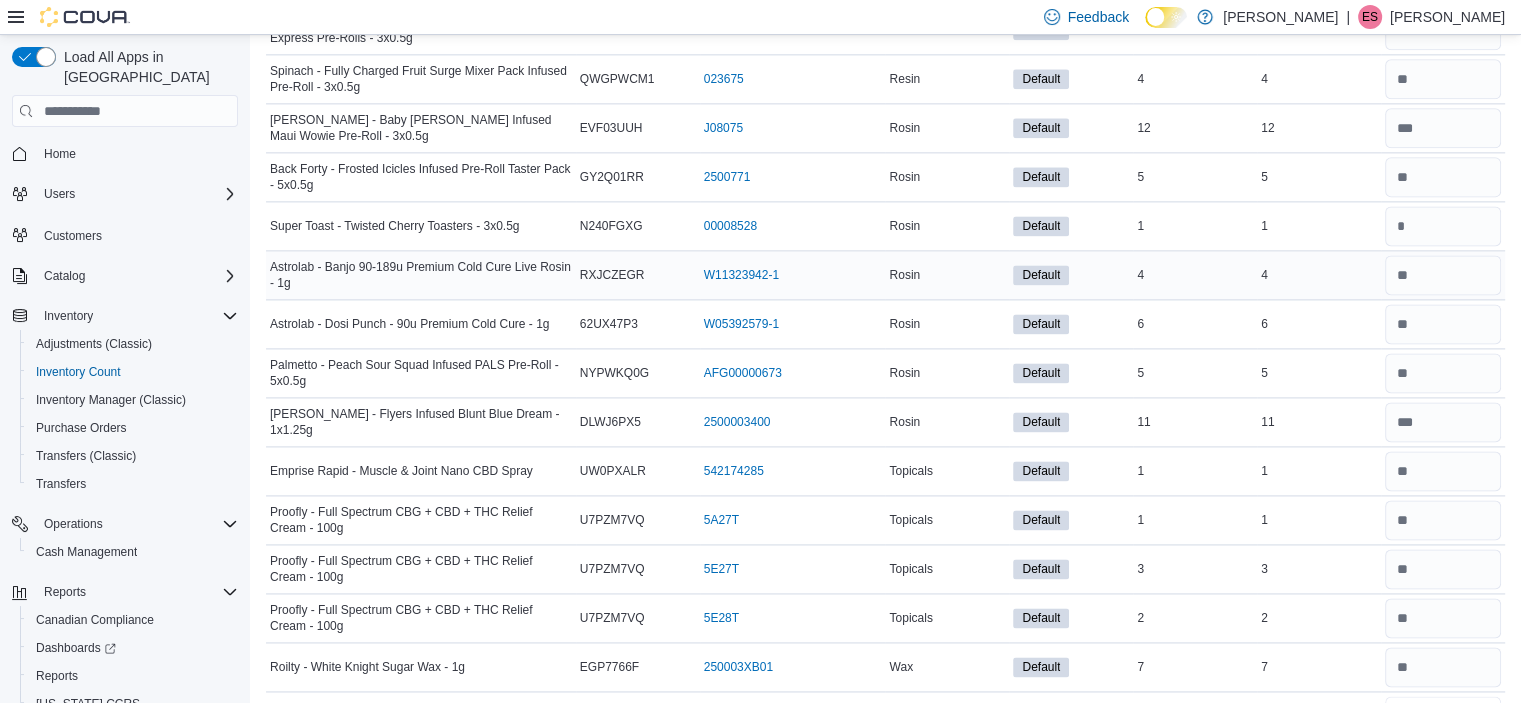 scroll, scrollTop: 2700, scrollLeft: 0, axis: vertical 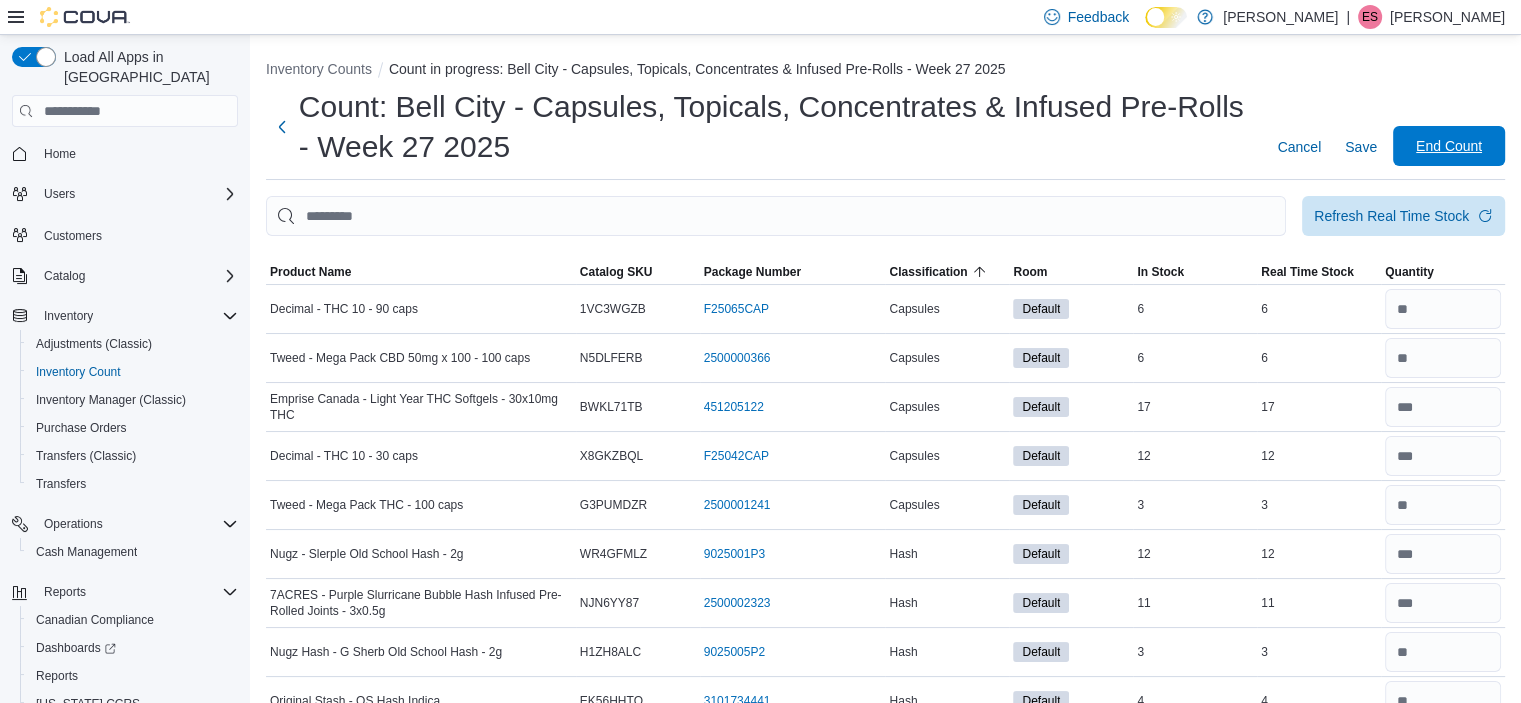 click on "End Count" at bounding box center (1449, 146) 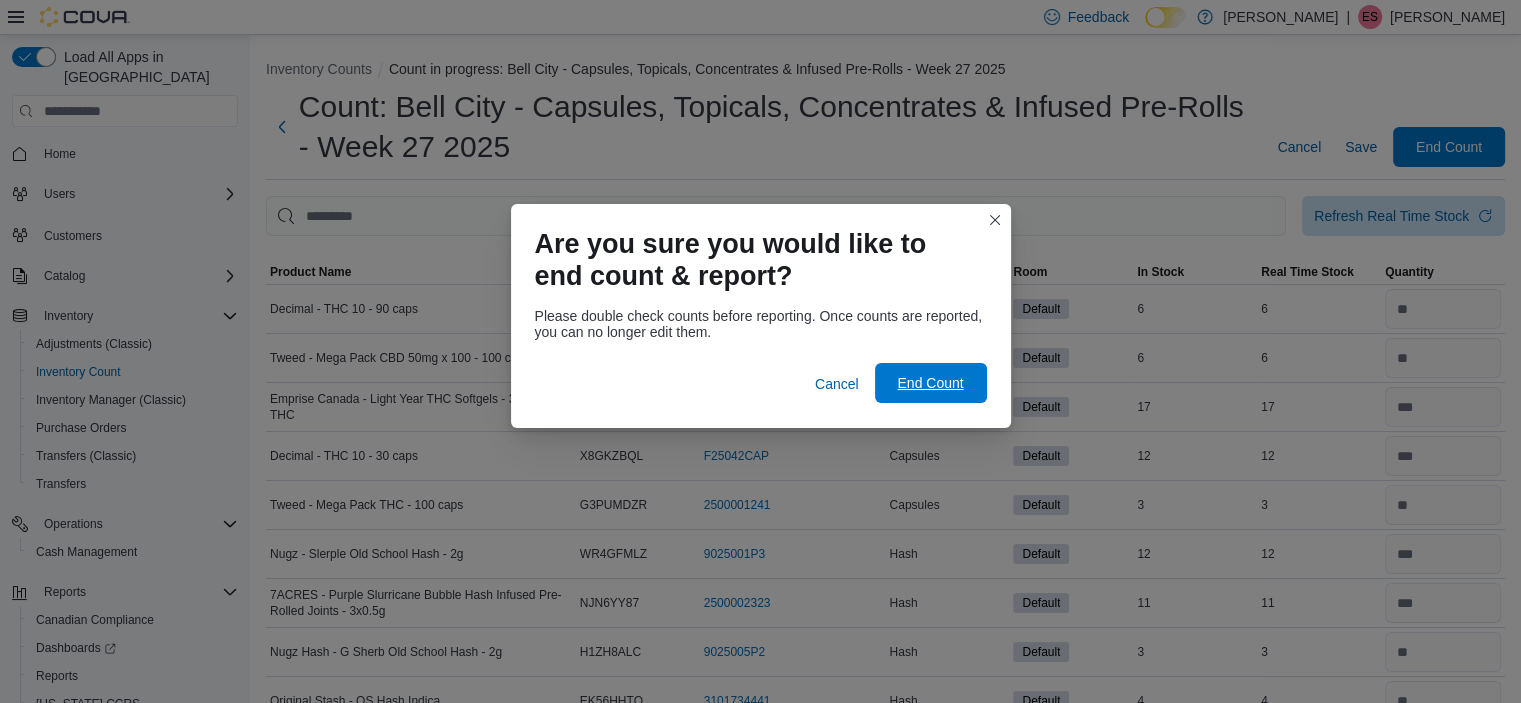 click on "End Count" at bounding box center (930, 383) 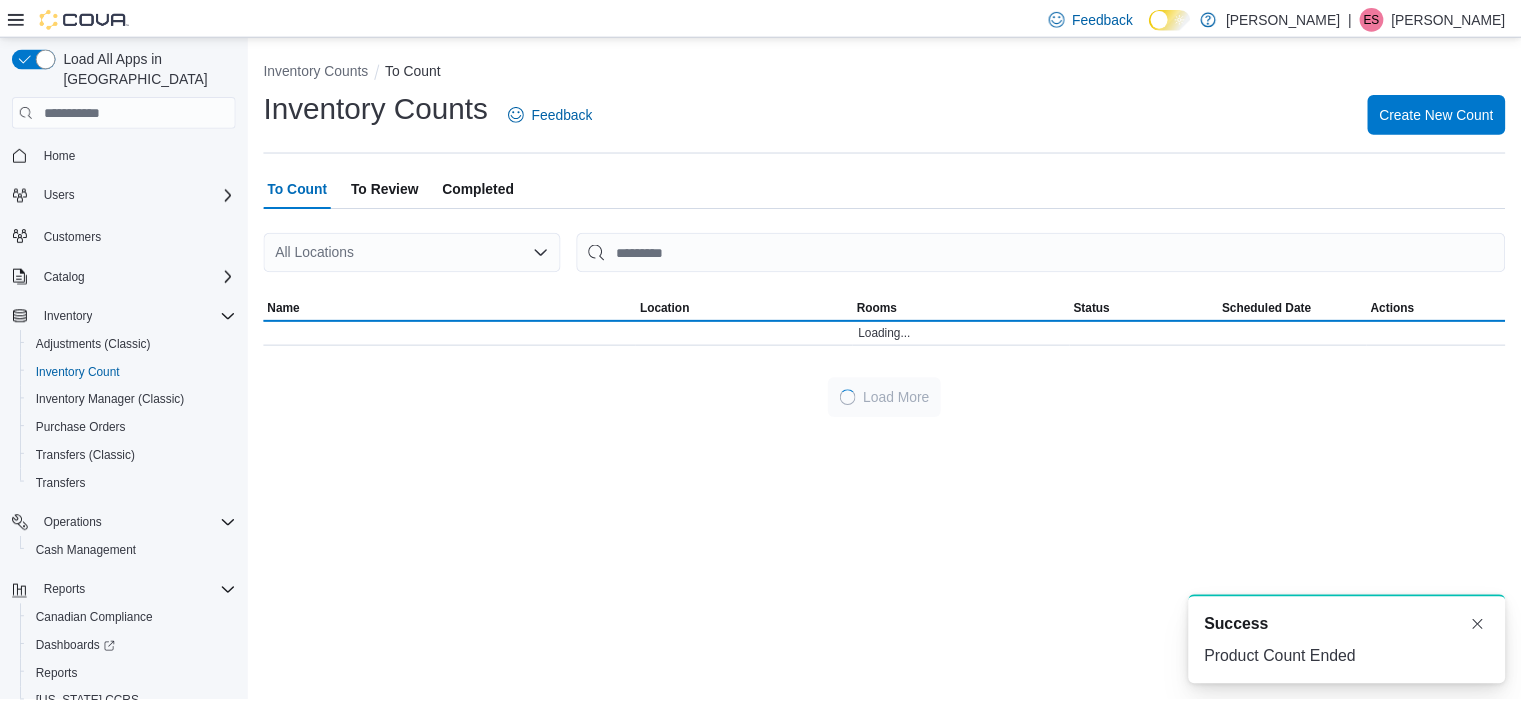 scroll, scrollTop: 0, scrollLeft: 0, axis: both 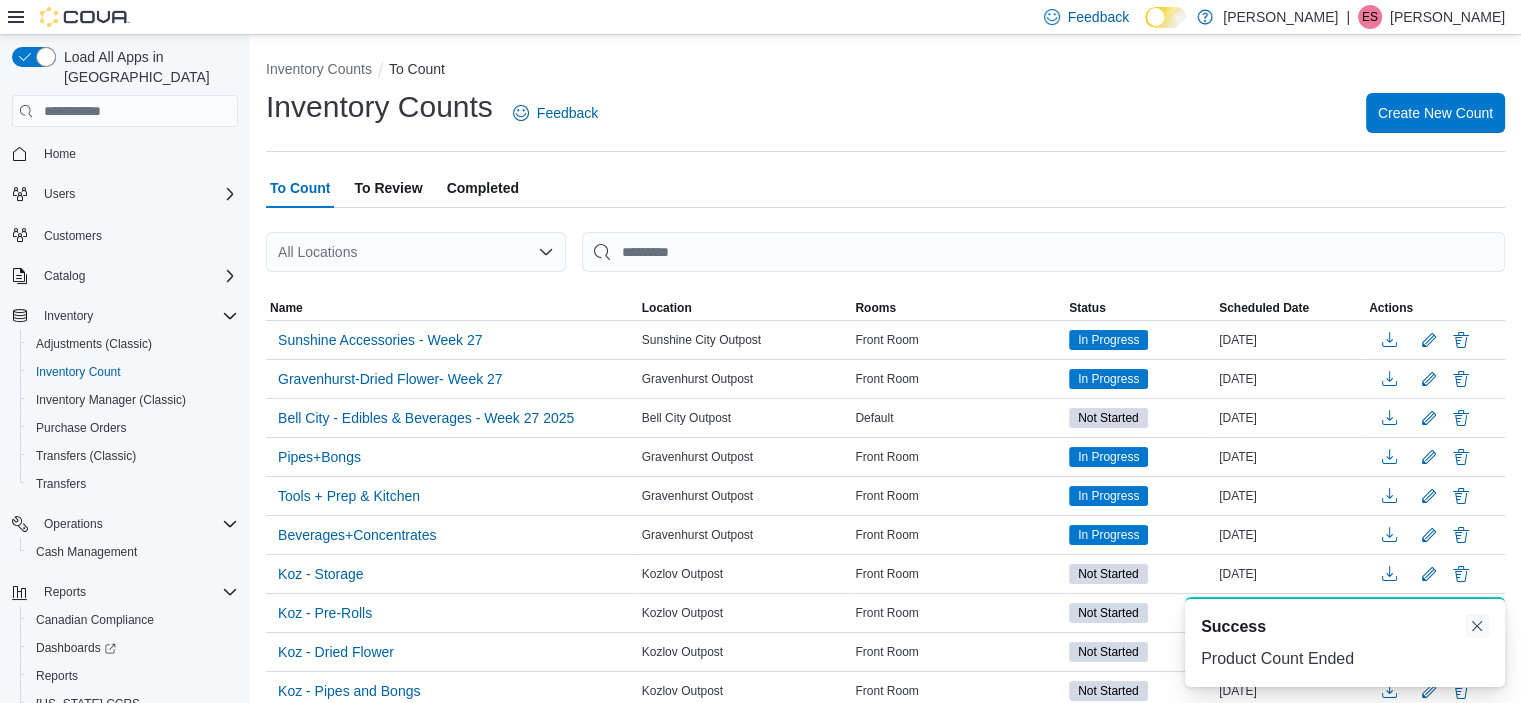 click at bounding box center (1477, 626) 